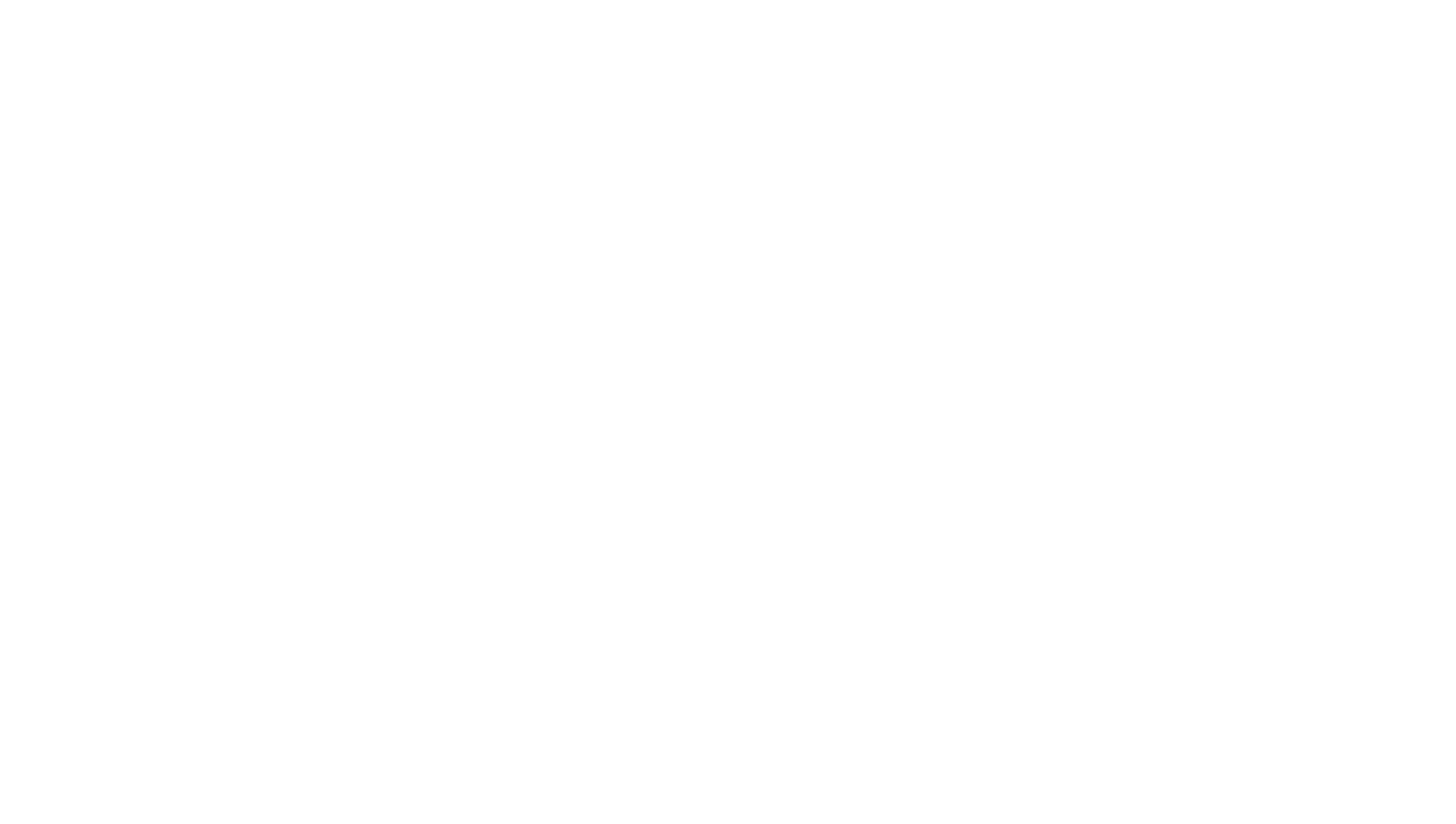scroll, scrollTop: 0, scrollLeft: 0, axis: both 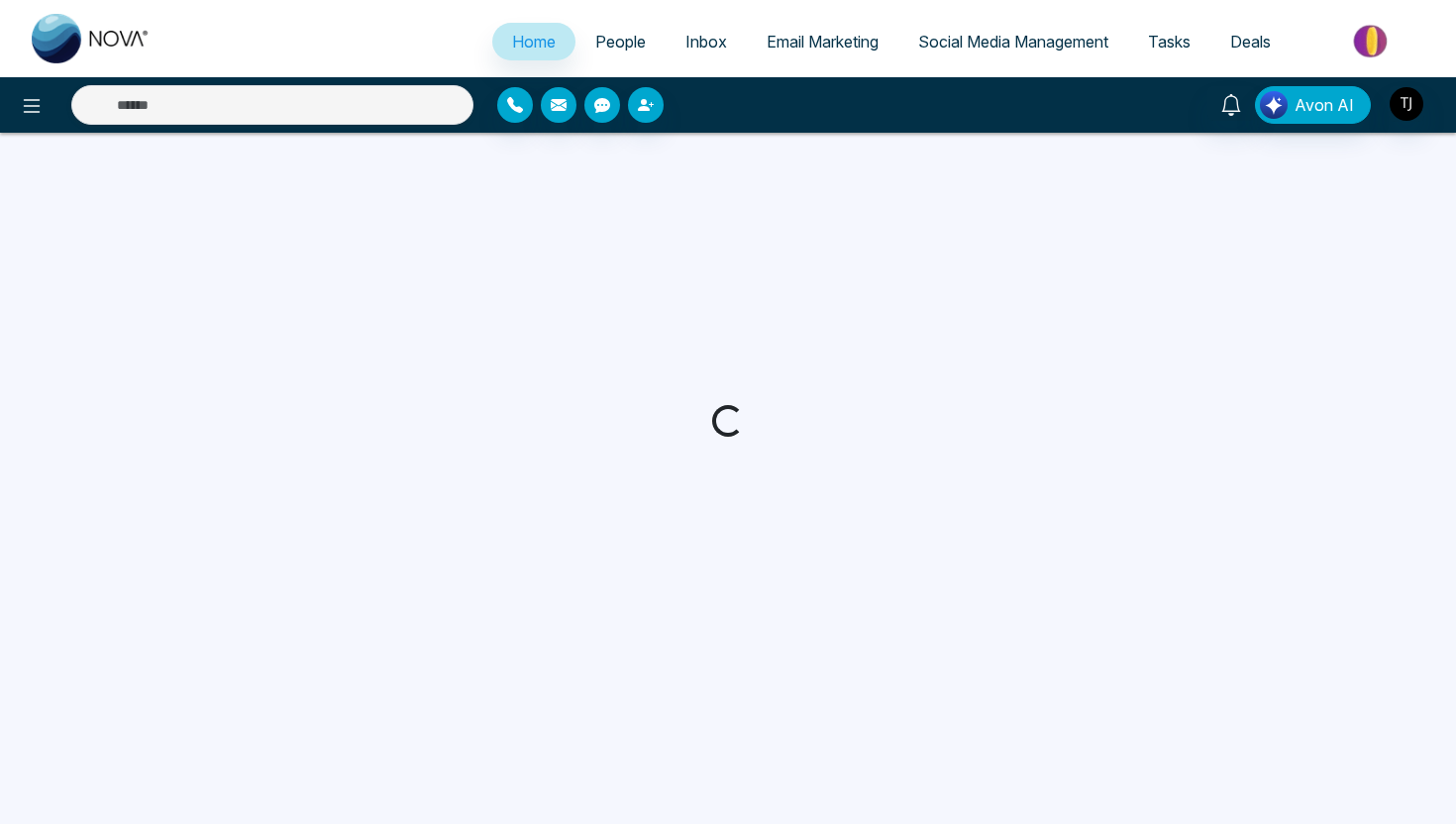 select on "*" 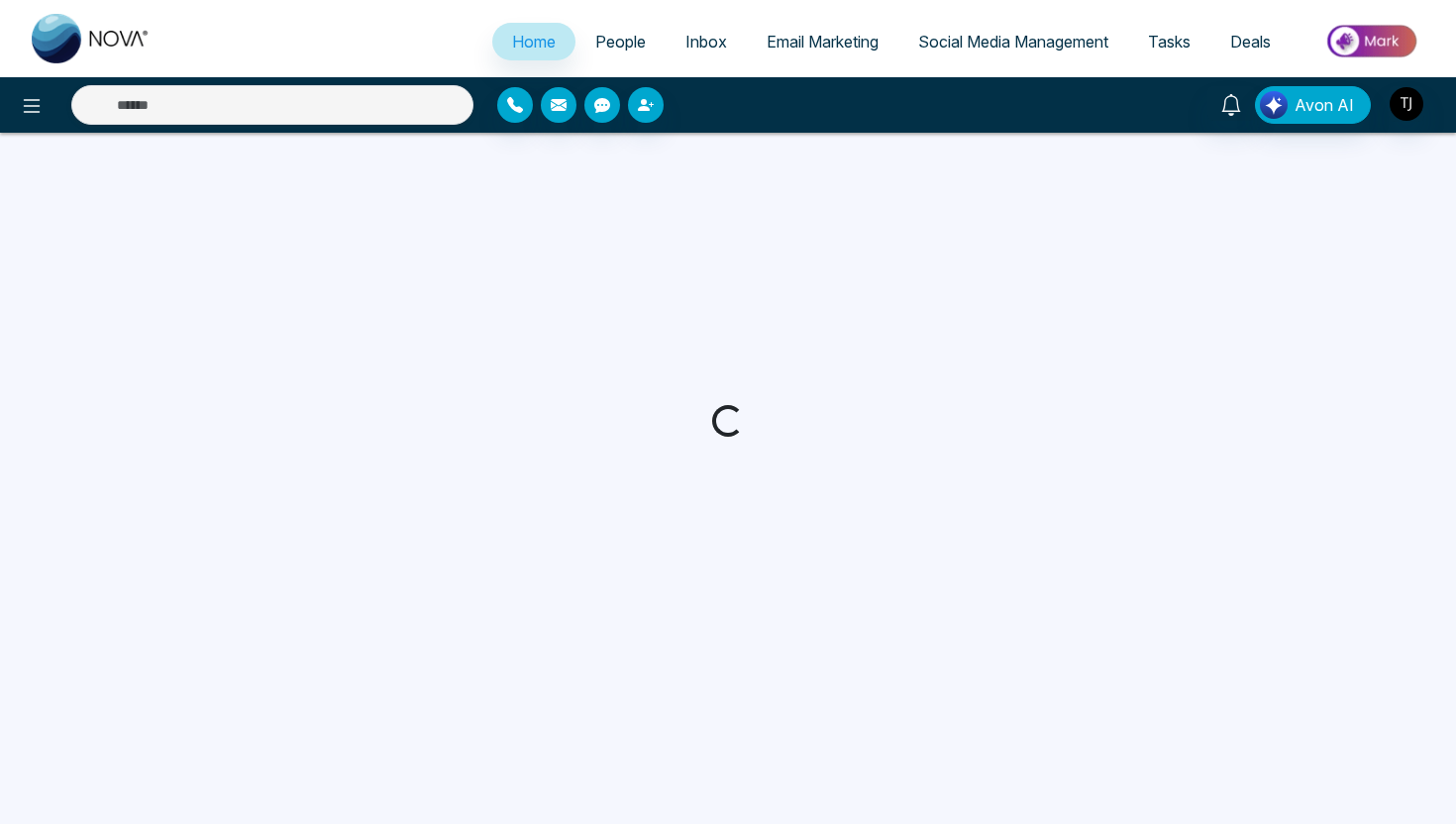 select on "*" 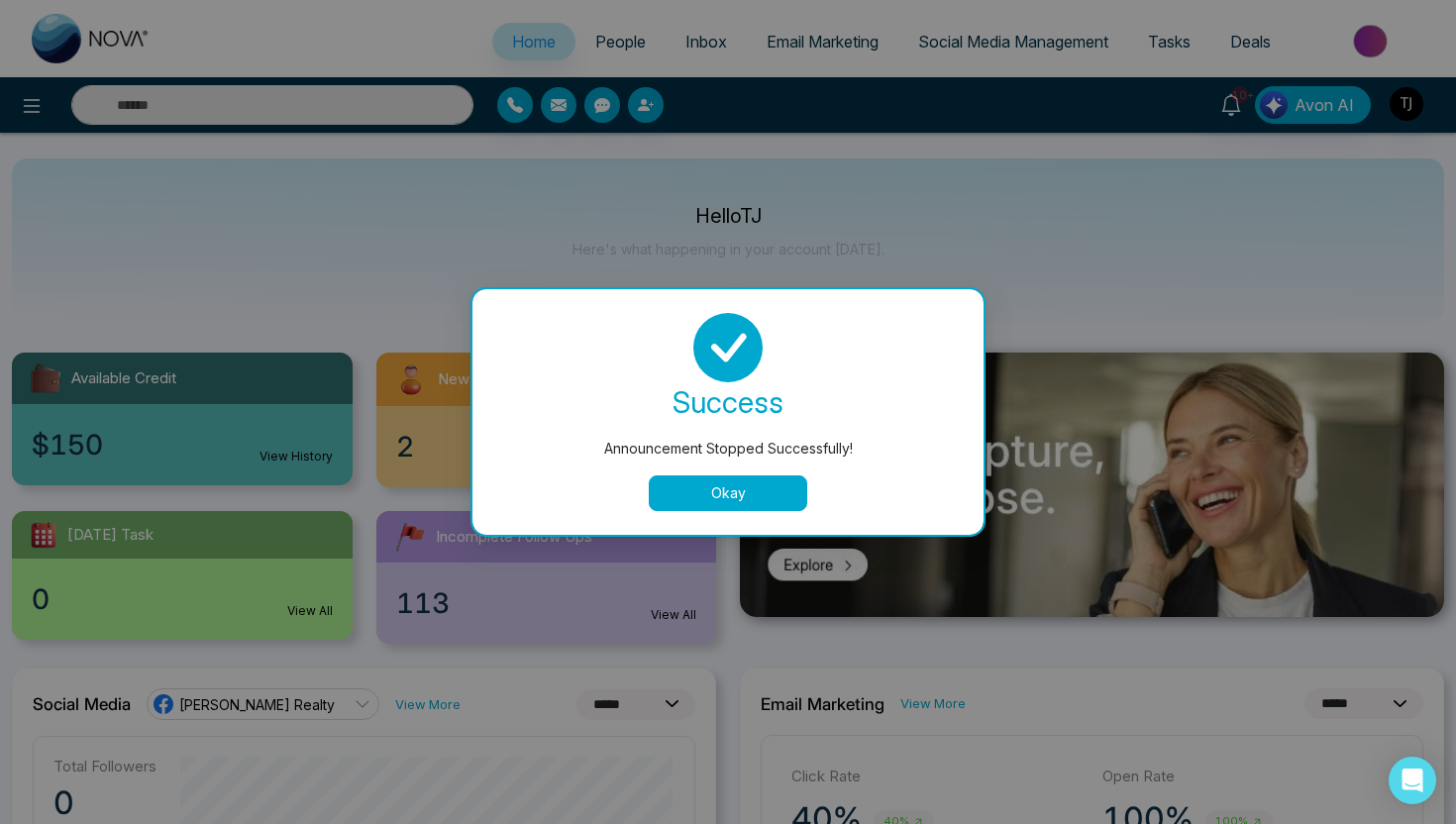click on "Okay" at bounding box center (728, 493) 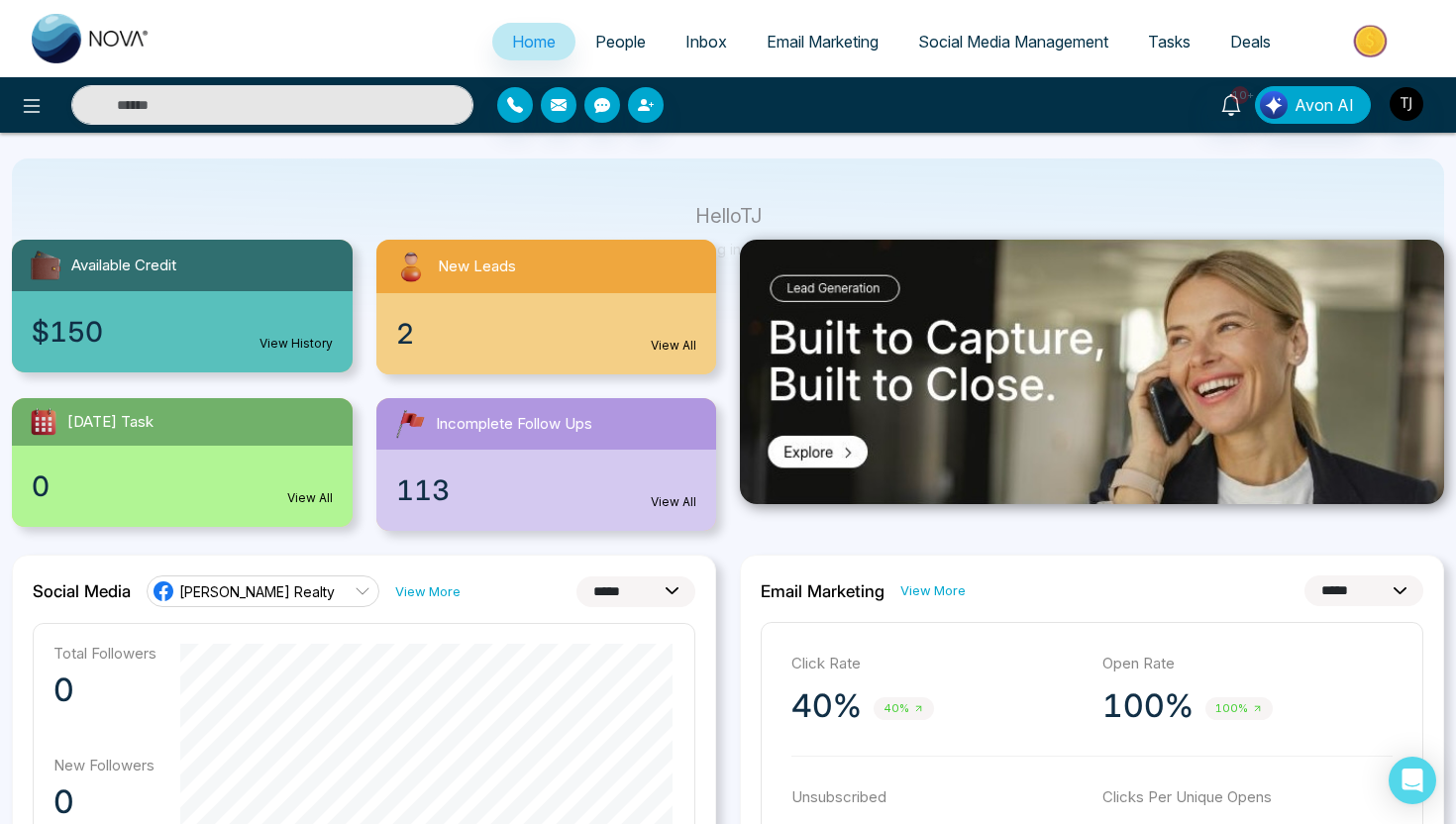 scroll, scrollTop: 115, scrollLeft: 0, axis: vertical 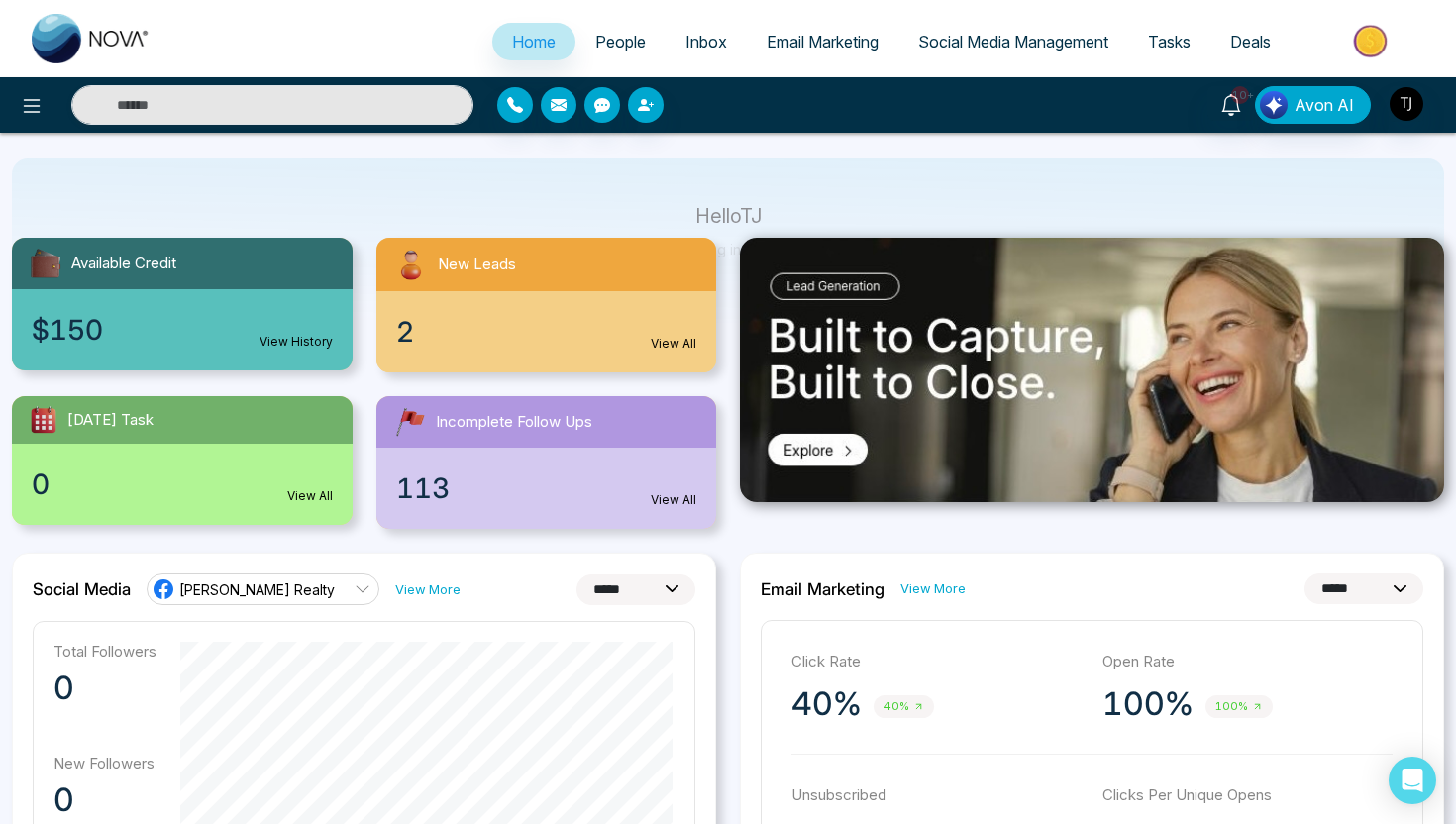 click at bounding box center [1372, 41] 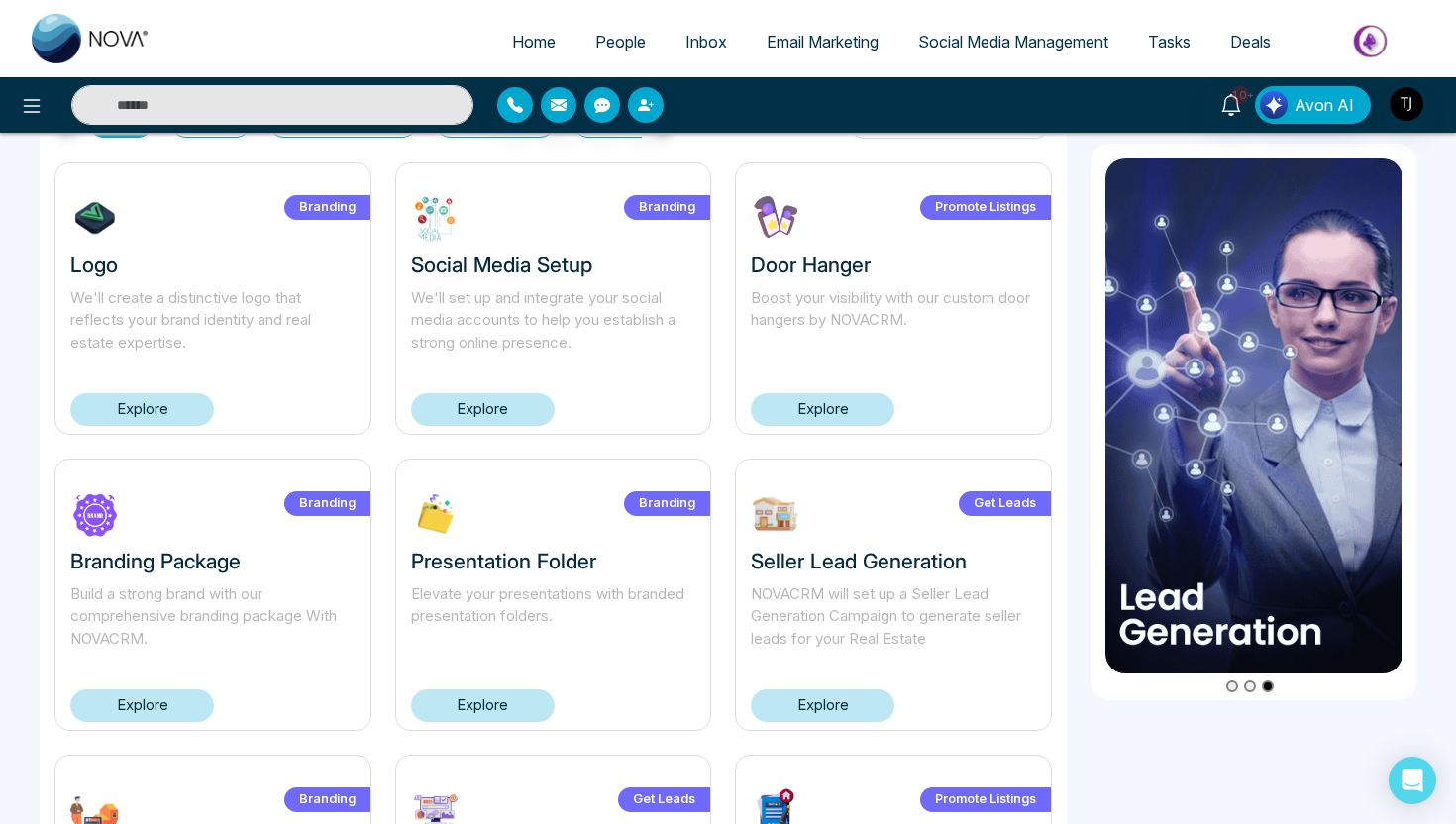 scroll, scrollTop: 0, scrollLeft: 0, axis: both 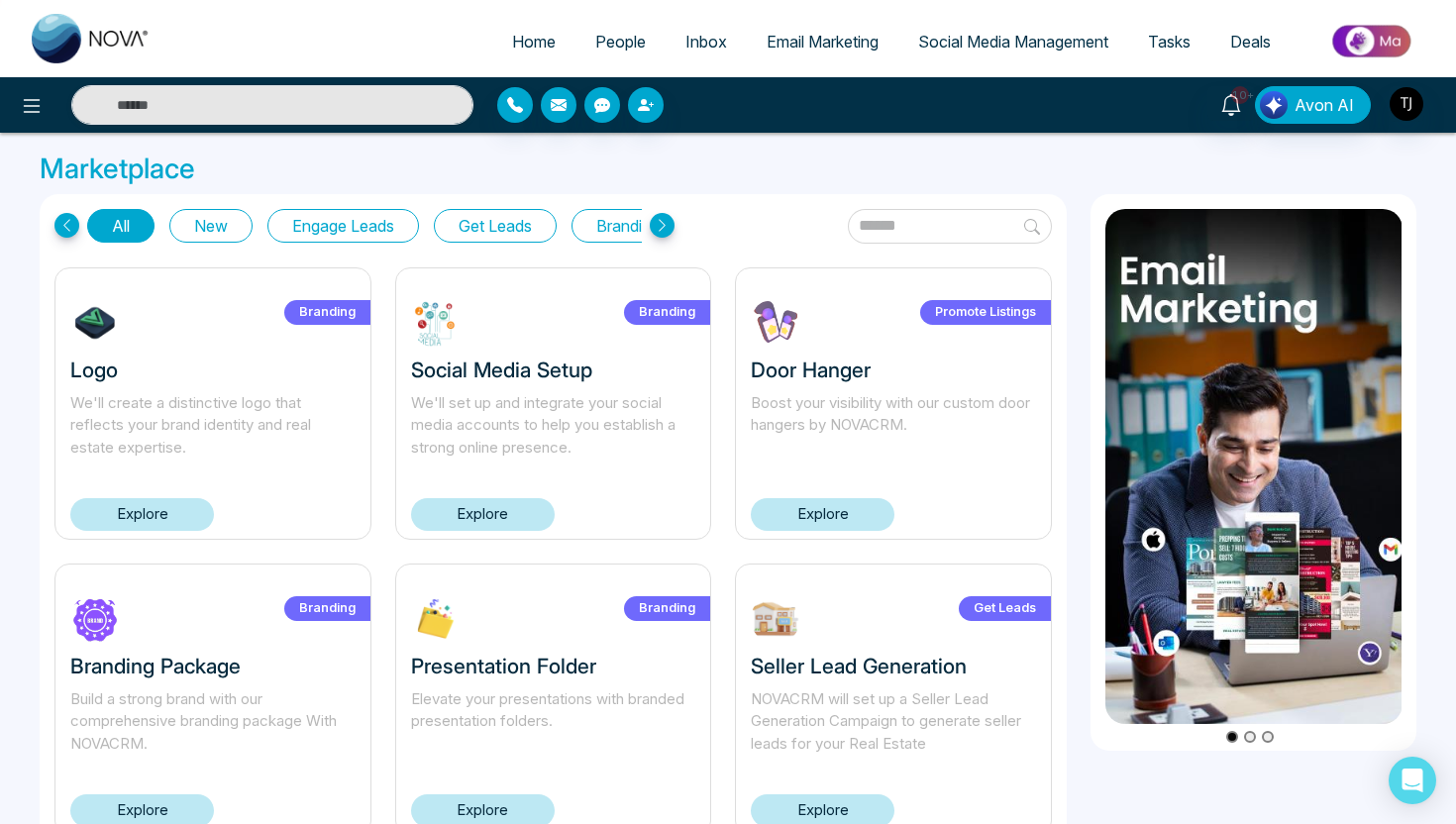 click on "Get Leads" at bounding box center (495, 226) 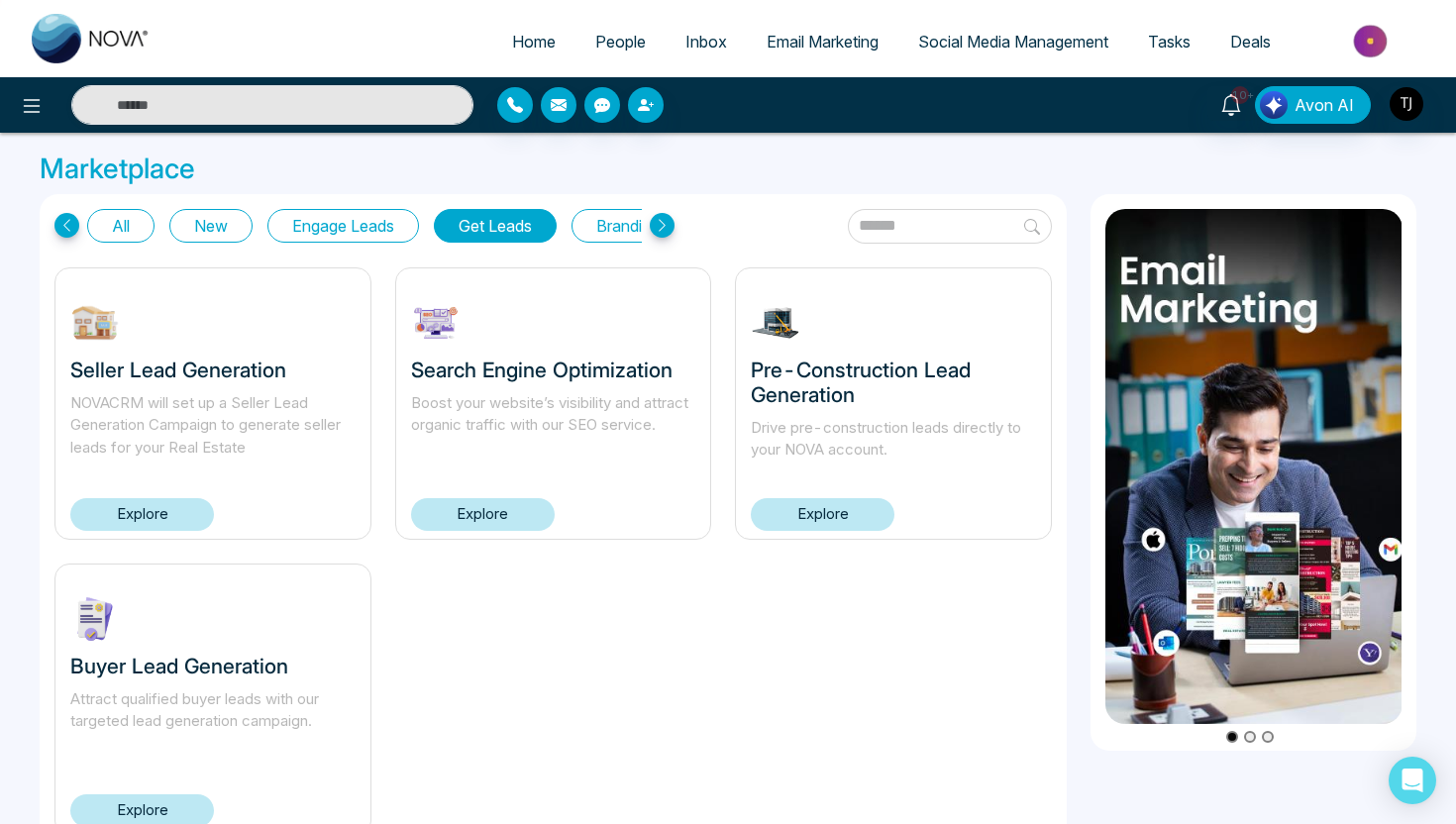 scroll, scrollTop: 69, scrollLeft: 0, axis: vertical 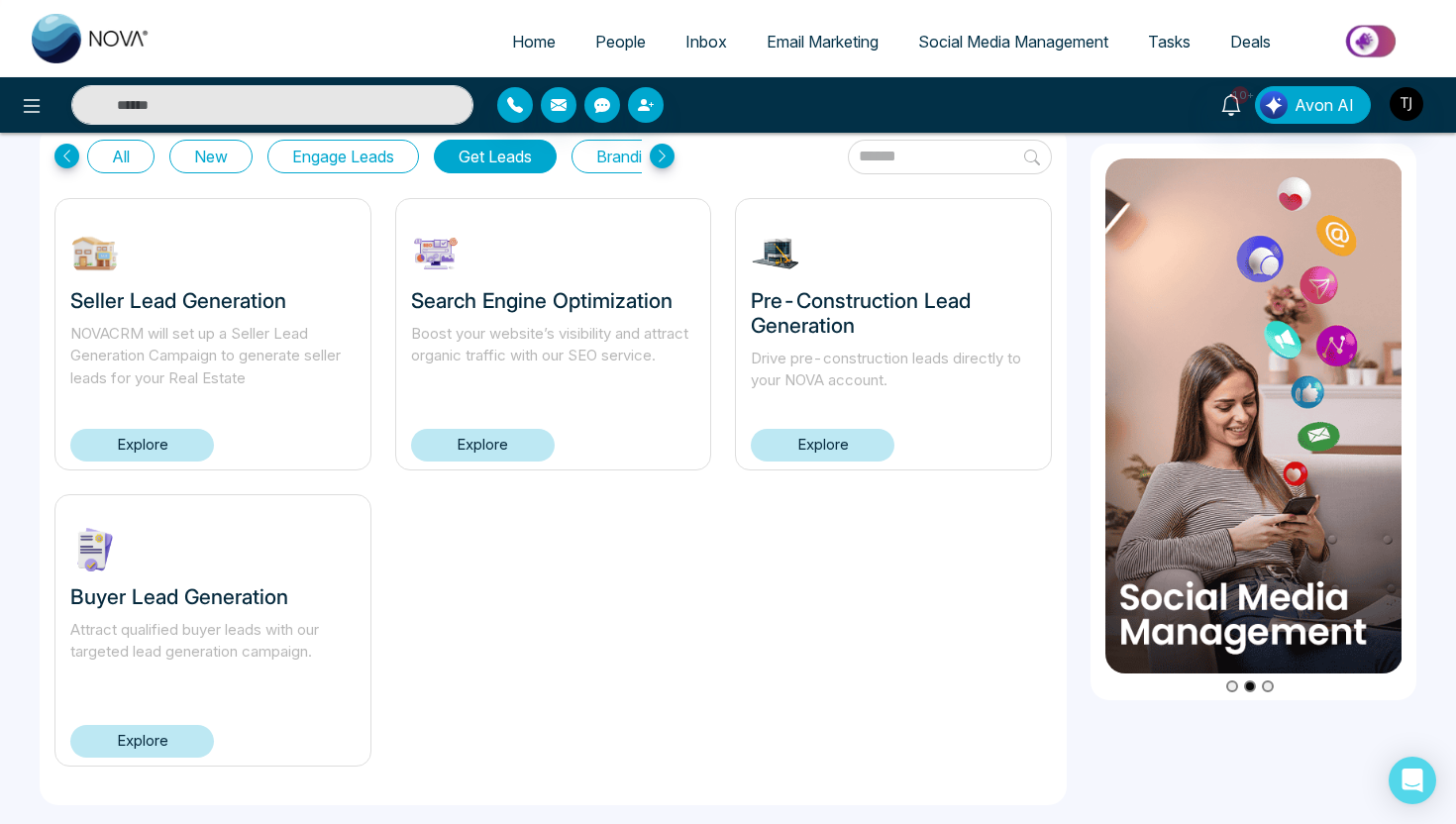 click on "Explore" at bounding box center (142, 741) 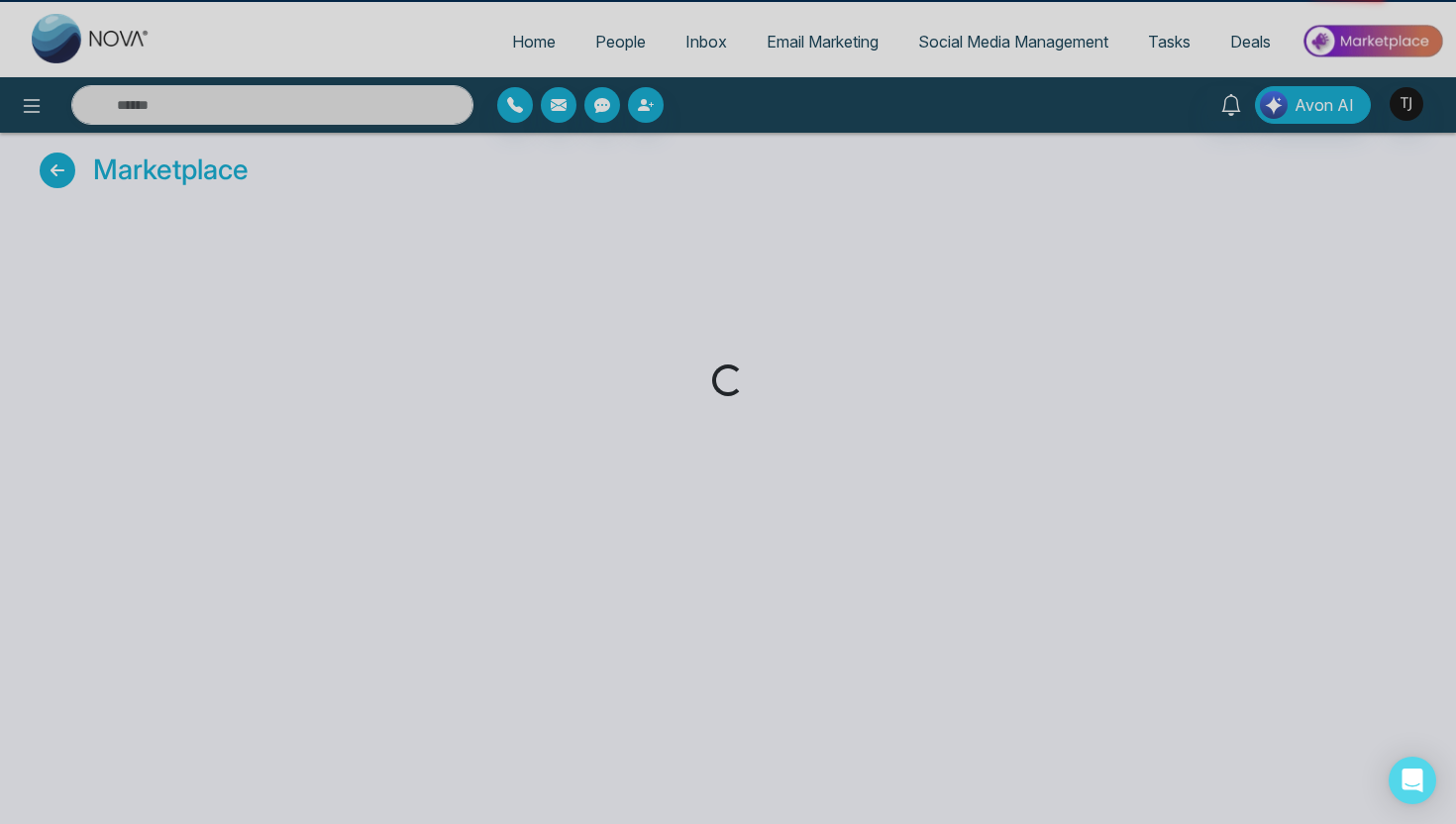 scroll, scrollTop: 0, scrollLeft: 0, axis: both 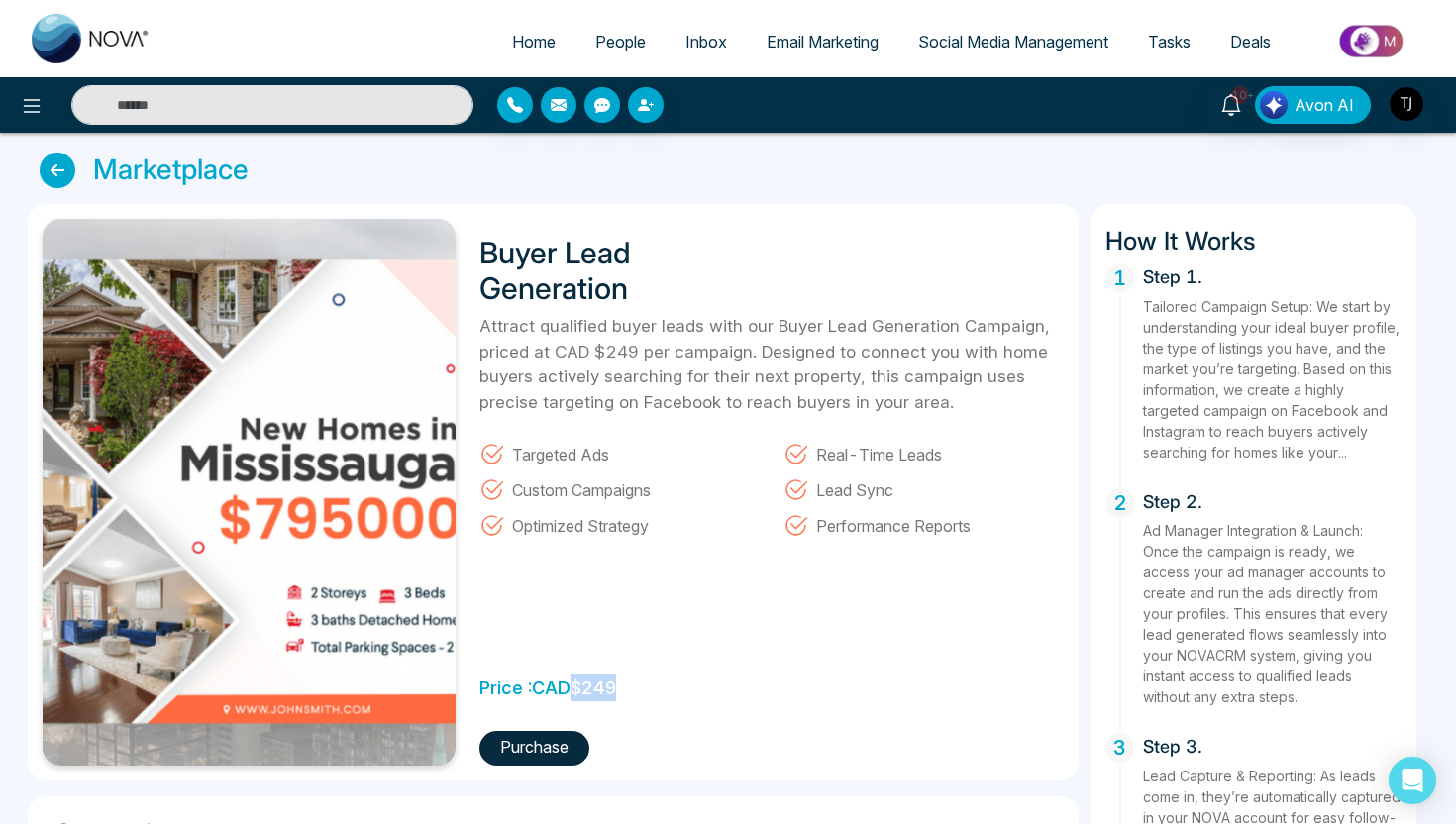 drag, startPoint x: 575, startPoint y: 691, endPoint x: 624, endPoint y: 688, distance: 49.09175 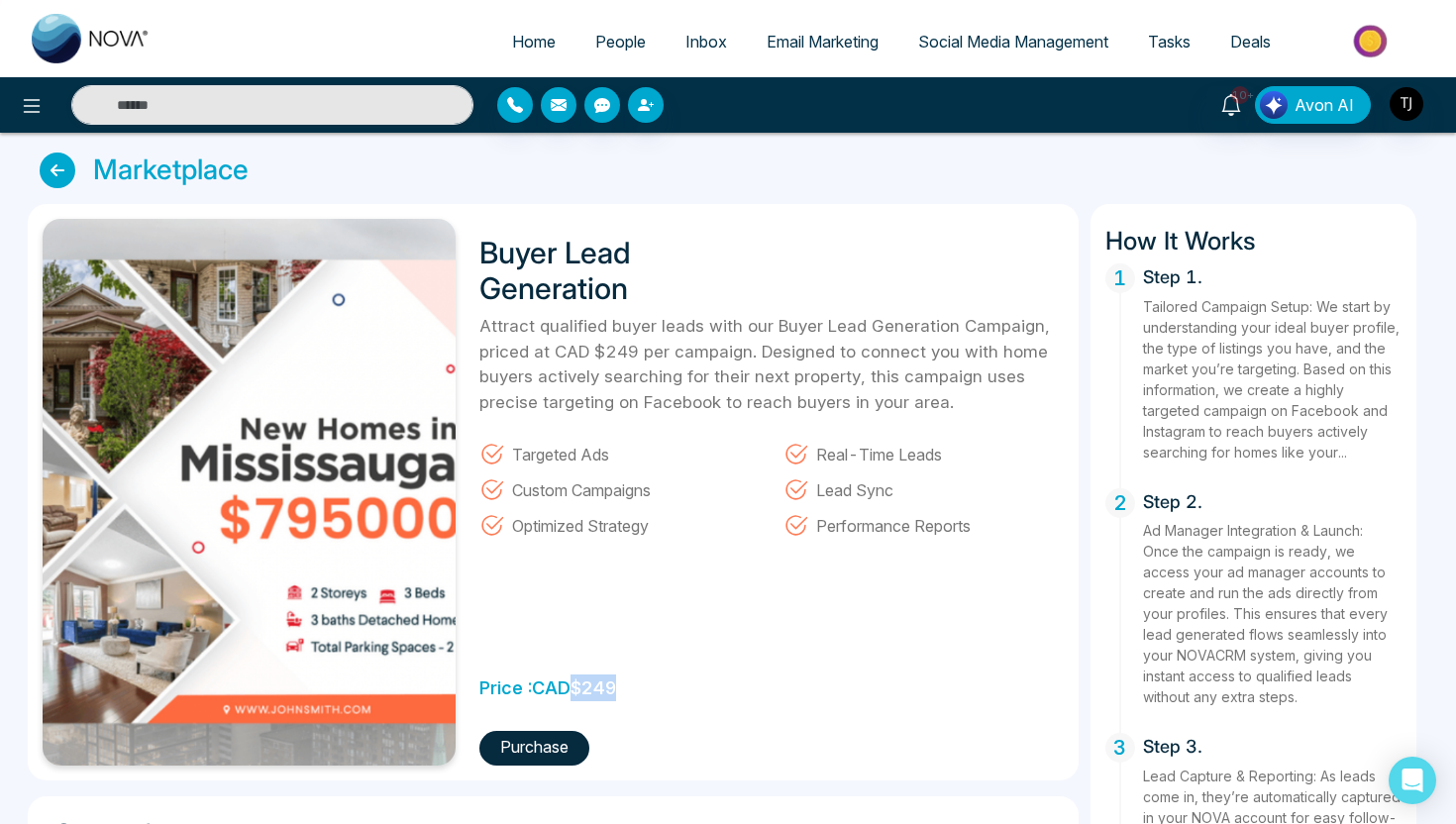 click on "Price :  CAD  $ 249" at bounding box center [548, 682] 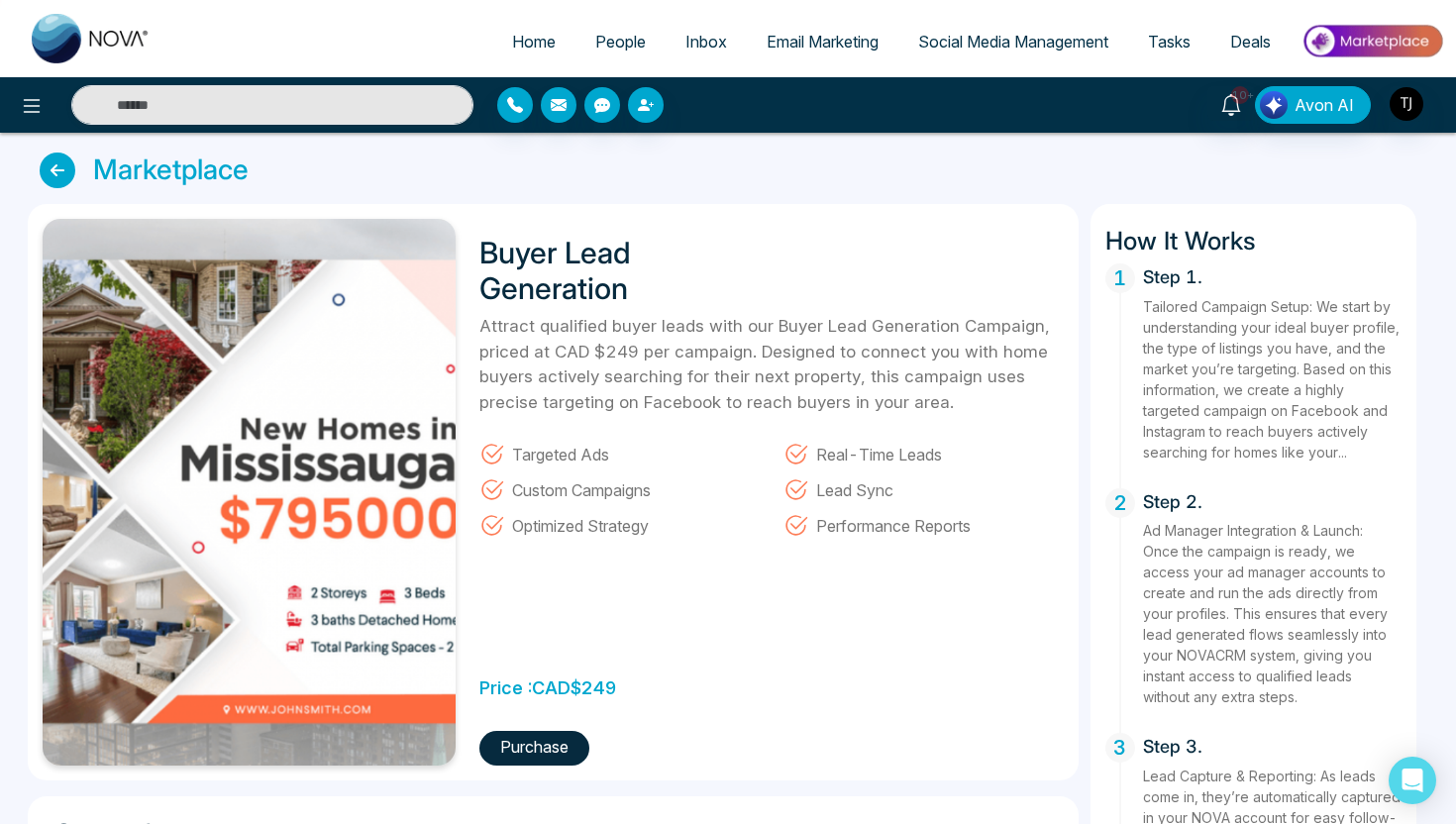 click on "Buyer Lead Generation Attract qualified buyer leads with our Buyer Lead Generation Campaign, priced at CAD $249 per campaign. Designed to connect you with home buyers actively searching for their next property, this campaign uses precise targeting on Facebook to reach buyers in your area. Targeted Ads Real-Time Leads Custom Campaigns Lead Sync Optimized Strategy Performance Reports Price :  CAD  $ 249 Purchase" at bounding box center [765, 492] 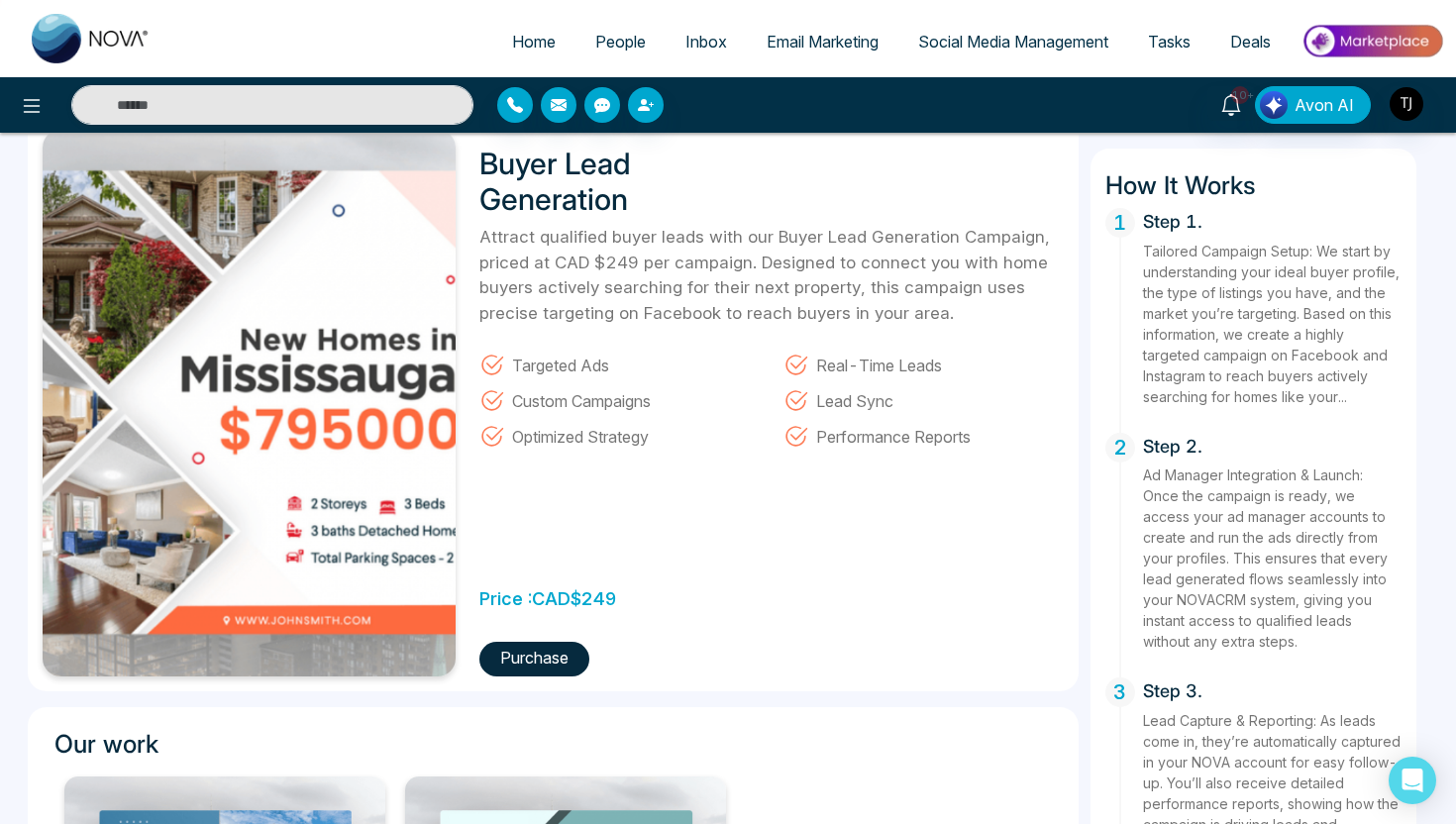 scroll, scrollTop: 86, scrollLeft: 0, axis: vertical 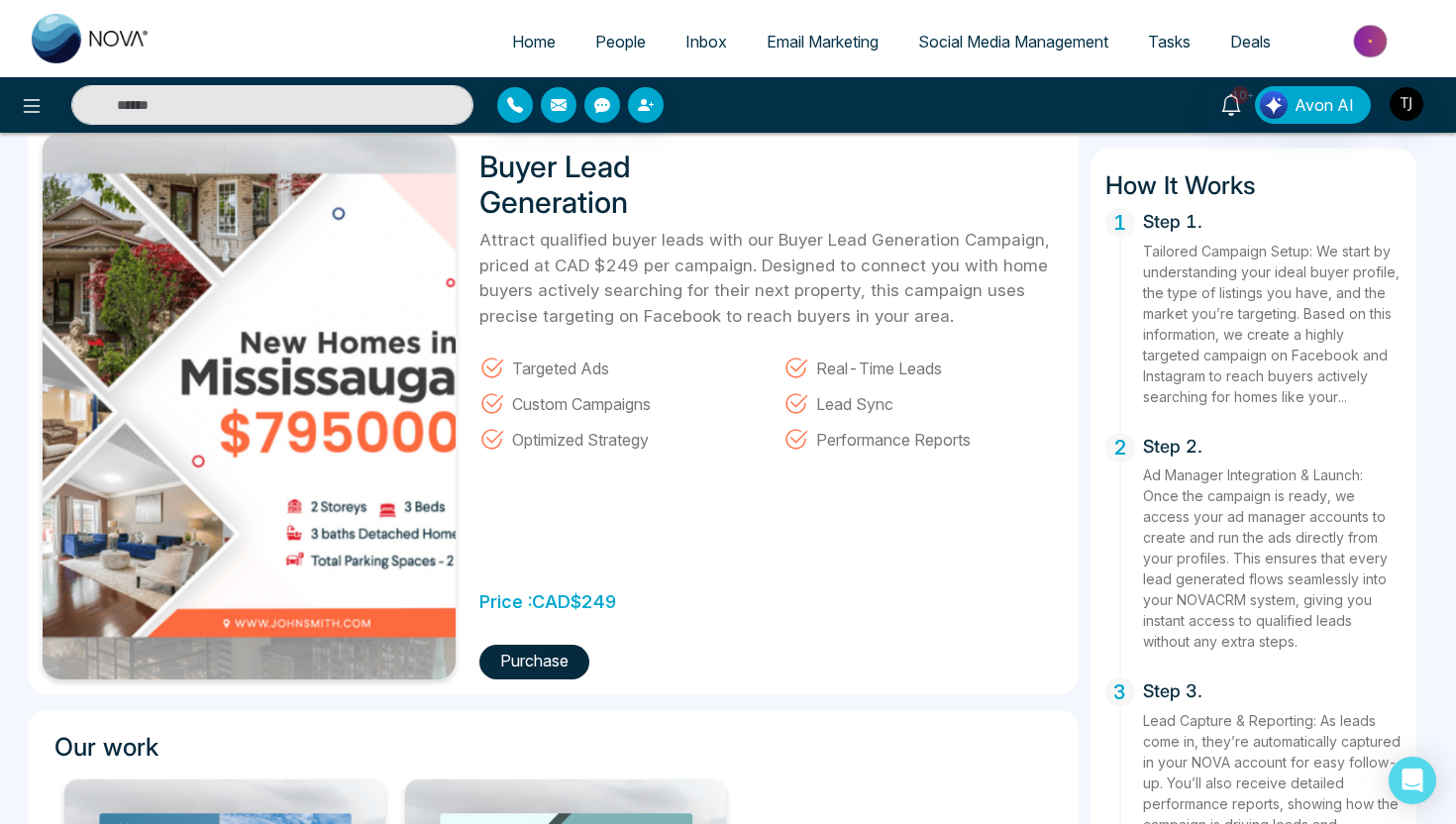 click on "People" at bounding box center [620, 42] 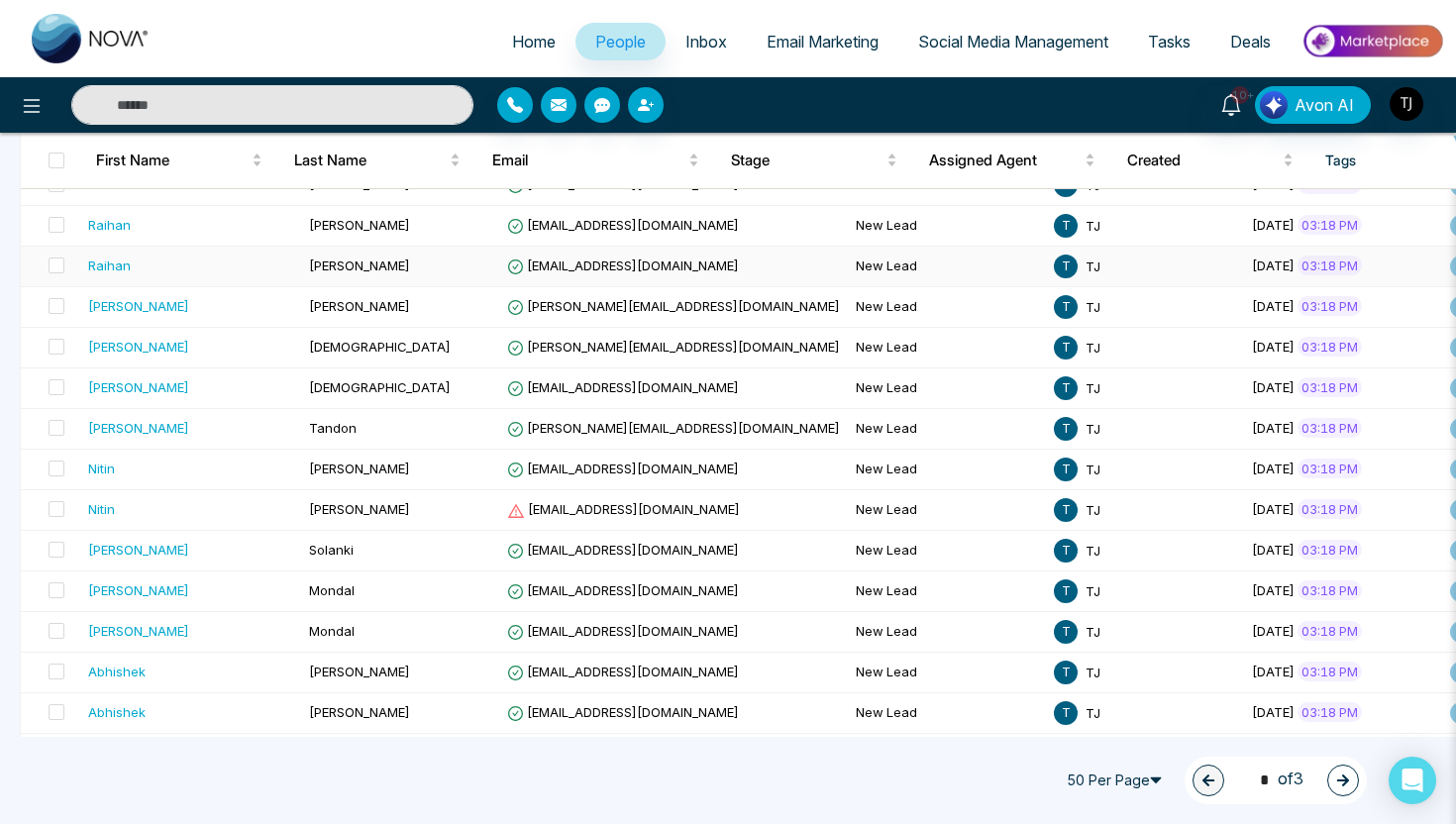 scroll, scrollTop: 698, scrollLeft: 0, axis: vertical 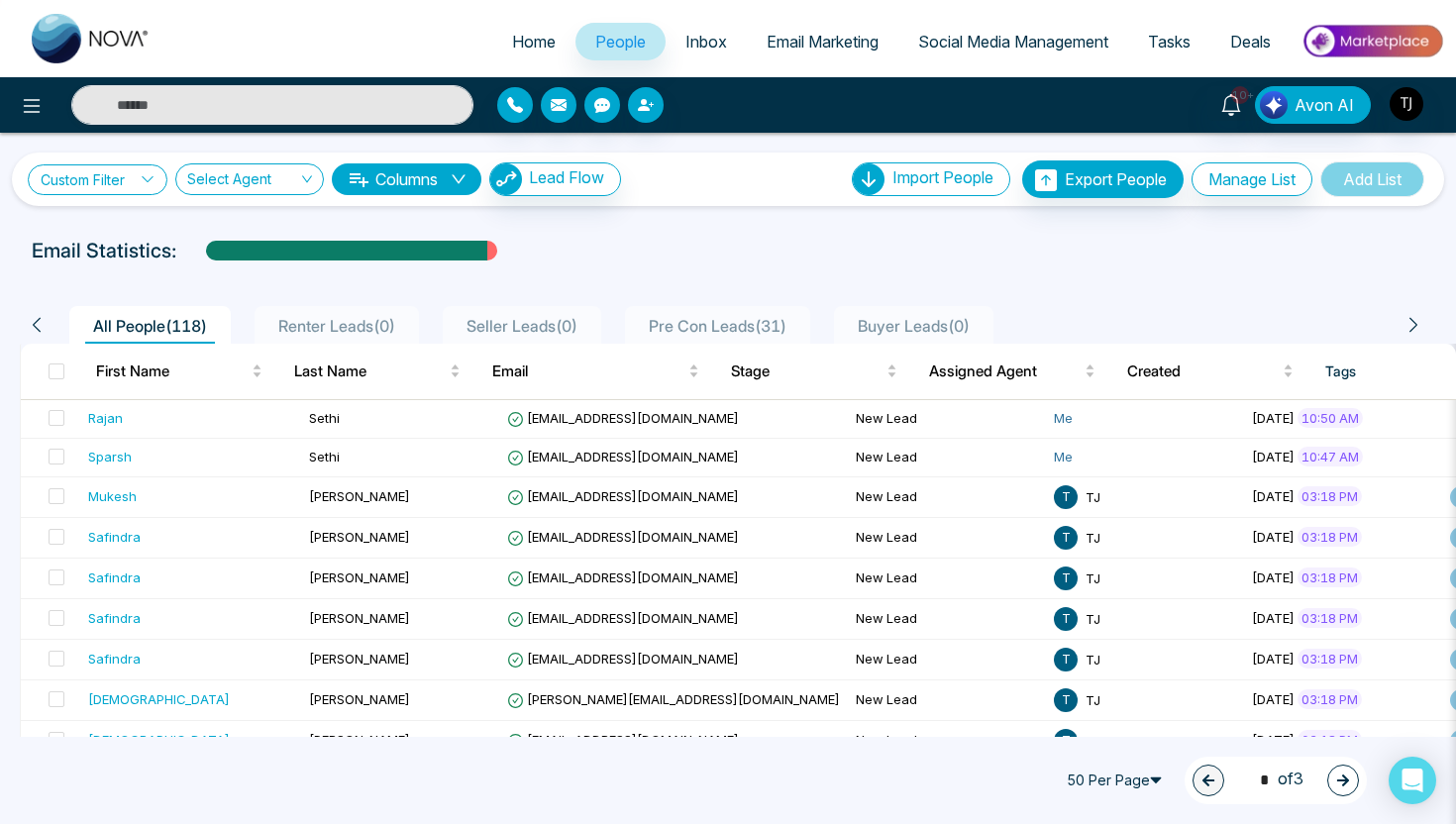 click on "Custom Filter" at bounding box center [97, 179] 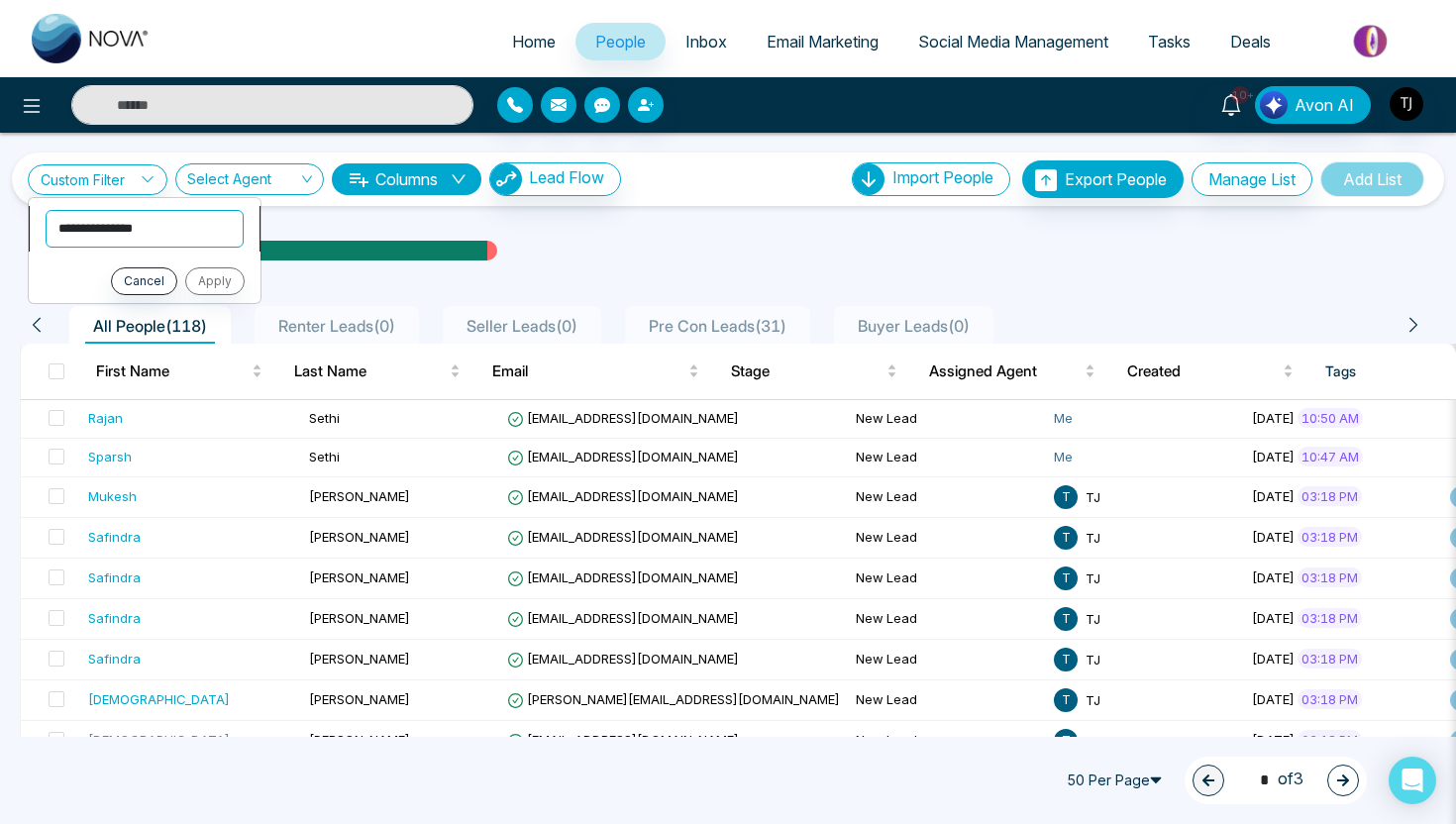 click on "**********" at bounding box center [145, 229] 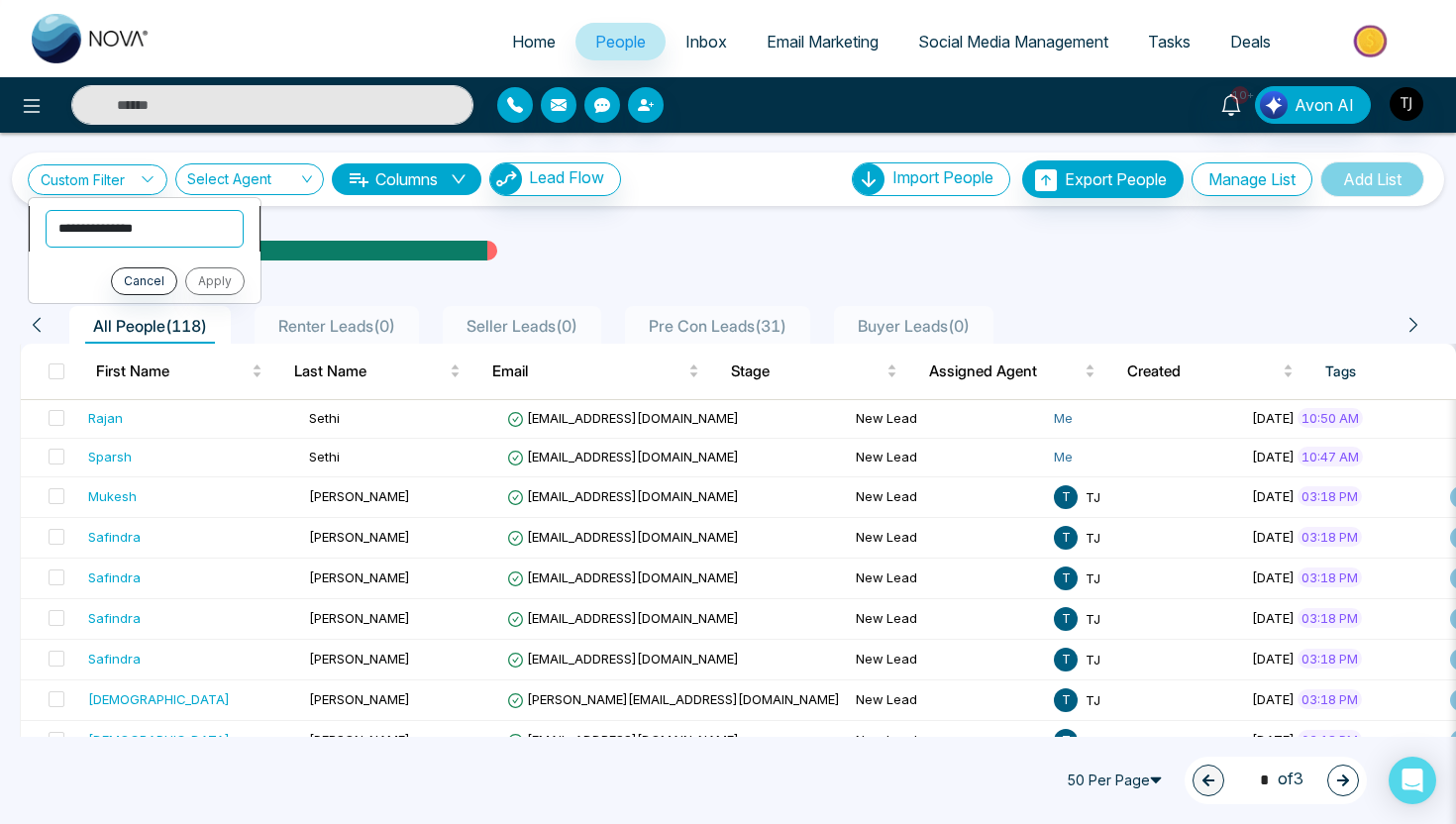 select on "****" 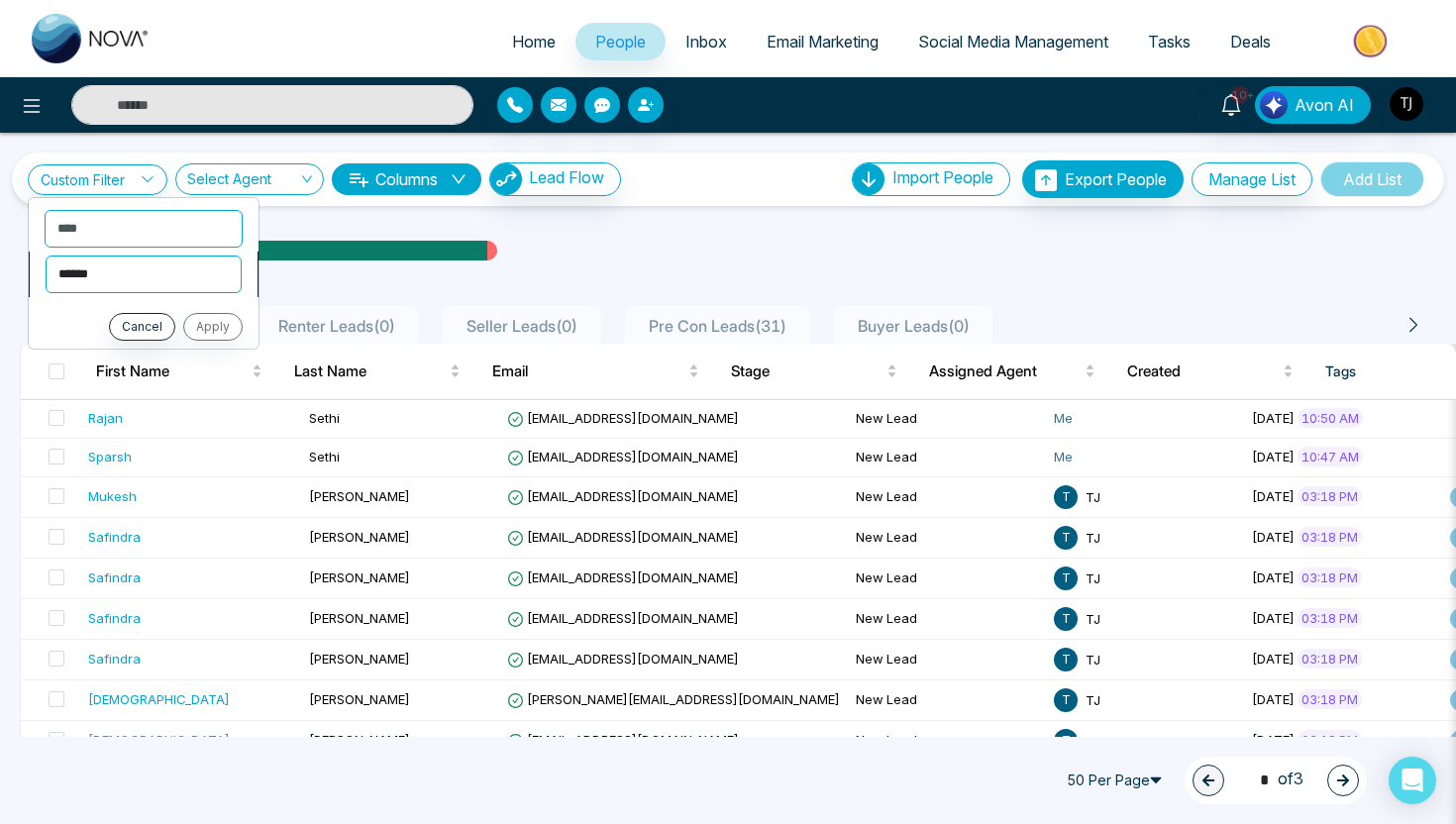 click on "**********" at bounding box center [144, 274] 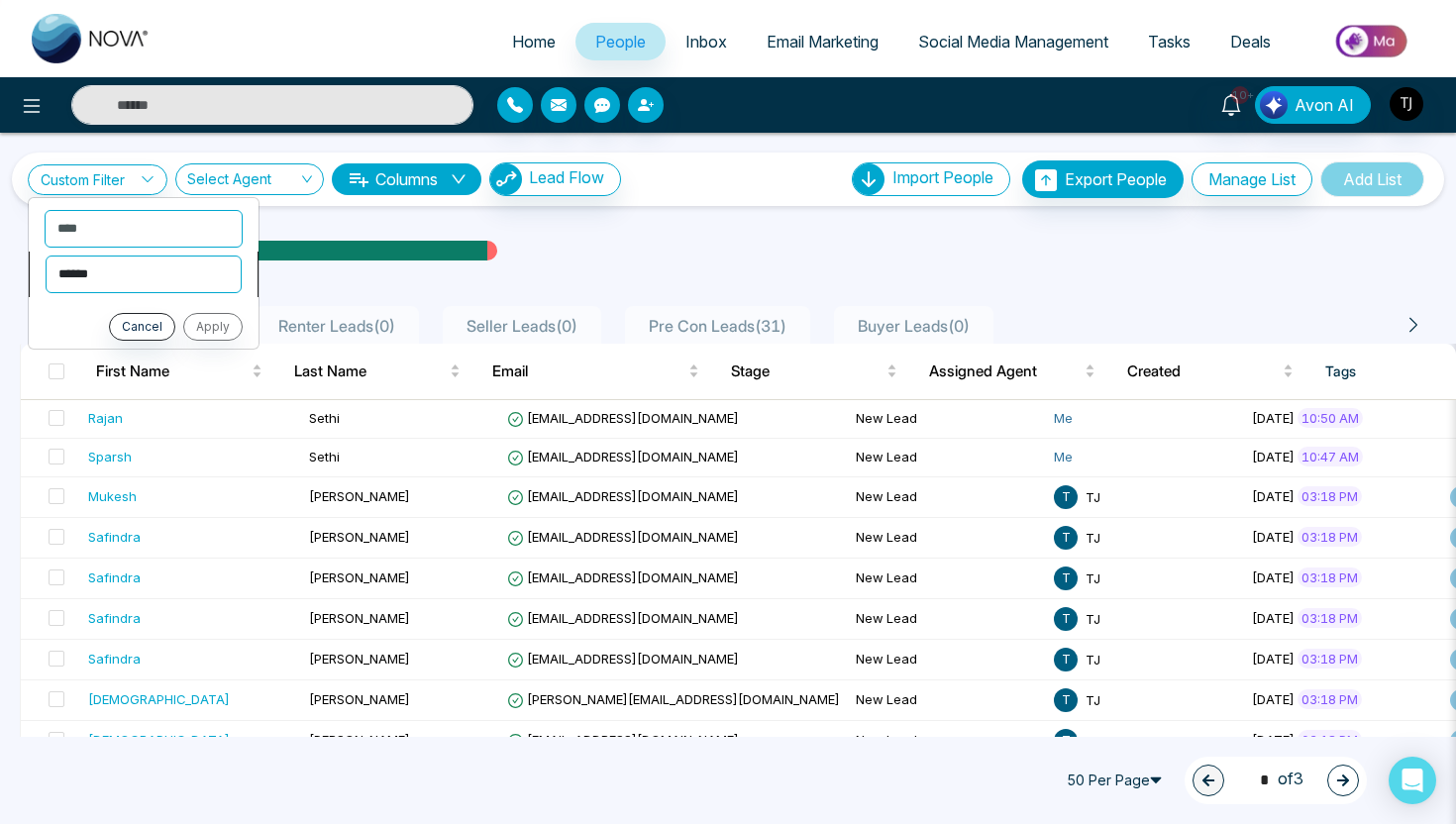 select on "*******" 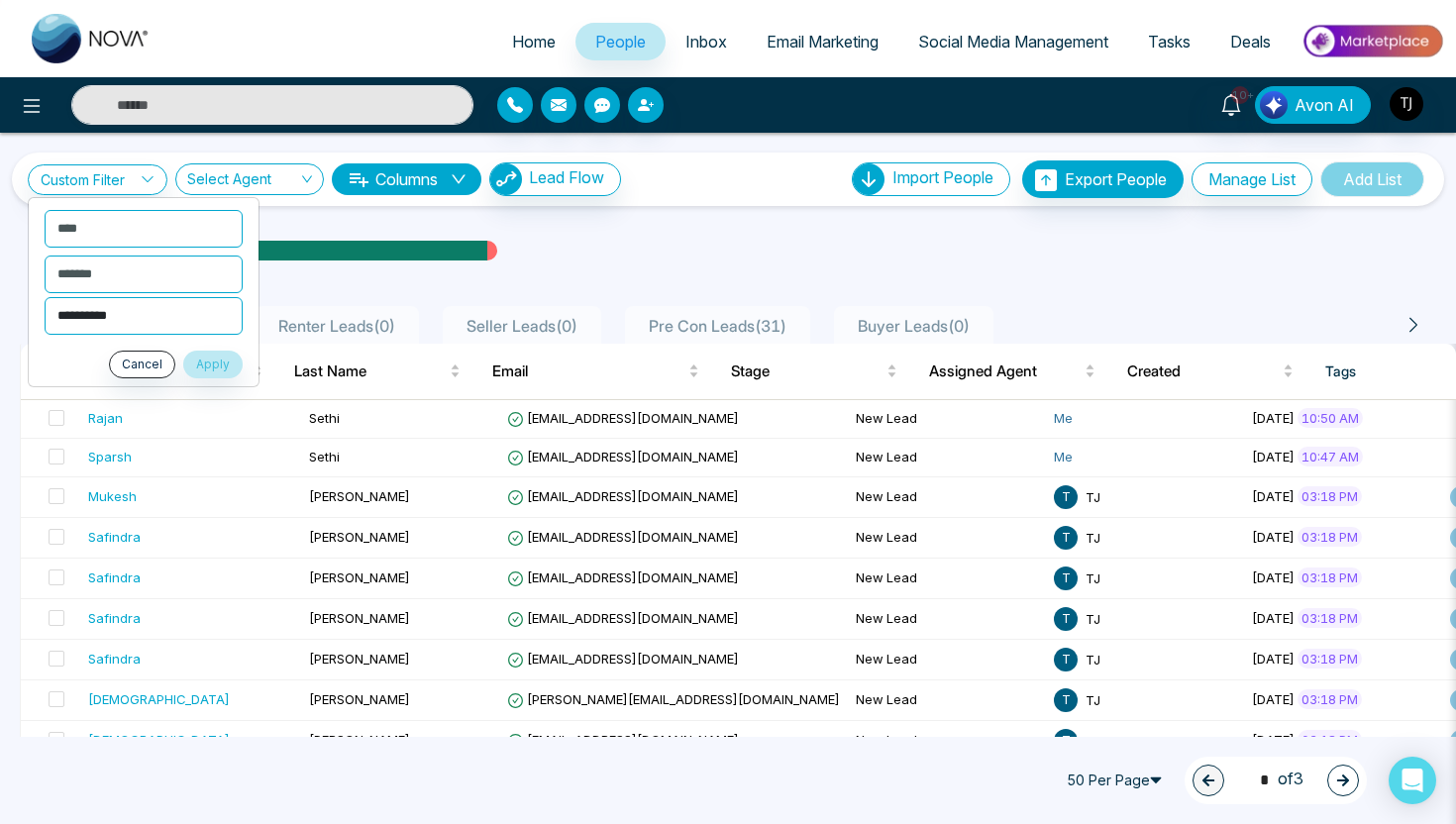 click on "**********" at bounding box center (144, 316) 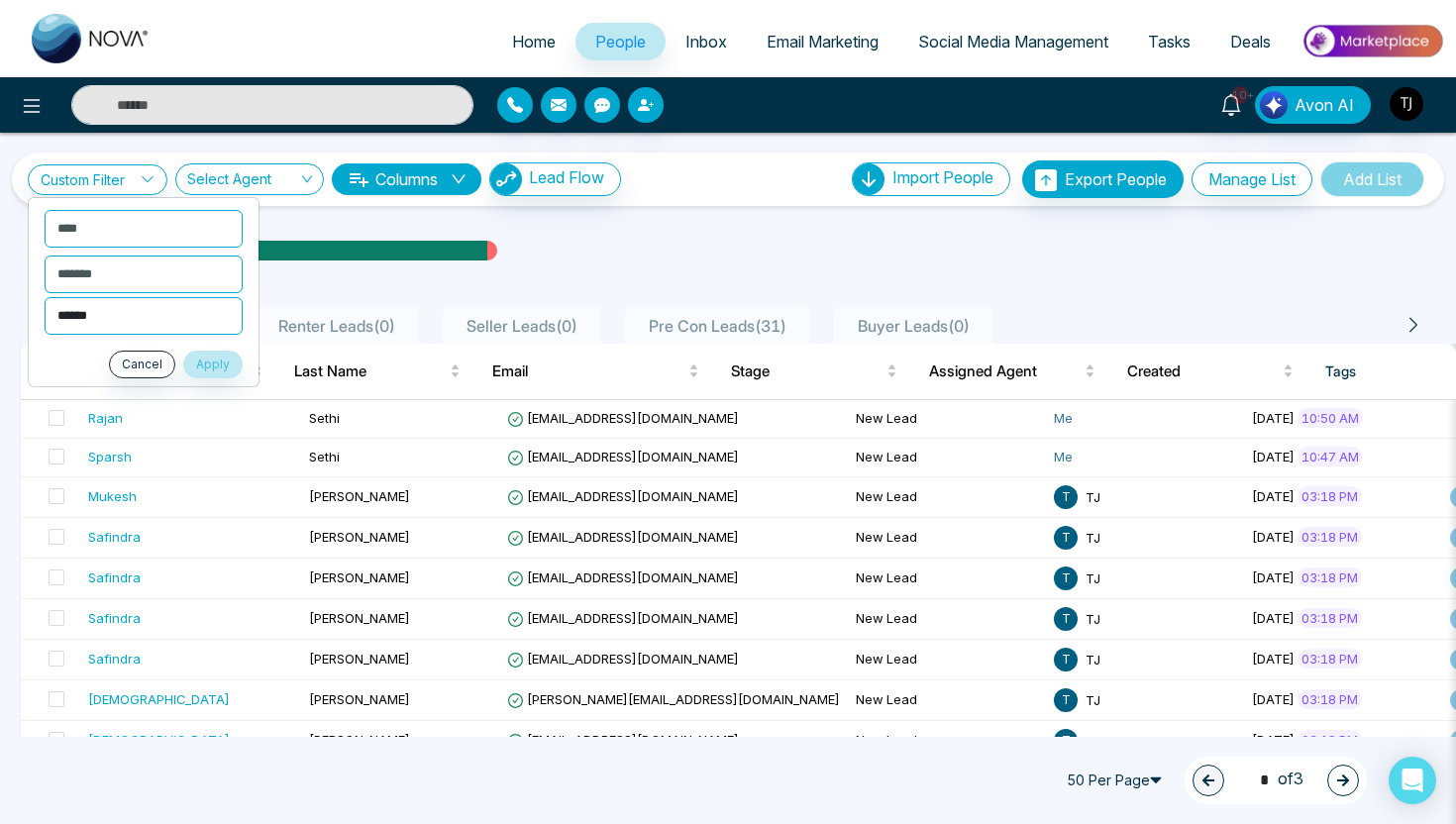 select on "**********" 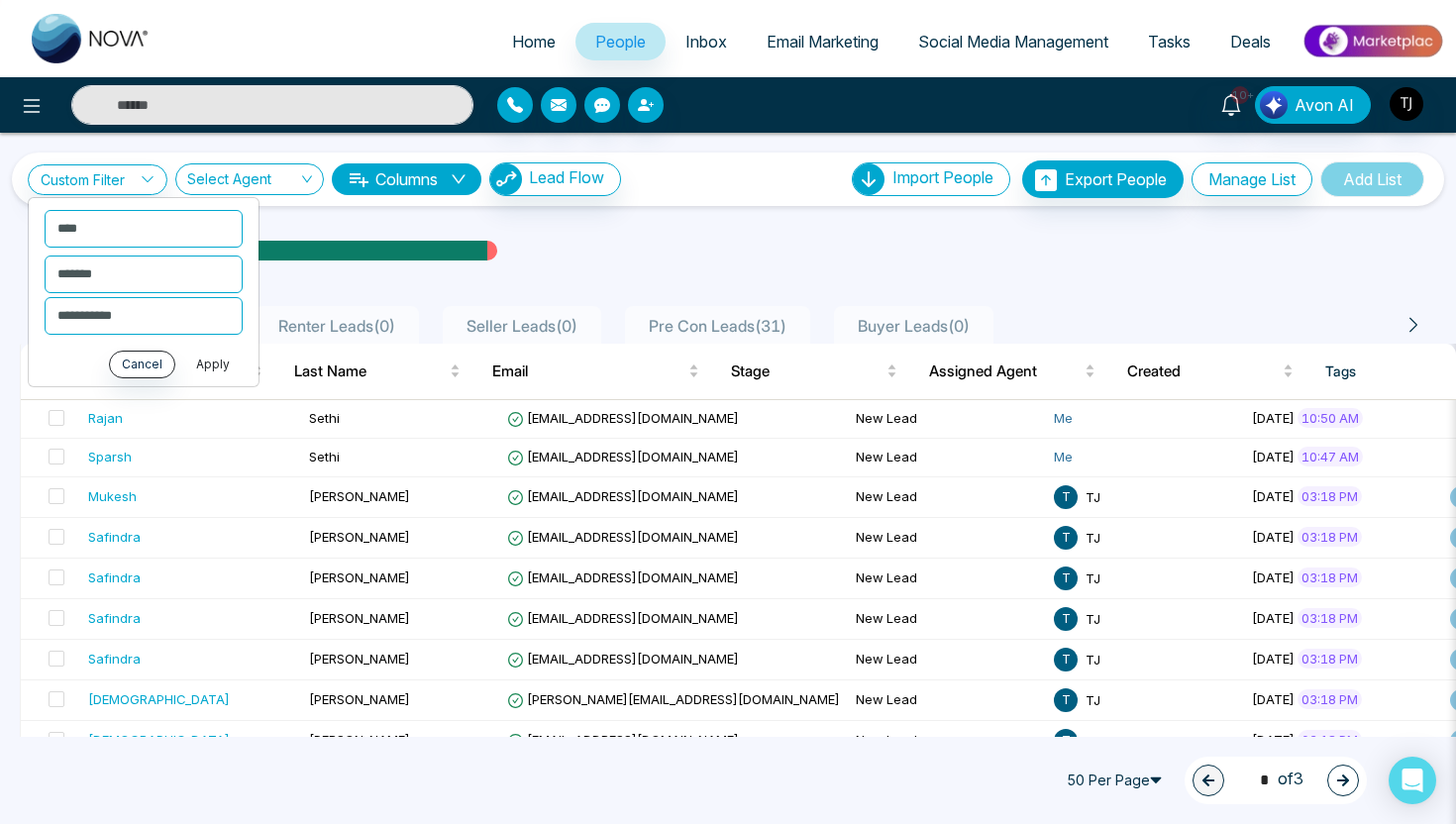 click on "Apply" at bounding box center (213, 364) 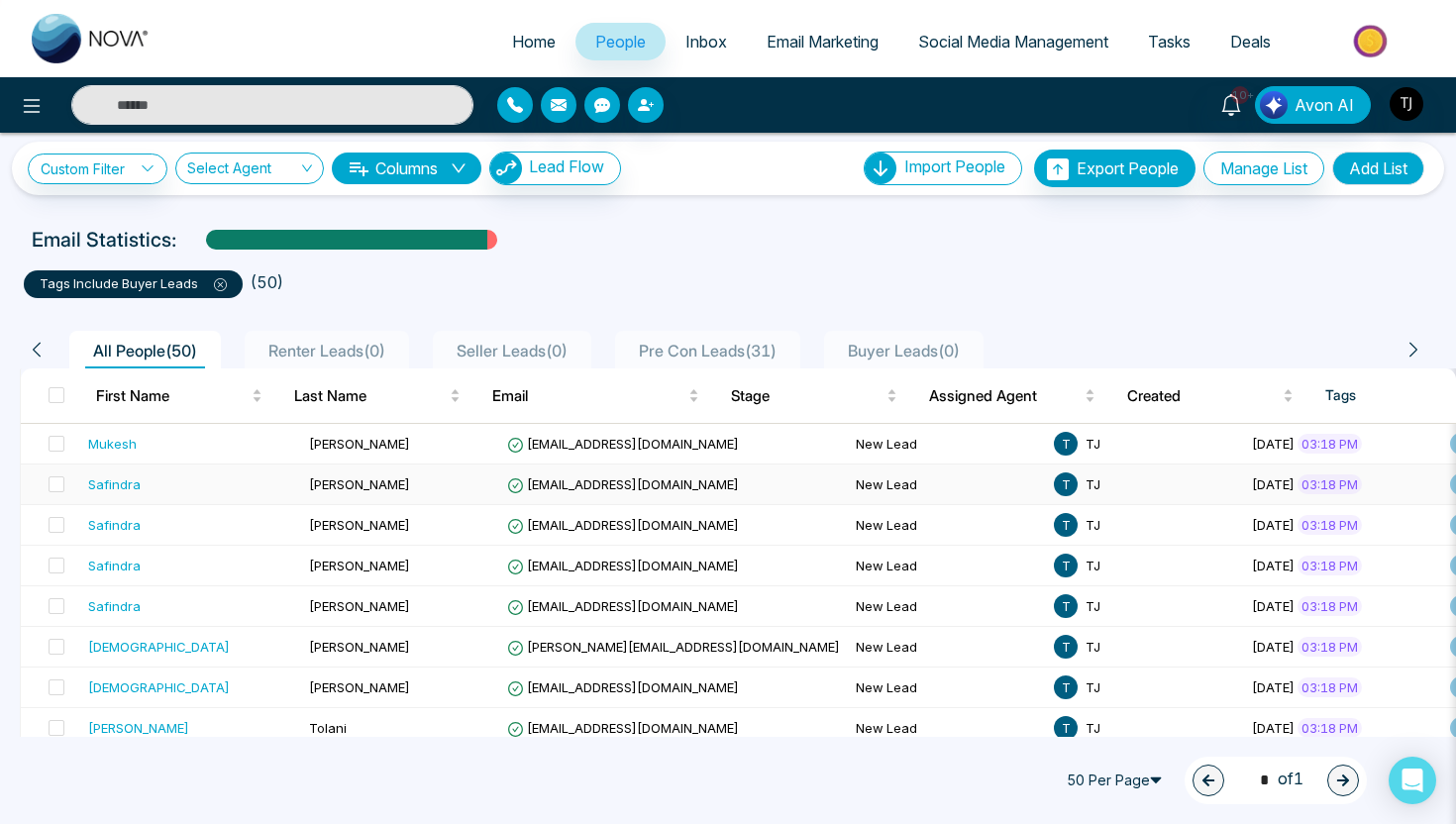 scroll, scrollTop: 0, scrollLeft: 0, axis: both 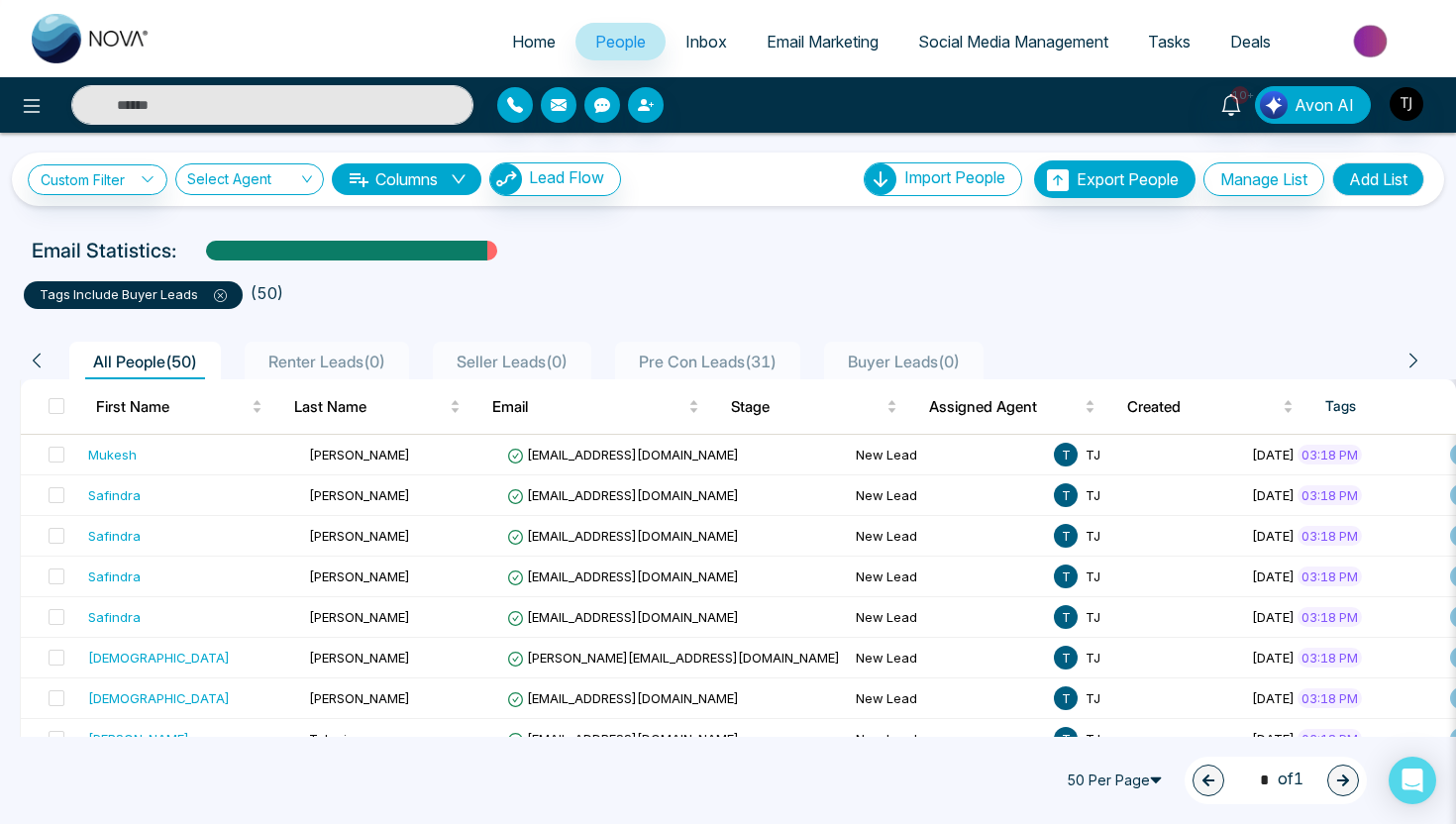 click on "Email Marketing" at bounding box center [822, 42] 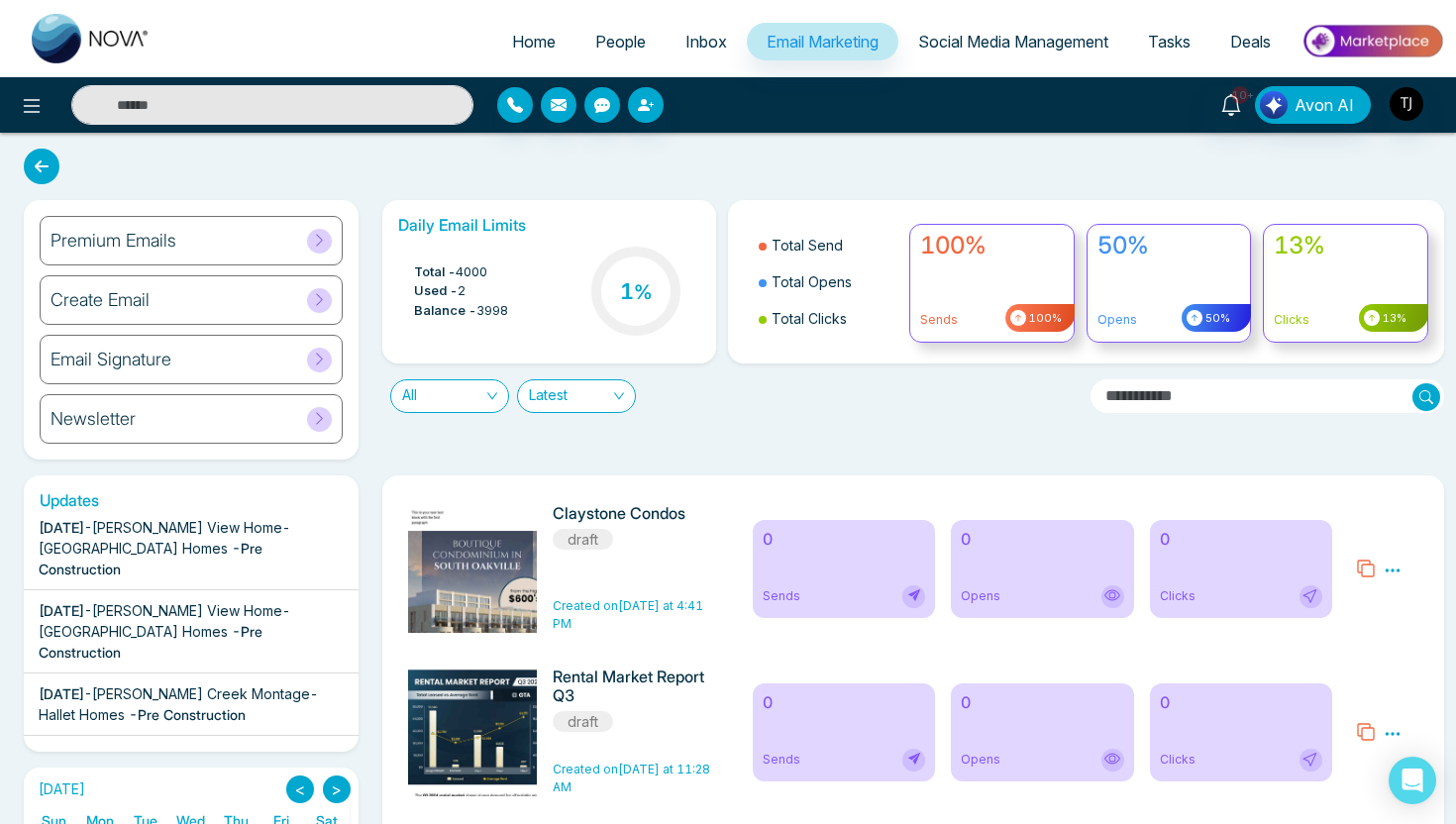 scroll, scrollTop: 100, scrollLeft: 0, axis: vertical 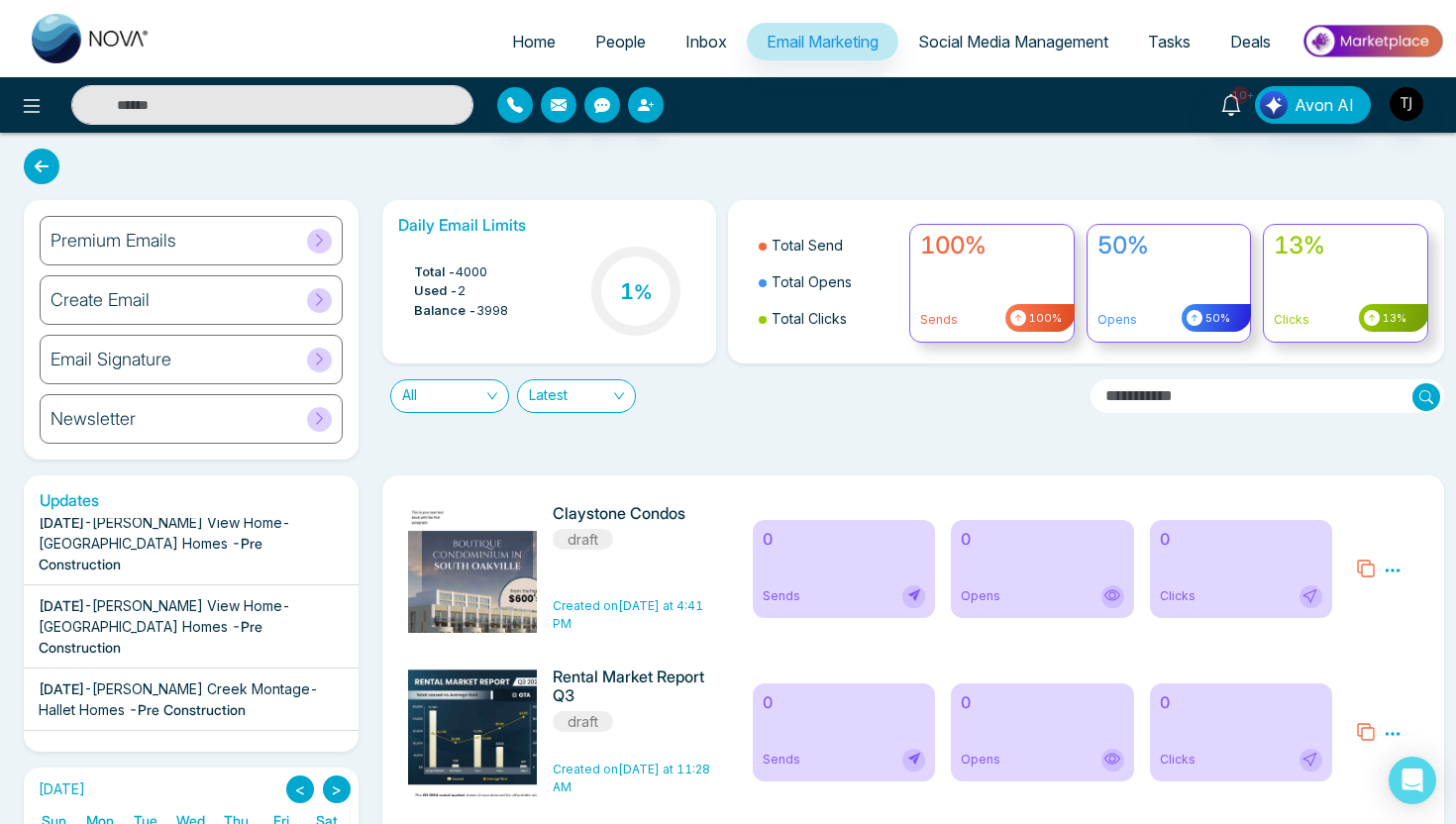 click on "Premium Emails" at bounding box center [191, 241] 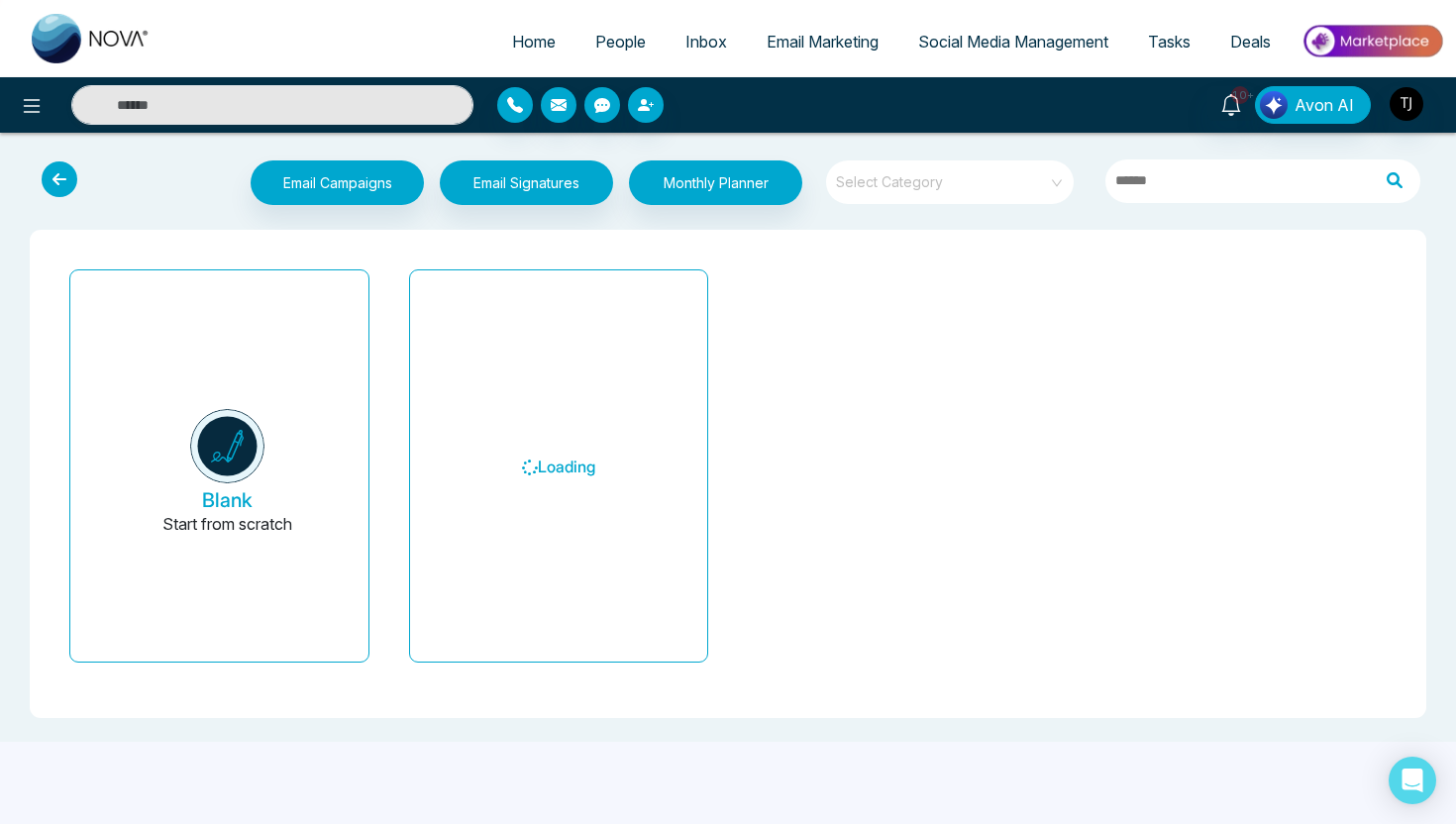 click at bounding box center (943, 175) 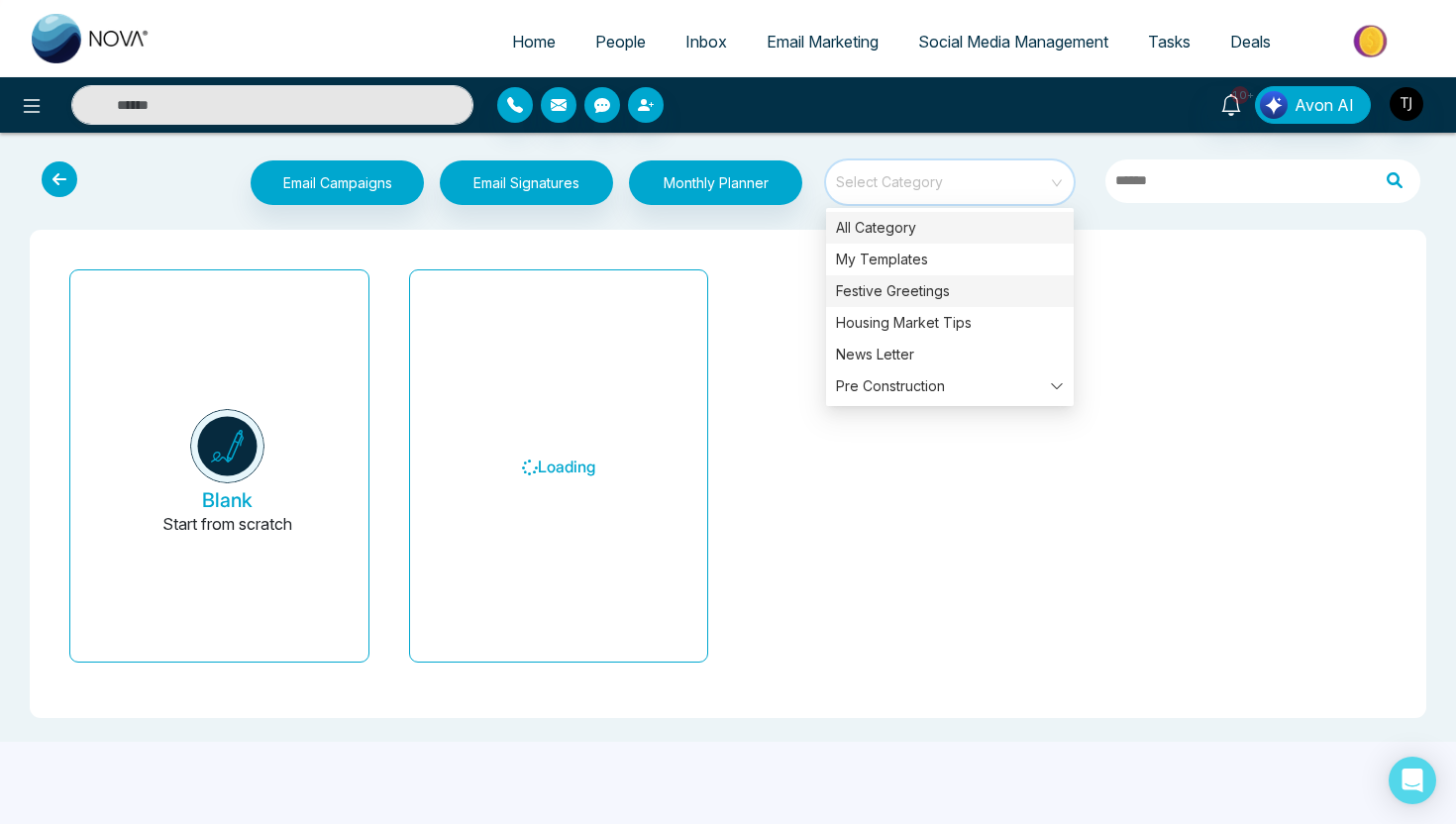 click on "Festive Greetings" at bounding box center (950, 291) 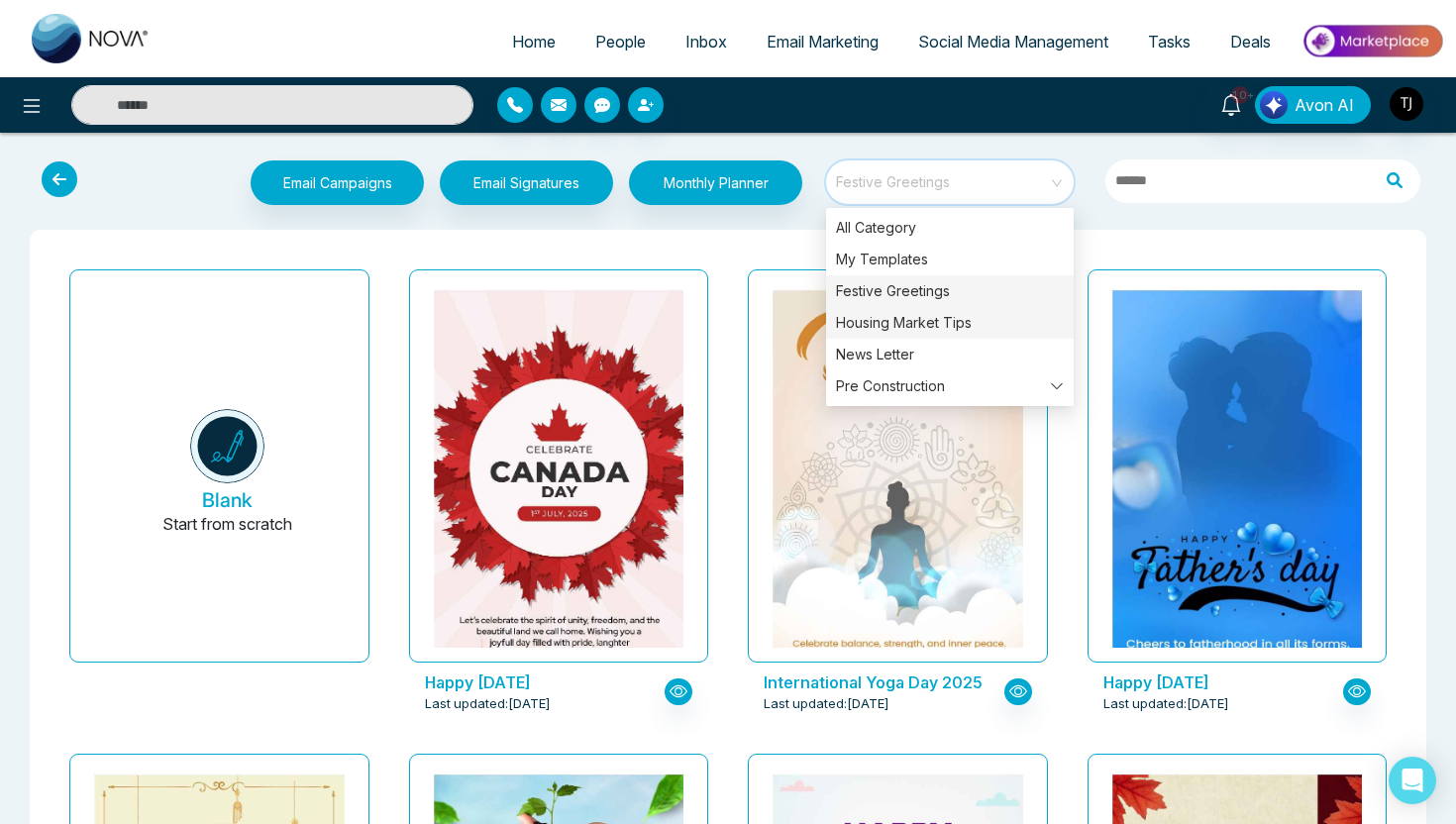 click on "Housing Market Tips" at bounding box center (950, 323) 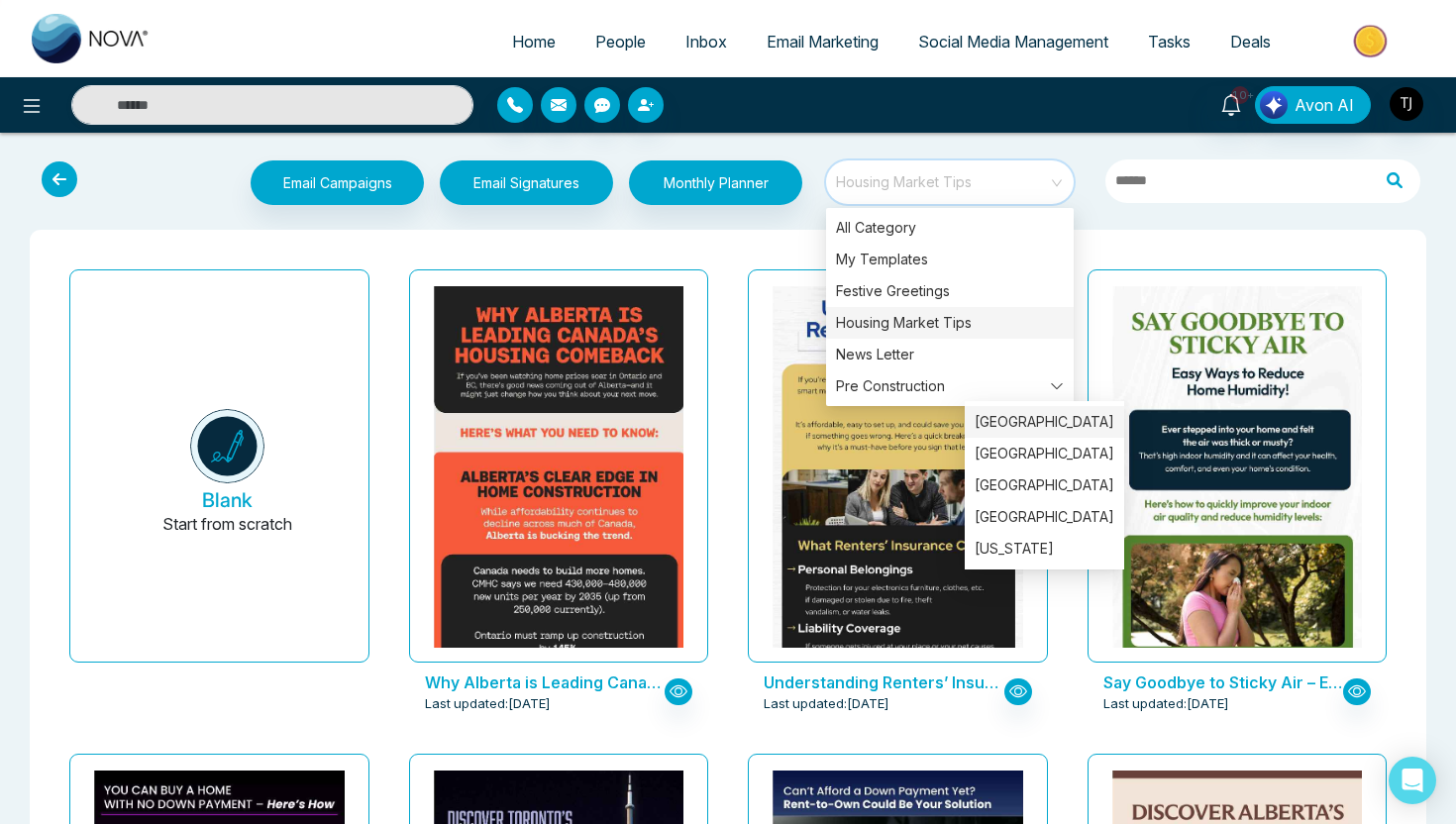 click on "[GEOGRAPHIC_DATA]" at bounding box center (1044, 422) 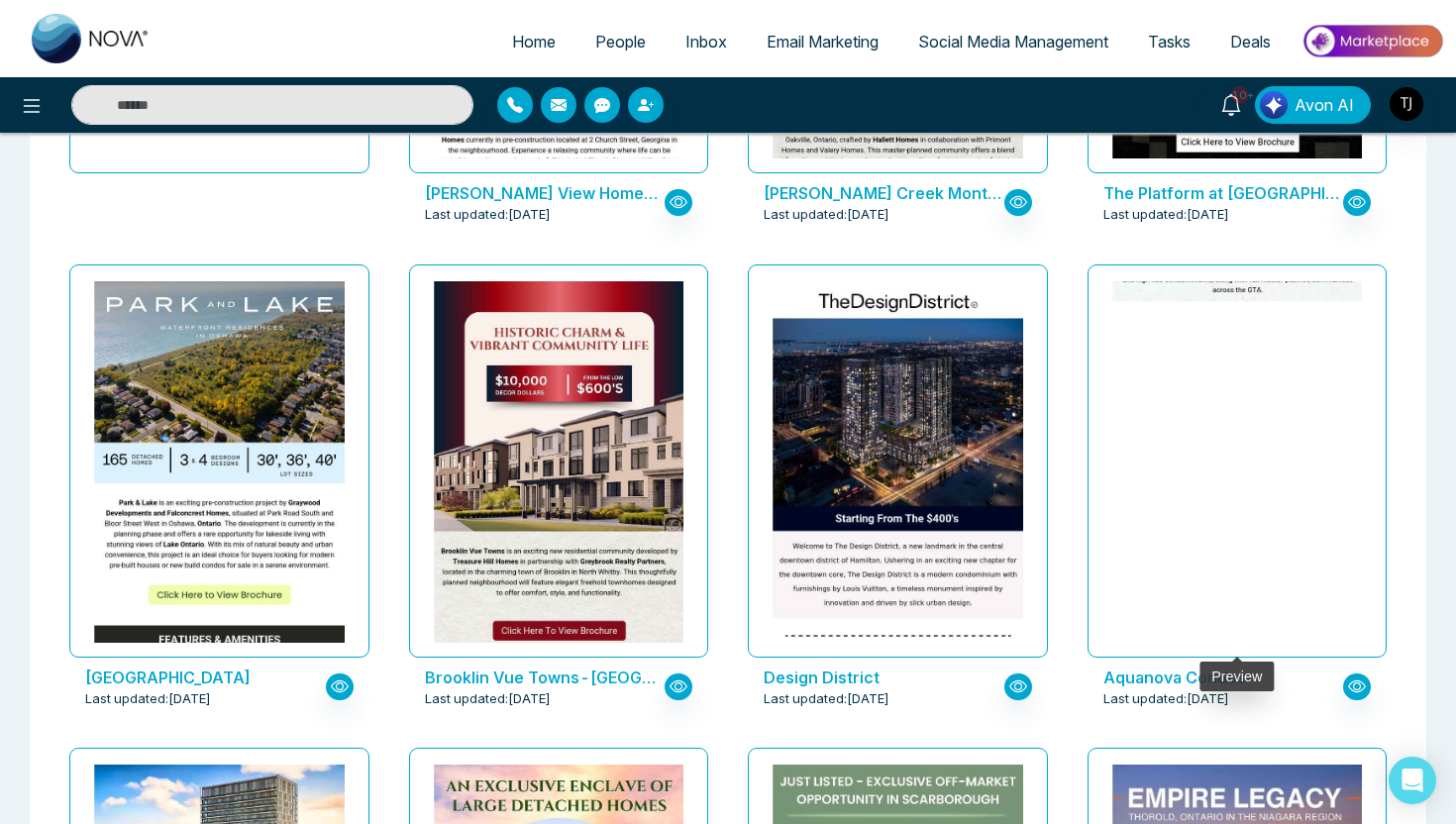 scroll, scrollTop: 485, scrollLeft: 0, axis: vertical 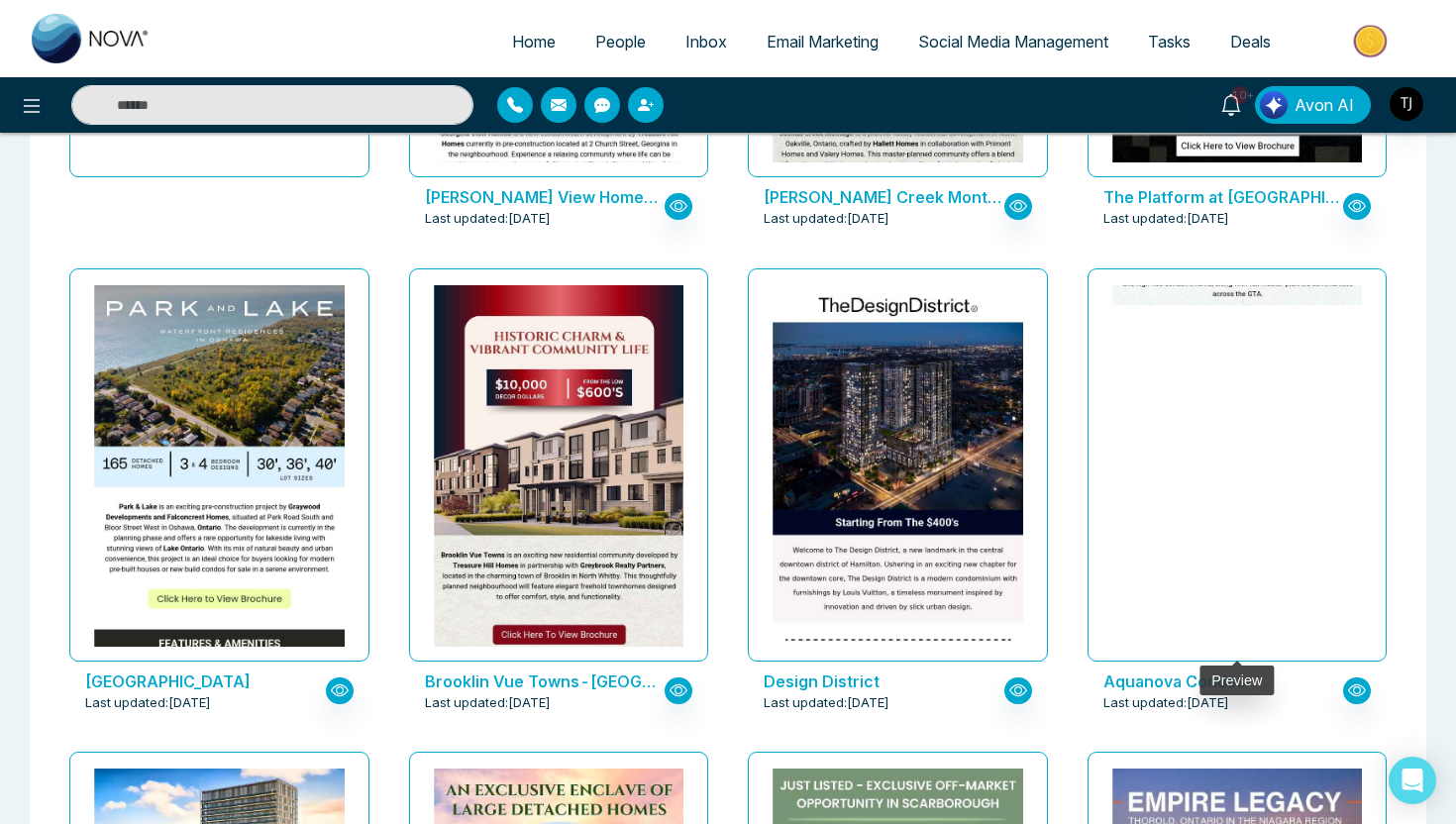 click at bounding box center [1236, -846] 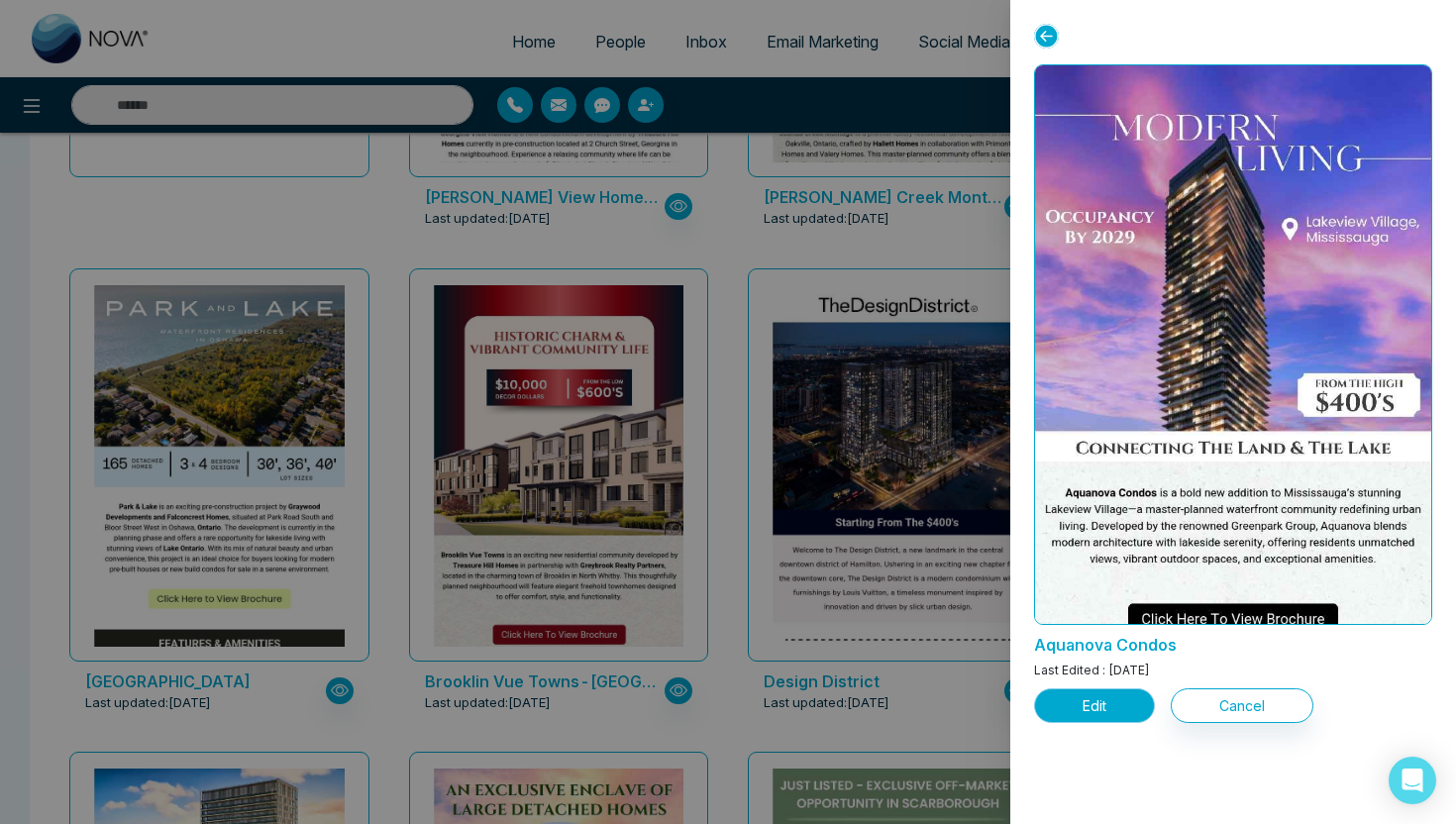 click on "Edit" at bounding box center (1094, 705) 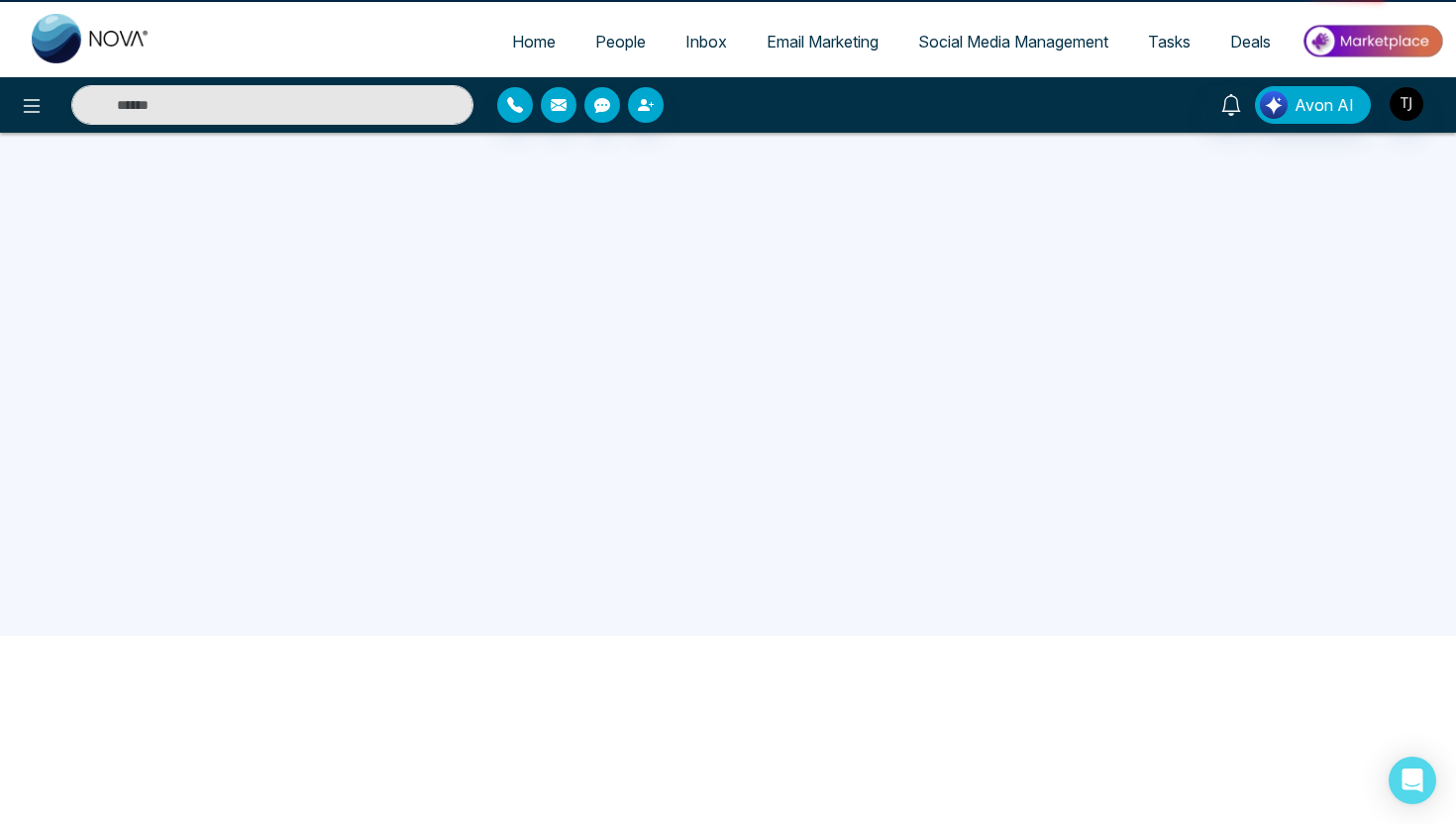 scroll, scrollTop: 0, scrollLeft: 0, axis: both 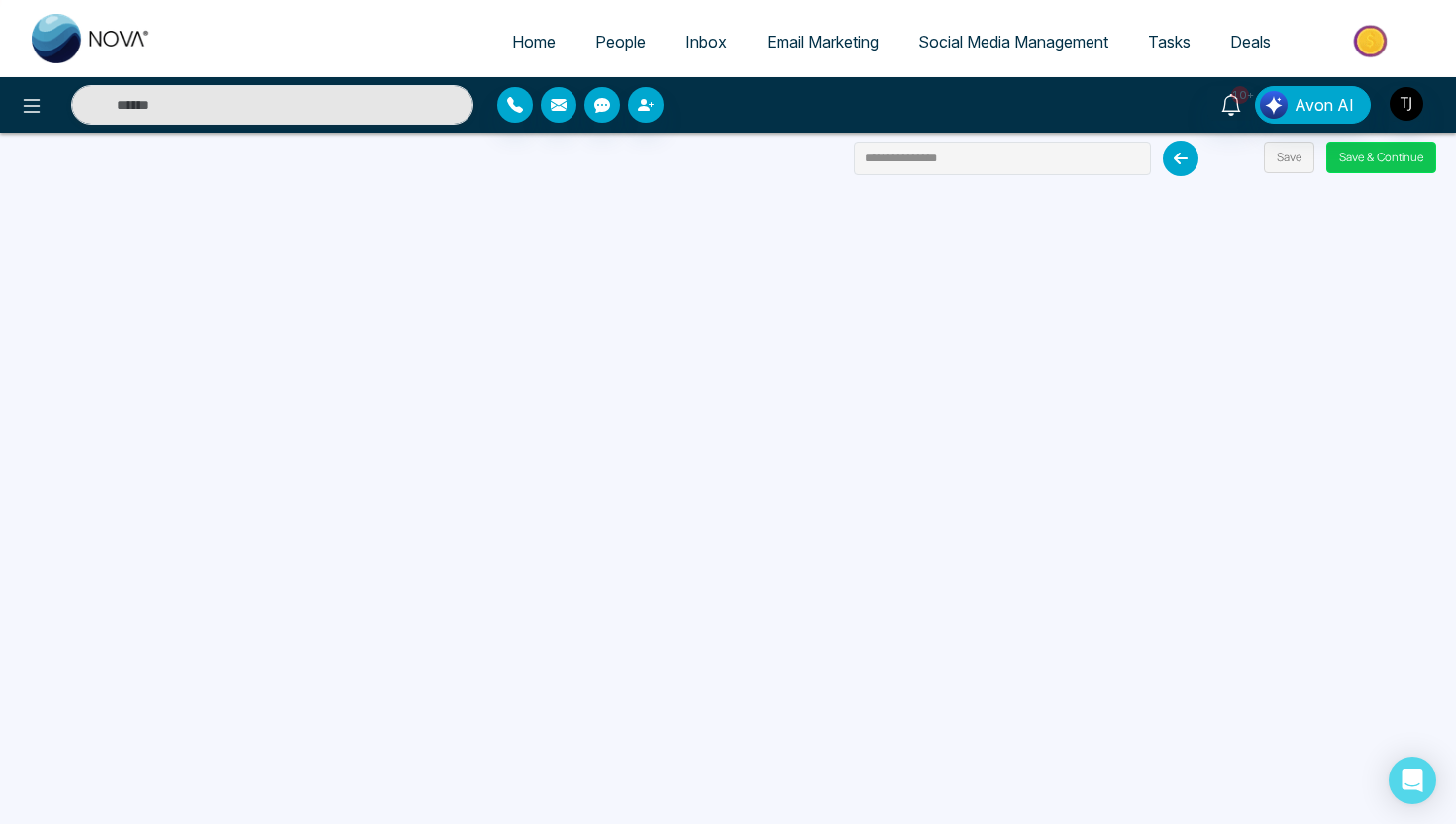 click on "Save & Continue" at bounding box center [1381, 157] 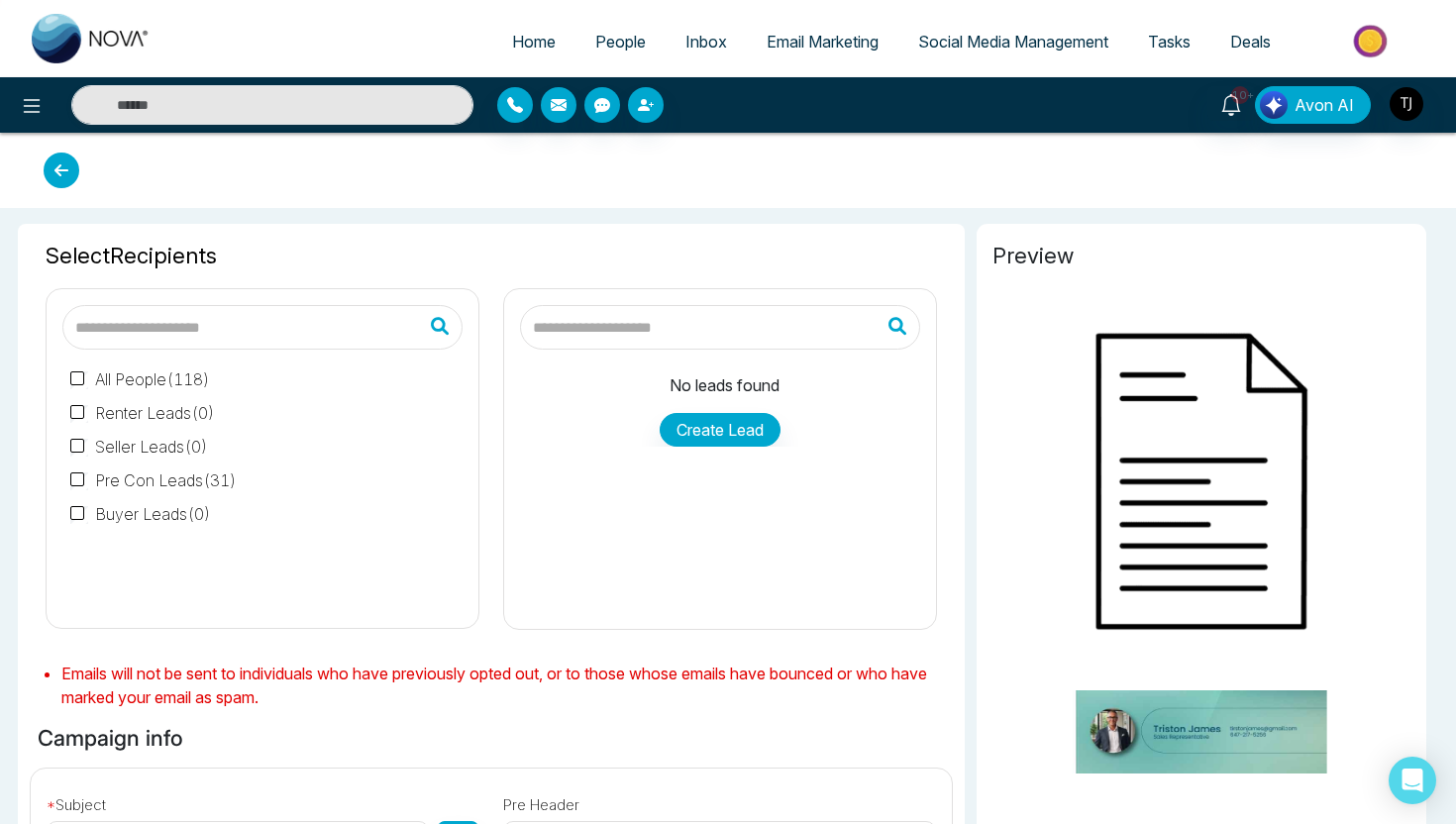 type on "**********" 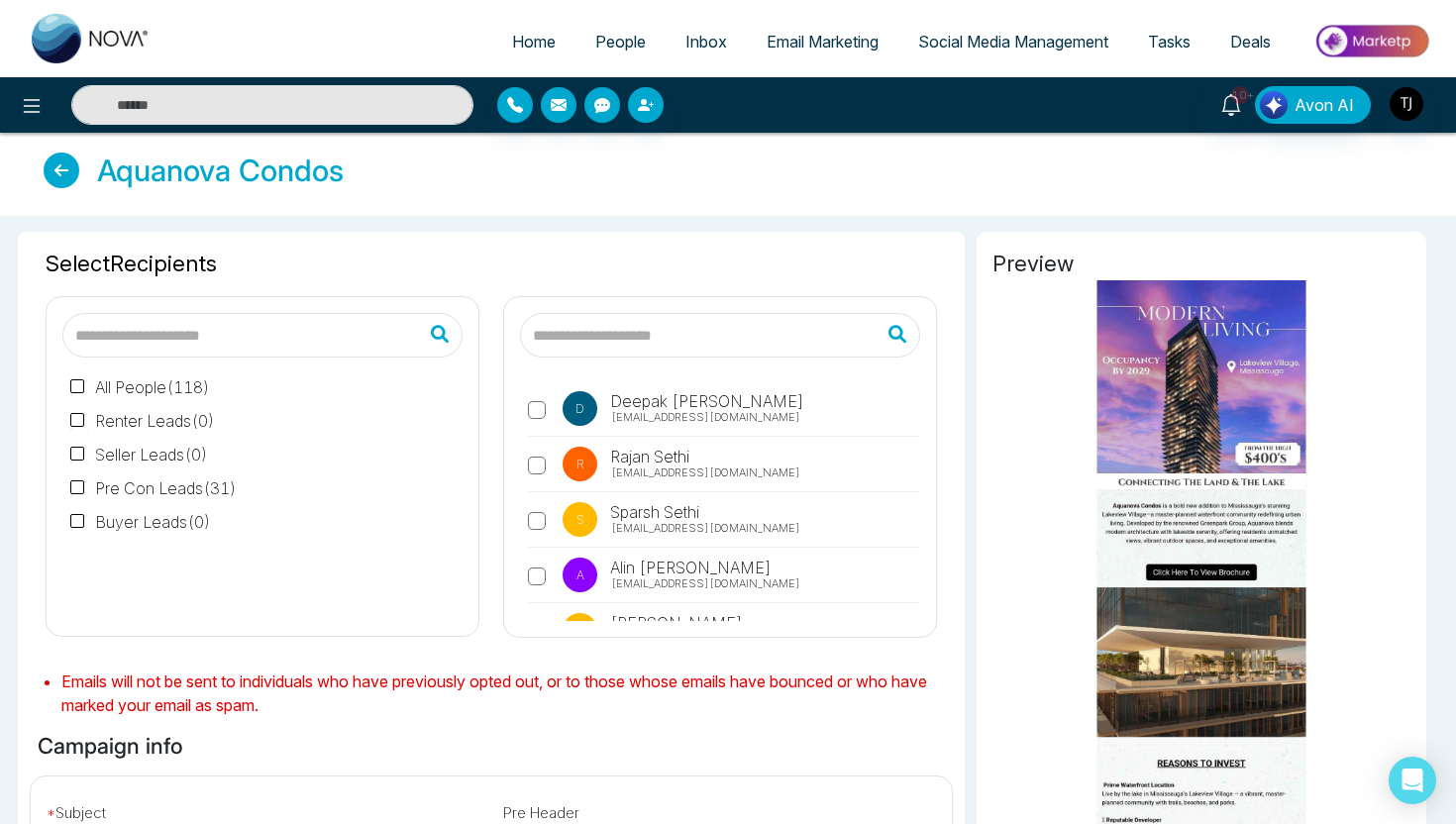 click on "All People  ( 118 )" at bounding box center (140, 387) 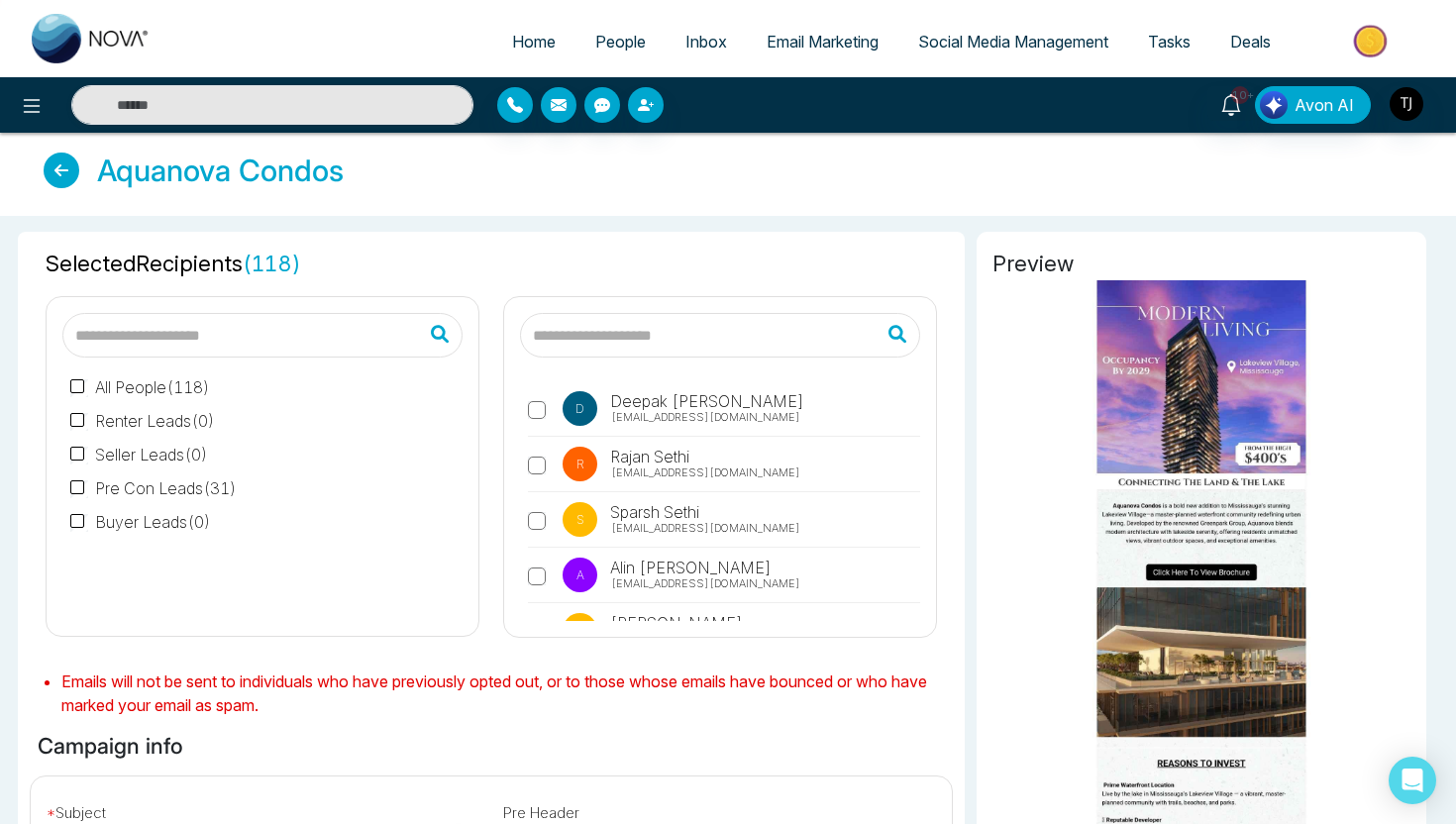 click on "Seller Leads  ( 0 )" at bounding box center (139, 455) 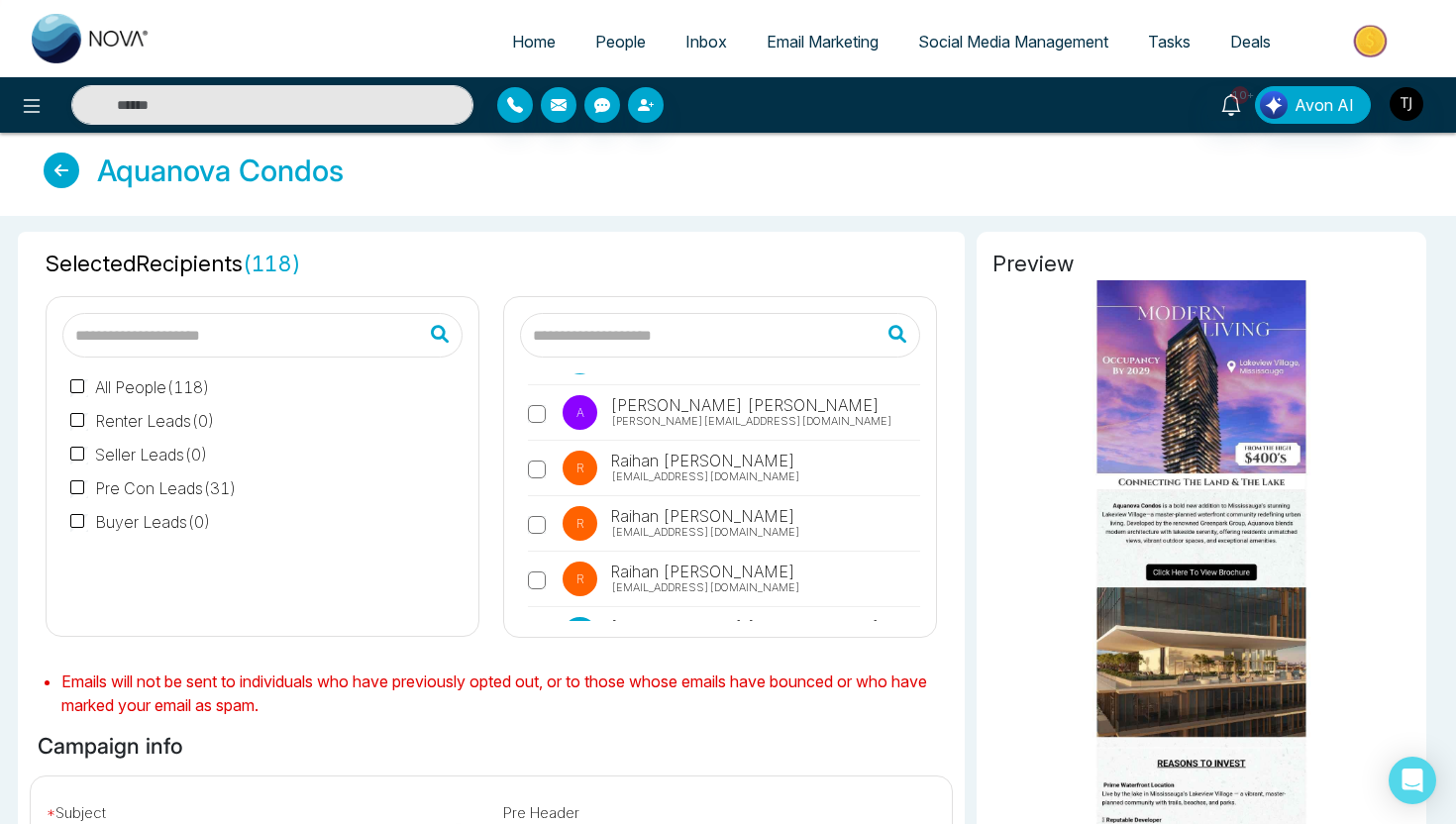 scroll, scrollTop: 764, scrollLeft: 0, axis: vertical 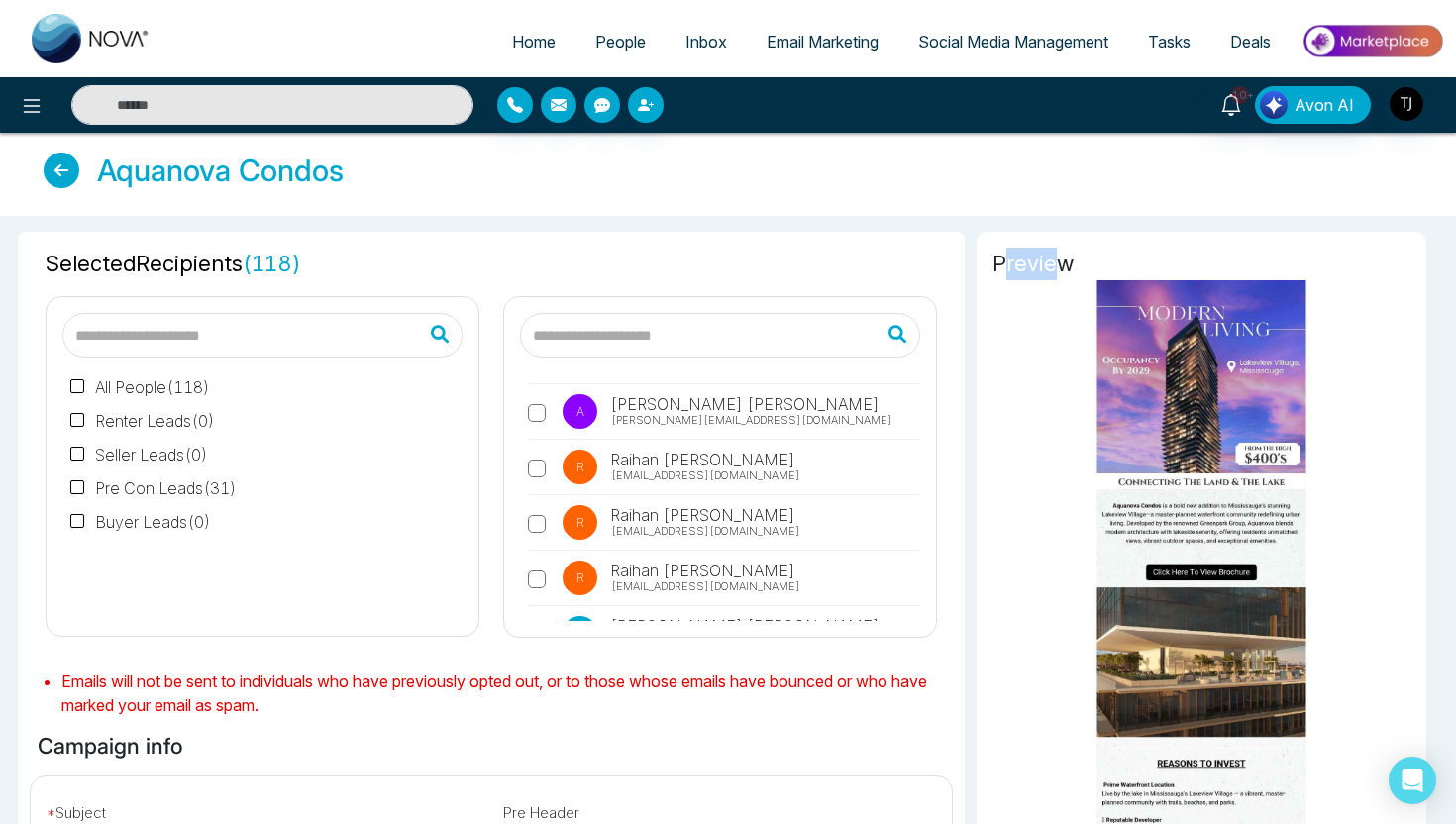 drag, startPoint x: 1002, startPoint y: 265, endPoint x: 1053, endPoint y: 268, distance: 51.088159 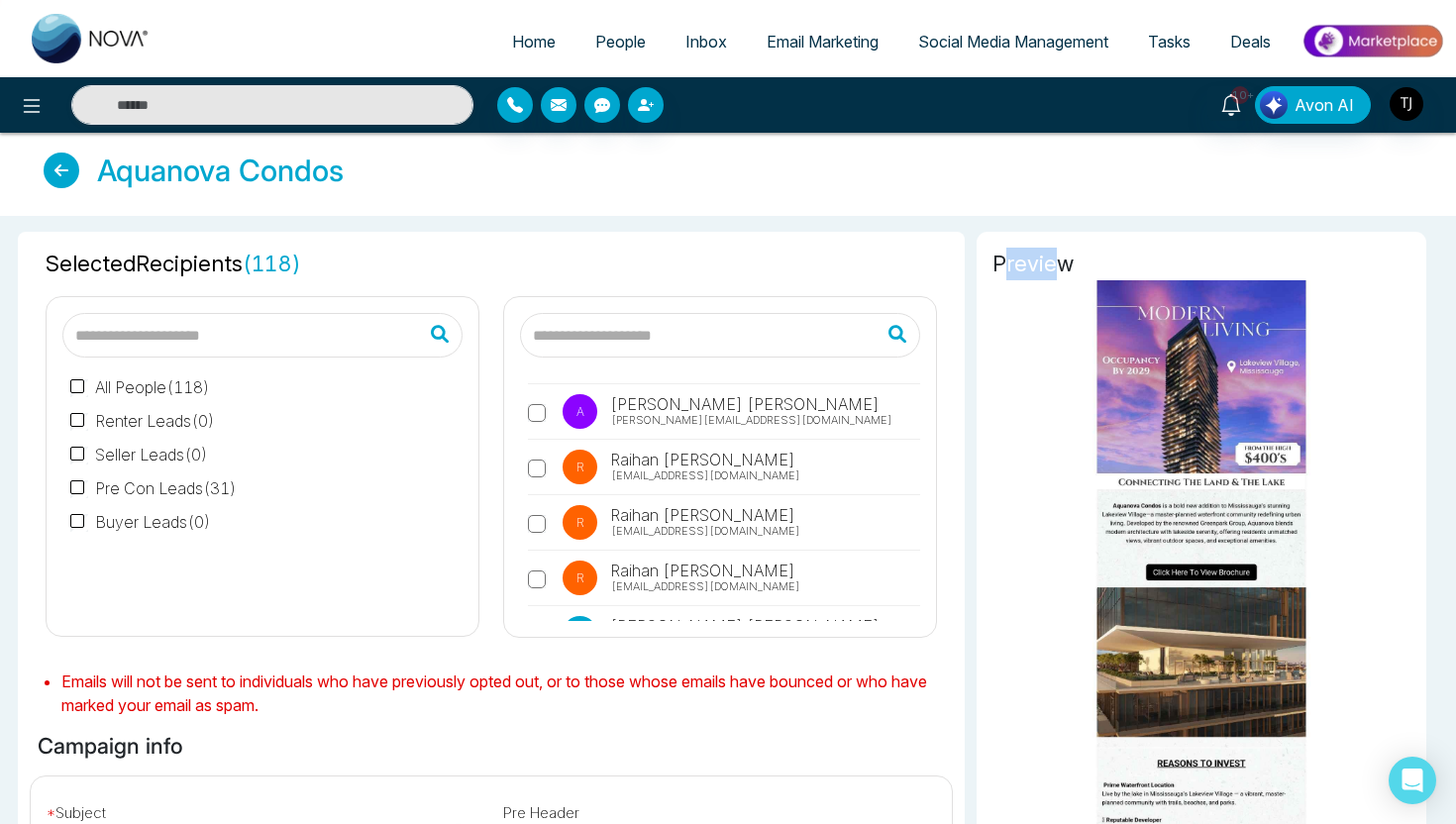 click on "Preview" at bounding box center (1201, 263) 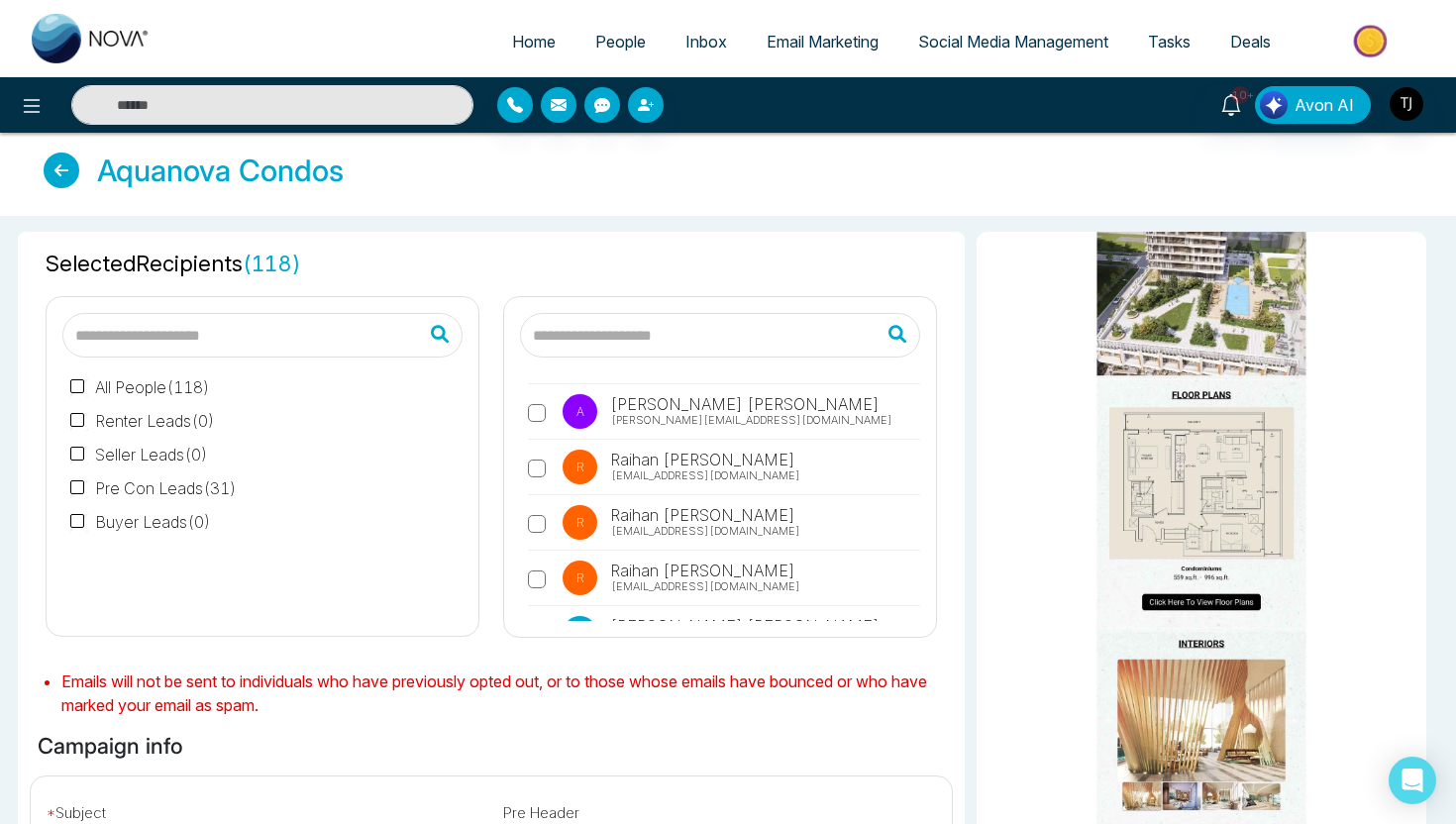 scroll, scrollTop: 1148, scrollLeft: 0, axis: vertical 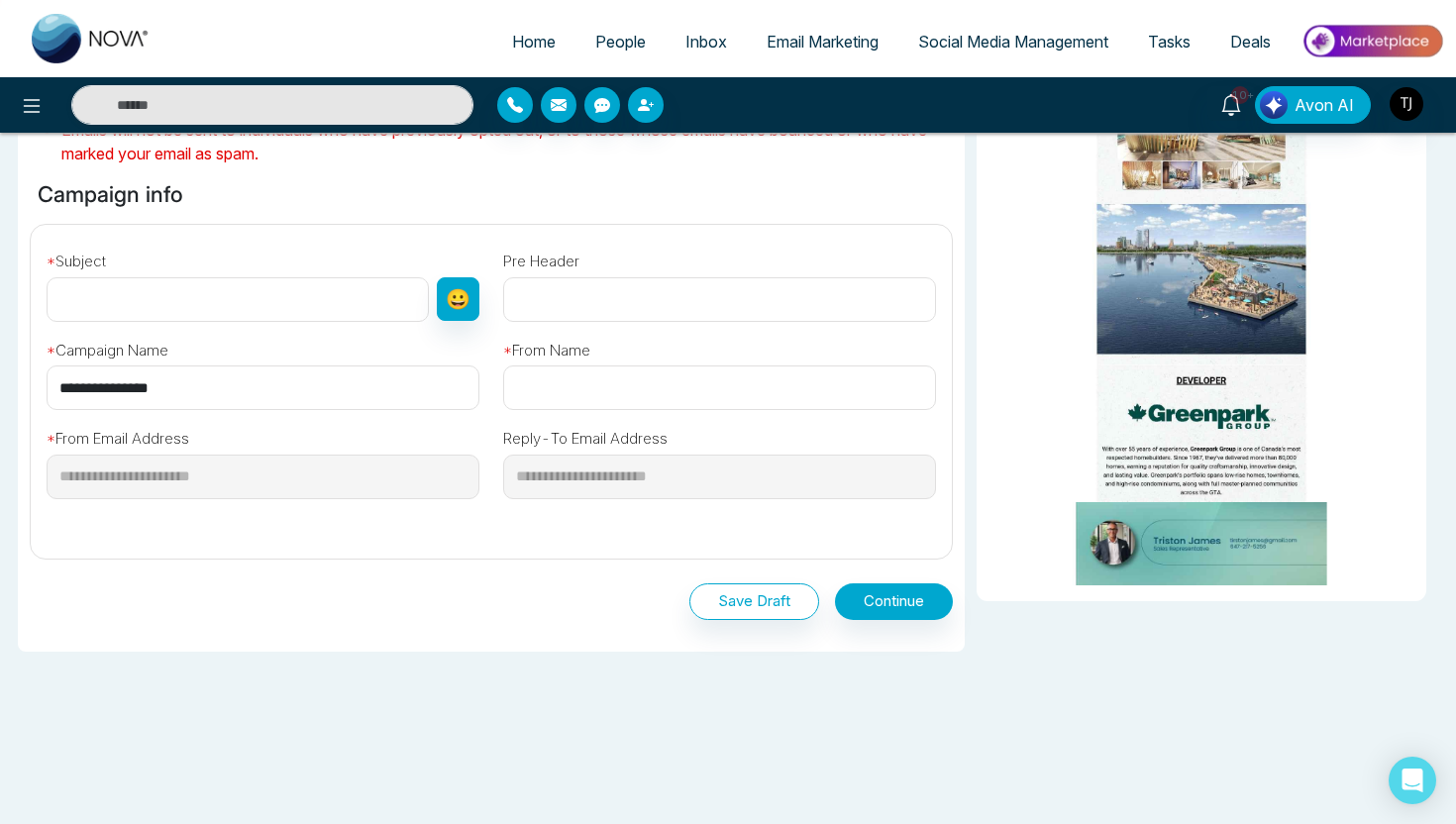 click at bounding box center (238, 299) 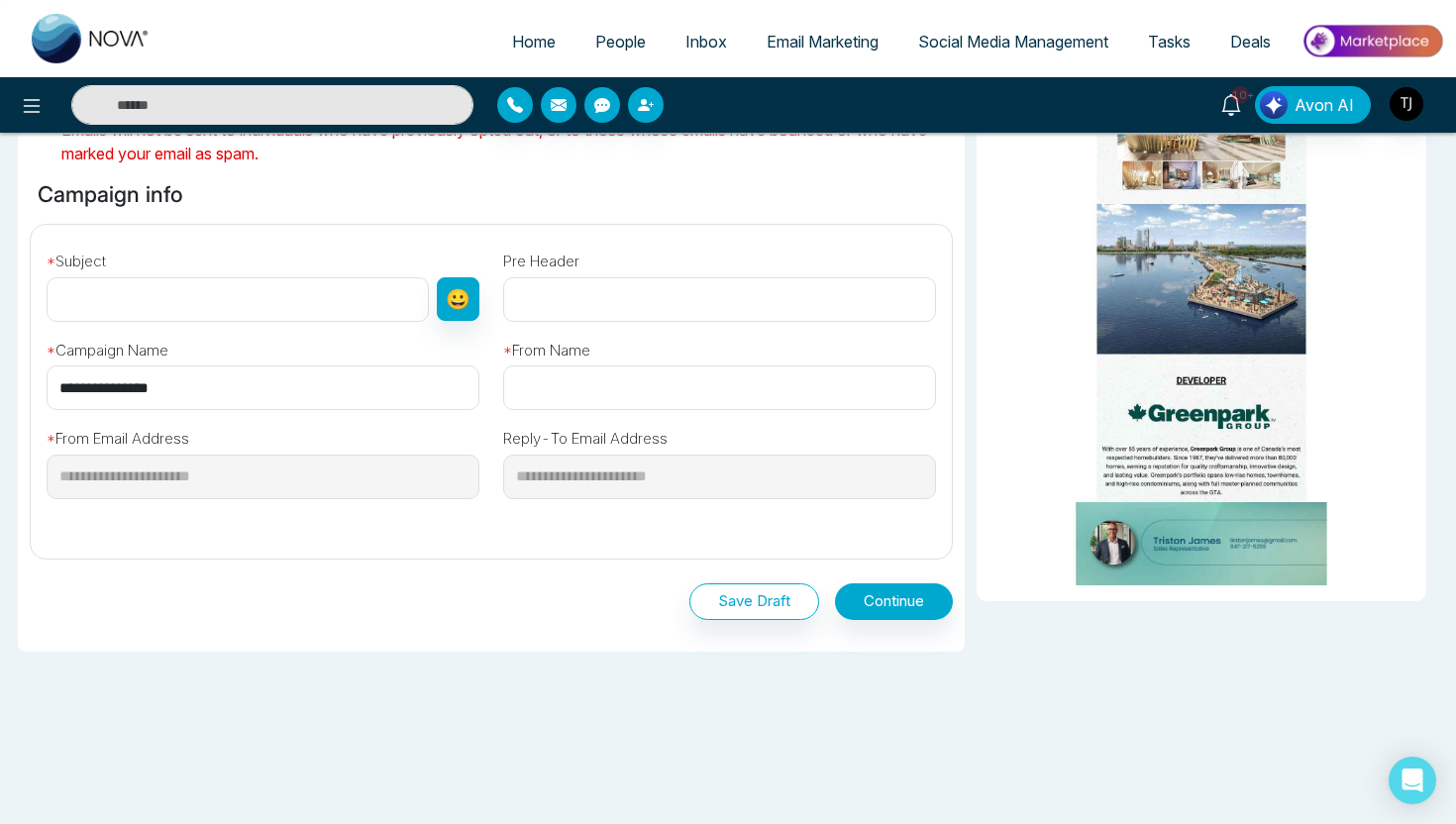 type on "*******" 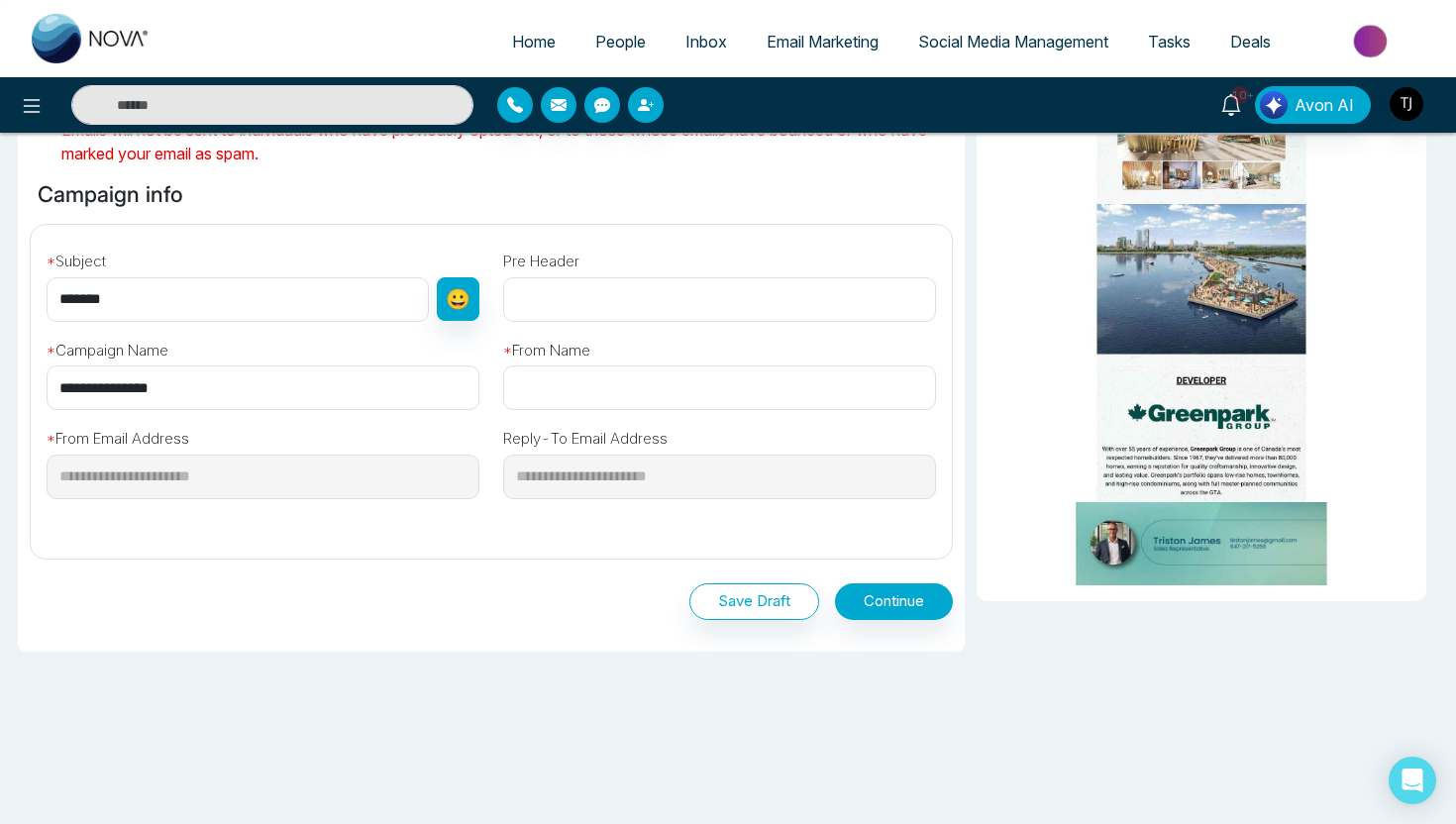 click at bounding box center [719, 387] 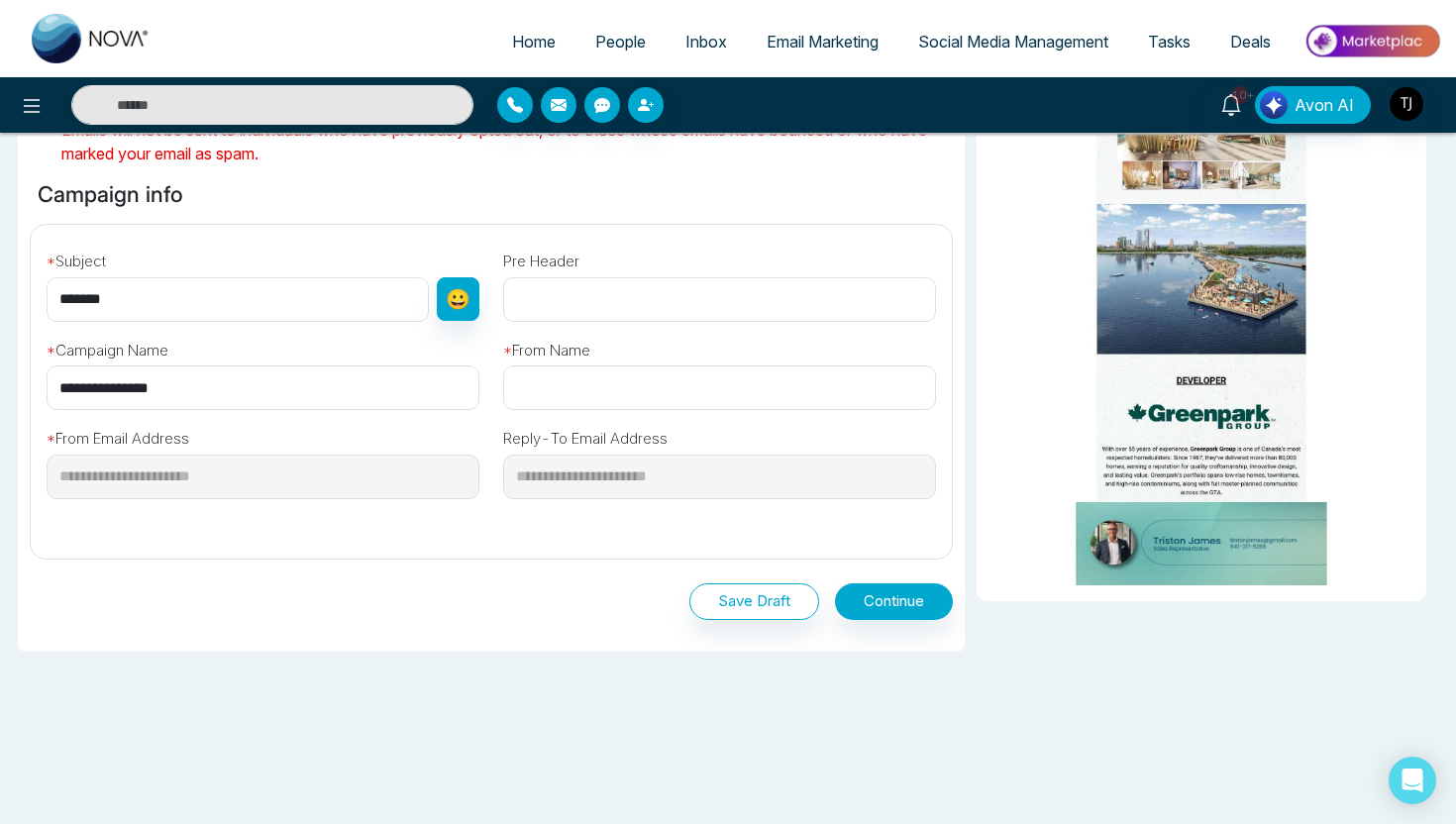 type on "*******" 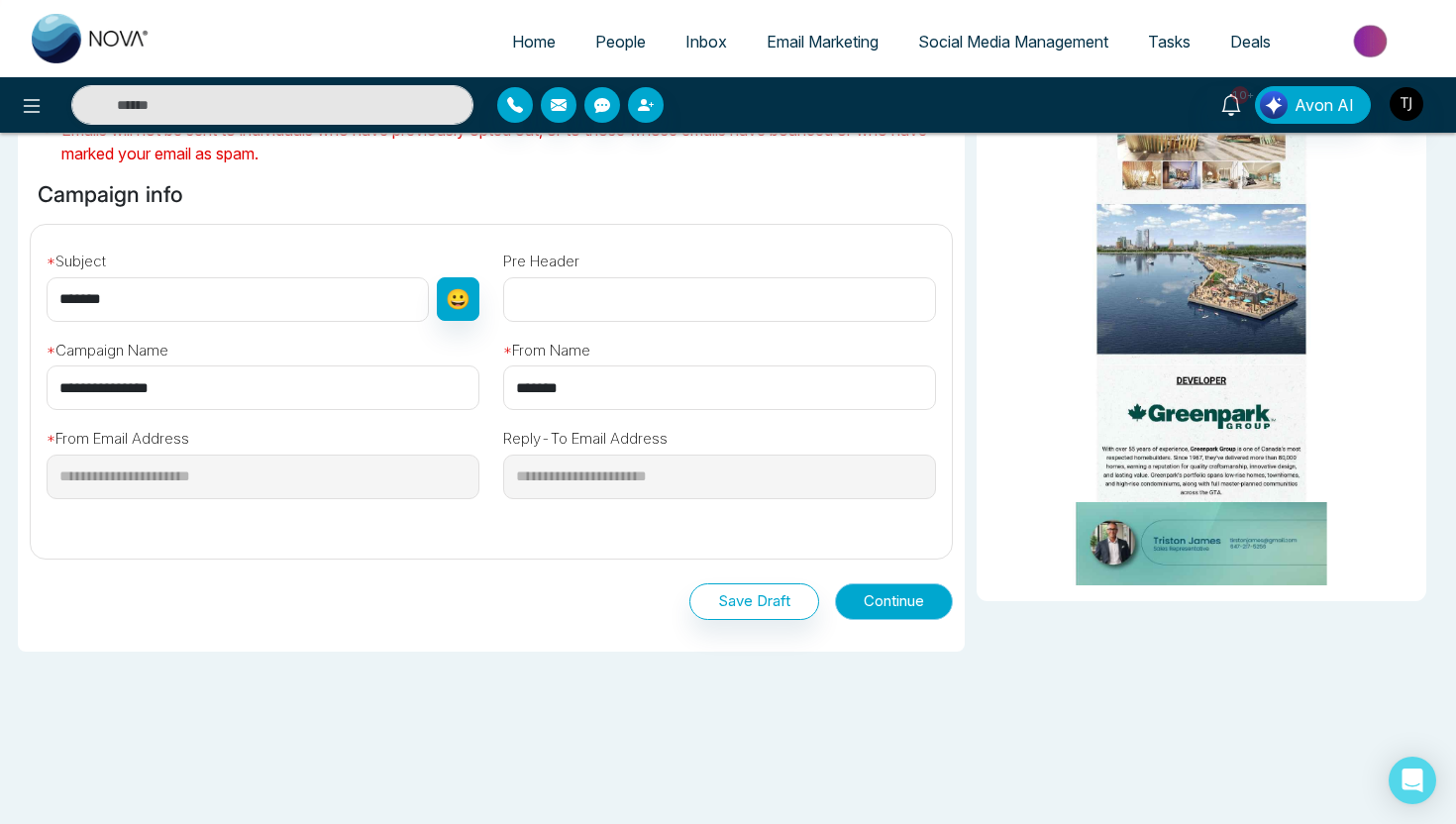 click on "Continue" at bounding box center [893, 601] 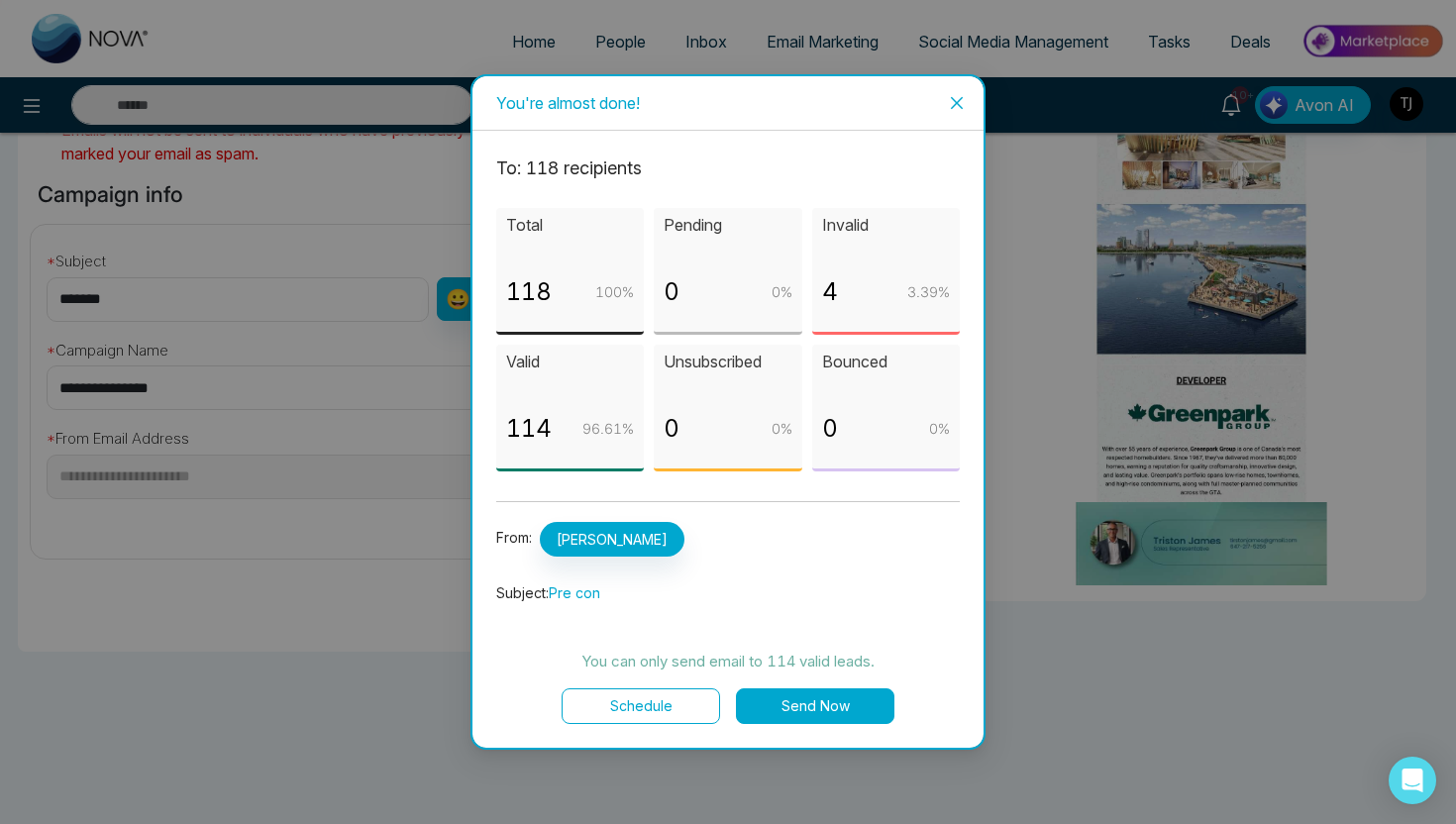 click 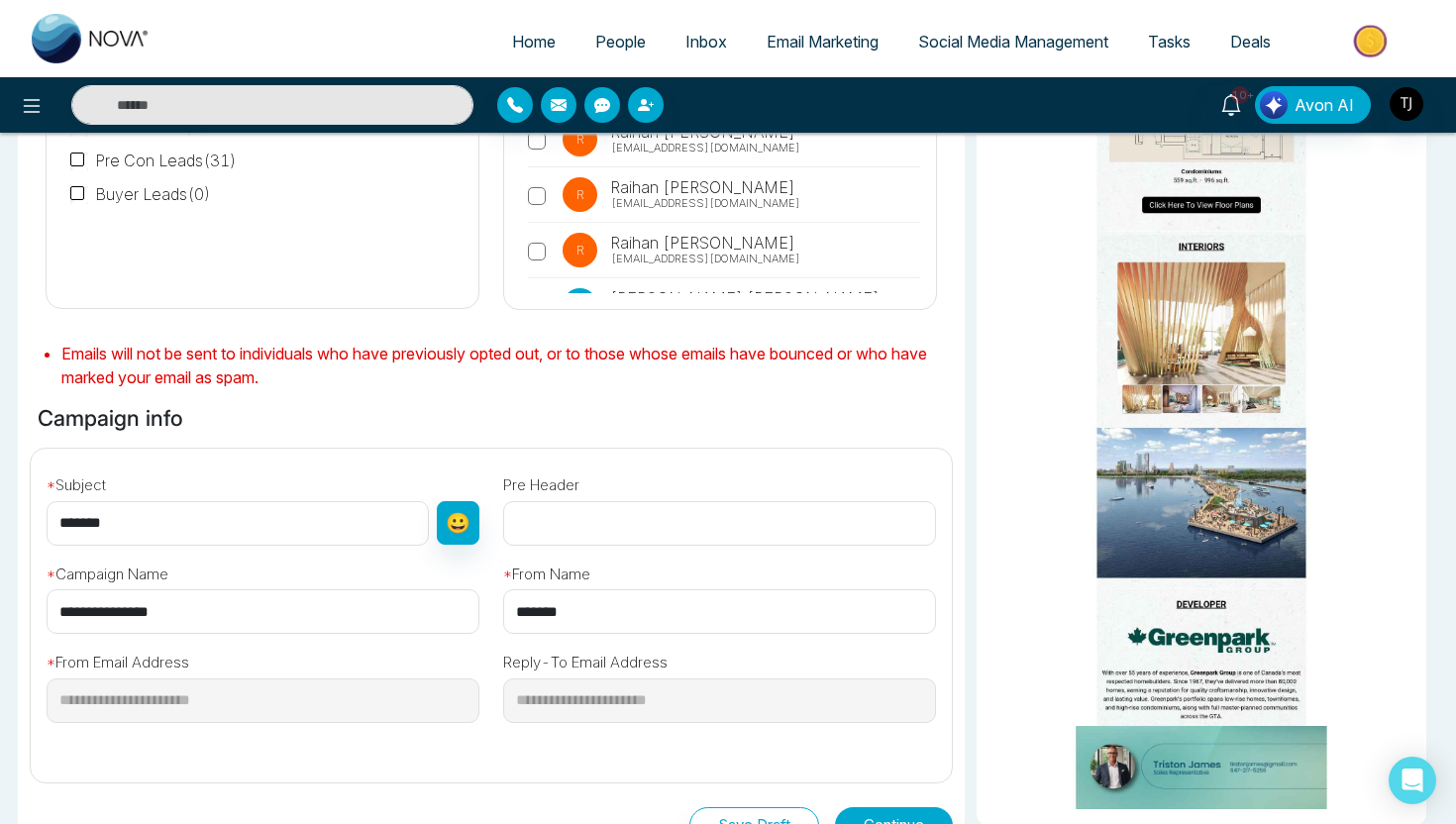 scroll, scrollTop: 0, scrollLeft: 0, axis: both 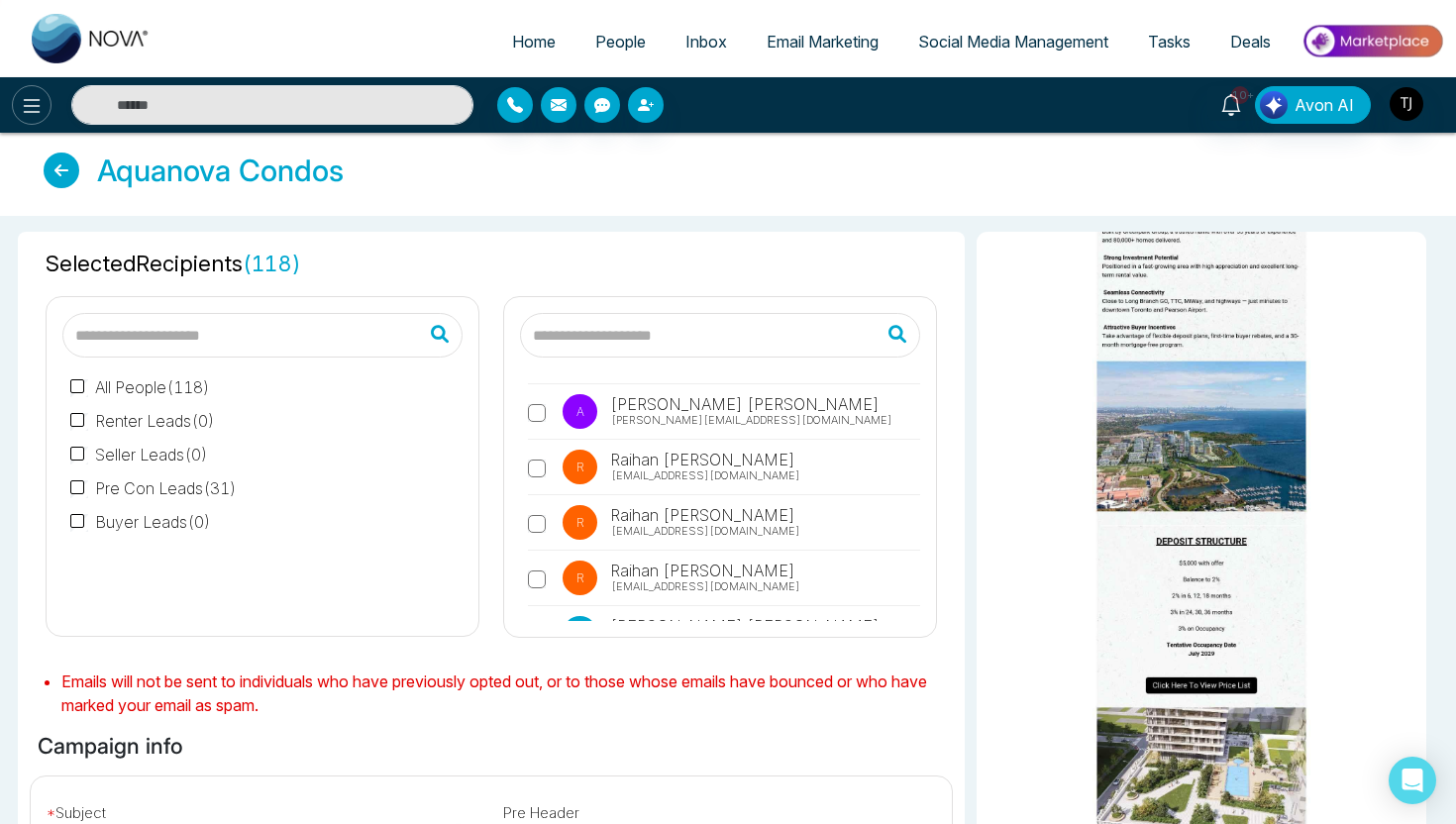 click 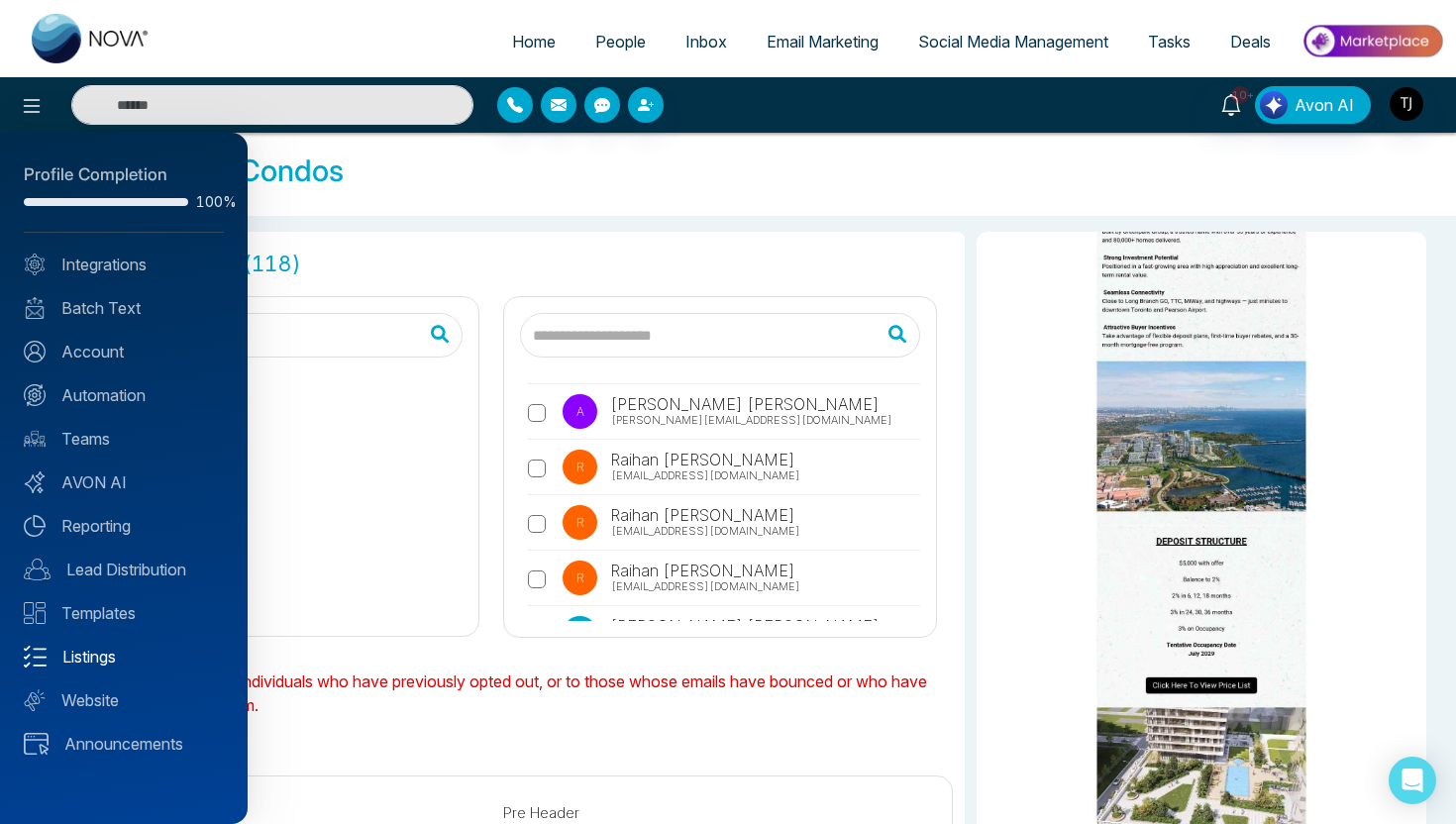 click on "Listings" at bounding box center [124, 657] 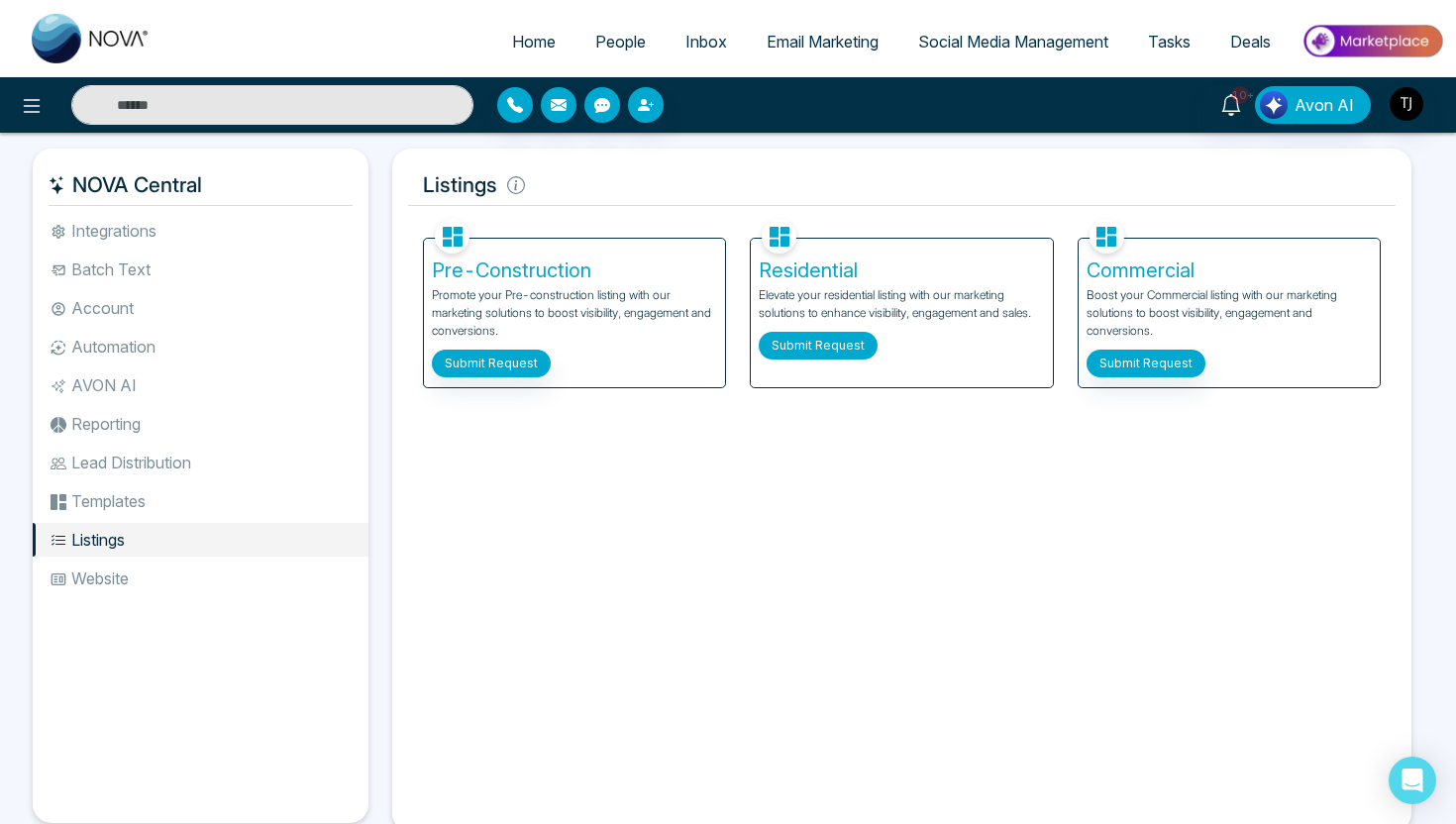 click on "Submit Request" at bounding box center [818, 346] 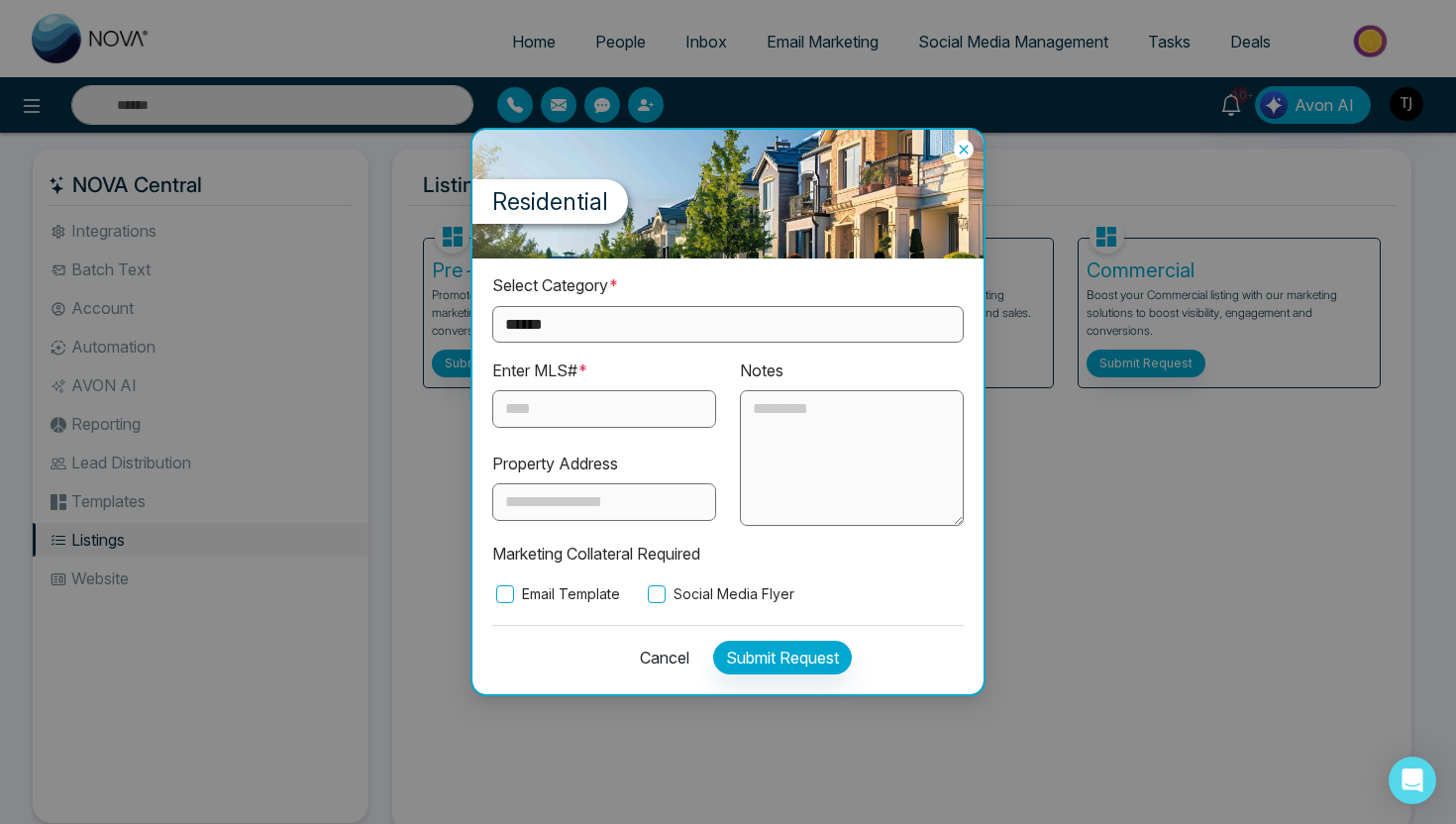 click on "**********" at bounding box center (728, 324) 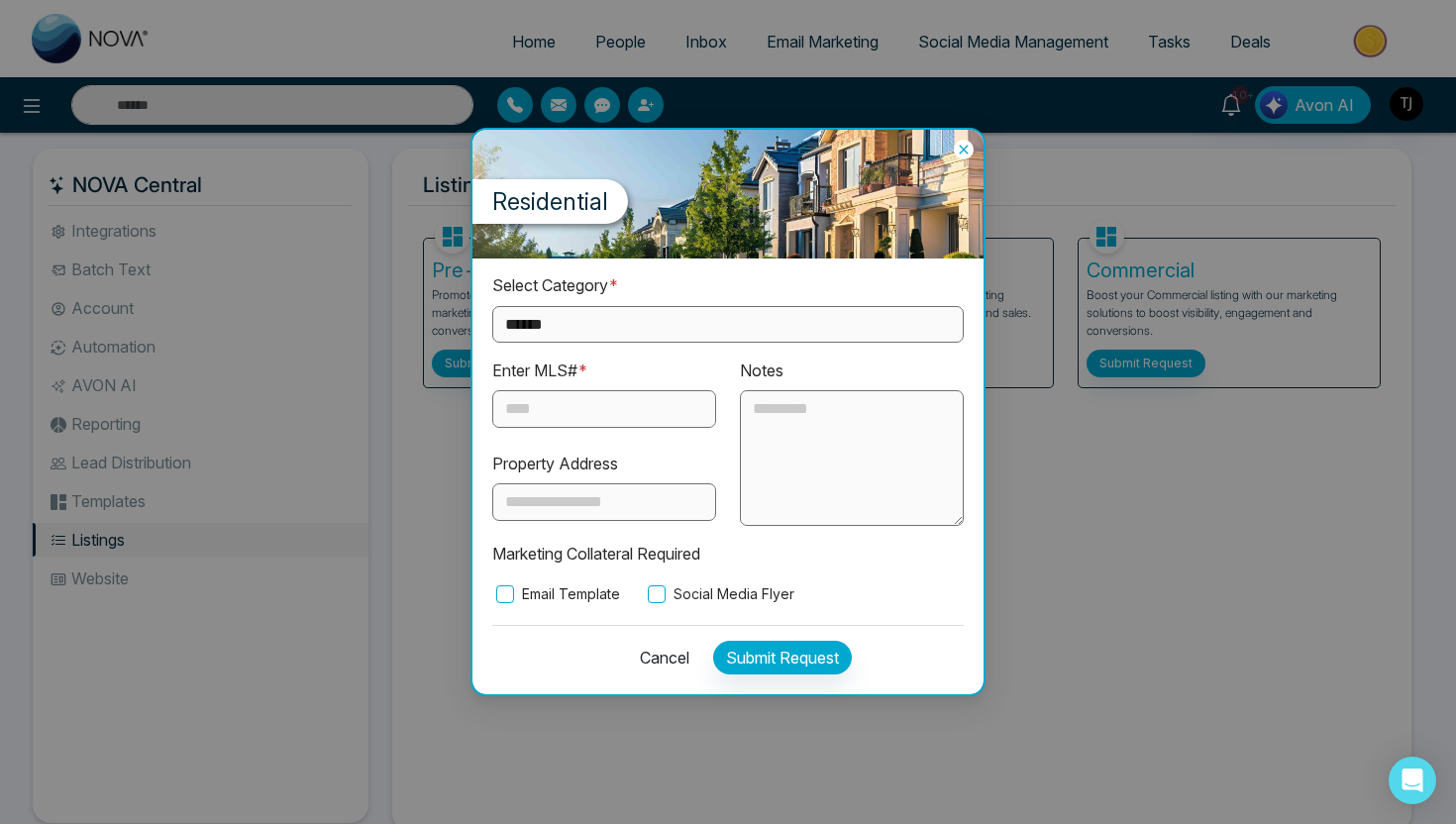 select on "*********" 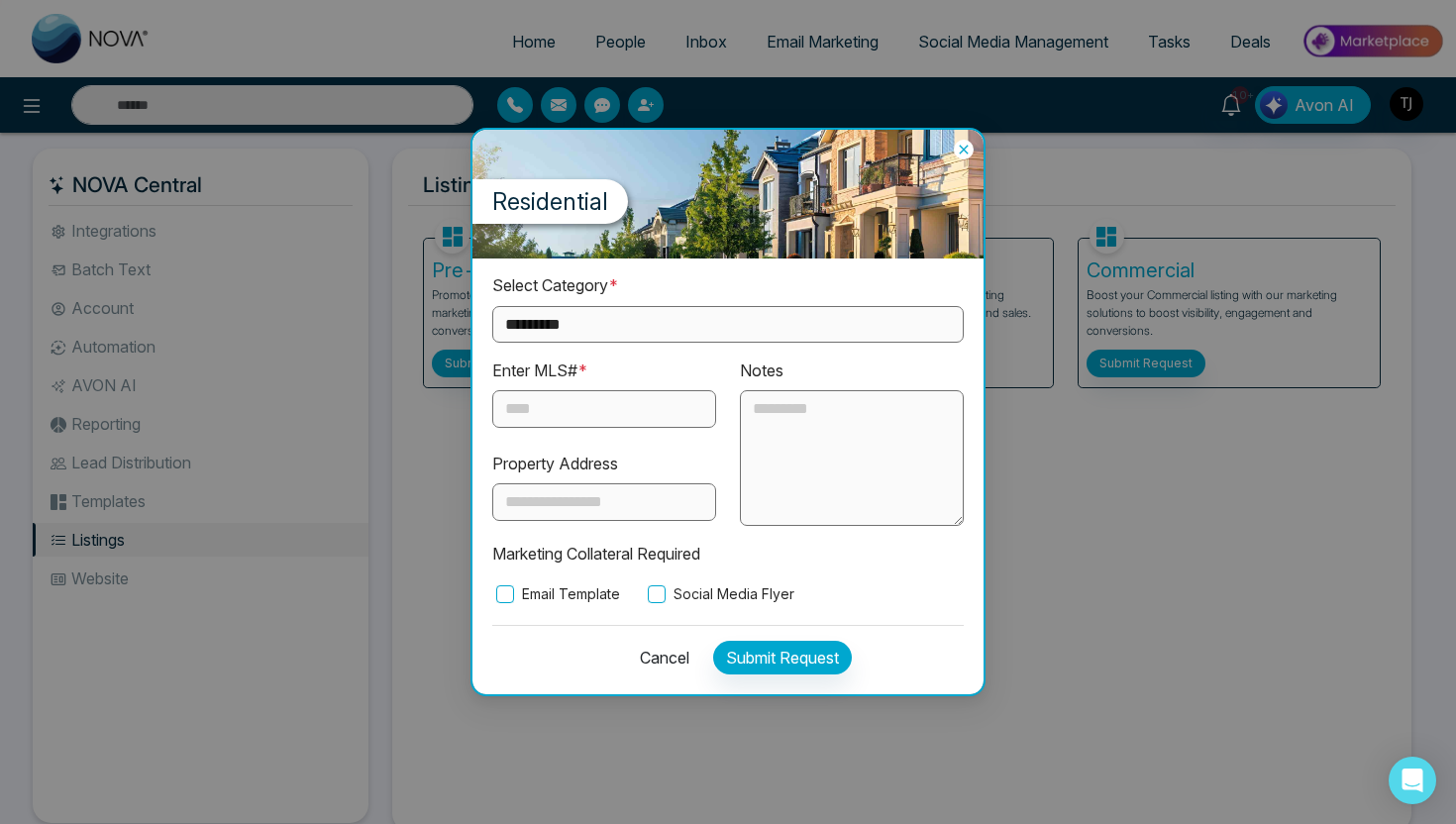click at bounding box center (604, 409) 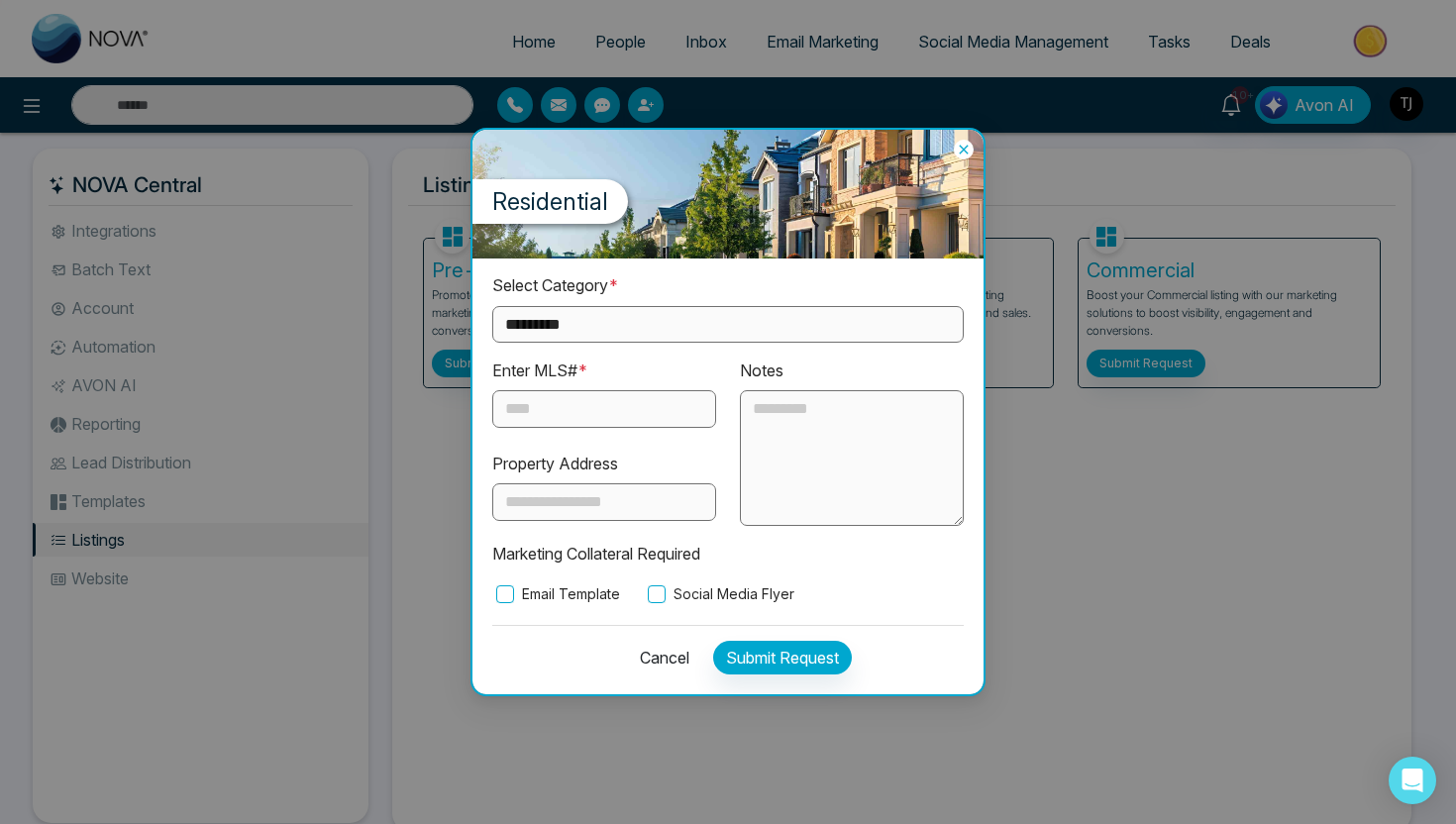 click on "Email Template" at bounding box center (556, 594) 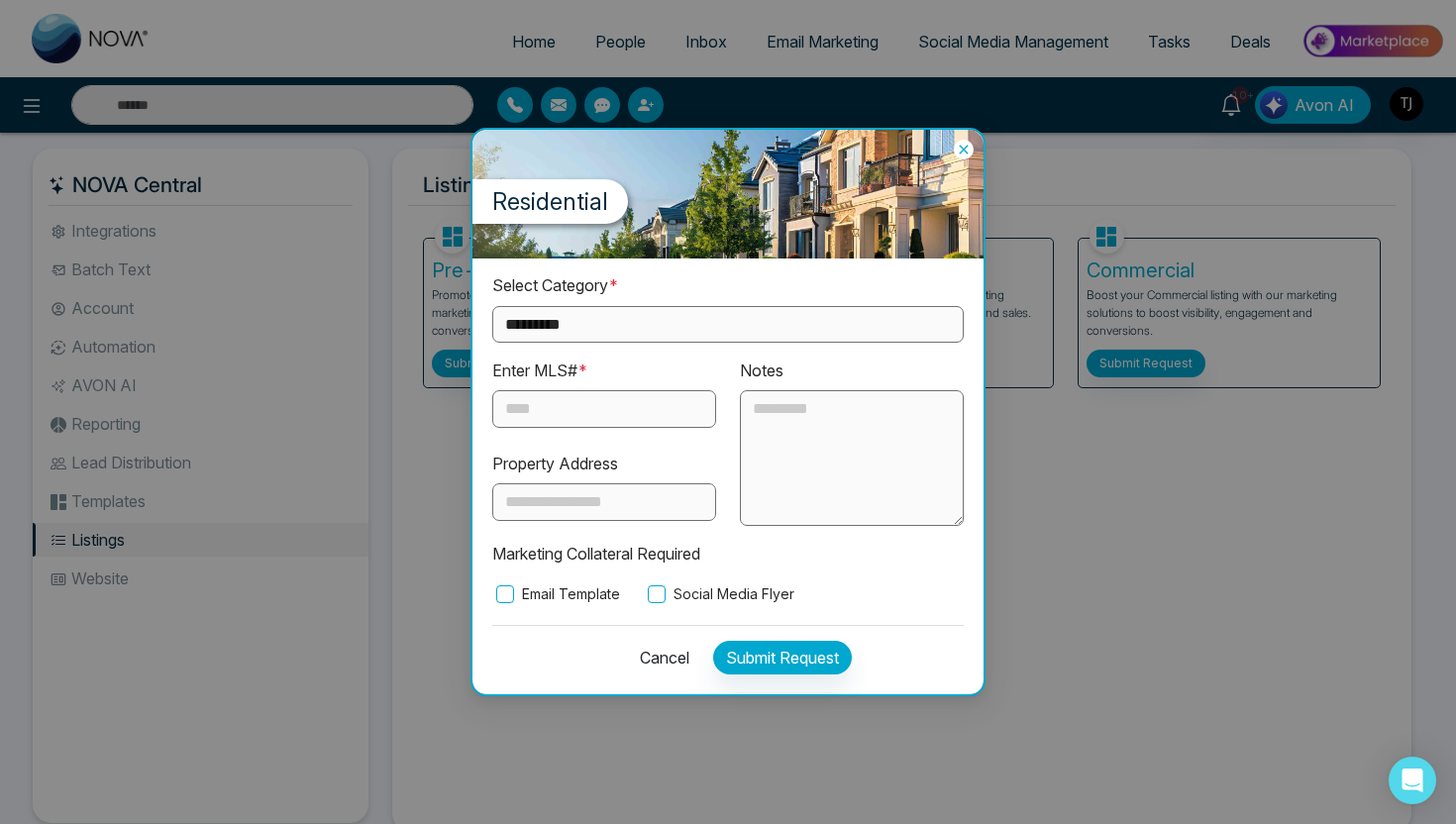 click on "Social Media Flyer" at bounding box center (719, 594) 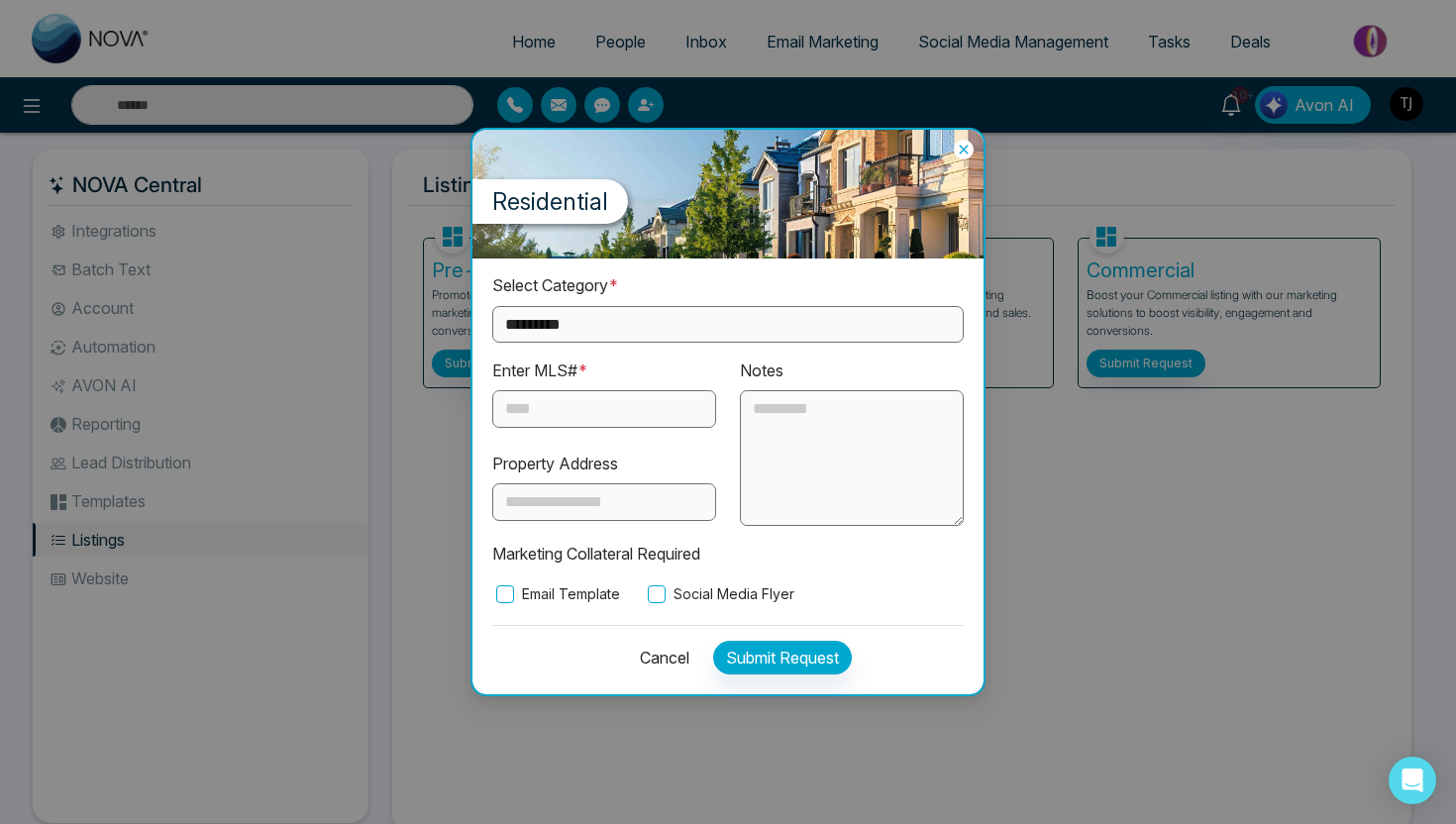 click 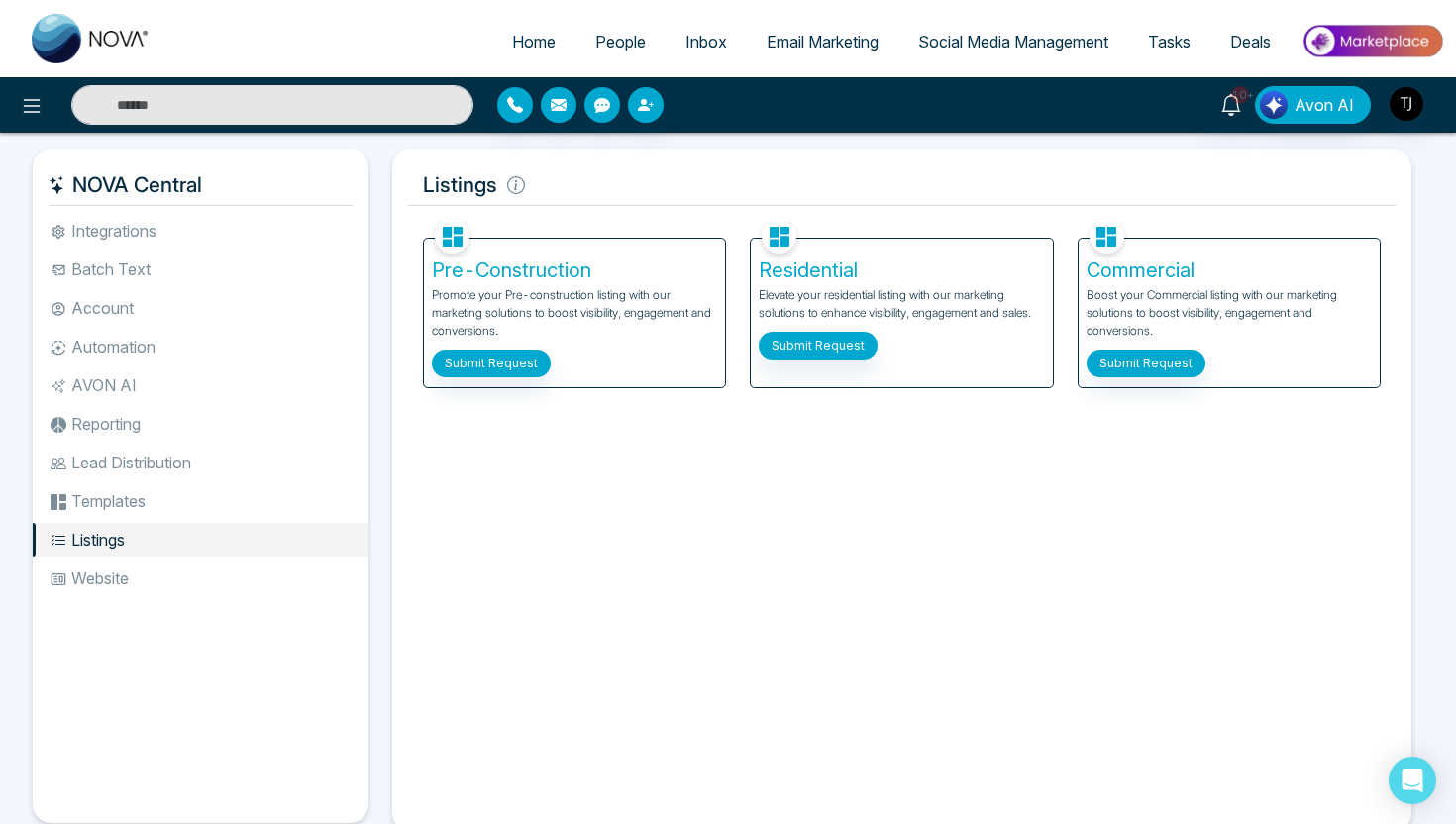 click on "Home" at bounding box center [534, 42] 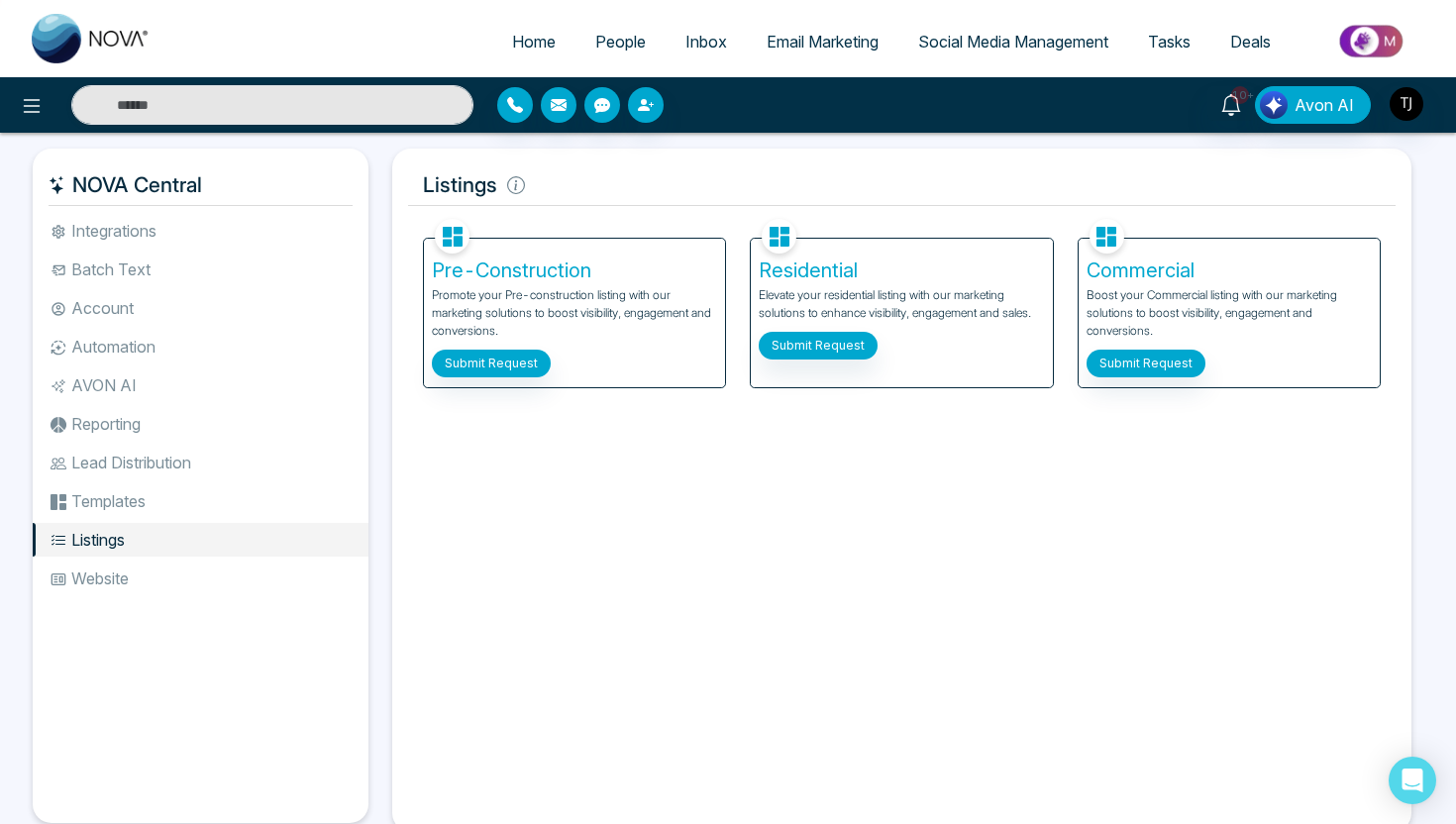 select on "*" 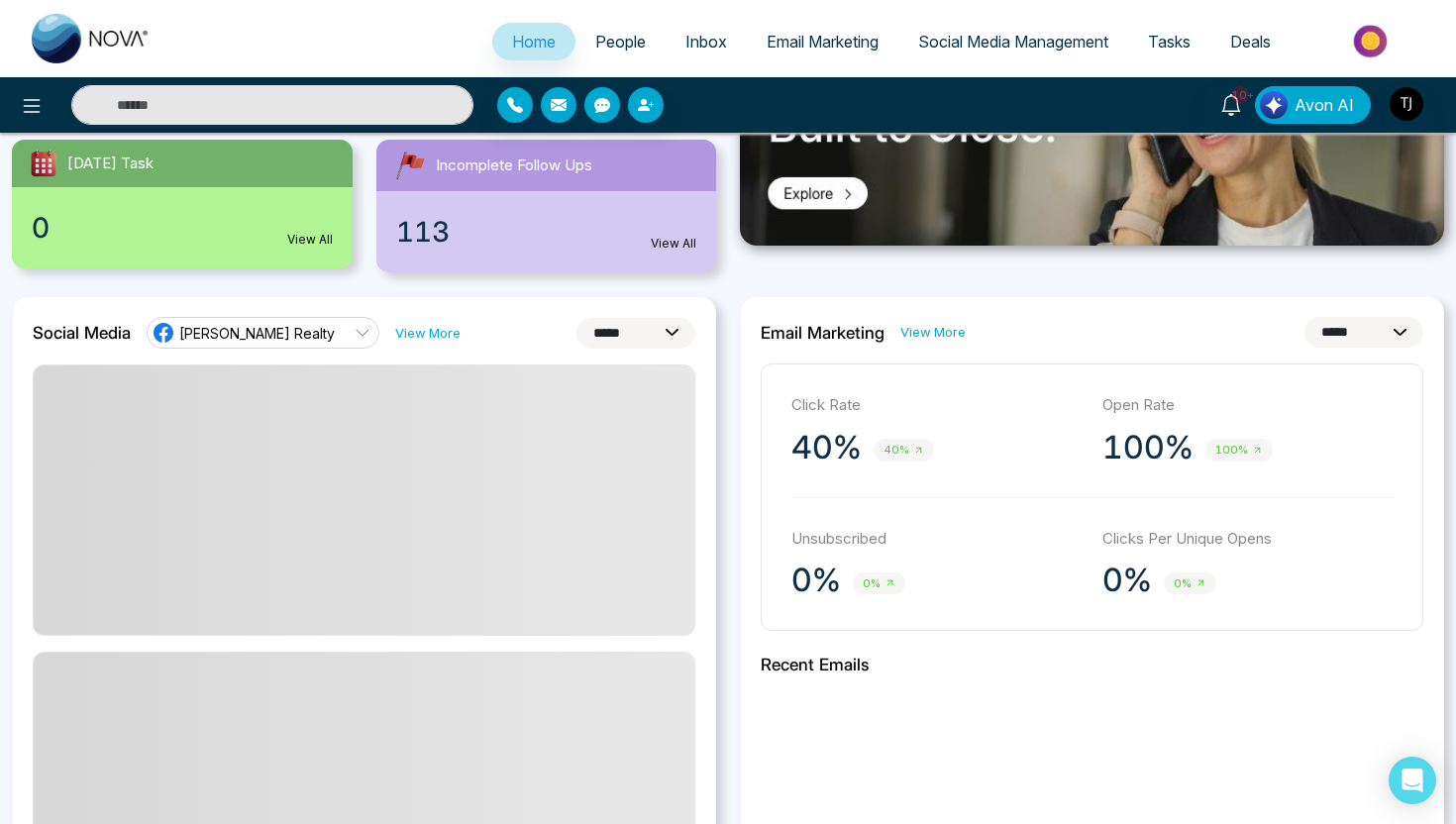 scroll, scrollTop: 375, scrollLeft: 0, axis: vertical 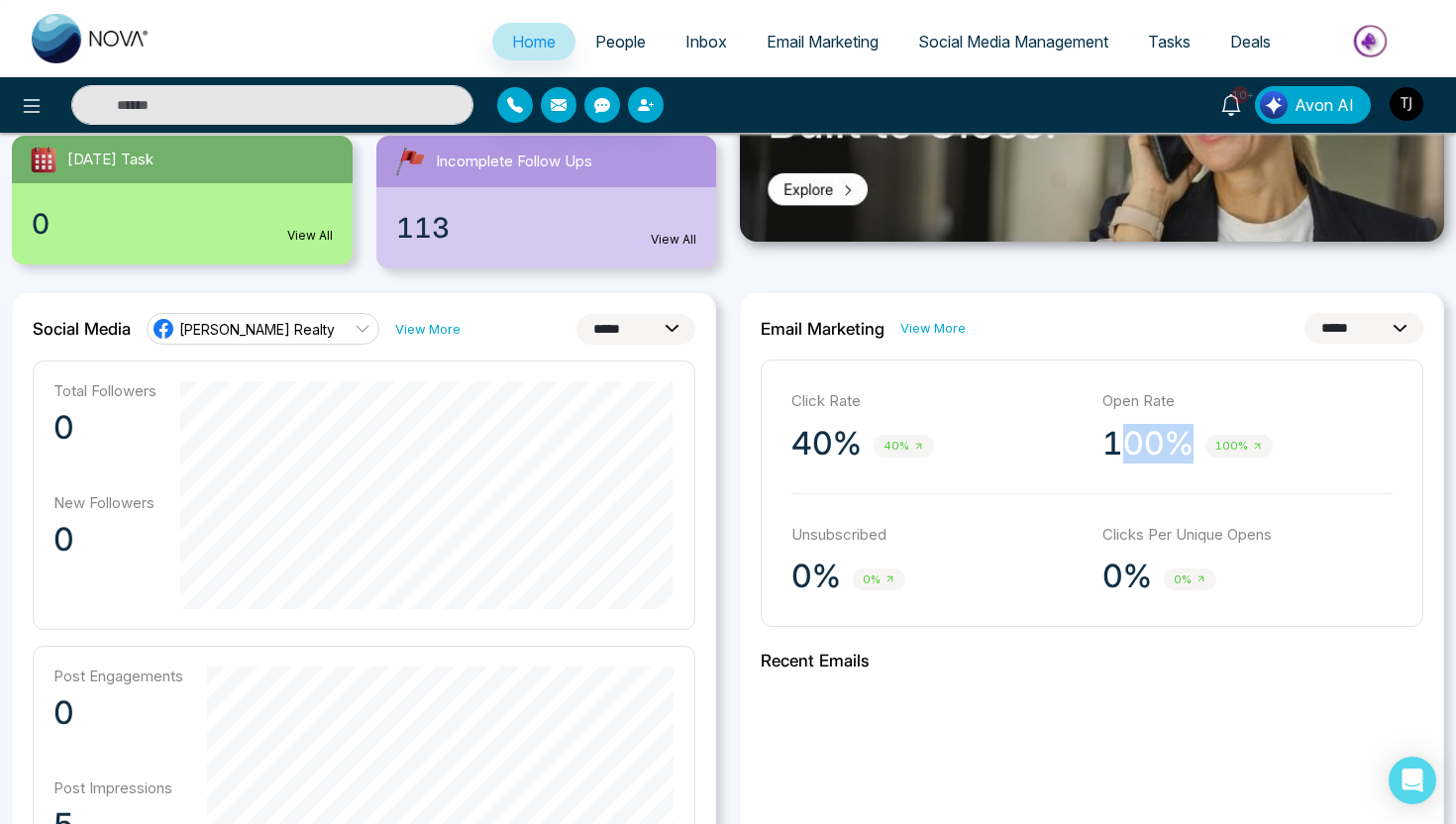 drag, startPoint x: 1115, startPoint y: 429, endPoint x: 1181, endPoint y: 445, distance: 67.911707 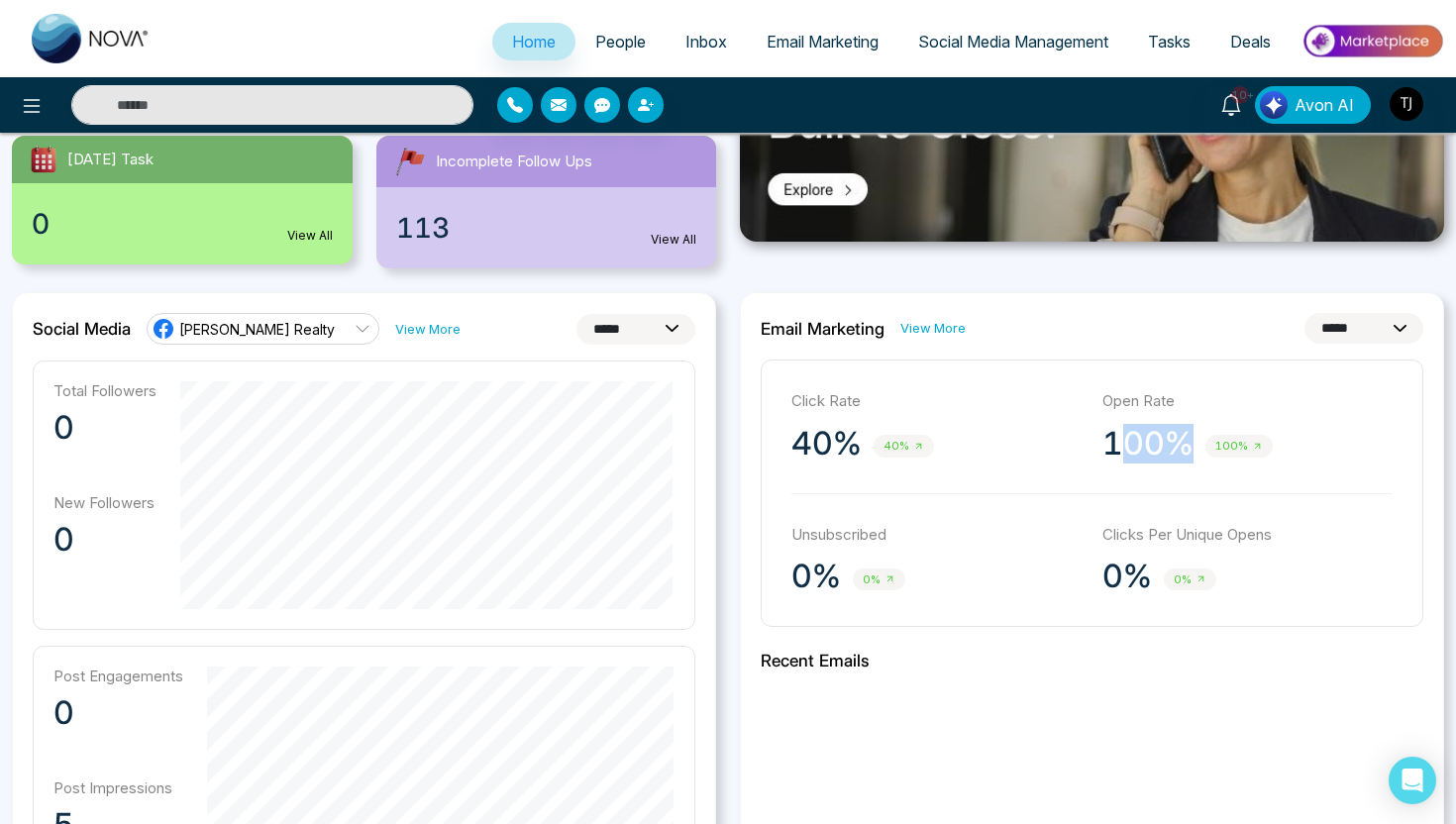 click on "100%" at bounding box center [1148, 444] 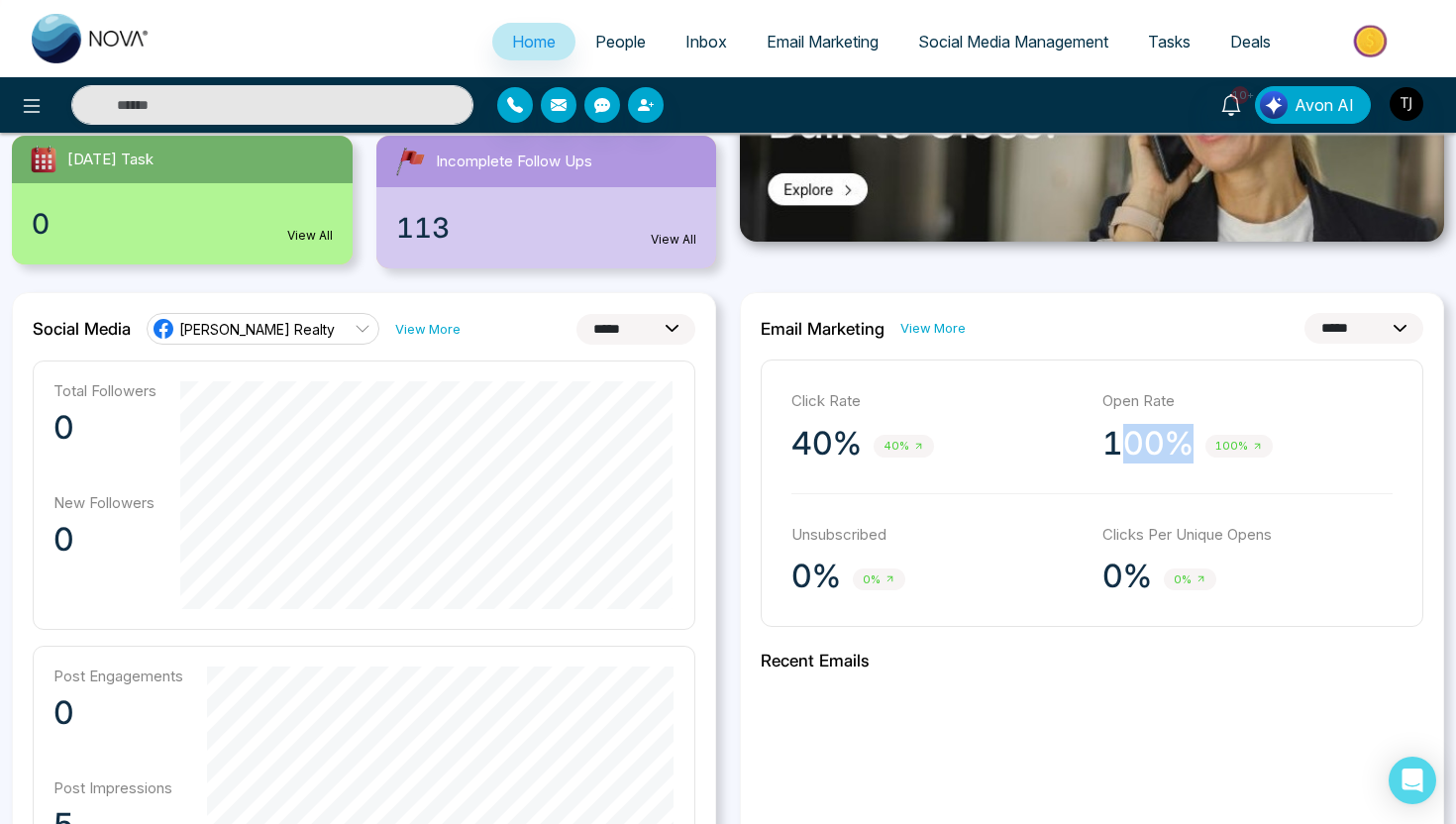 click on "**********" at bounding box center (1364, 328) 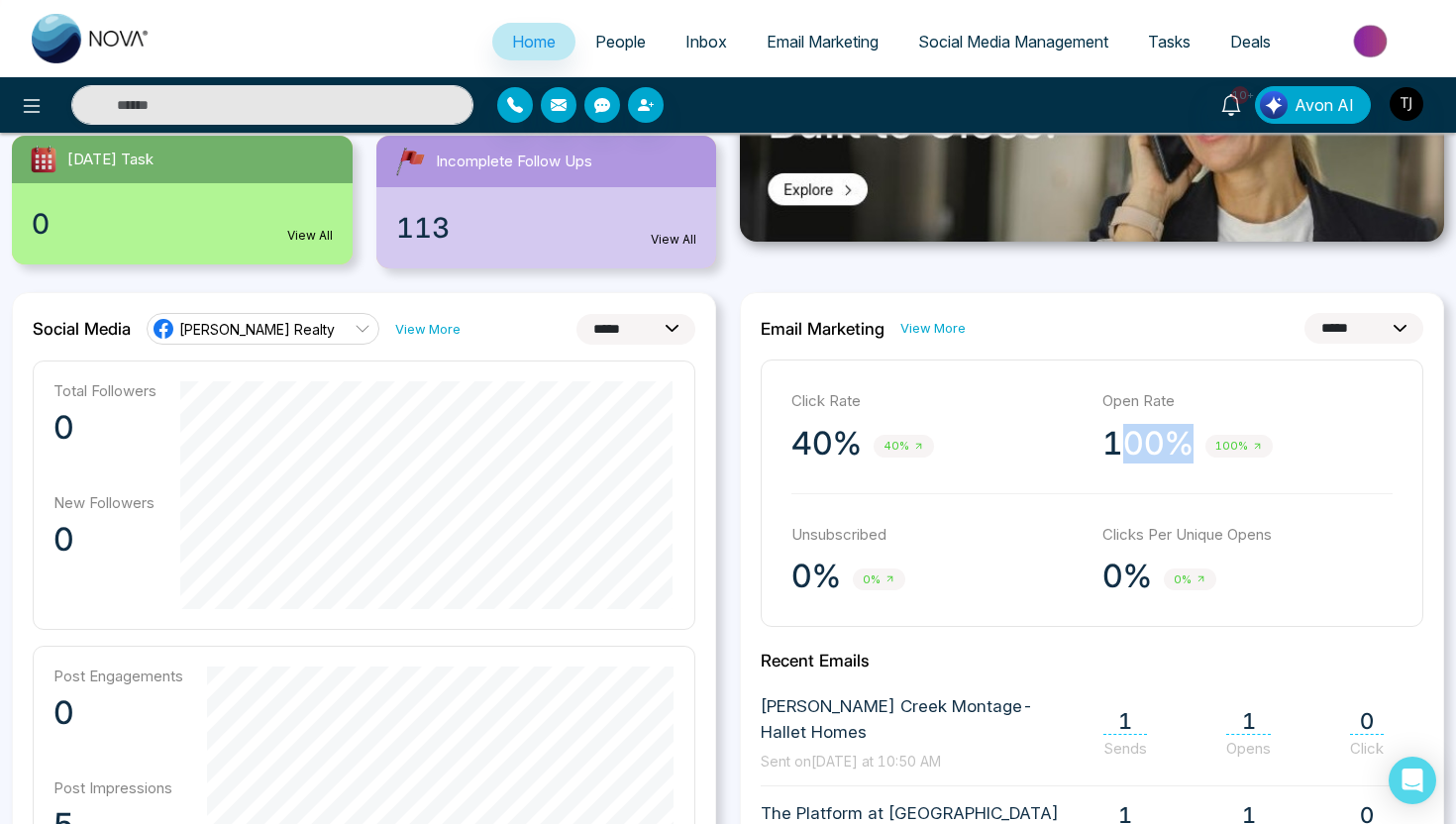 select on "*" 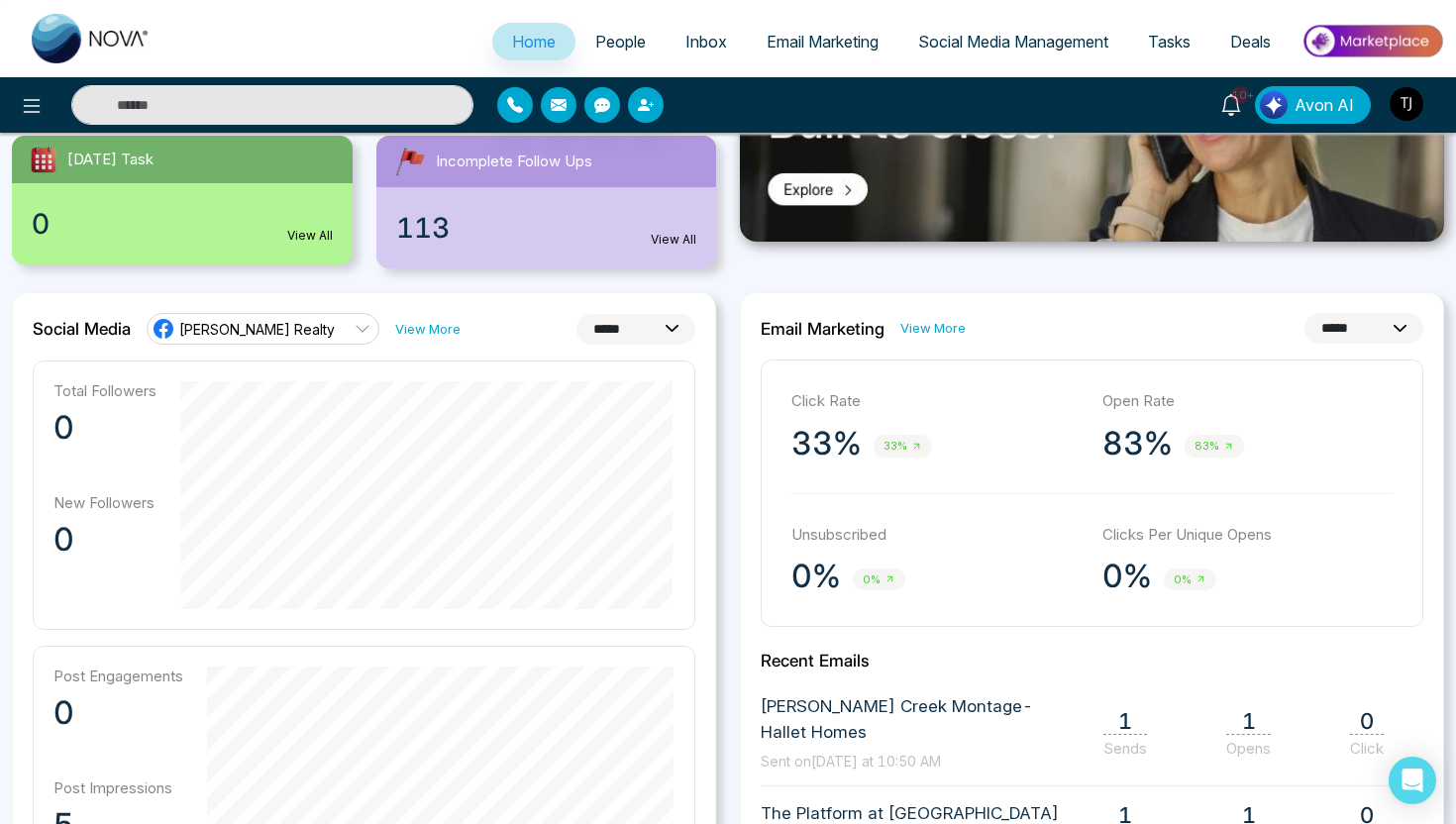 click on "Email Marketing" at bounding box center [822, 42] 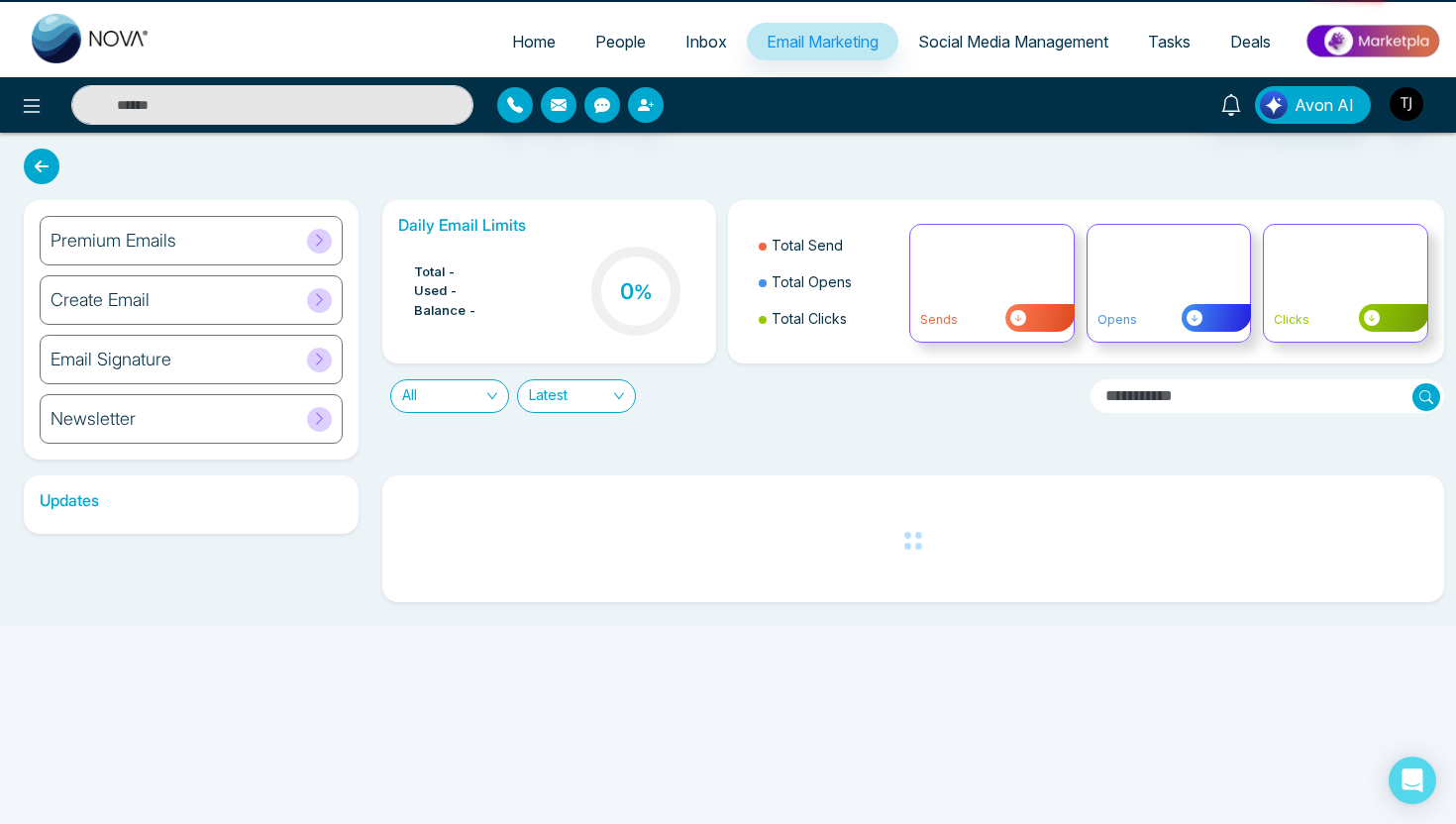 scroll, scrollTop: 0, scrollLeft: 0, axis: both 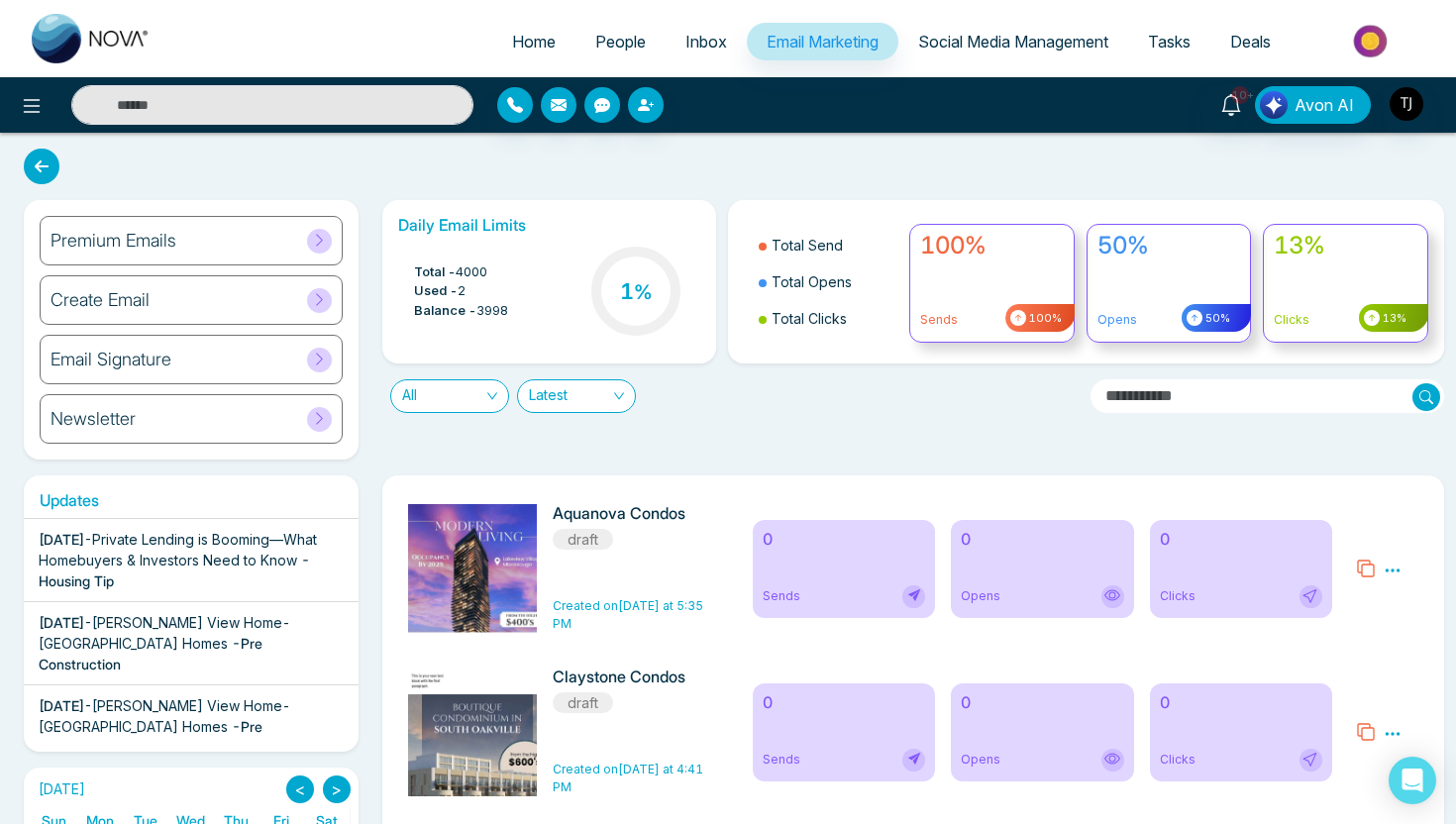 click on "Social Media Management" at bounding box center (1013, 42) 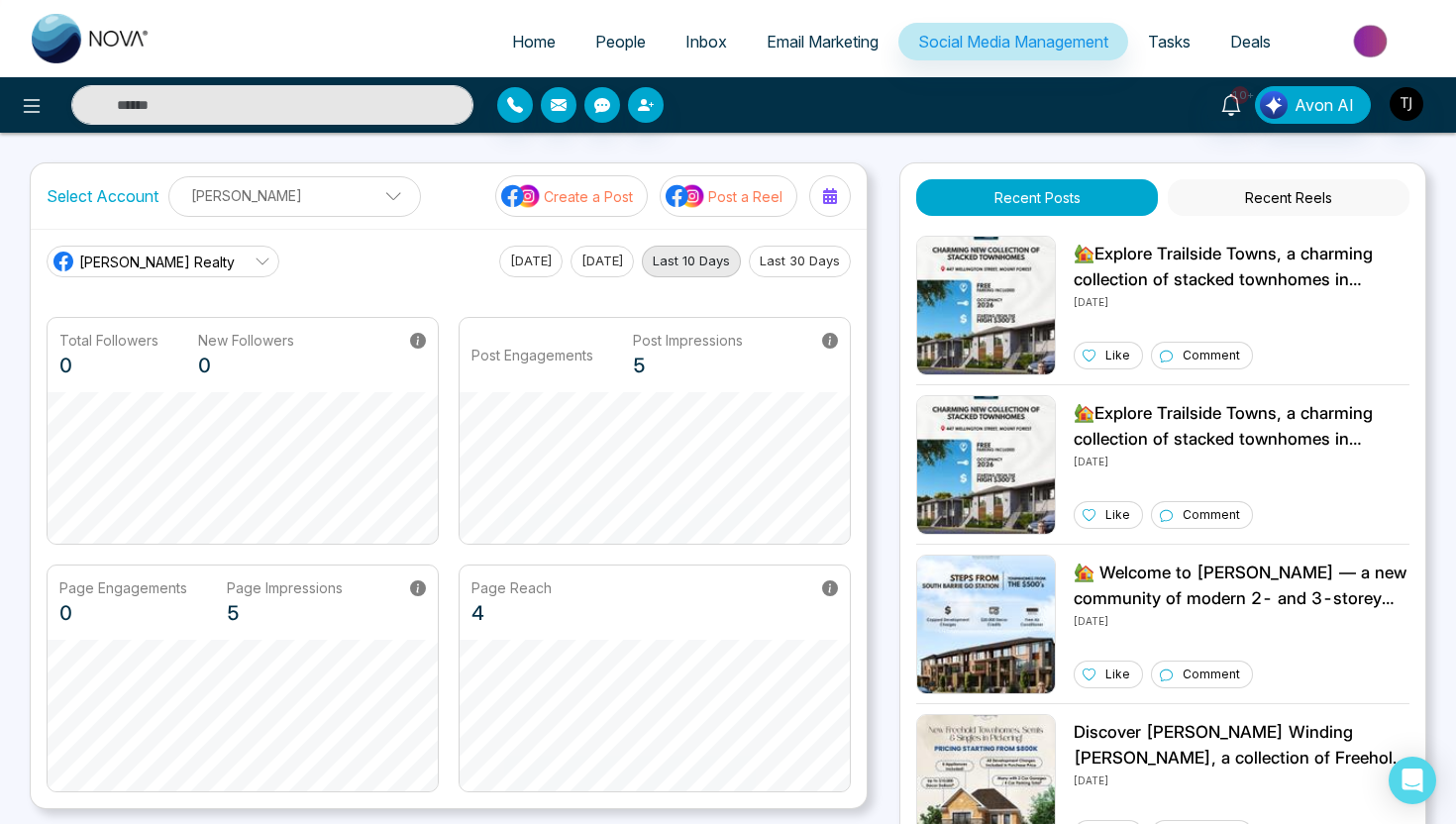 click on "Email Marketing" at bounding box center (822, 42) 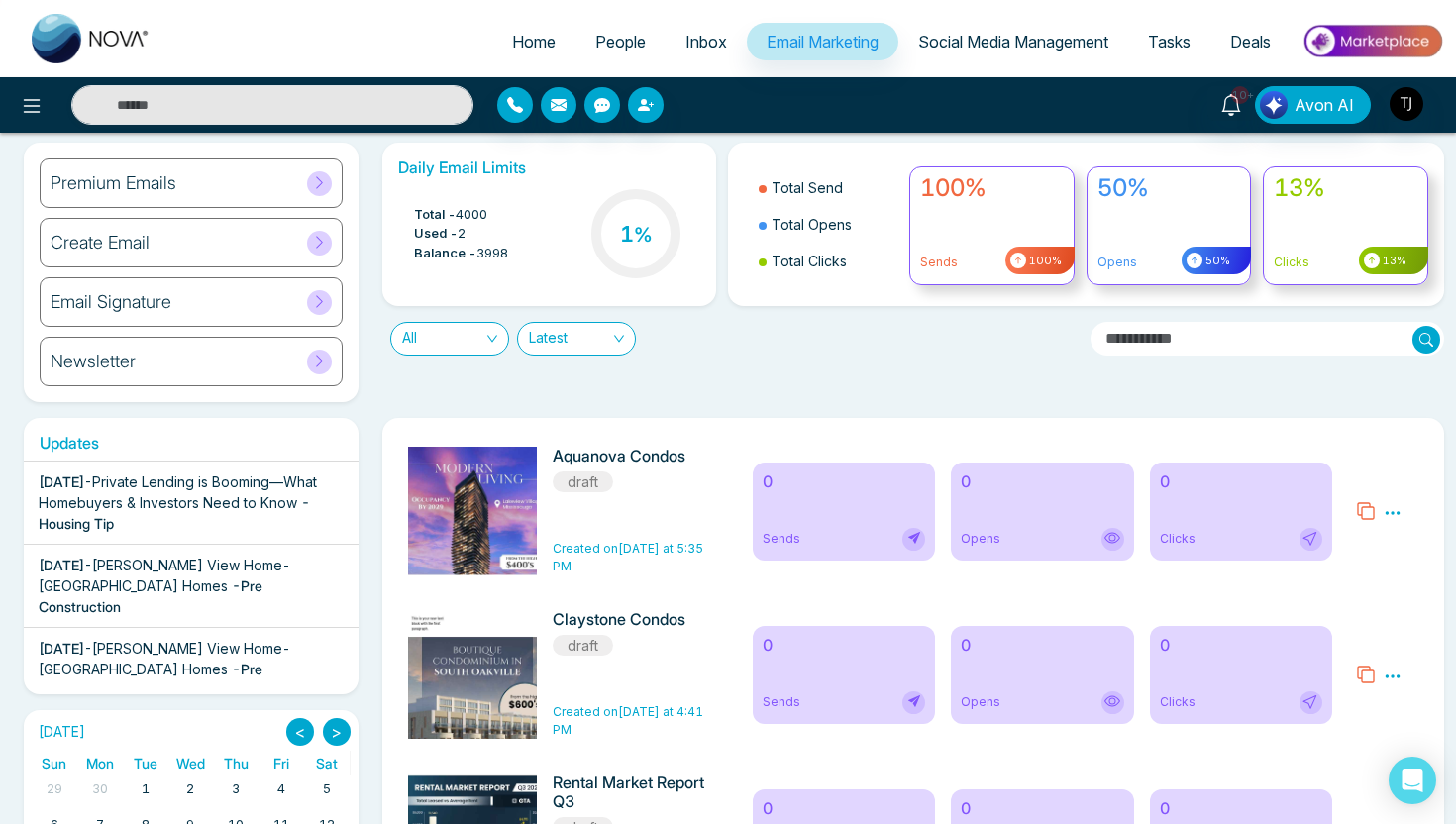 scroll, scrollTop: 0, scrollLeft: 0, axis: both 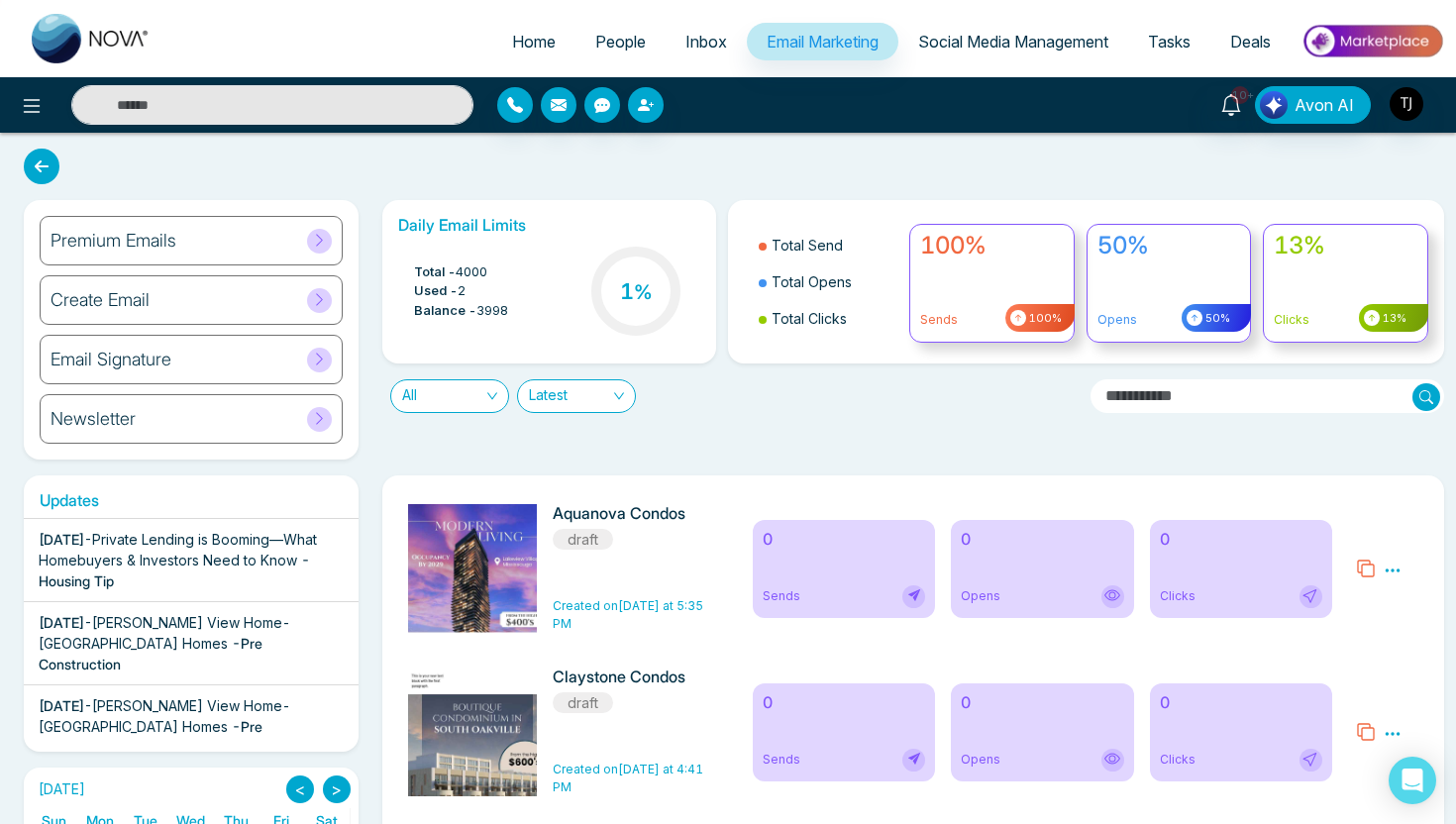 click on "Social Media Management" at bounding box center (1013, 42) 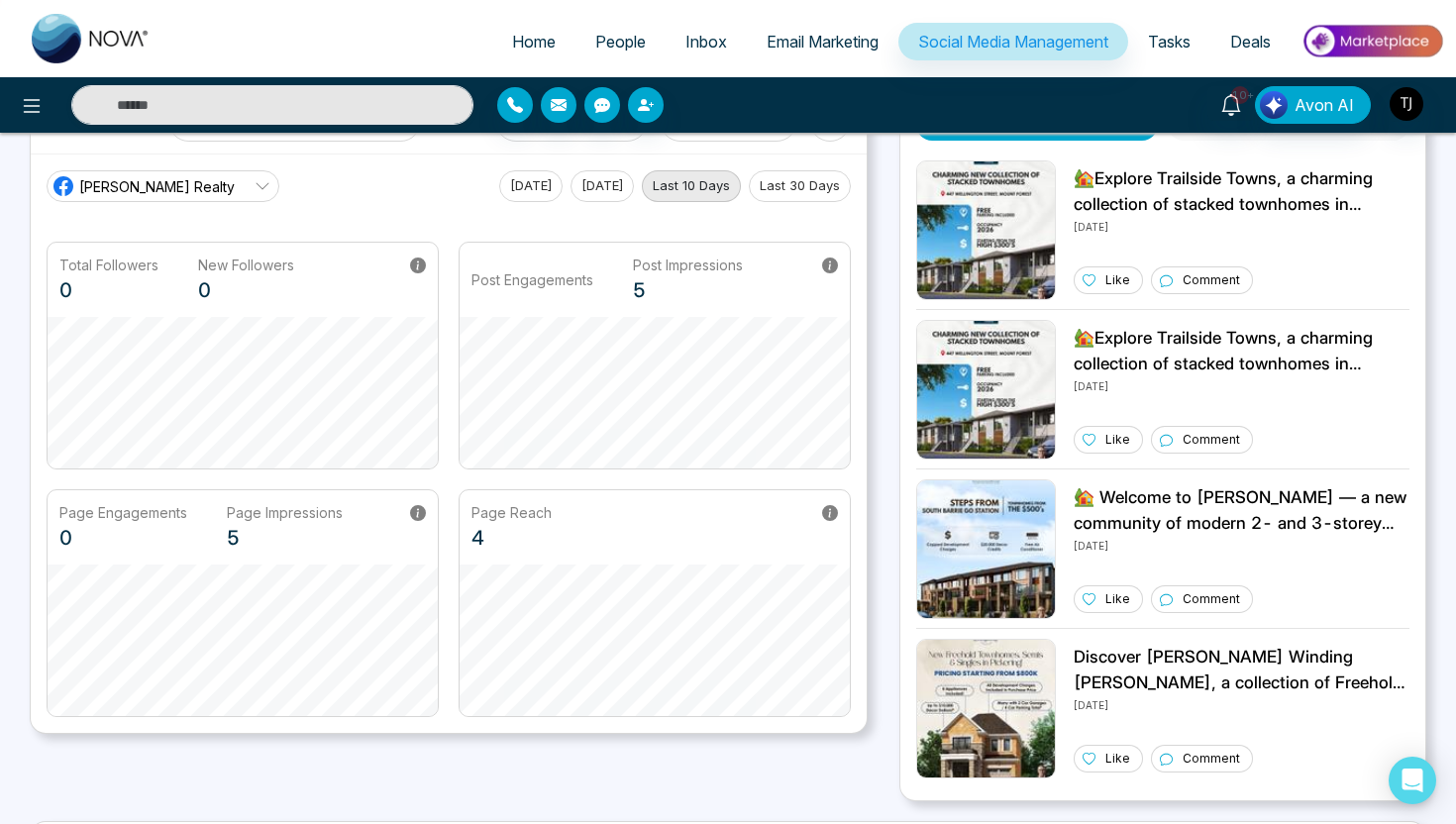 scroll, scrollTop: 0, scrollLeft: 0, axis: both 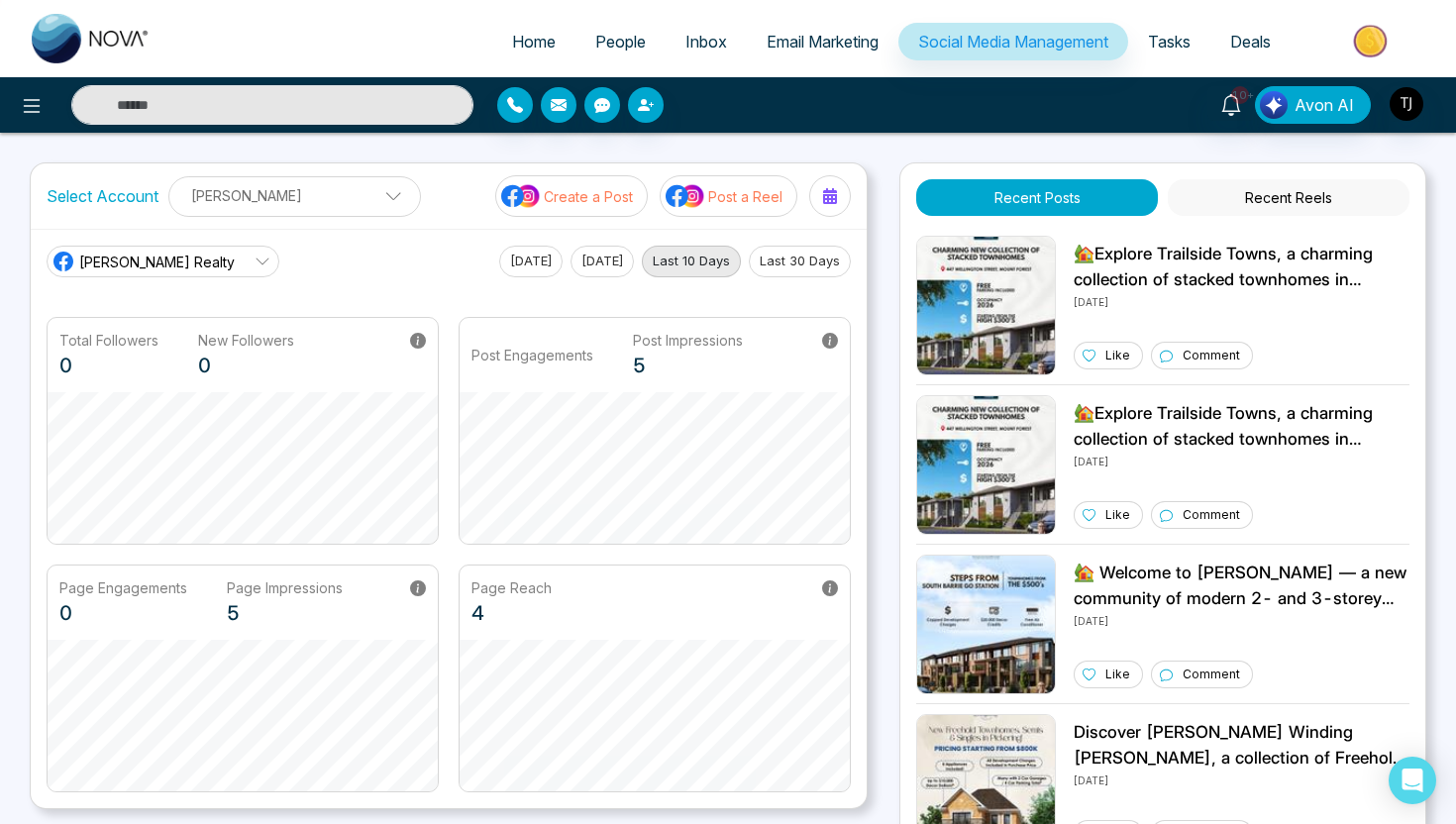 click on "Last 30 Days" at bounding box center (799, 261) 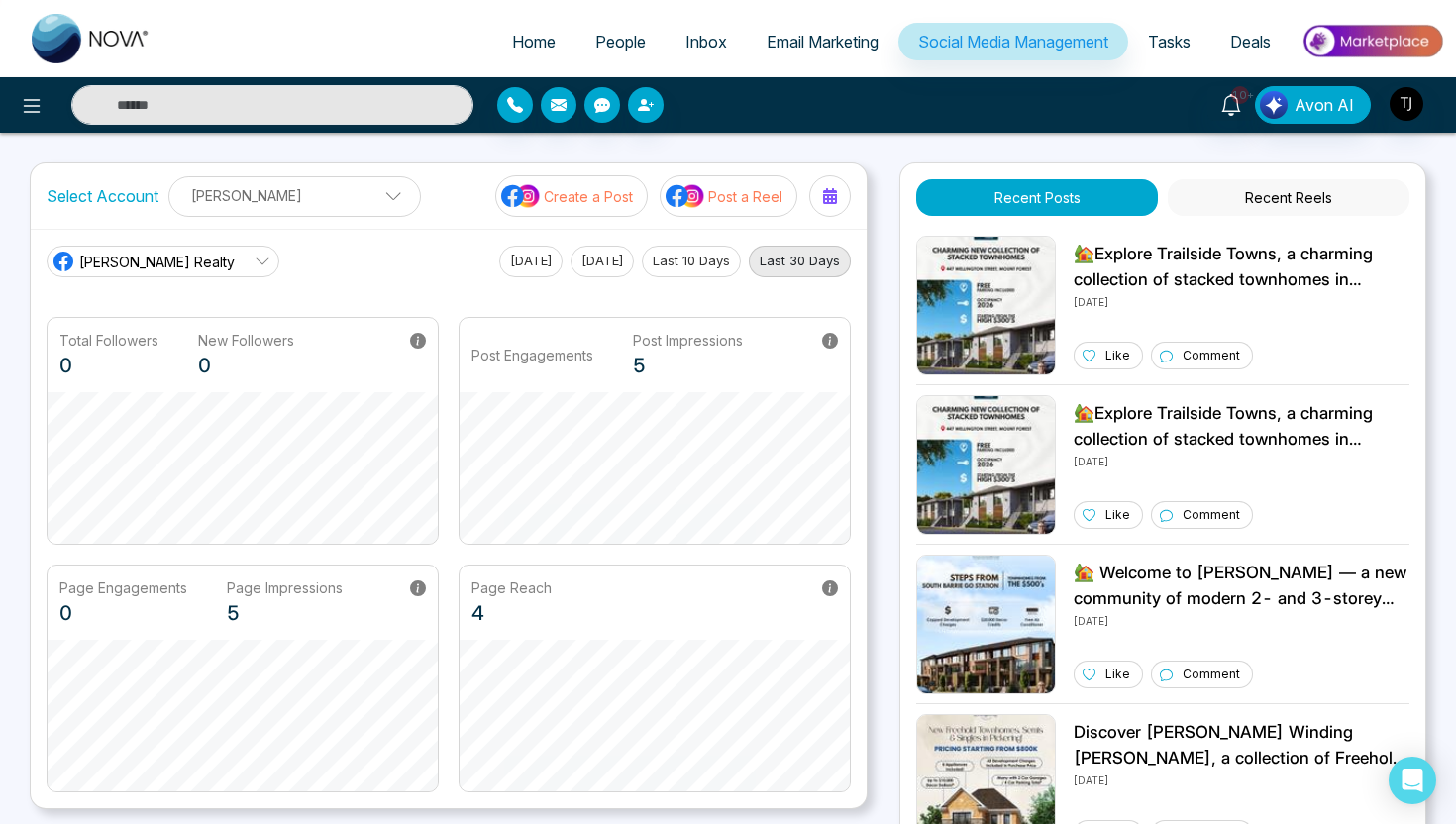 click on "Create a Post" at bounding box center [588, 196] 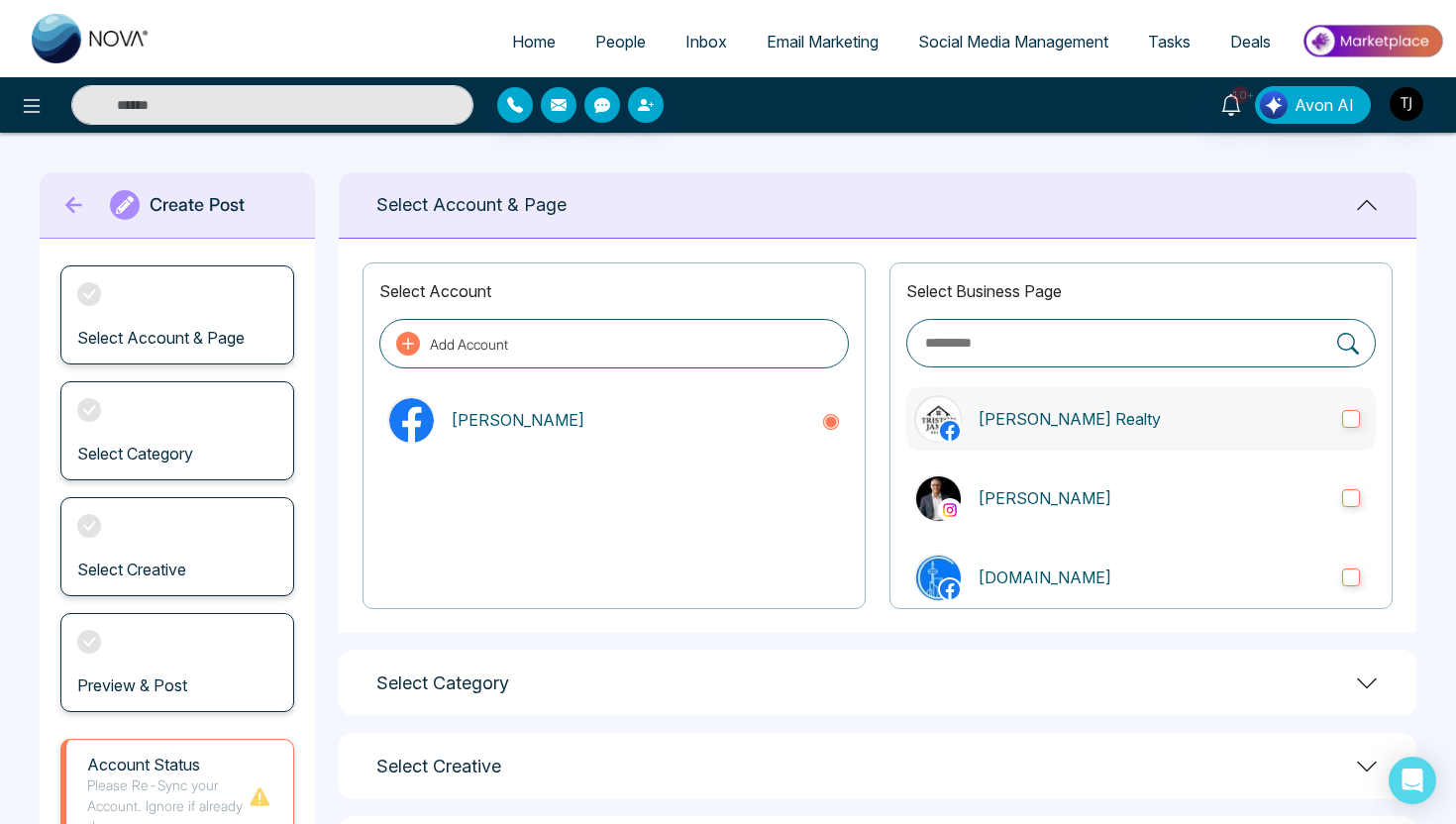 click on "[PERSON_NAME] Realty" at bounding box center (1152, 419) 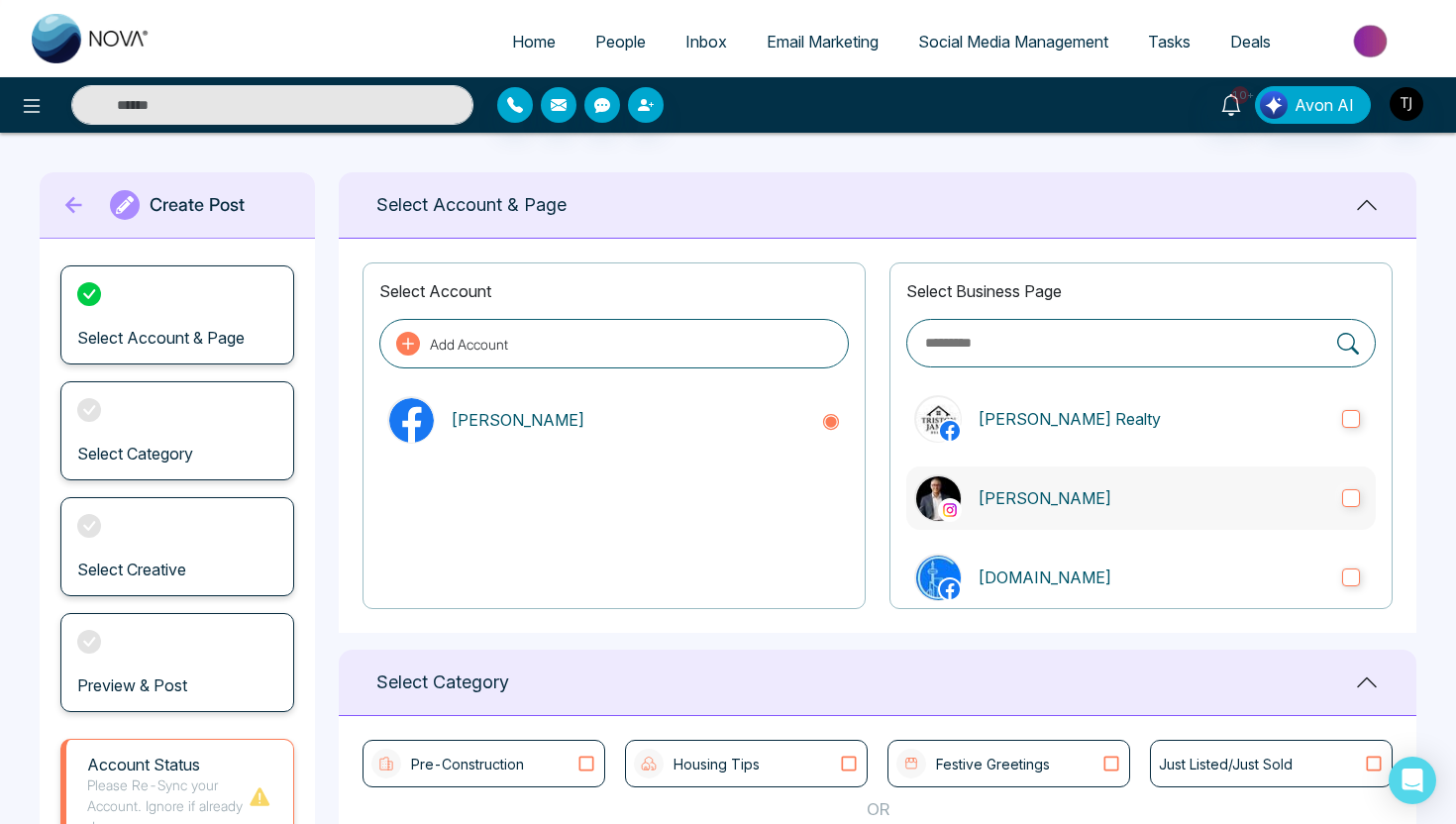 click on "[PERSON_NAME]" at bounding box center (1141, 498) 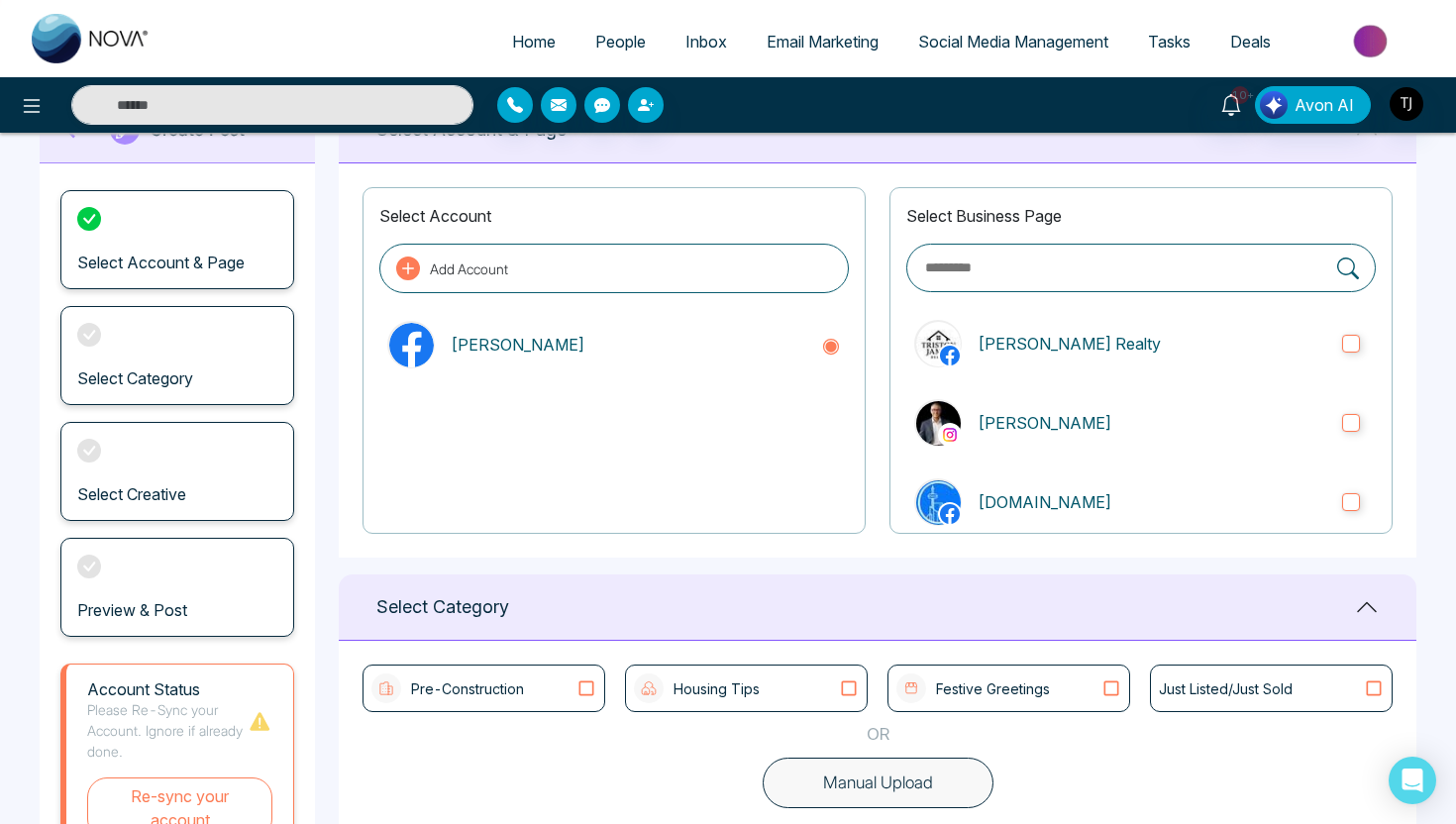 scroll, scrollTop: 287, scrollLeft: 0, axis: vertical 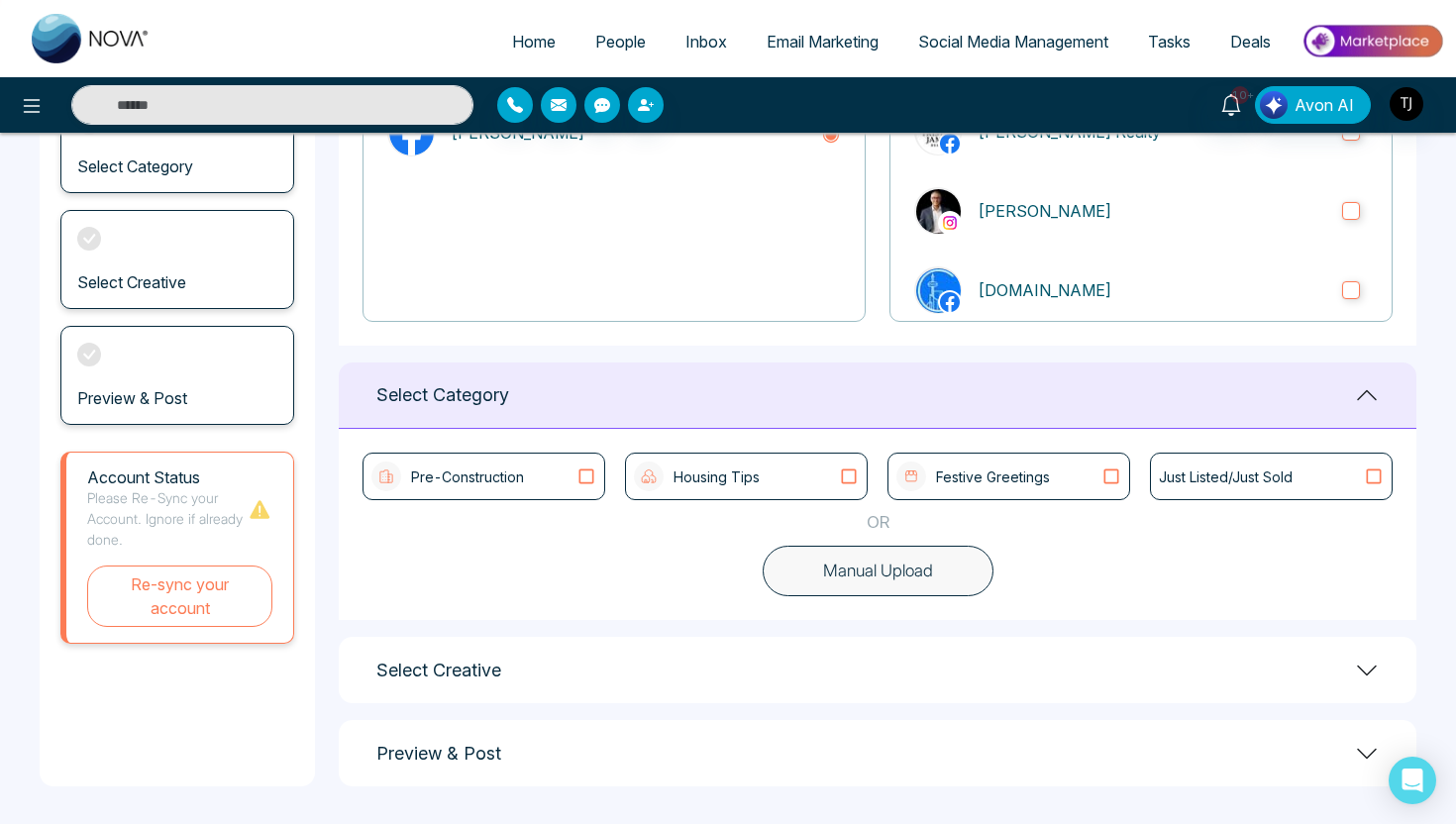 click on "Pre-Construction" at bounding box center (483, 476) 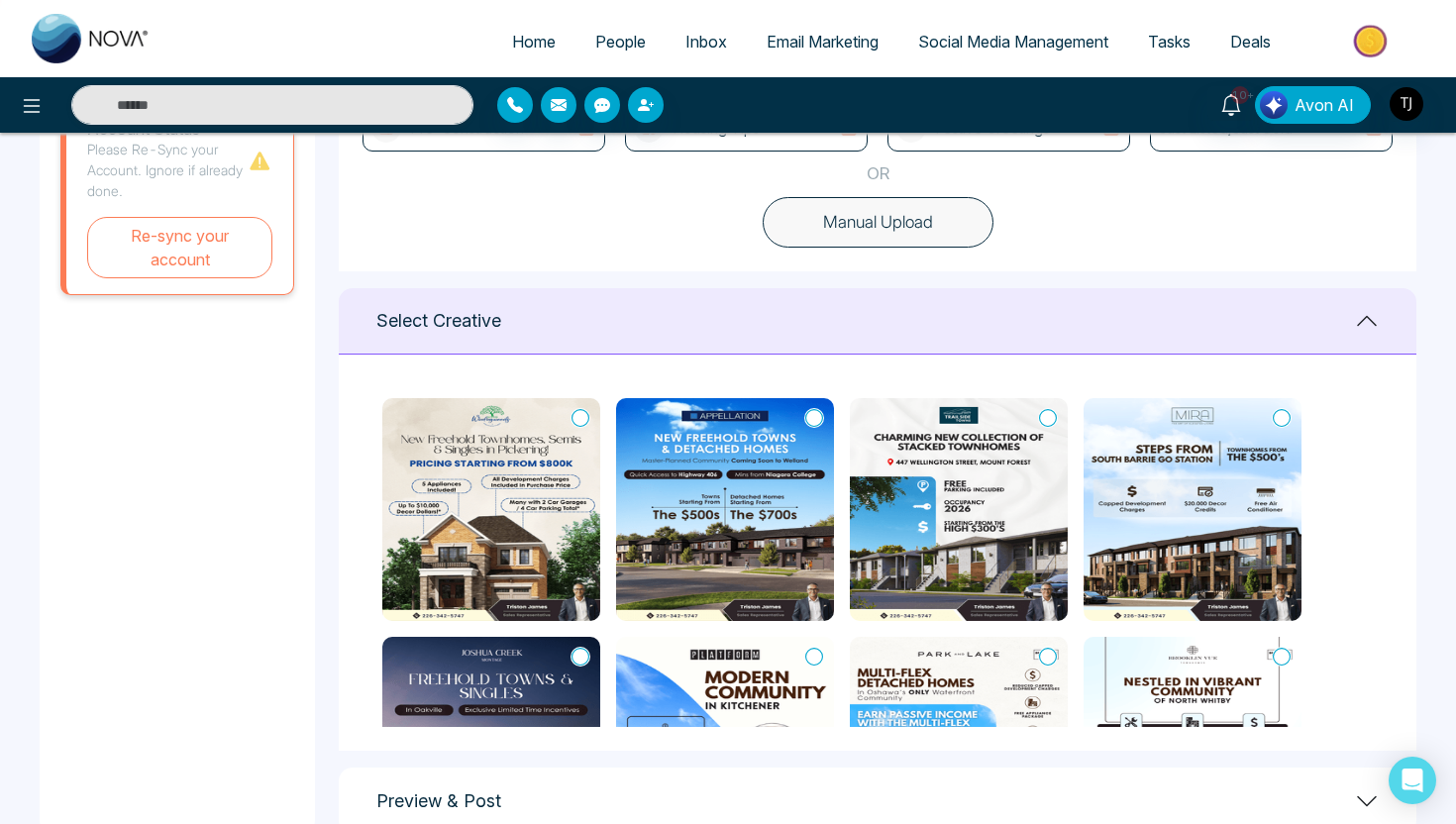 scroll, scrollTop: 683, scrollLeft: 0, axis: vertical 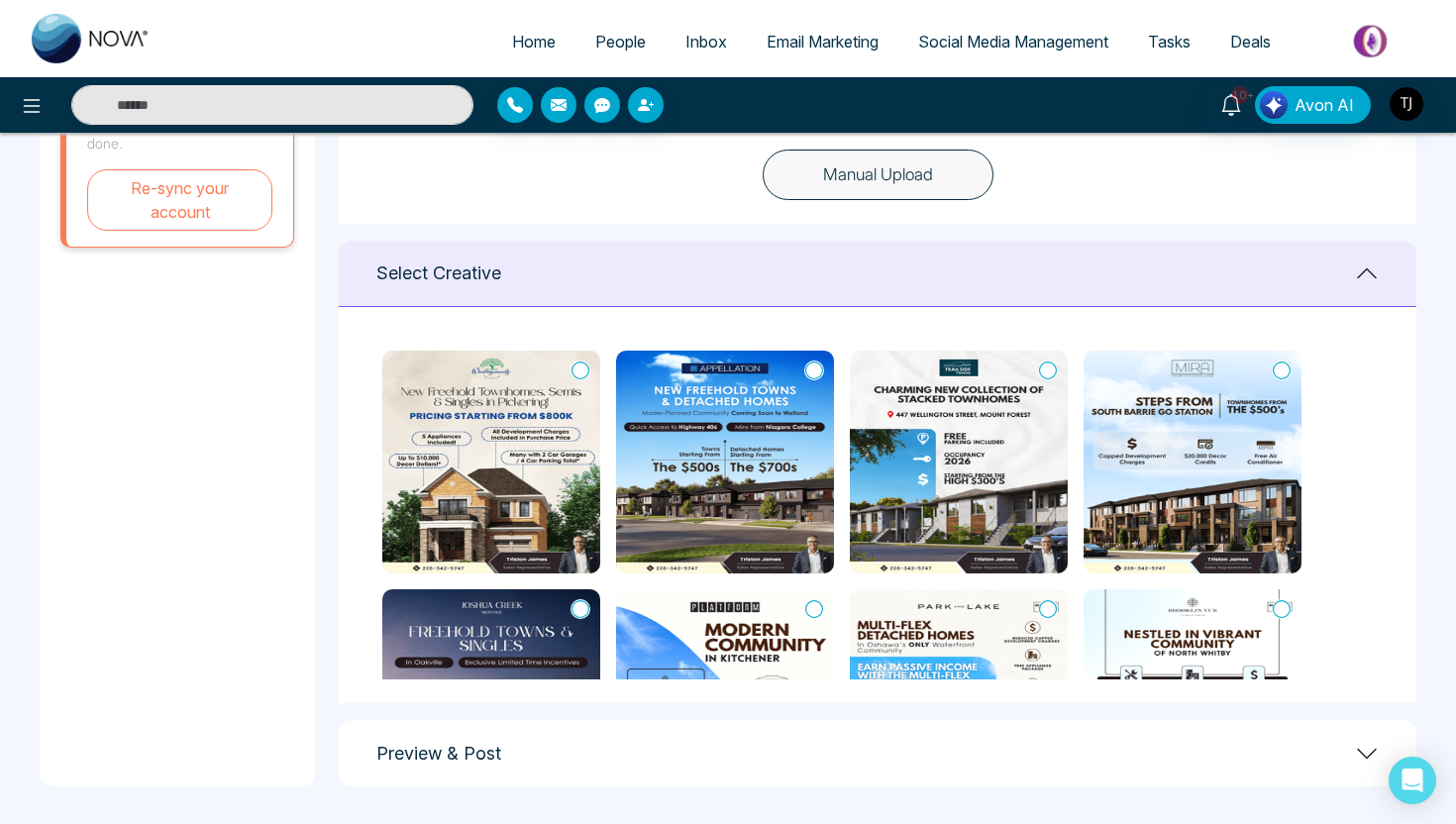 click 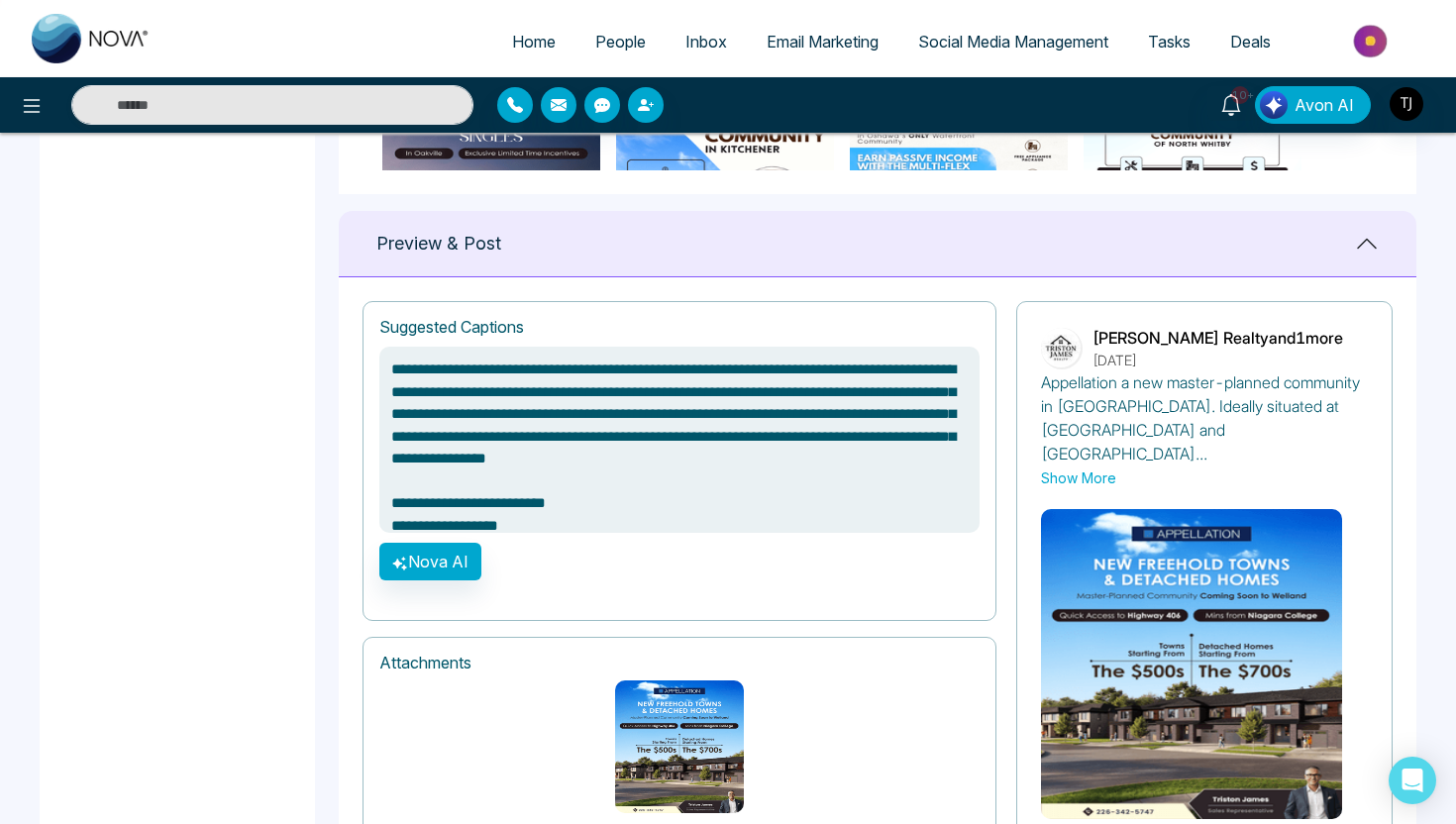 scroll, scrollTop: 1239, scrollLeft: 0, axis: vertical 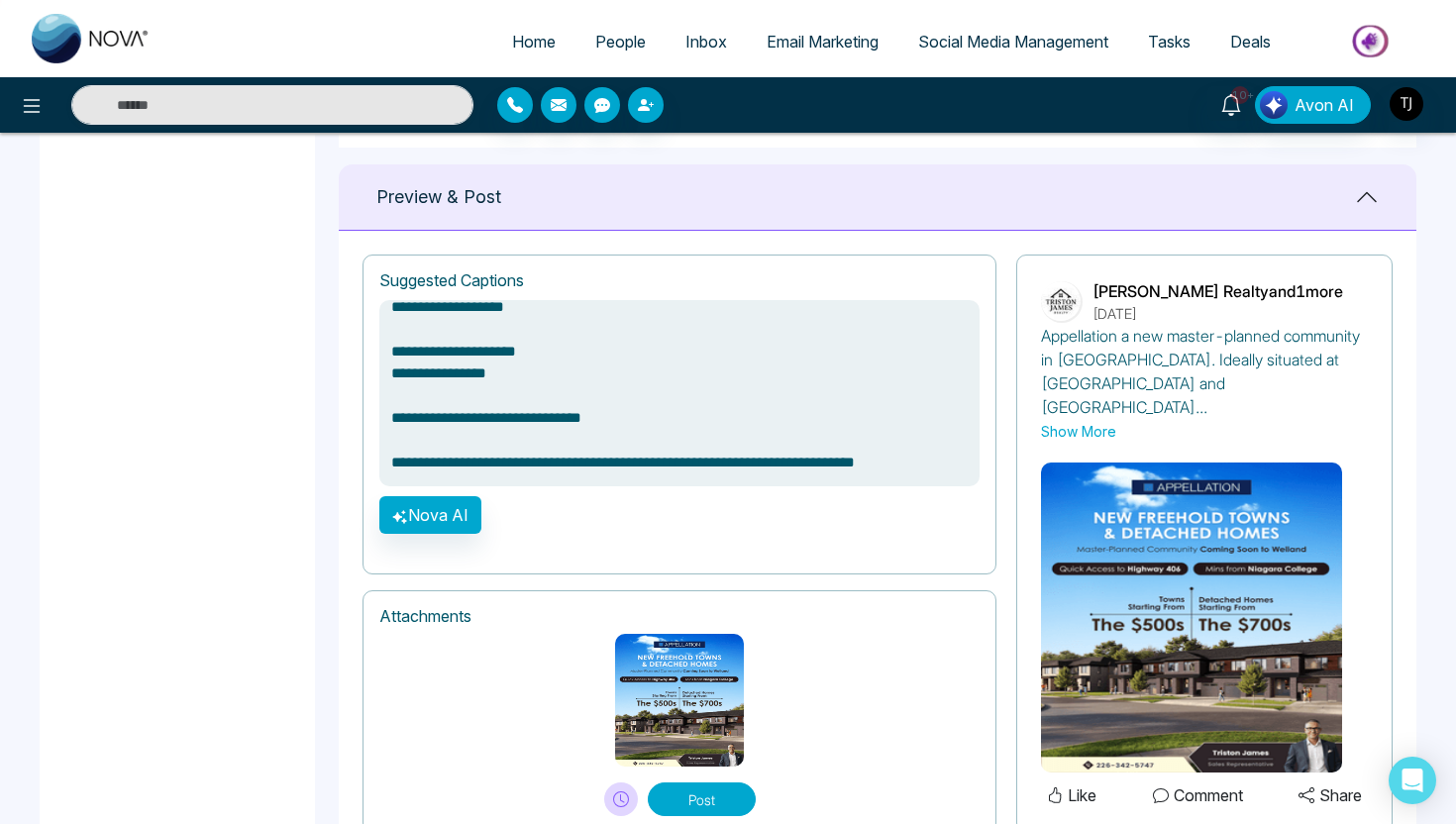 drag, startPoint x: 479, startPoint y: 468, endPoint x: 380, endPoint y: 435, distance: 104.35516 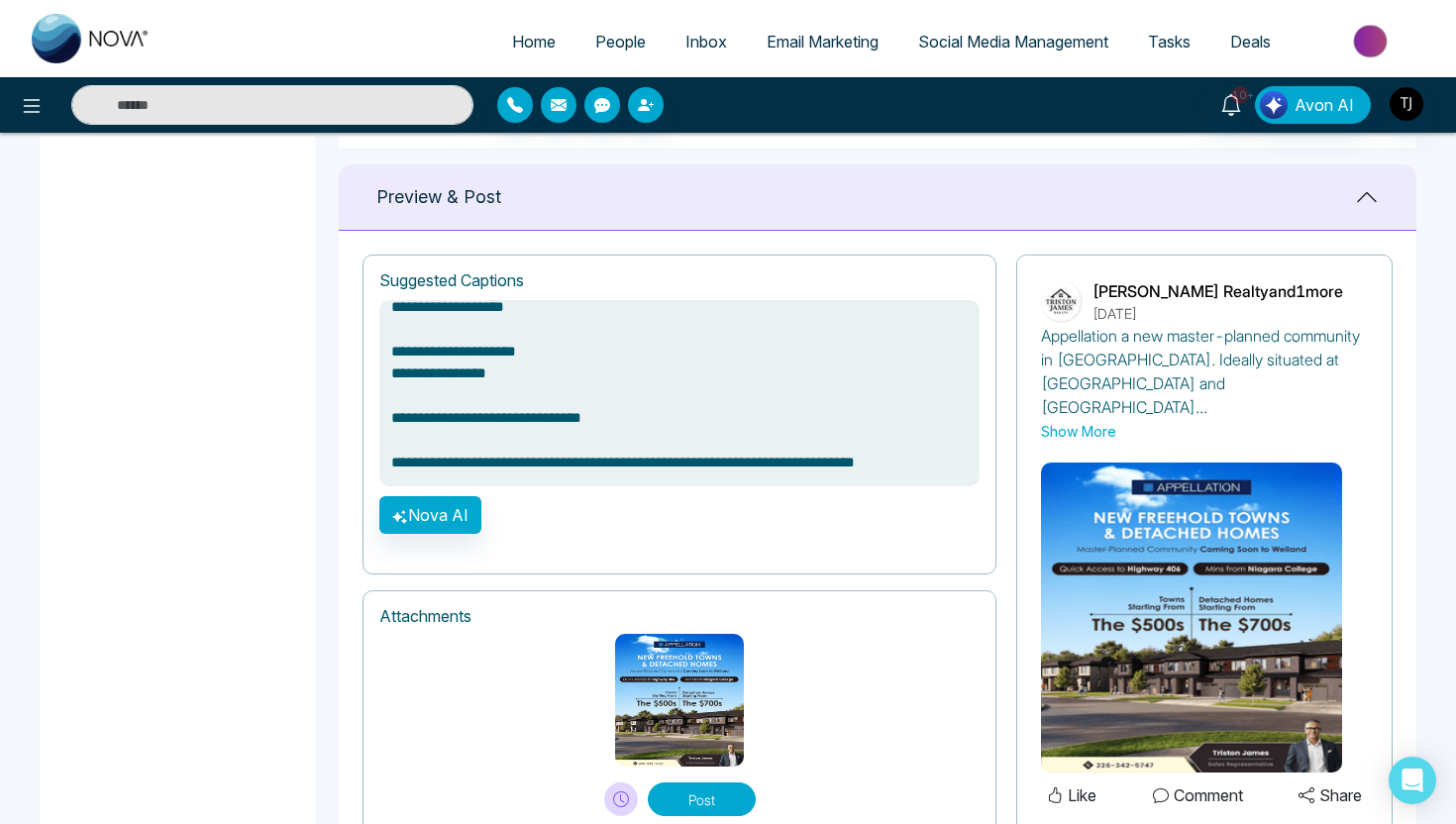 click on "**********" at bounding box center [679, 393] 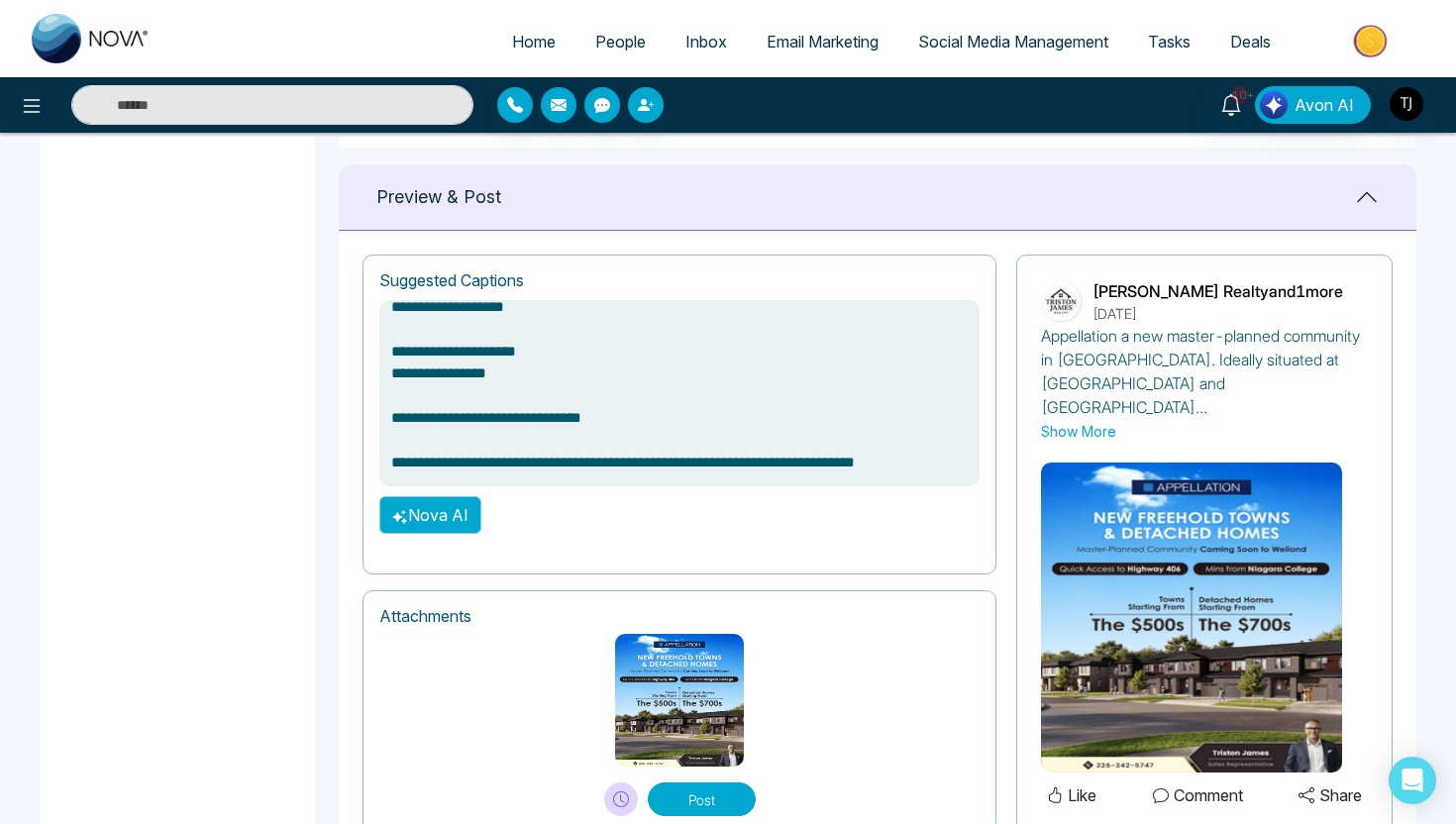 click on "Nova AI" at bounding box center [430, 515] 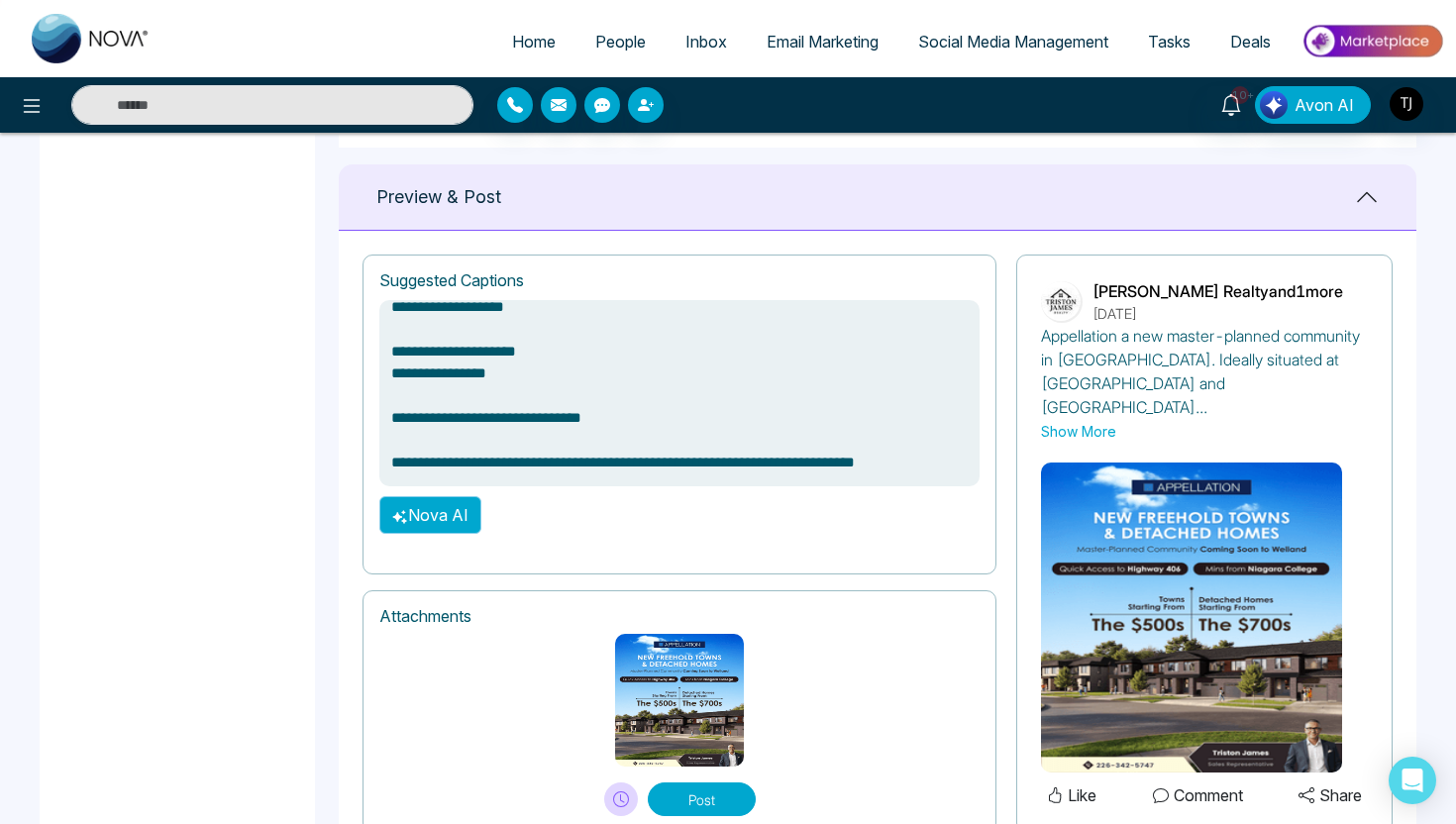 type on "**********" 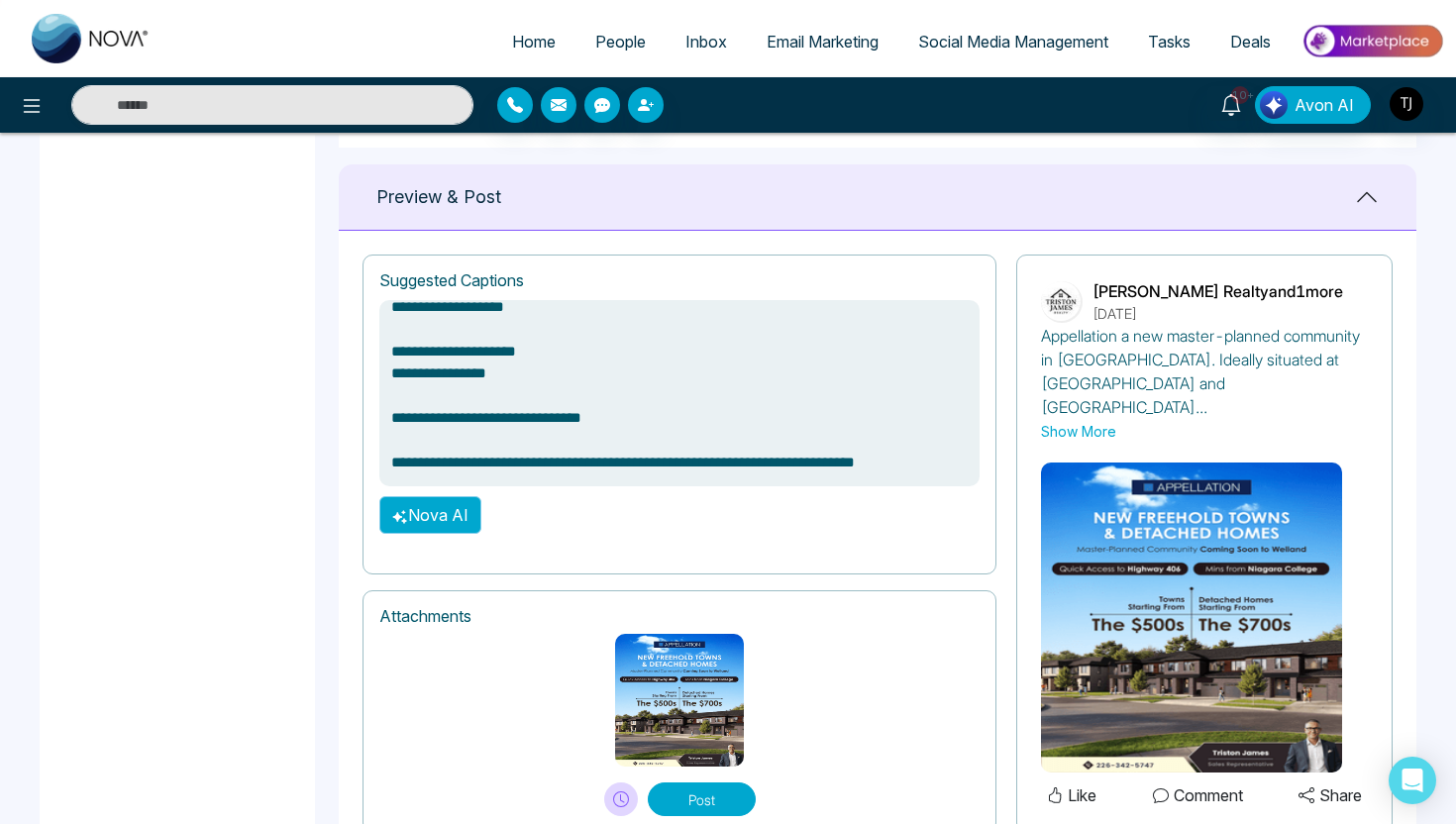 type on "**********" 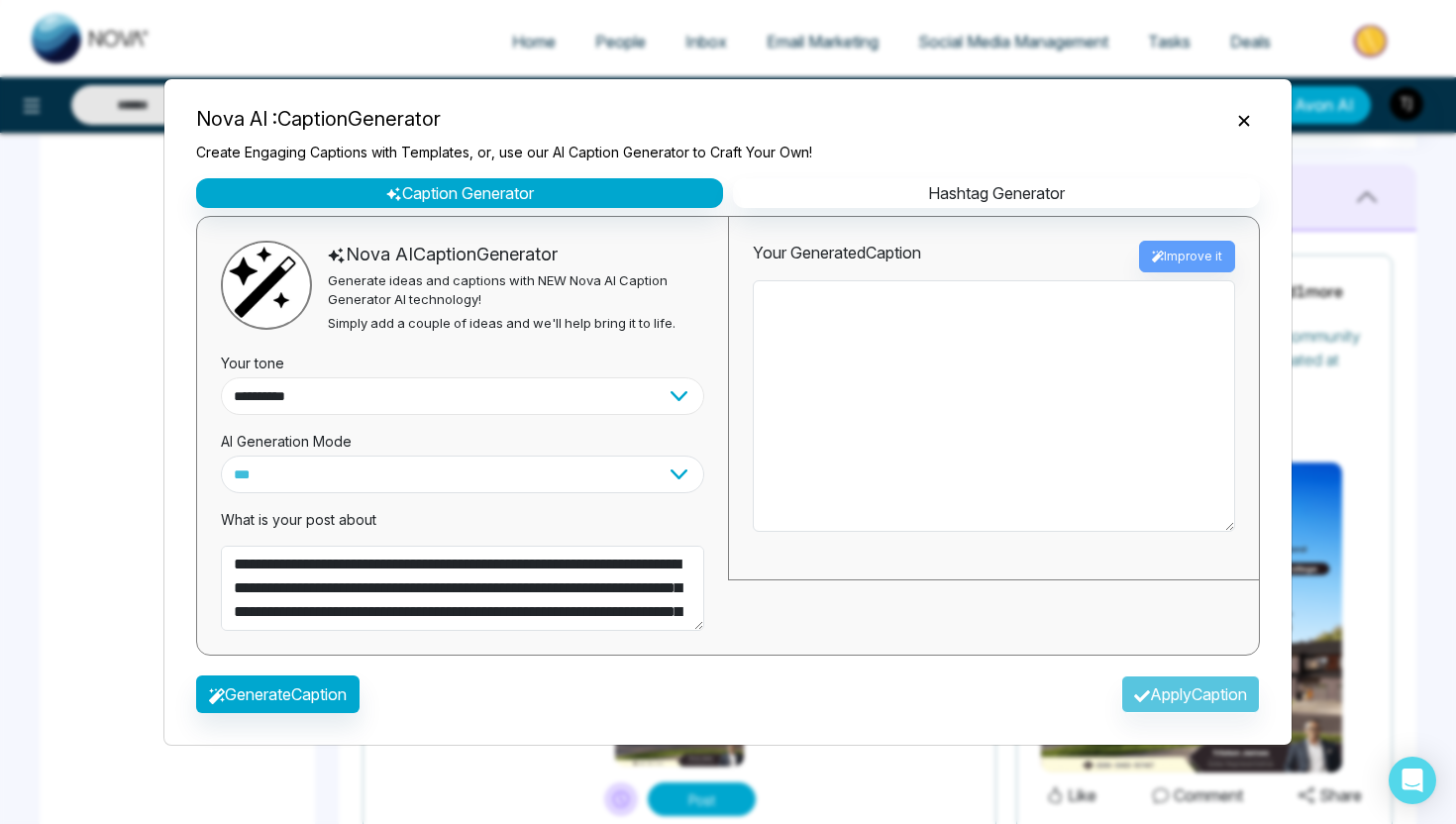 click on "**********" at bounding box center [463, 396] 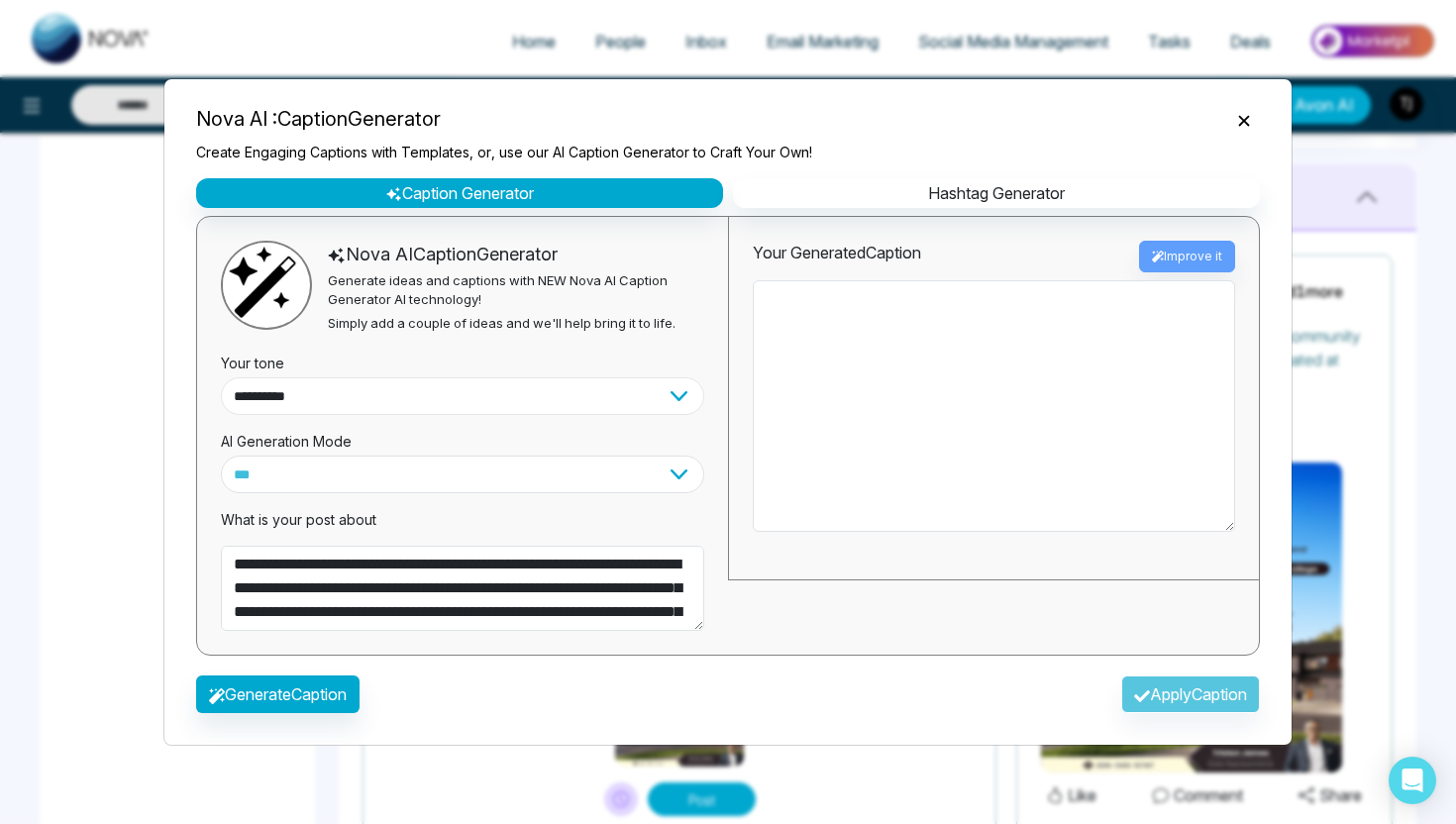 select on "******" 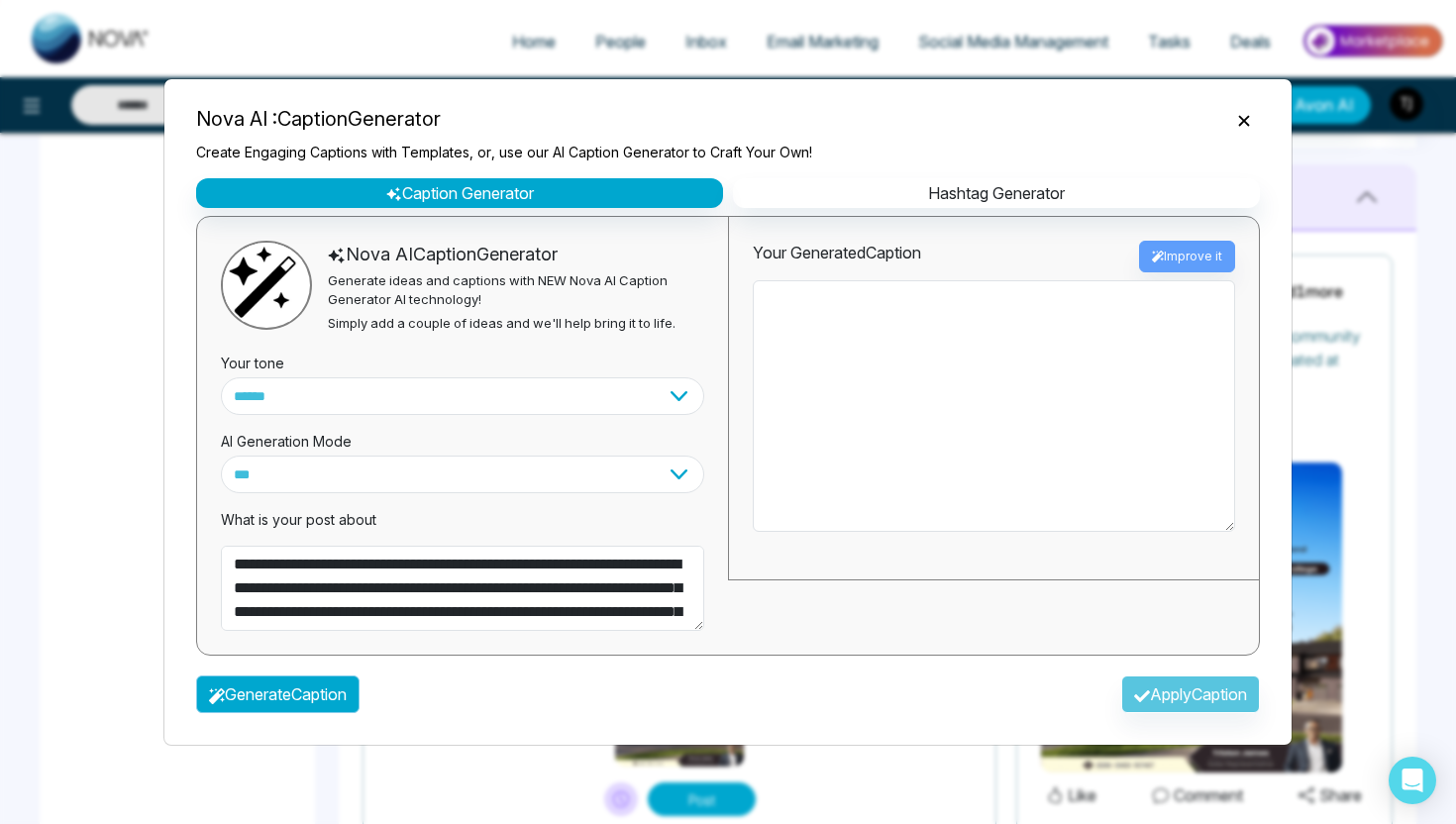 click on "Generate  Caption" at bounding box center (277, 694) 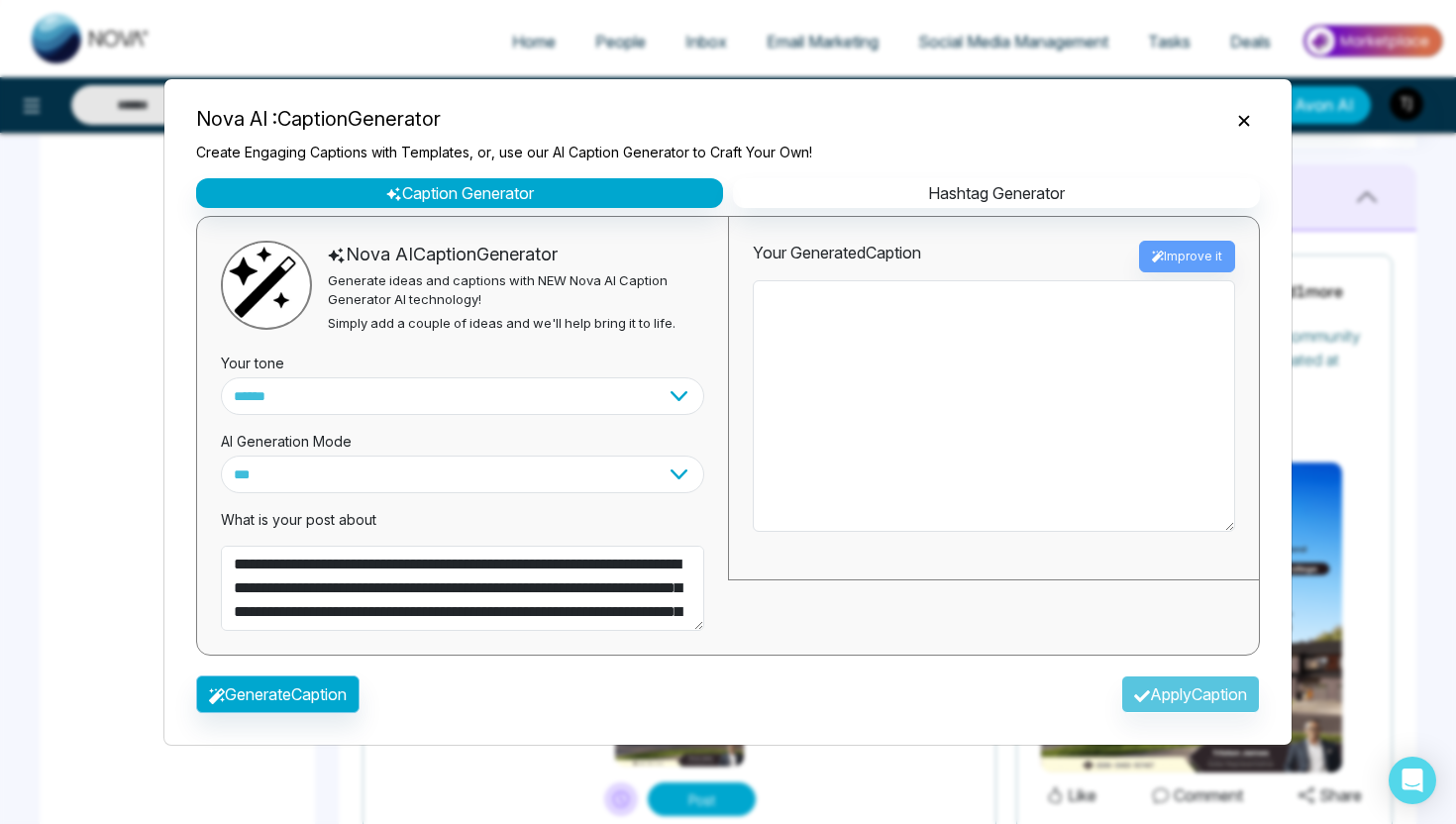 type on "**********" 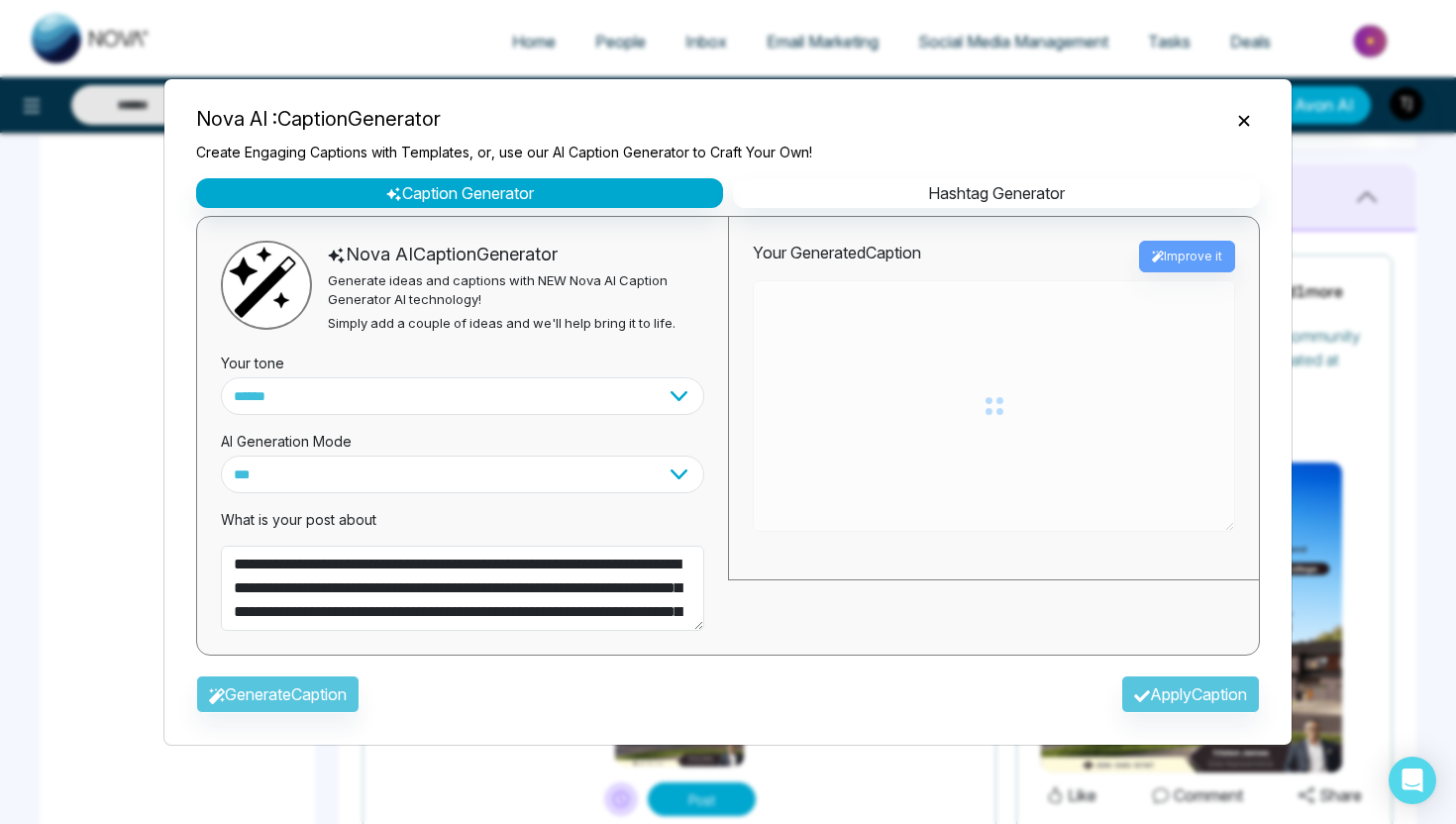 type on "**********" 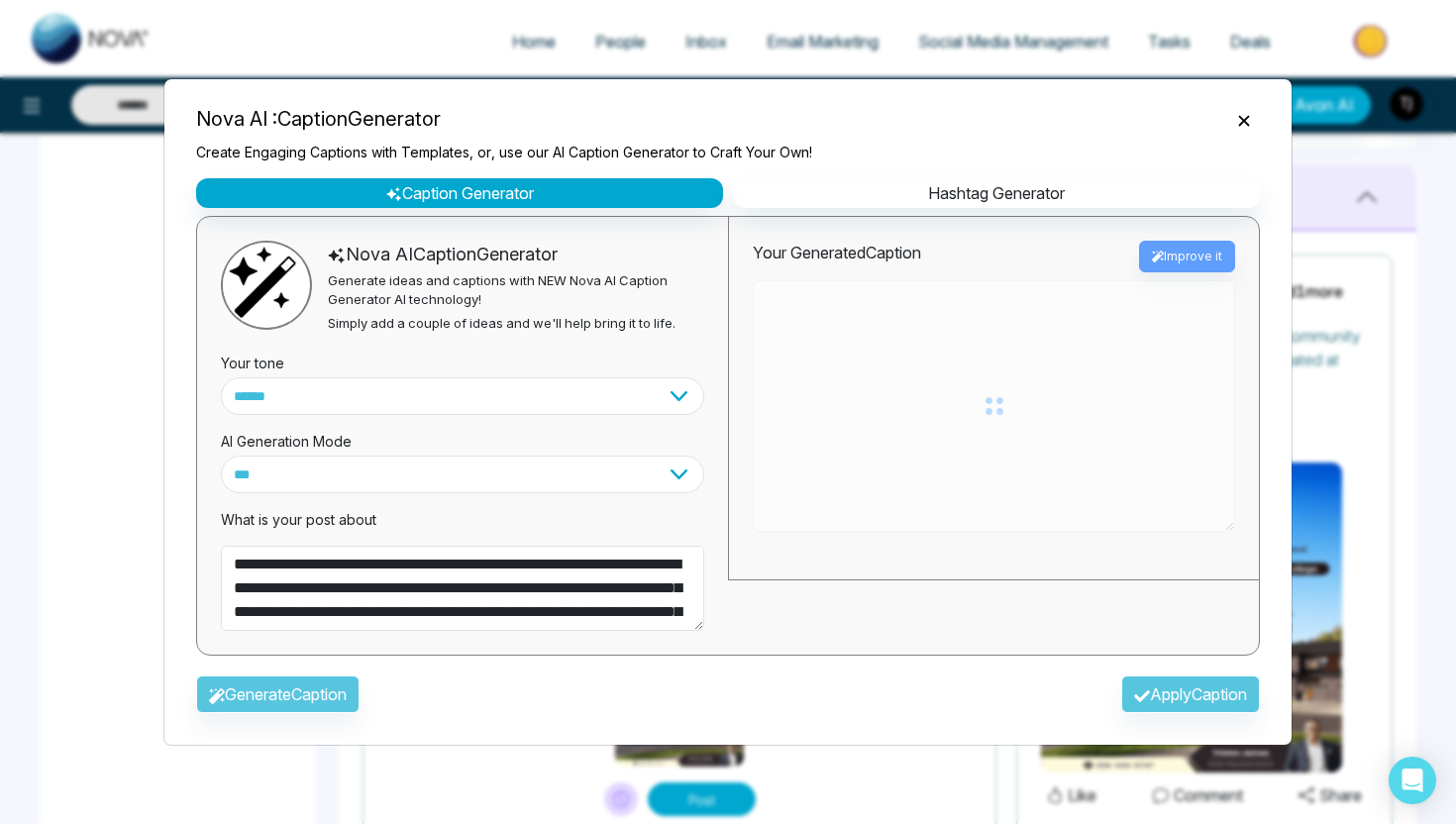 type on "**********" 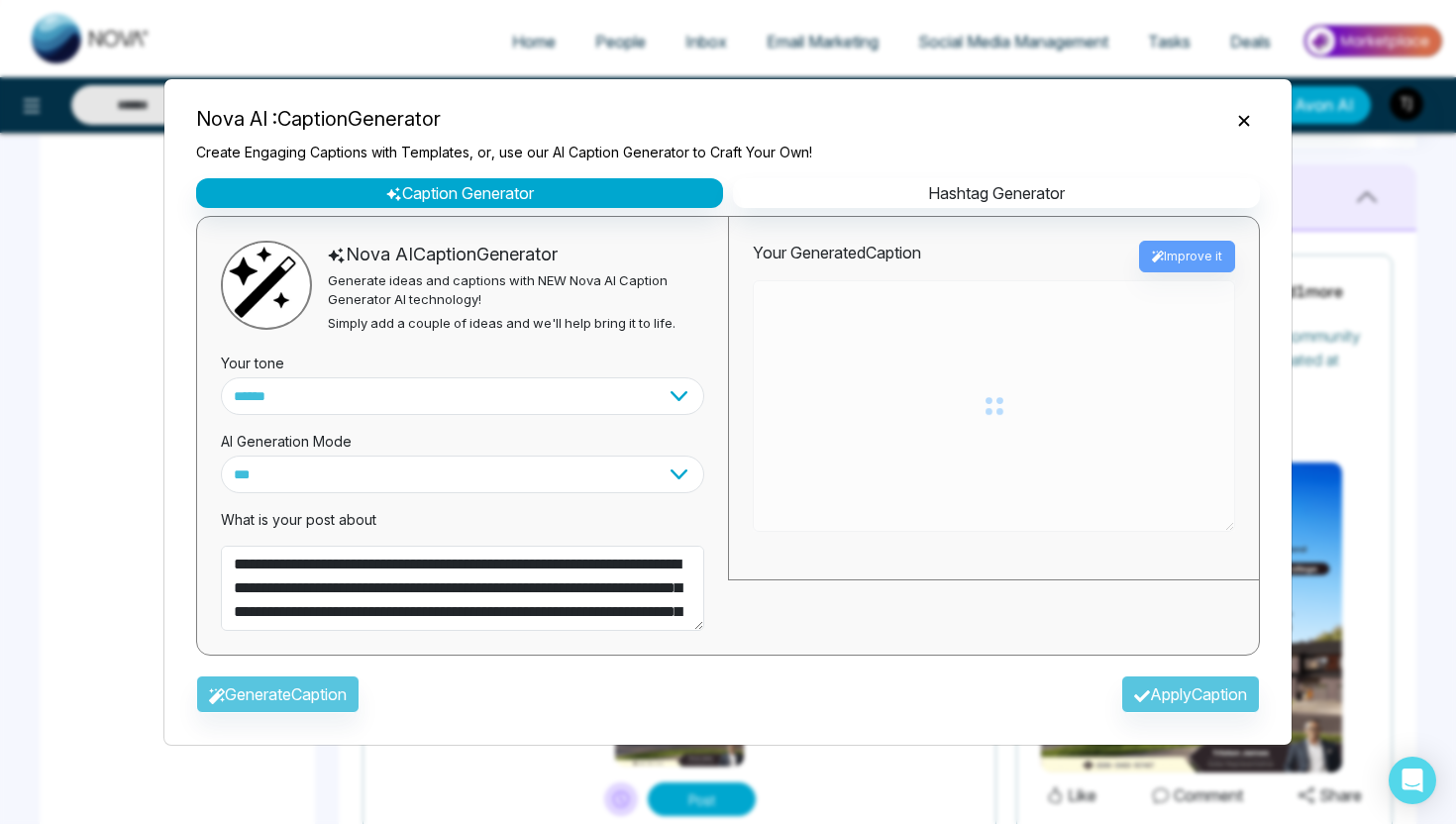 type on "**********" 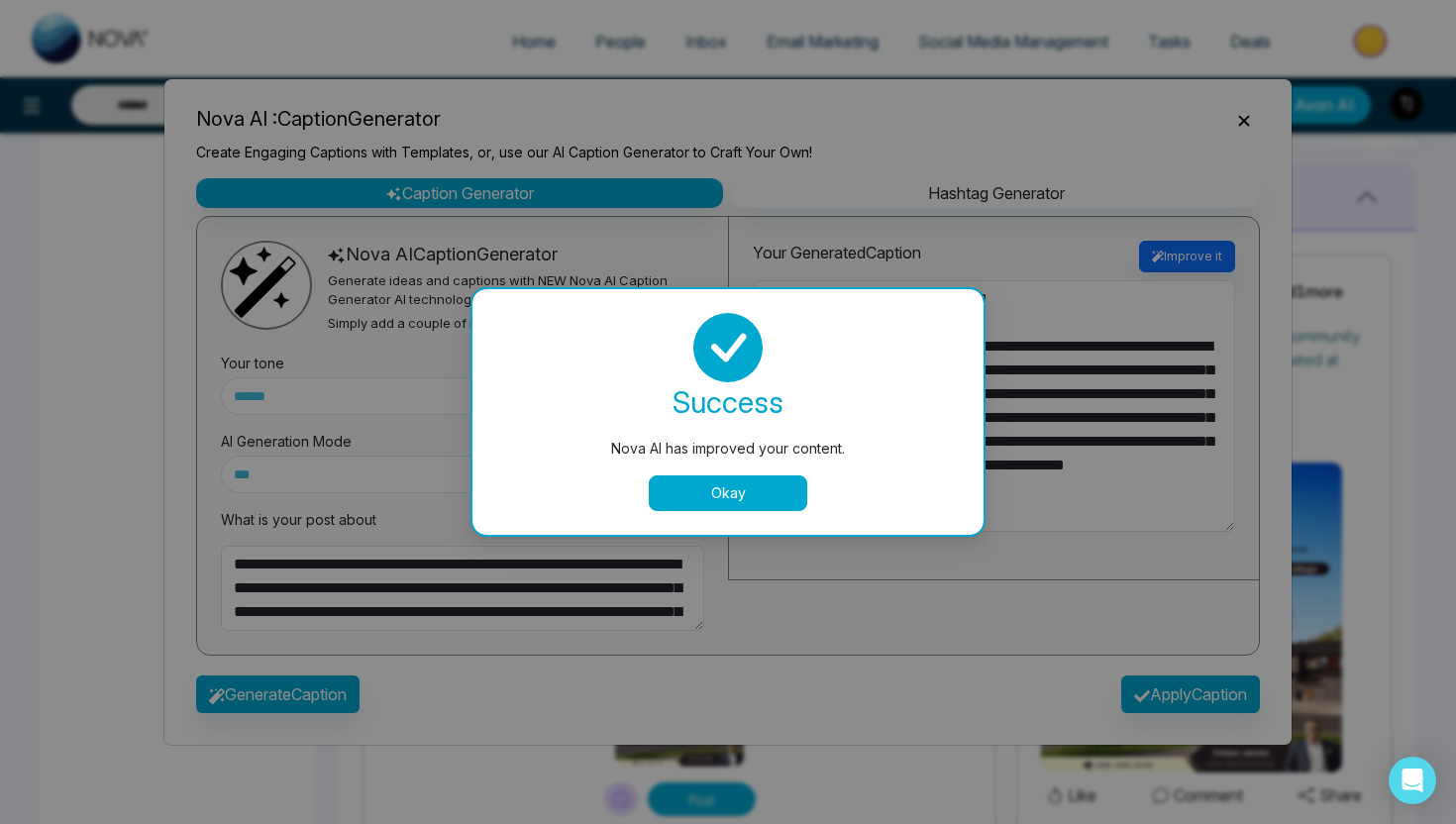 click on "Okay" at bounding box center (728, 493) 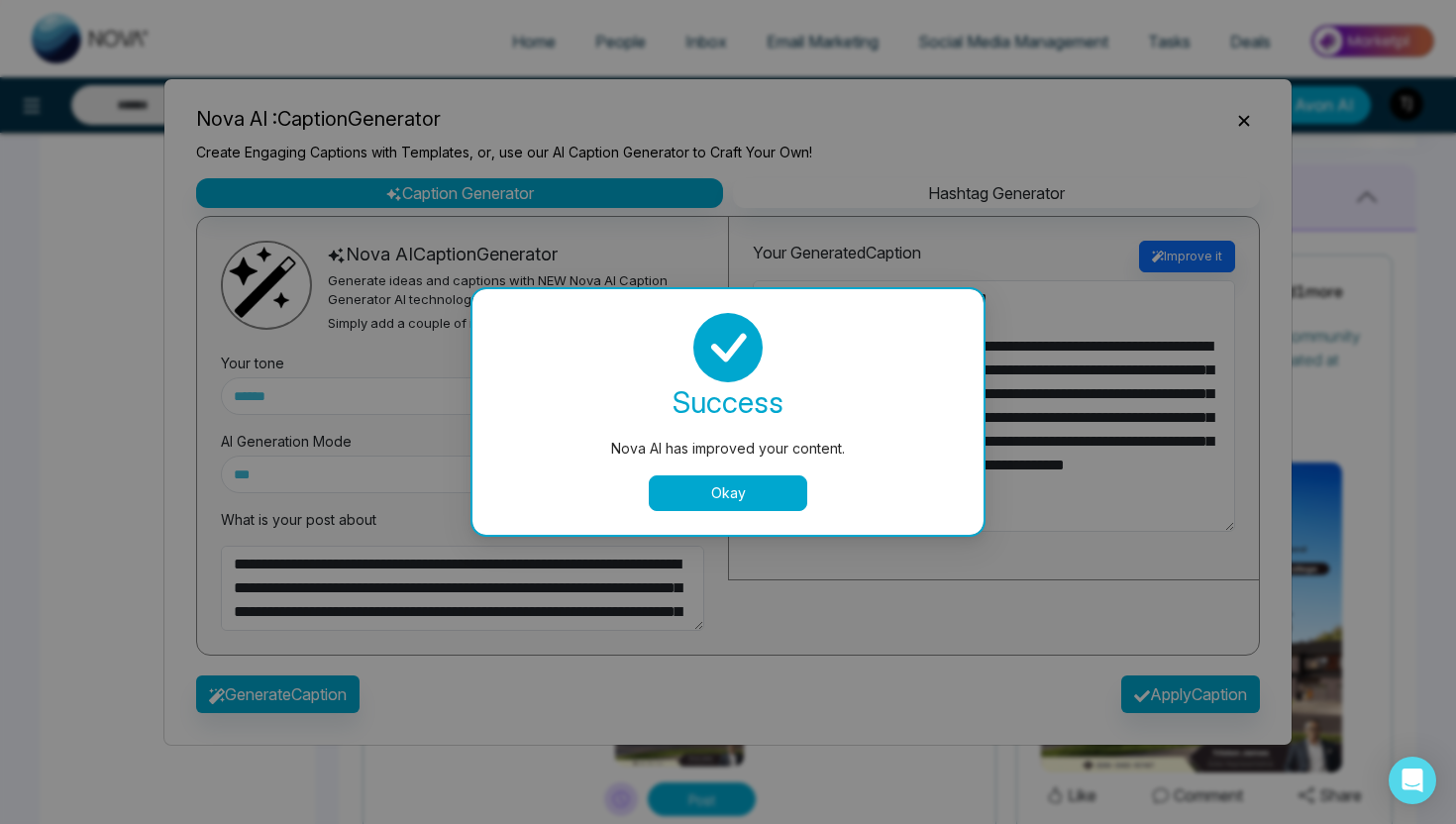 type on "**********" 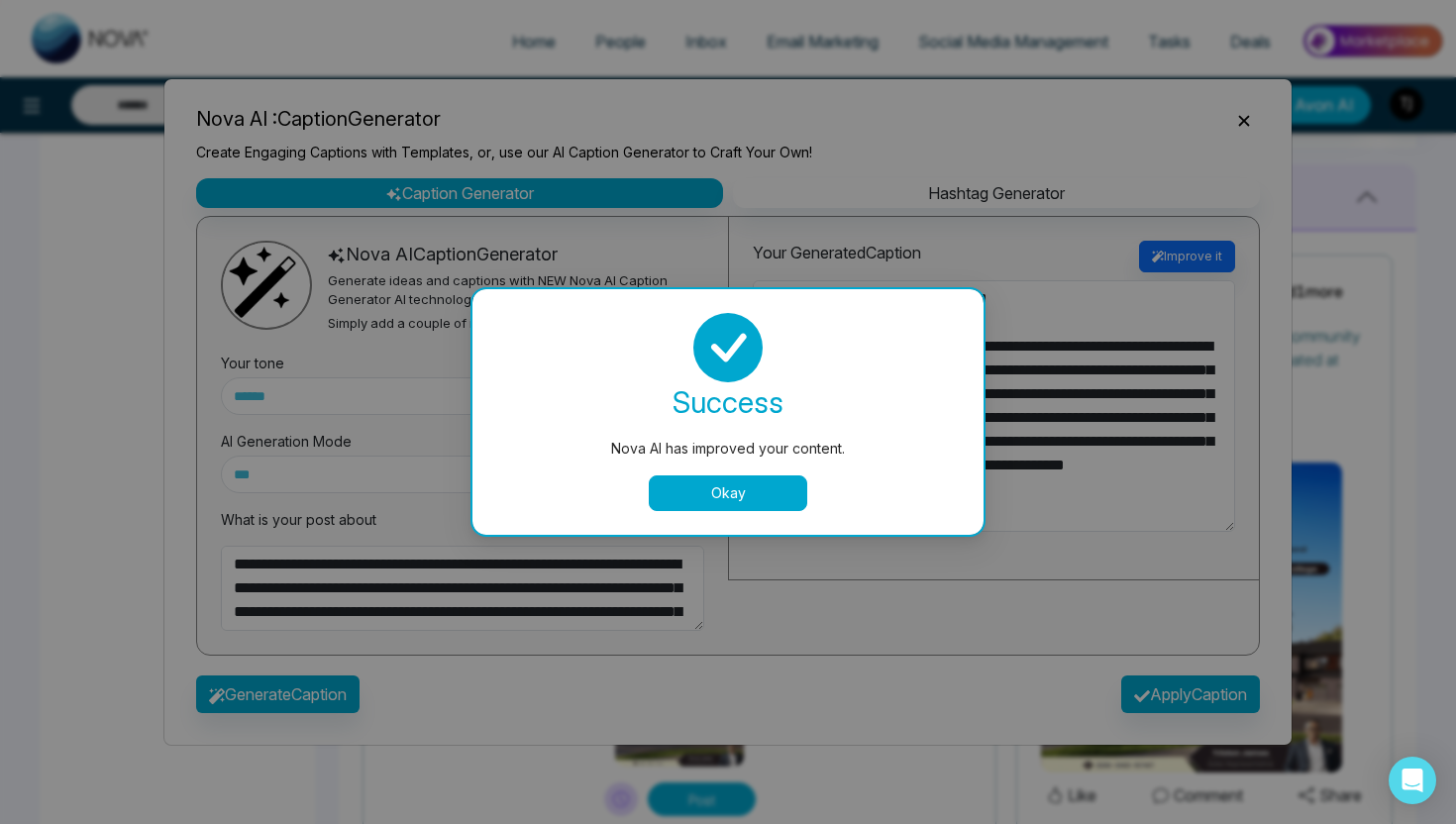 type on "**********" 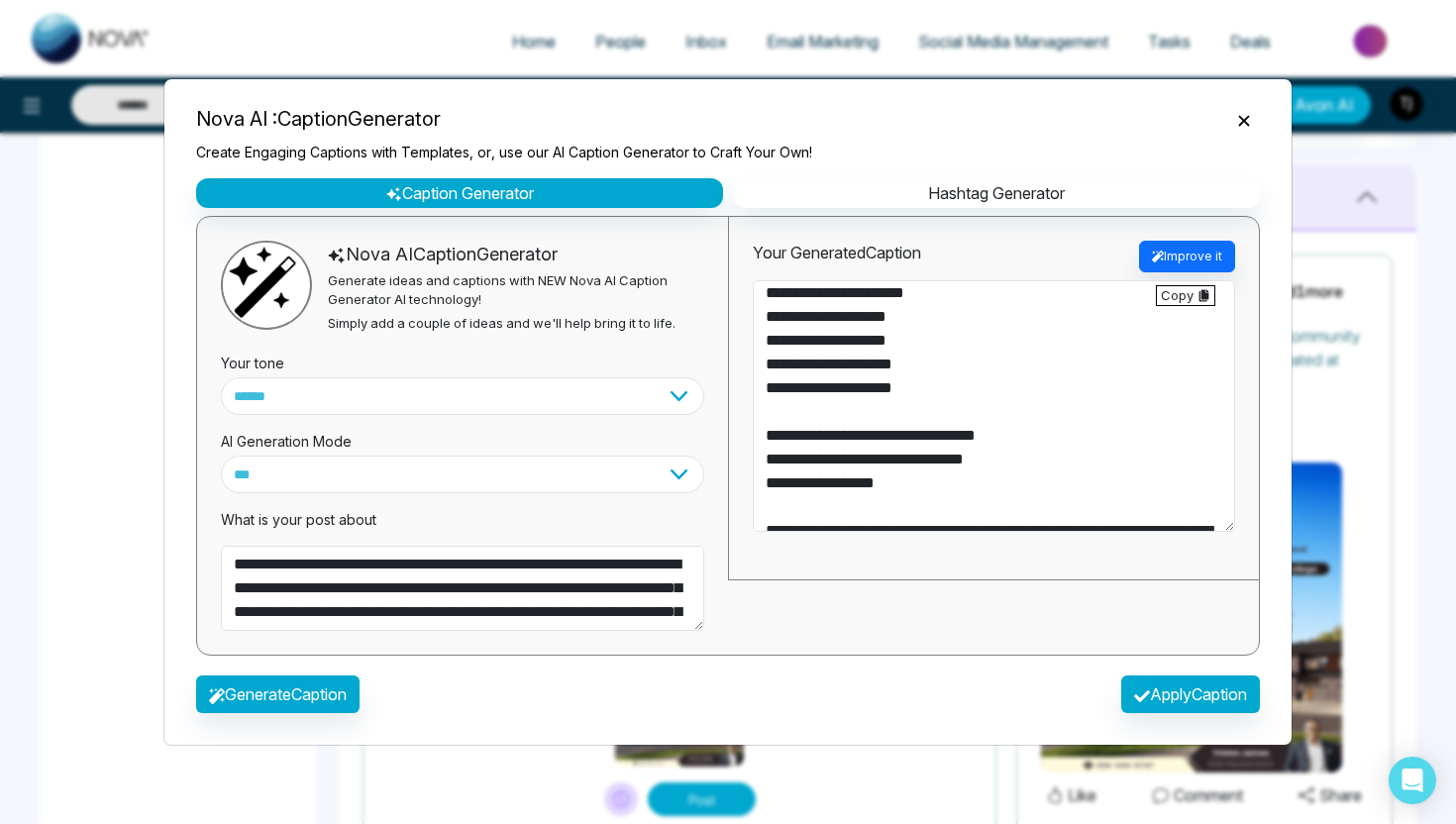 type on "**********" 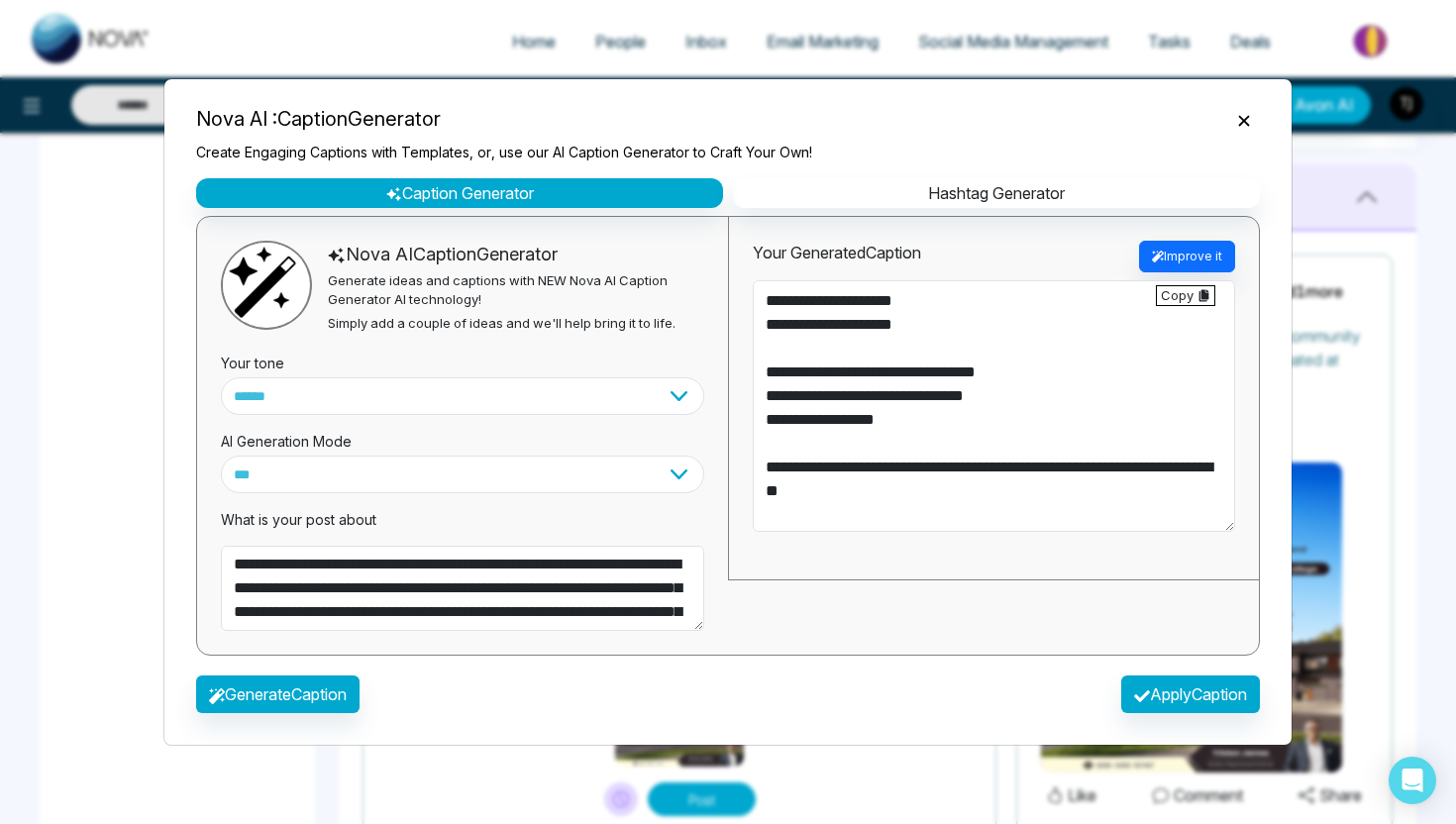 scroll, scrollTop: 404, scrollLeft: 0, axis: vertical 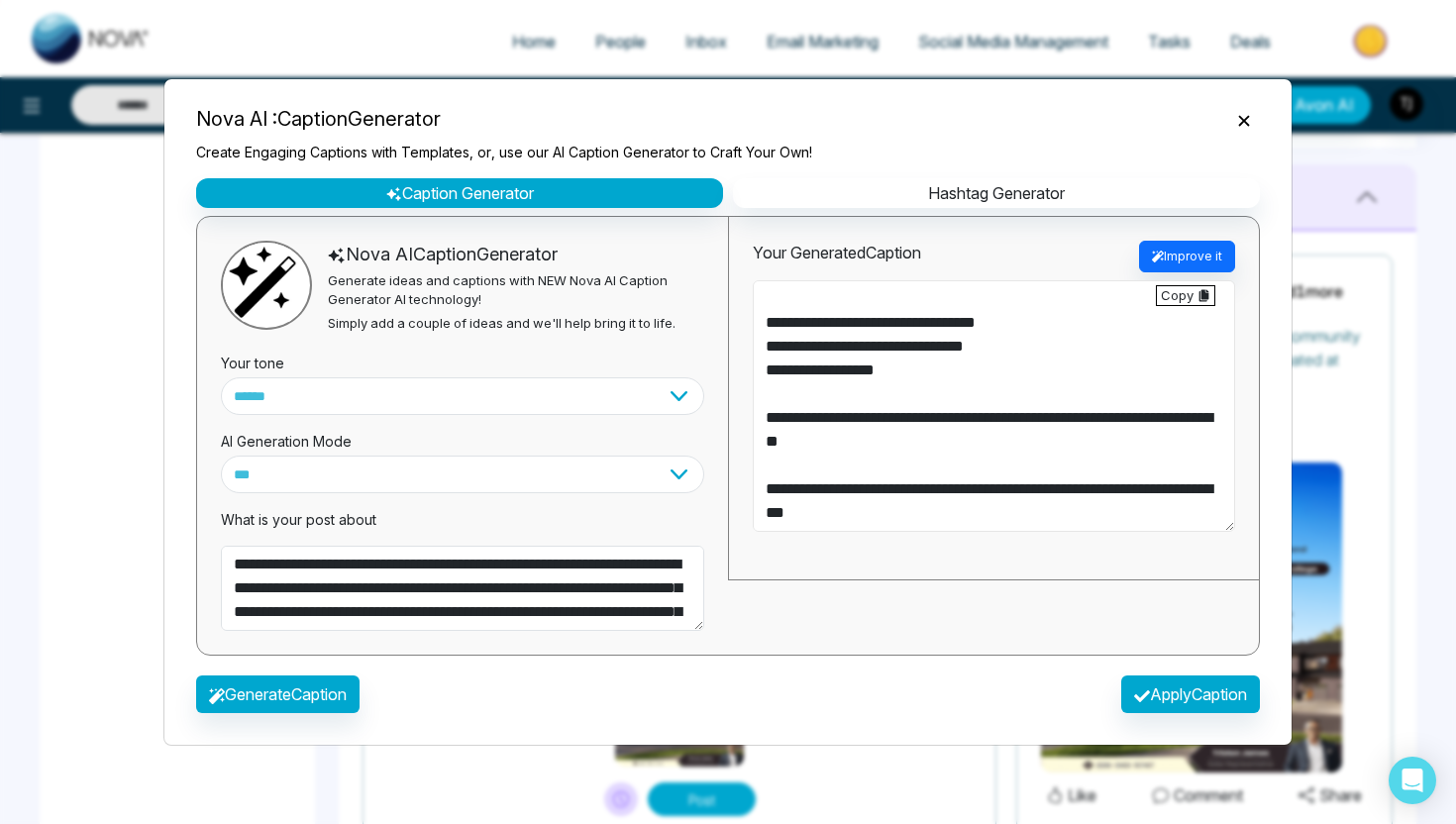click on "**********" at bounding box center (993, 406) 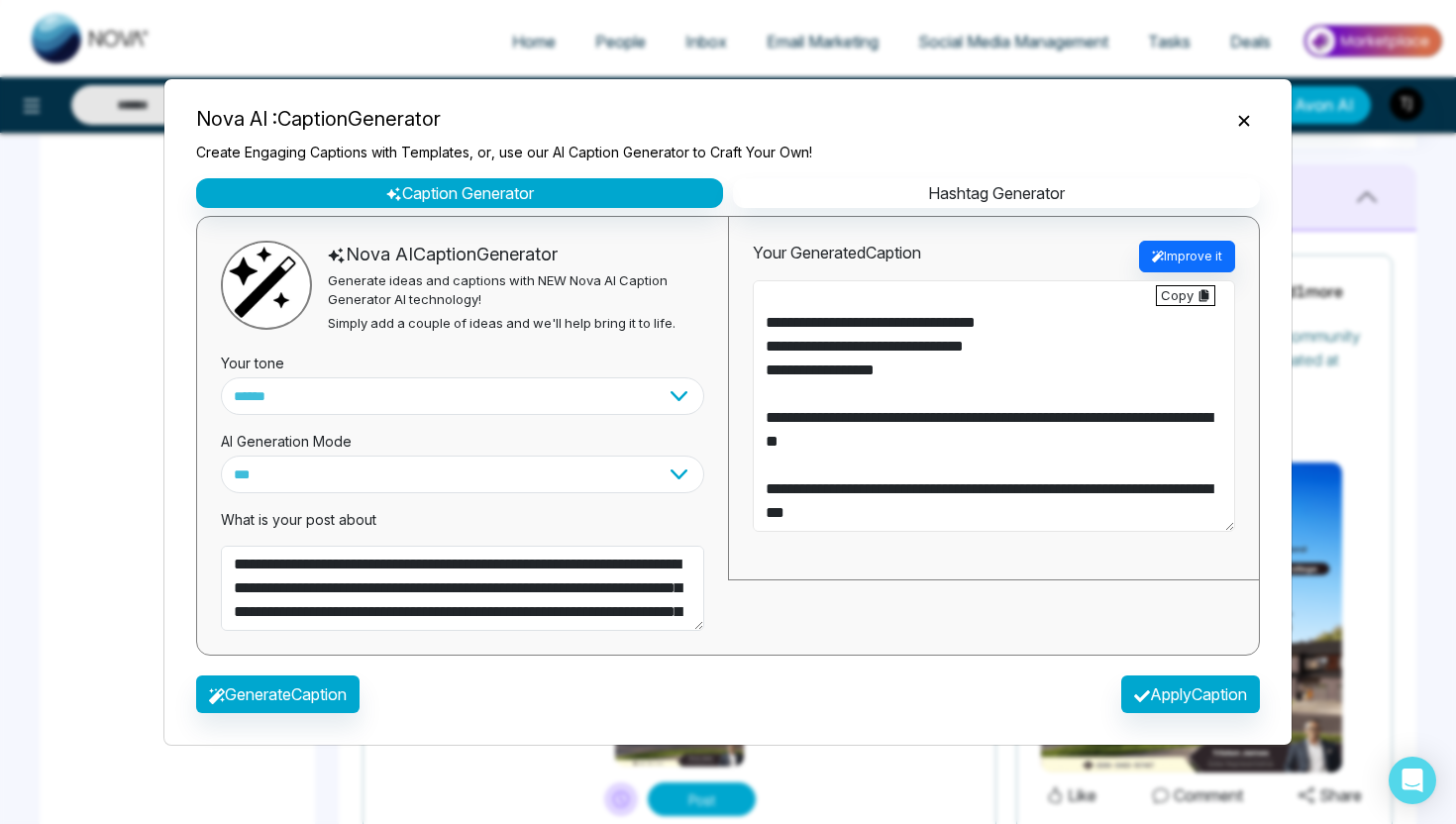 type on "**********" 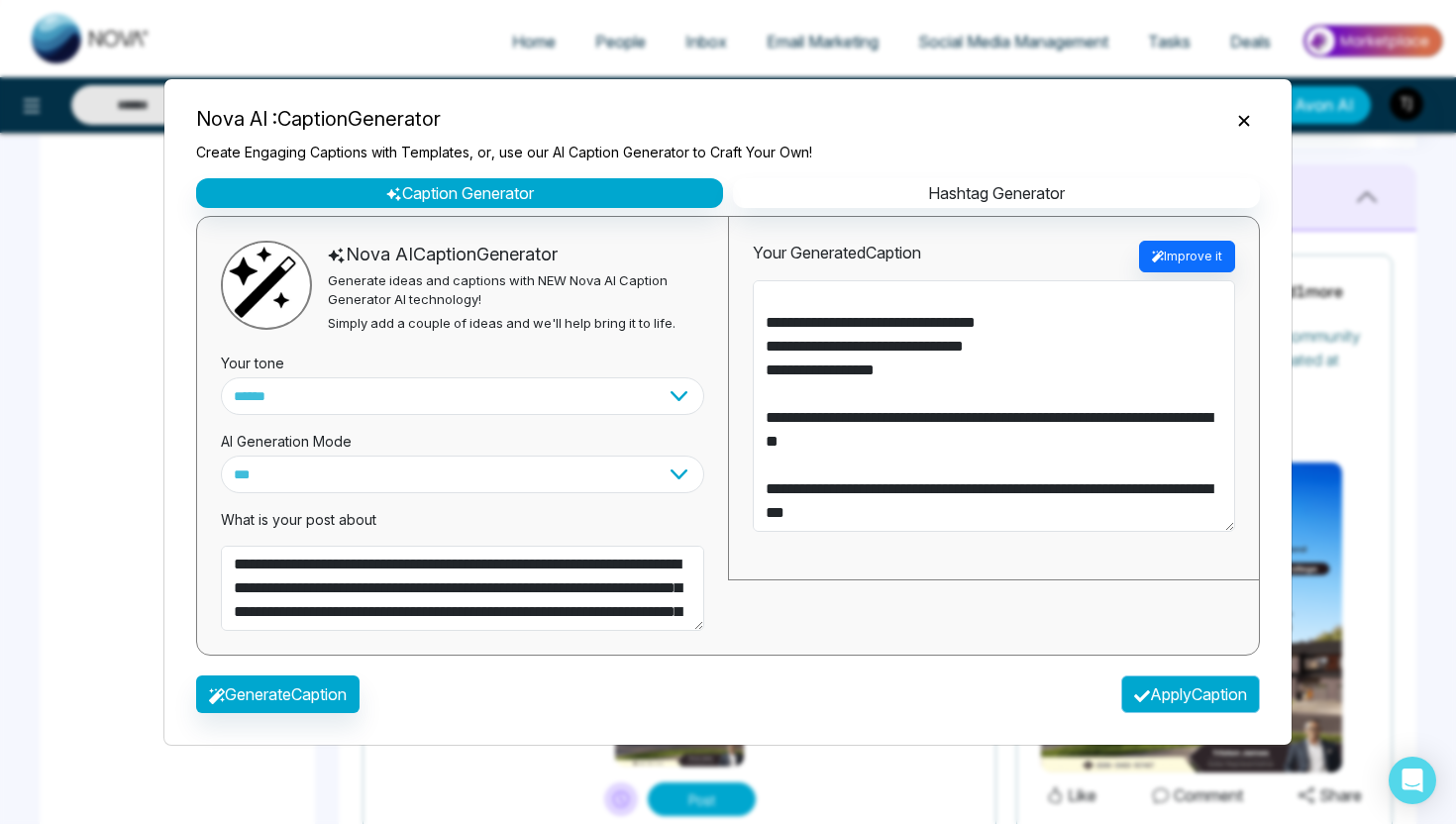 click on "Apply  Caption" at bounding box center [1191, 694] 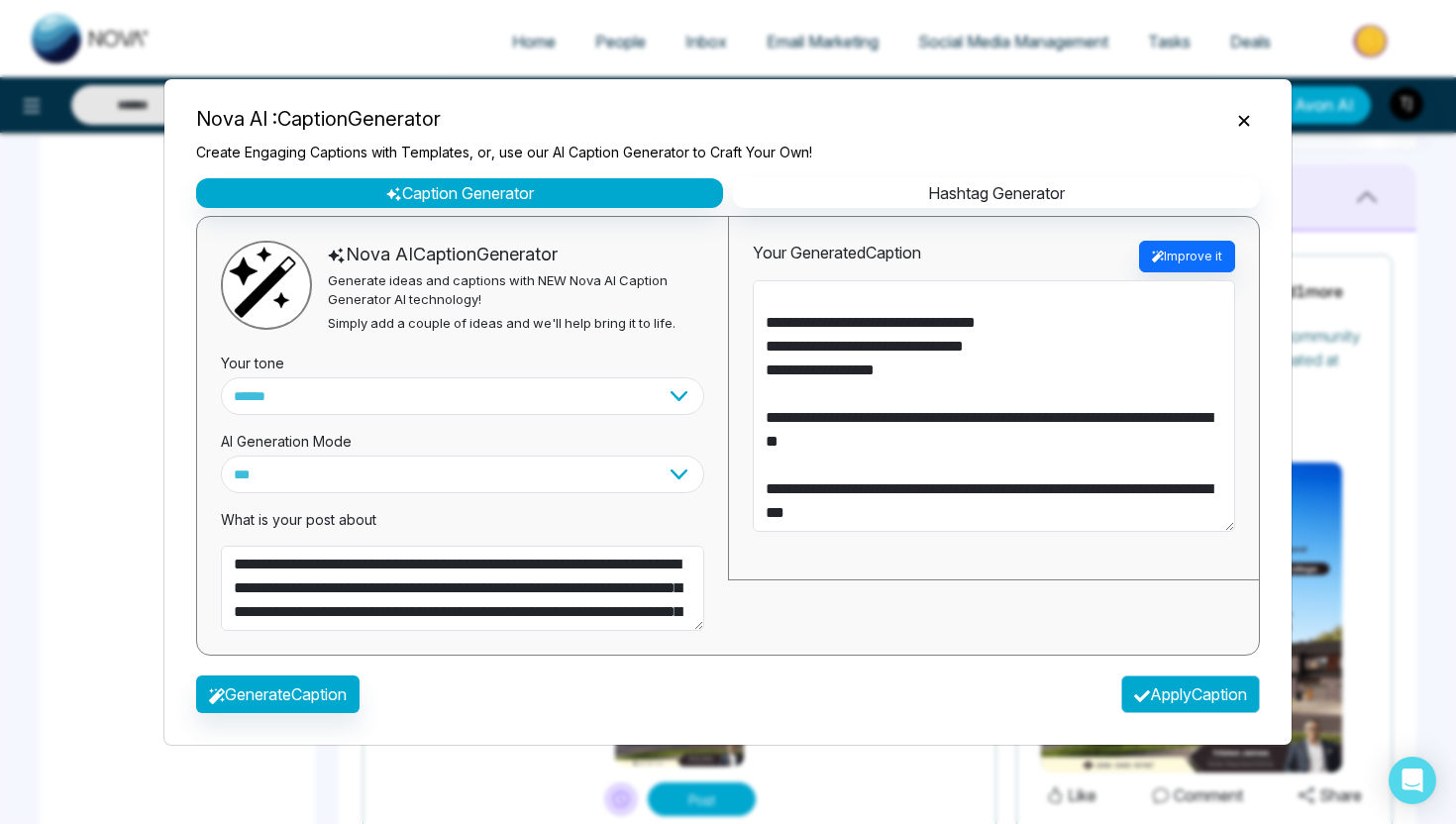 type on "**********" 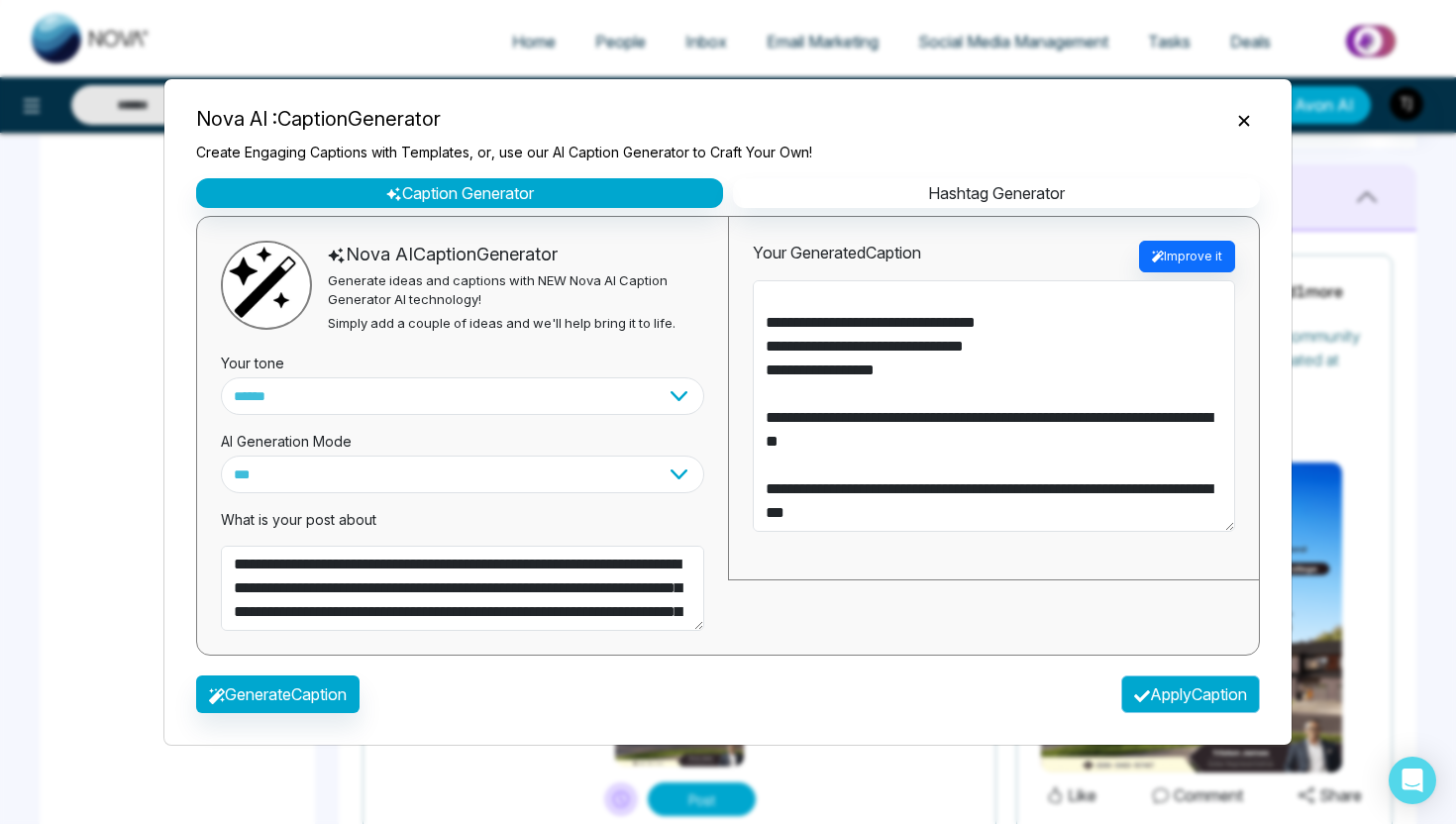 type on "**********" 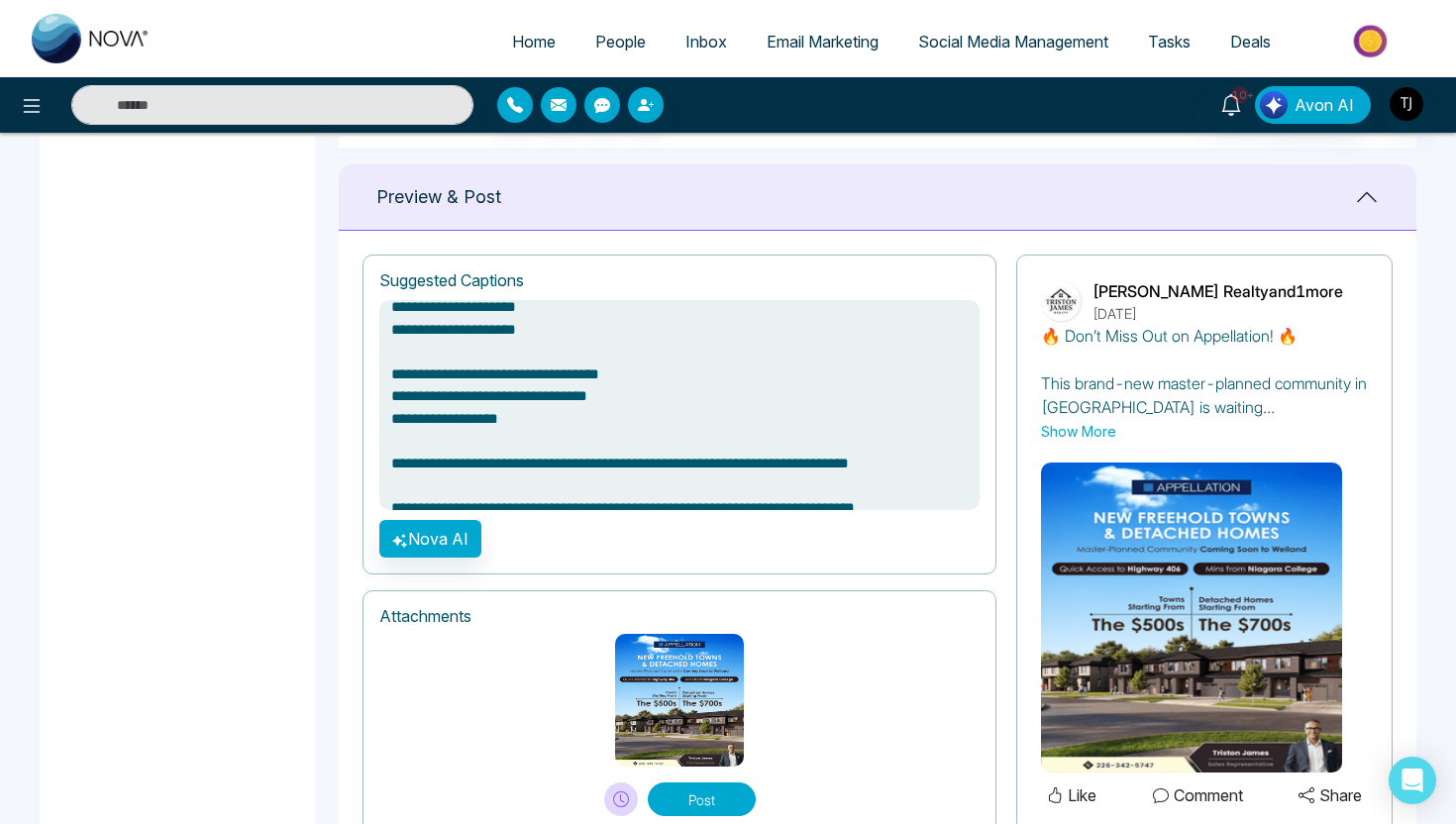 click on "Show More" at bounding box center (1079, 431) 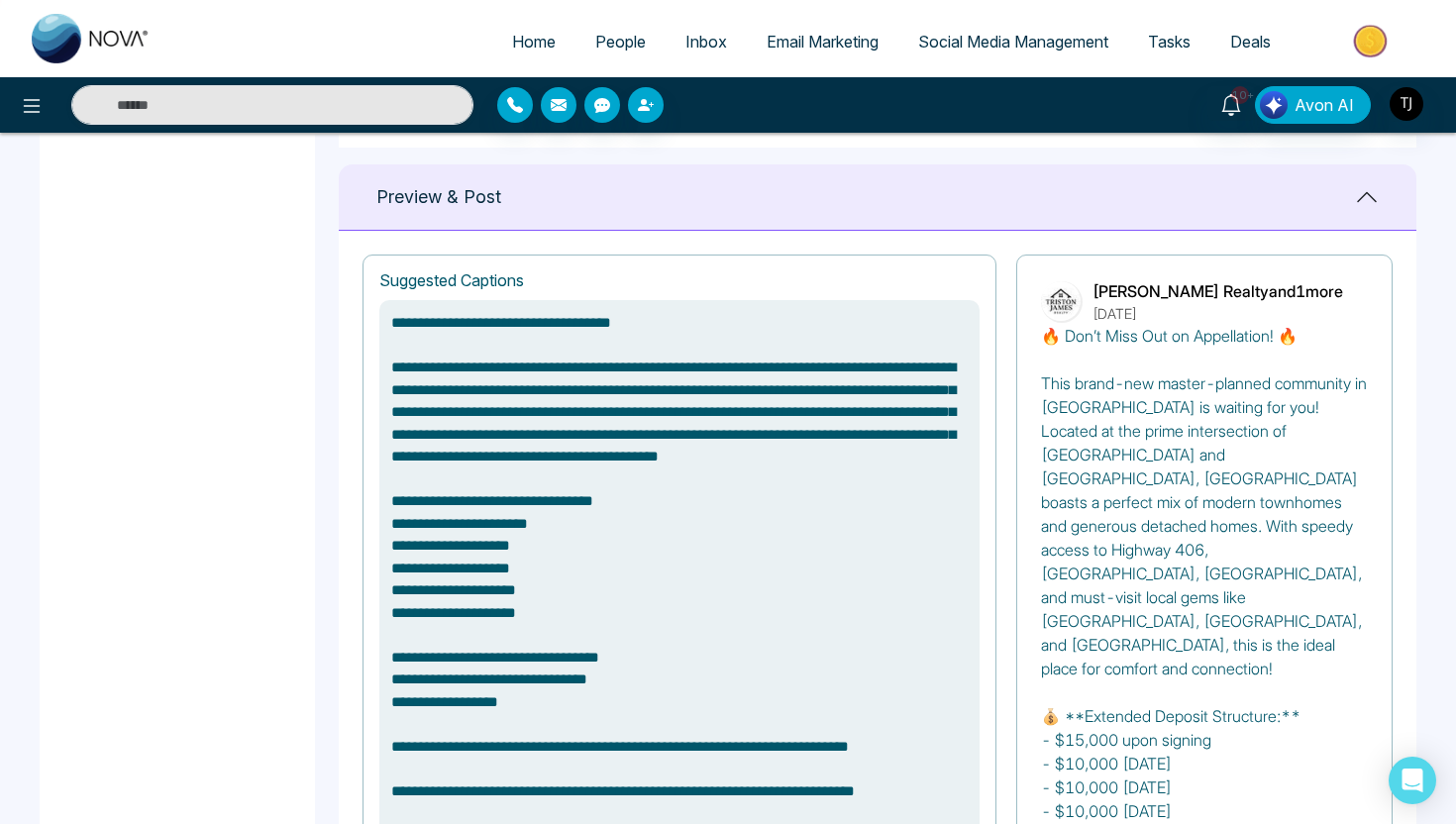 scroll, scrollTop: 0, scrollLeft: 0, axis: both 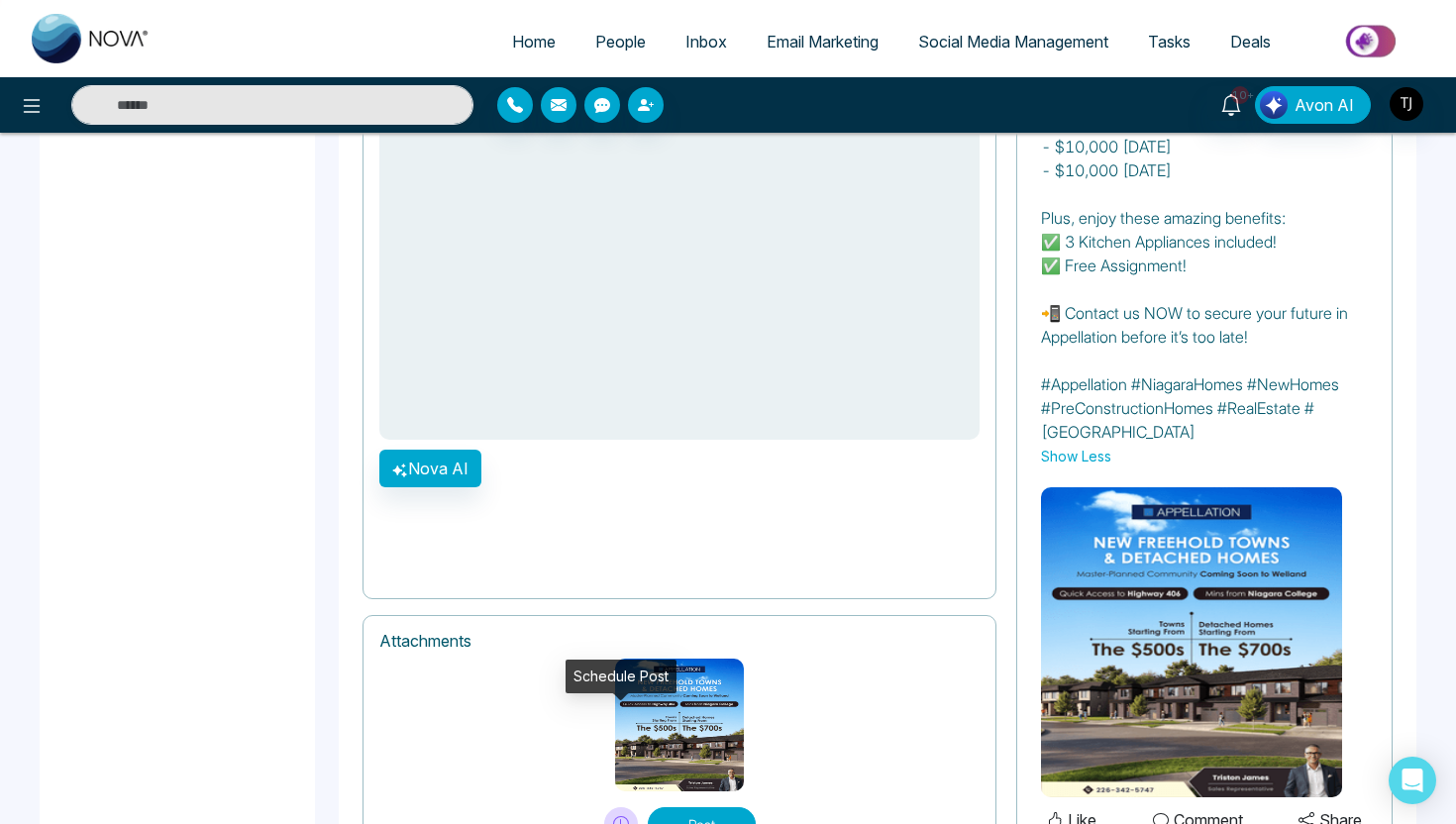 click 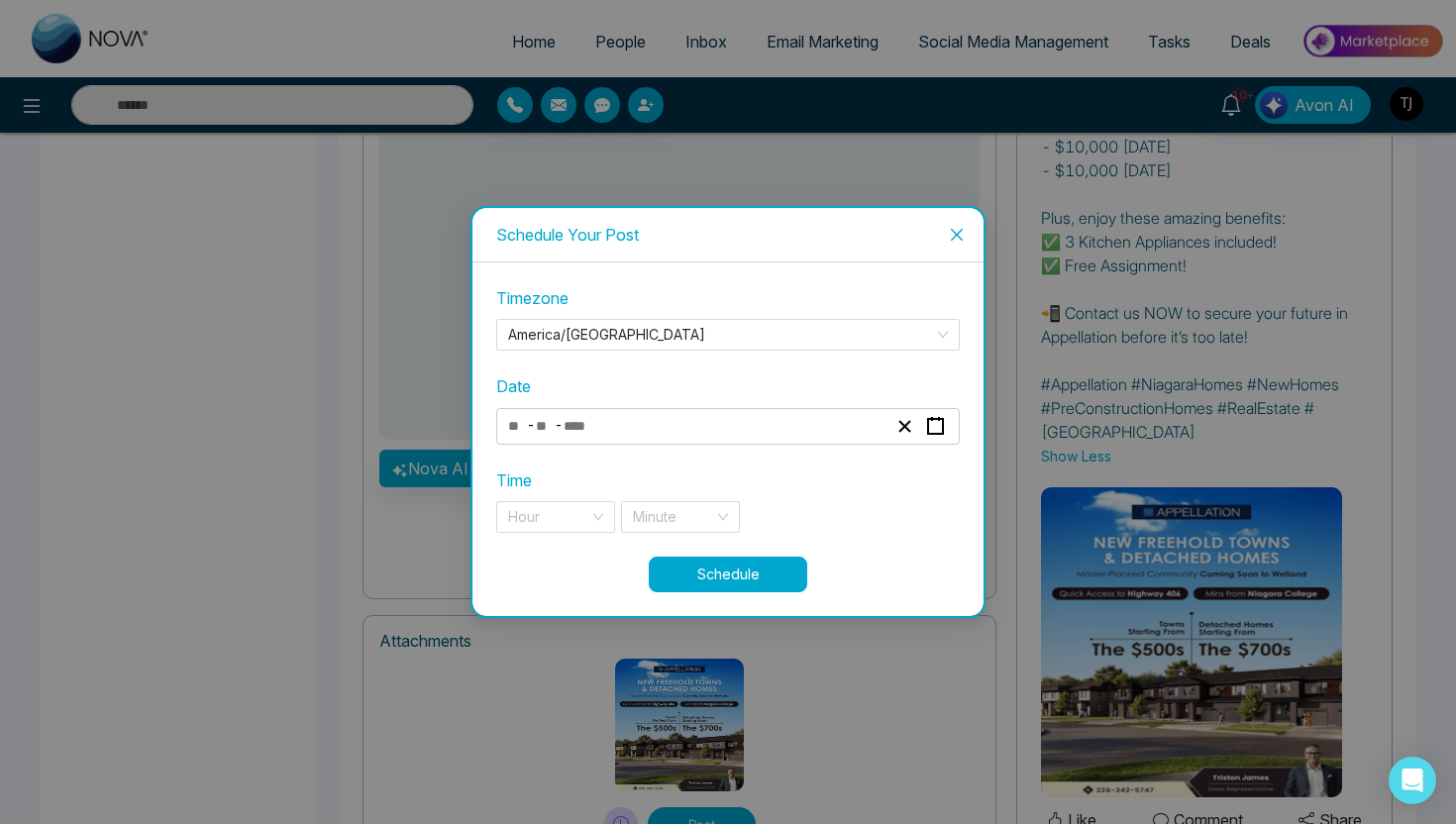 click 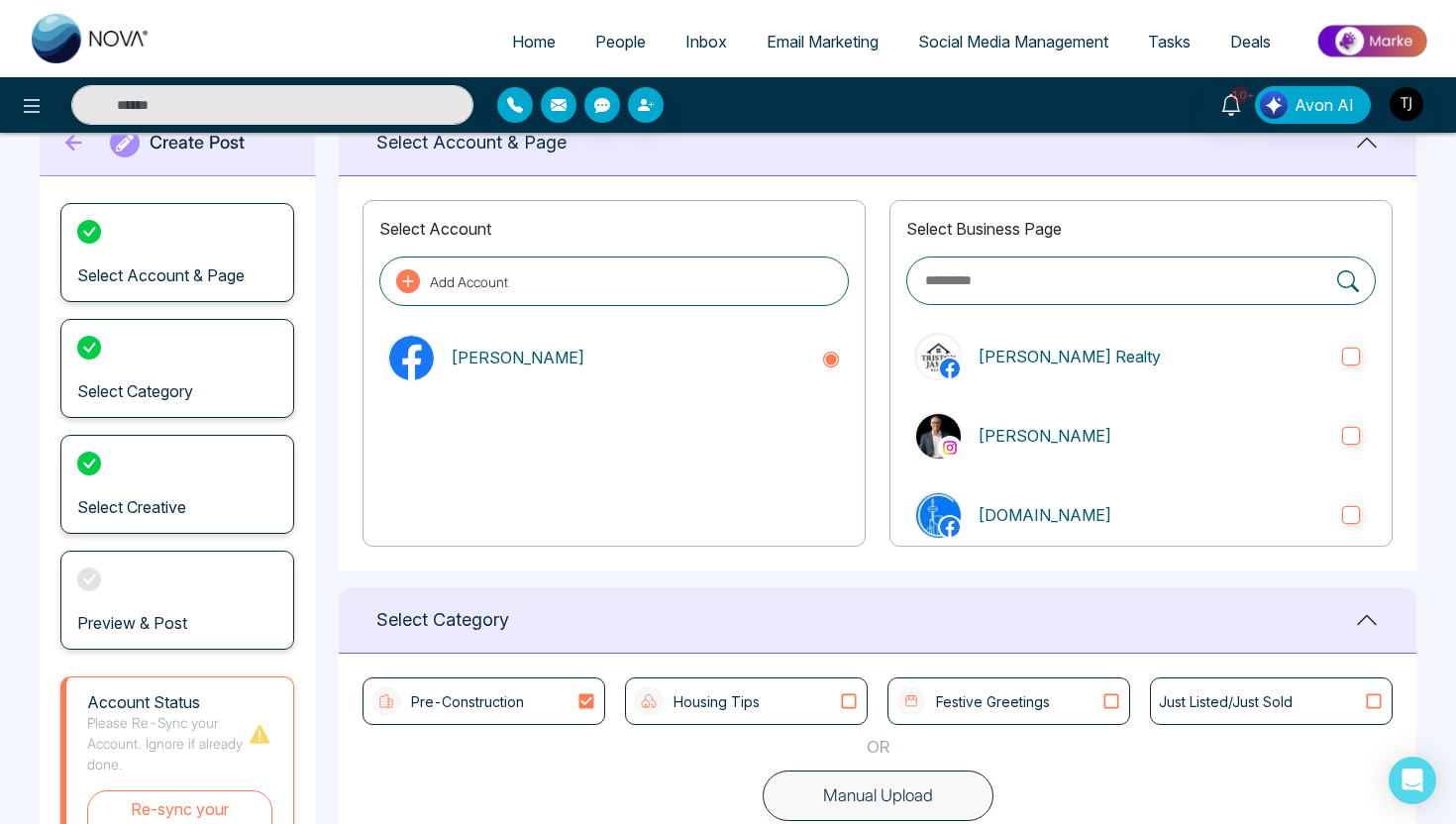 scroll, scrollTop: 0, scrollLeft: 0, axis: both 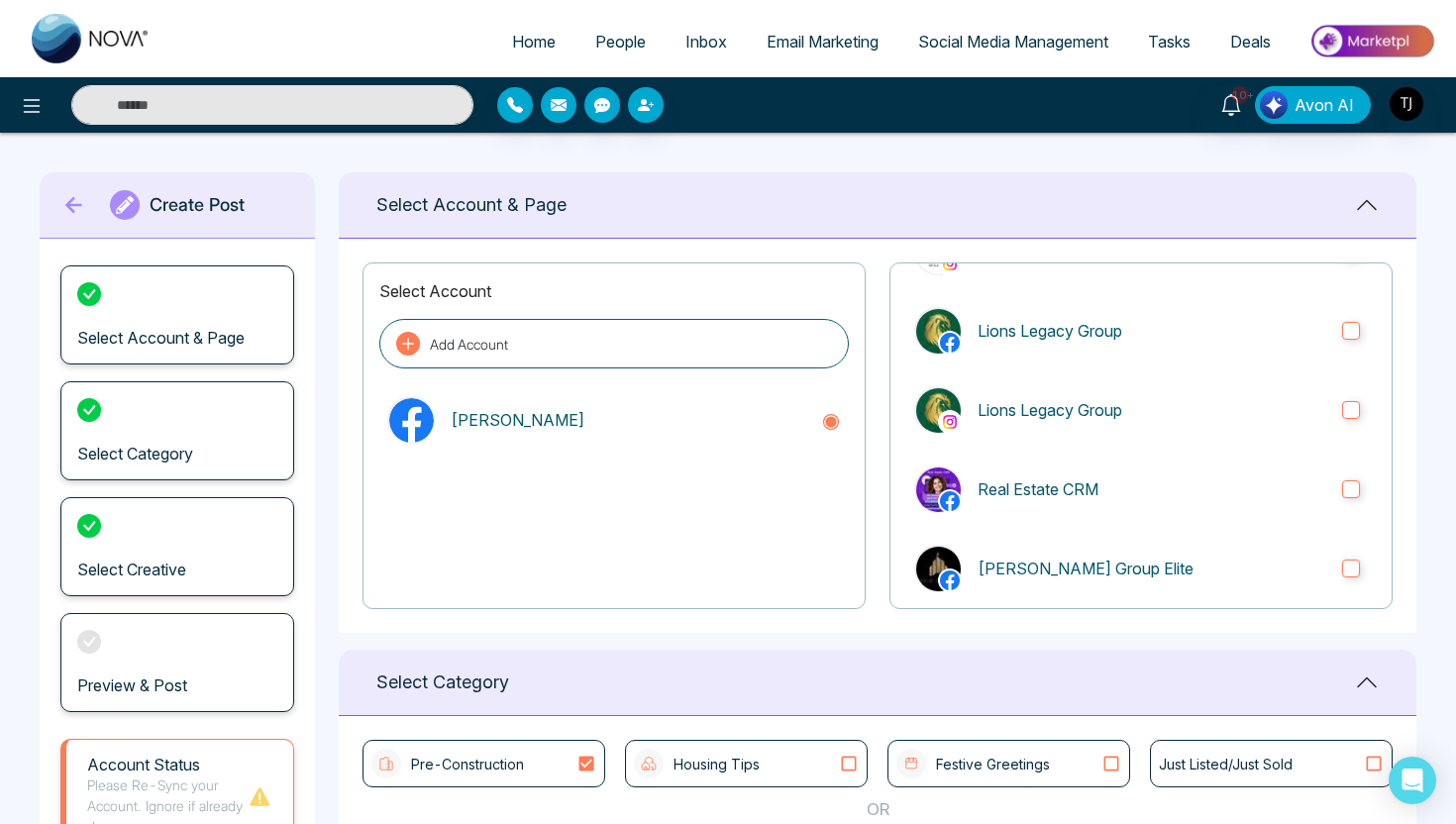 click 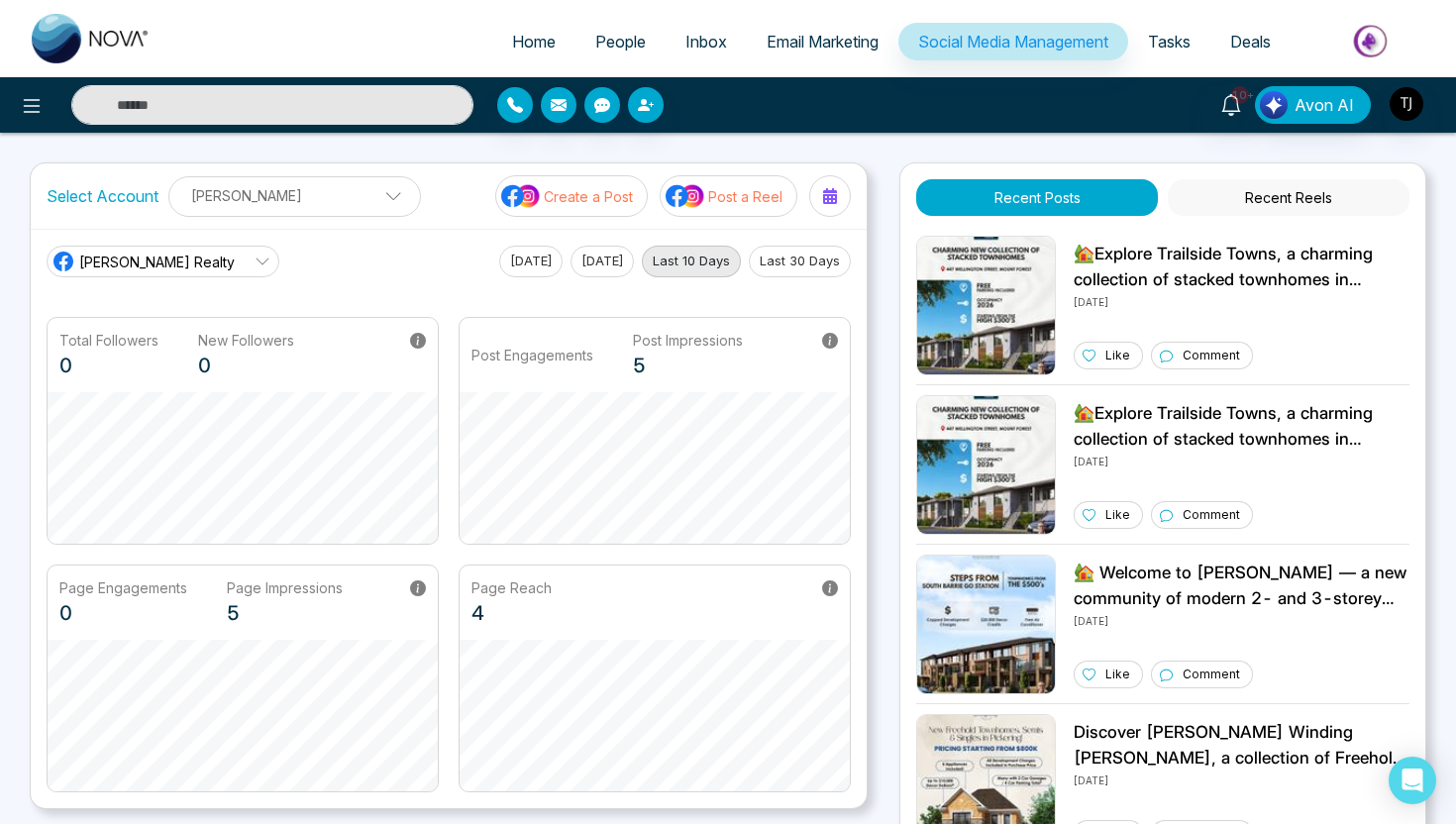 click on "Post a Reel" at bounding box center [745, 196] 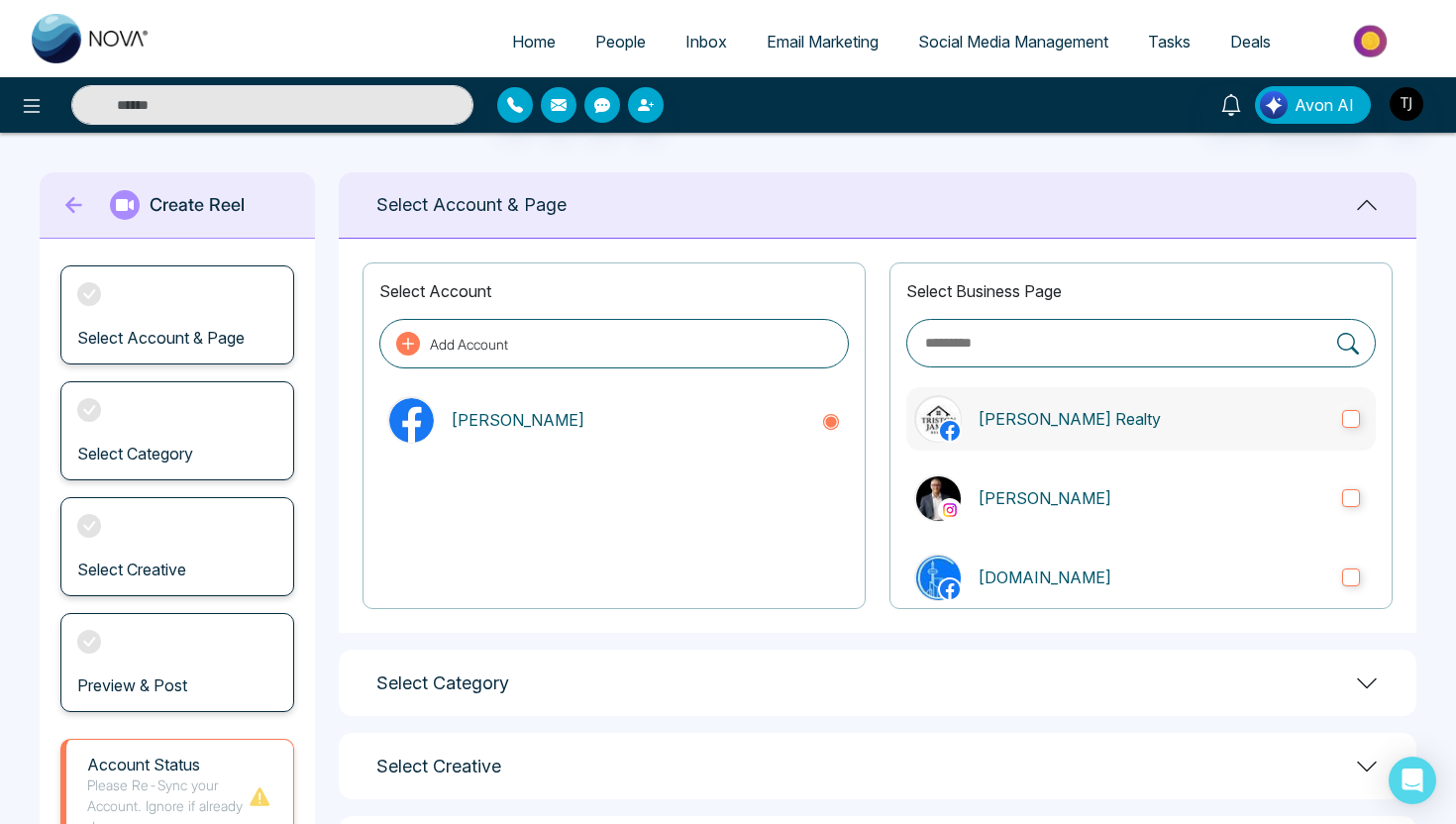 click on "[PERSON_NAME] Realty" at bounding box center (1152, 419) 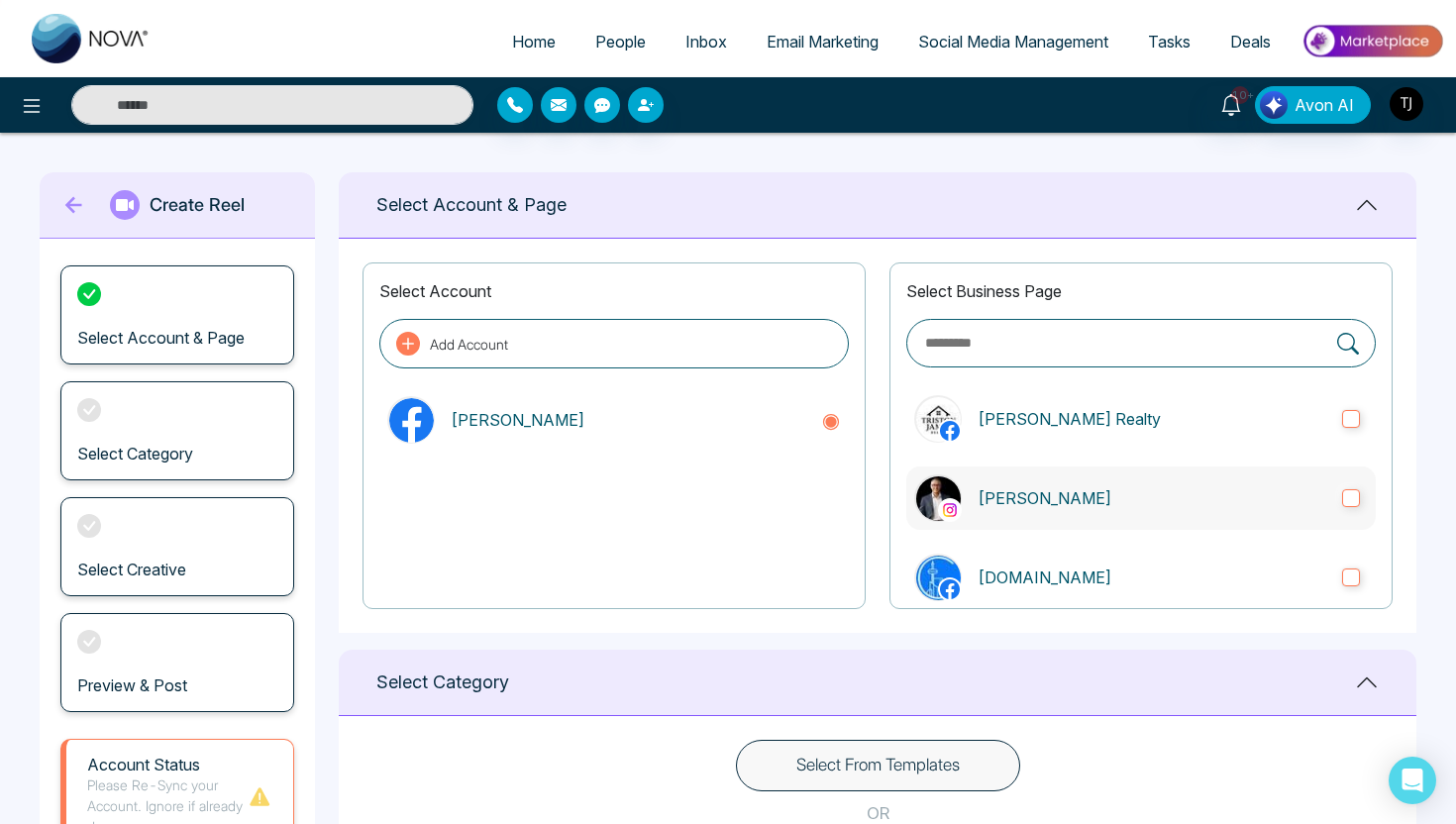 click on "[PERSON_NAME]" at bounding box center (1141, 498) 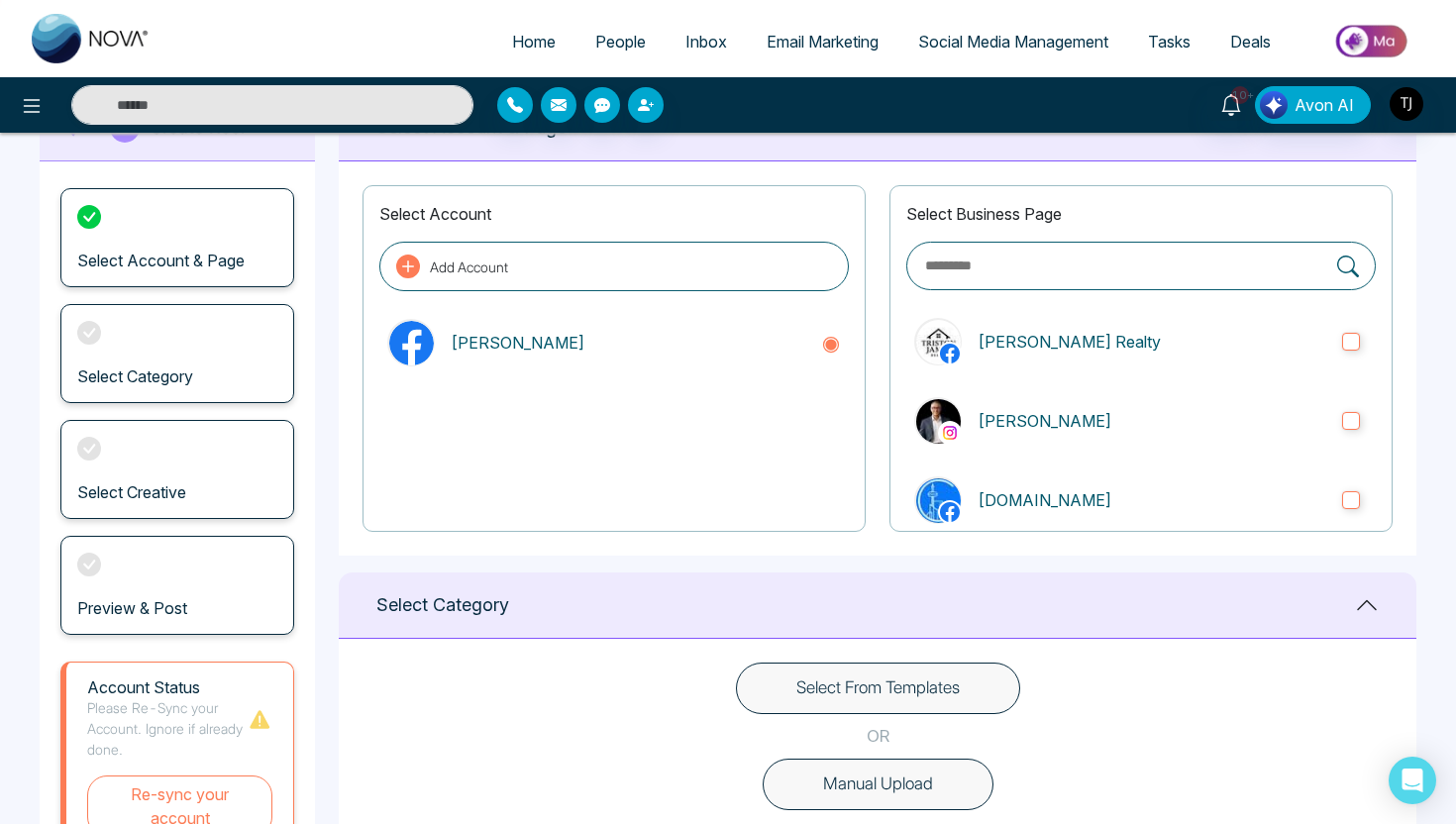 scroll, scrollTop: 317, scrollLeft: 0, axis: vertical 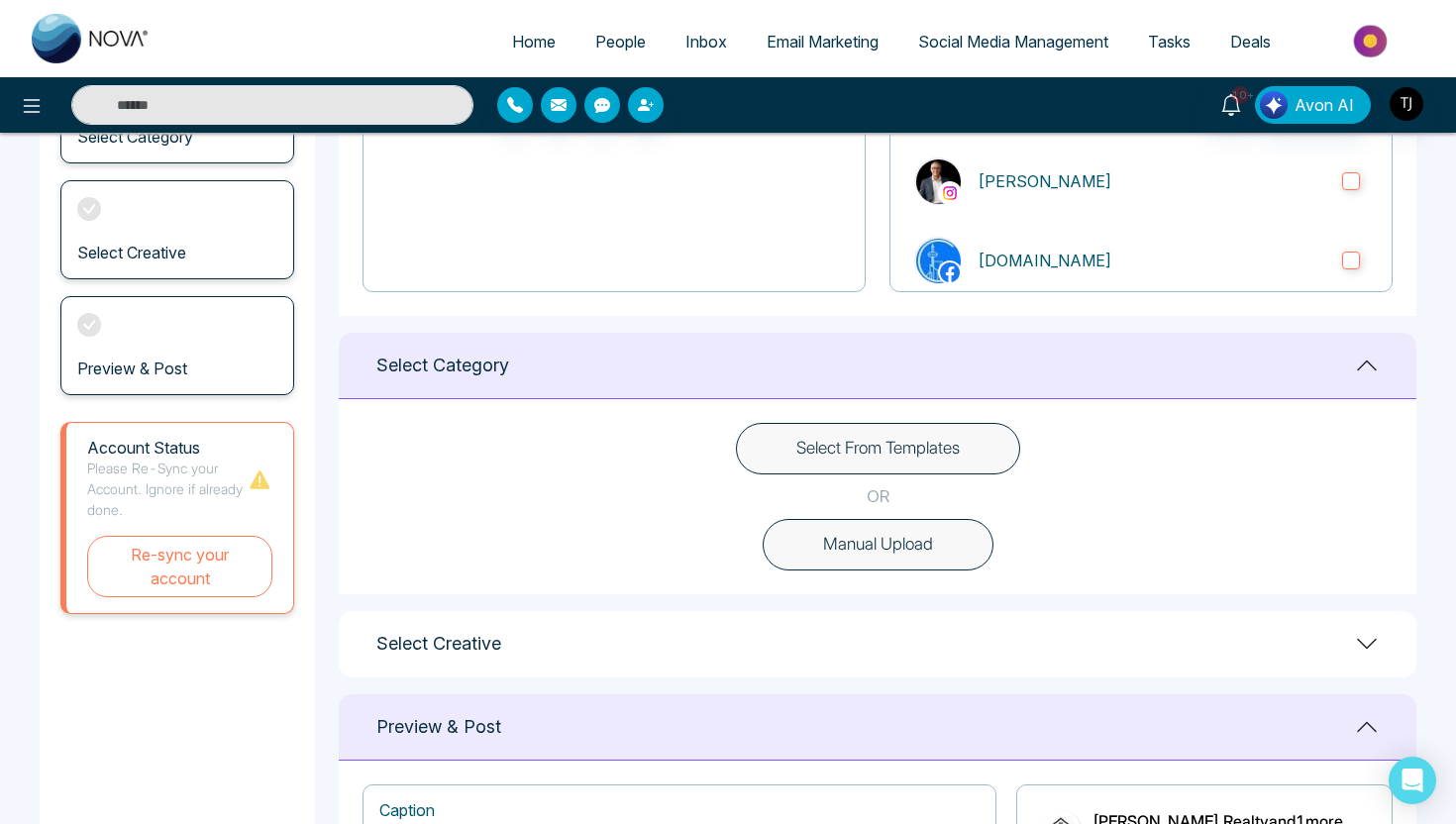 click on "Select From Templates" at bounding box center [878, 449] 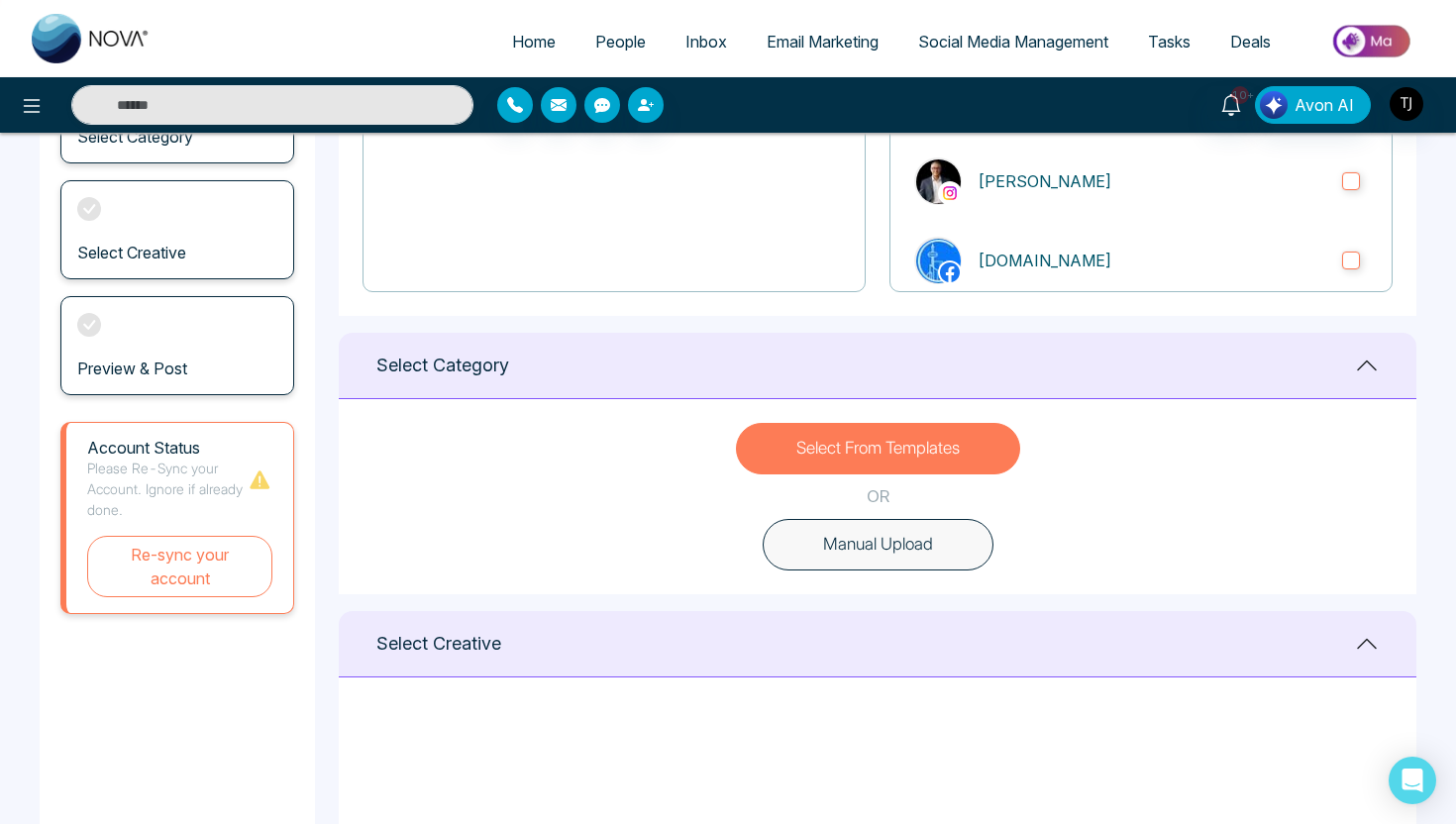 scroll, scrollTop: 199, scrollLeft: 0, axis: vertical 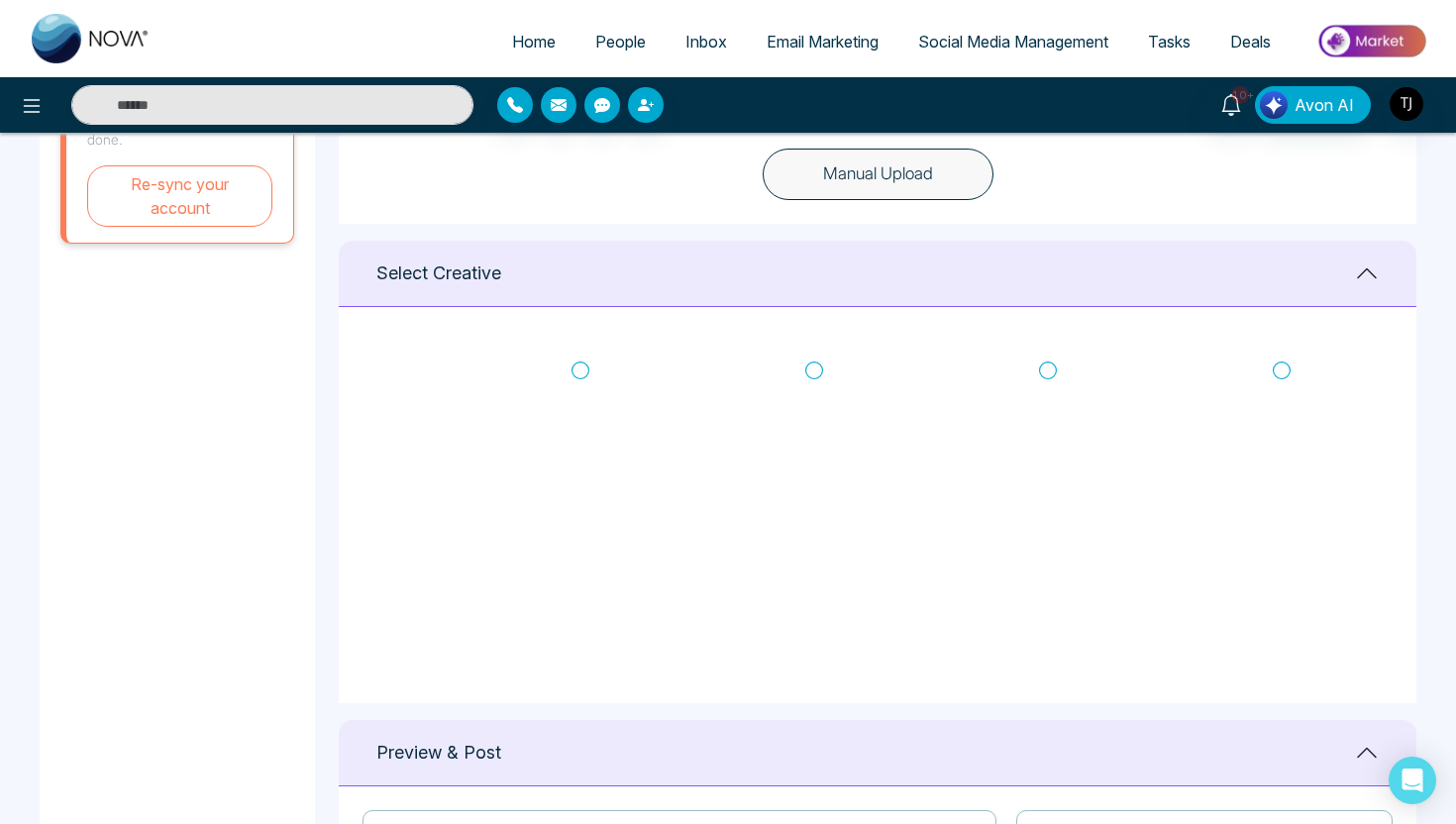 click 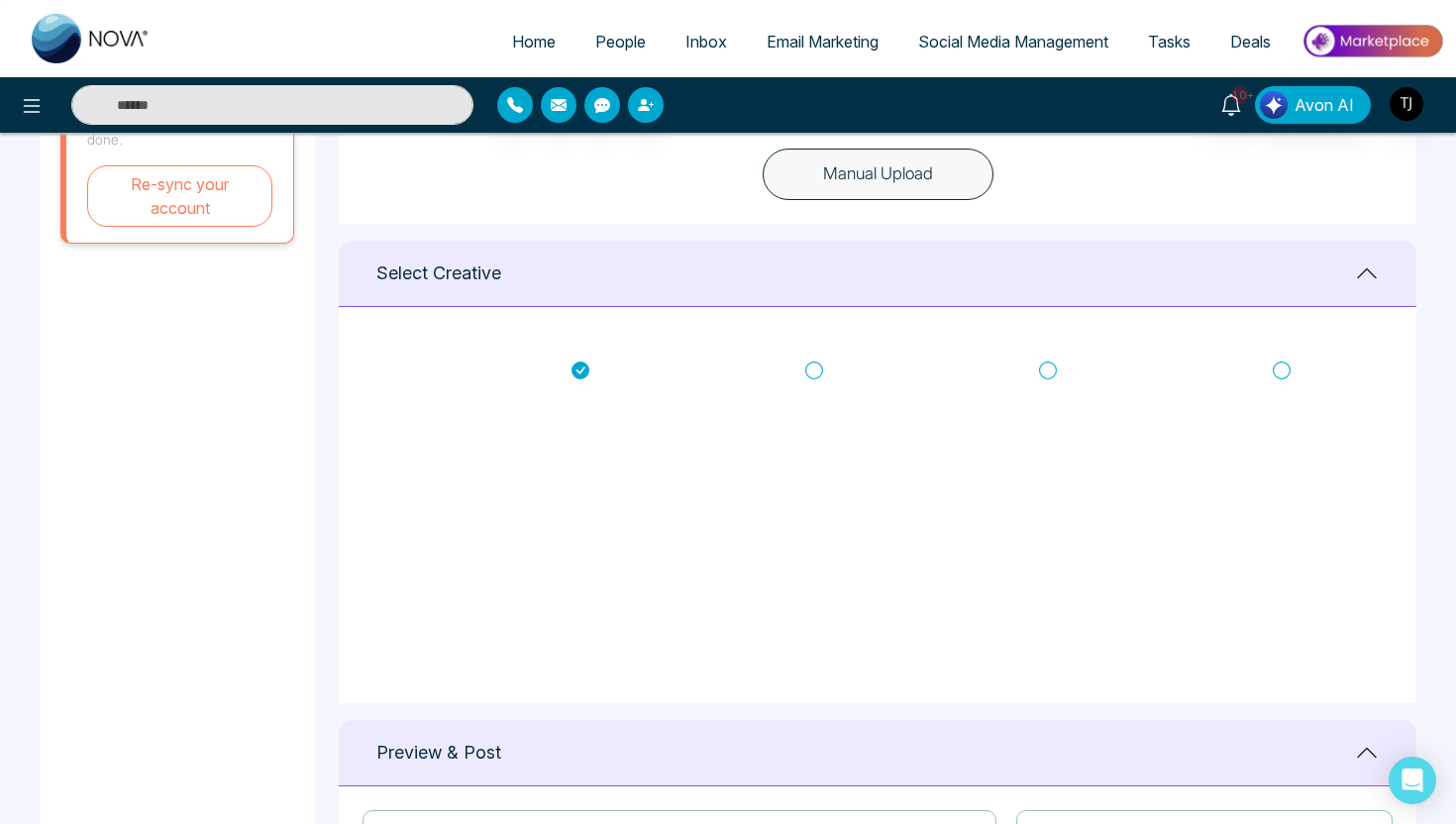 type on "**********" 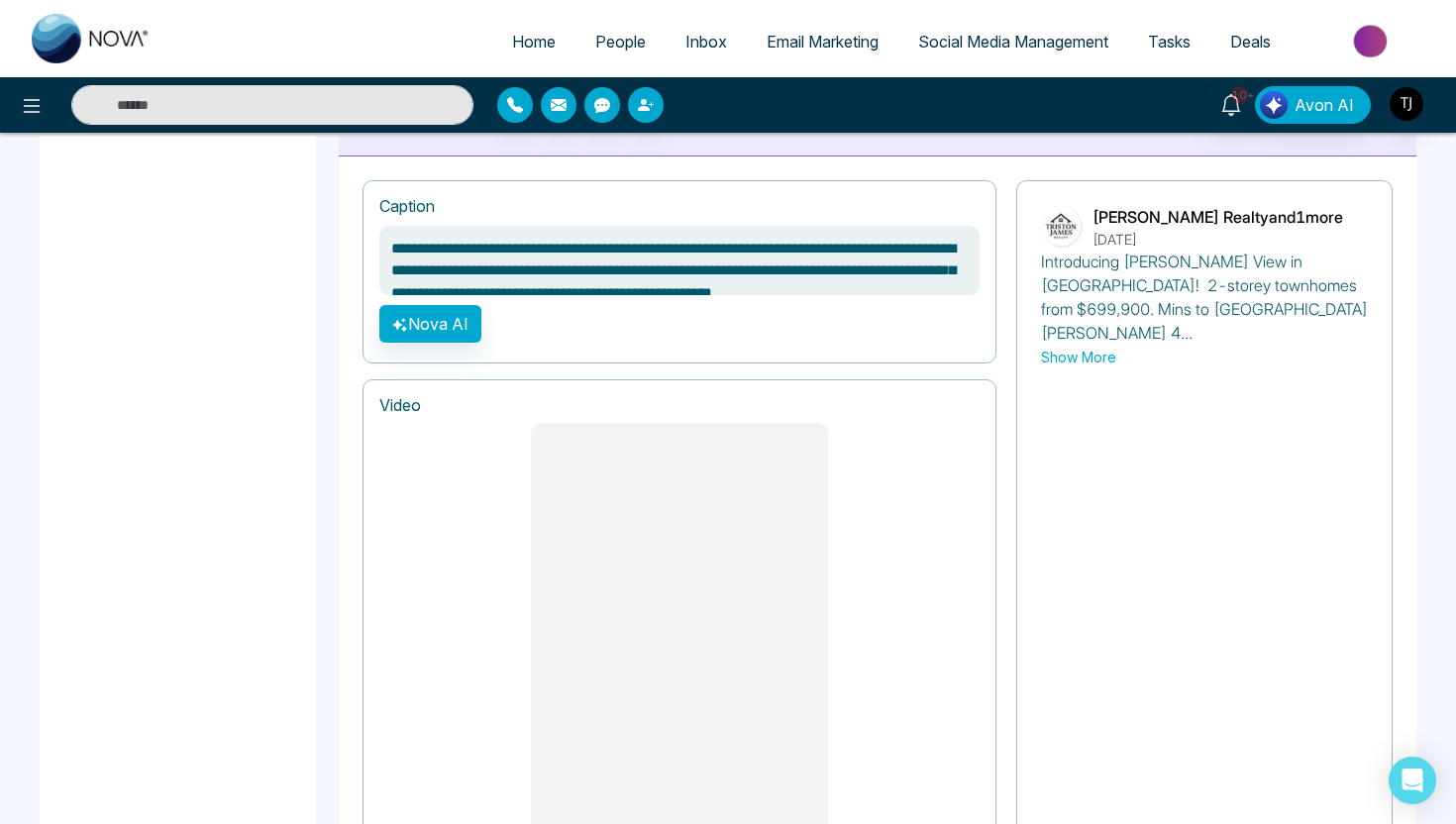 scroll, scrollTop: 1284, scrollLeft: 0, axis: vertical 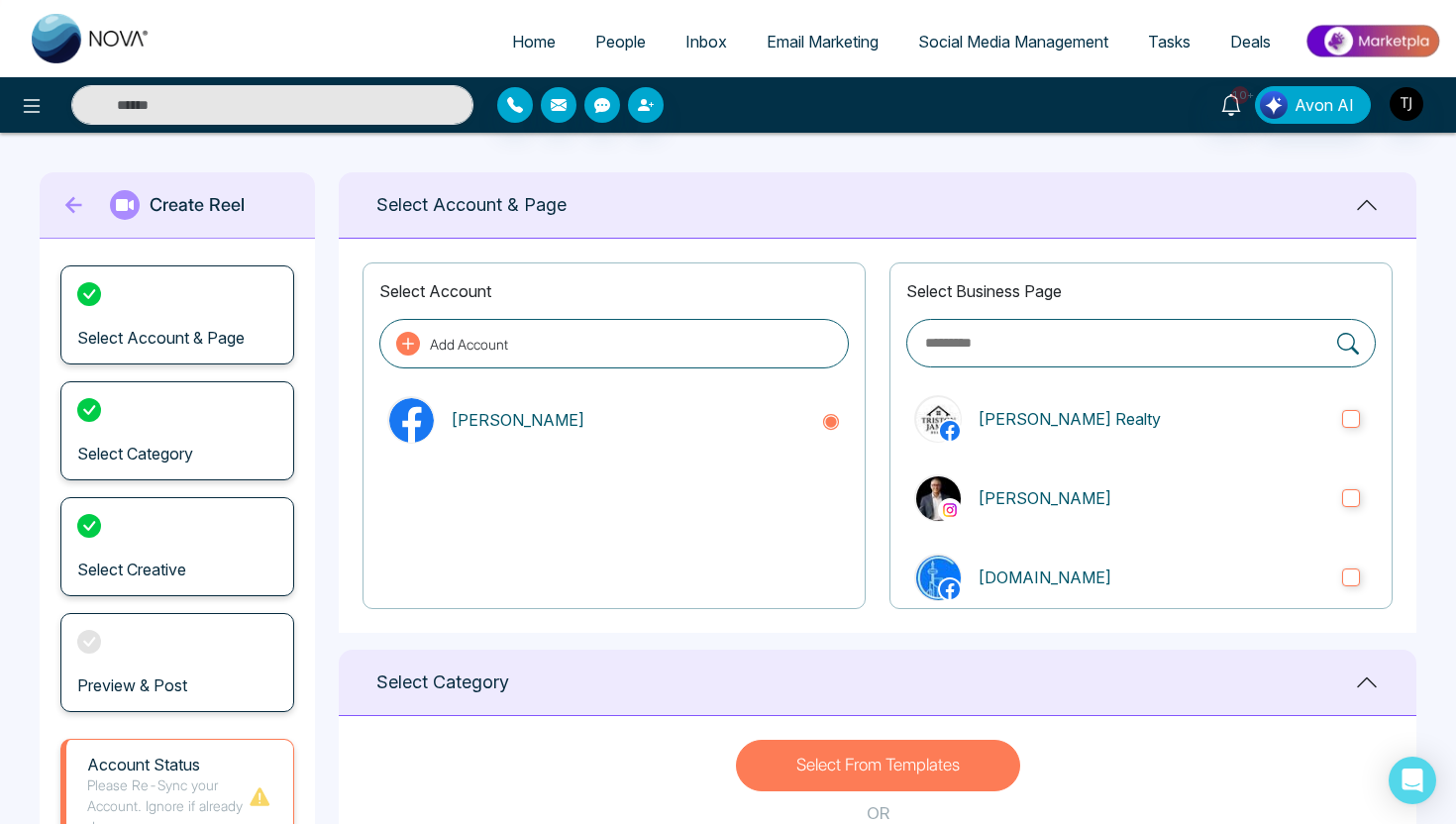 click 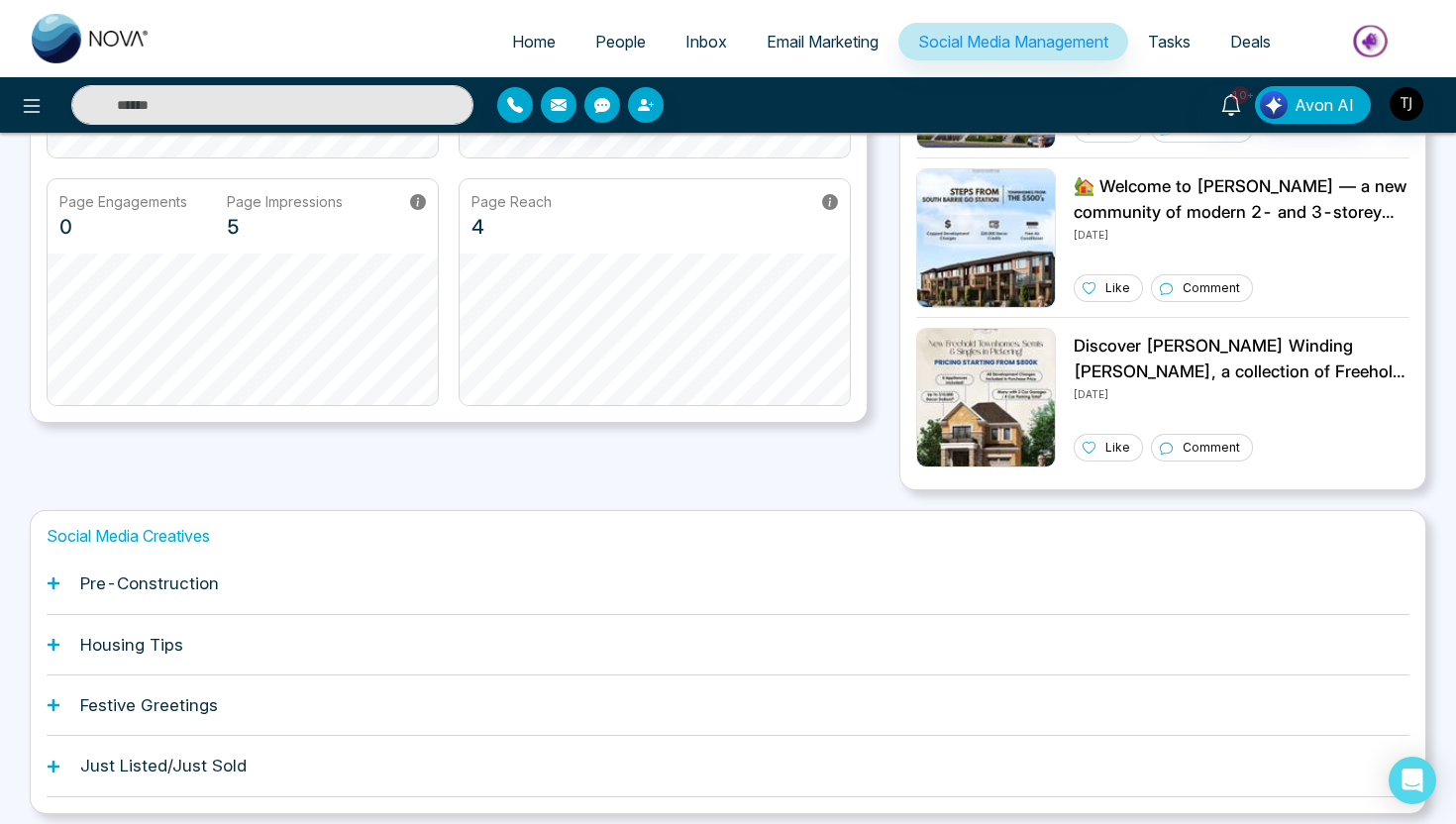 scroll, scrollTop: 456, scrollLeft: 0, axis: vertical 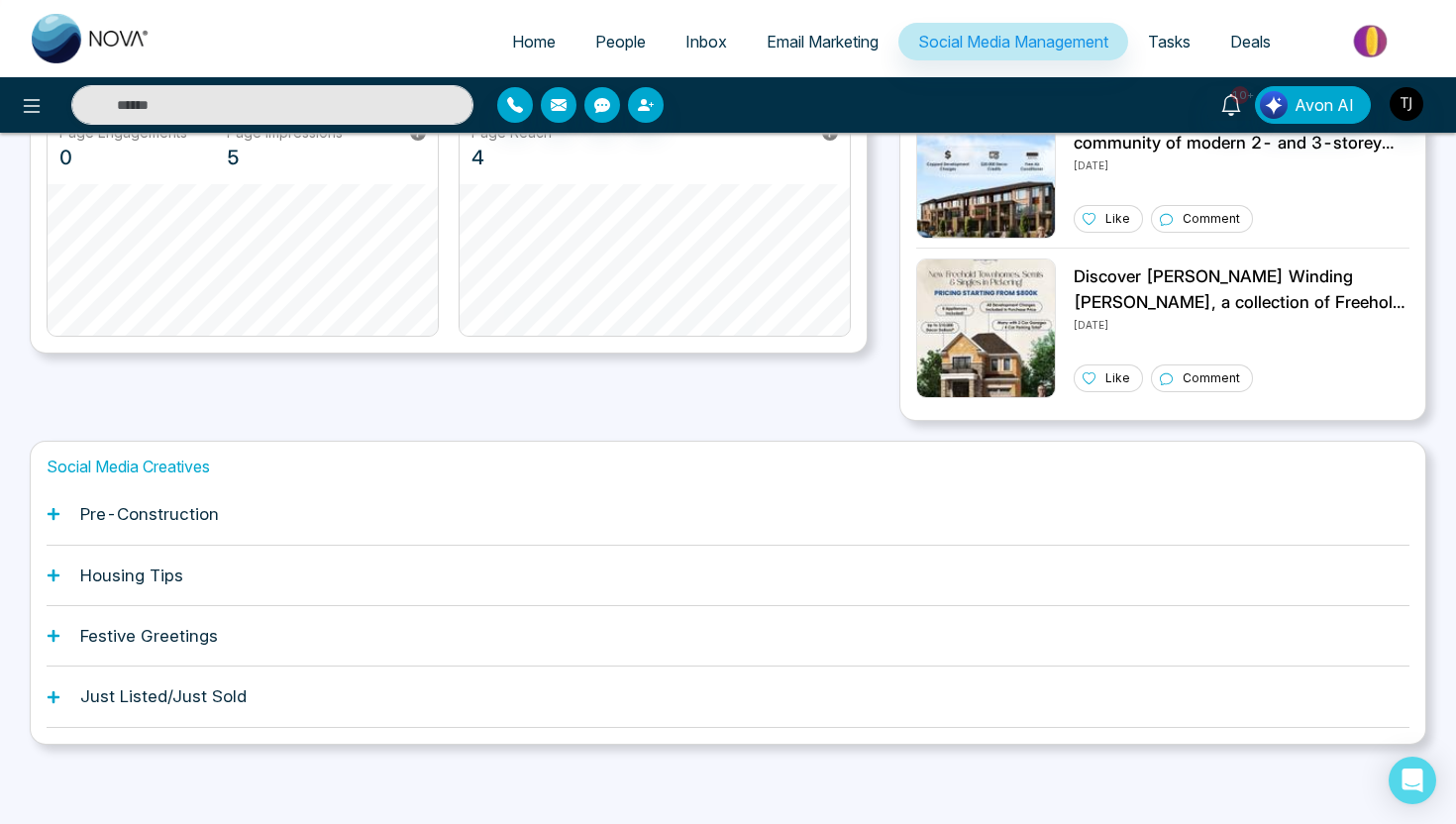 click on "Housing Tips" at bounding box center (132, 575) 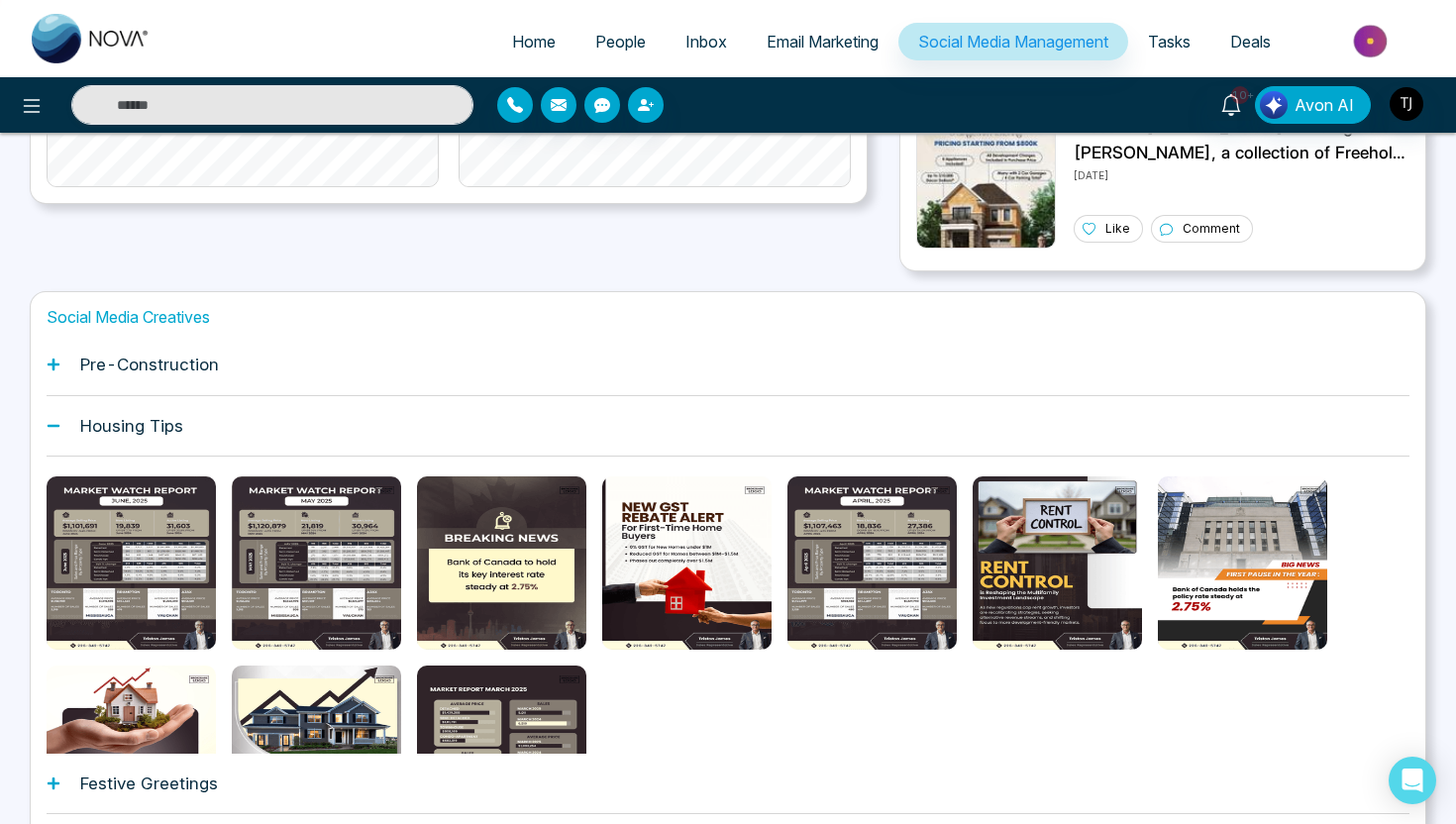 scroll, scrollTop: 619, scrollLeft: 0, axis: vertical 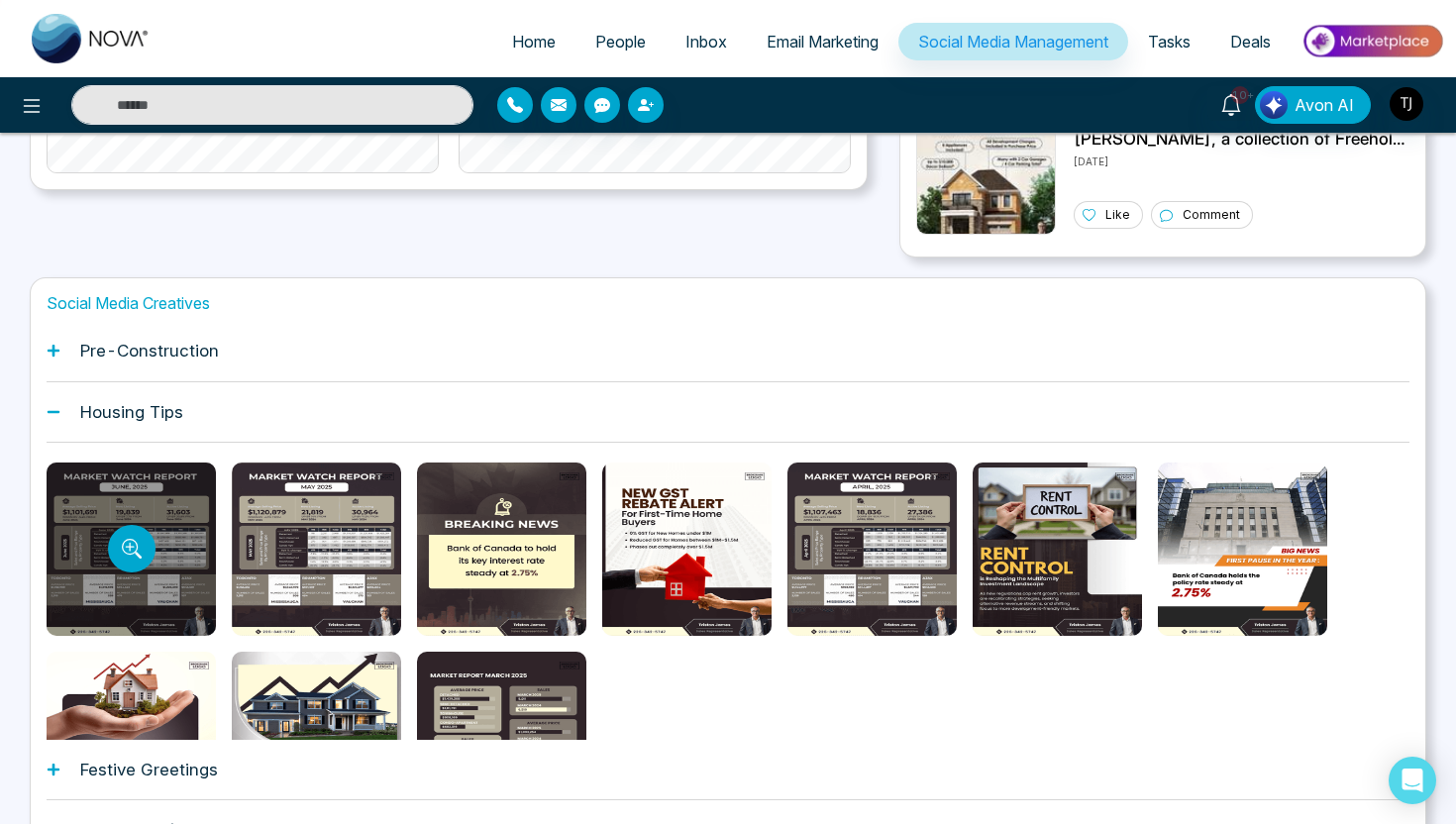 click at bounding box center (131, 549) 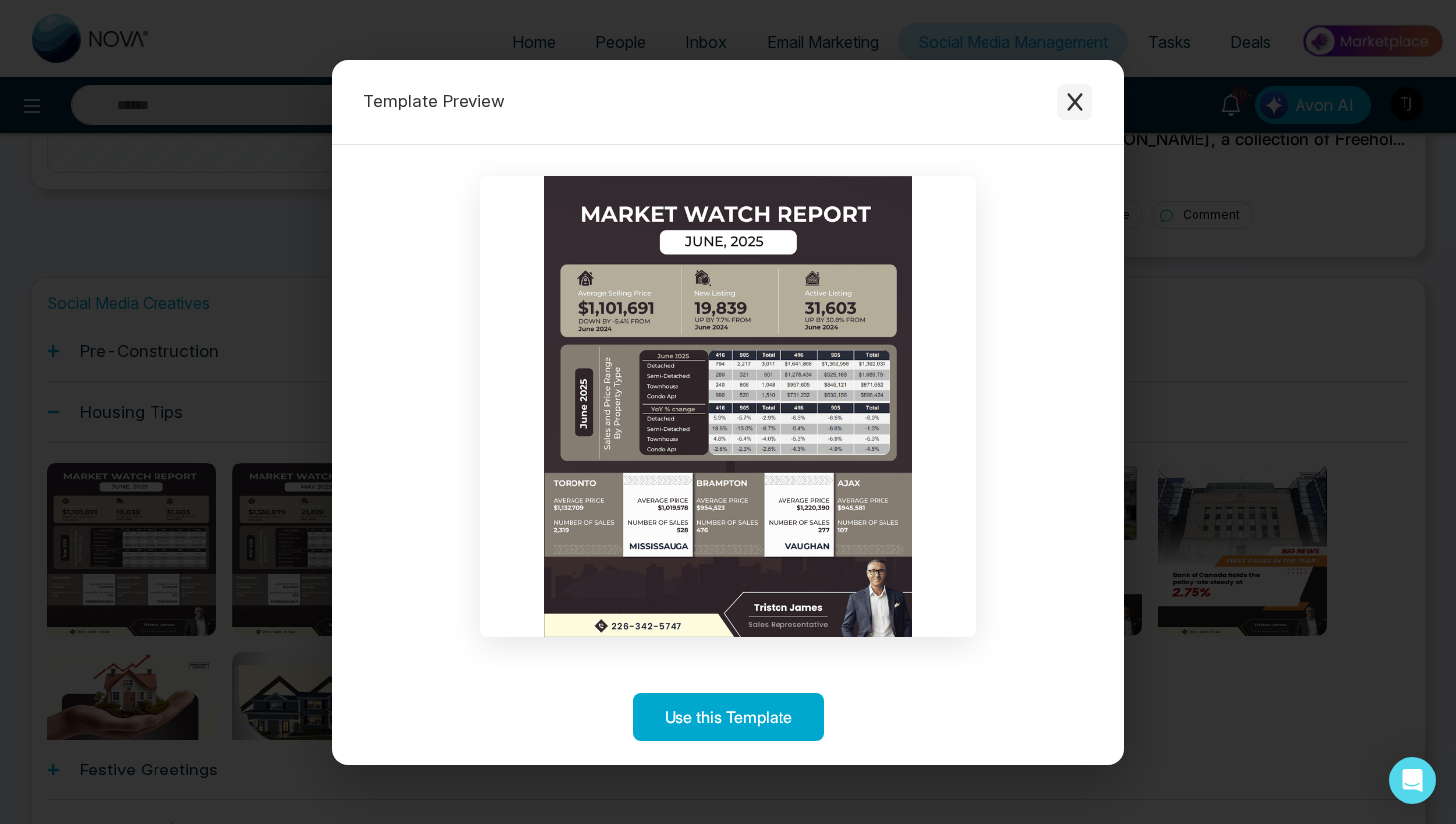 click 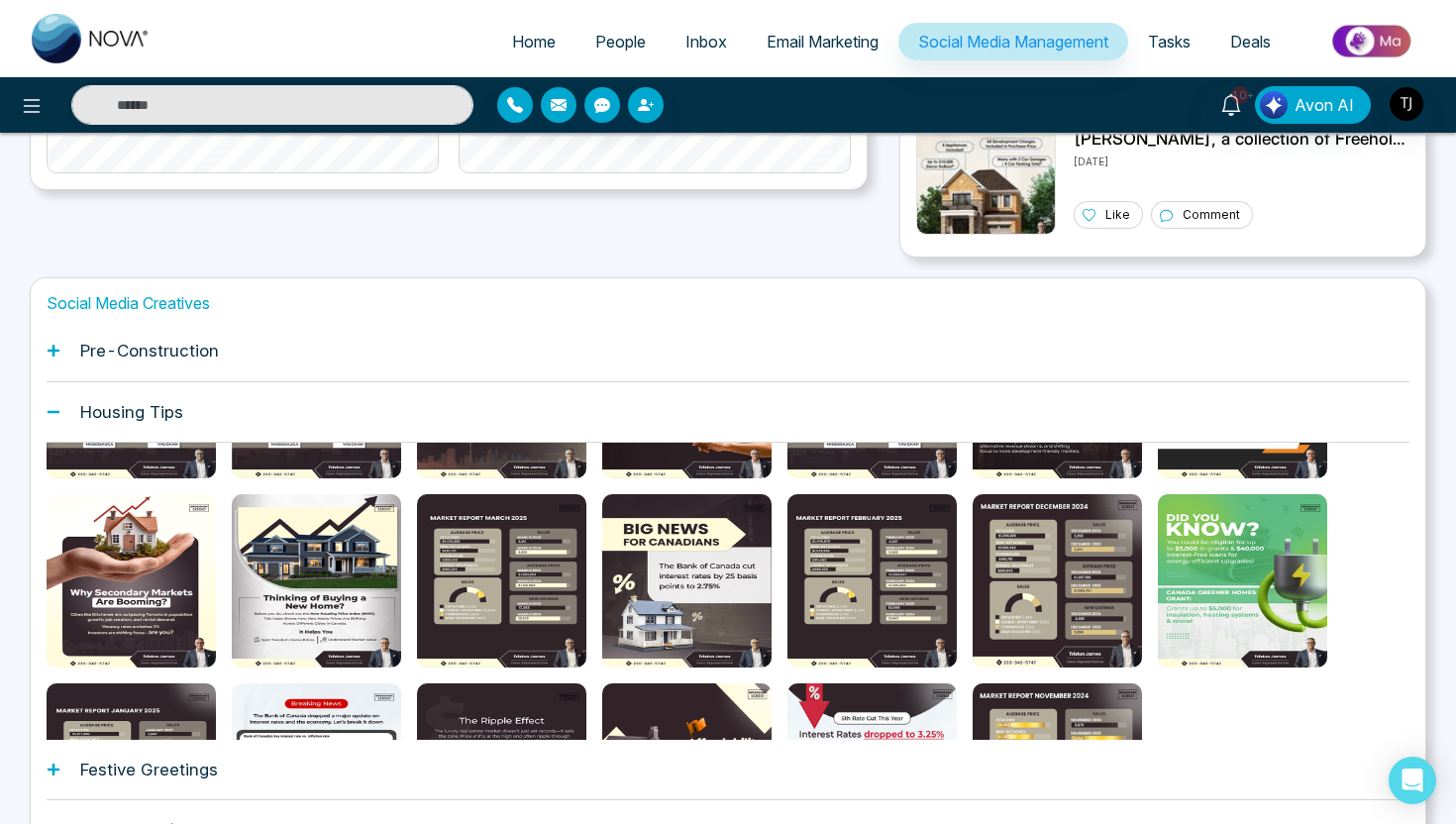scroll, scrollTop: 178, scrollLeft: 0, axis: vertical 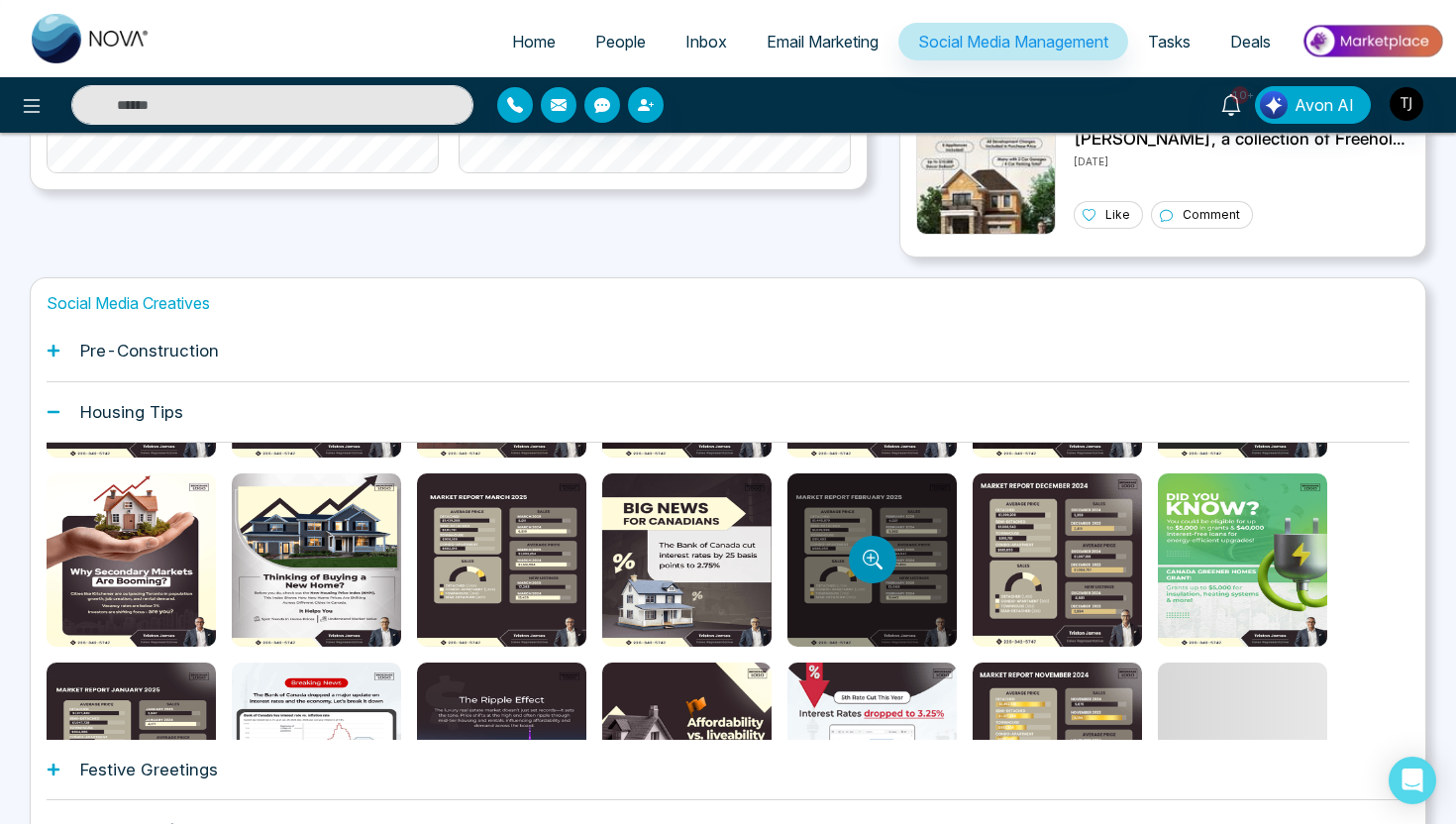 click at bounding box center [873, 560] 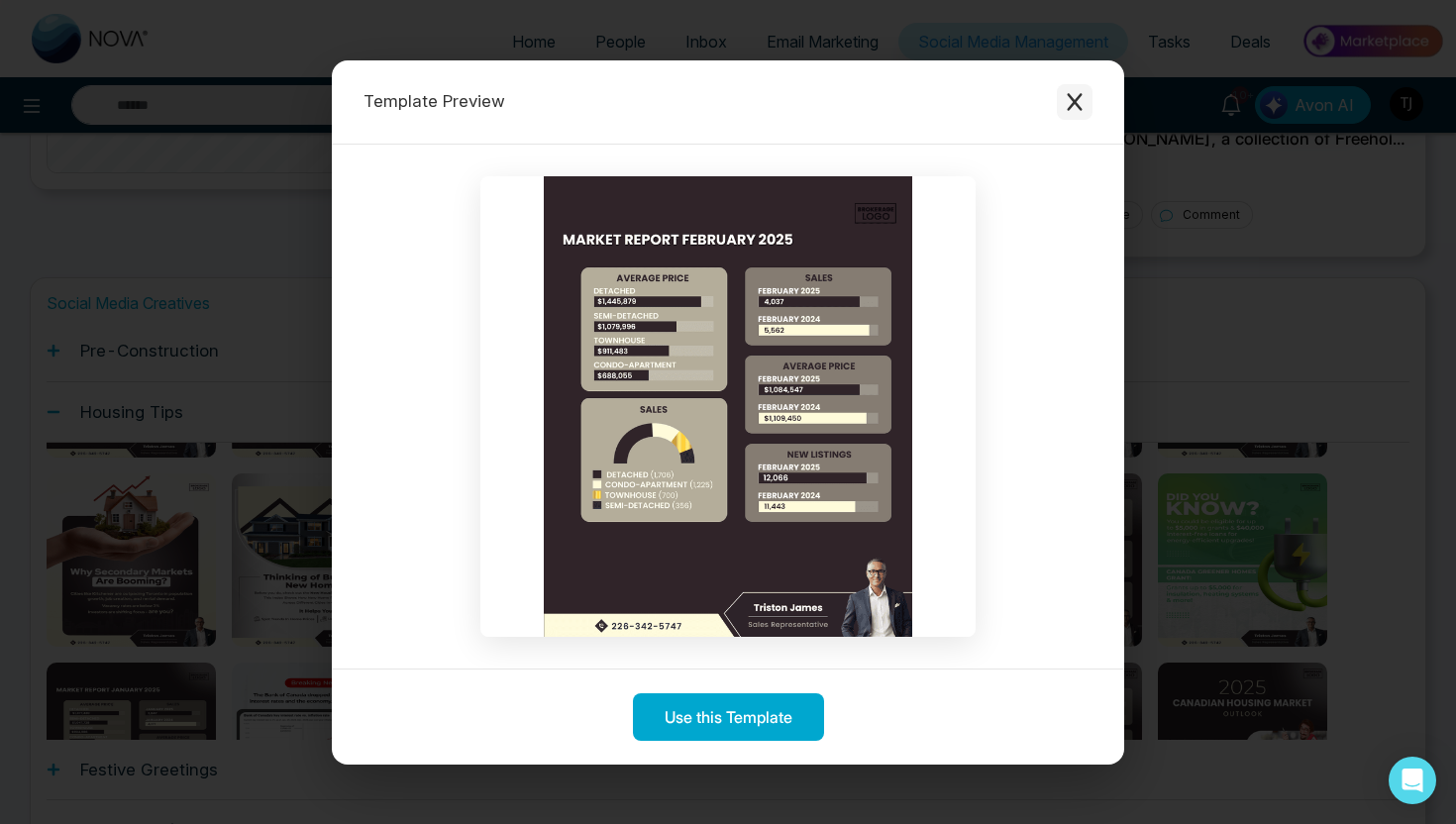 click at bounding box center (1075, 102) 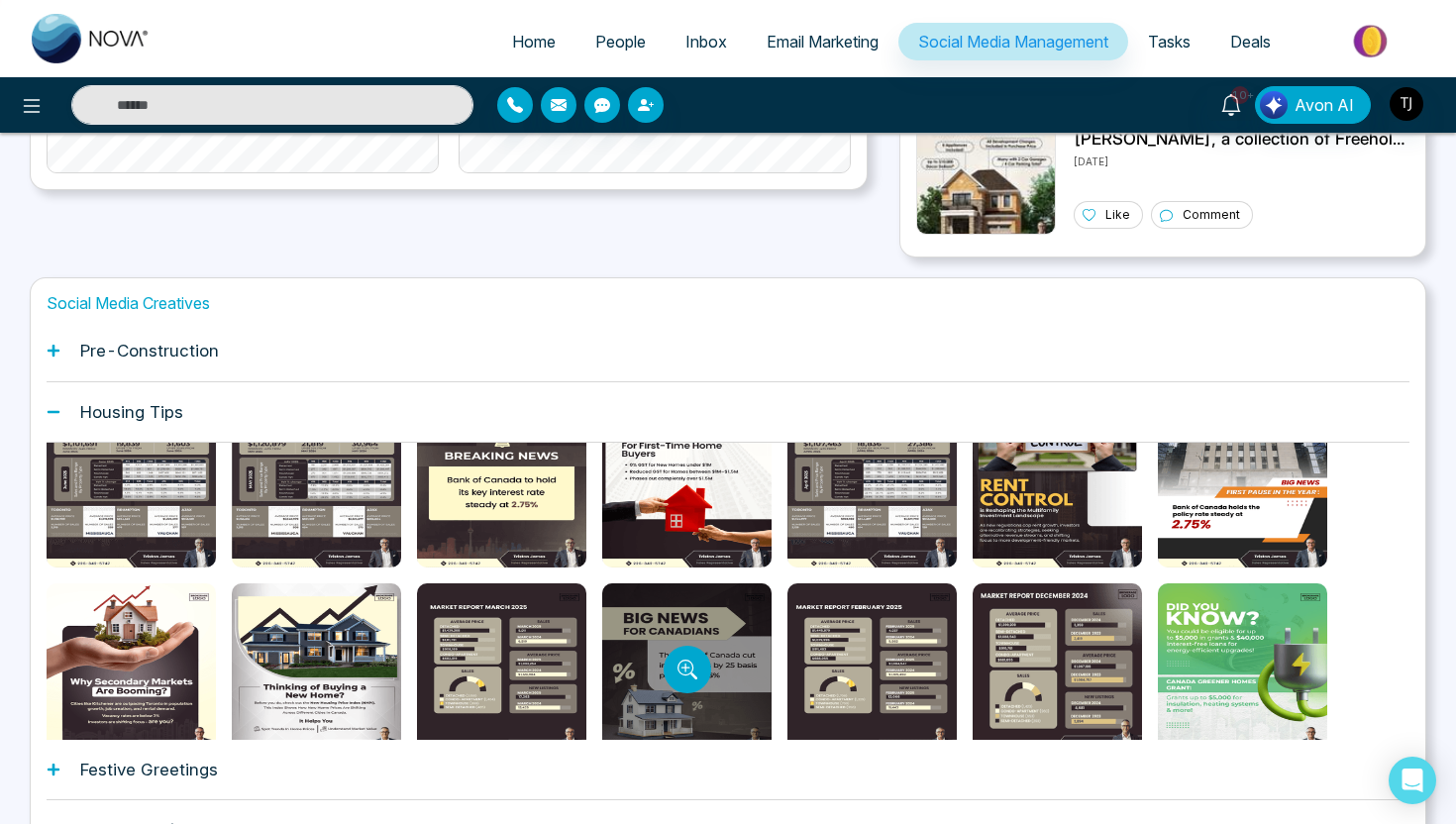 scroll, scrollTop: 0, scrollLeft: 0, axis: both 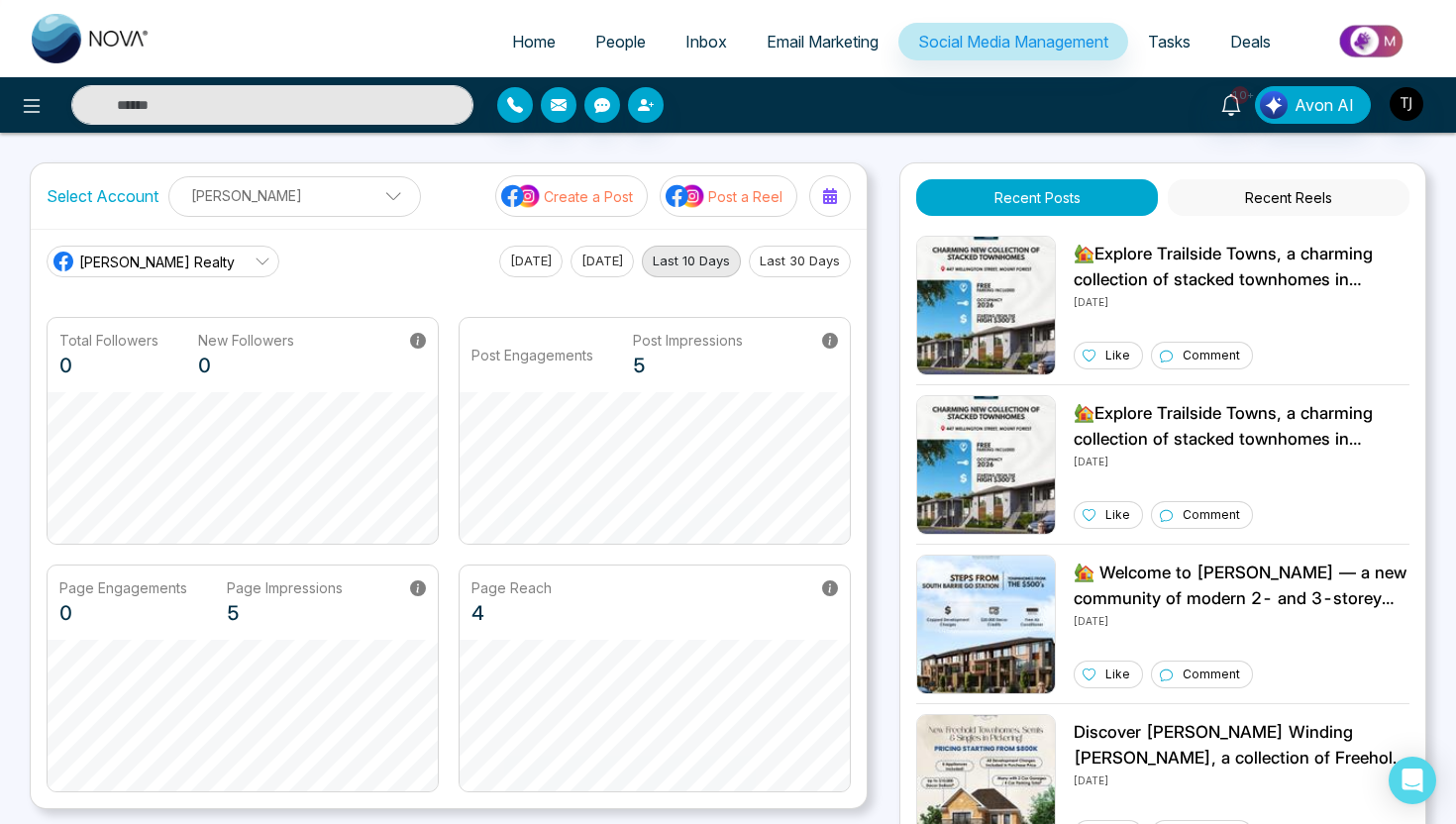 click on "Email Marketing" at bounding box center (822, 42) 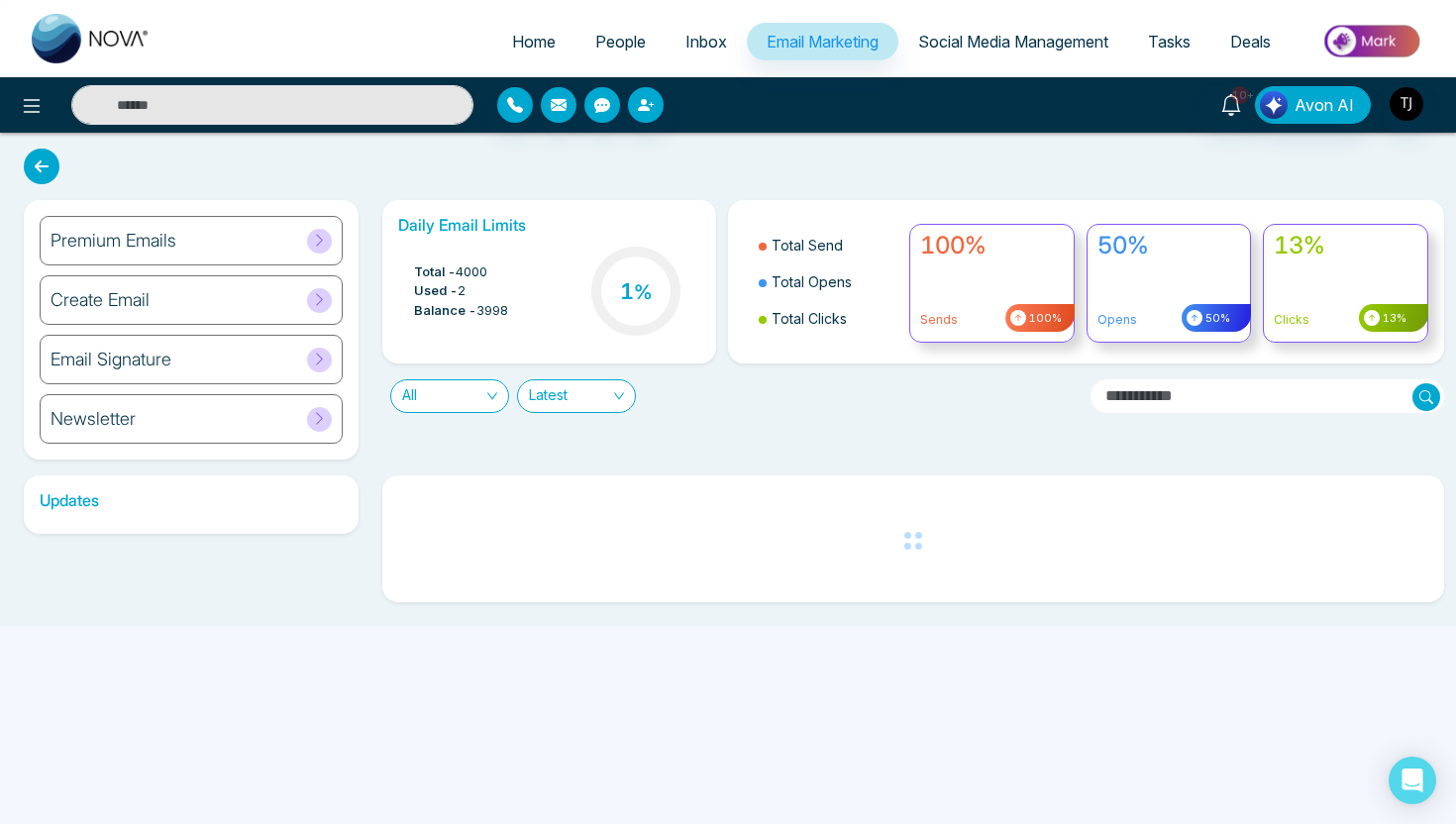 click on "Premium Emails" at bounding box center (191, 241) 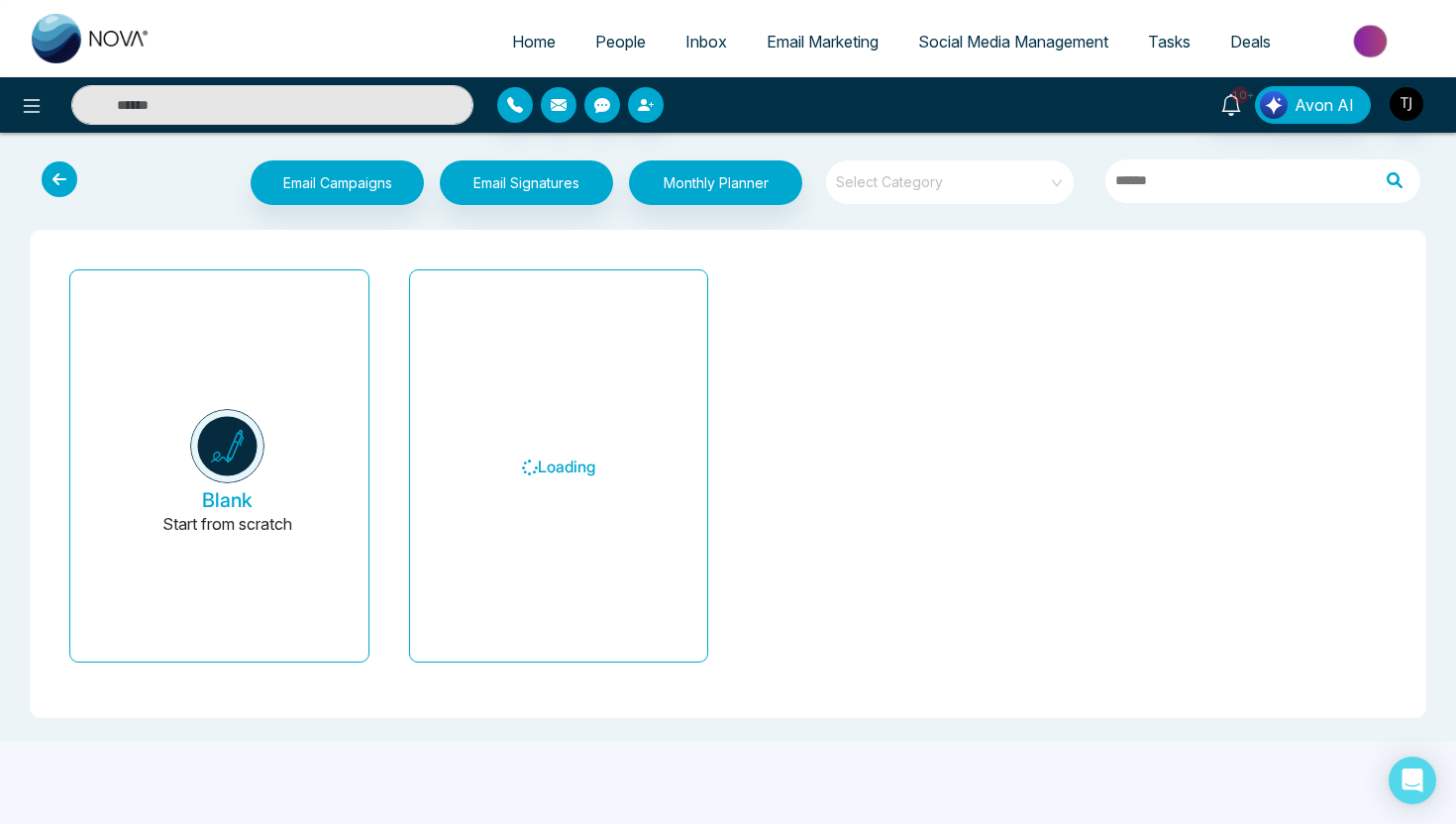 click on "Email Campaigns  Start from scratch?  View my campaigns Email Signatures Monthly Planner Select Category" at bounding box center [728, 185] 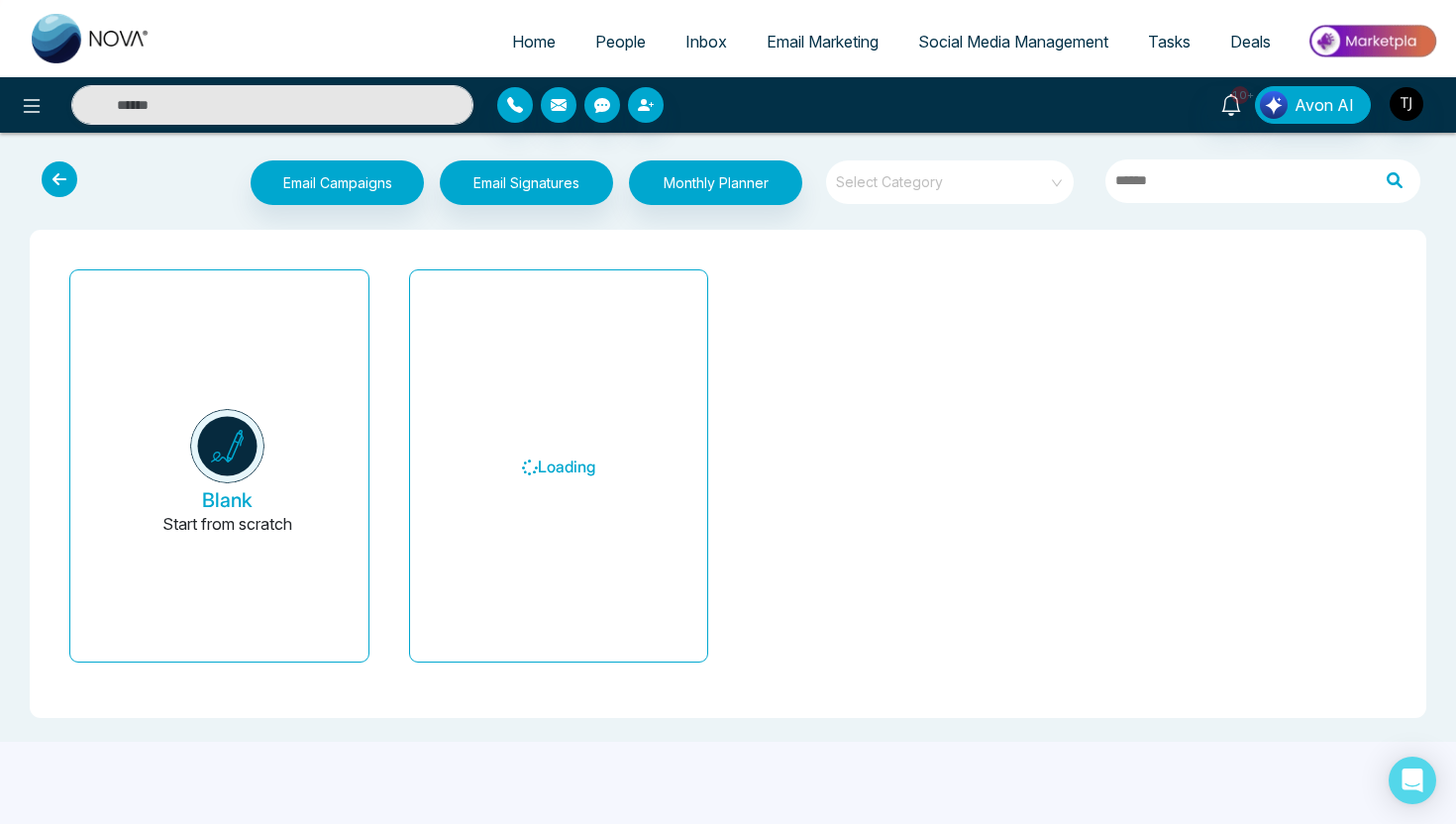 click at bounding box center [943, 182] 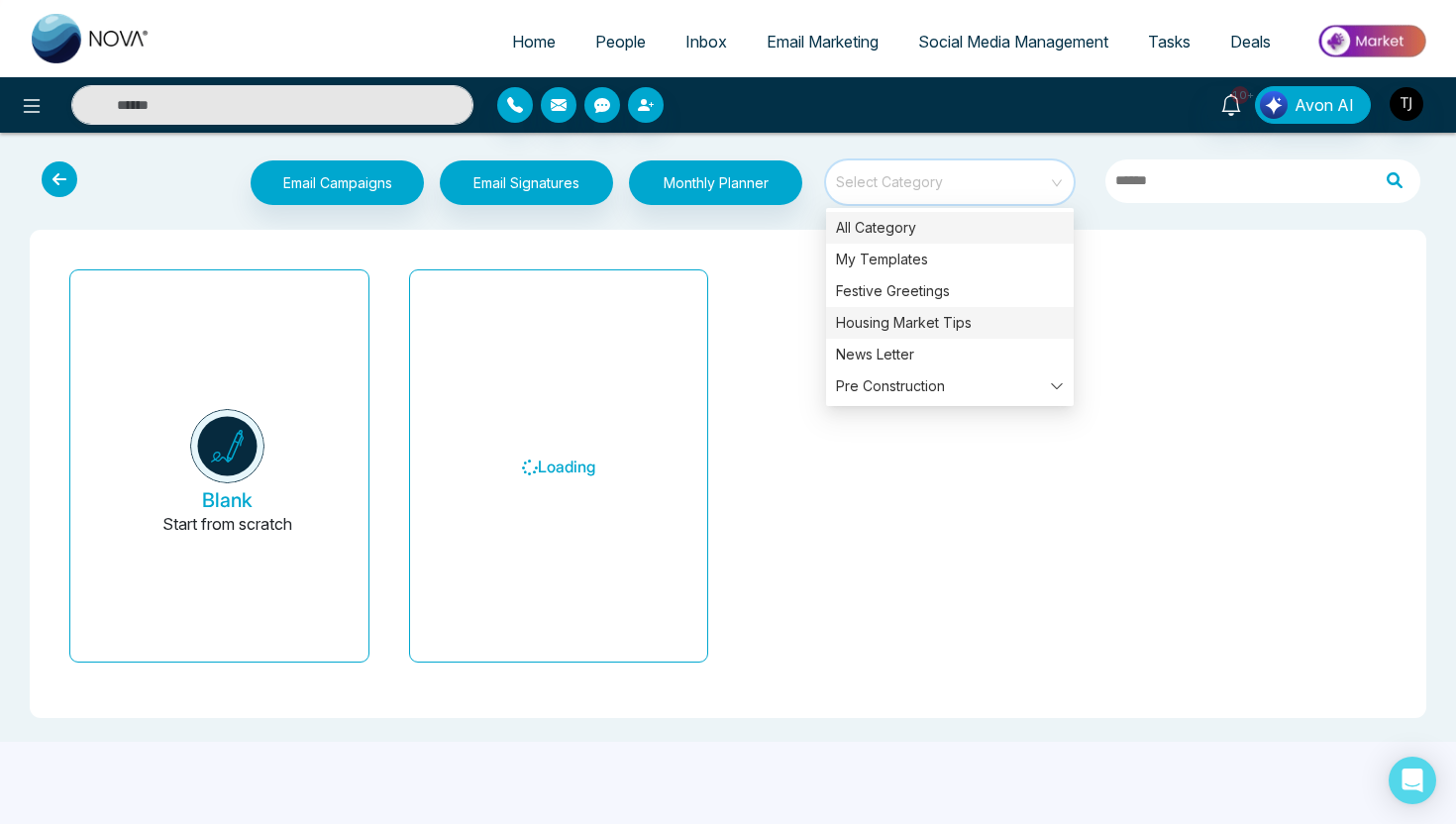 click on "Housing Market Tips" at bounding box center [950, 323] 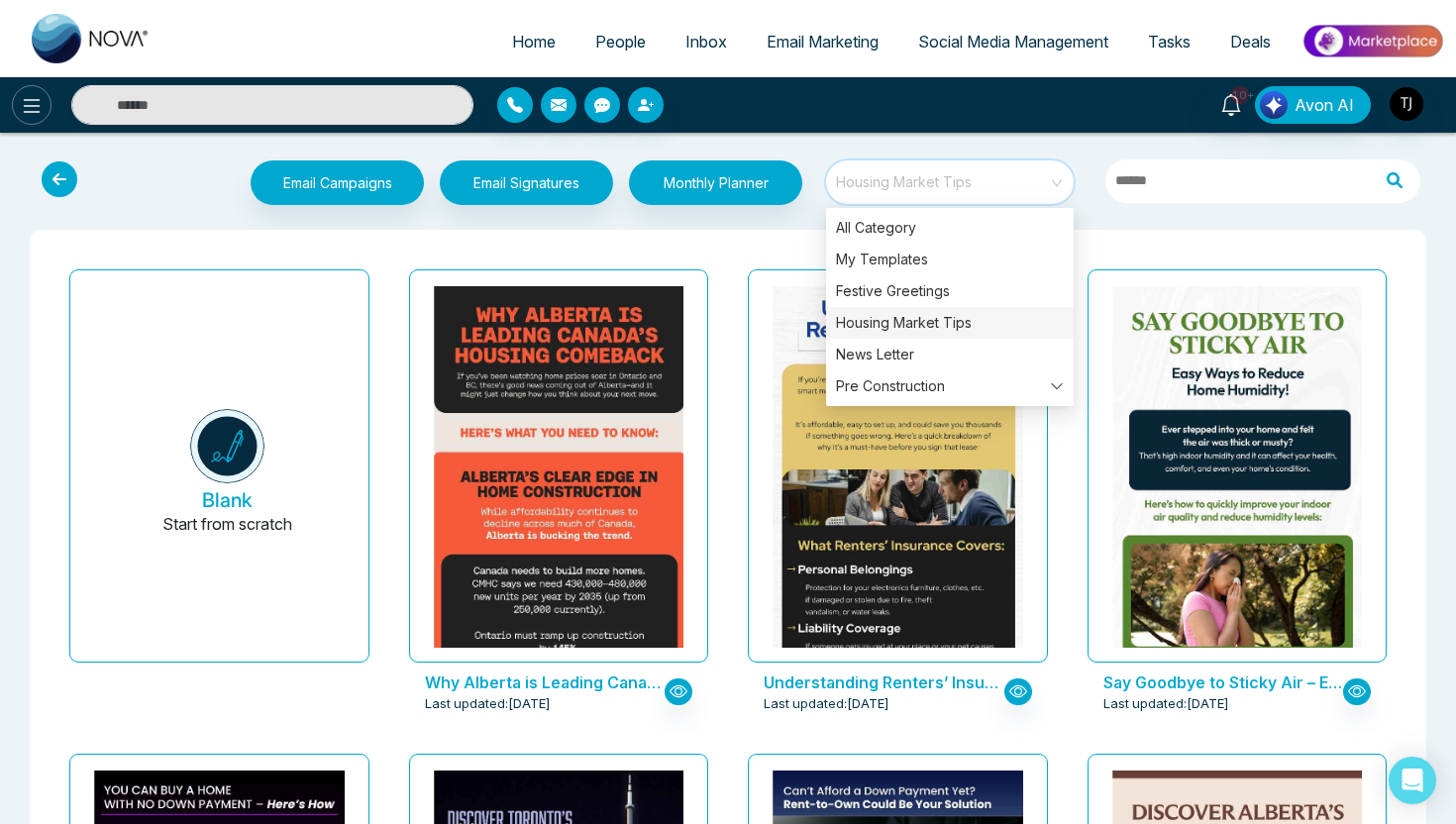 click 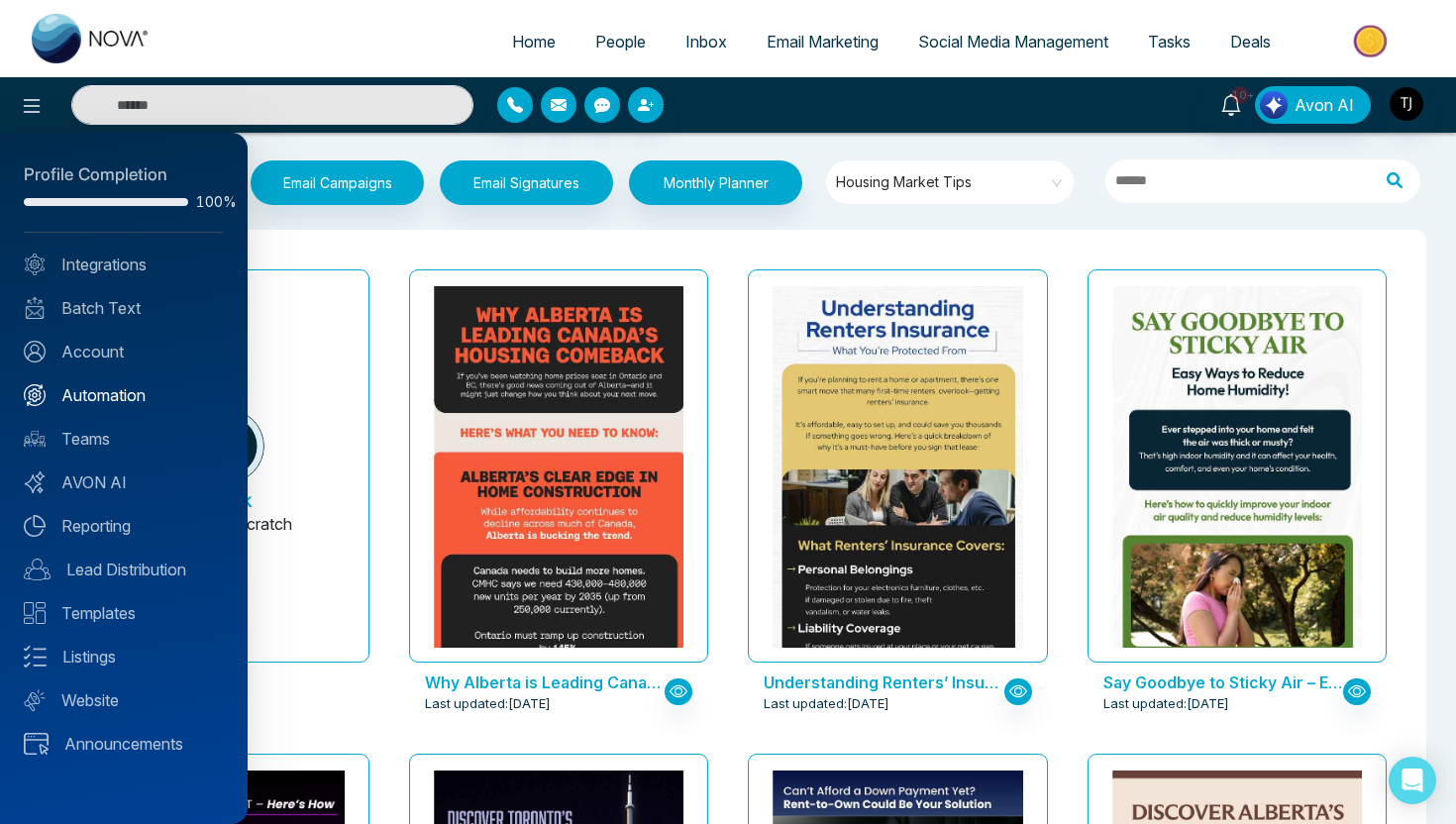 click on "Automation" at bounding box center (124, 395) 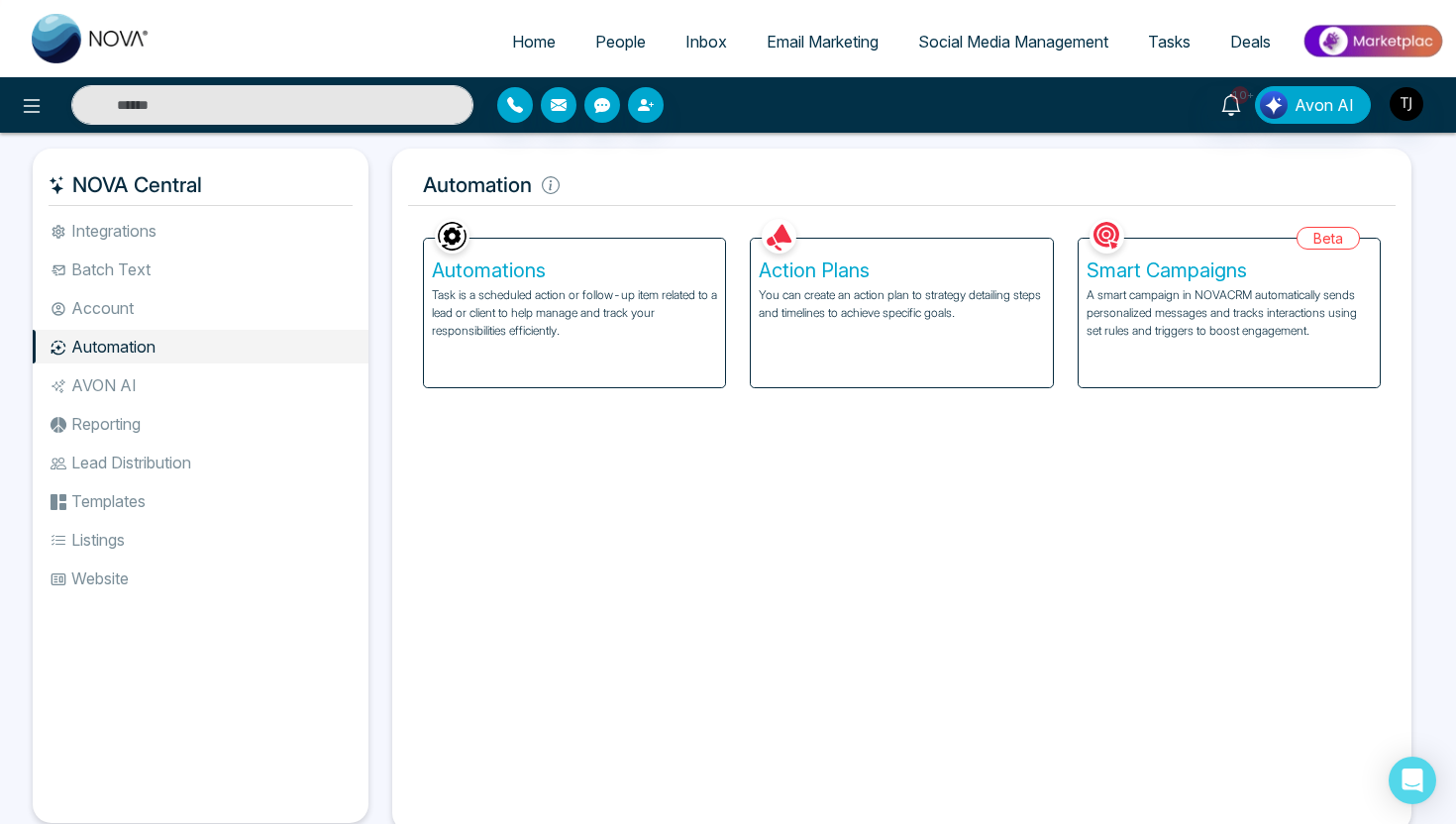 click on "You can create an action plan to strategy detailing steps and timelines to achieve specific goals." at bounding box center (901, 304) 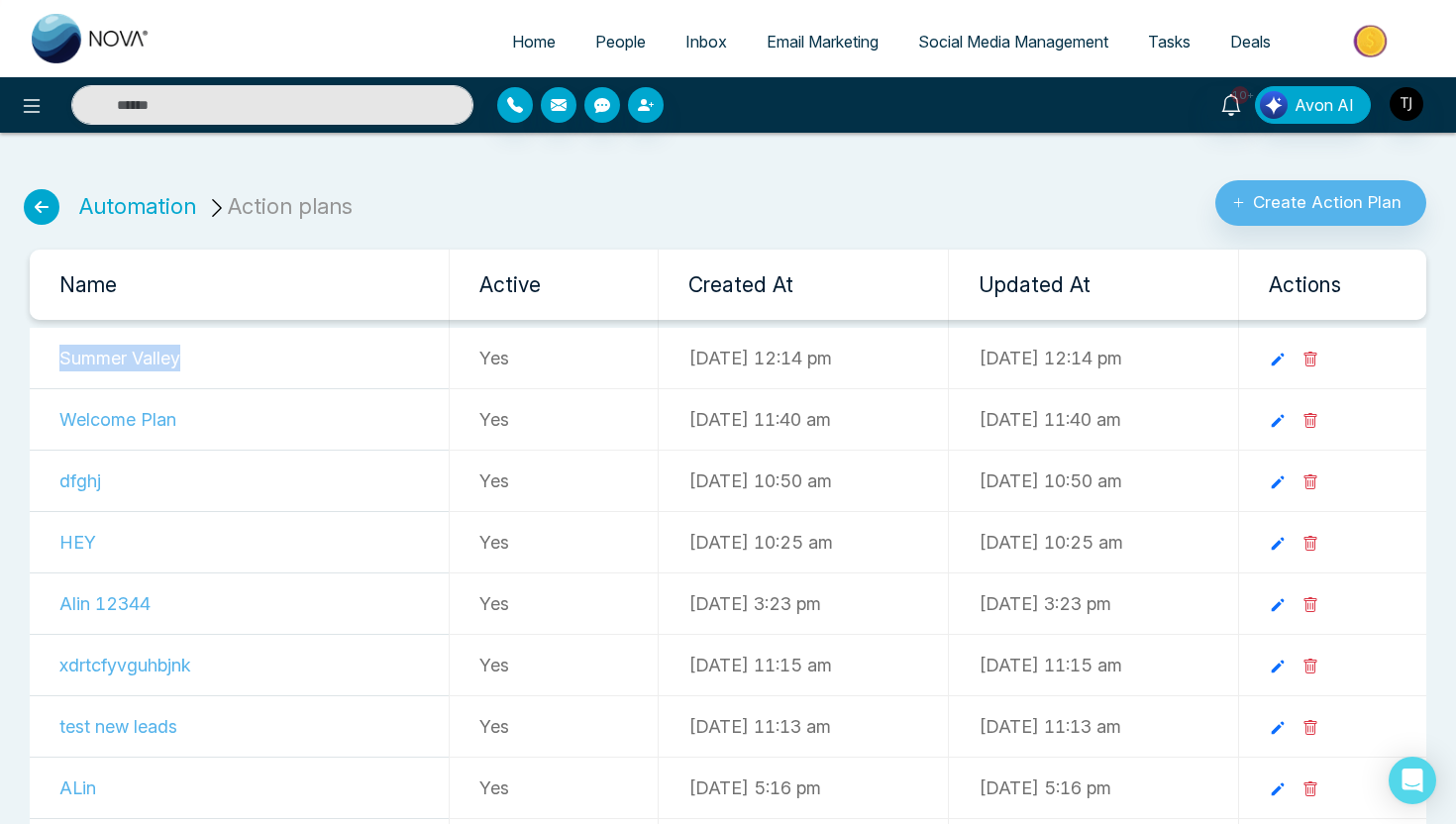 drag, startPoint x: 64, startPoint y: 352, endPoint x: 186, endPoint y: 355, distance: 122.03688 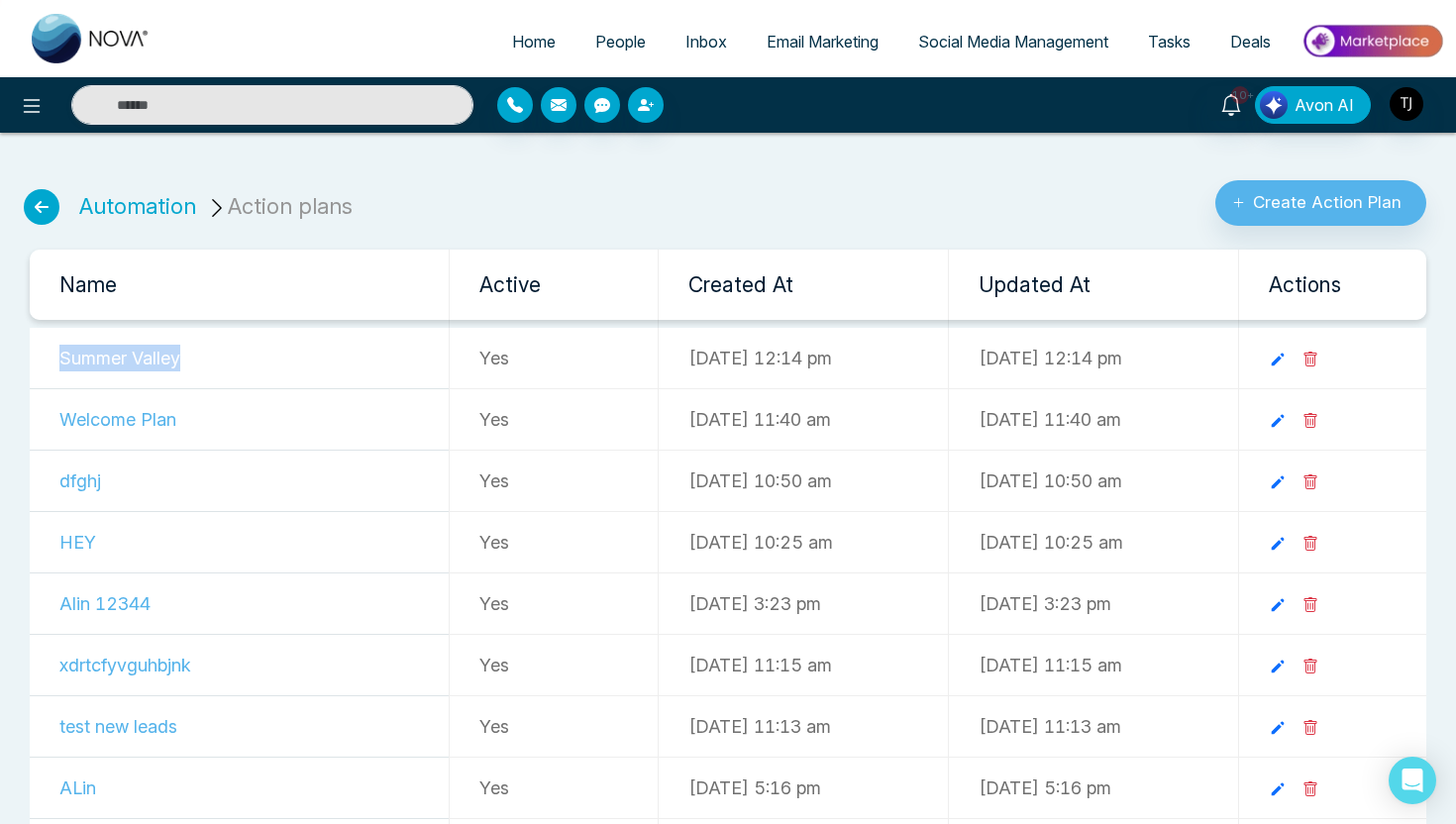 click on "Summer Valley" at bounding box center [239, 359] 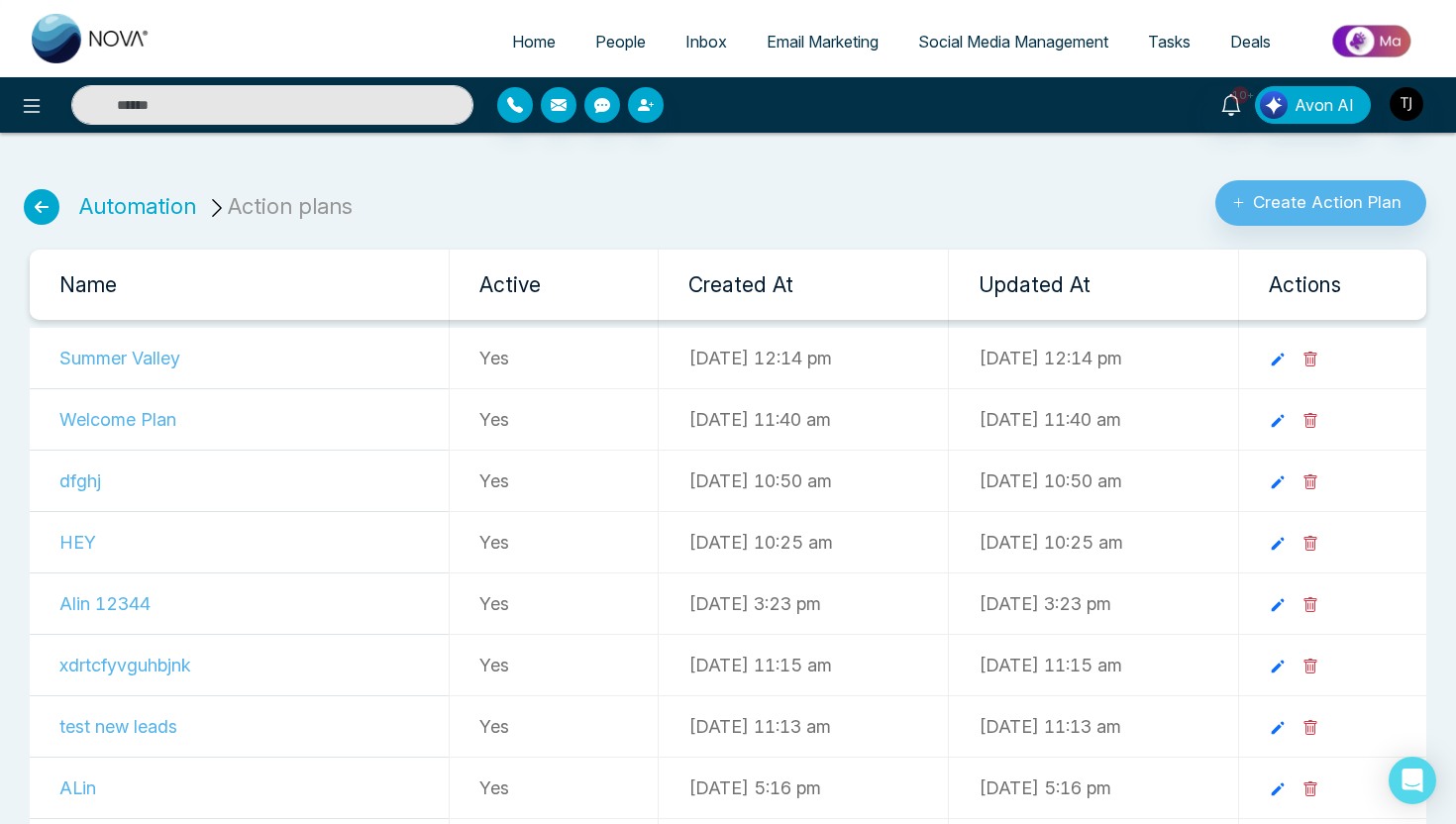 click at bounding box center [42, 207] 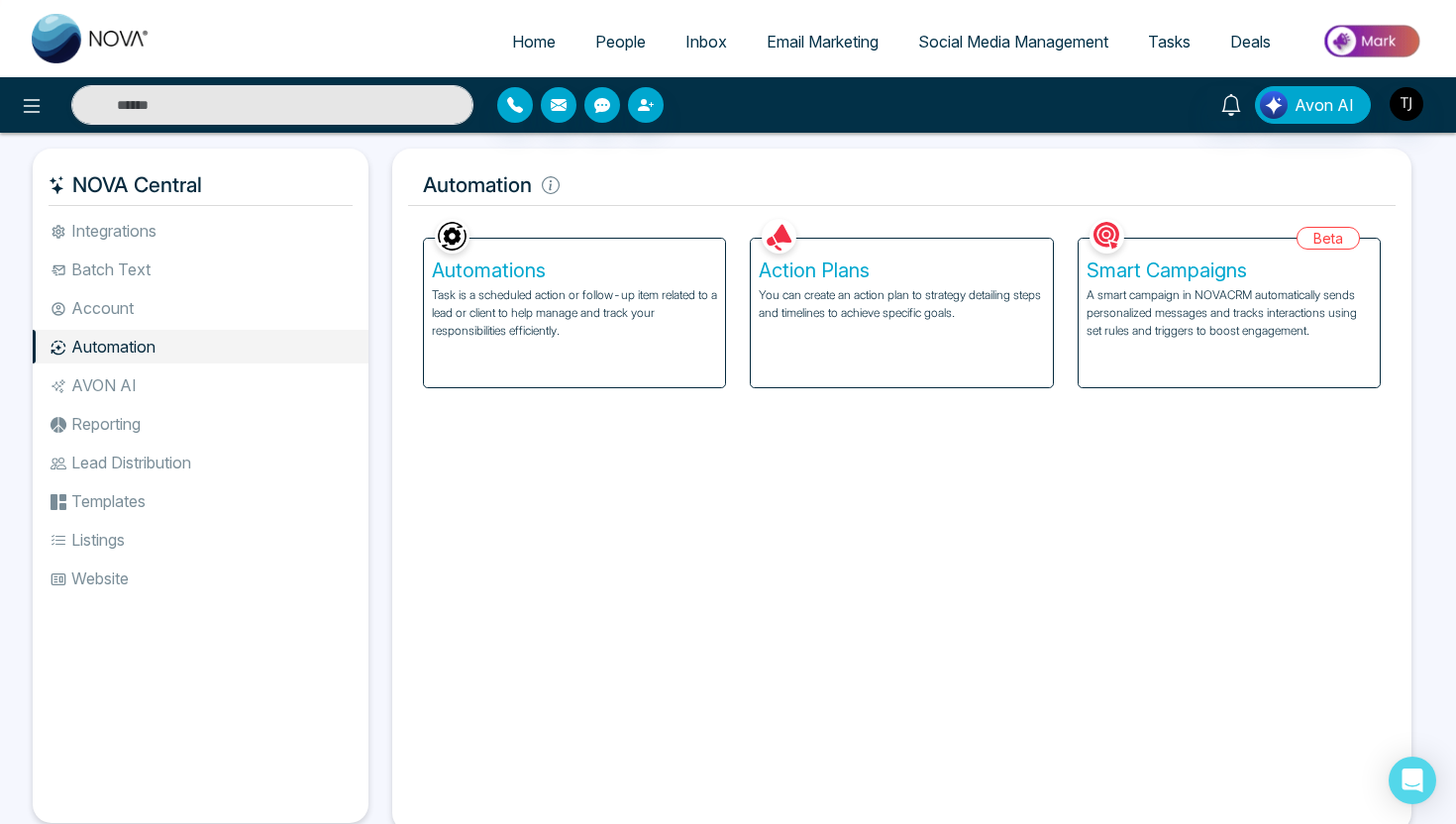 click on "Task is a scheduled action or follow-up item related to a lead or client to help manage and track your responsibilities efficiently." at bounding box center (574, 313) 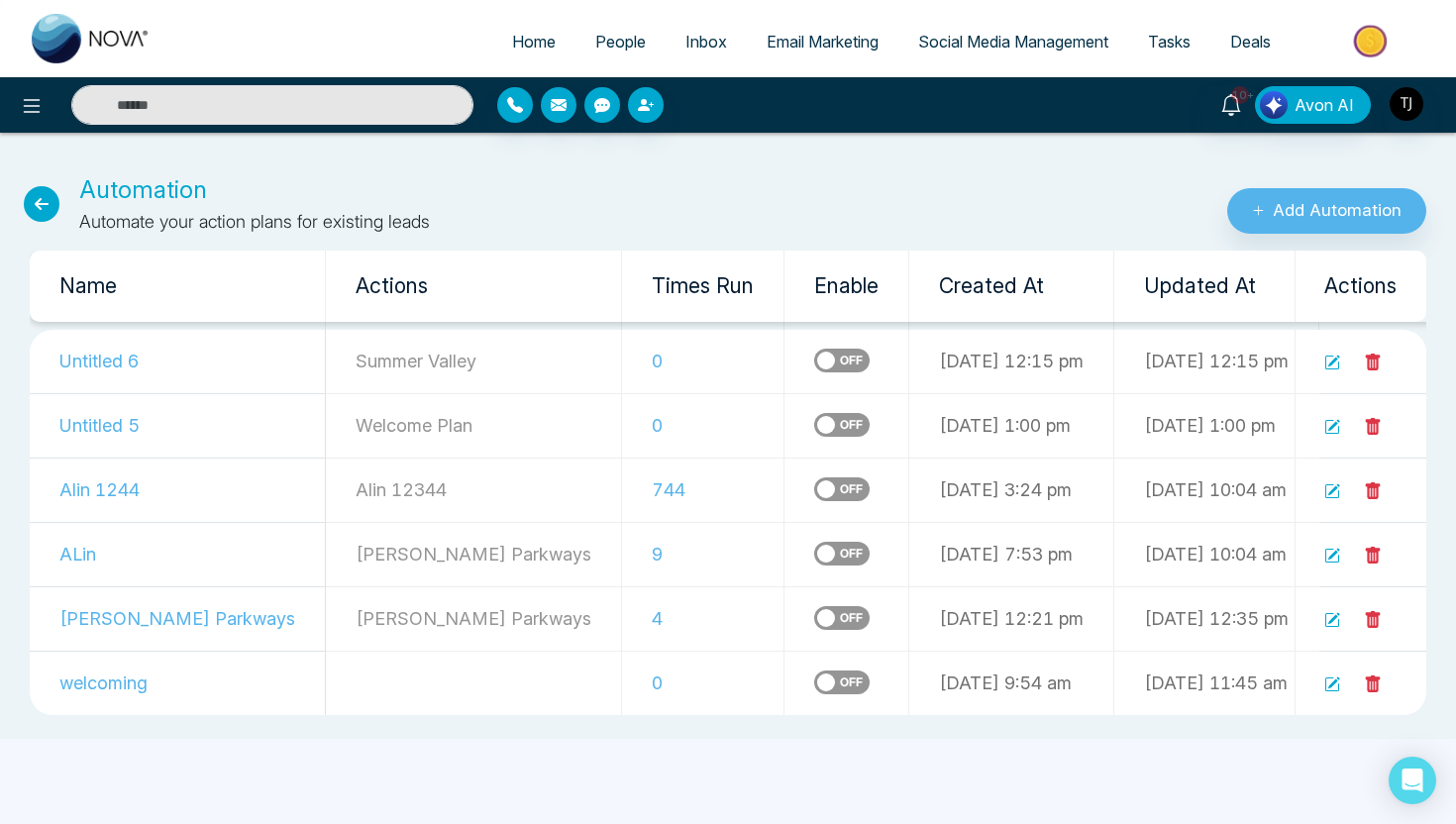 click at bounding box center (42, 204) 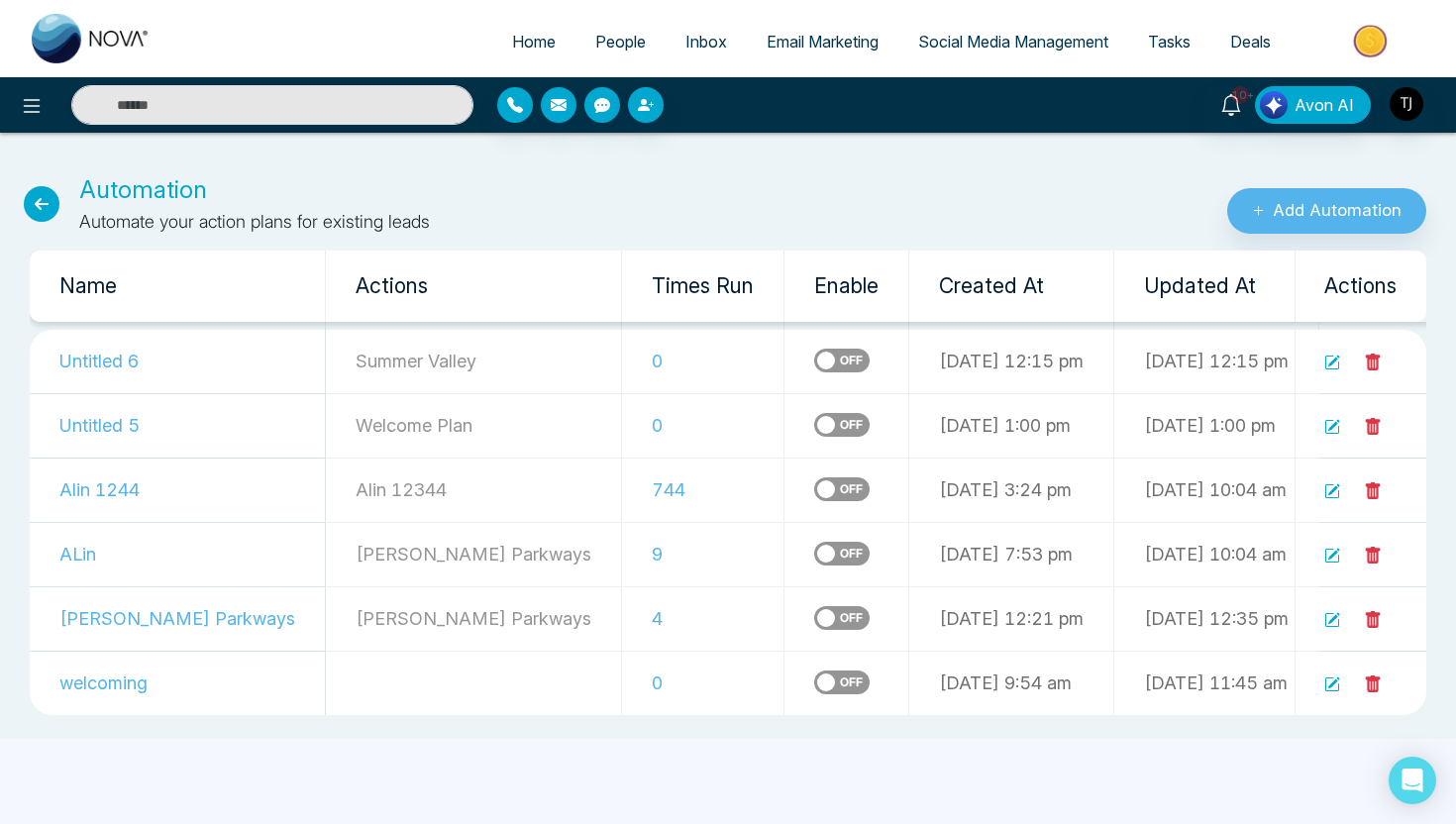 click 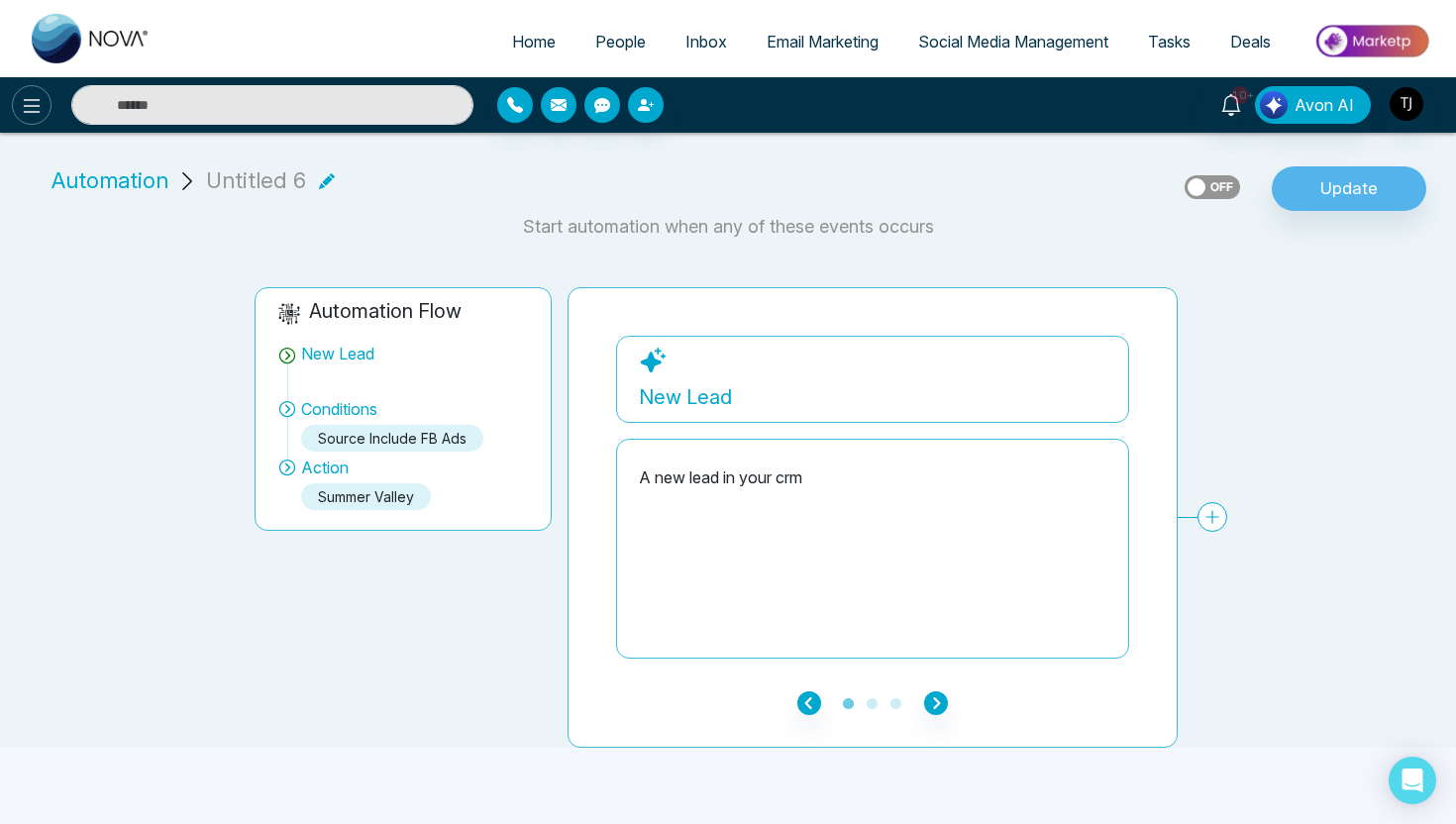 click 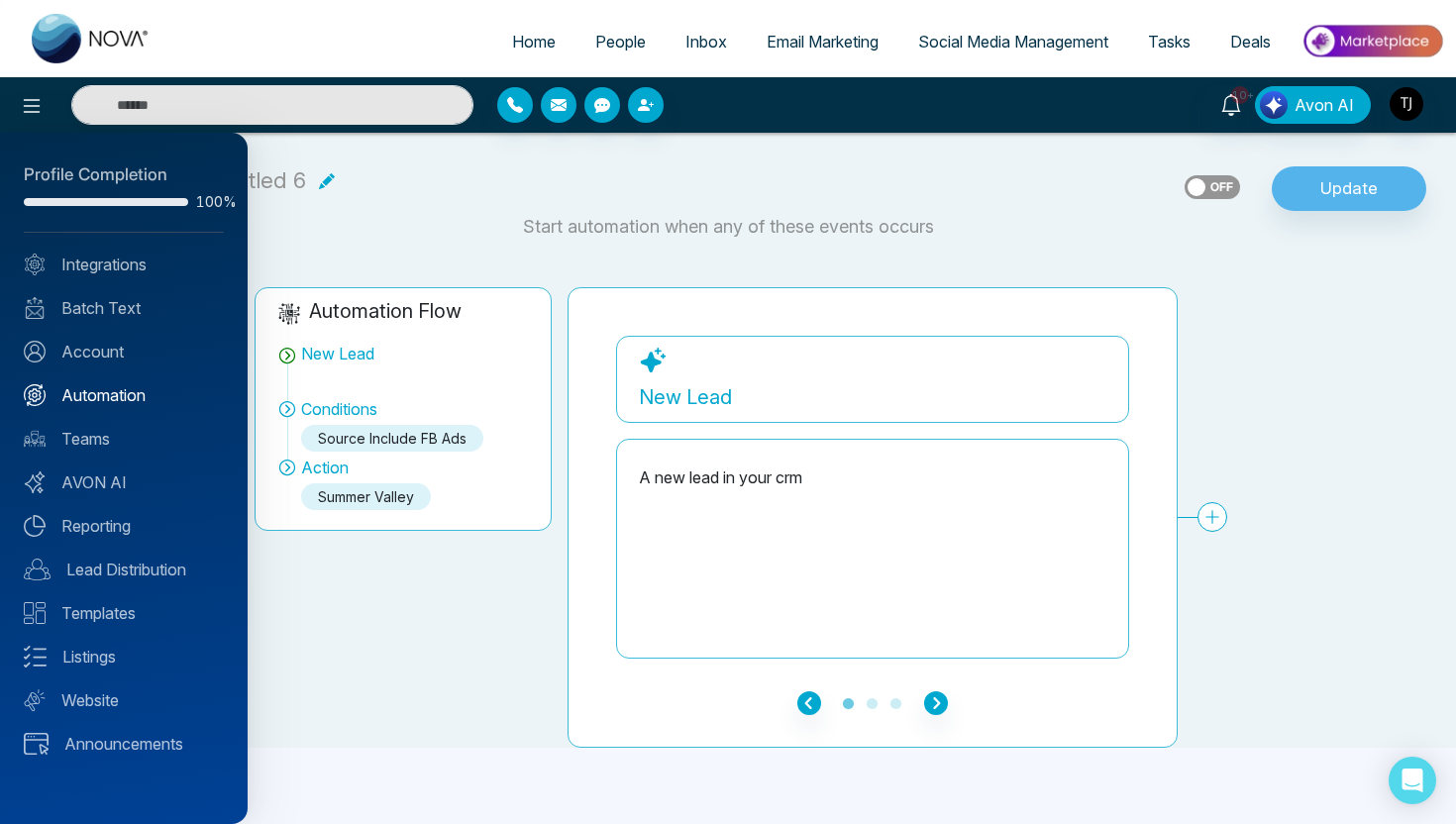 click on "Automation" at bounding box center (124, 395) 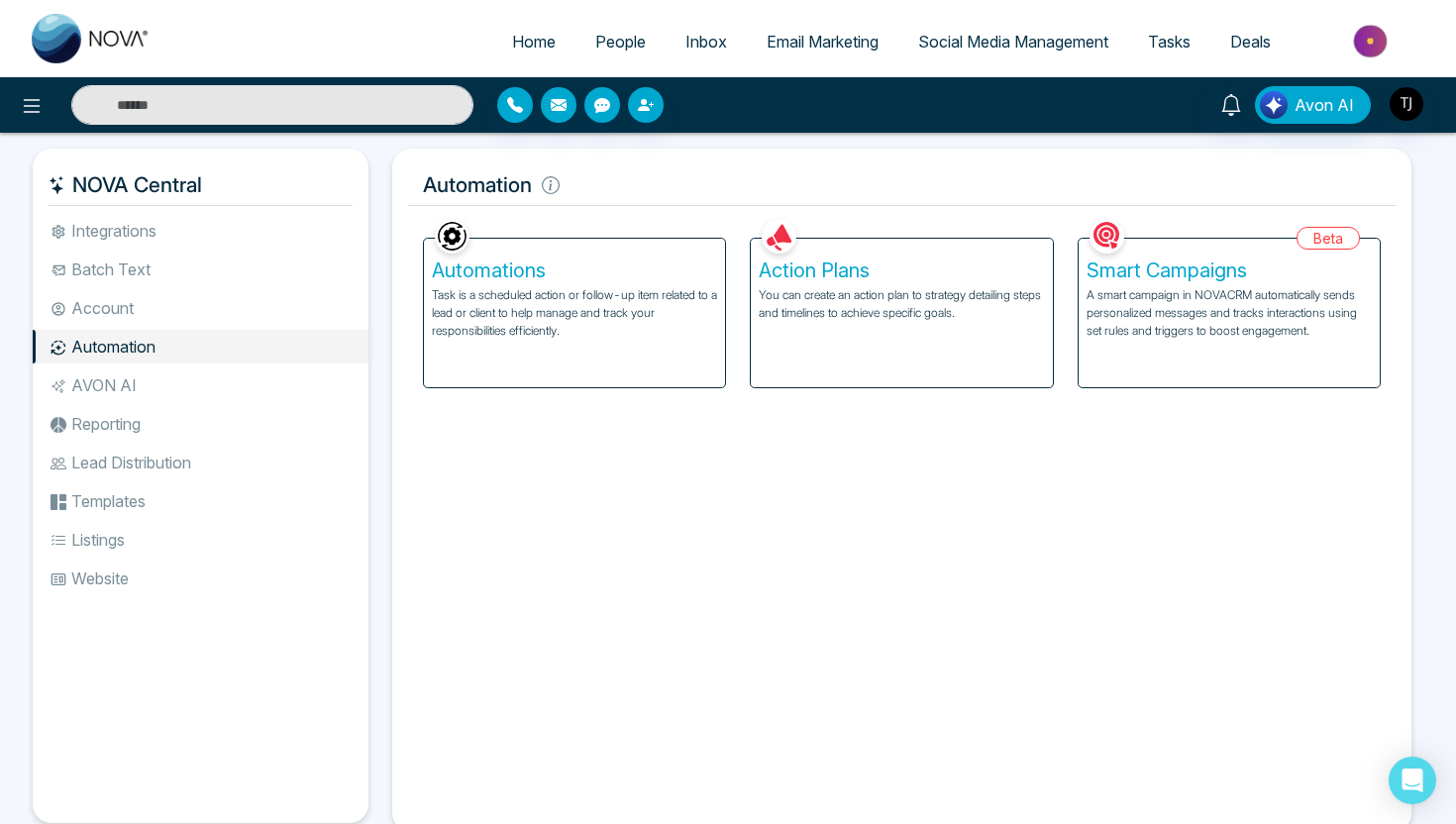 click on "Action Plans" at bounding box center [901, 270] 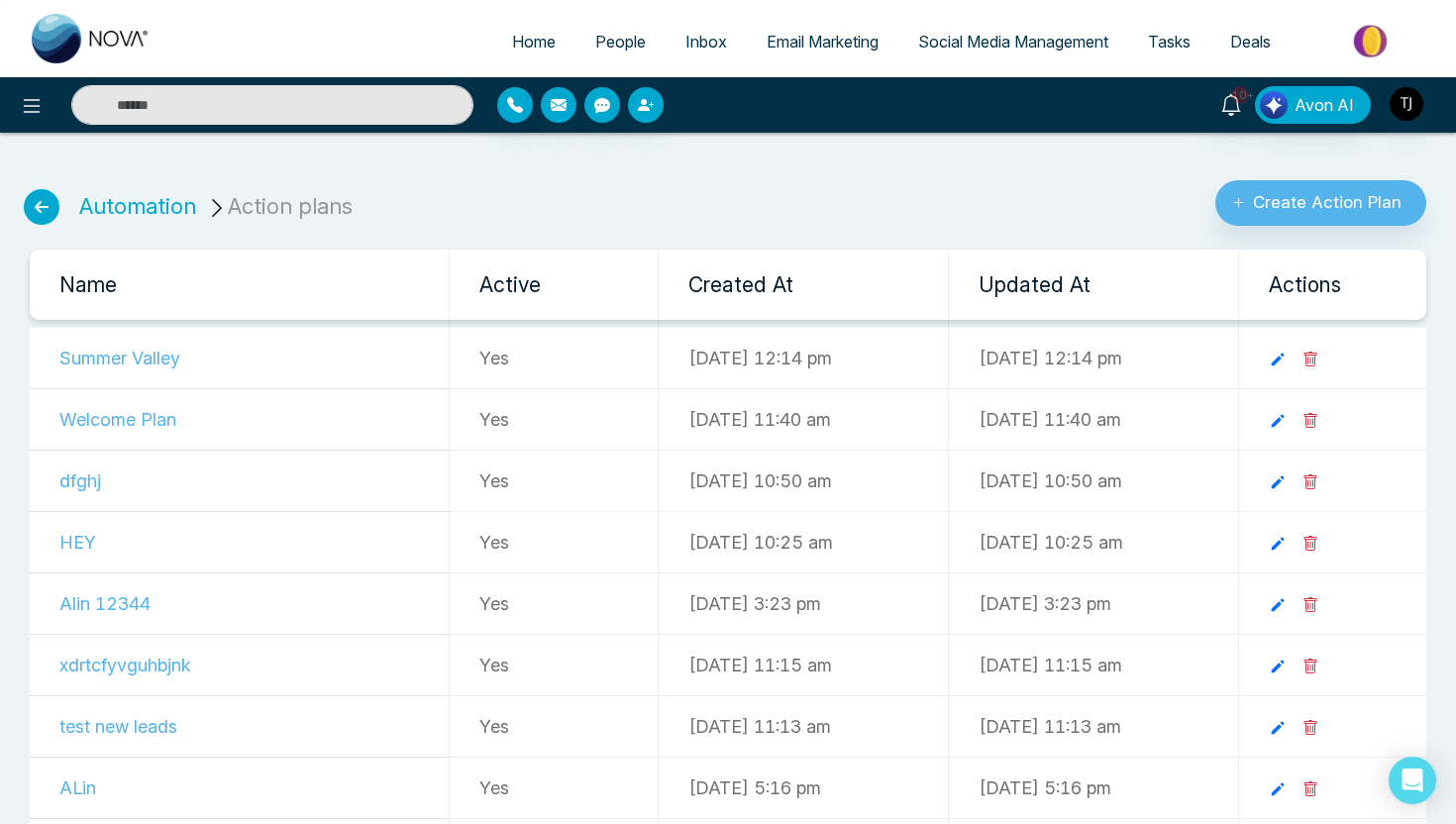click on "Summer Valley" at bounding box center (239, 359) 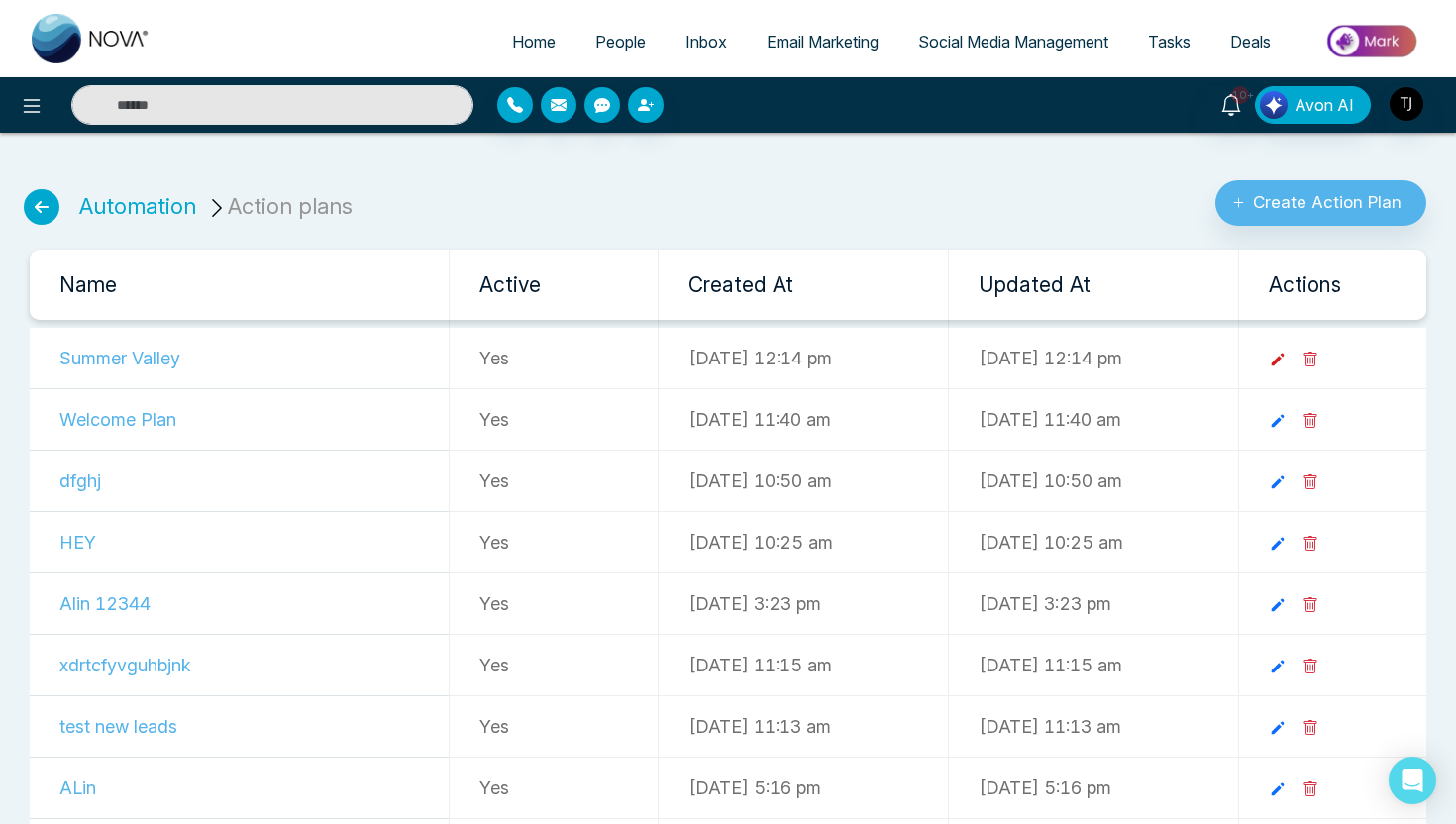 click 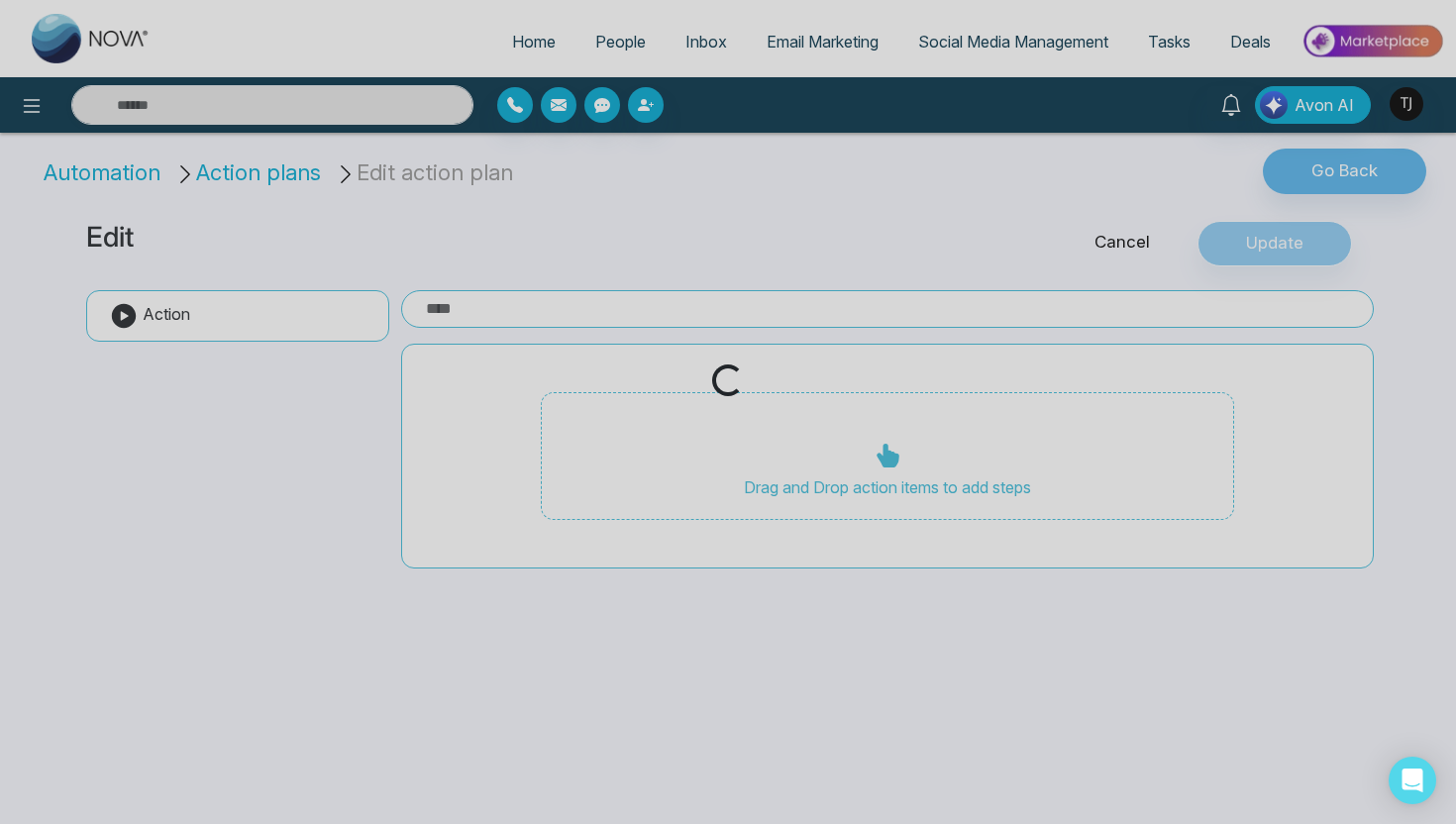 type on "**********" 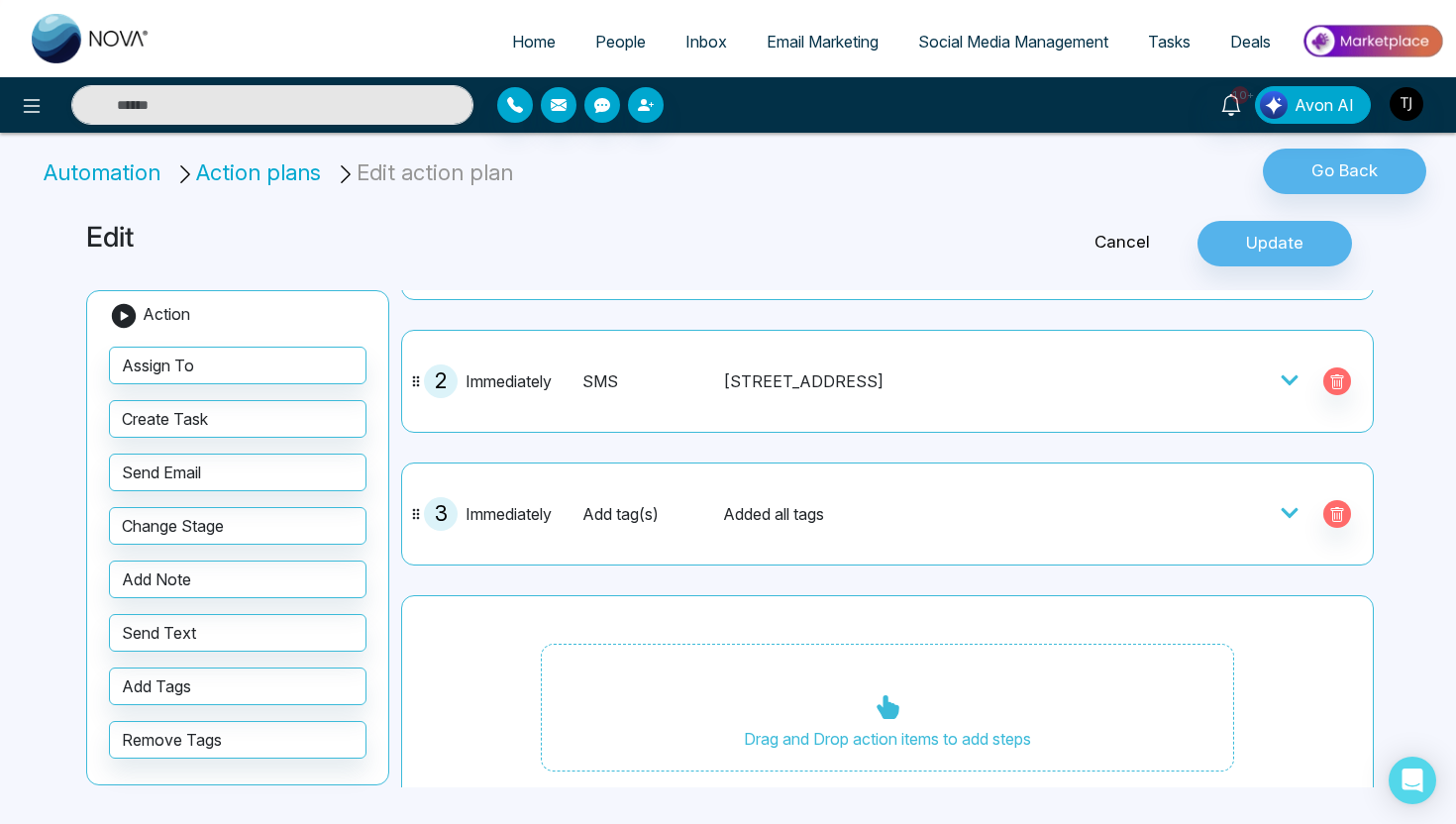 scroll, scrollTop: 179, scrollLeft: 0, axis: vertical 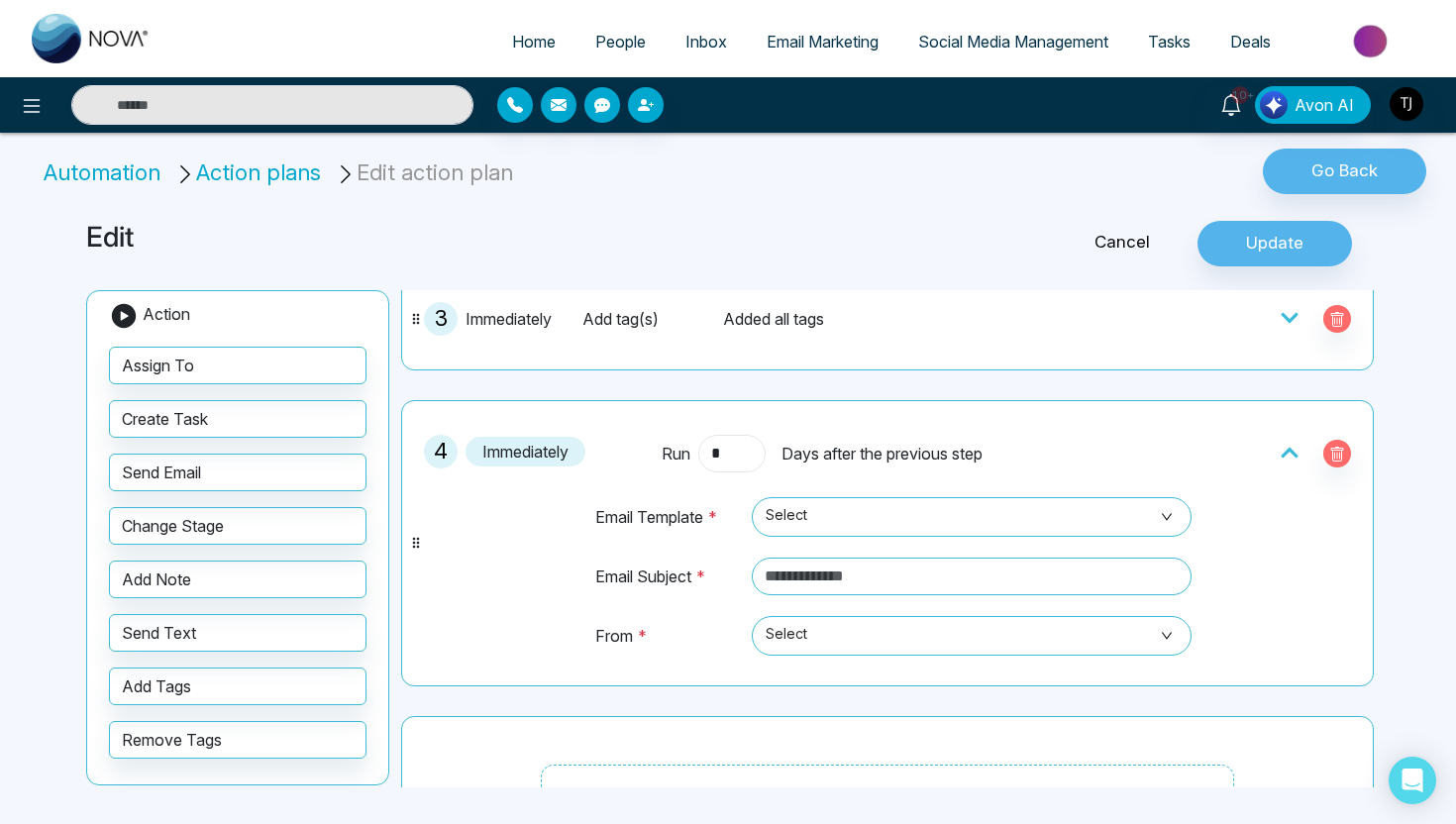 click on "*" at bounding box center [732, 454] 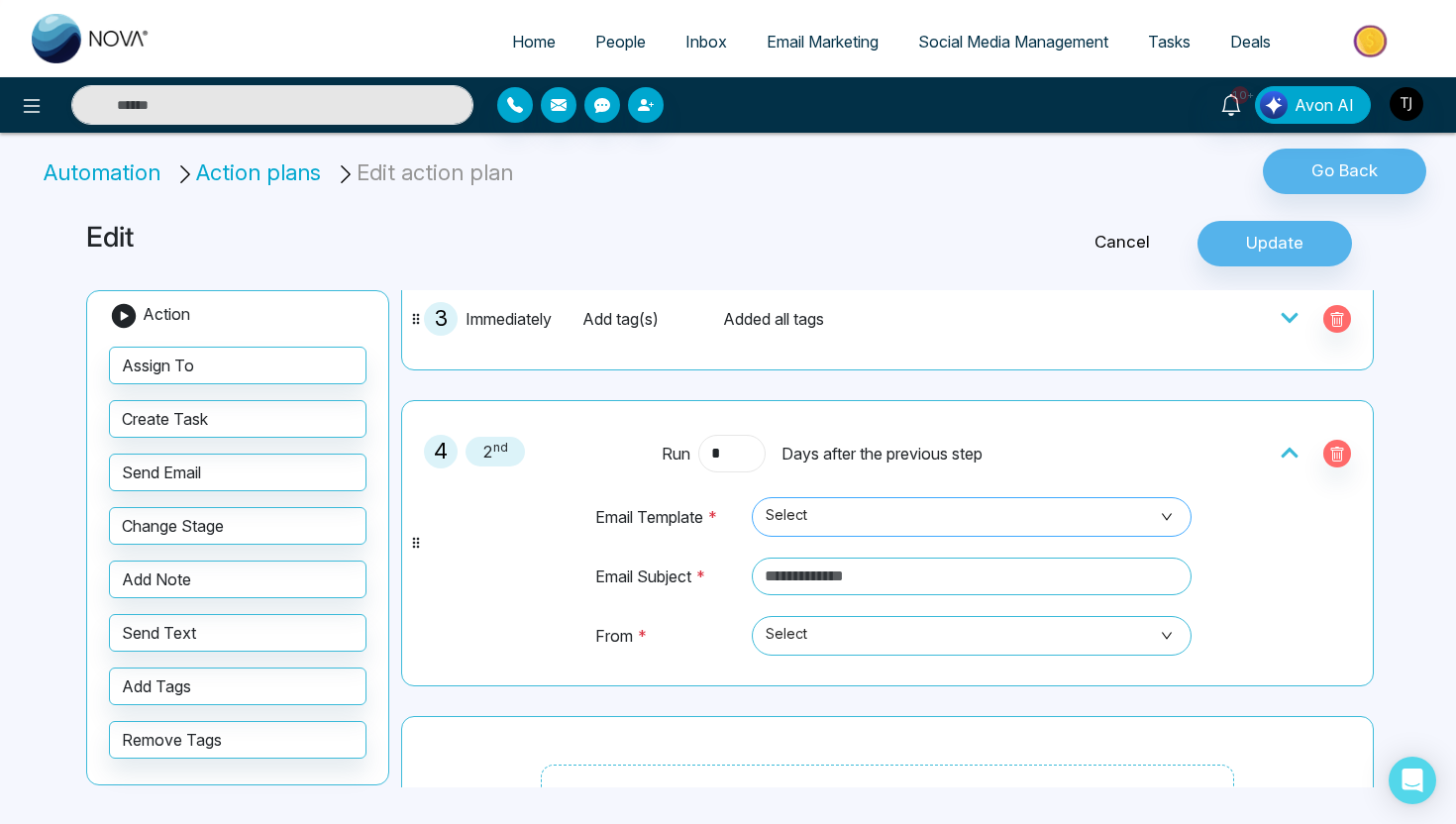 click on "Select" at bounding box center [972, 517] 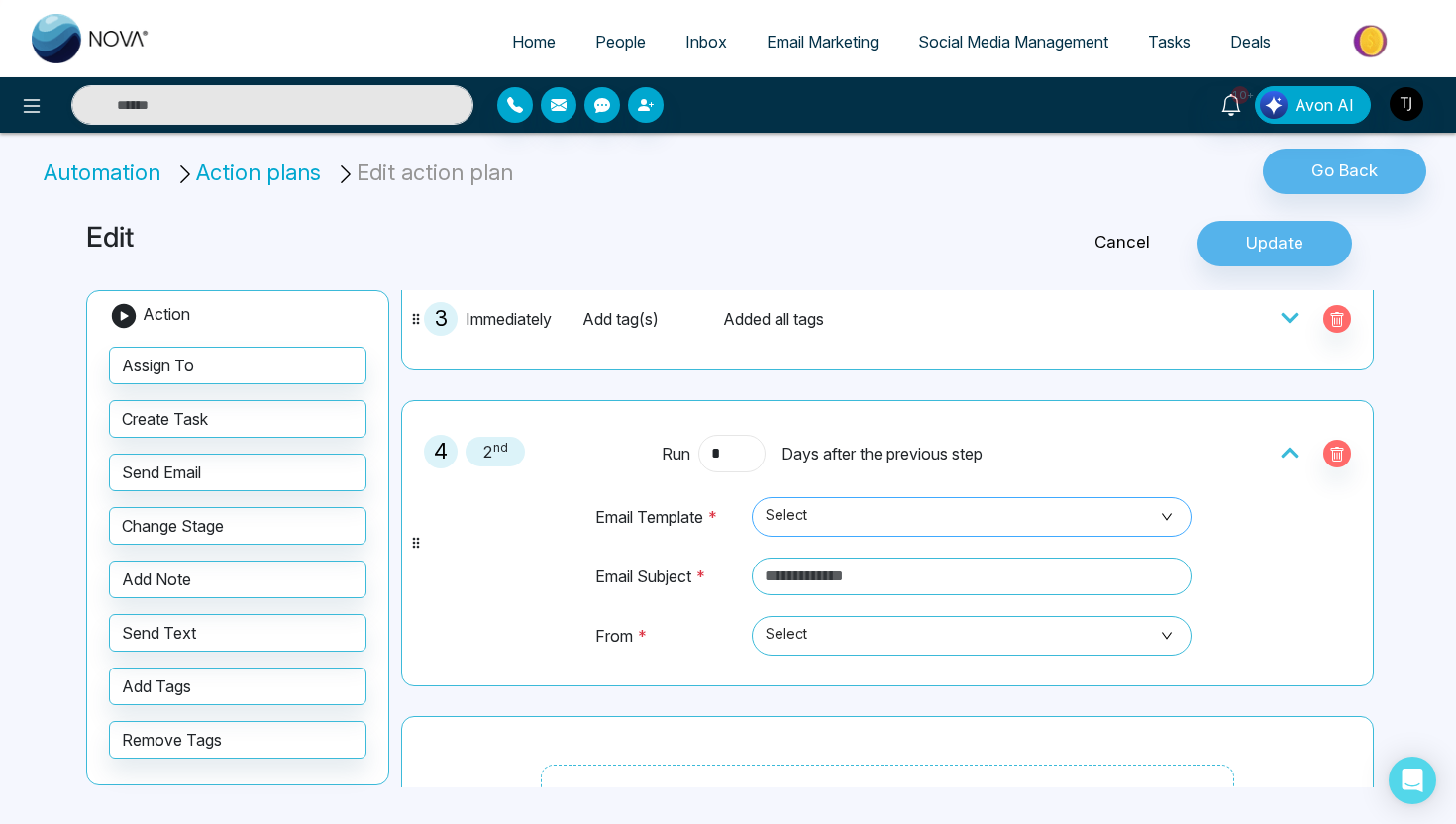 type on "*" 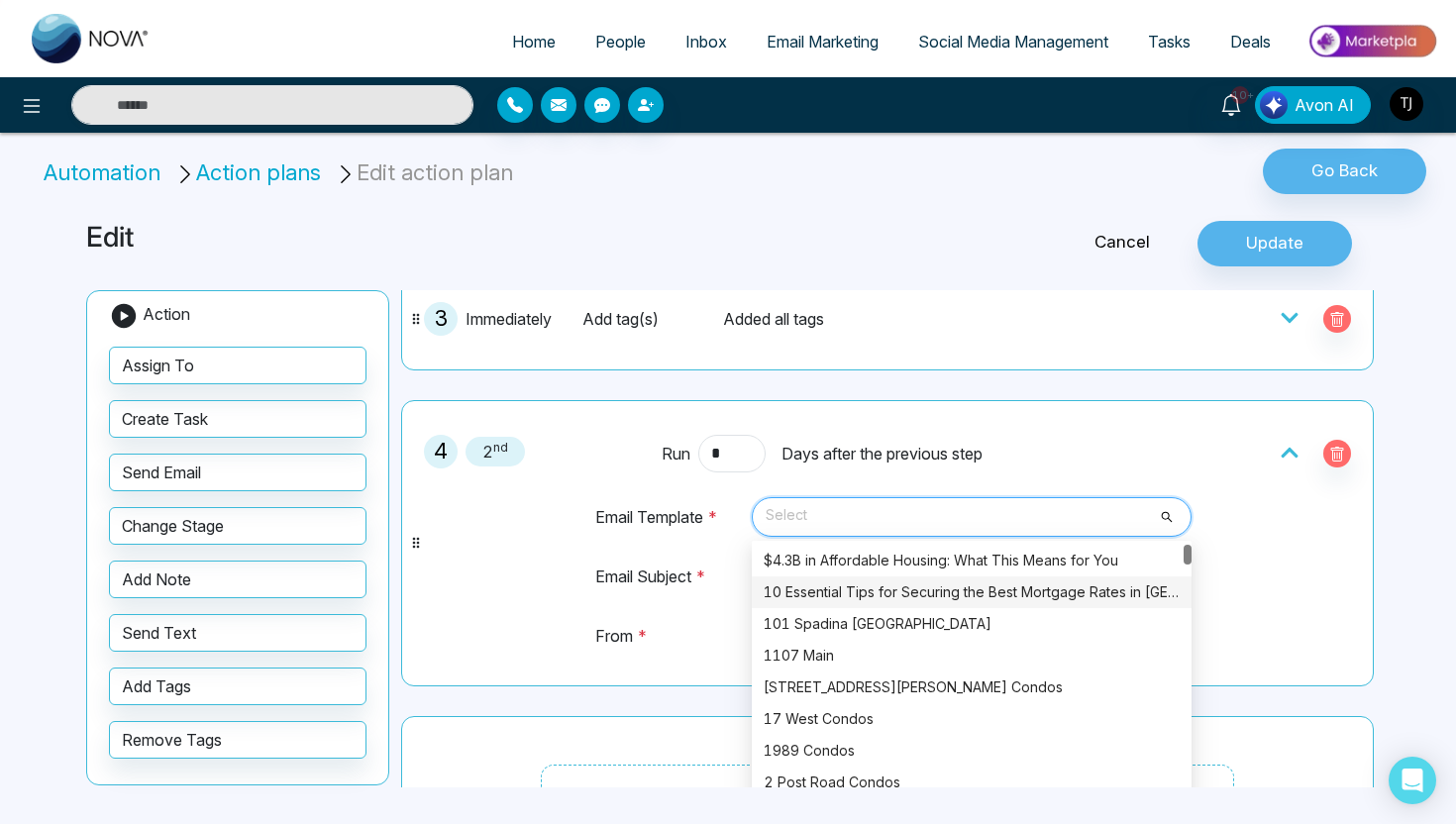 click on "10 Essential Tips for Securing the Best Mortgage Rates in [GEOGRAPHIC_DATA]" at bounding box center [972, 592] 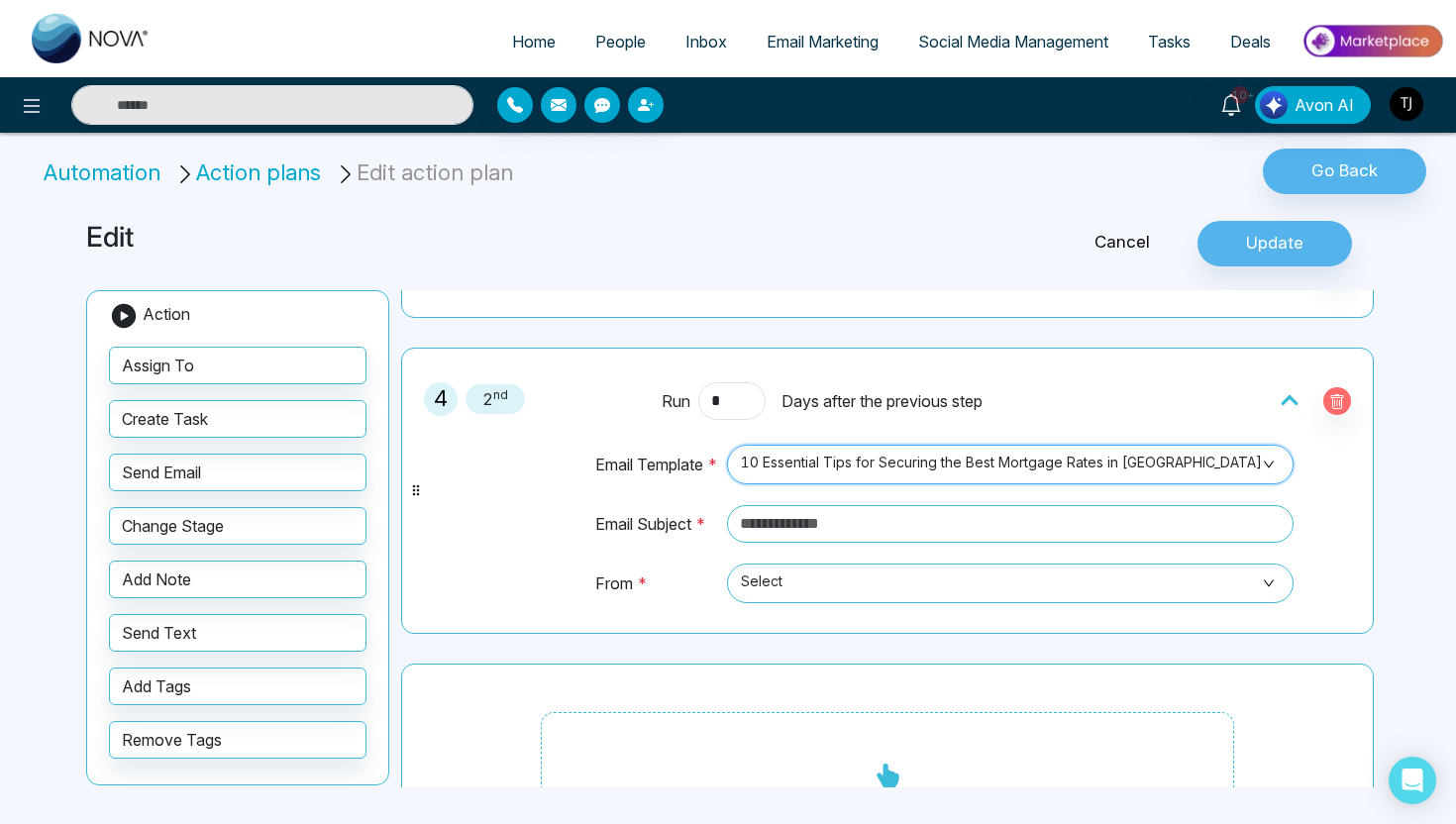 scroll, scrollTop: 406, scrollLeft: 0, axis: vertical 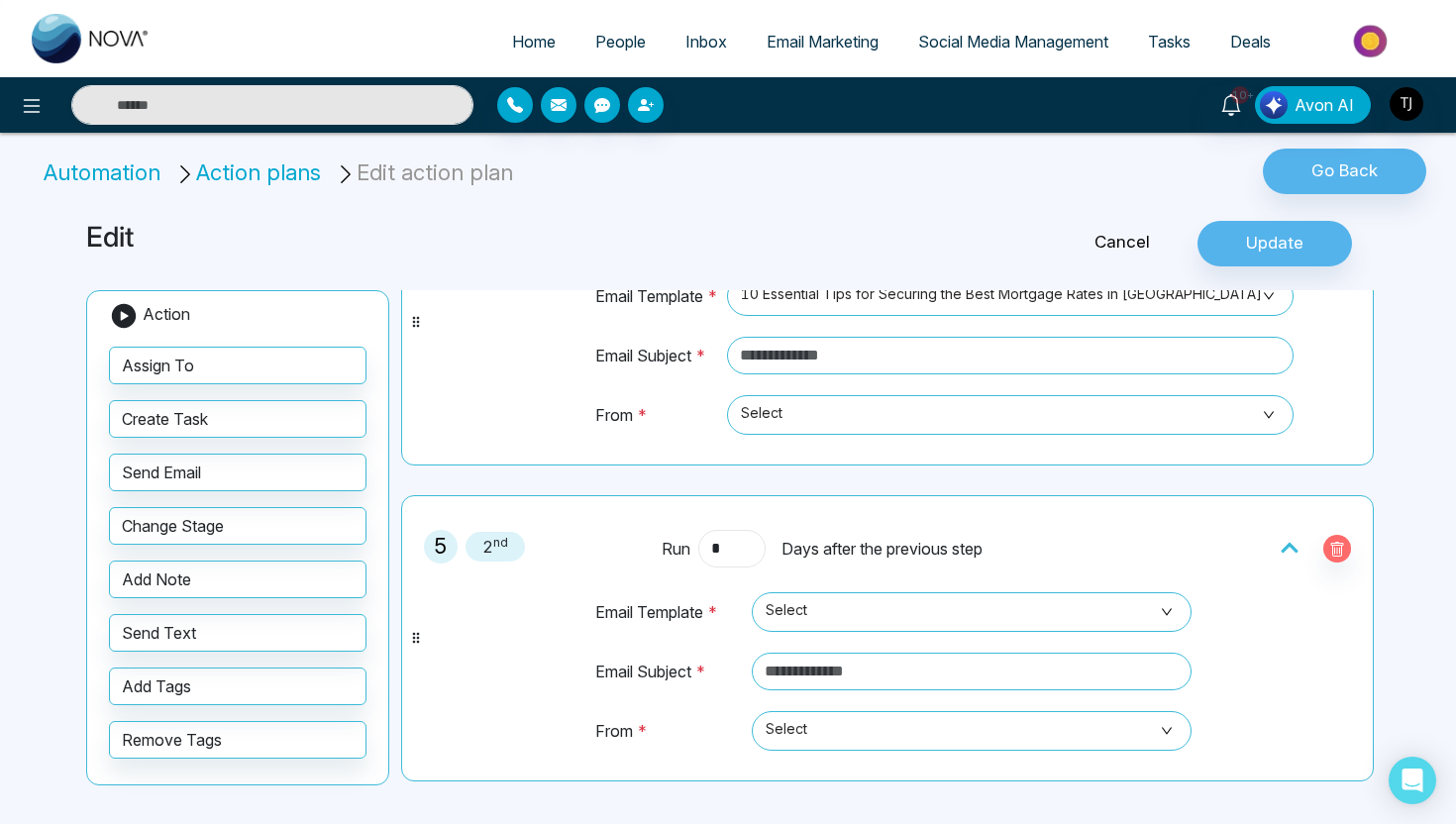 click on "*" at bounding box center (732, 549) 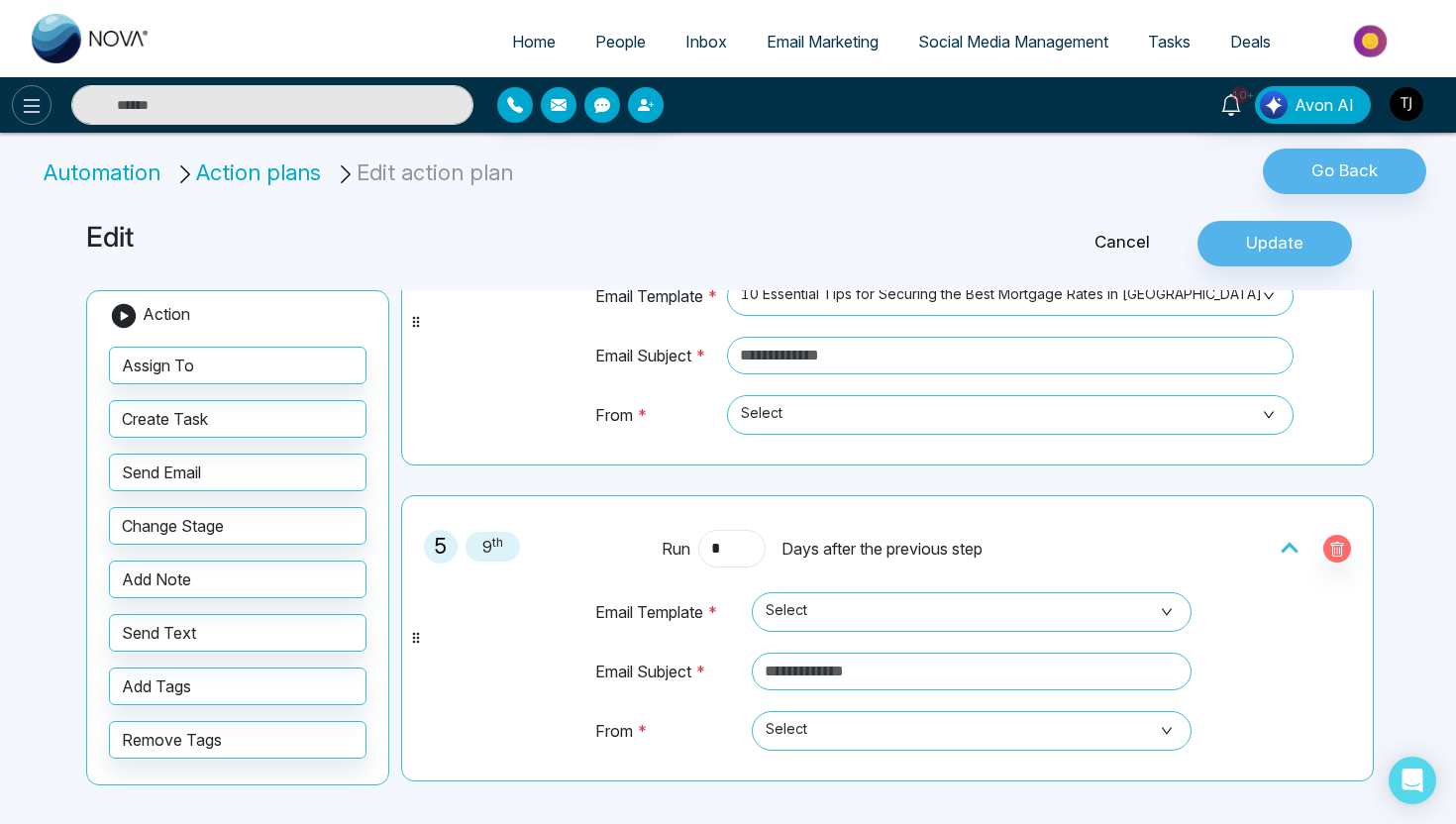 type on "*" 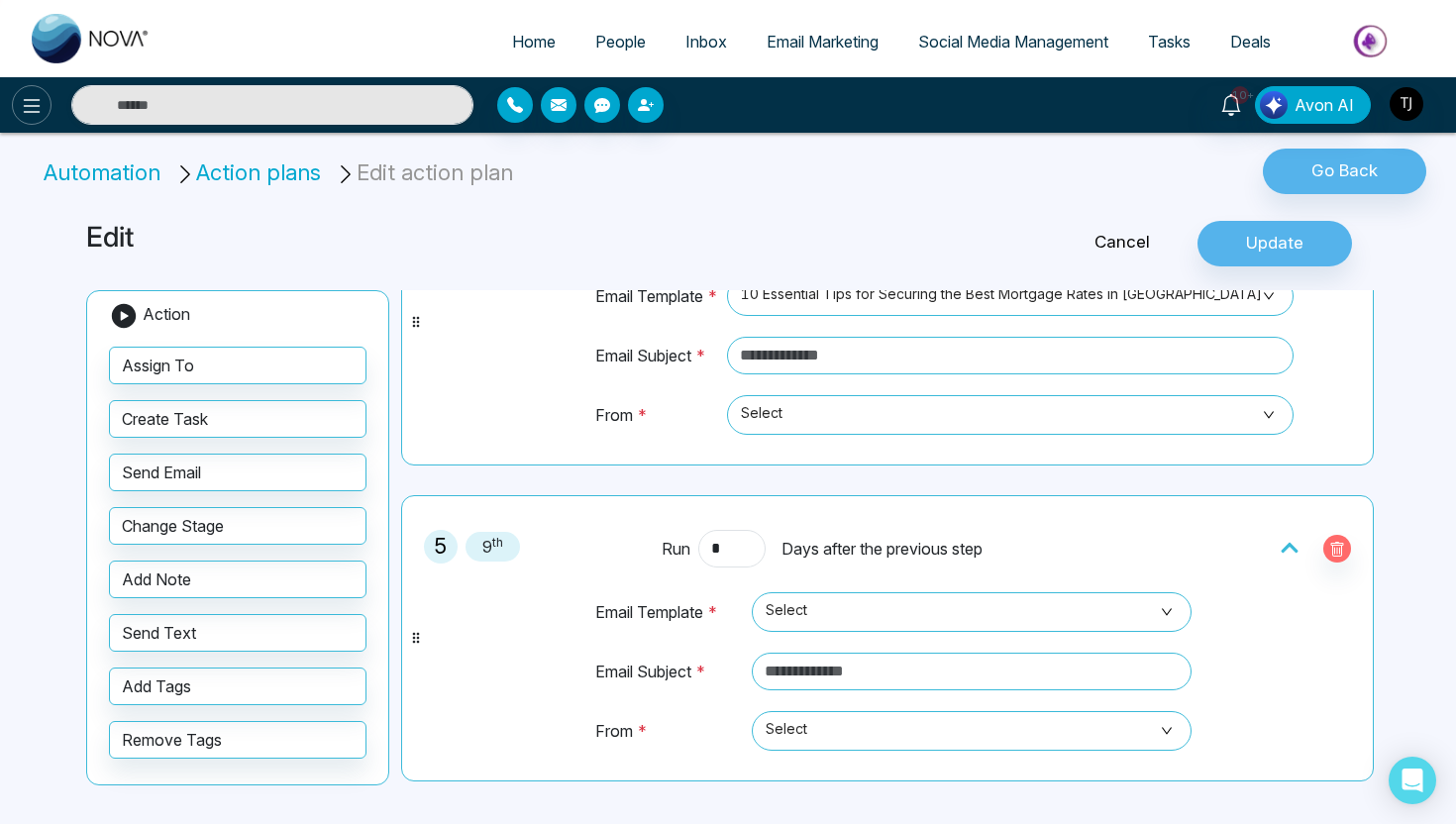 click at bounding box center [32, 105] 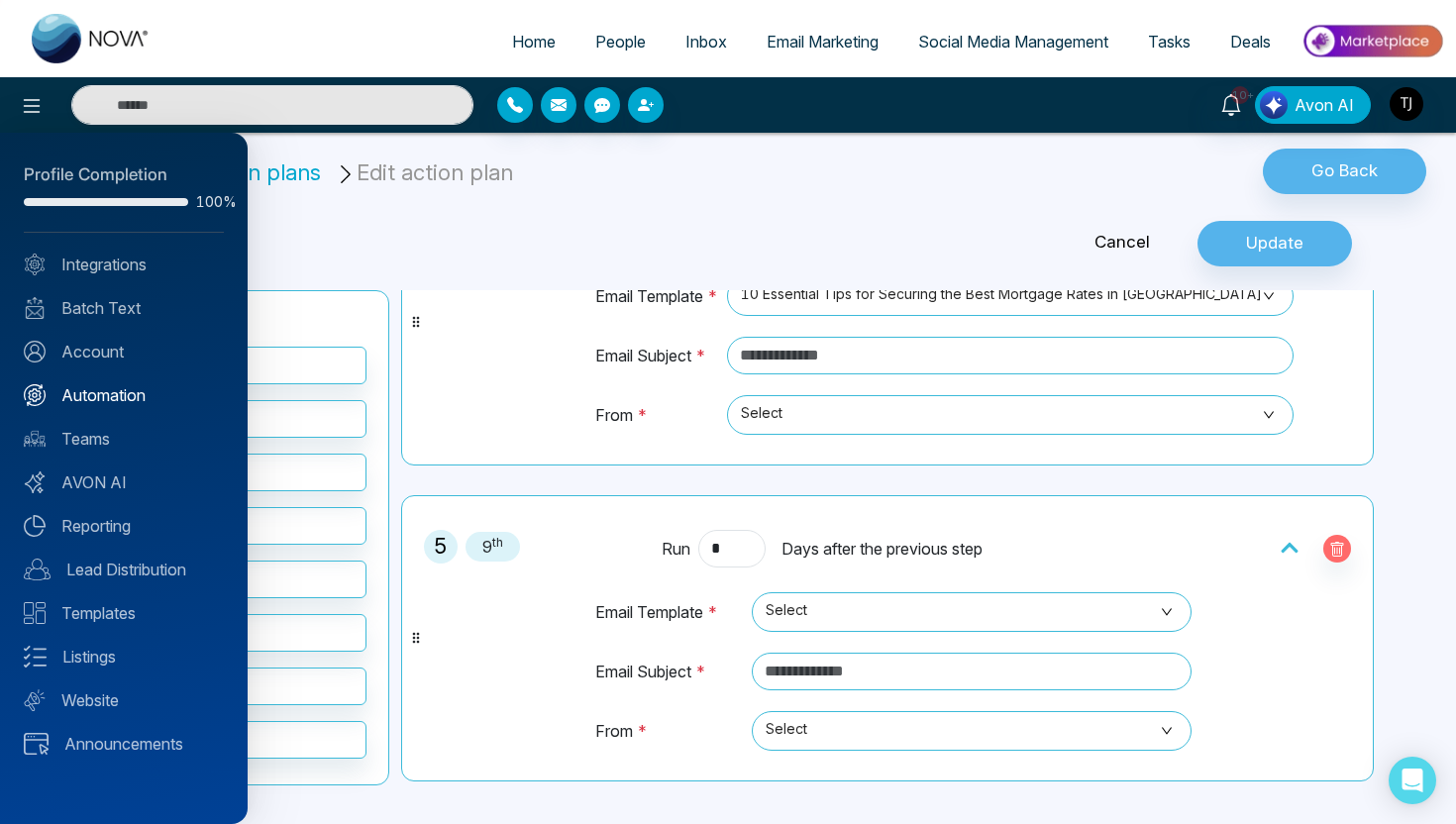 click on "Automation" at bounding box center [124, 395] 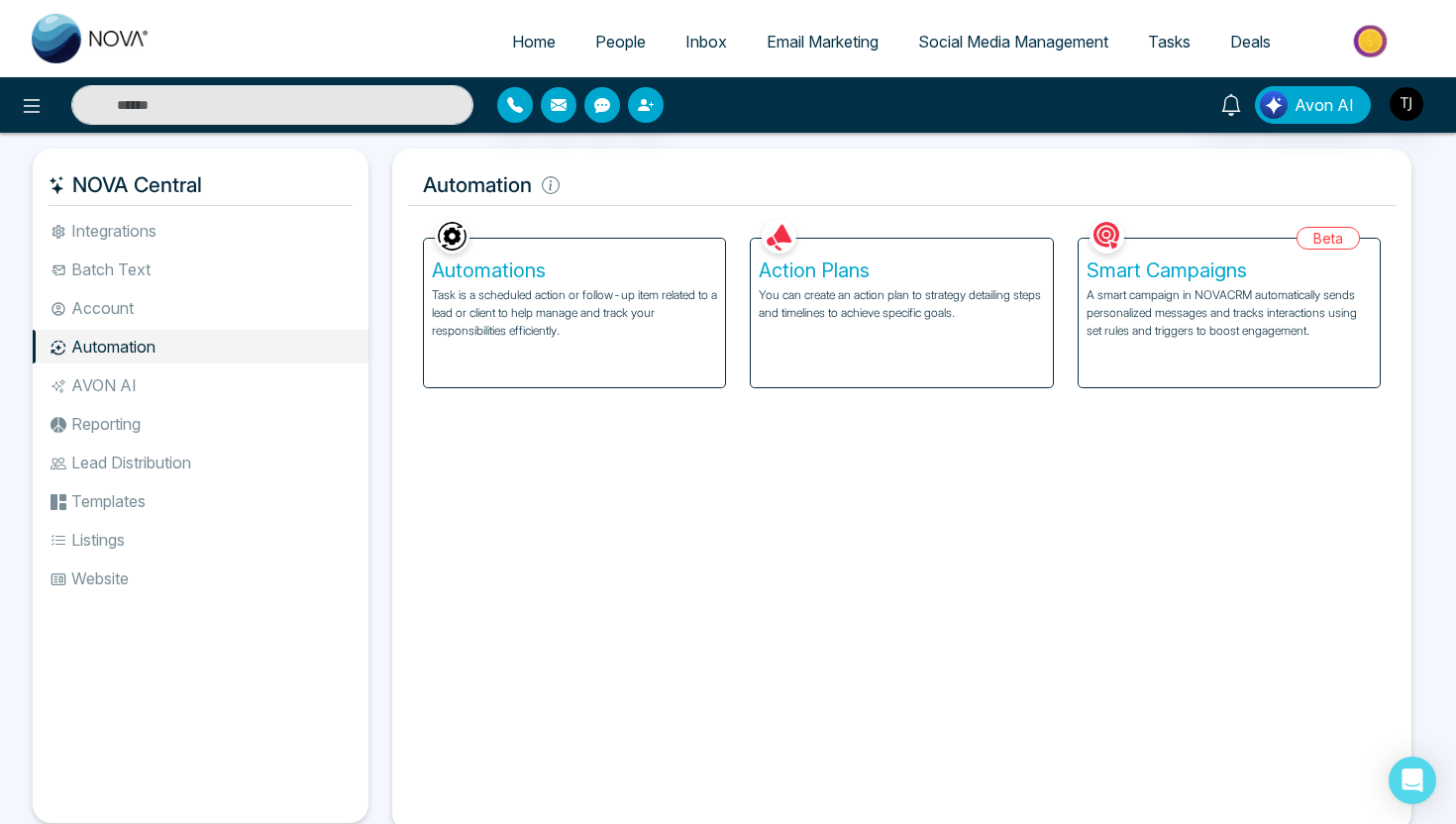 click on "A smart campaign in NOVACRM automatically sends personalized messages and tracks interactions using set rules and triggers to boost engagement." at bounding box center [1229, 313] 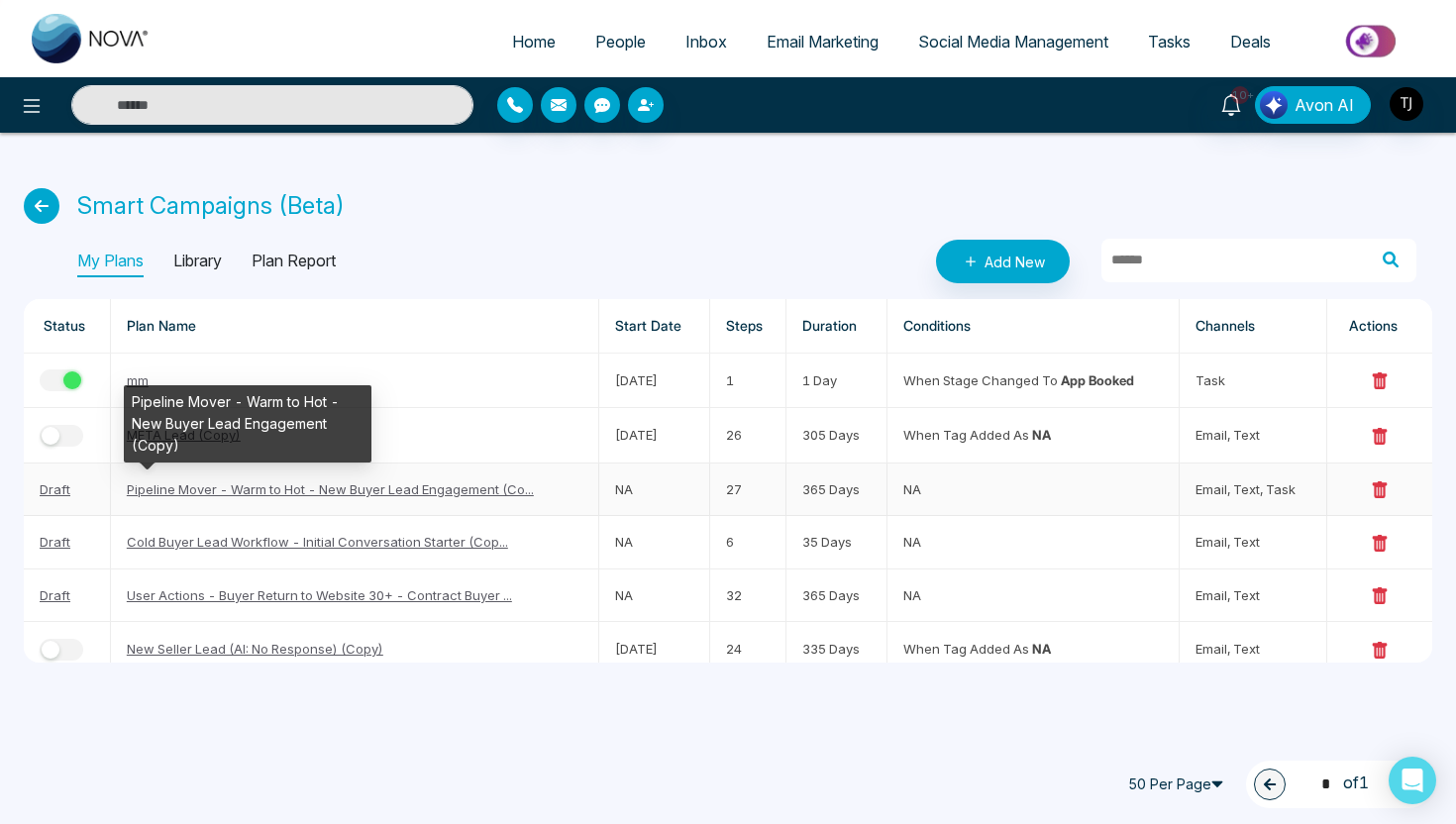 click on "Pipeline Mover - Warm to Hot - New Buyer Lead Engagement (Co..." at bounding box center (330, 489) 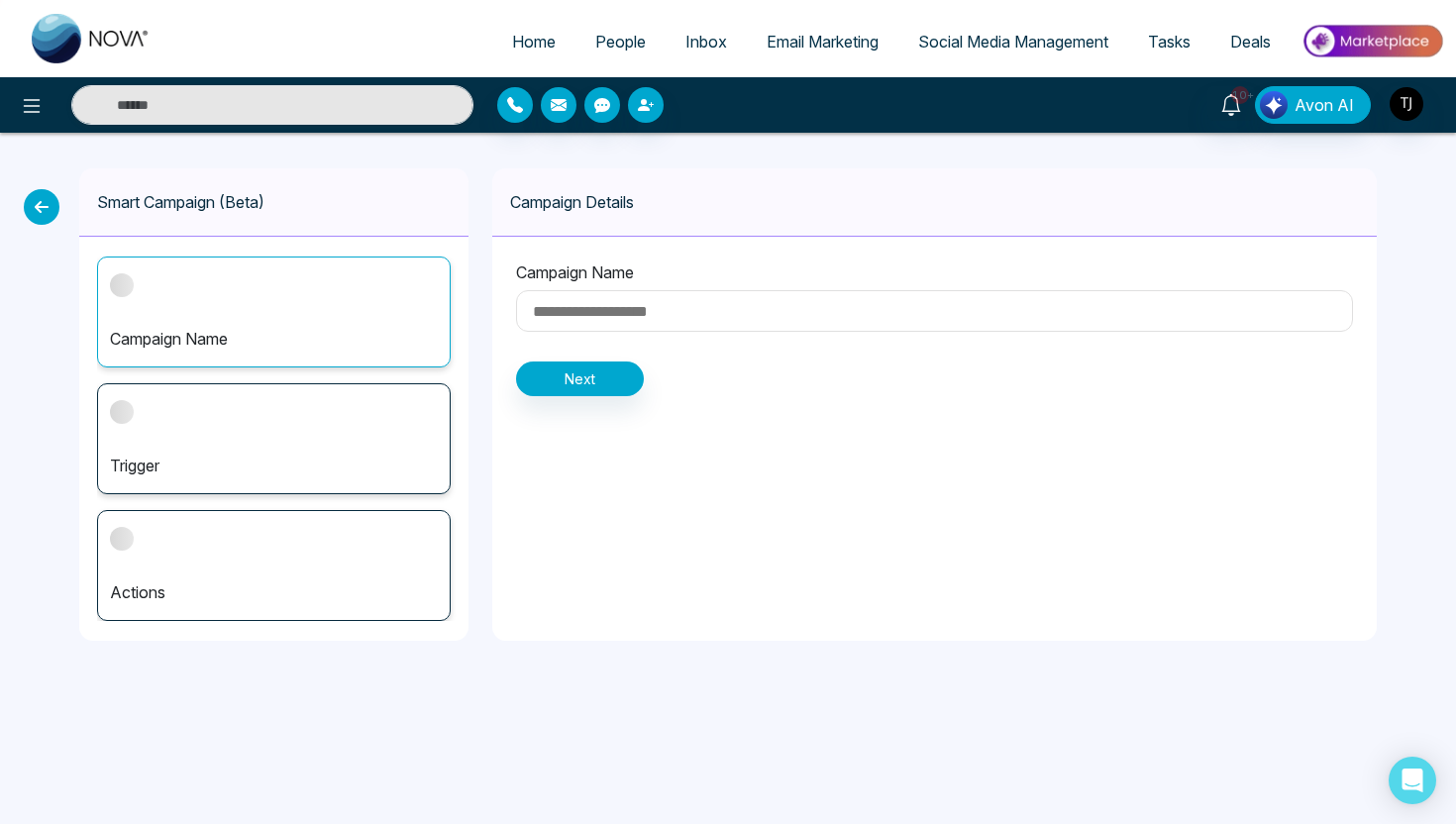 click at bounding box center (42, 207) 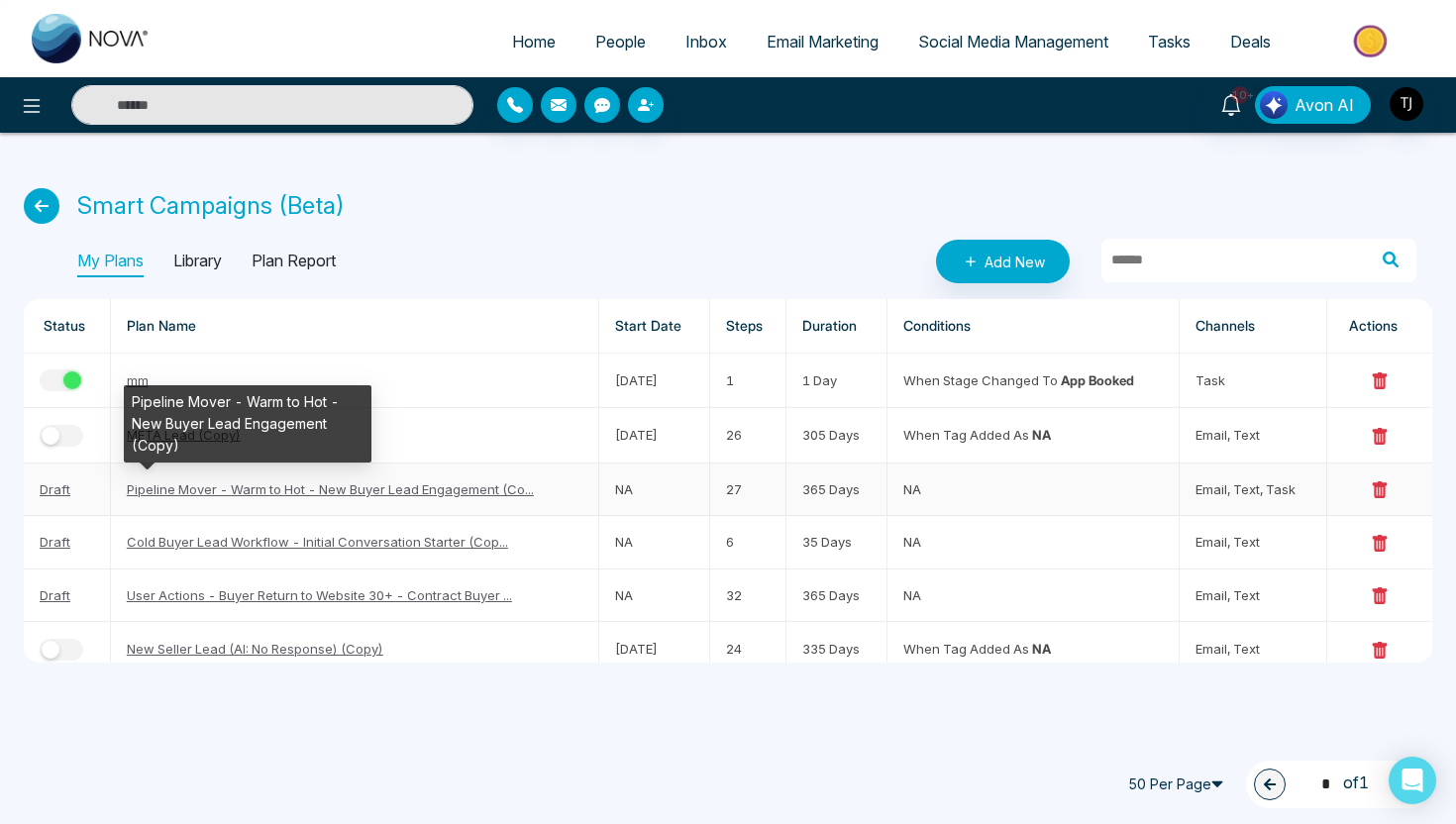 click on "Pipeline Mover - Warm to Hot - New Buyer Lead Engagement (Co..." at bounding box center [330, 489] 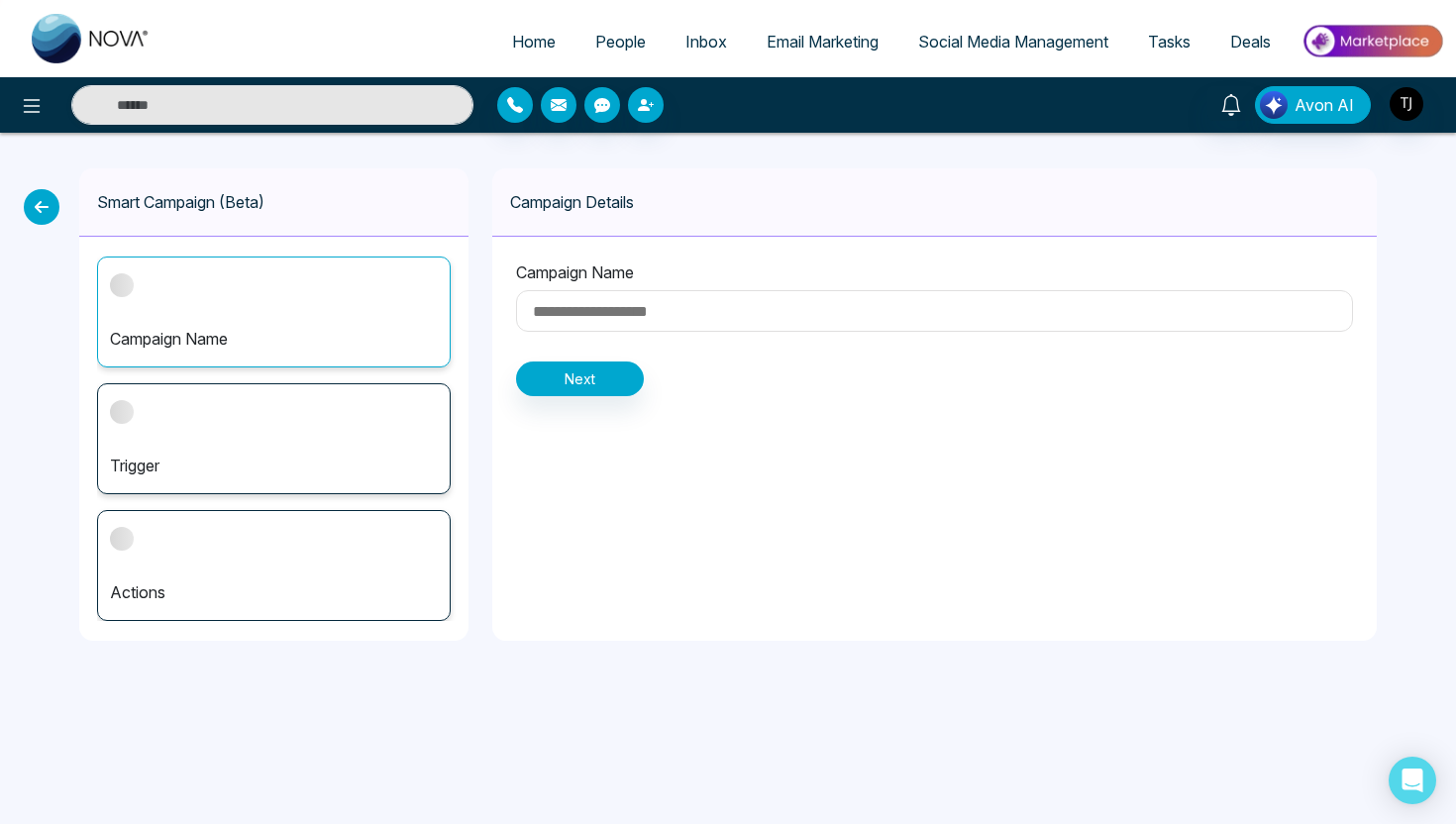 type on "**********" 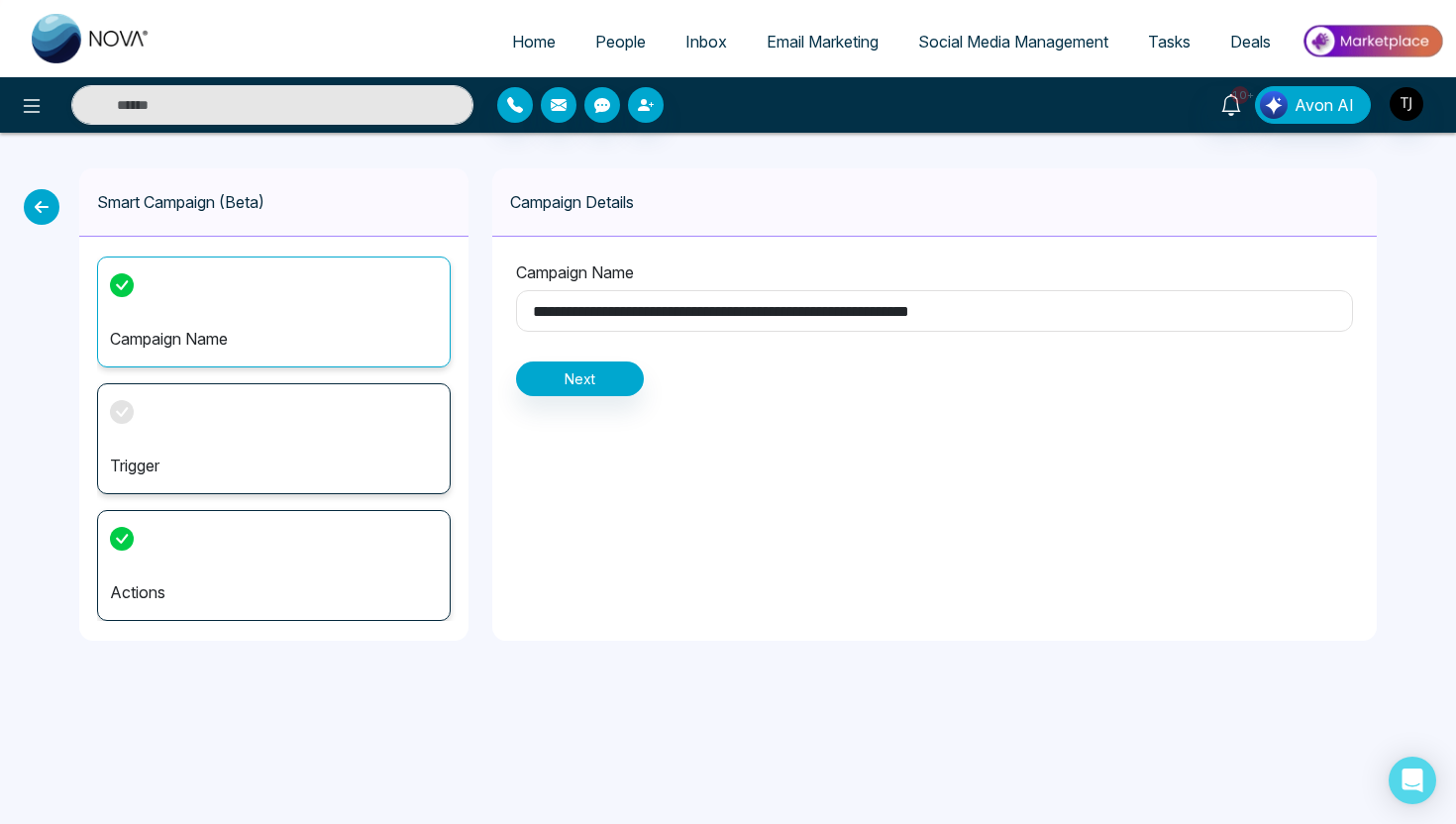 click on "Actions" at bounding box center [273, 592] 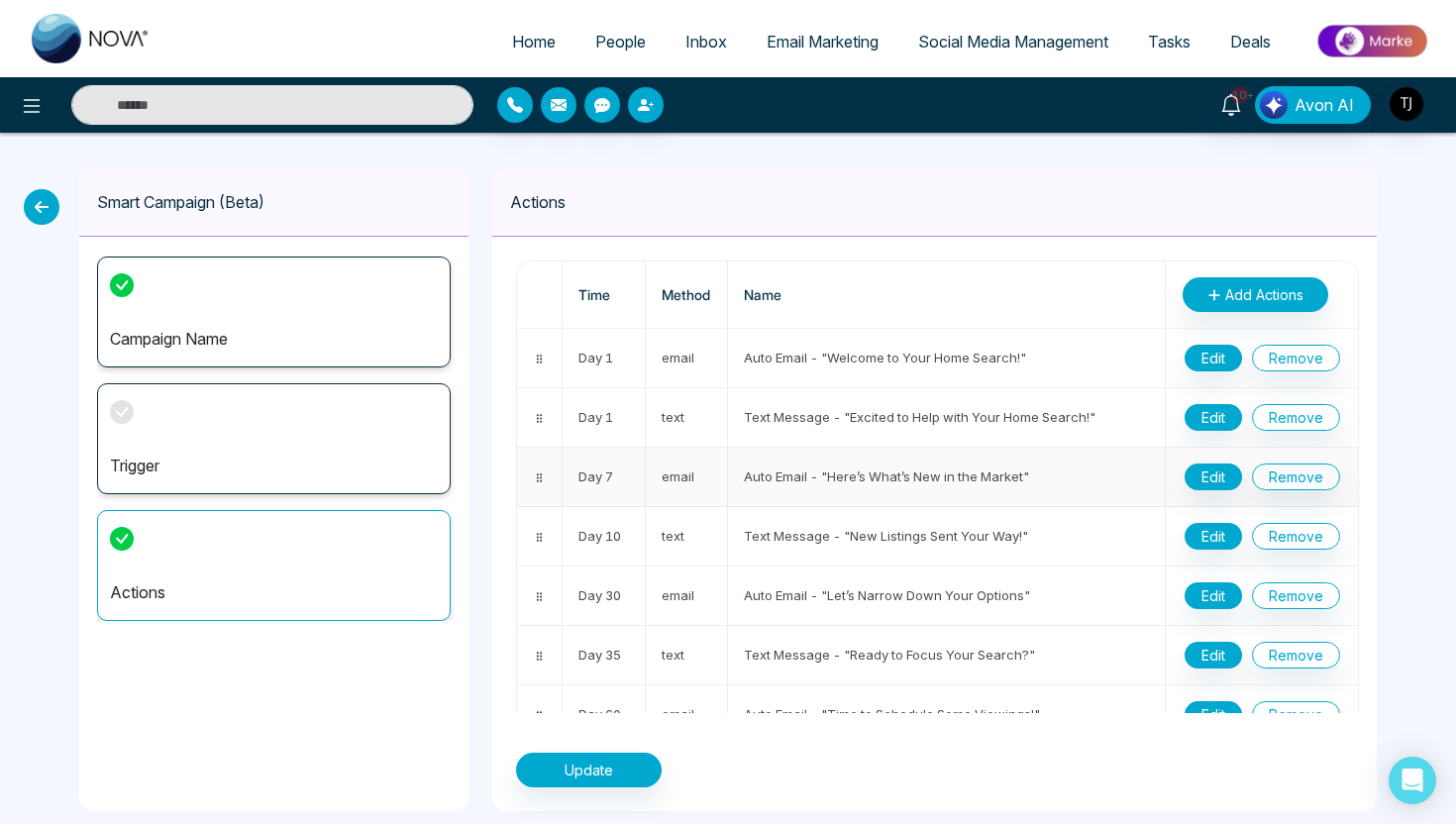drag, startPoint x: 871, startPoint y: 483, endPoint x: 971, endPoint y: 484, distance: 100.005 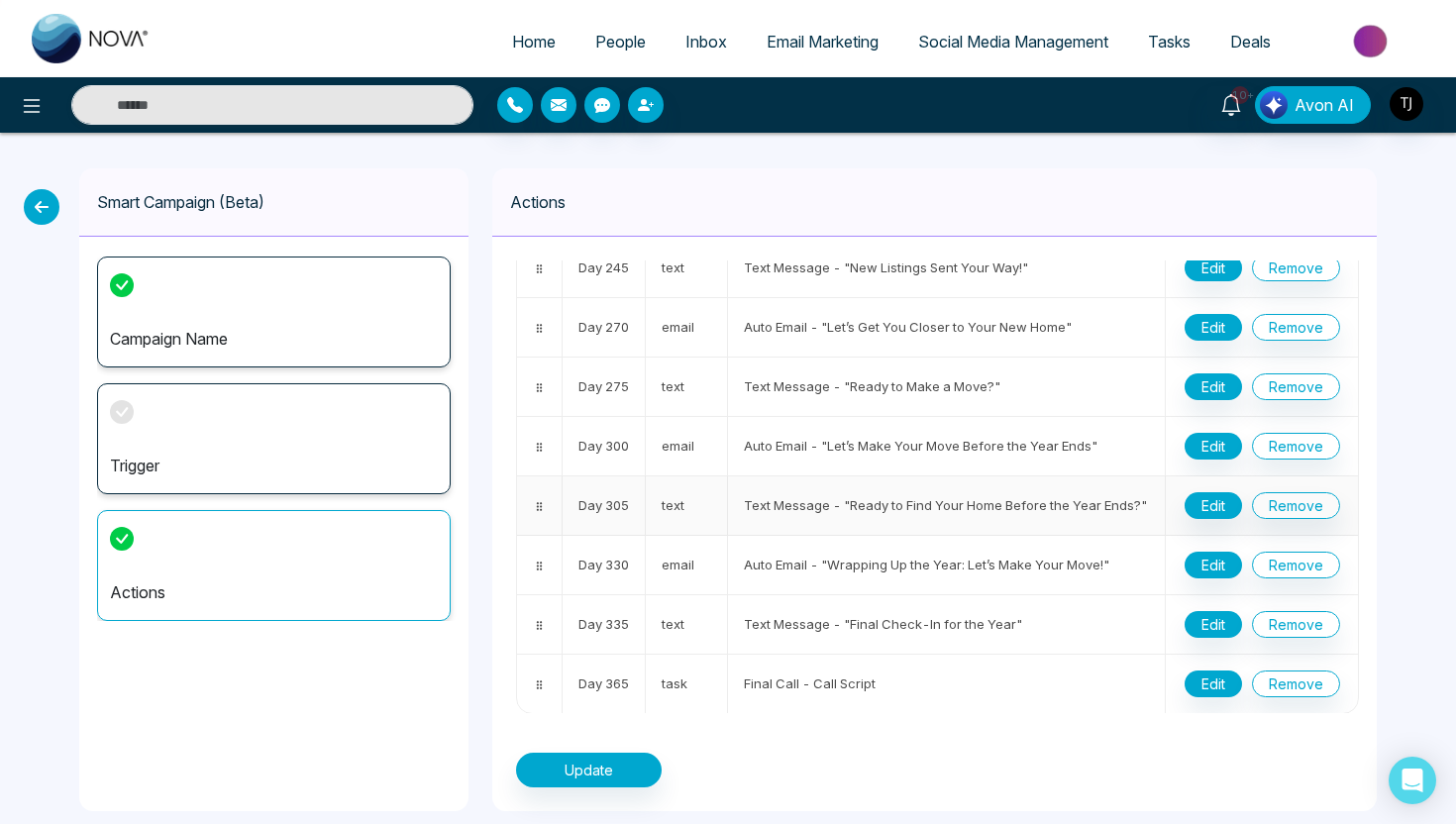 scroll, scrollTop: 1220, scrollLeft: 0, axis: vertical 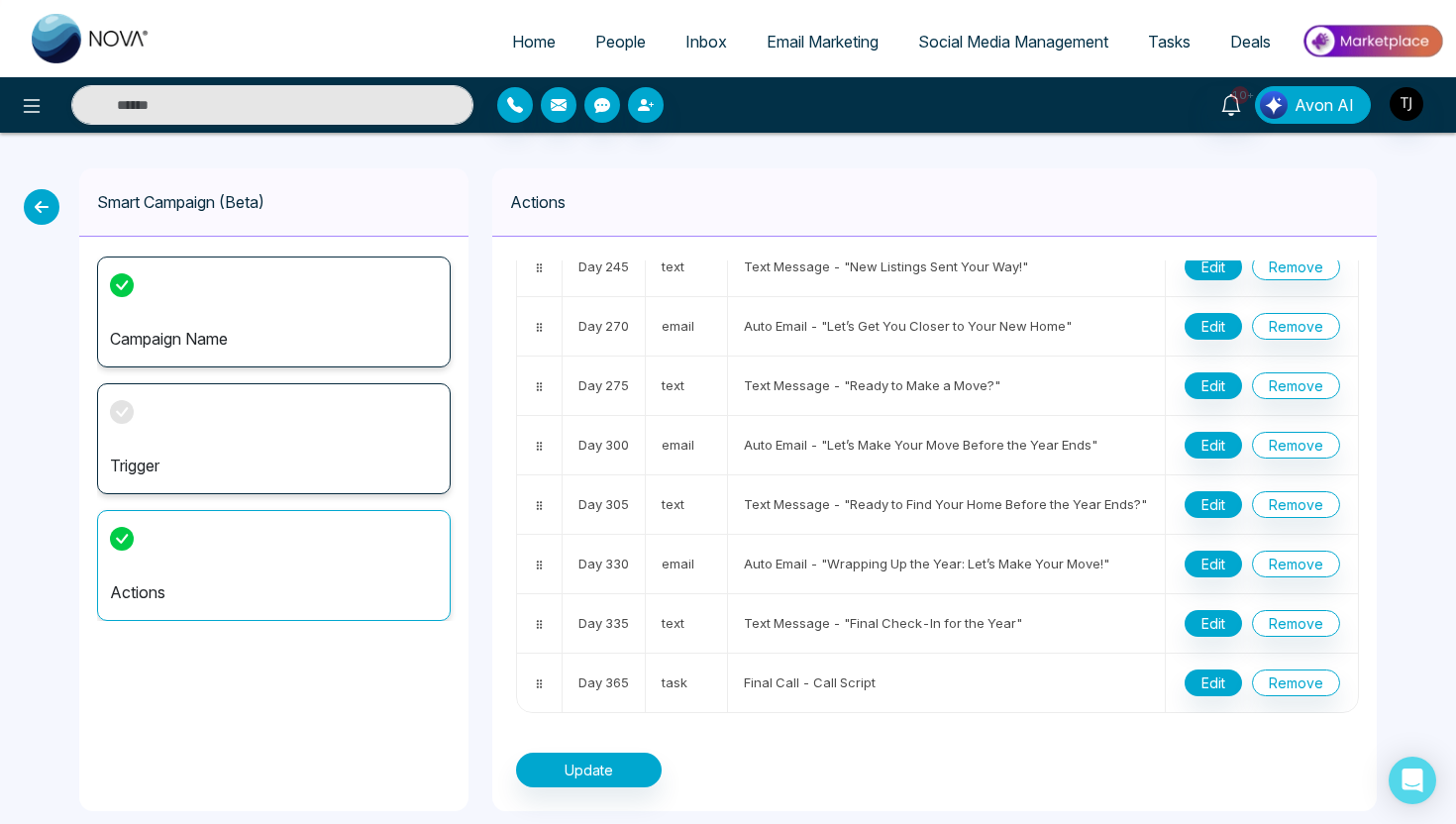 click on "Avon AI" at bounding box center (1324, 105) 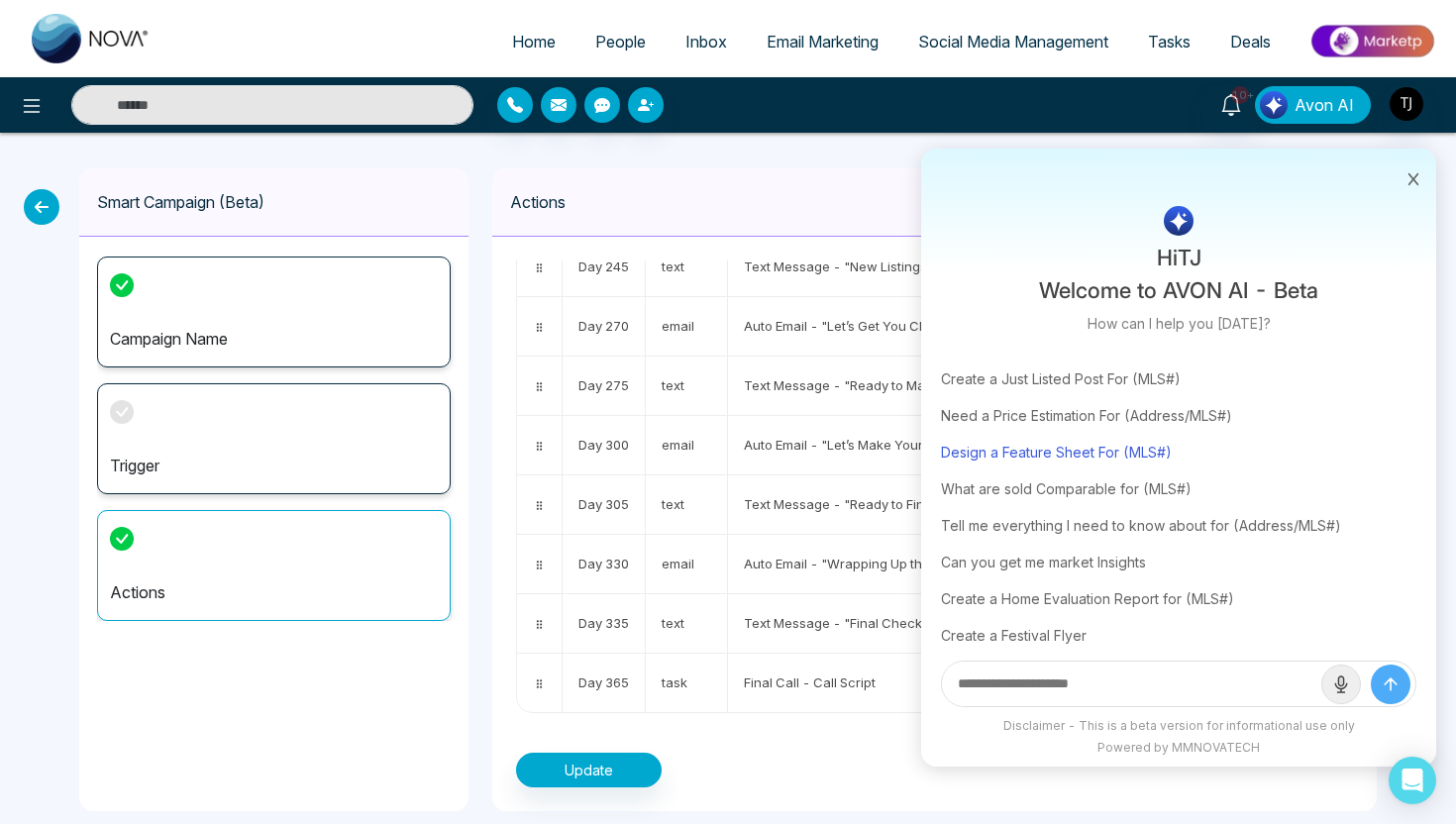 scroll, scrollTop: 45, scrollLeft: 0, axis: vertical 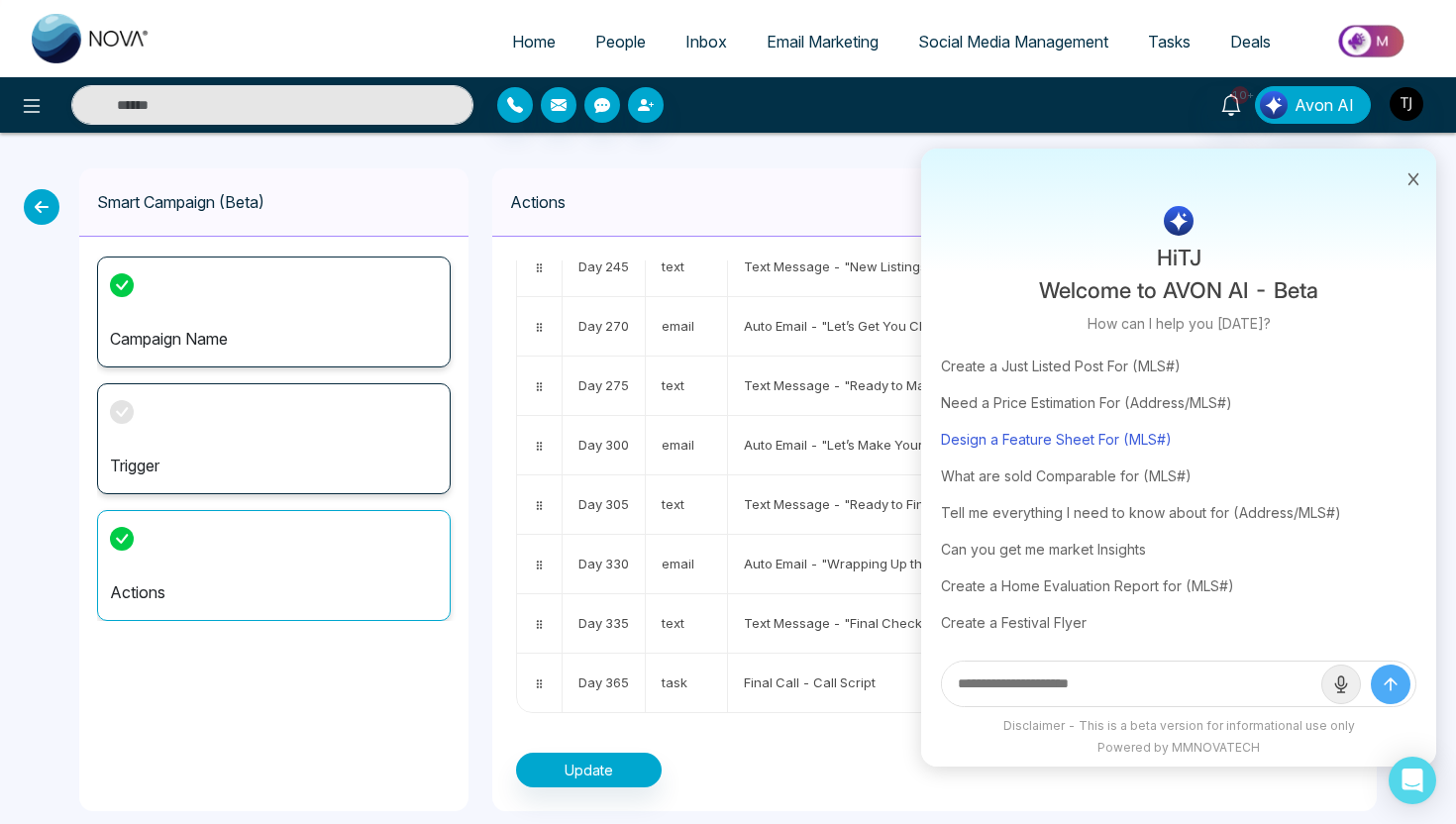 click on "Design a Feature Sheet For (MLS#)" at bounding box center [1179, 439] 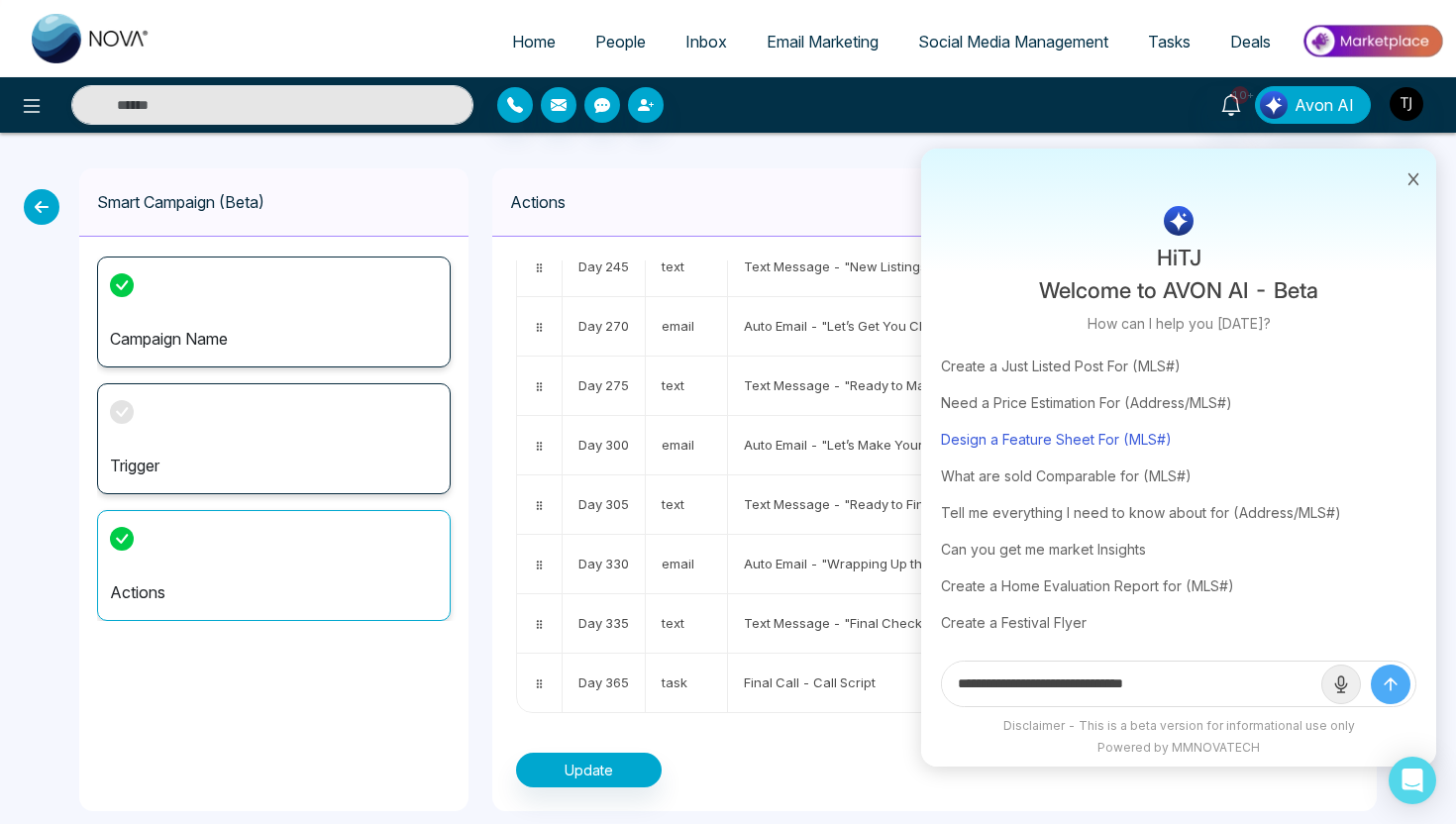 scroll, scrollTop: 0, scrollLeft: 0, axis: both 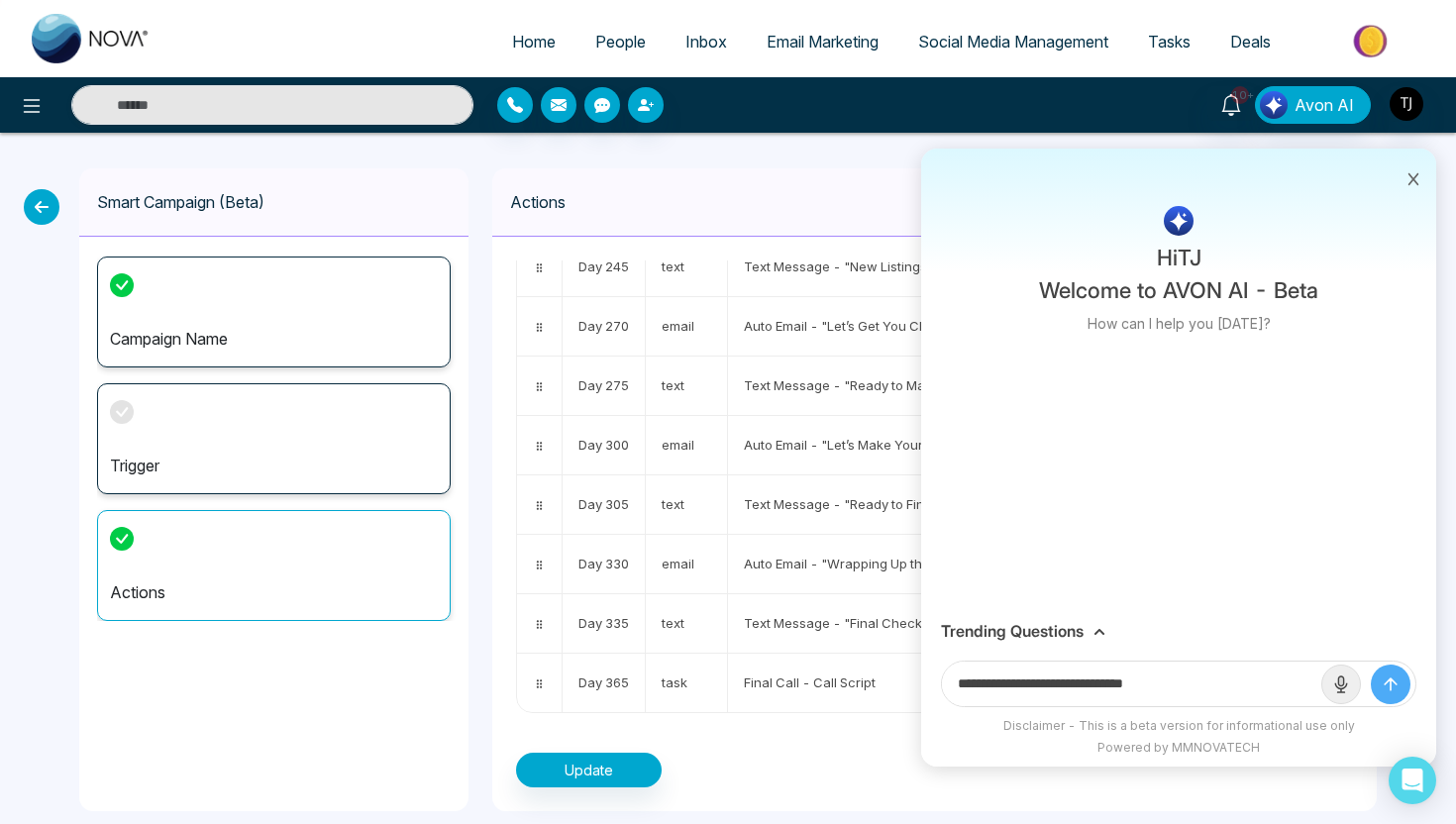 drag, startPoint x: 1139, startPoint y: 684, endPoint x: 1216, endPoint y: 684, distance: 77 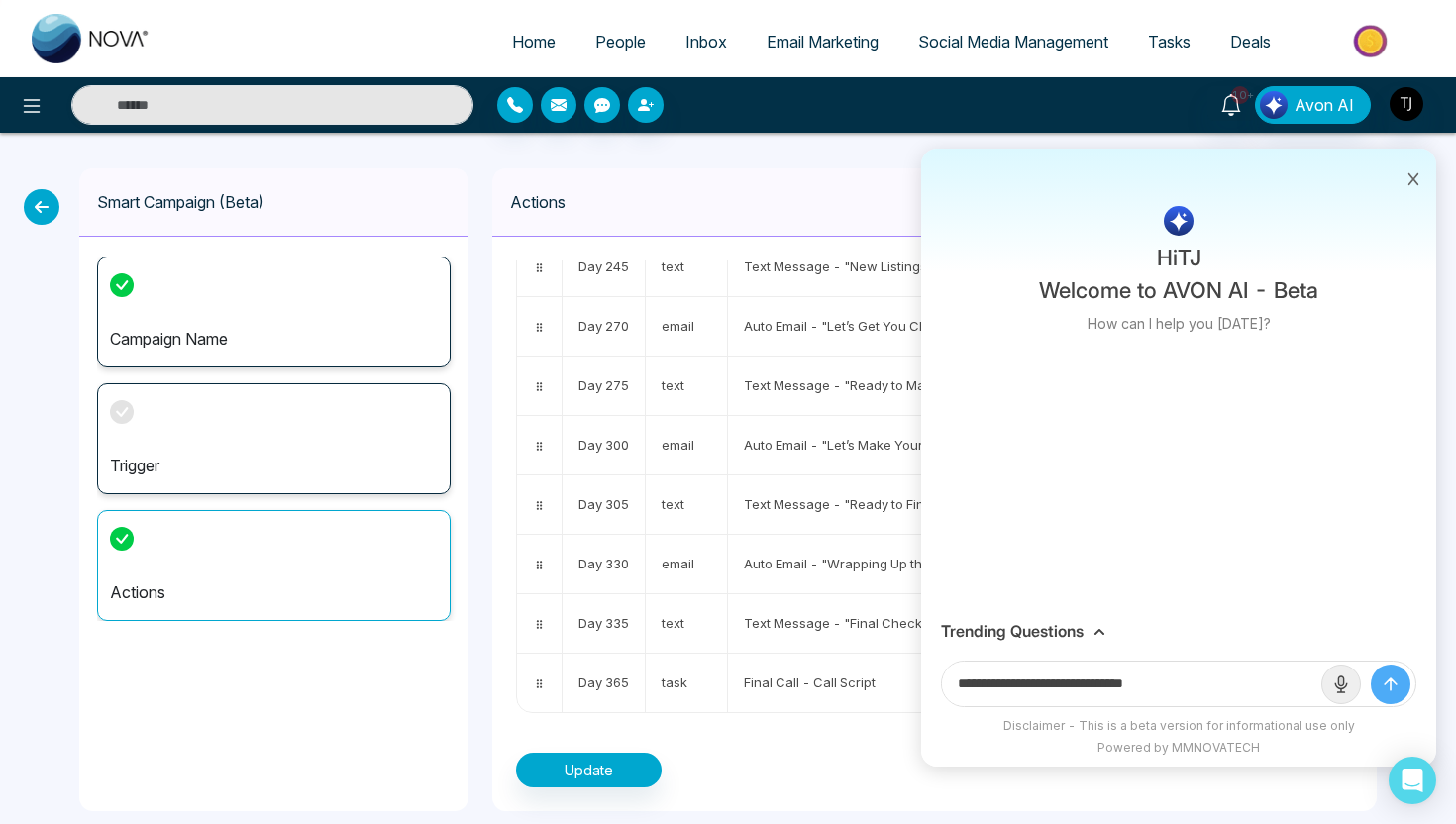click on "**********" at bounding box center (1131, 683) 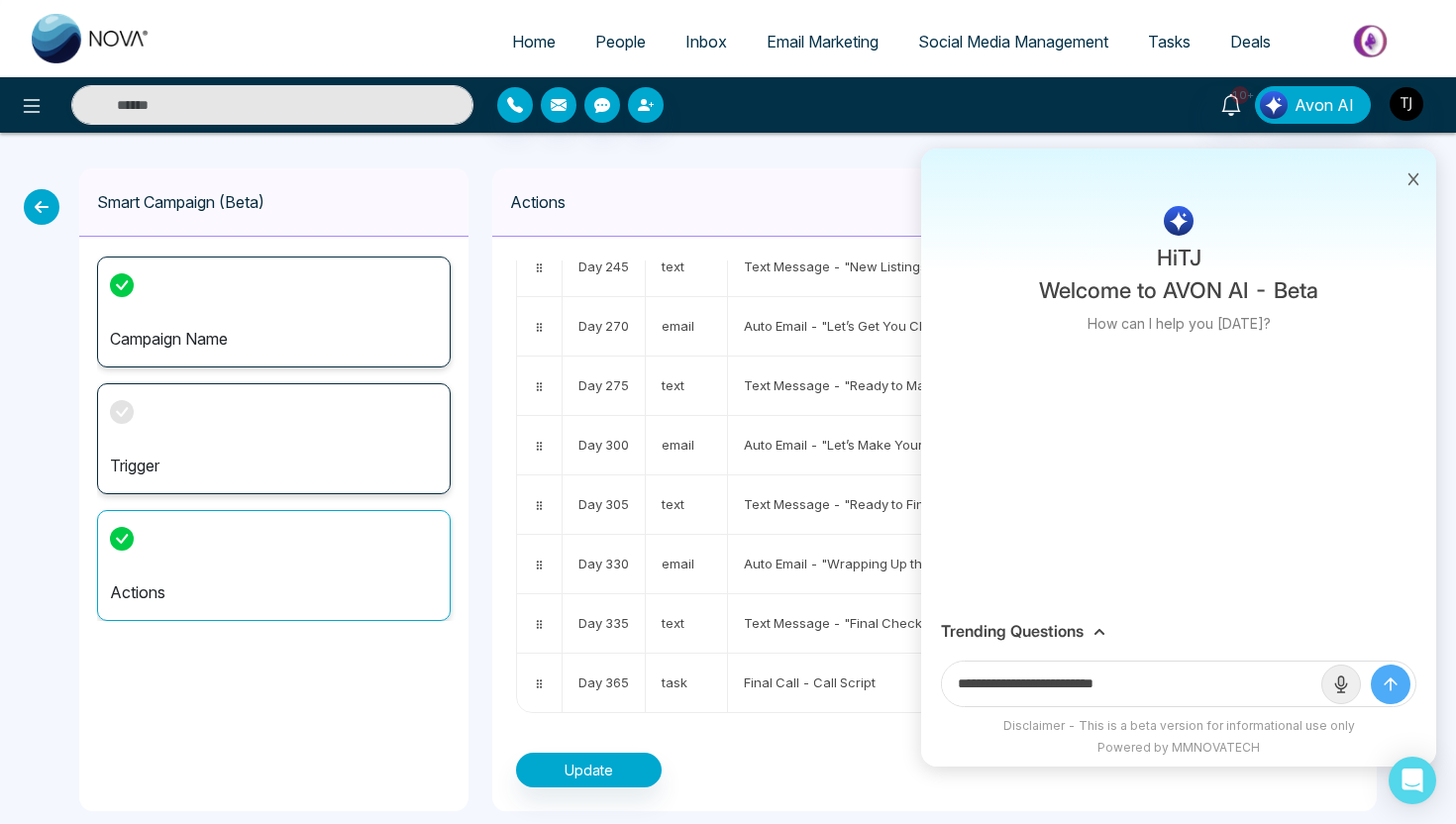 paste on "**********" 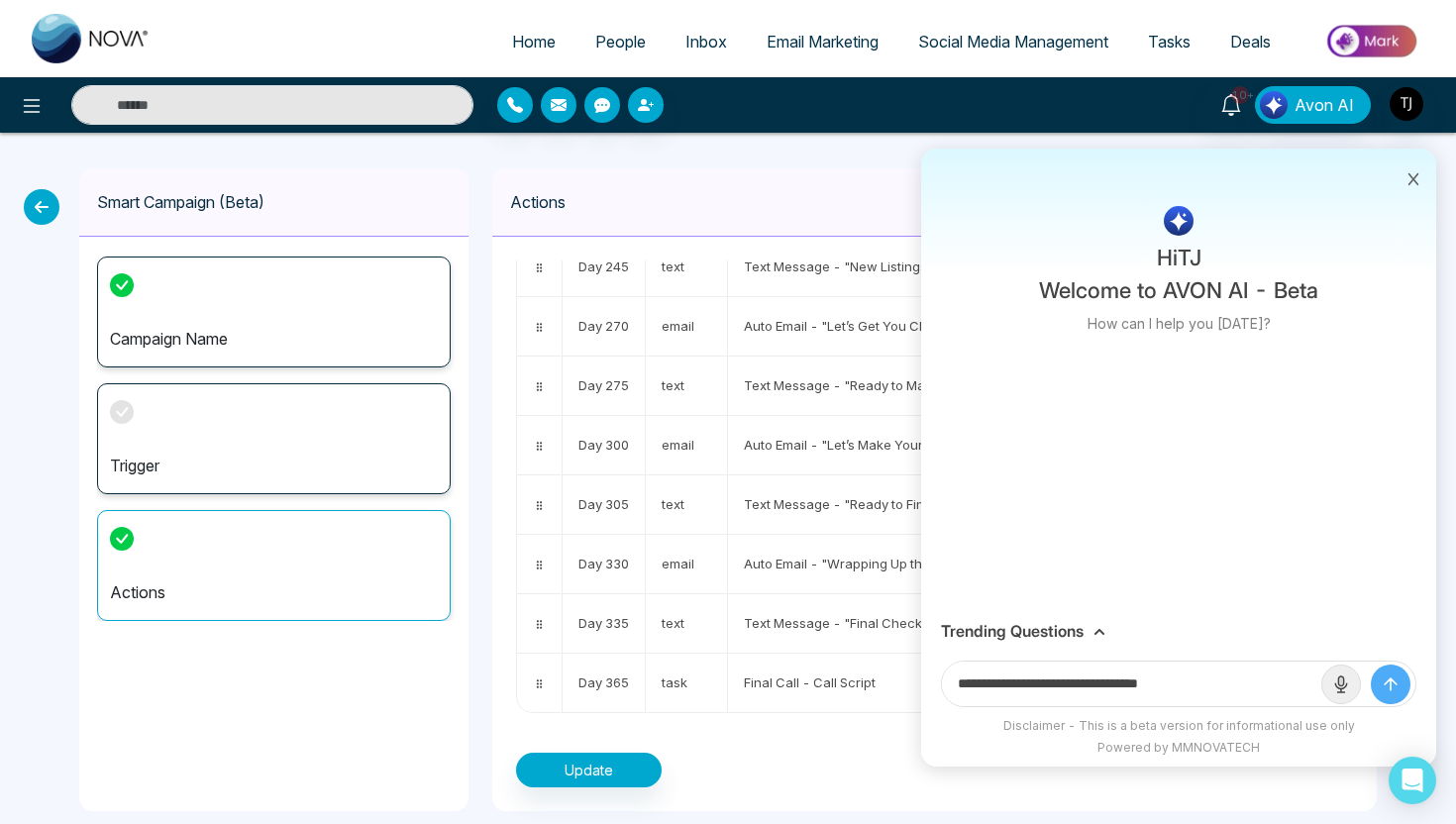 type on "**********" 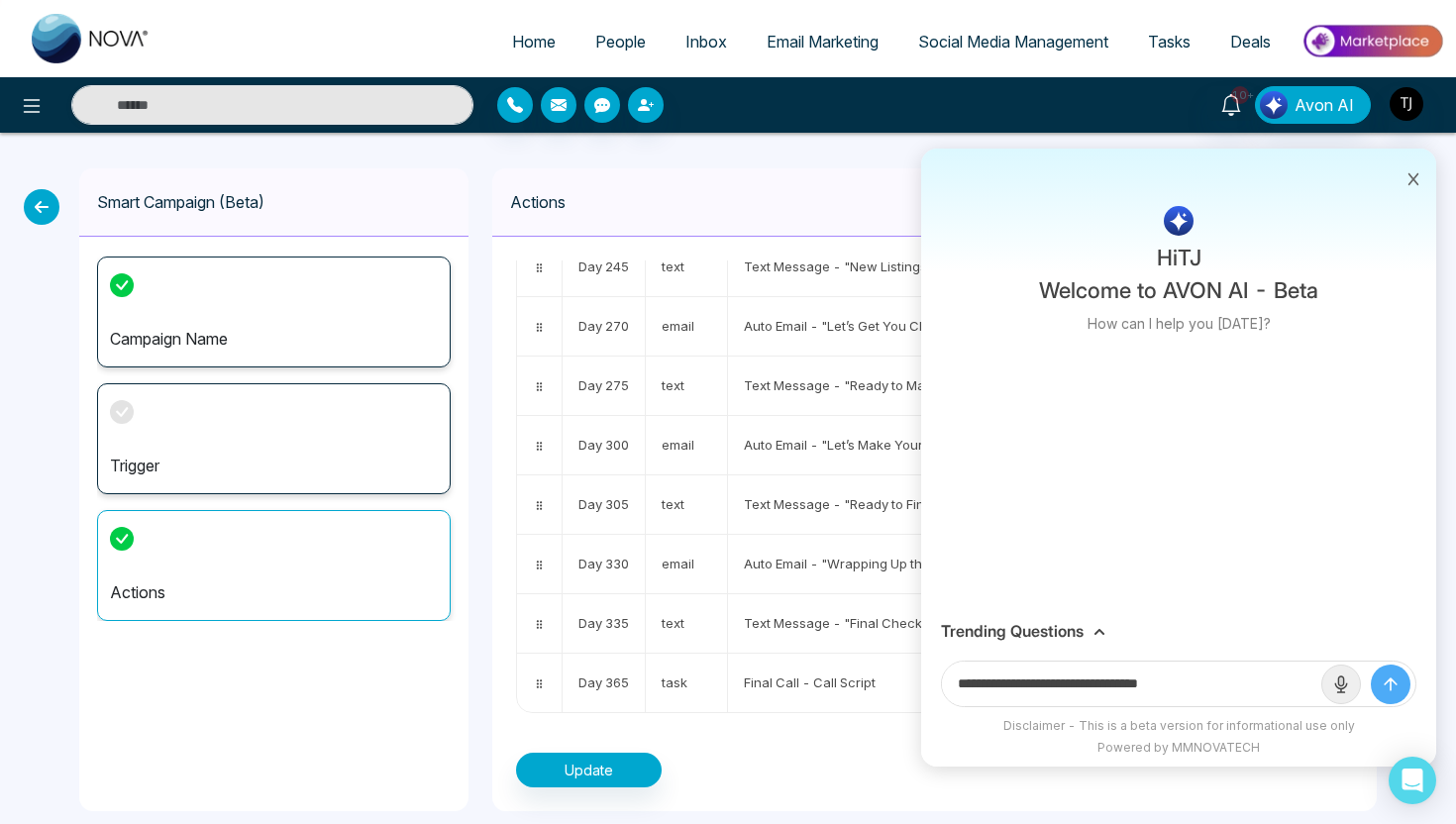 click at bounding box center (1391, 684) 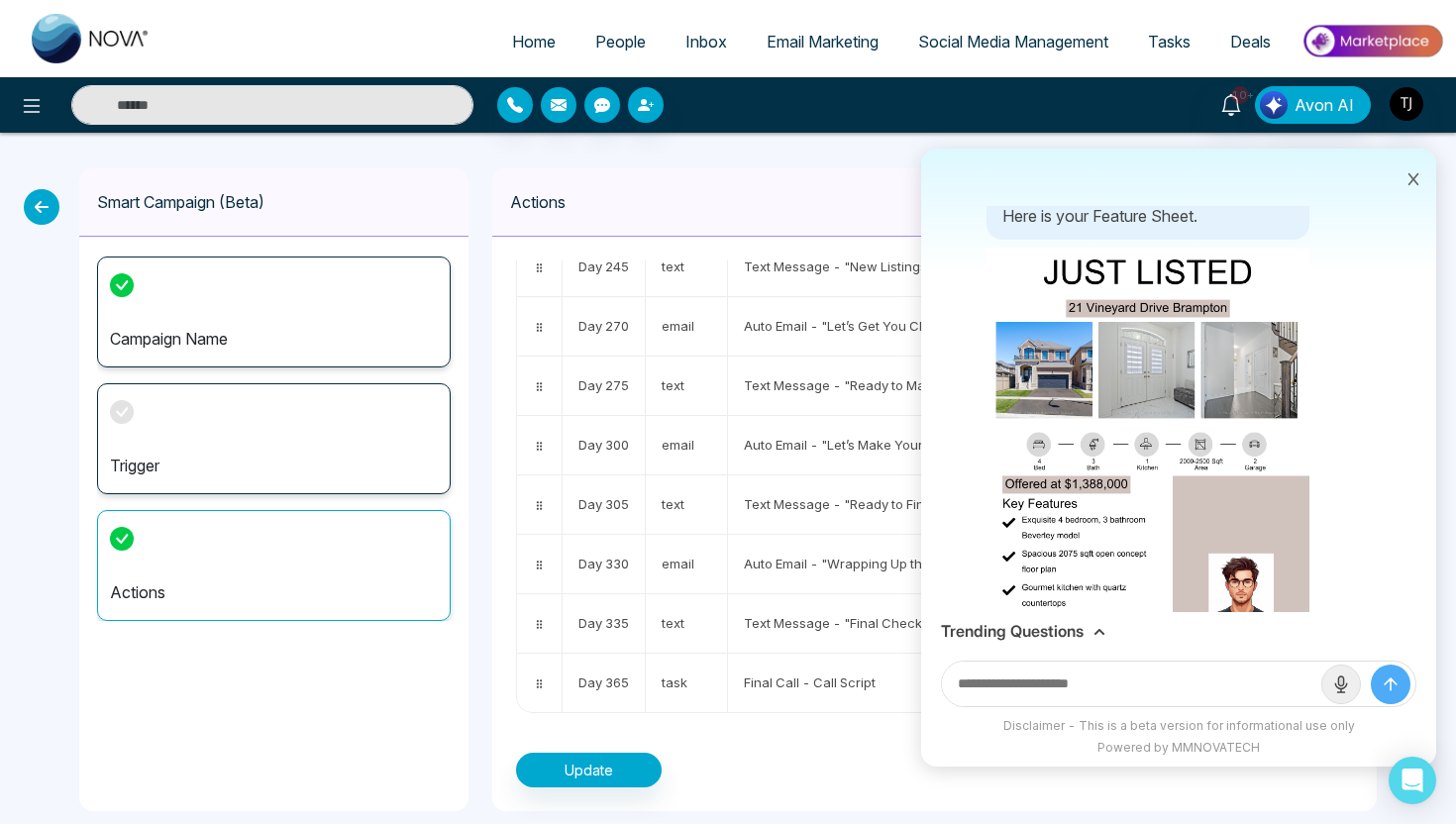 scroll, scrollTop: 152, scrollLeft: 0, axis: vertical 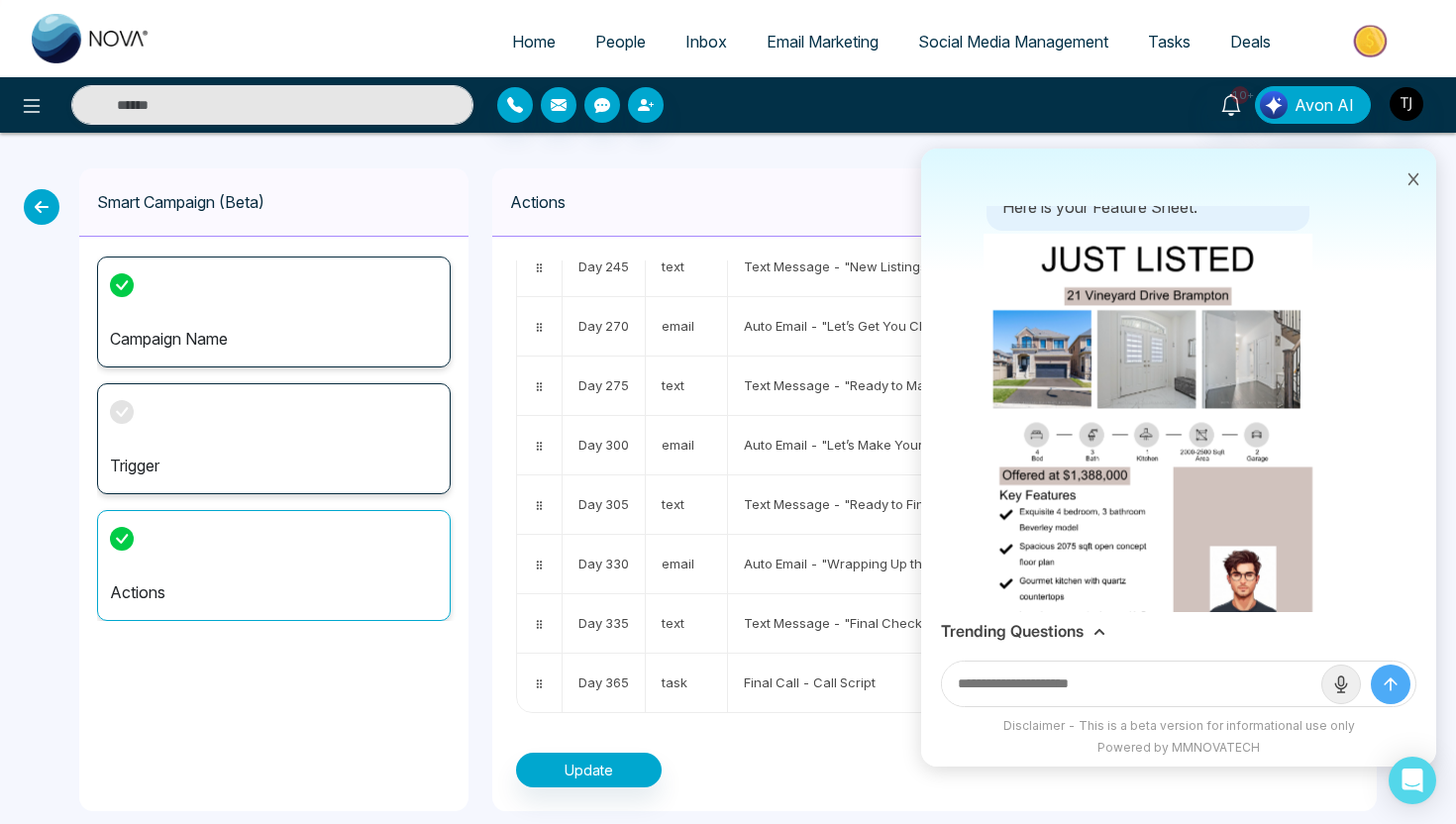 click at bounding box center [1148, 466] 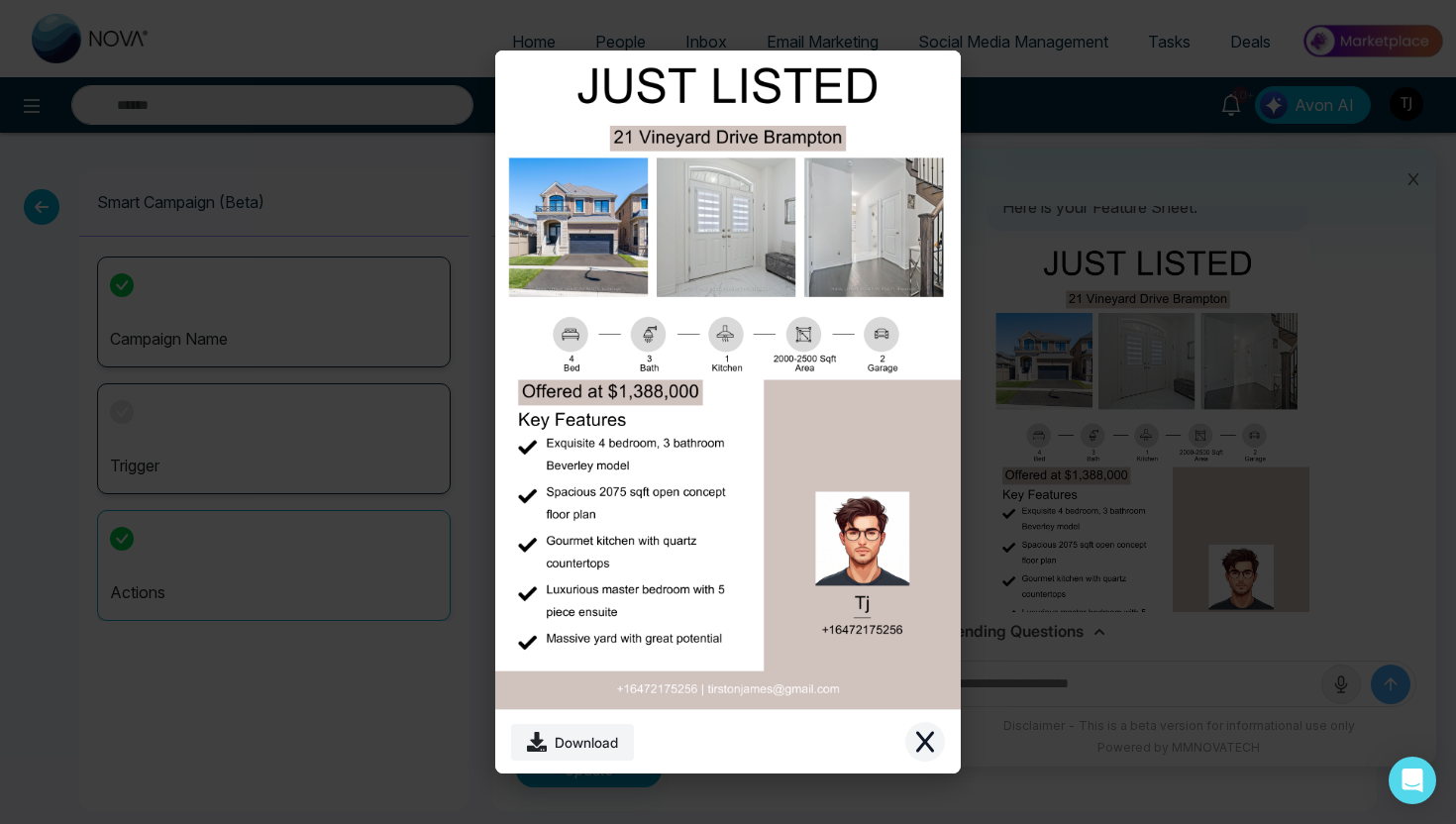 click 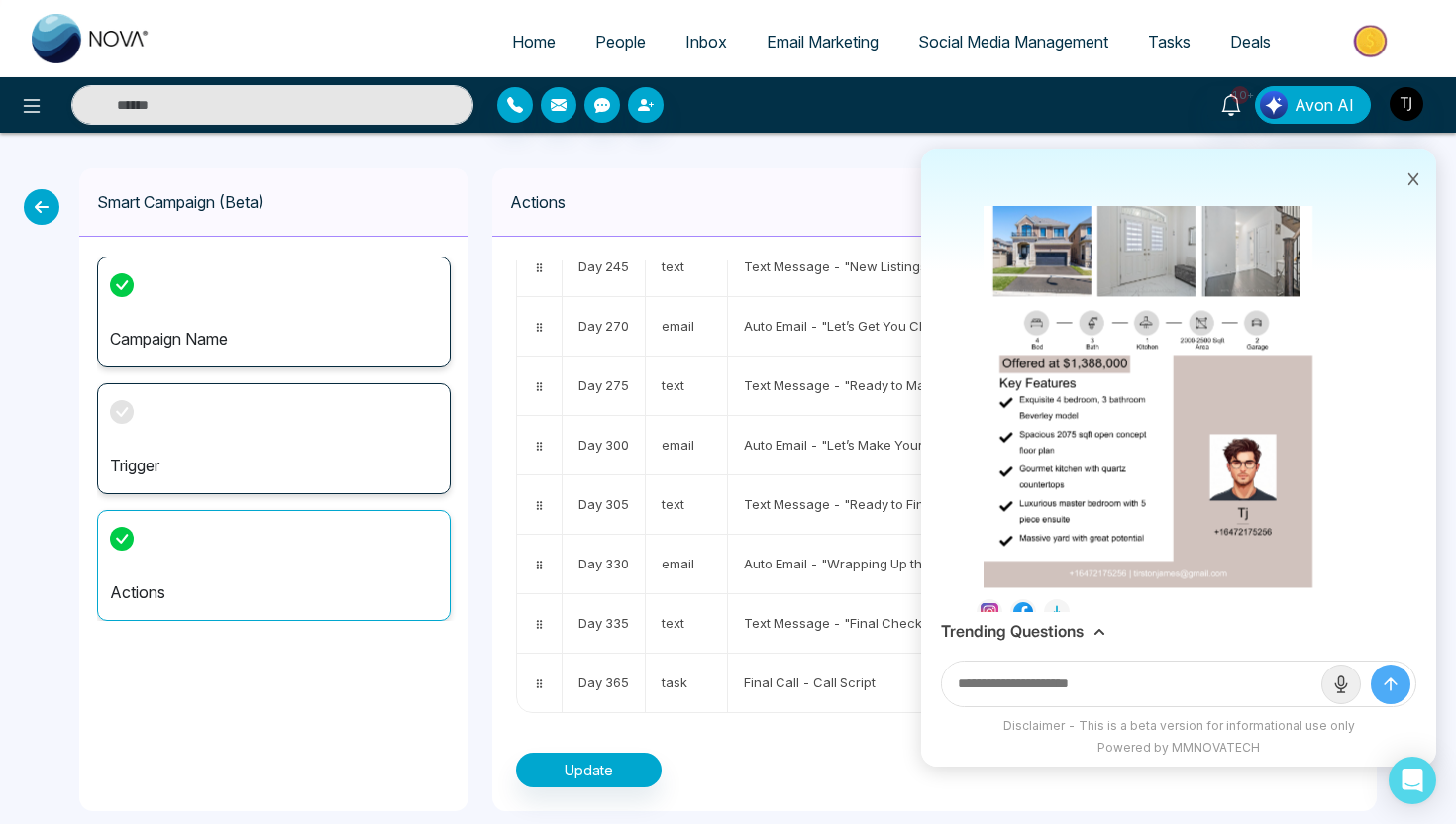 scroll, scrollTop: 264, scrollLeft: 0, axis: vertical 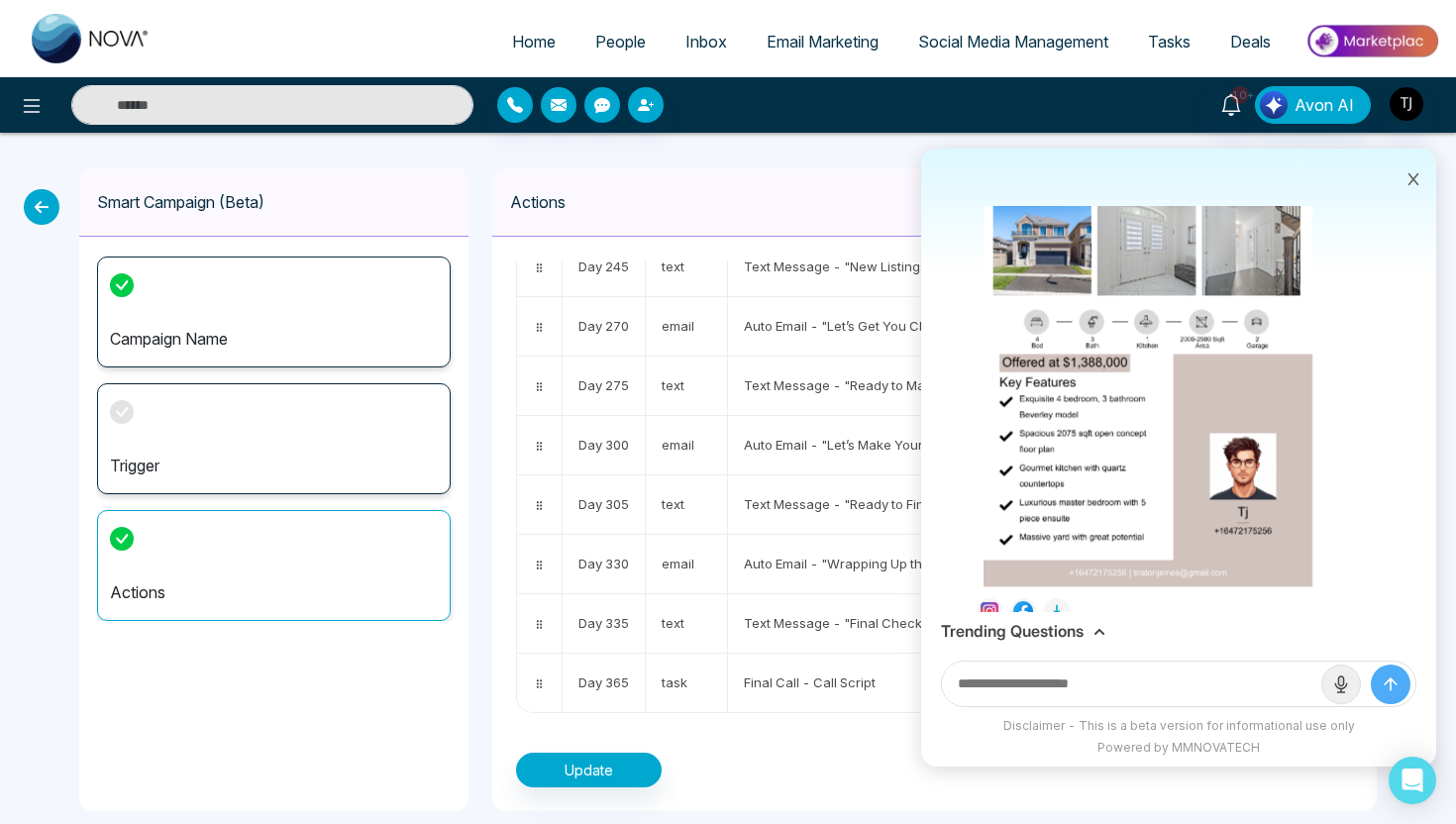 click at bounding box center (1148, 354) 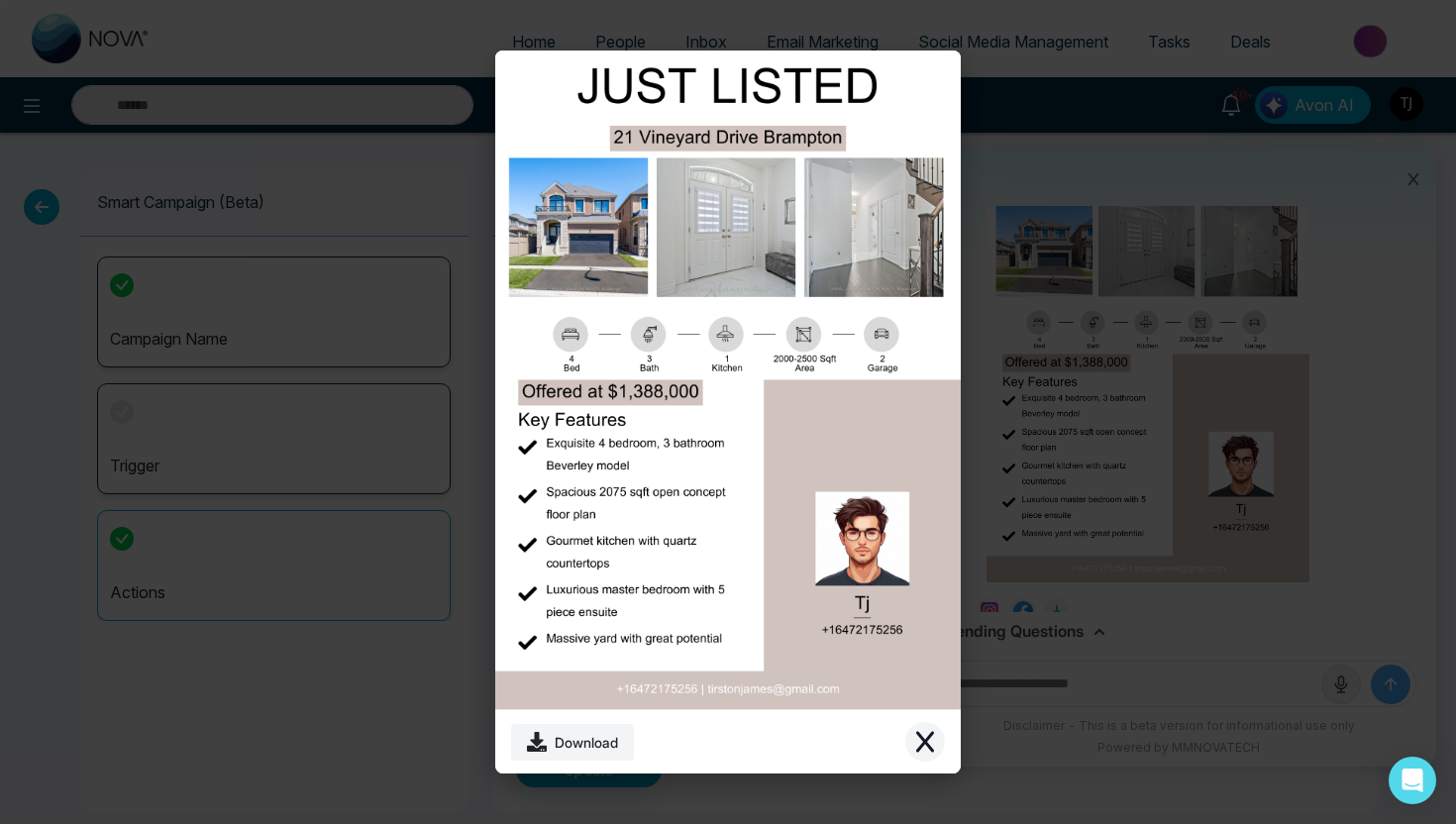 click 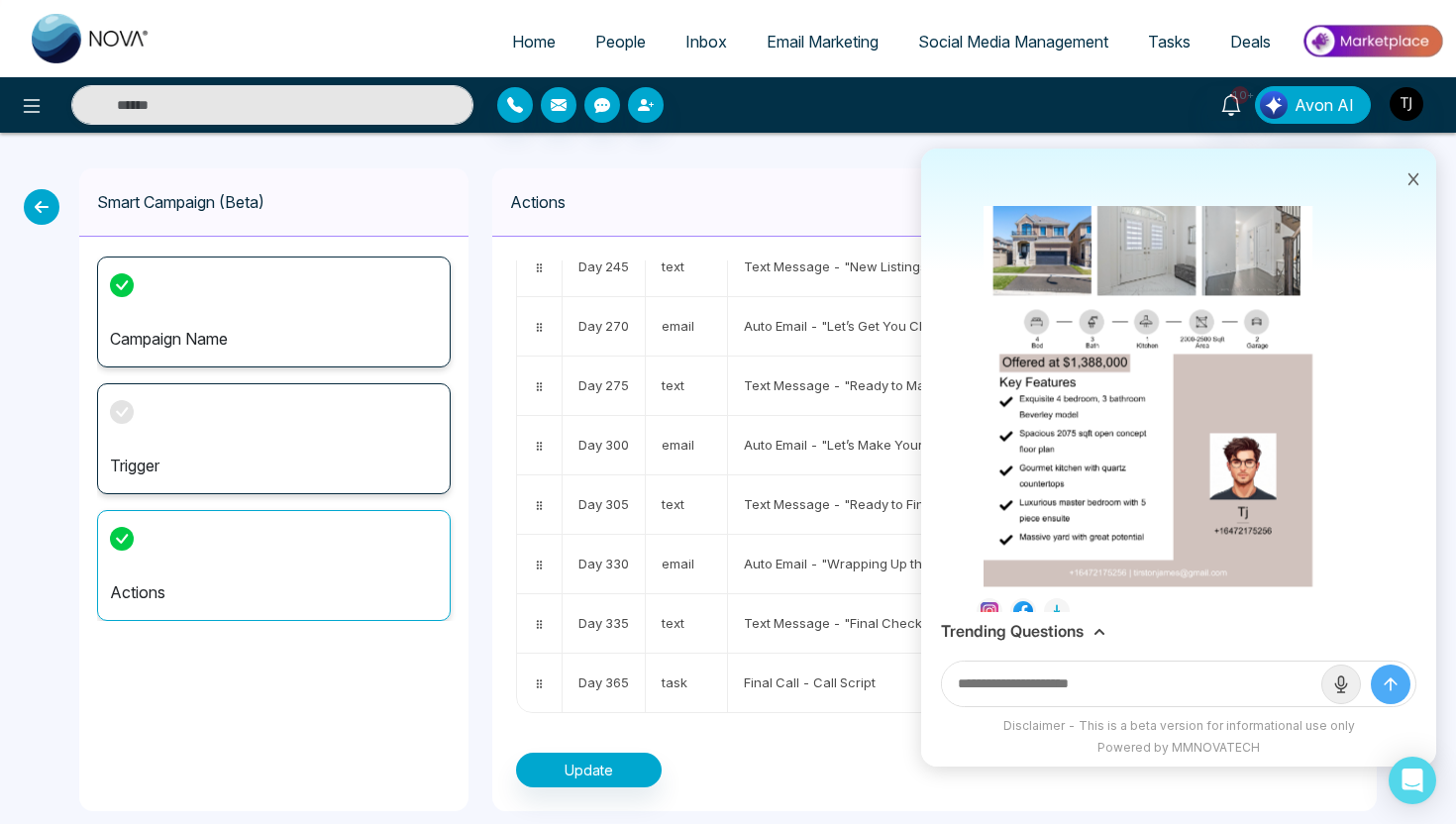 click at bounding box center [1148, 354] 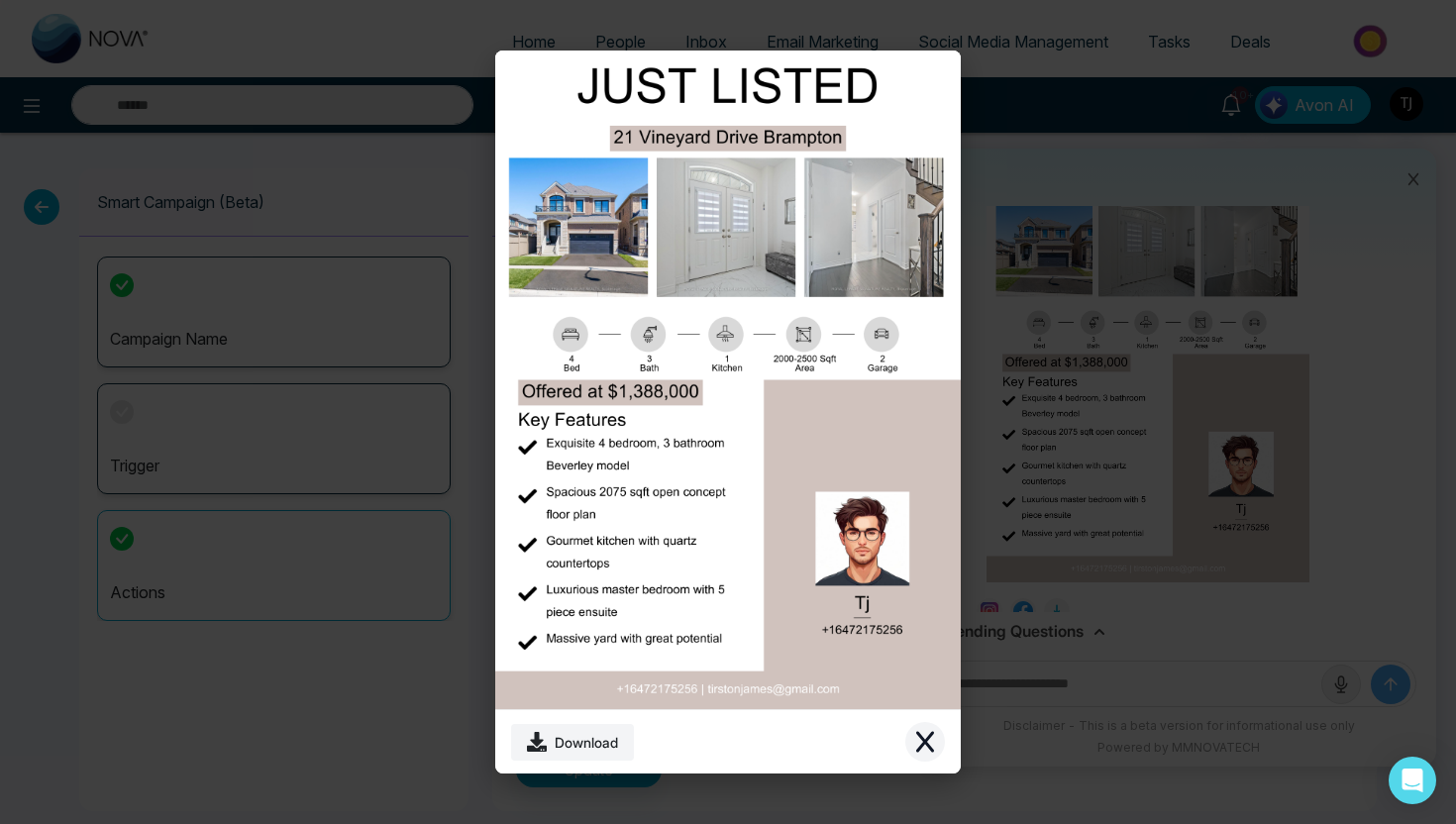 click 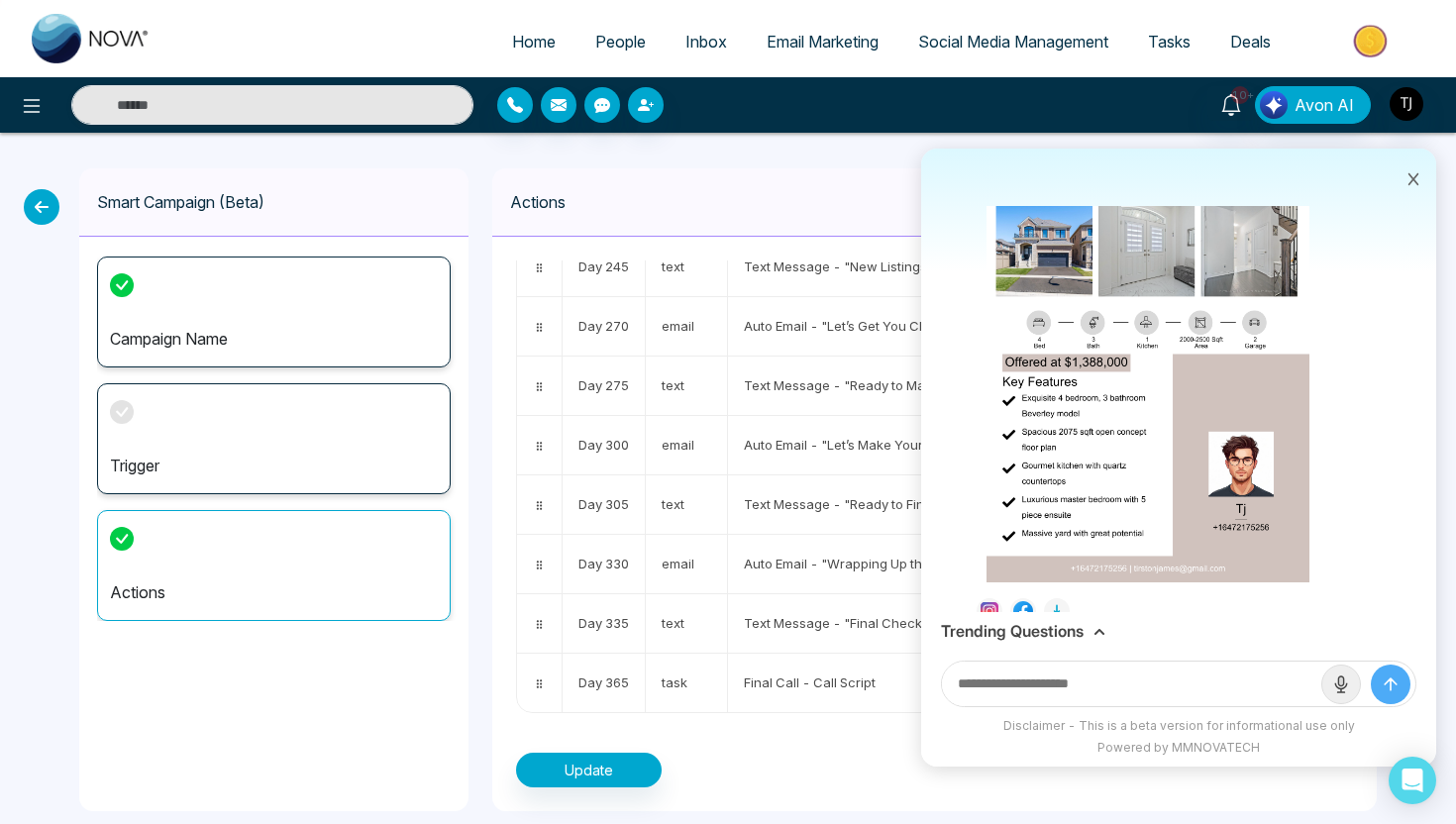 scroll, scrollTop: 374, scrollLeft: 0, axis: vertical 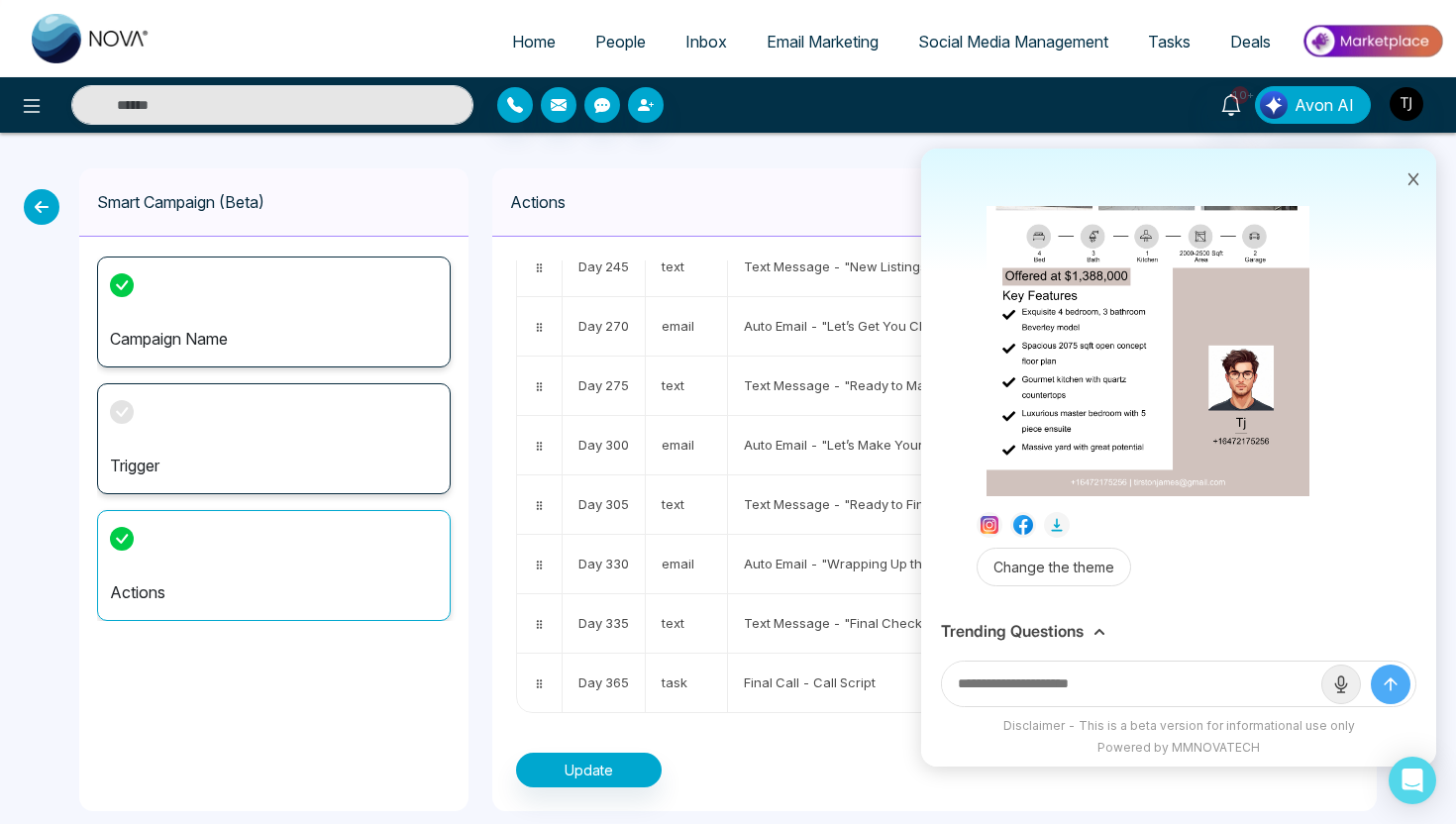 click on "Trending Questions" at bounding box center (1012, 631) 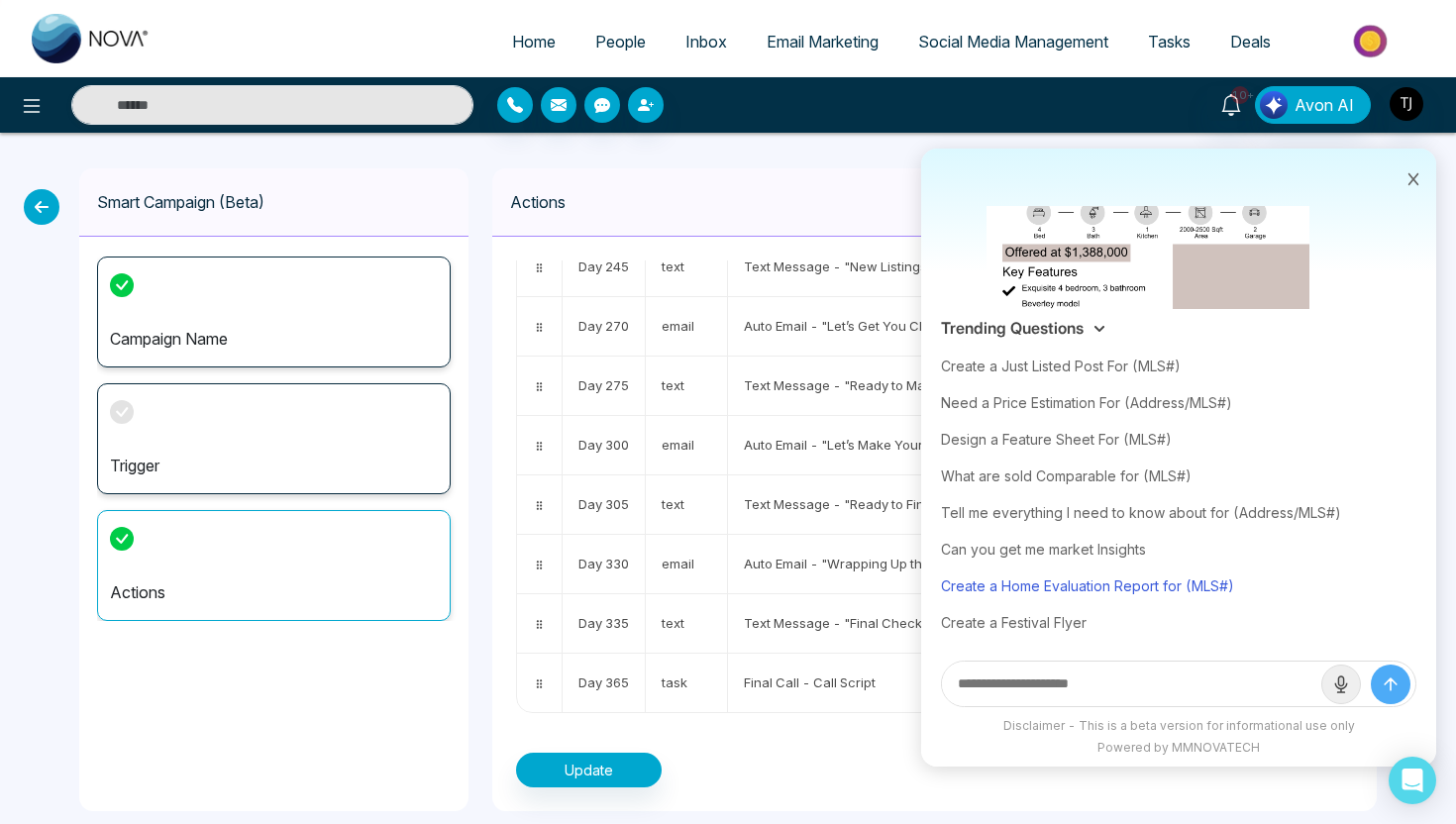 click on "Create a Home Evaluation Report for (MLS#)" at bounding box center (1179, 585) 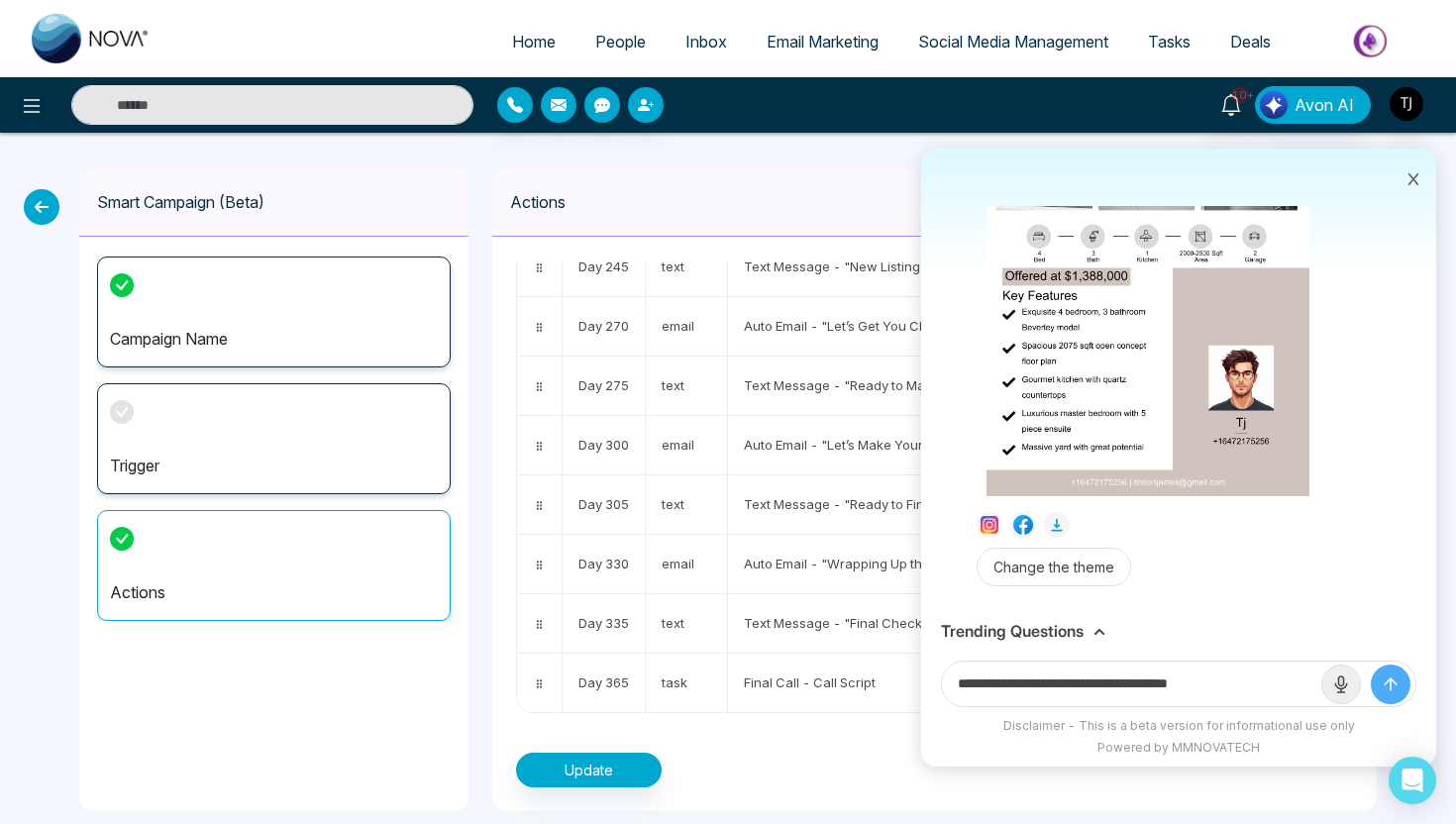 drag, startPoint x: 1260, startPoint y: 683, endPoint x: 1200, endPoint y: 687, distance: 60.133186 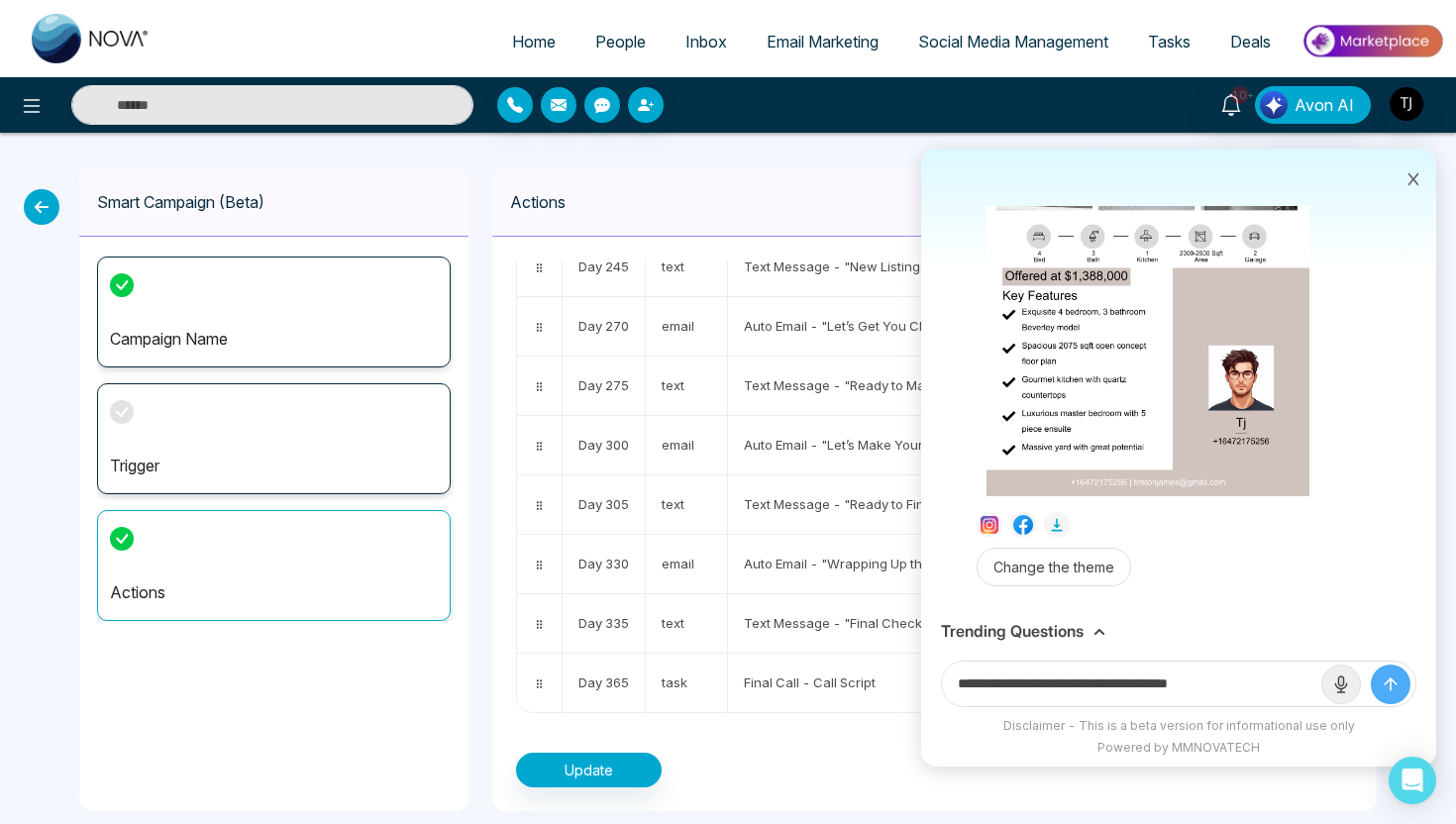 click on "**********" at bounding box center (1131, 683) 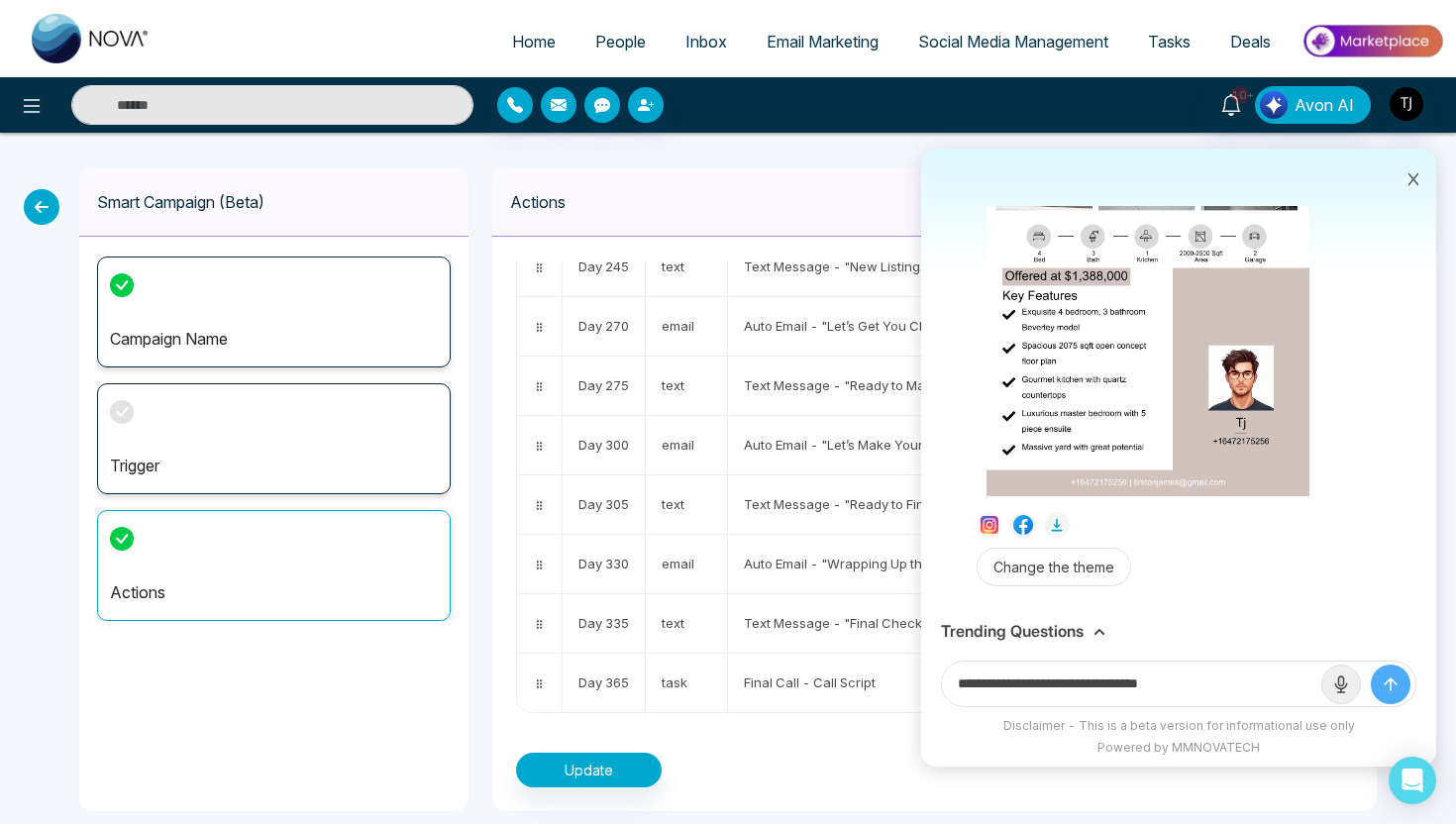 paste on "**********" 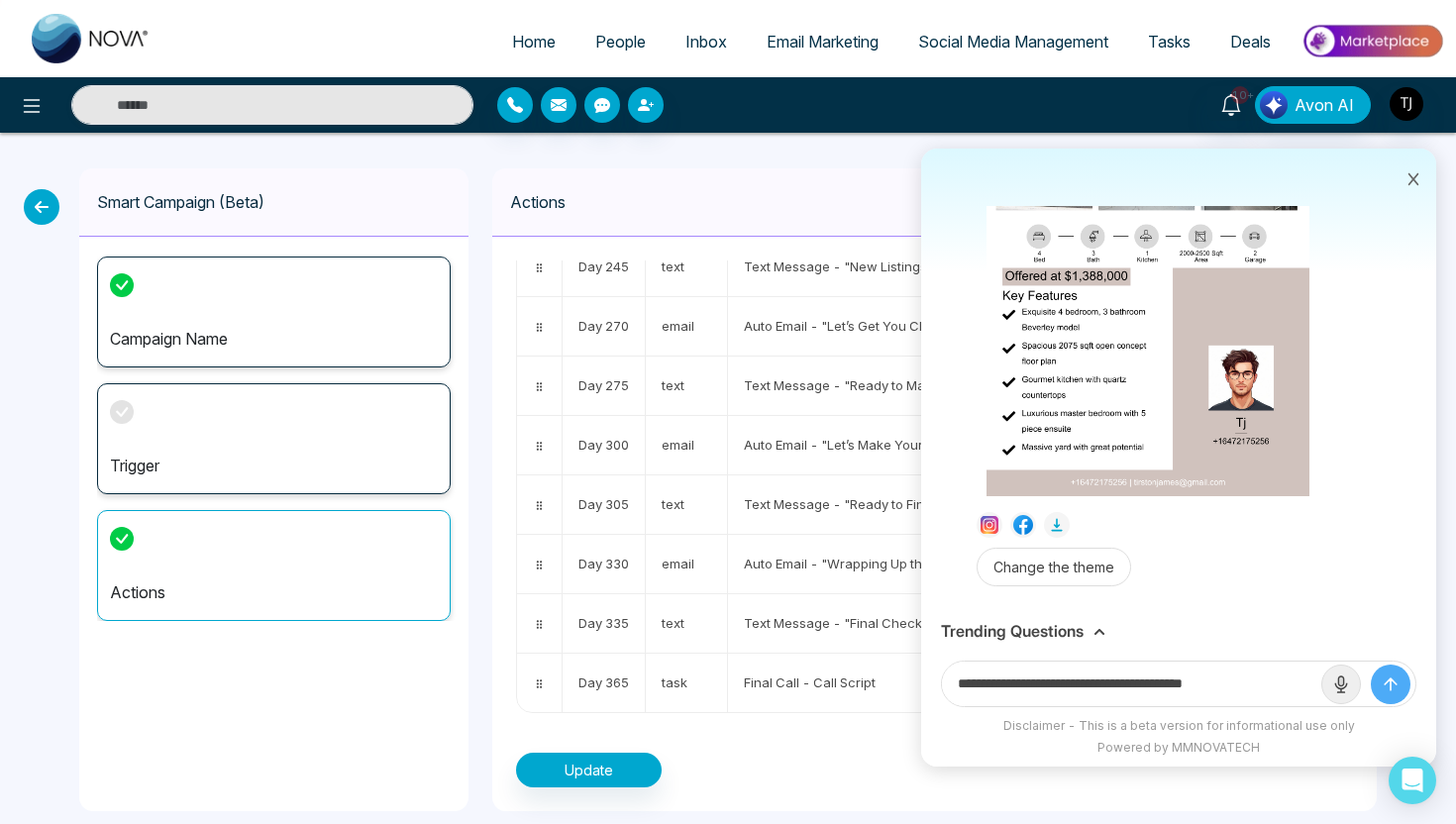 type on "**********" 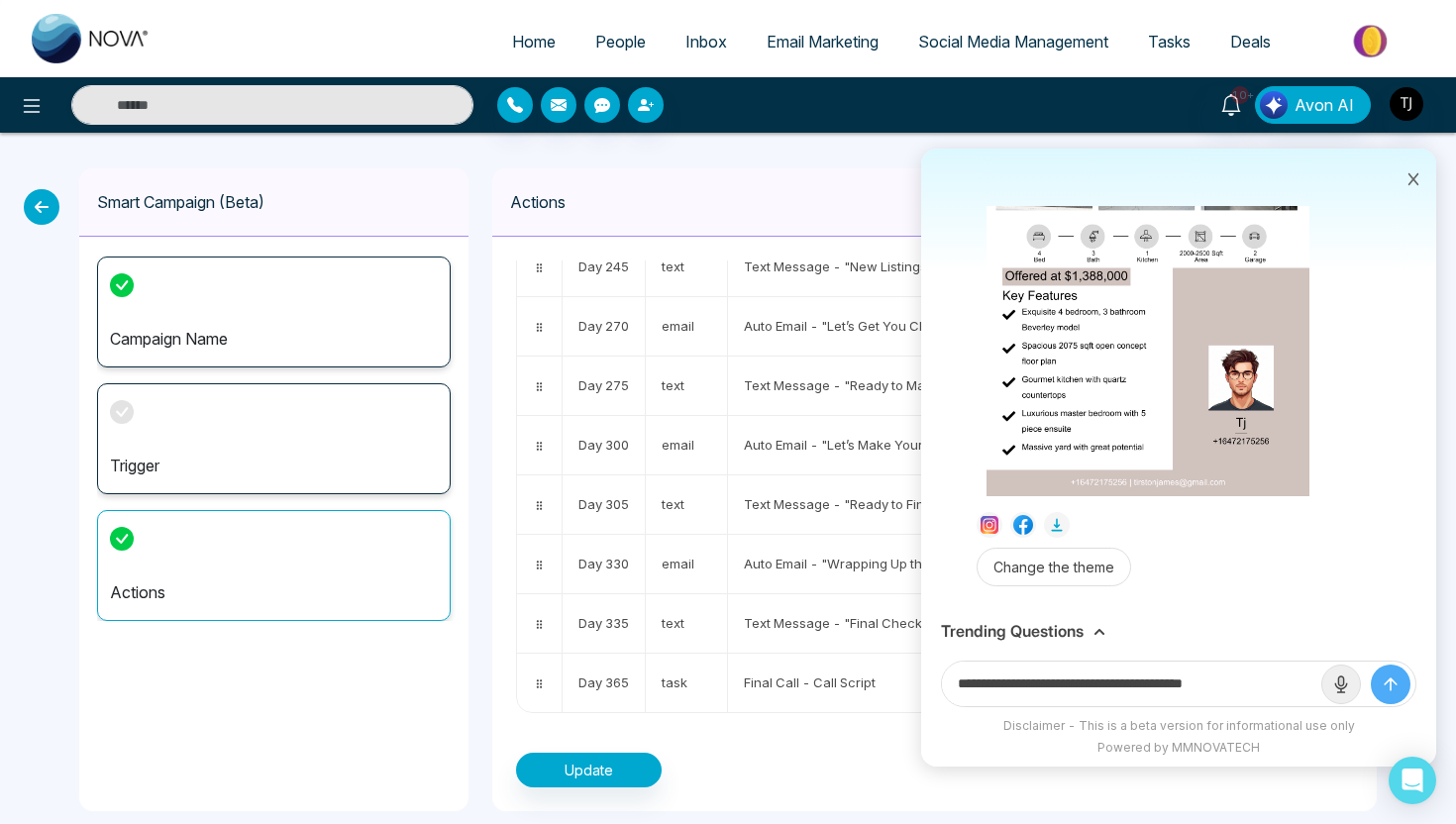click at bounding box center (1391, 684) 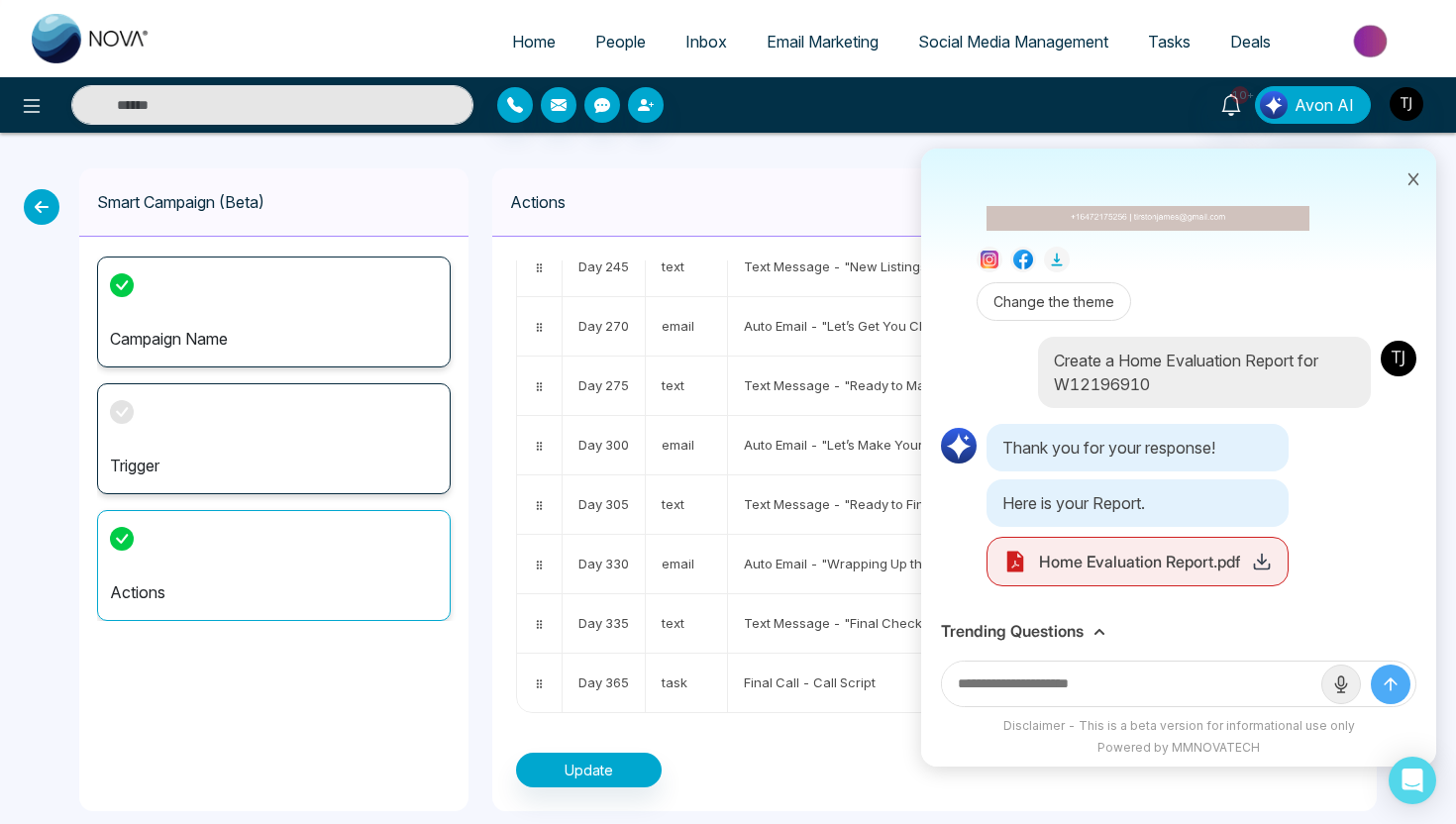 scroll, scrollTop: 631, scrollLeft: 0, axis: vertical 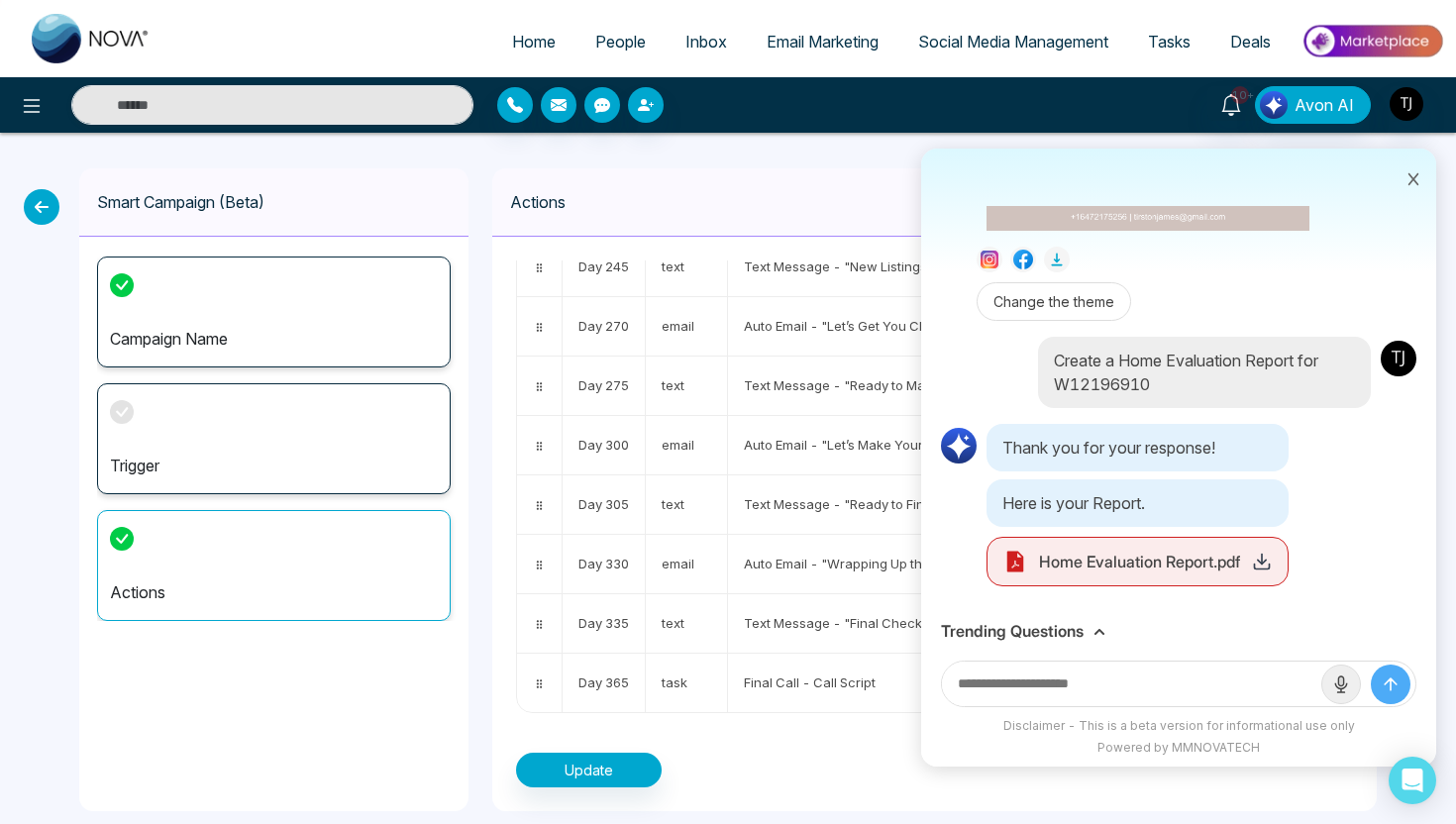 click 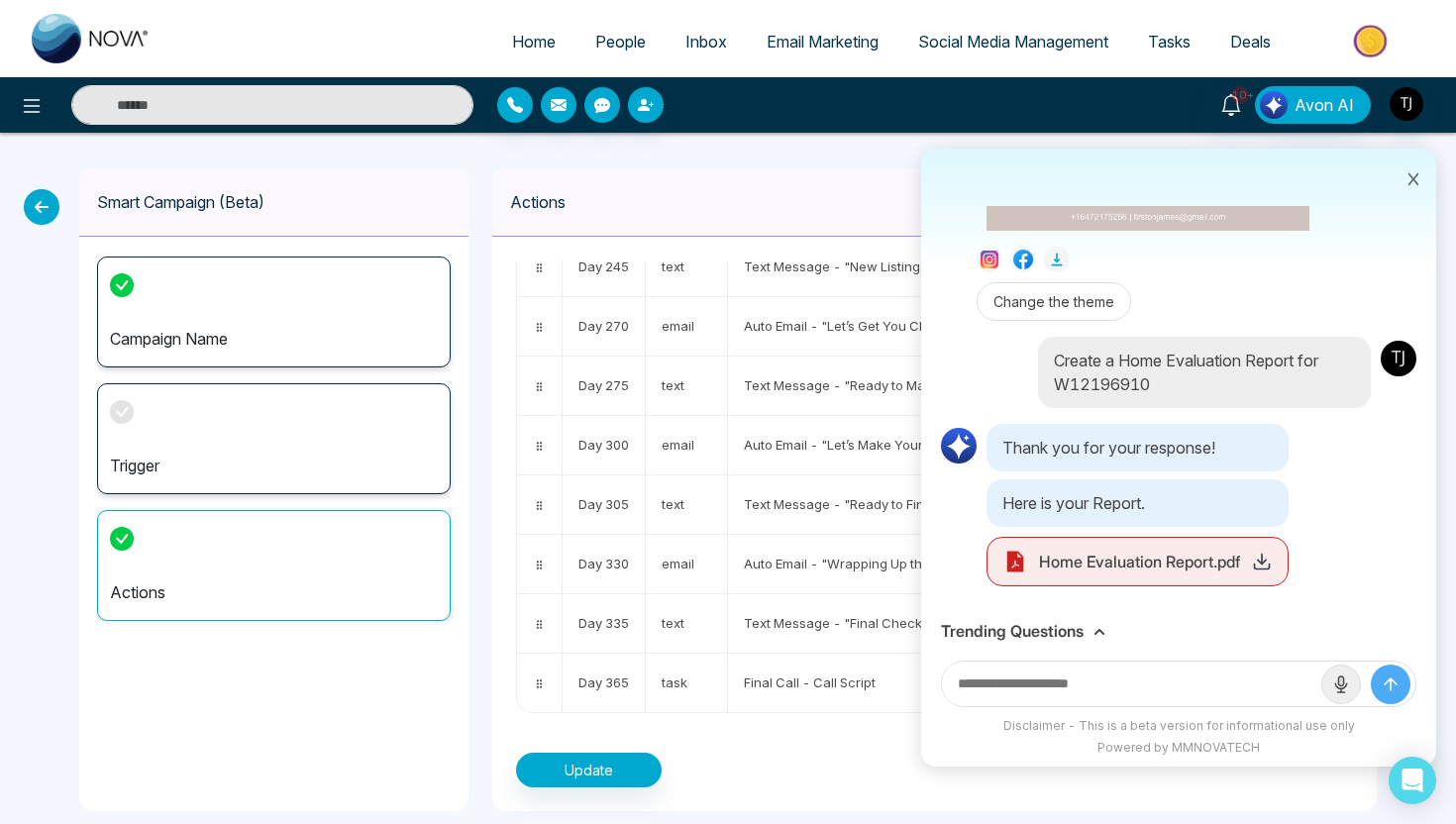 click on "Trending Questions" at bounding box center [1012, 631] 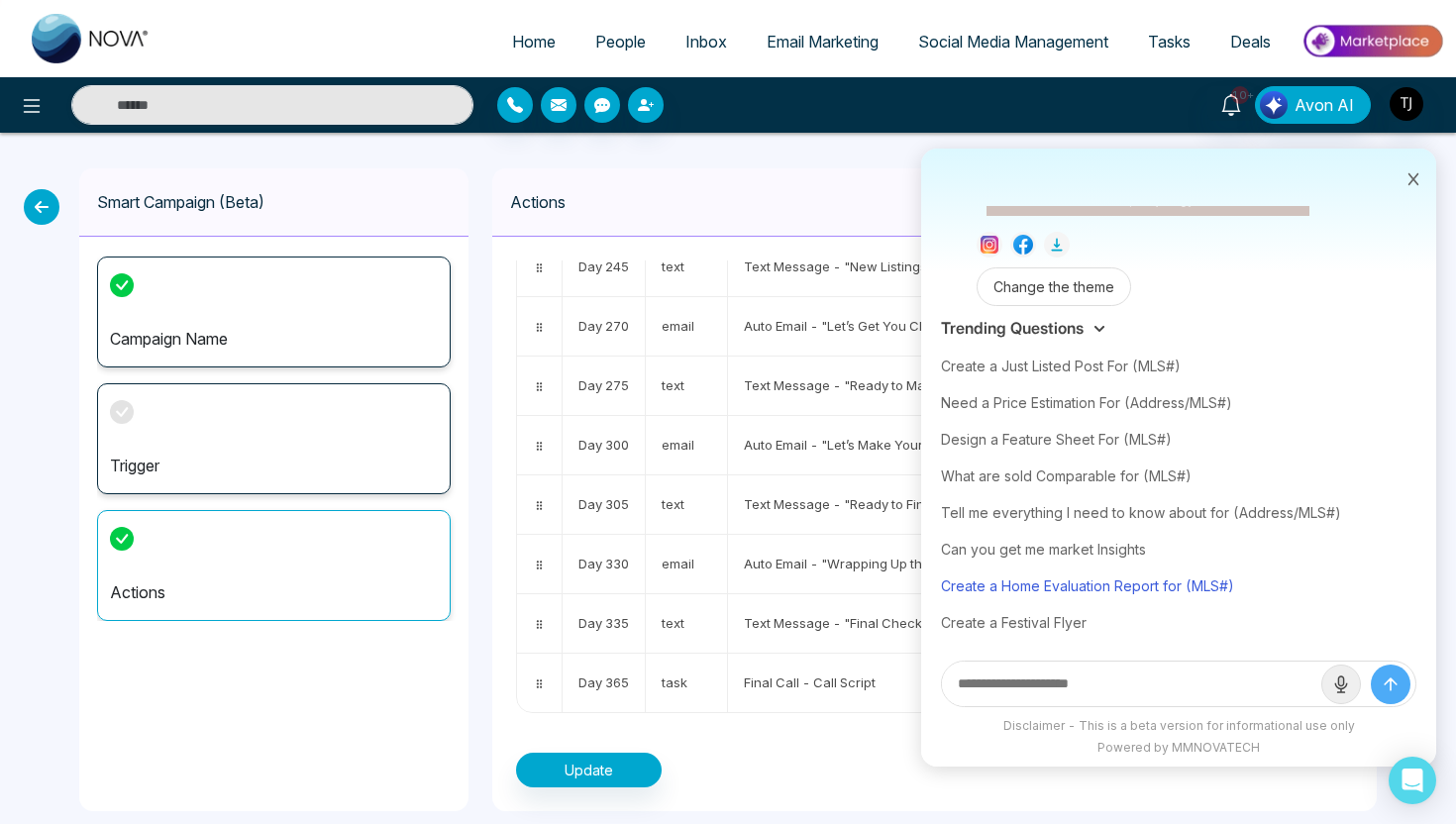 click on "Create a Home Evaluation Report for (MLS#)" at bounding box center (1179, 585) 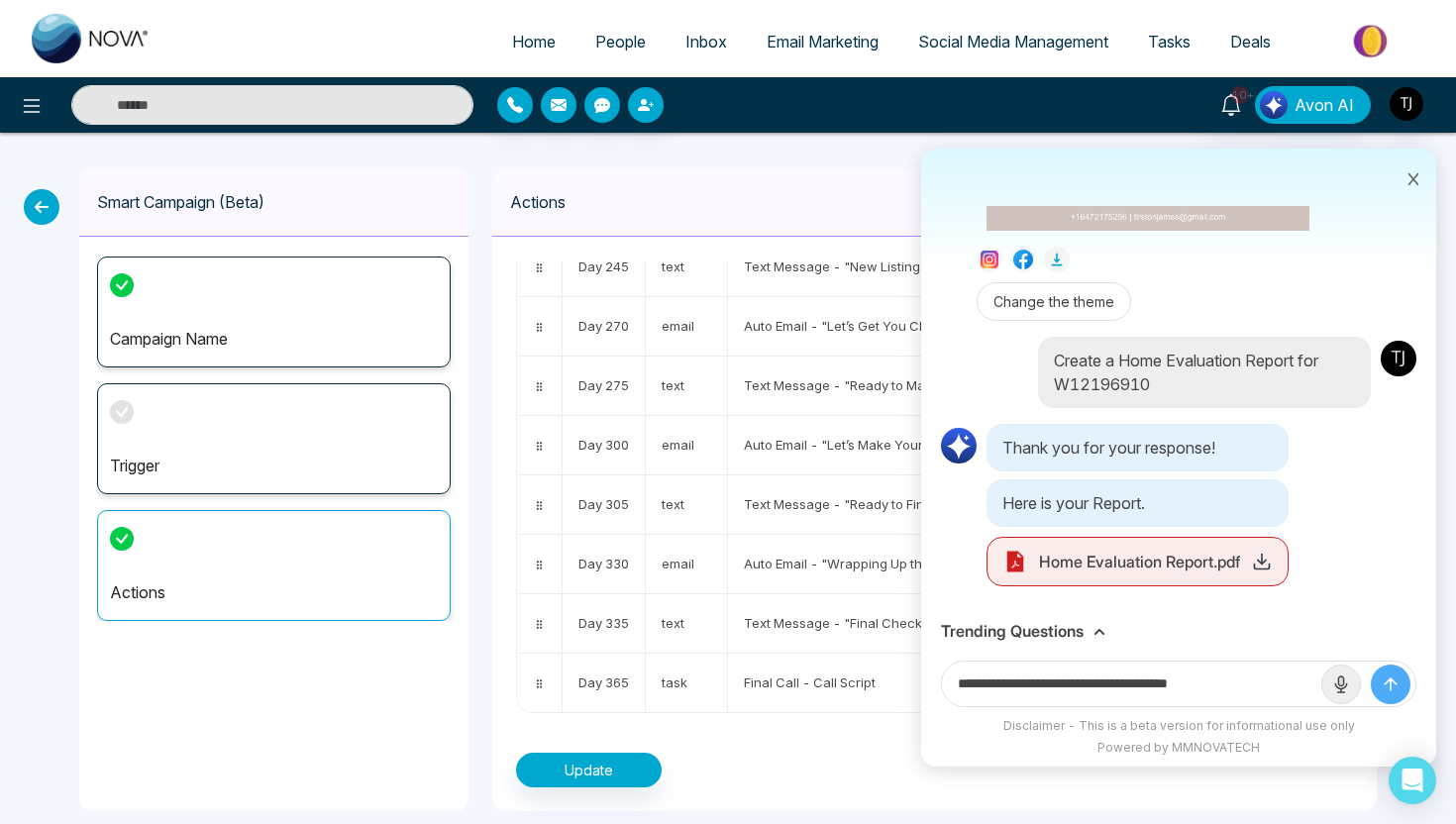drag, startPoint x: 1248, startPoint y: 685, endPoint x: 1200, endPoint y: 687, distance: 48.04165 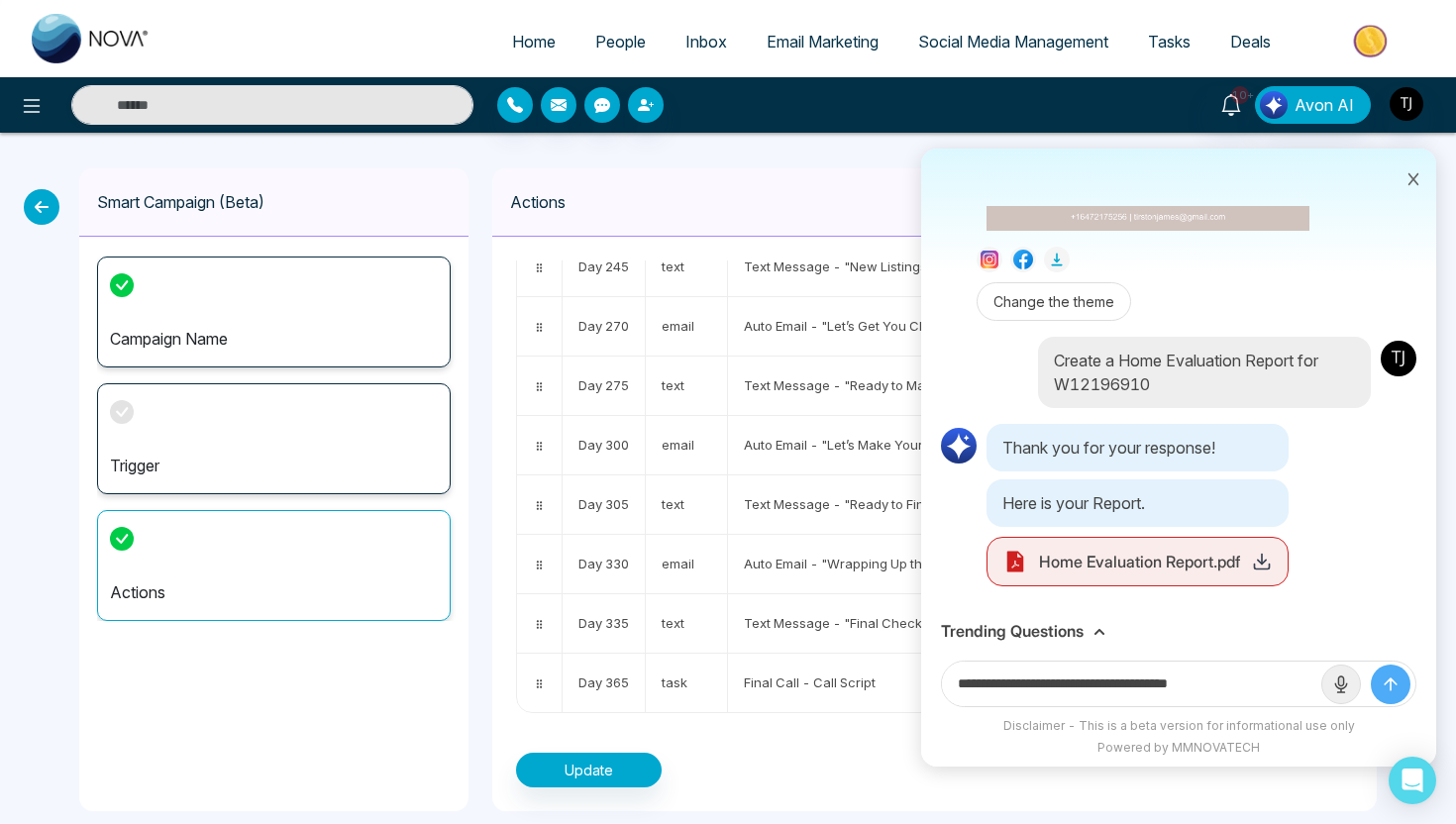 click on "**********" at bounding box center [1131, 683] 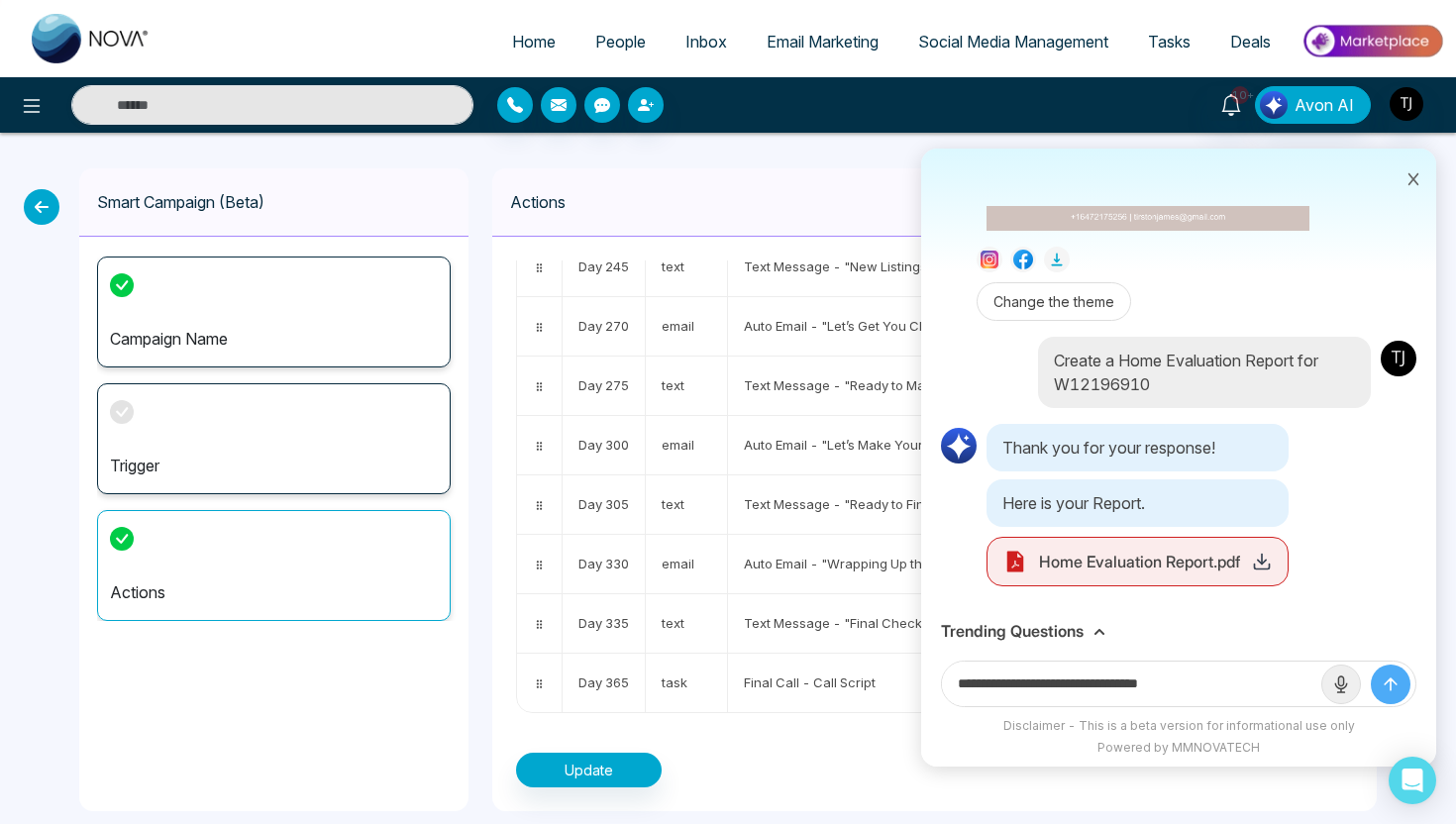 click on "**********" at bounding box center (1131, 683) 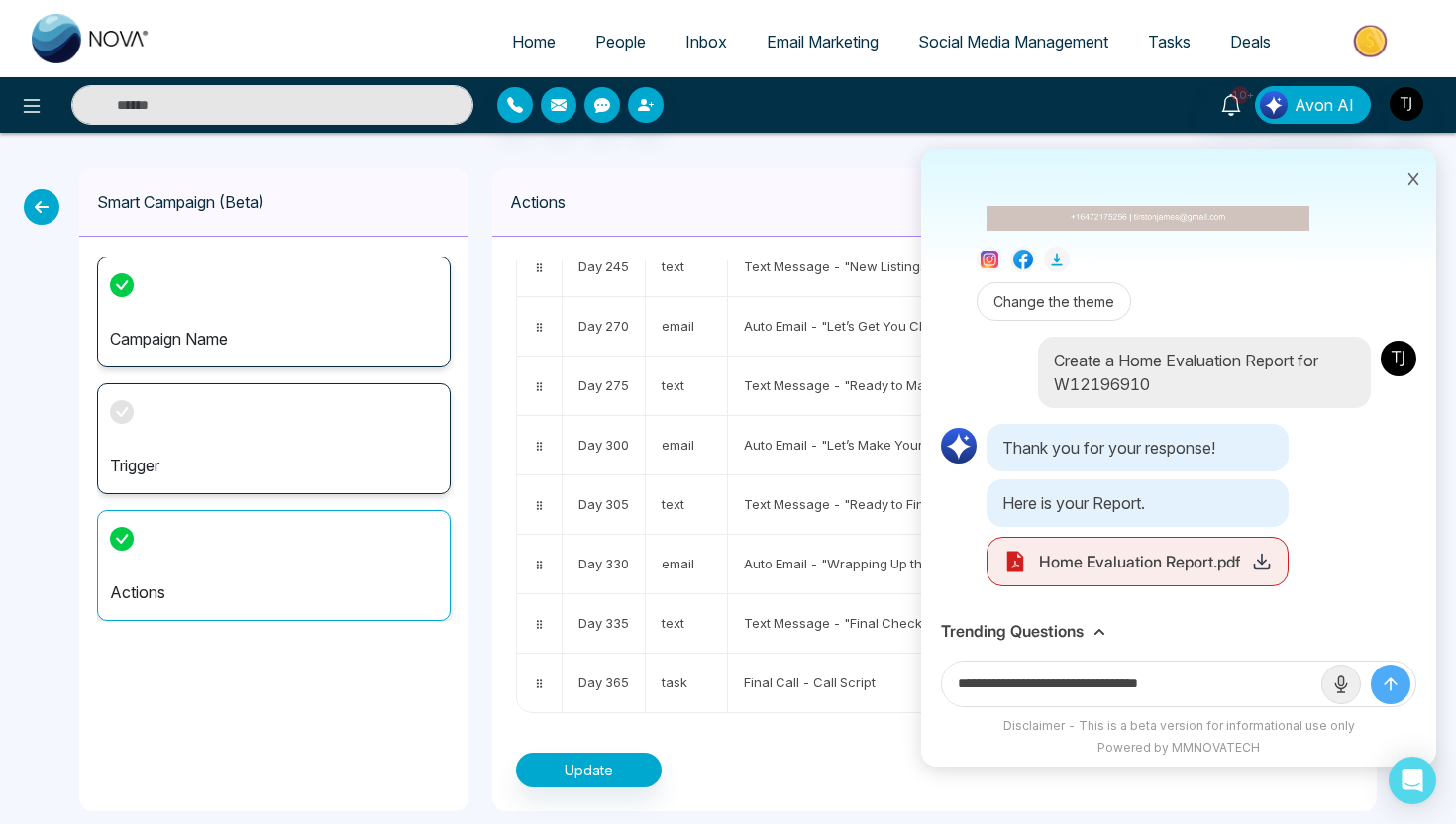 click on "**********" at bounding box center [1131, 683] 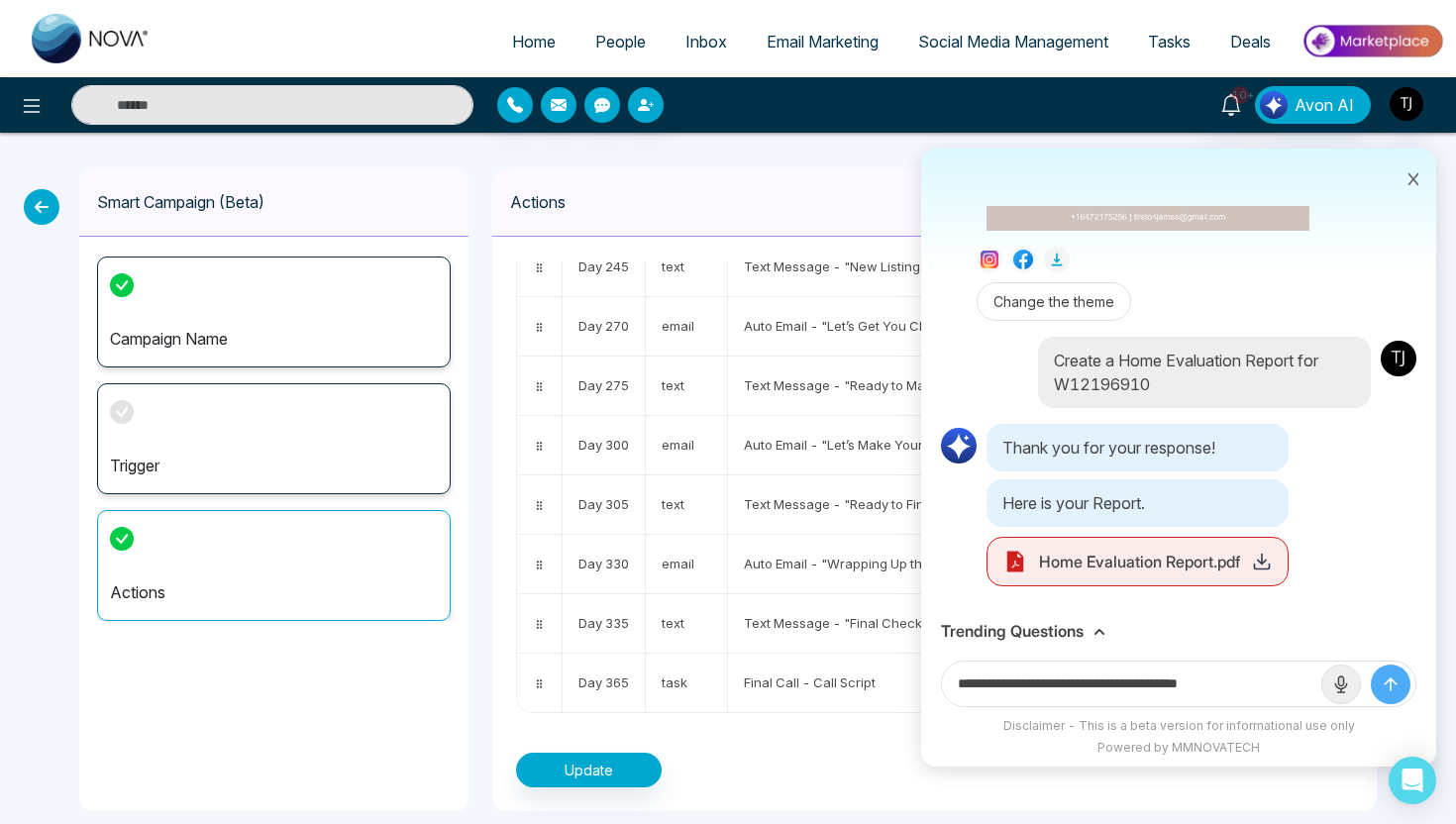 type on "**********" 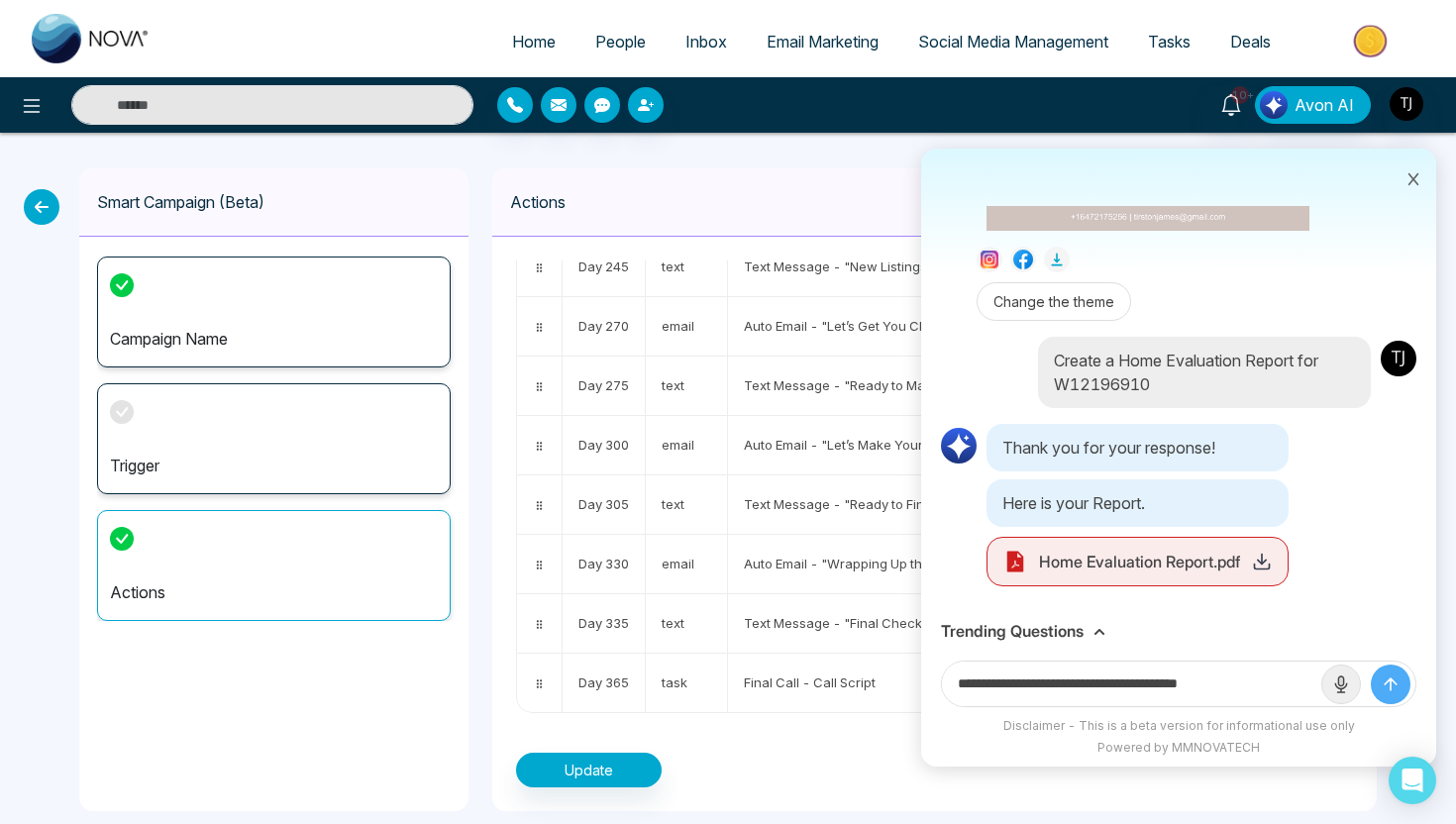 click 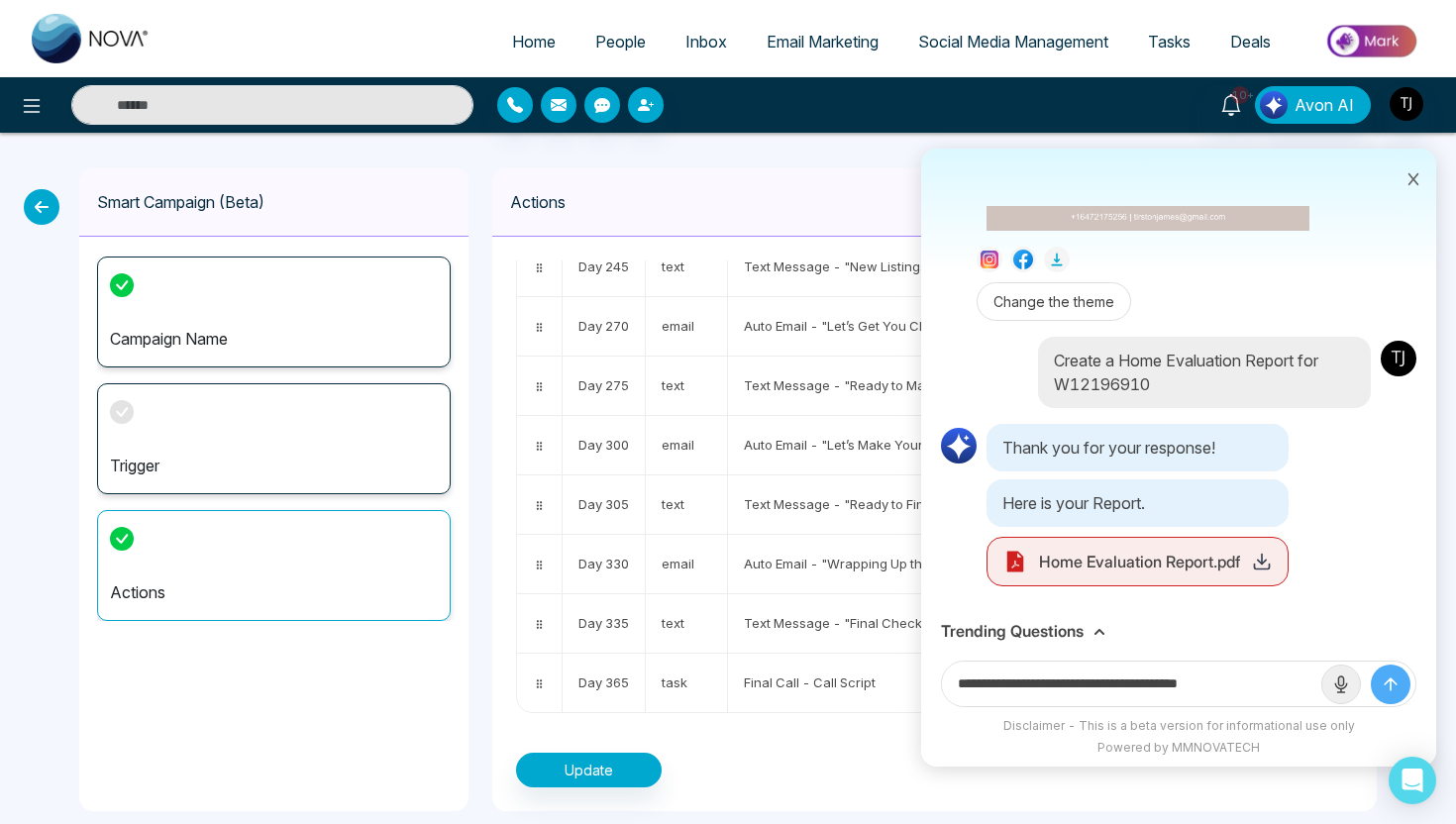 type 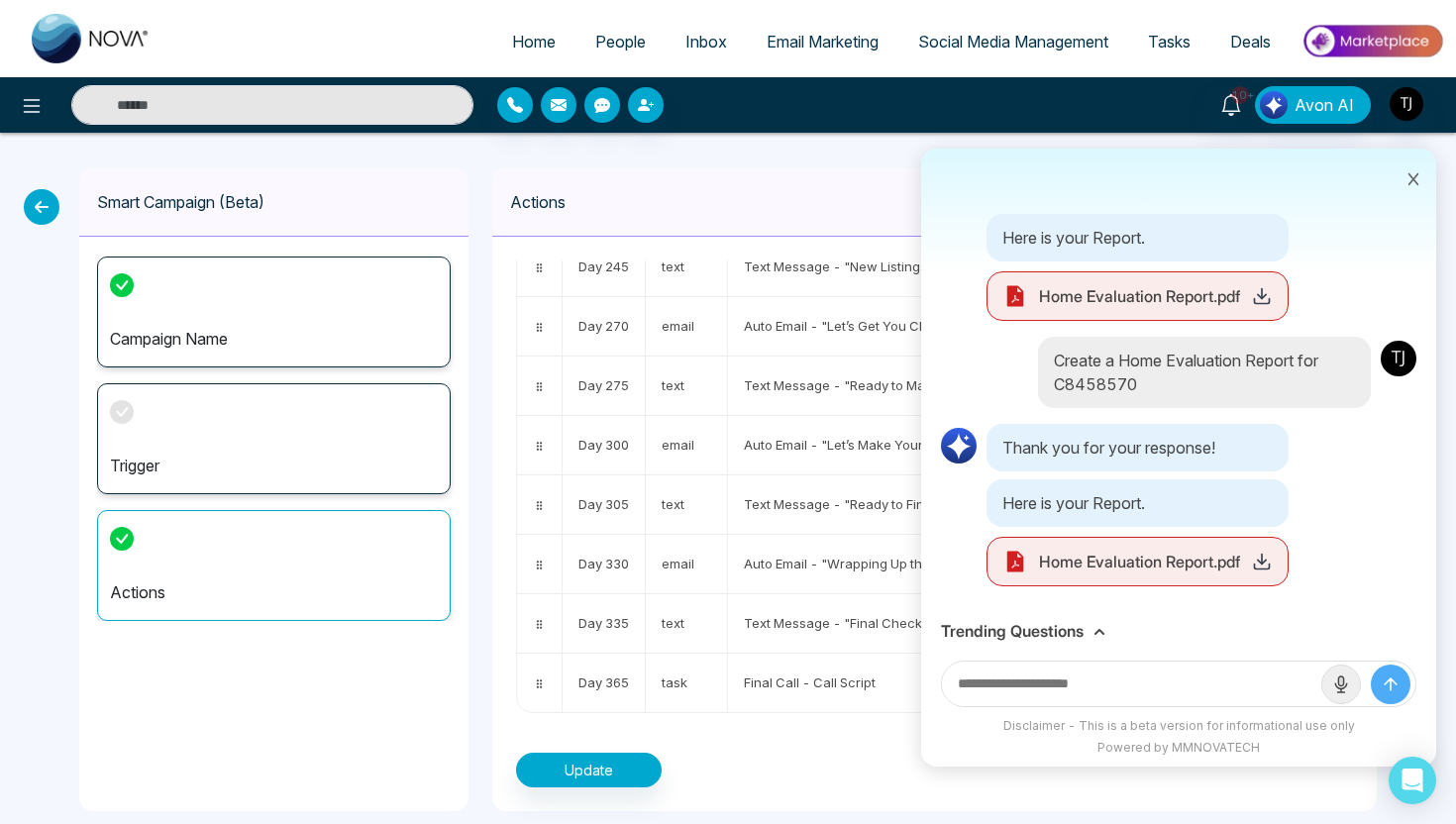 scroll, scrollTop: 896, scrollLeft: 0, axis: vertical 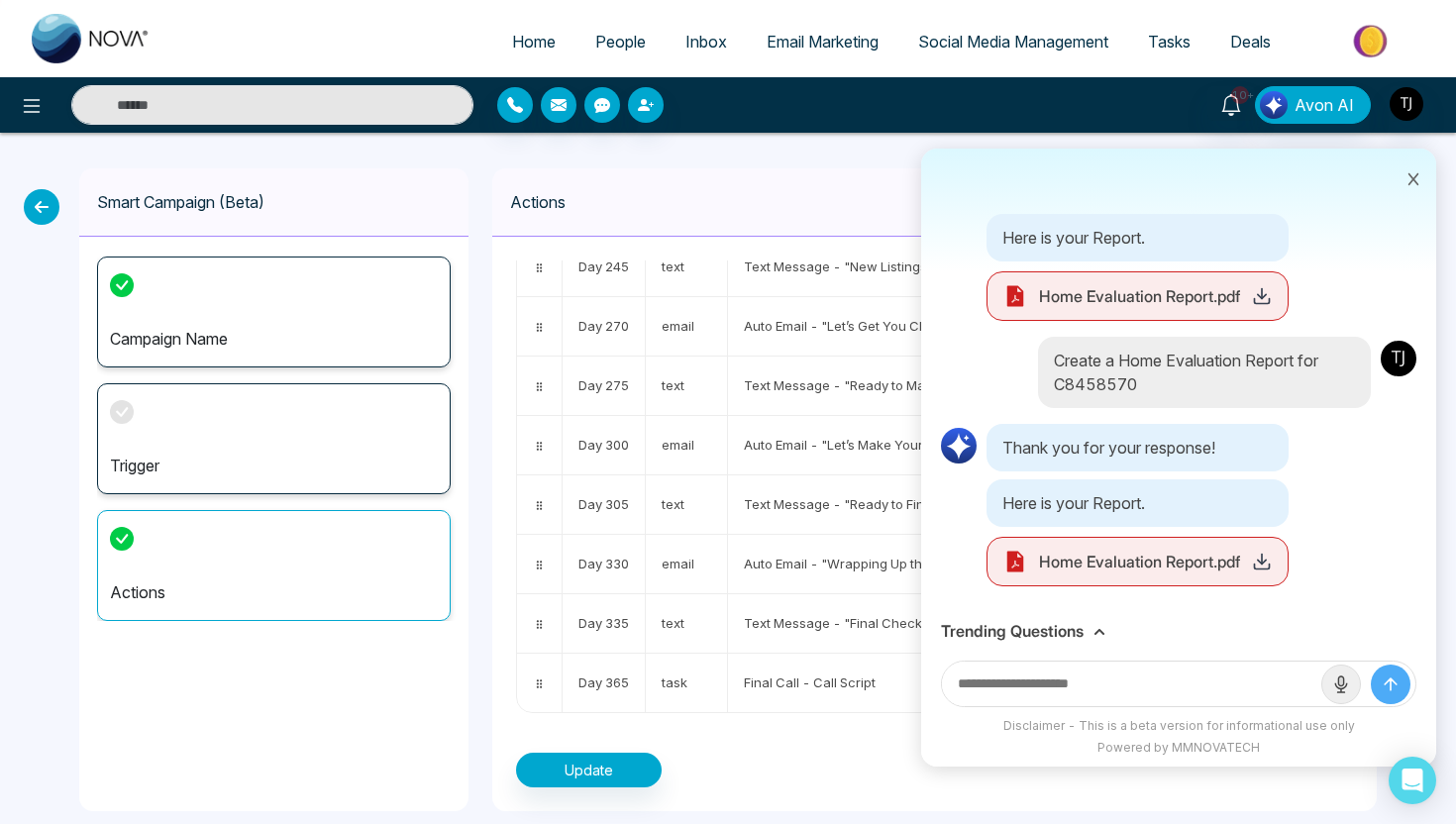 click 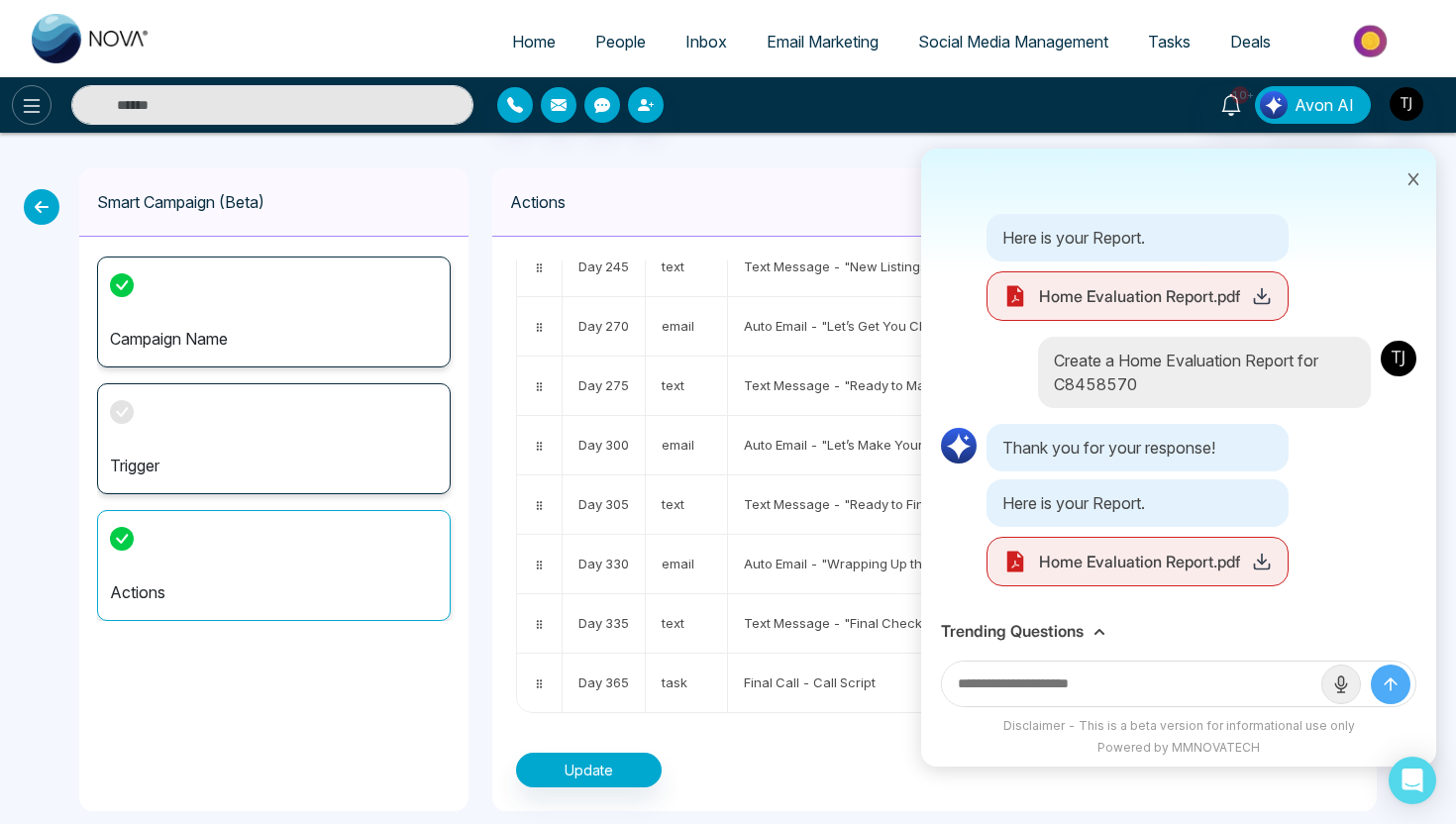 click 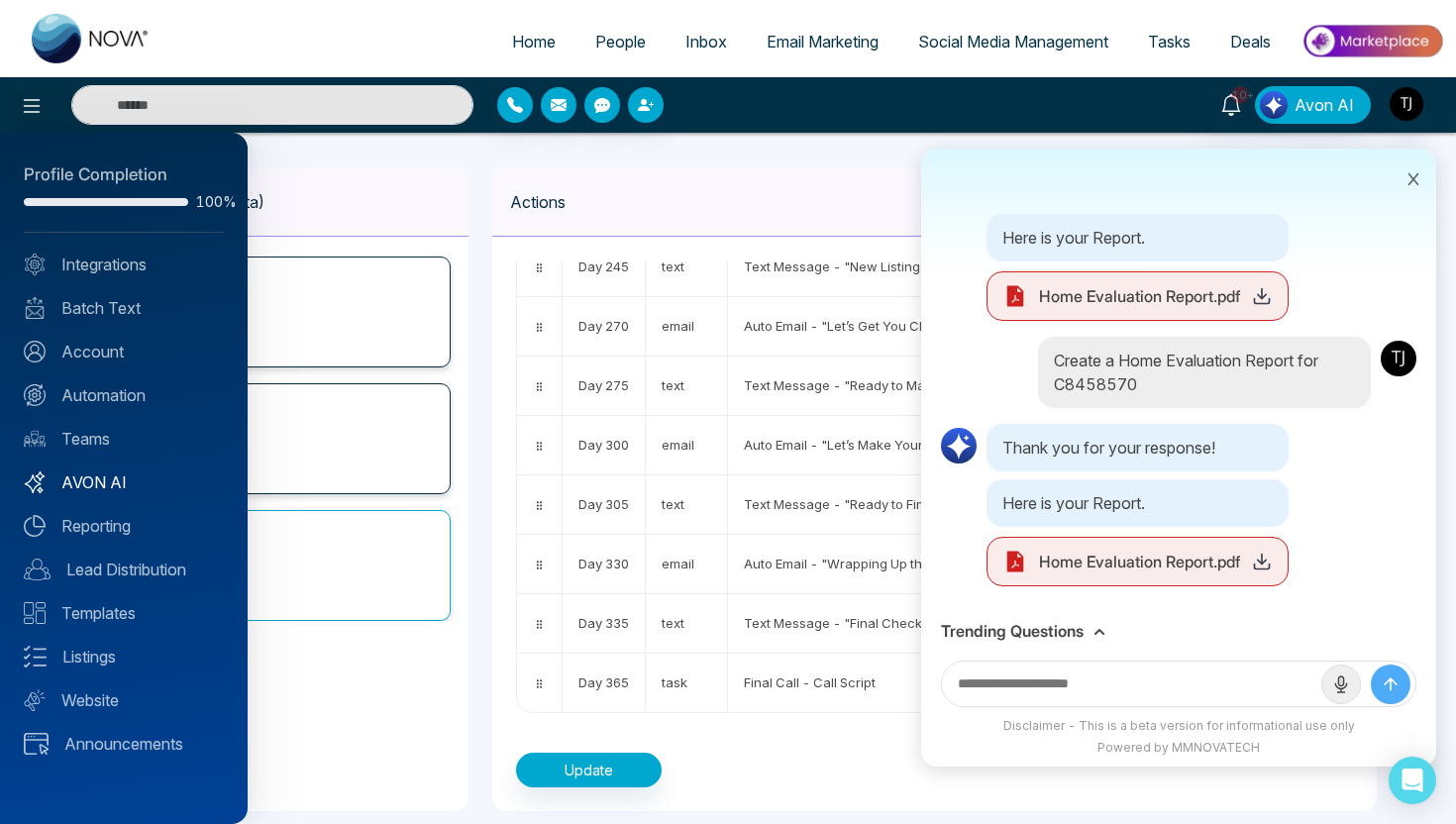 click on "AVON AI" at bounding box center [124, 482] 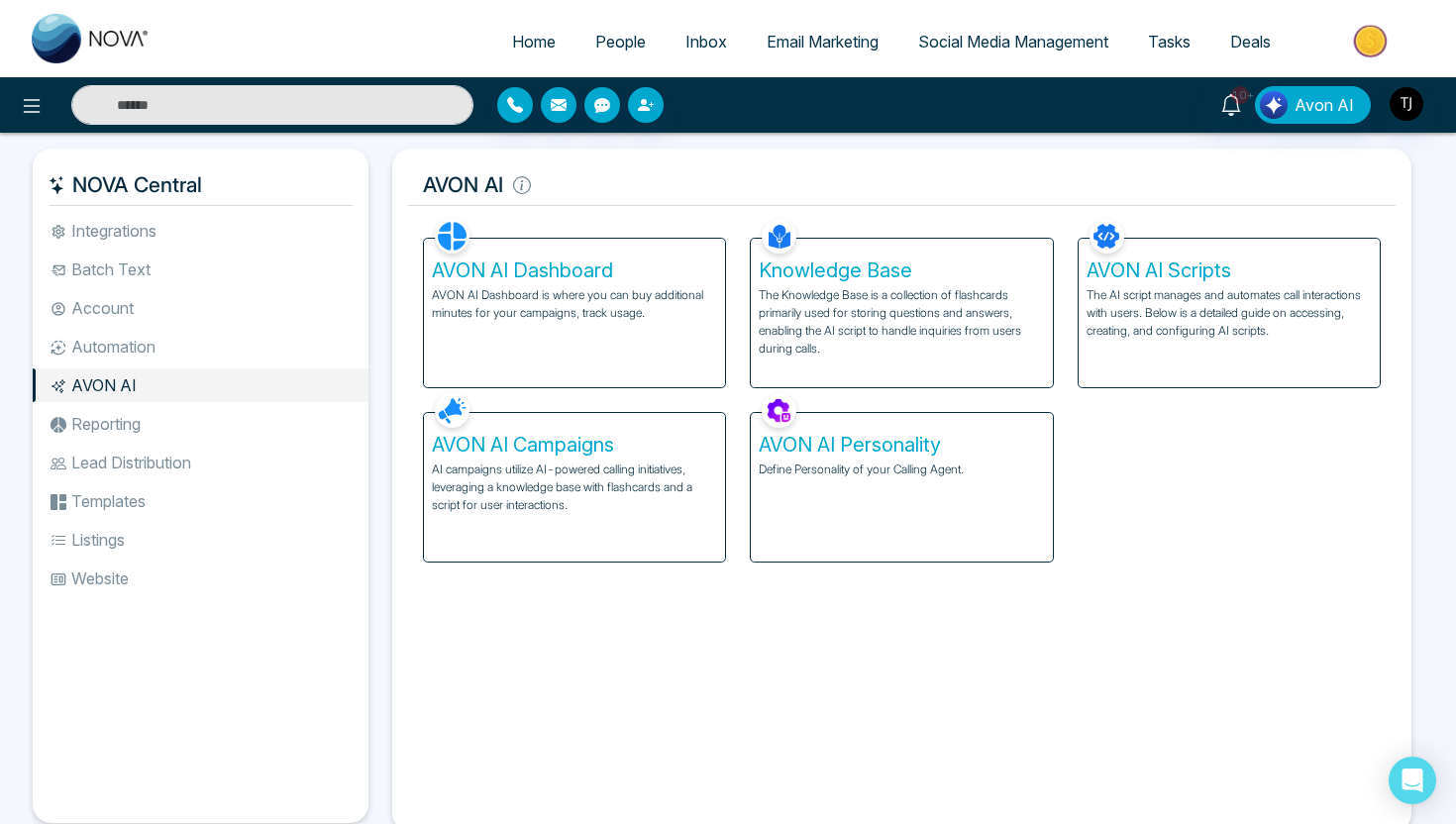 click on "The Knowledge Base is a collection of flashcards primarily used for storing questions and answers, enabling the AI script to handle inquiries from users during calls." at bounding box center (901, 322) 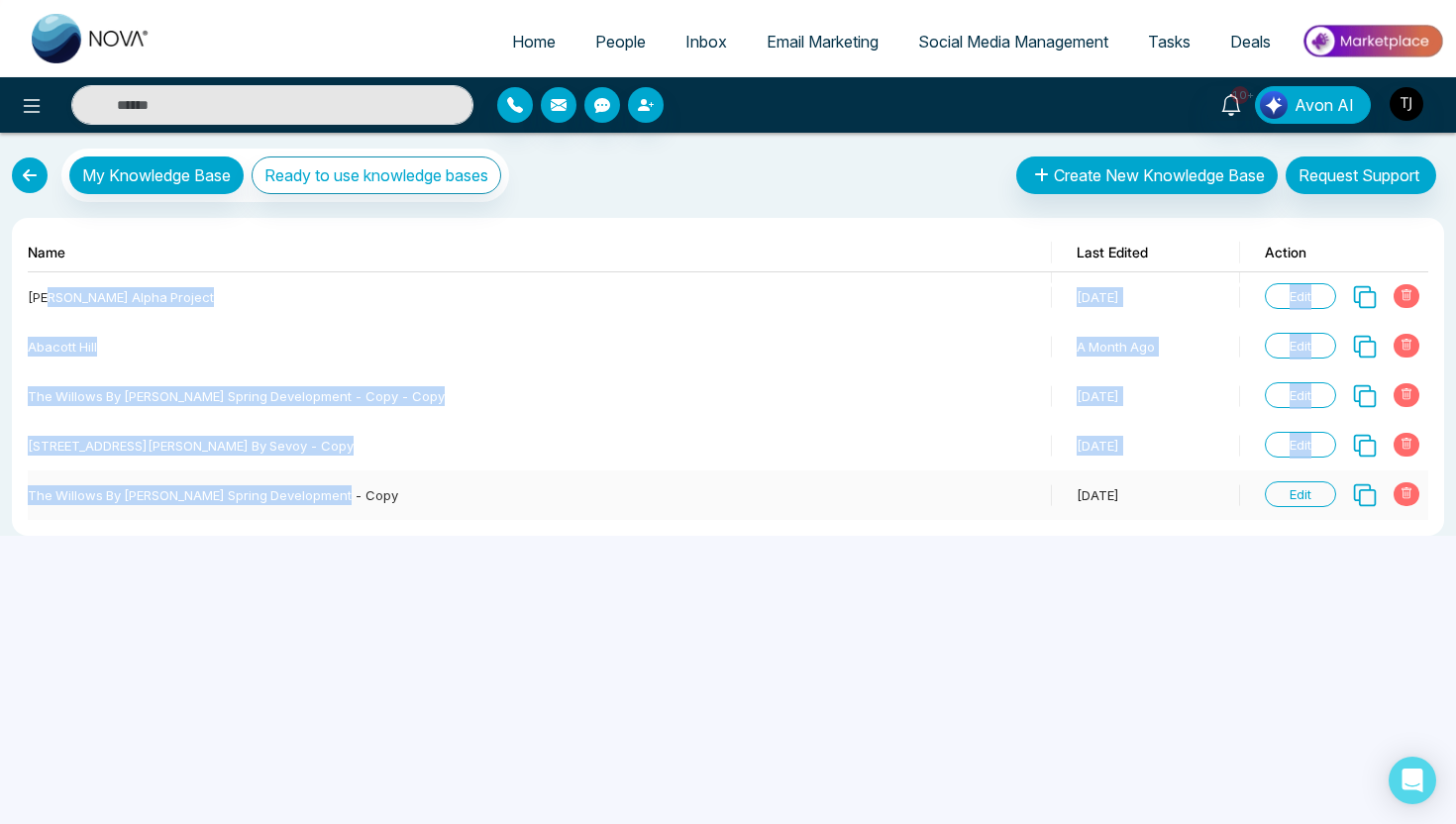 drag, startPoint x: 45, startPoint y: 295, endPoint x: 365, endPoint y: 510, distance: 385.51913 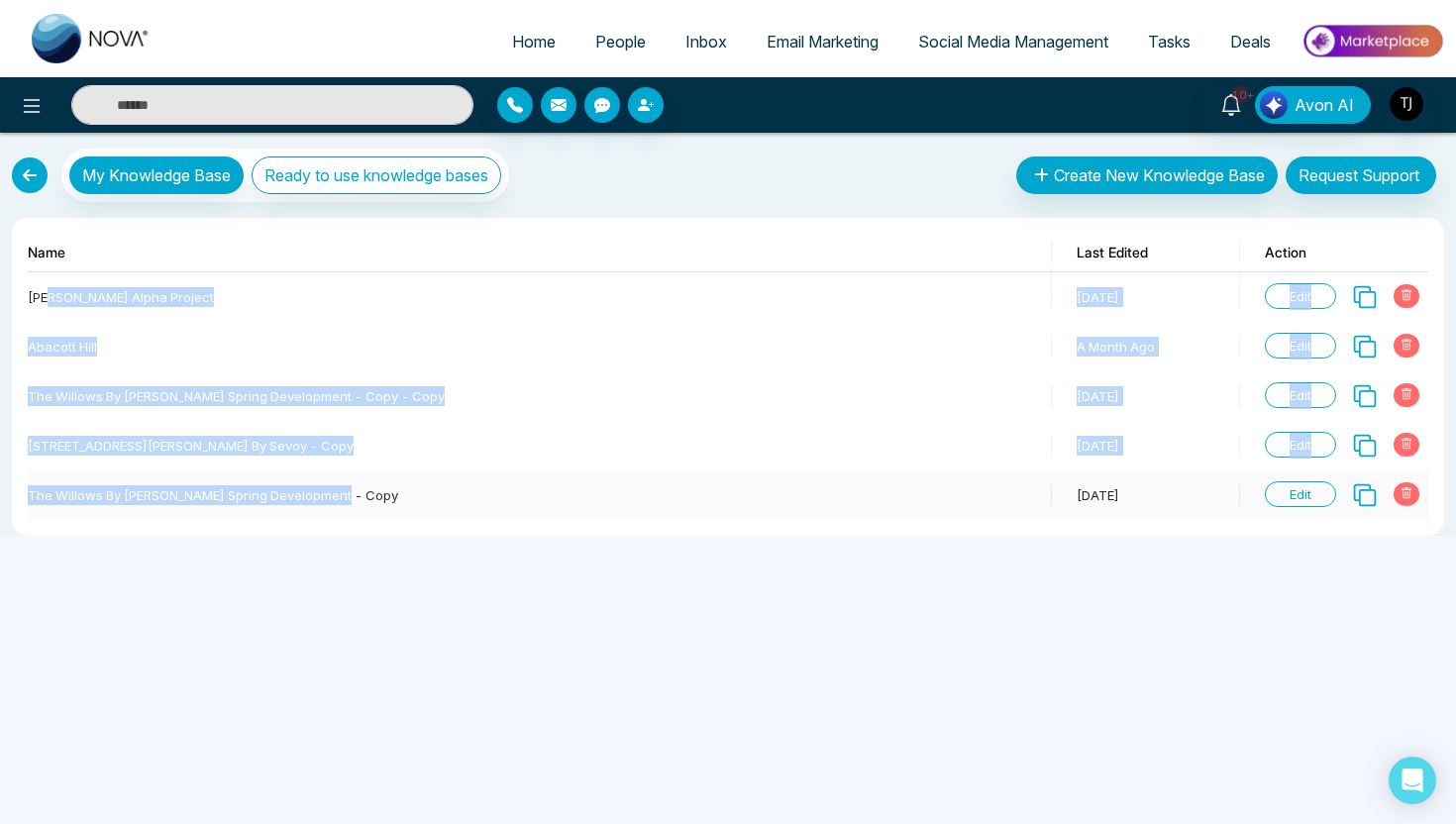 click on "[PERSON_NAME] Alpha Project [DATE] Edit Abacott Hill a month ago Edit The Willows by [PERSON_NAME] Spring Development - copy - copy [DATE] Edit [STREET_ADDRESS][PERSON_NAME]  by Sevoy - copy [DATE] Edit The Willows by [PERSON_NAME] Spring Development - copy [DATE] Edit" at bounding box center [728, 396] 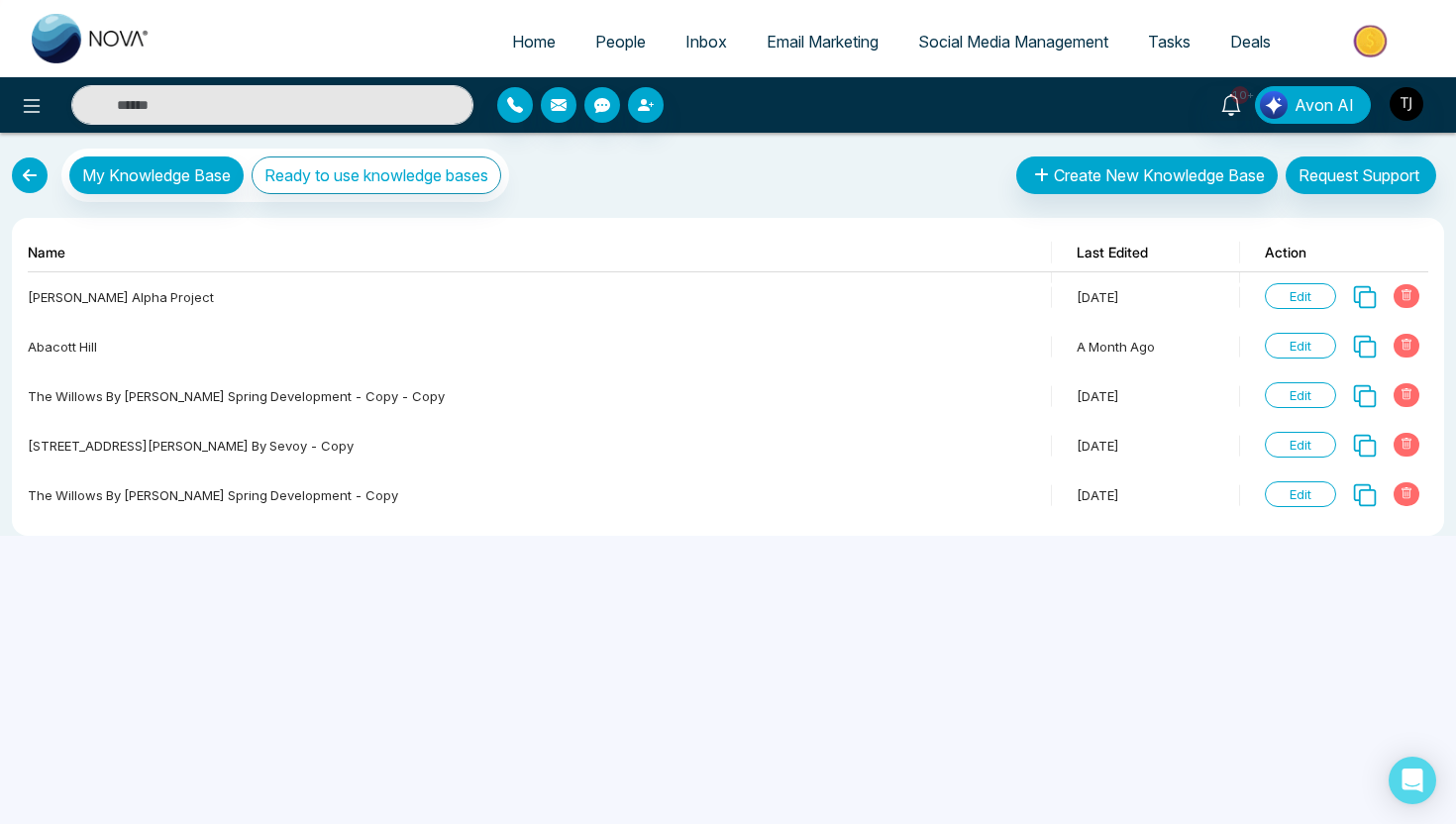 click on "Home People Inbox Email Marketing Social Media Management Tasks Deals 10+ Avon AI My Knowledge Base Ready to use knowledge bases   Create New Knowledge Base Request Support My Request Name Last Edited Action       [PERSON_NAME] Alpha Project [DATE] Edit Abacott Hill a month ago Edit The Willows by [PERSON_NAME] Spring Development - copy - copy [DATE] Edit [STREET_ADDRESS][PERSON_NAME]  by Sevoy - copy [DATE] Edit The Willows by [PERSON_NAME] Spring Development - copy [DATE] Edit" at bounding box center (728, 412) 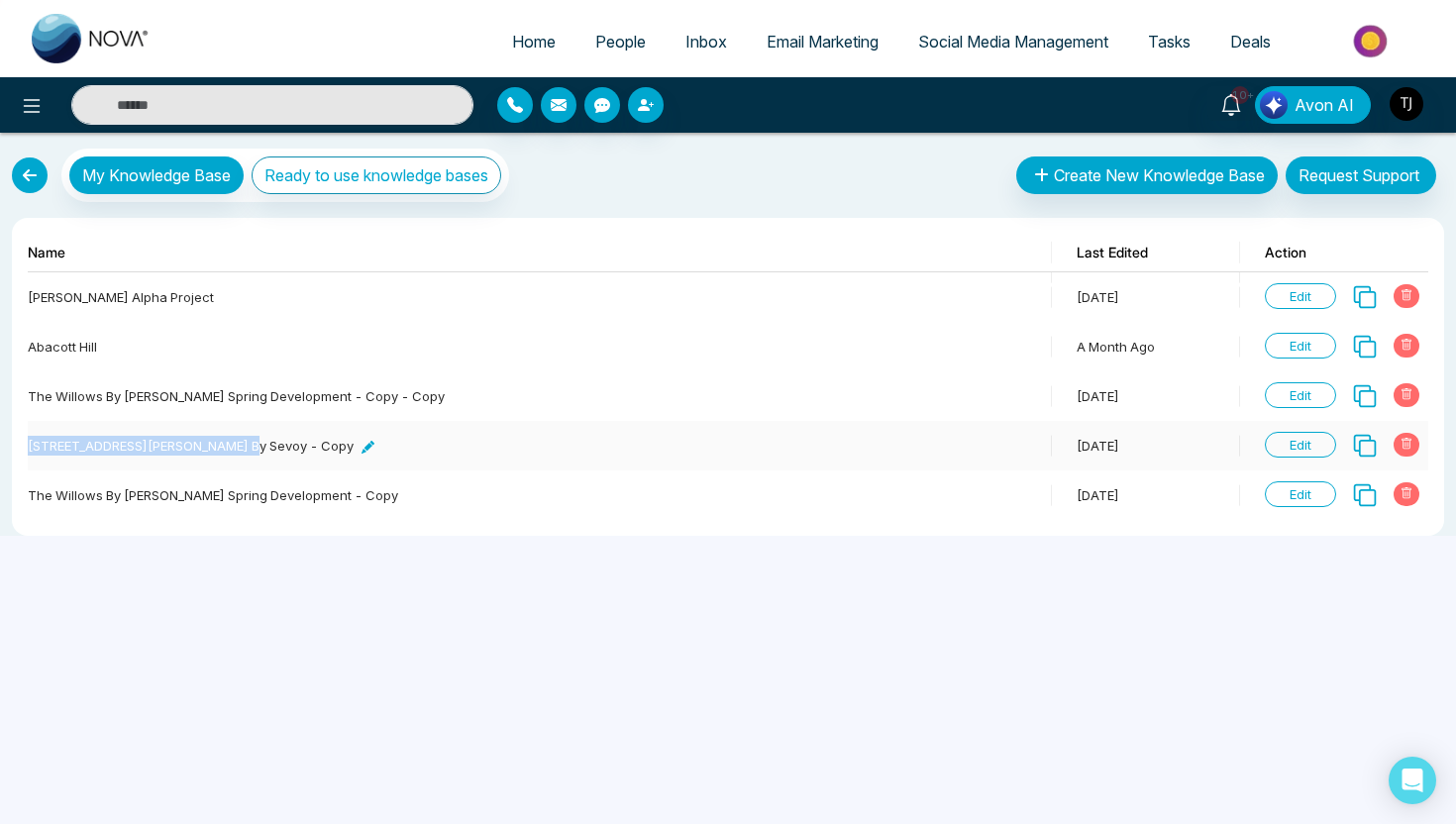 drag, startPoint x: 29, startPoint y: 448, endPoint x: 234, endPoint y: 442, distance: 205.08779 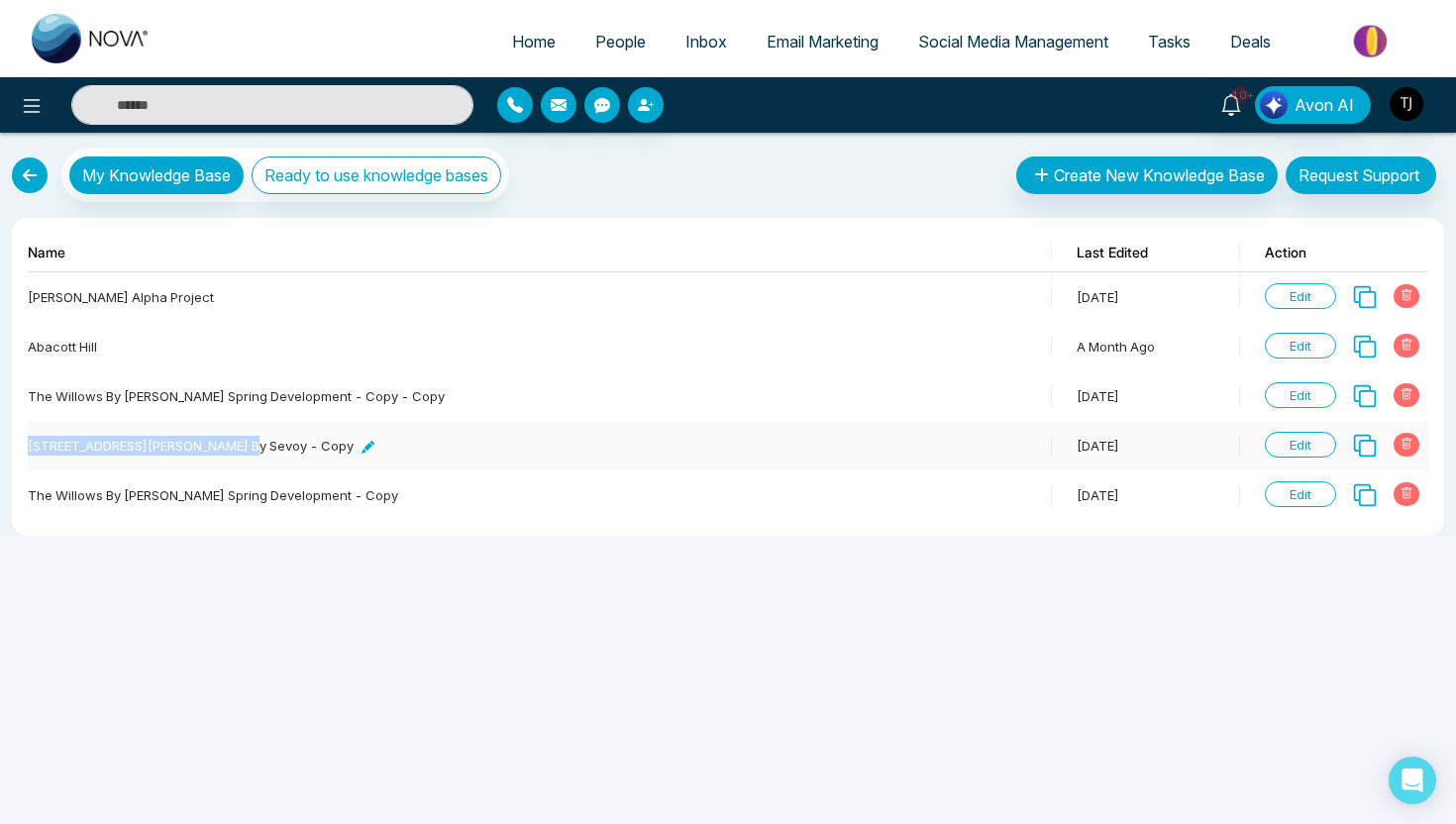 click on "[STREET_ADDRESS][PERSON_NAME]  by Sevoy - copy" at bounding box center (201, 446) 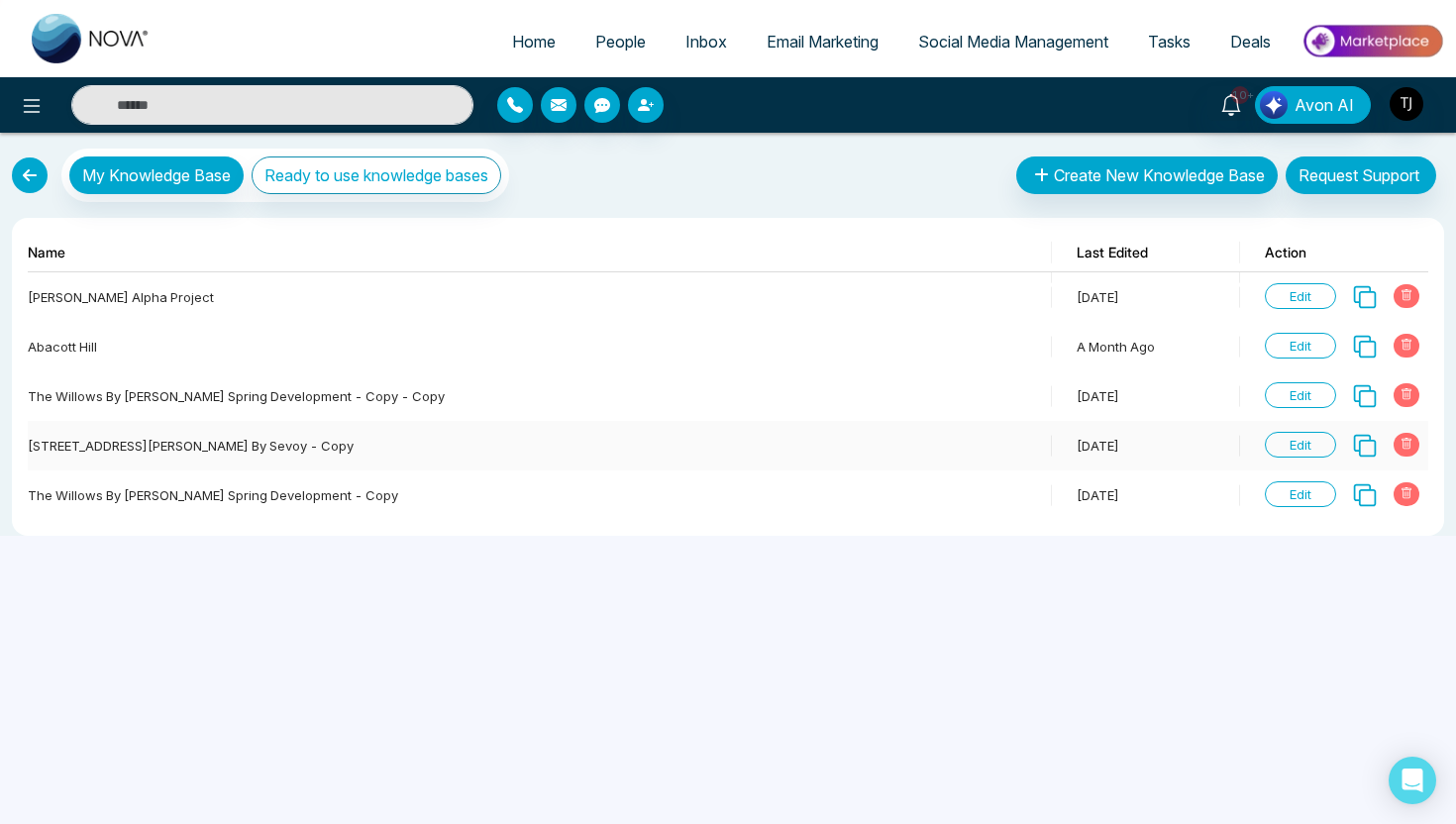 click on "Edit" at bounding box center [1300, 445] 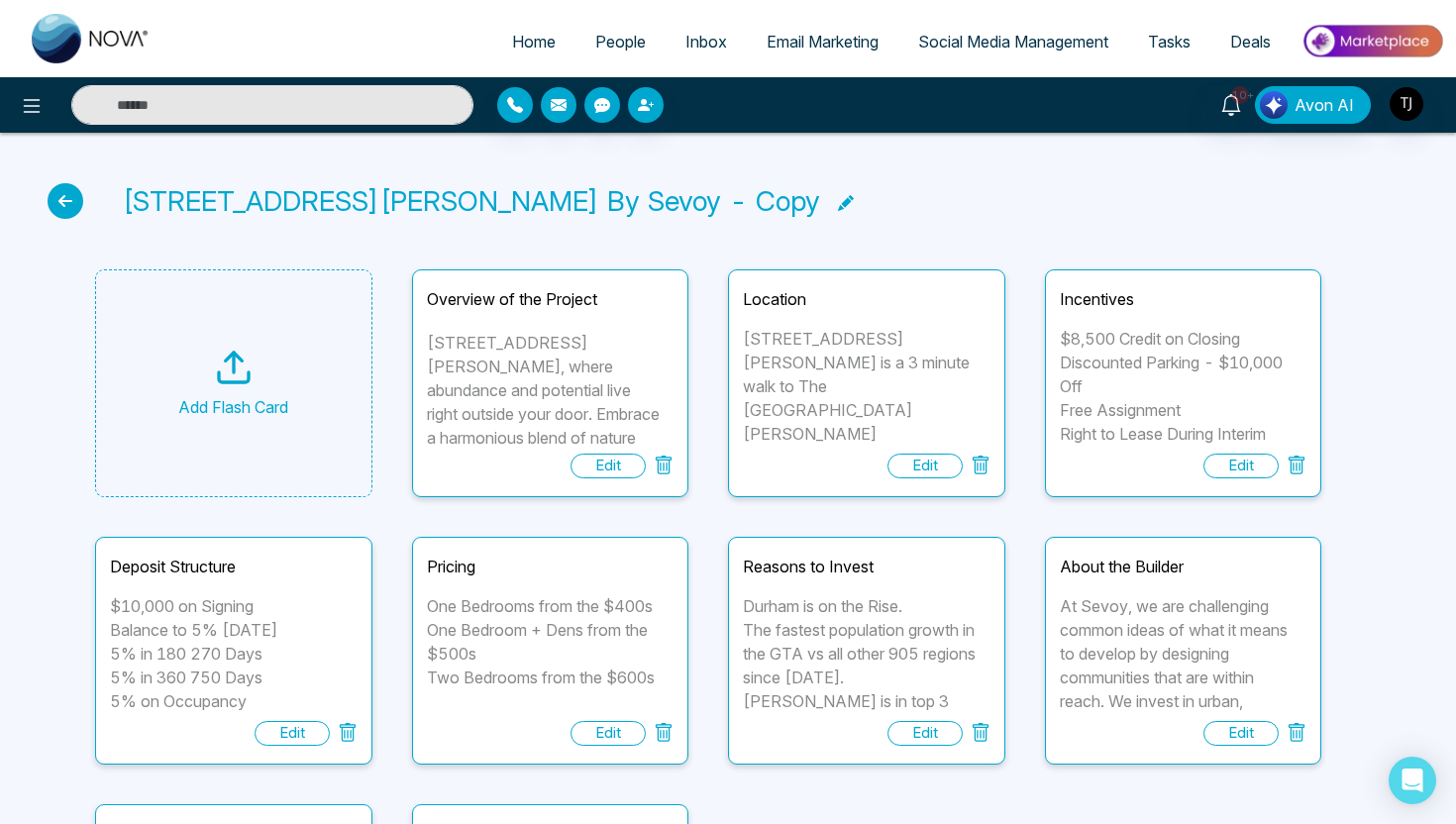 scroll, scrollTop: 25, scrollLeft: 0, axis: vertical 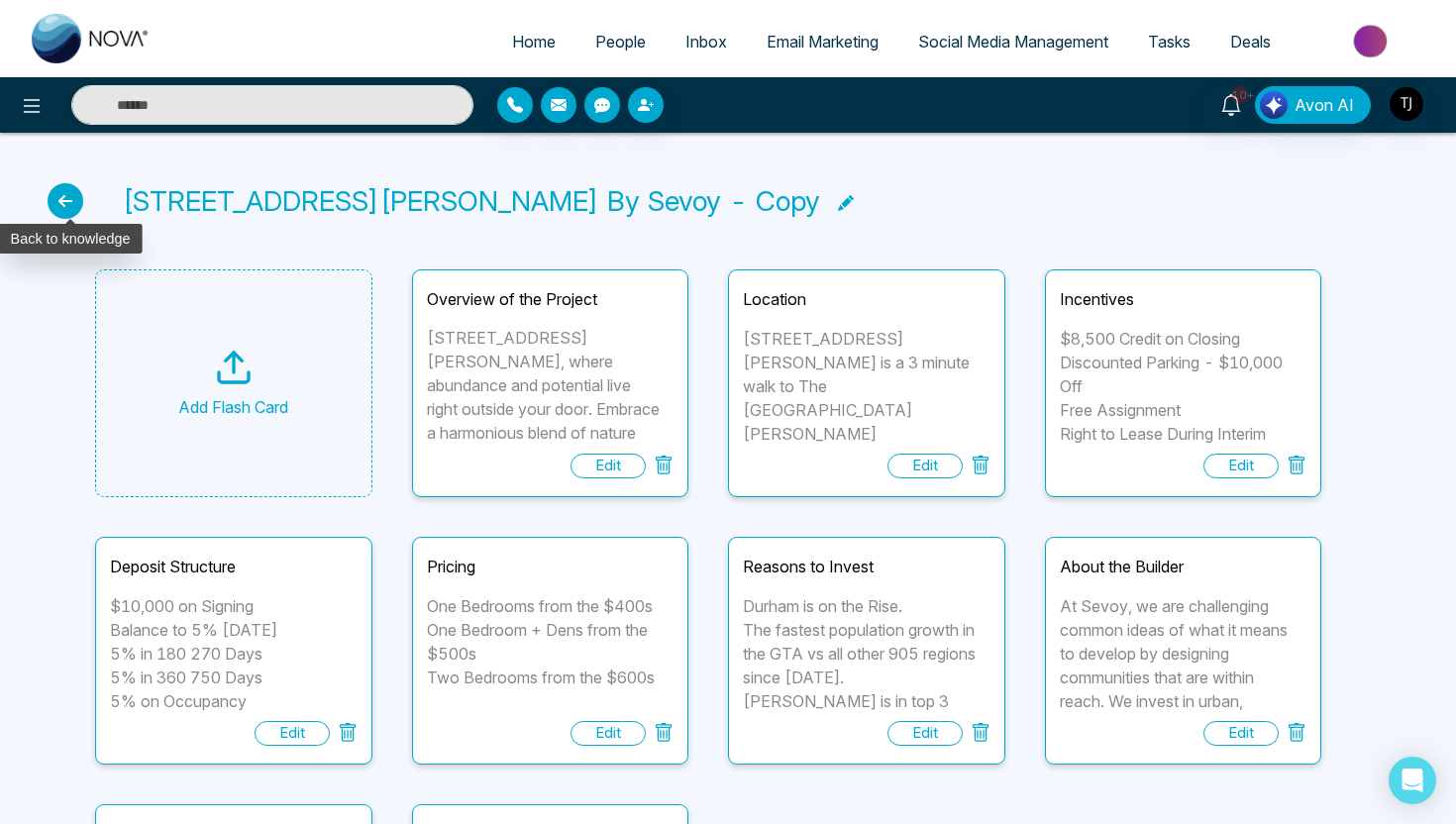 click at bounding box center [65, 201] 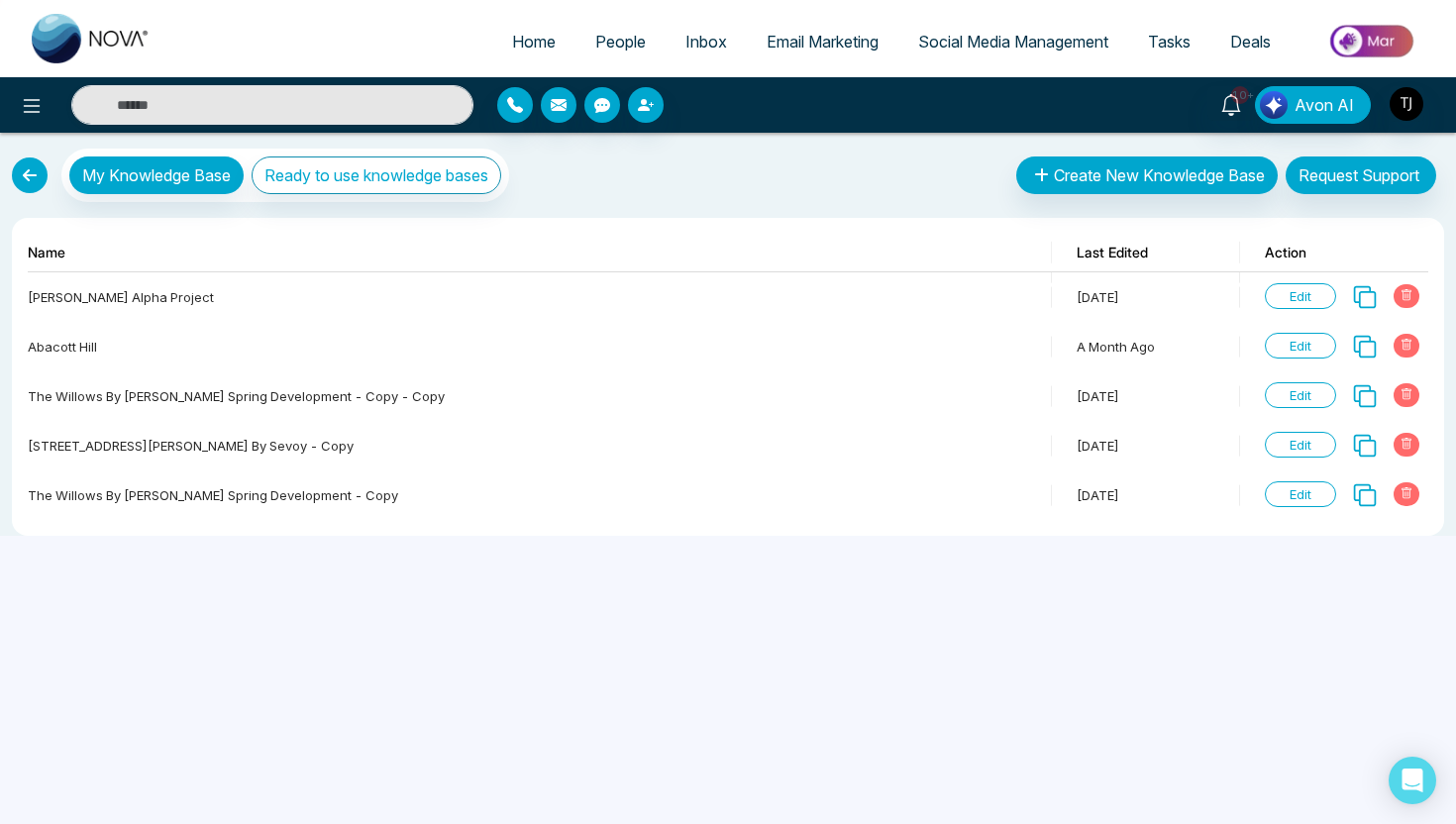 click at bounding box center [30, 175] 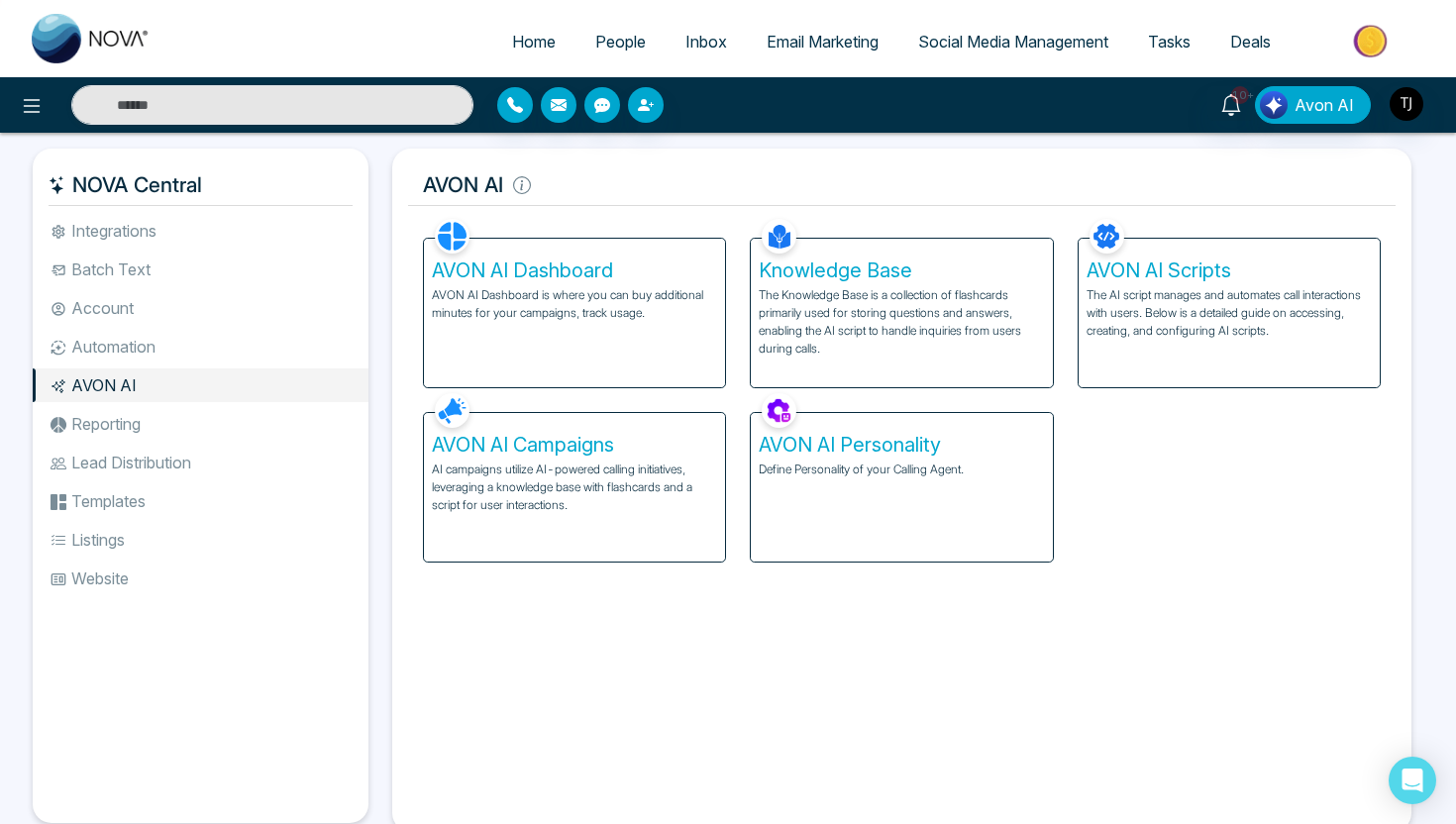 click on "The AI script manages and automates call interactions with users. Below is a detailed guide on accessing, creating, and configuring AI scripts." at bounding box center [1229, 313] 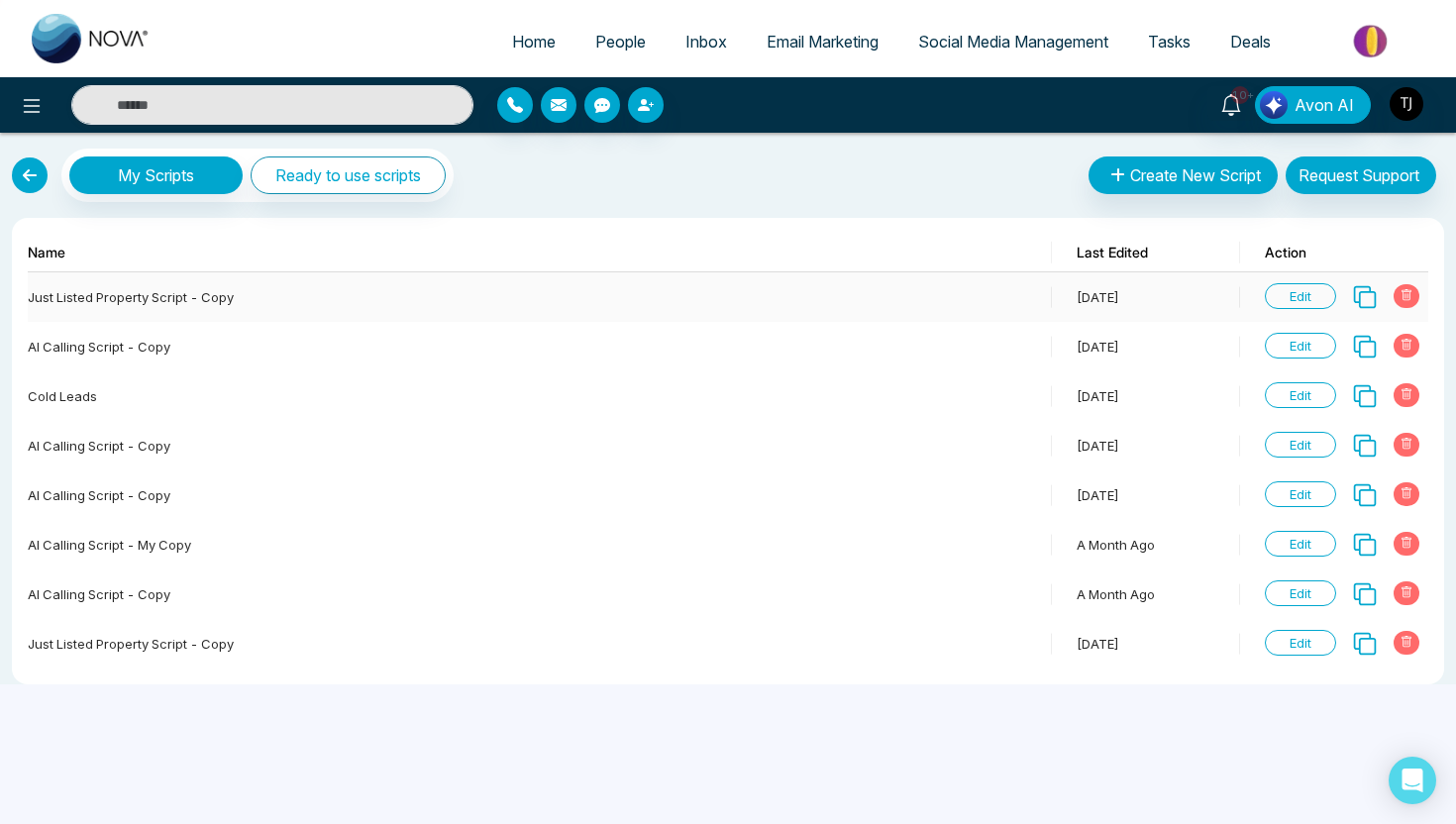 click on "Edit" at bounding box center (1300, 296) 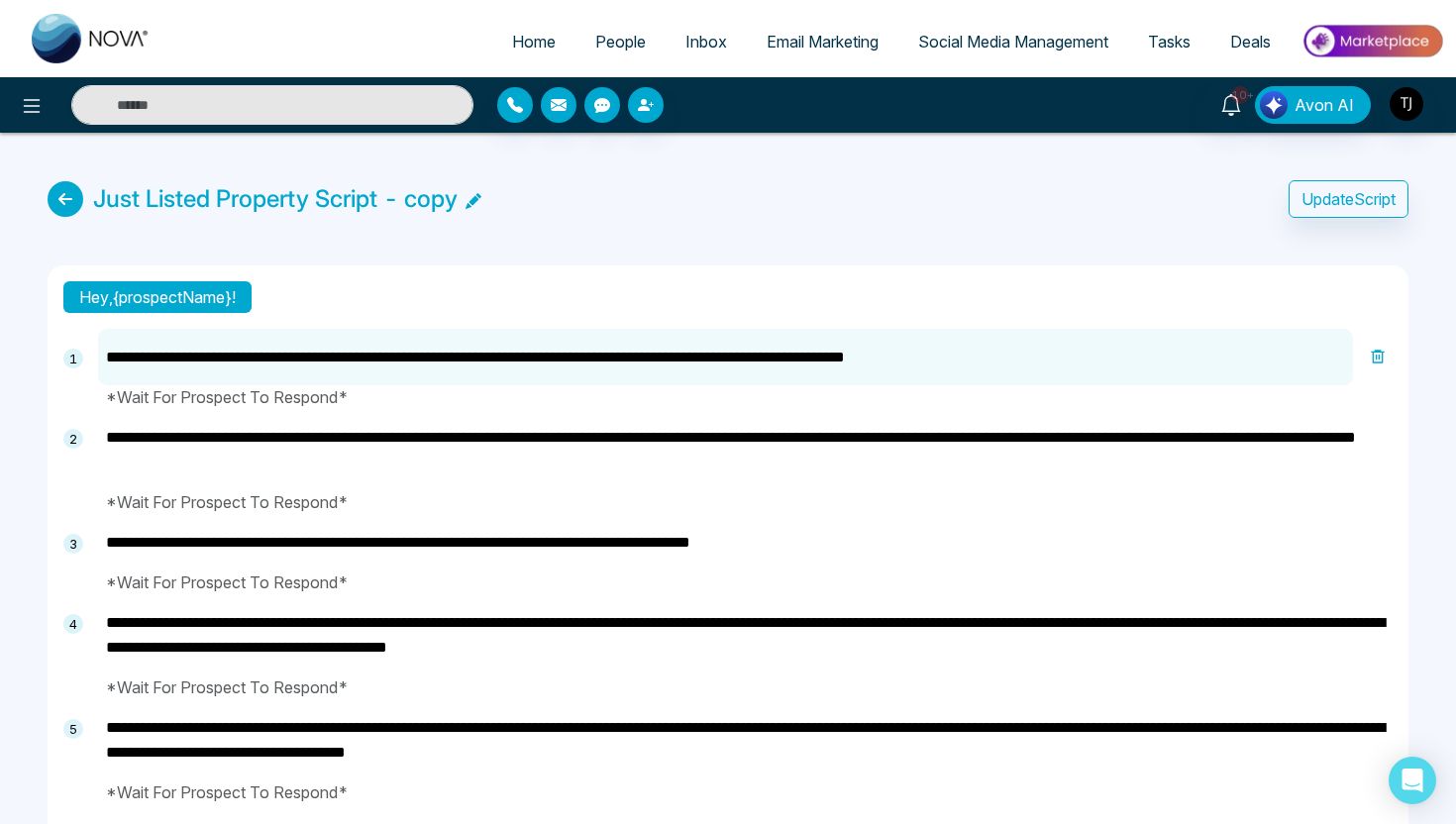 drag, startPoint x: 257, startPoint y: 381, endPoint x: 542, endPoint y: 313, distance: 293 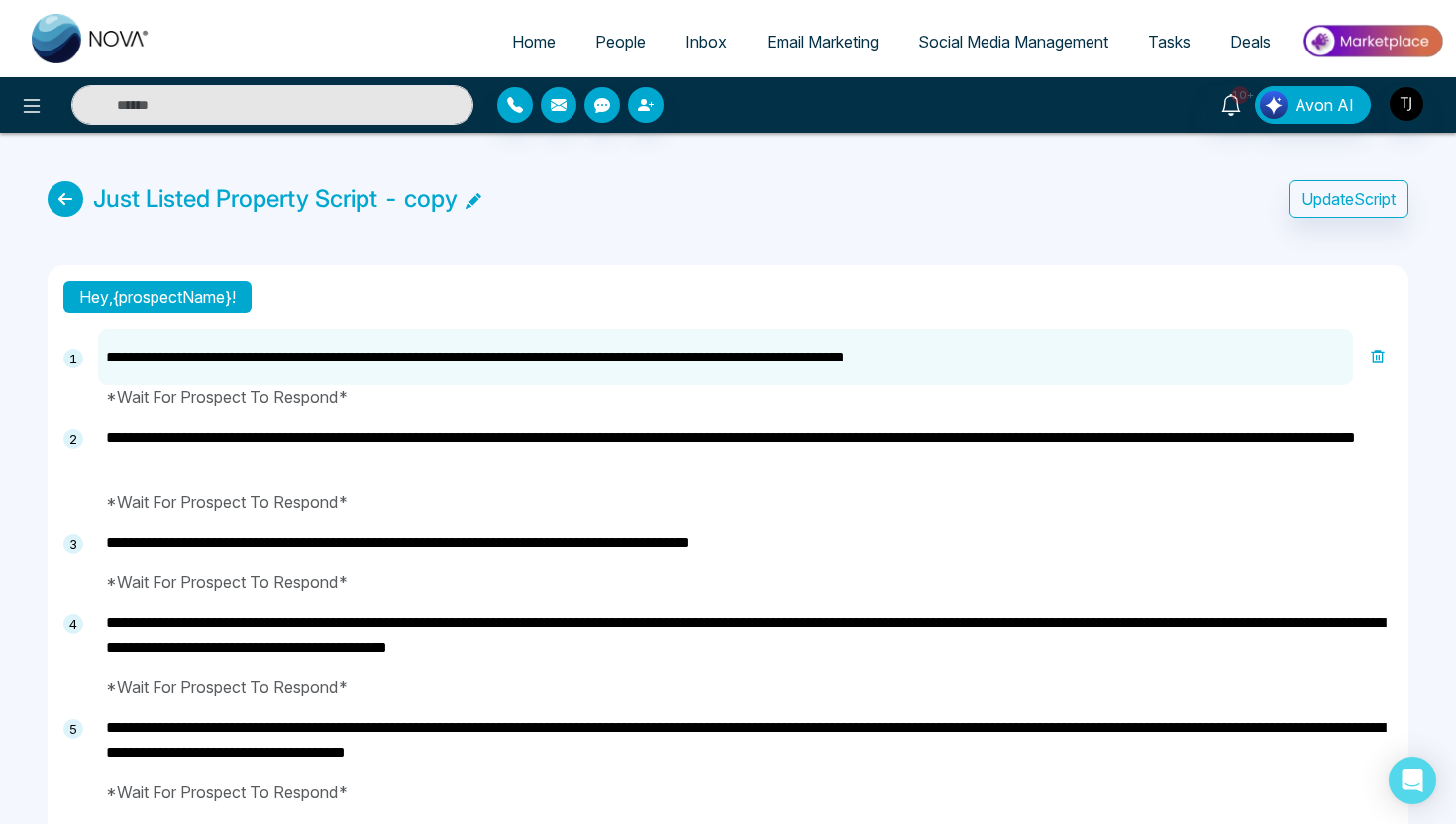click on "**********" at bounding box center (728, 664) 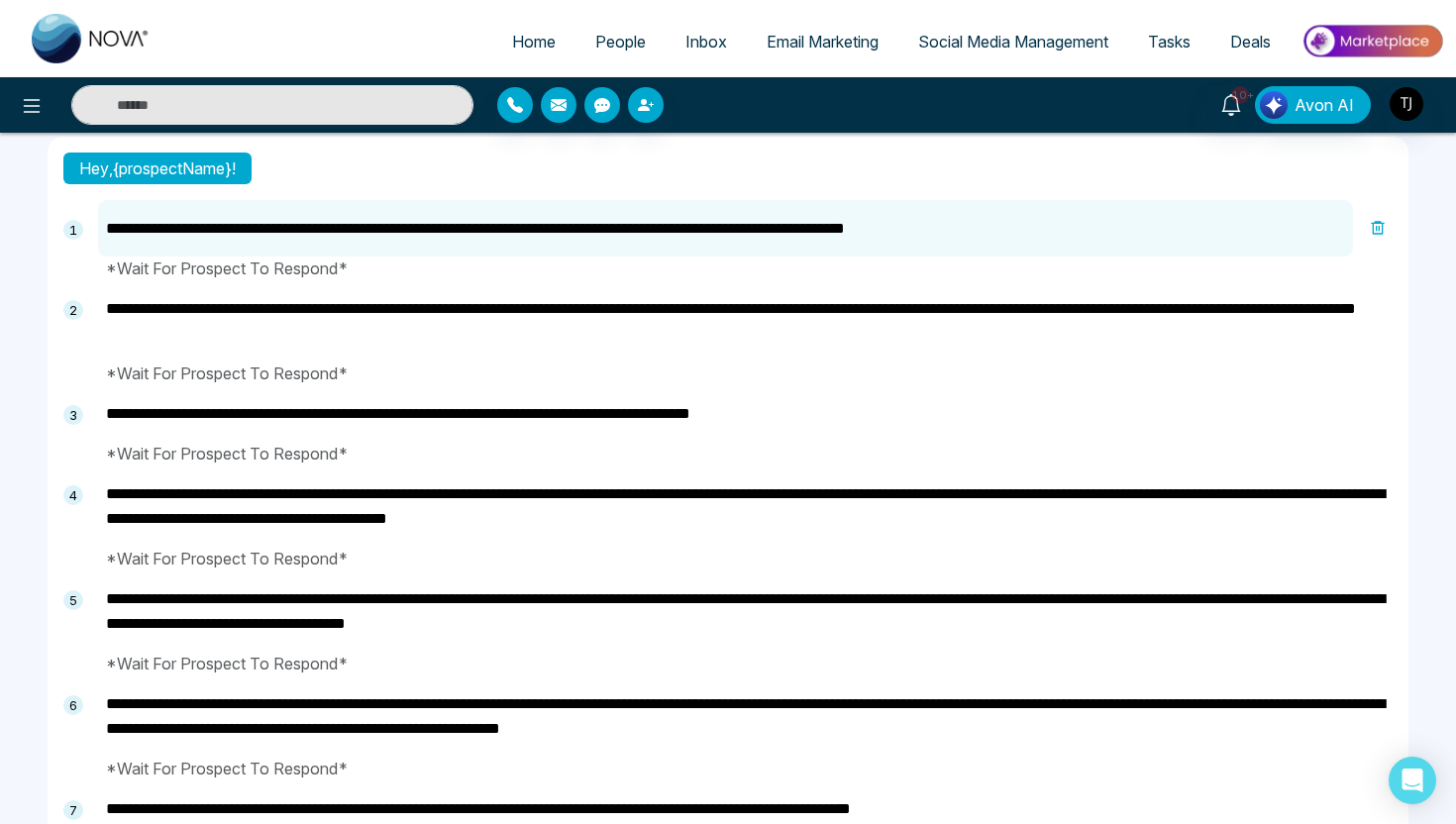 scroll, scrollTop: 0, scrollLeft: 0, axis: both 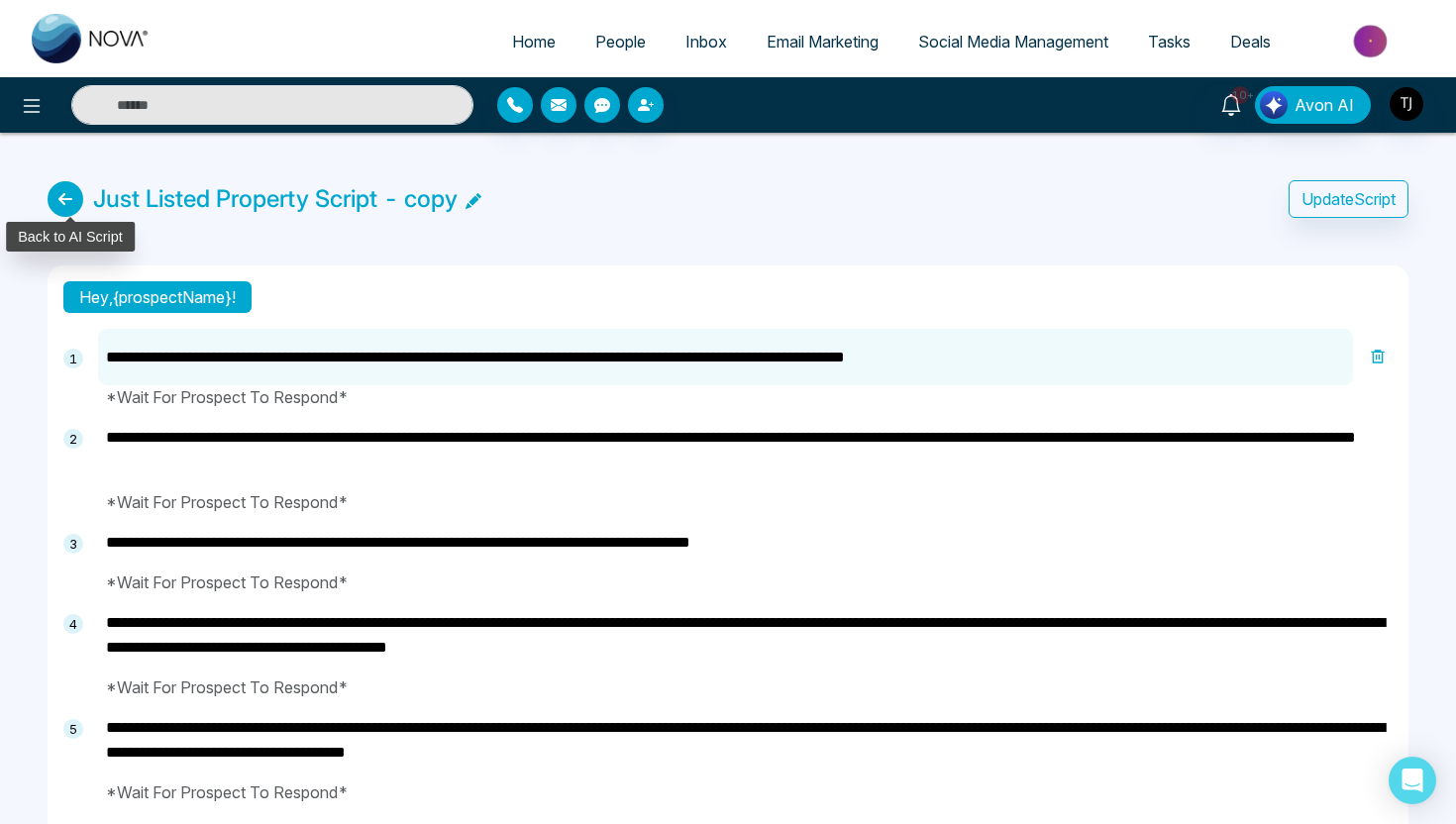 click at bounding box center (65, 199) 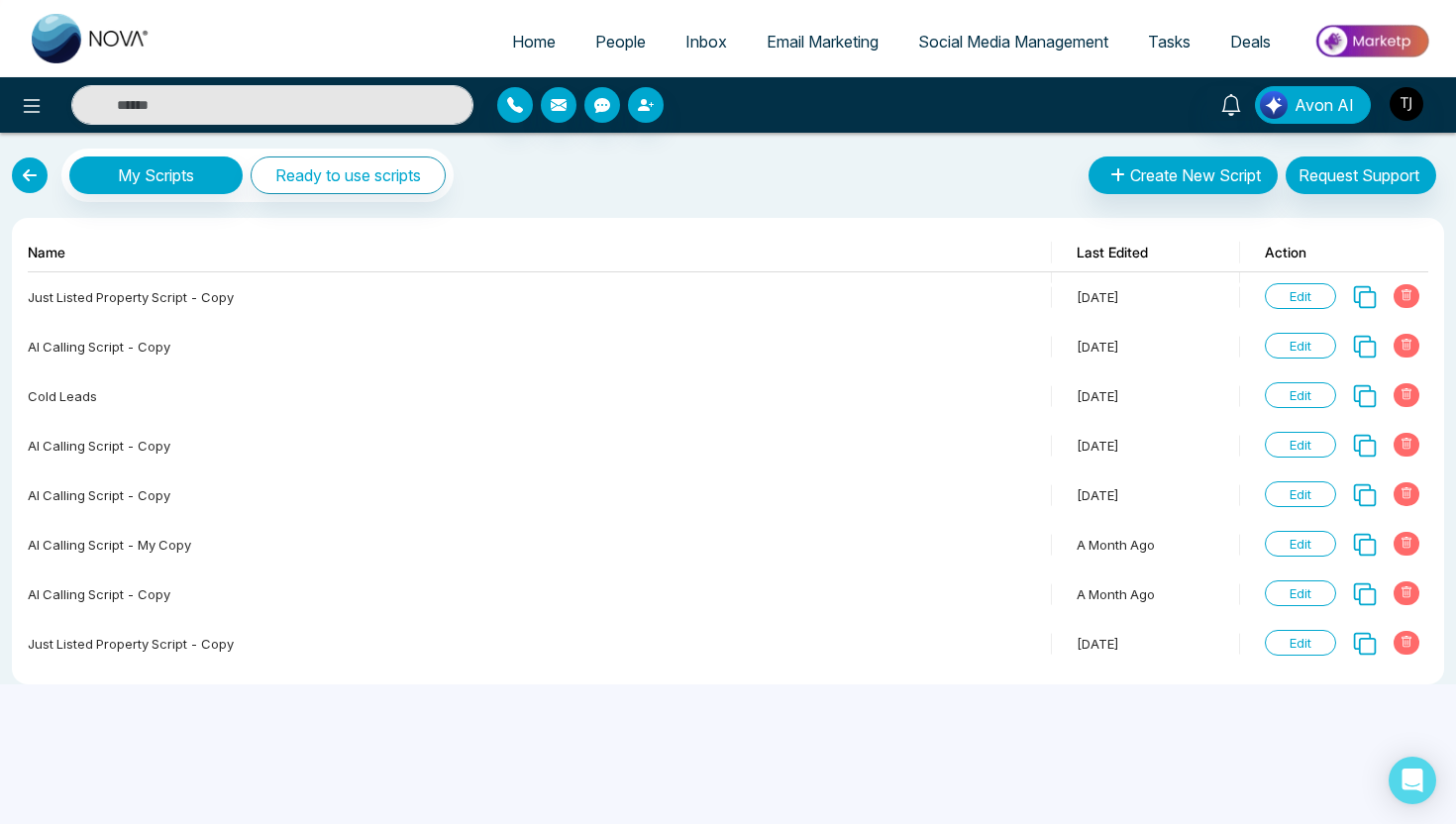 click at bounding box center (30, 175) 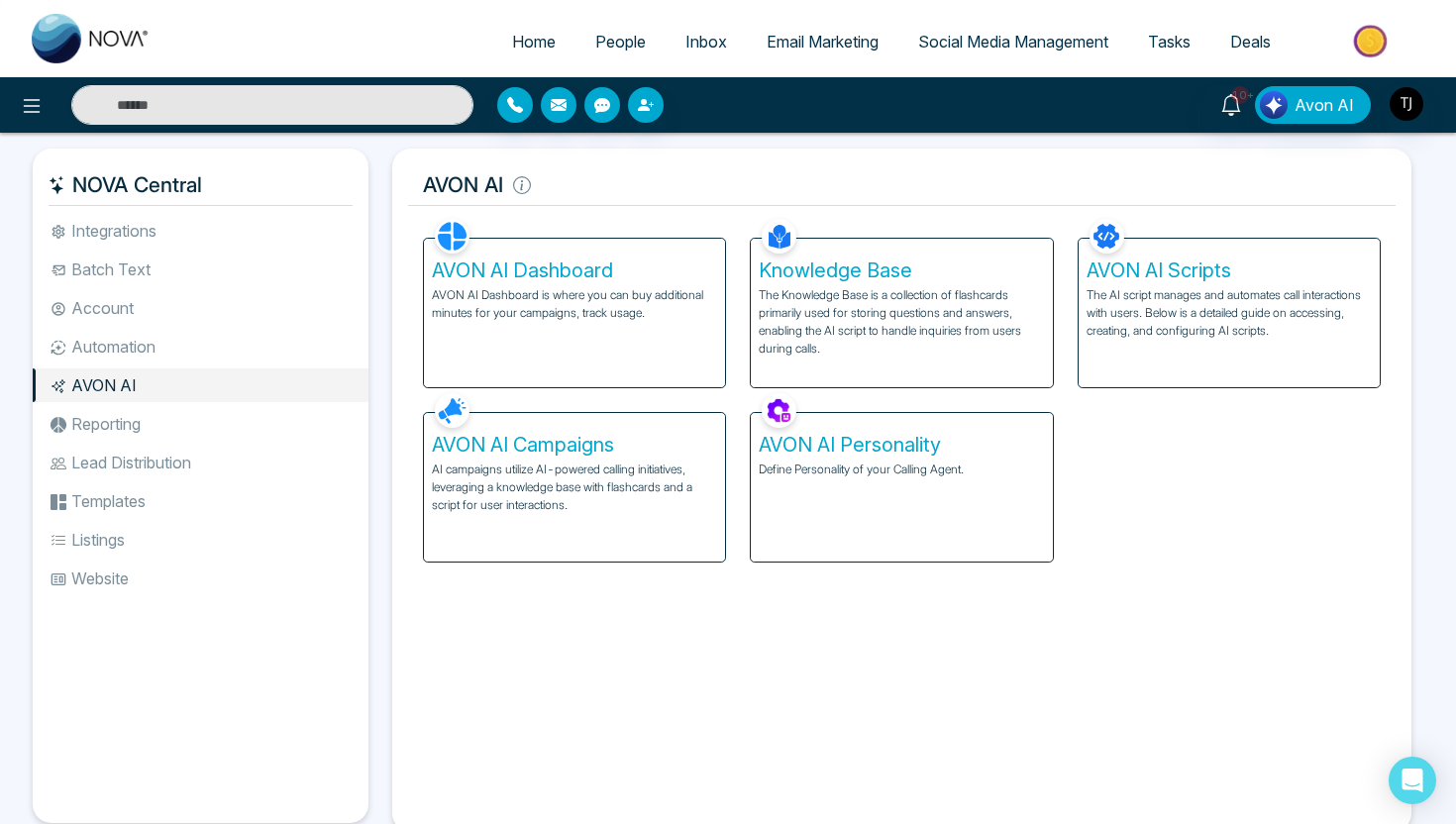 click on "AVON AI Campaigns AI campaigns utilize AI-powered calling initiatives, leveraging a knowledge base with flashcards and a script for user interactions." at bounding box center [574, 487] 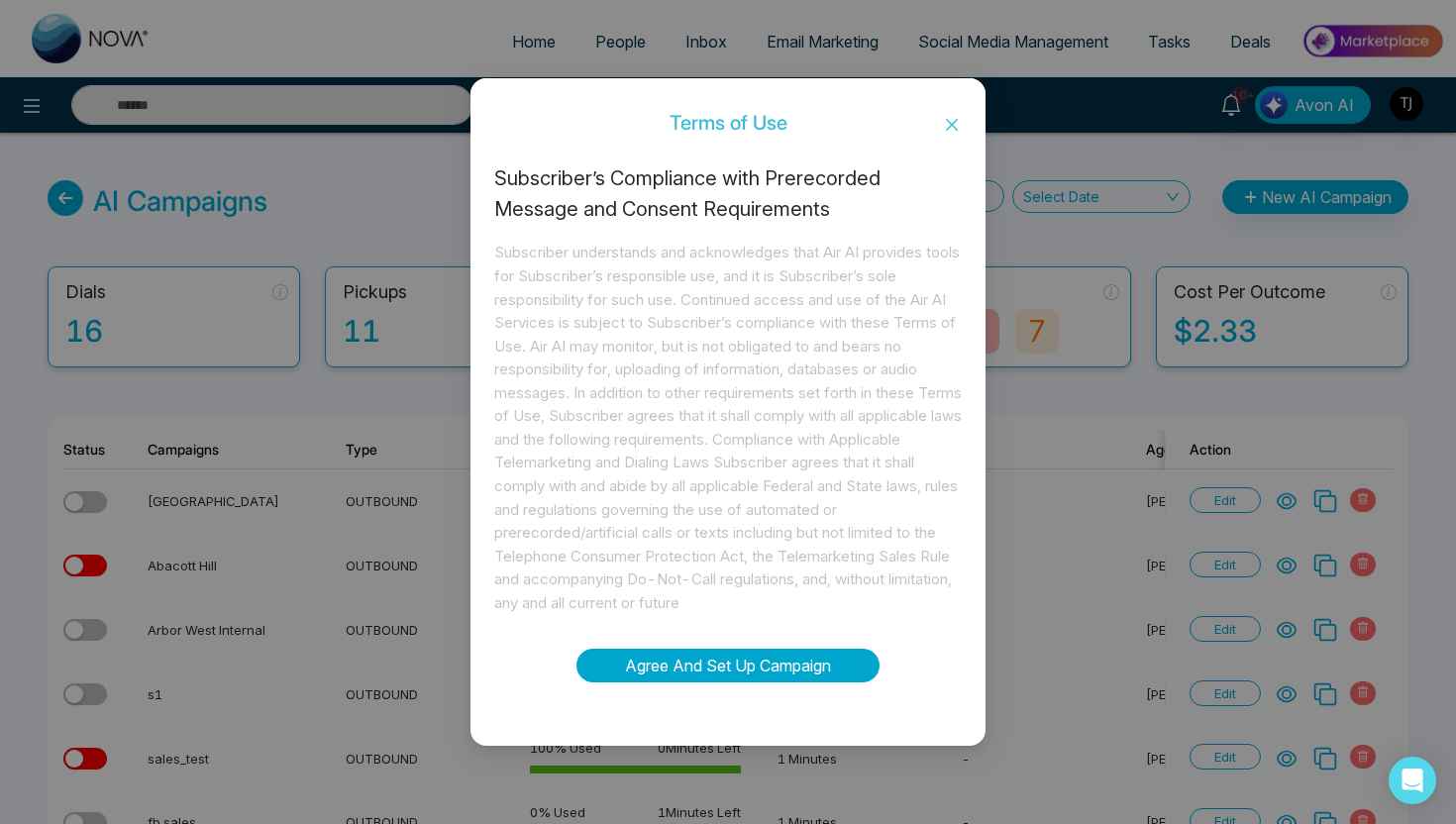 click on "Agree And Set Up Campaign" at bounding box center [728, 666] 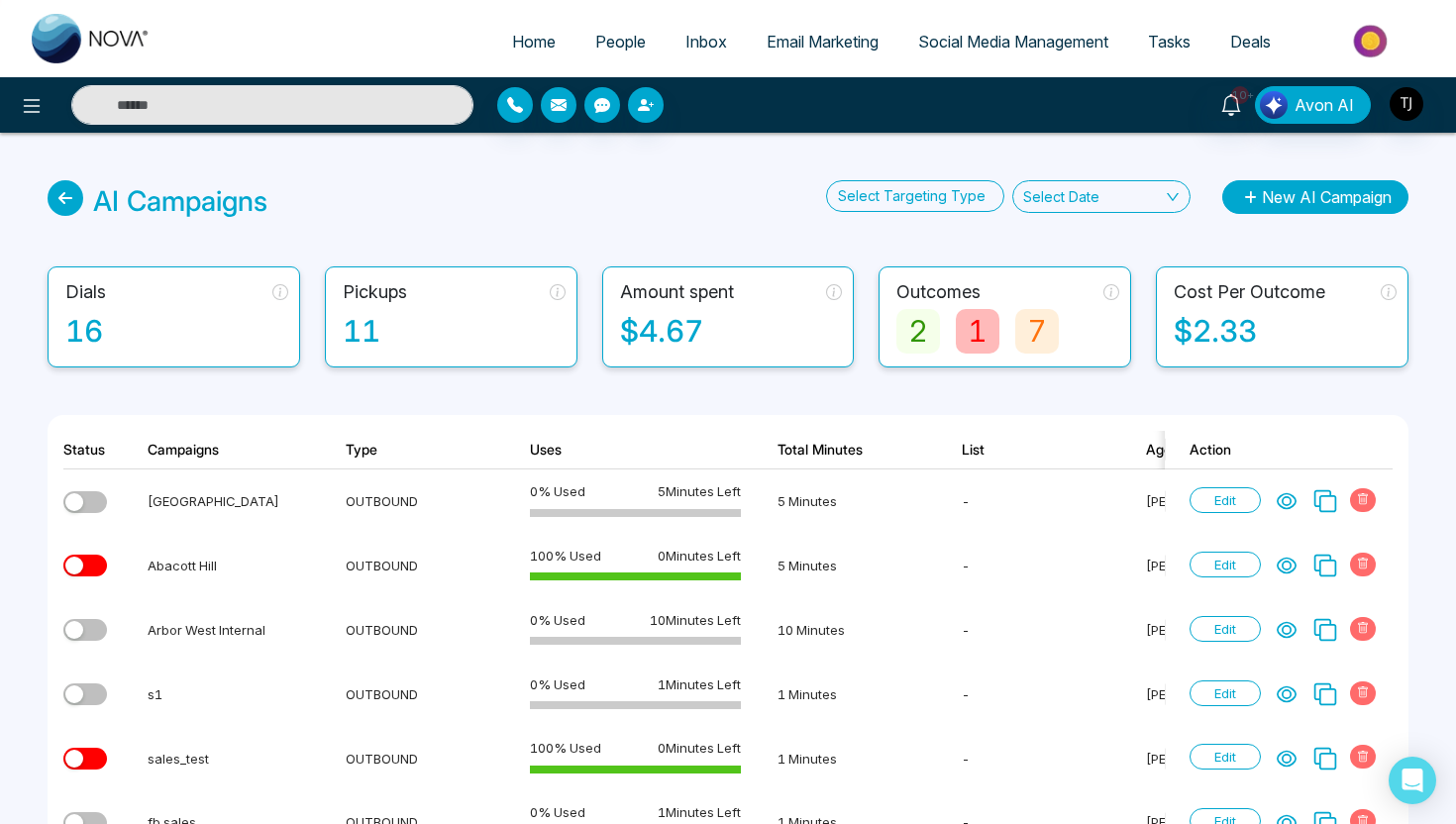 click on "New AI Campaign" at bounding box center [1315, 197] 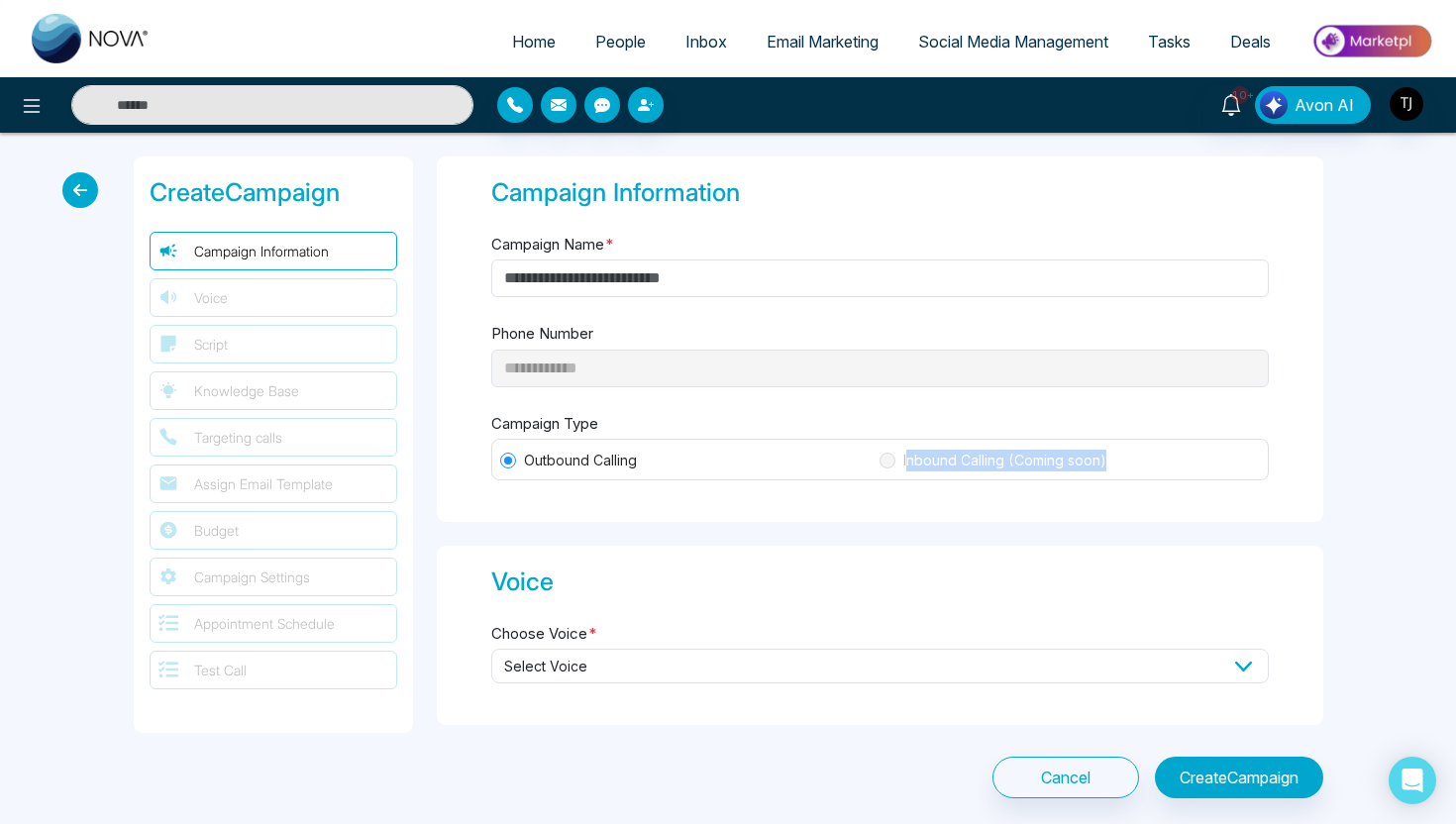 drag, startPoint x: 906, startPoint y: 455, endPoint x: 1104, endPoint y: 449, distance: 198.09089 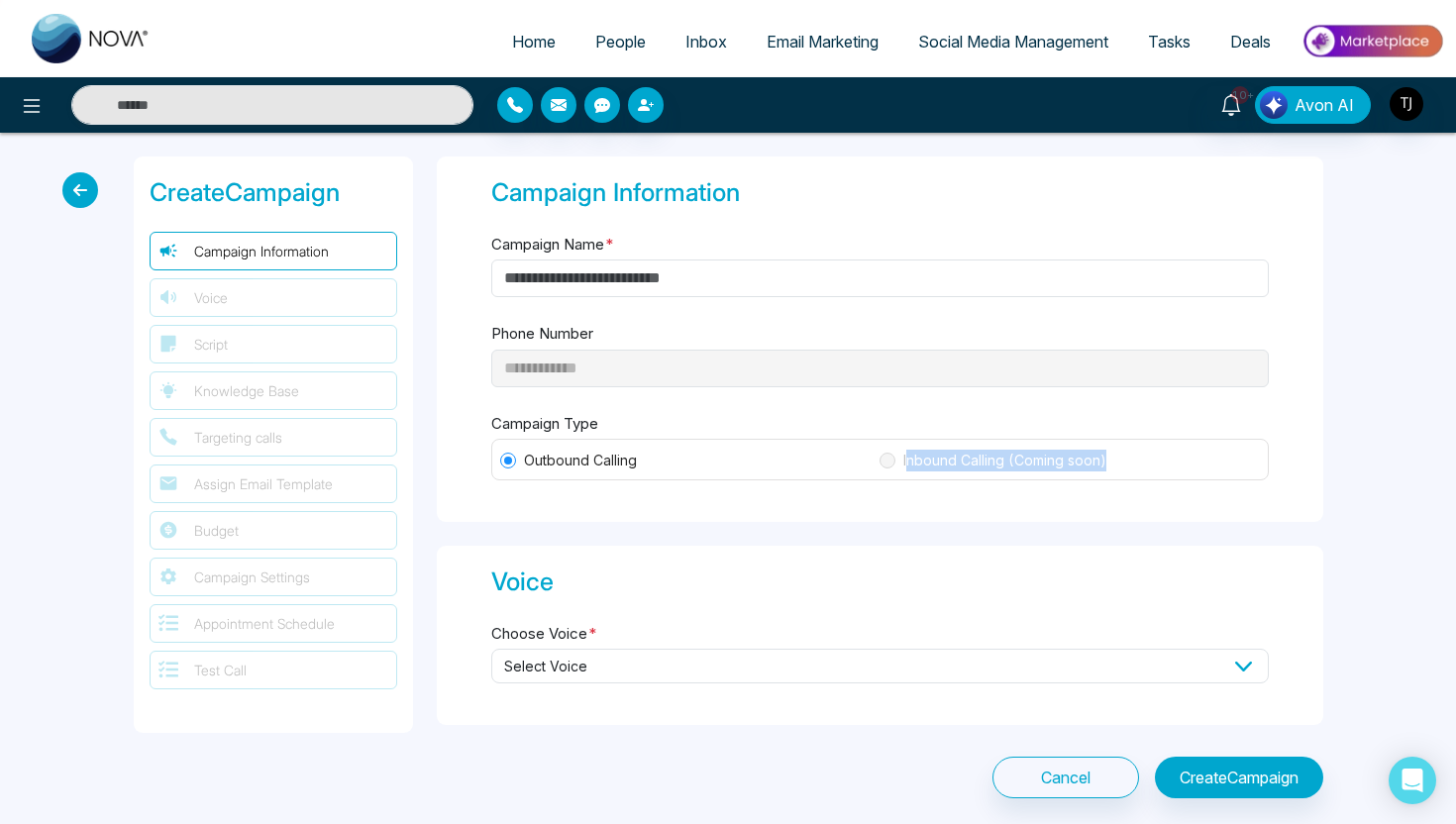 click on "Inbound Calling (Coming soon)" at bounding box center (1004, 461) 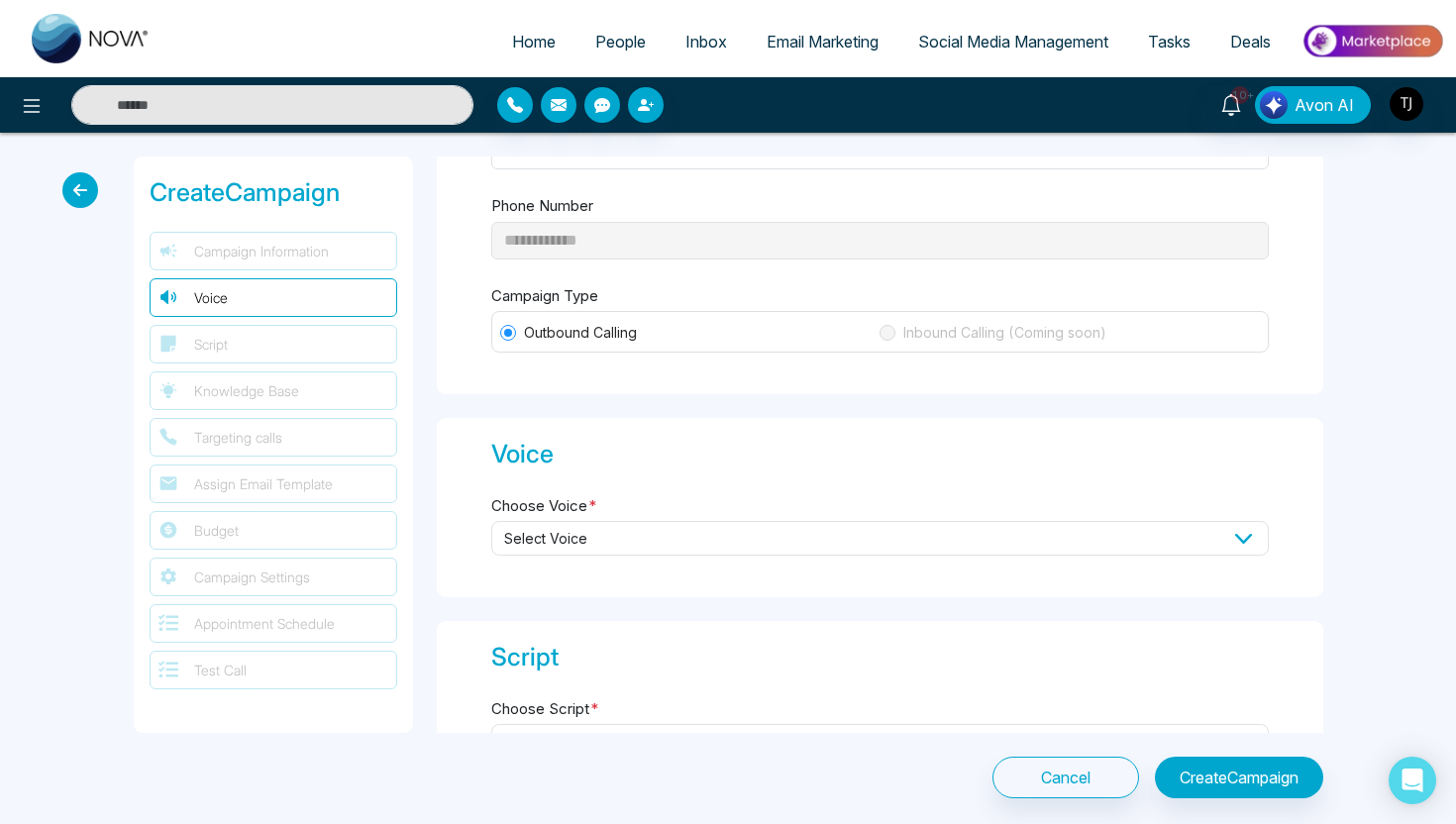 scroll, scrollTop: 130, scrollLeft: 0, axis: vertical 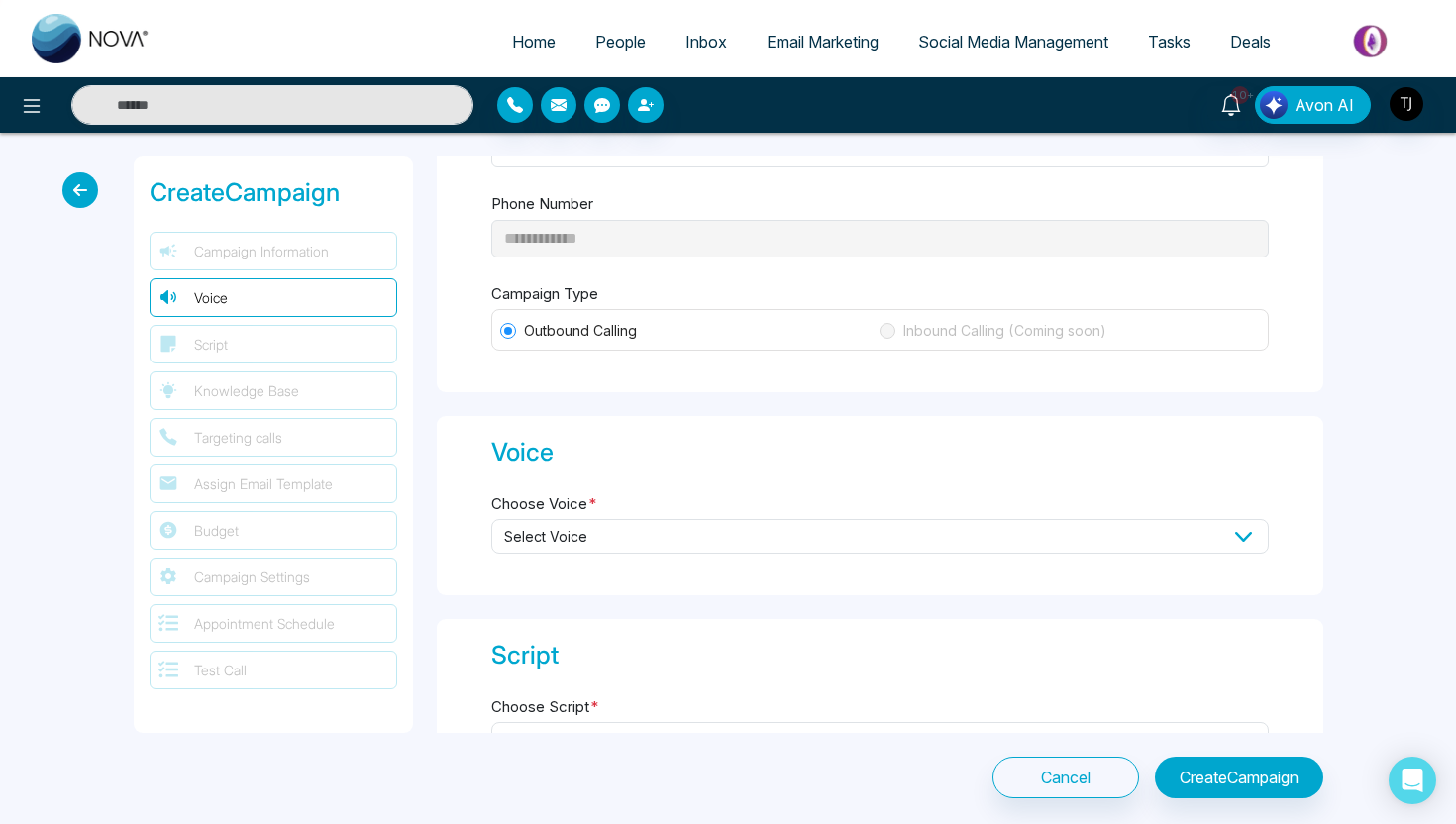 click on "Select Voice" at bounding box center [880, 536] 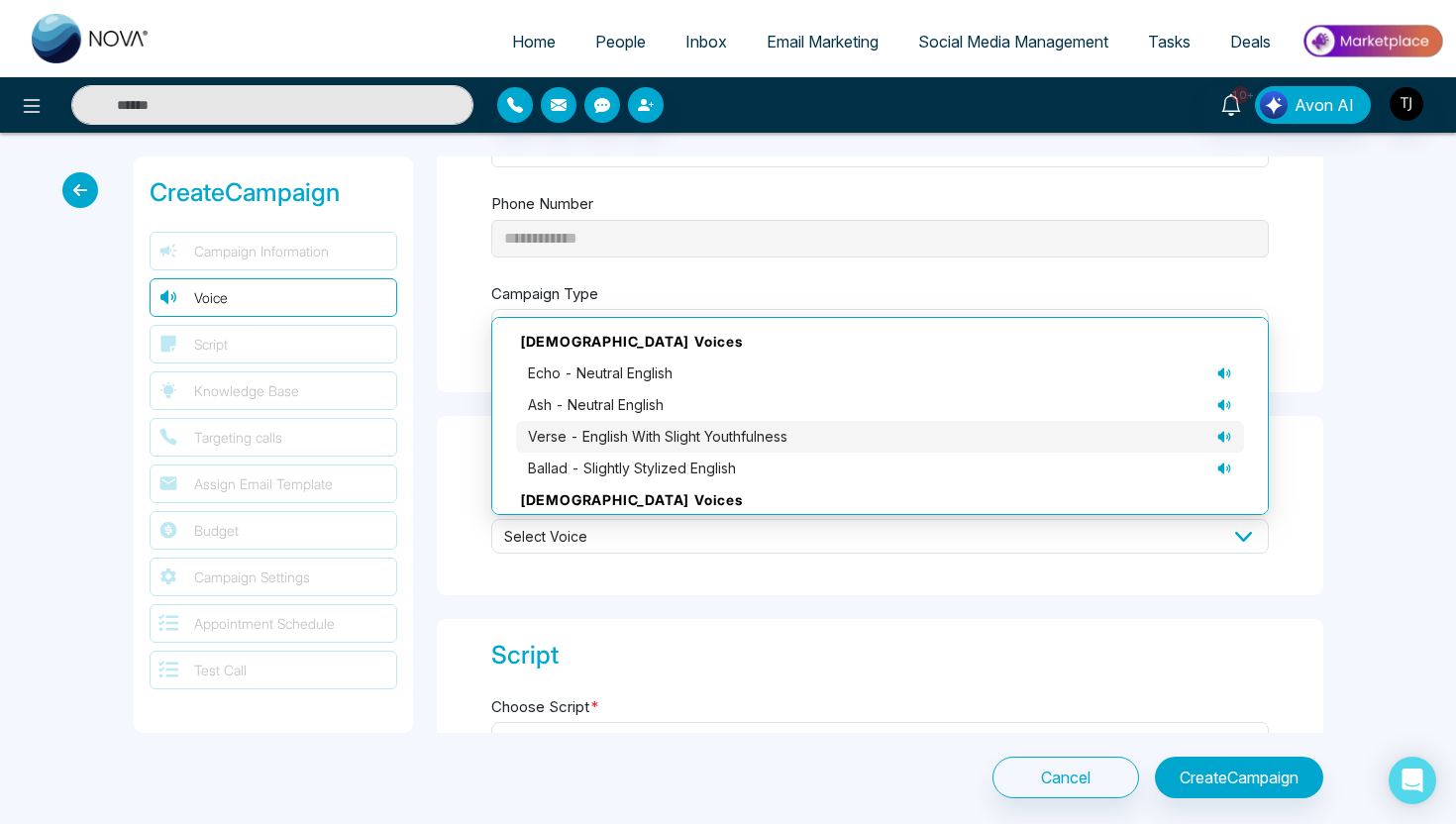 scroll, scrollTop: 137, scrollLeft: 0, axis: vertical 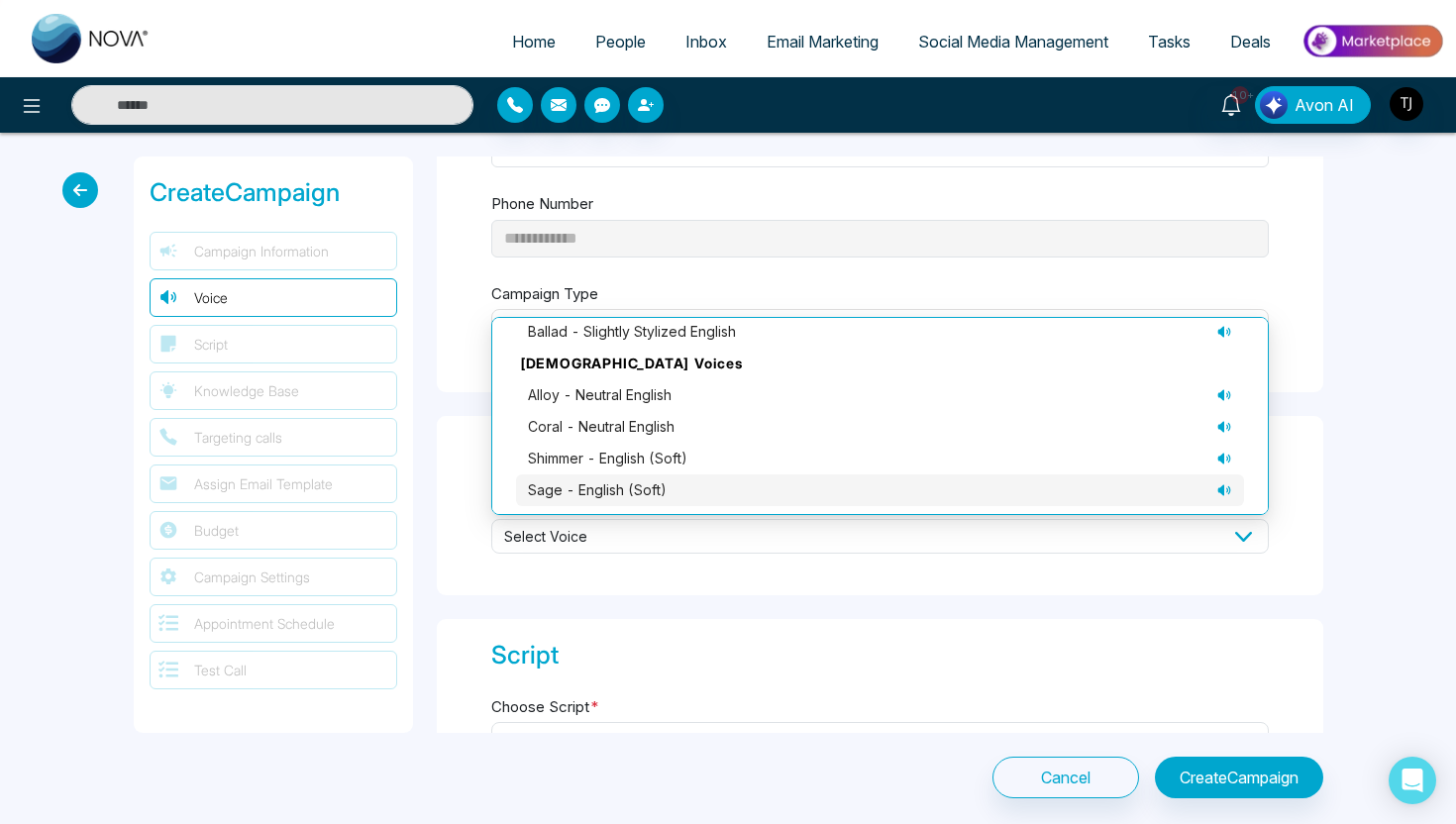 click on "sage - English (soft)" at bounding box center (597, 490) 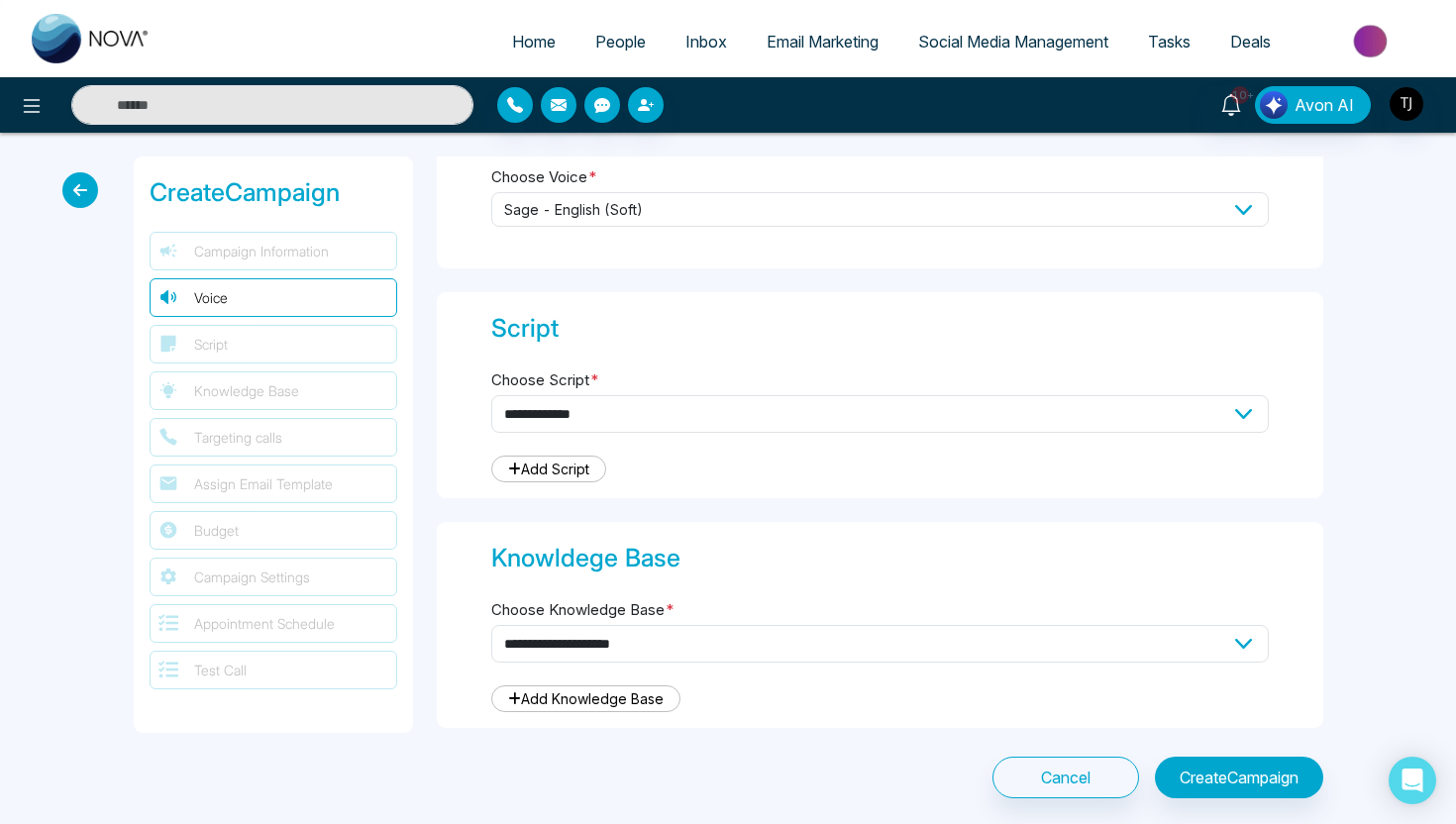 scroll, scrollTop: 518, scrollLeft: 0, axis: vertical 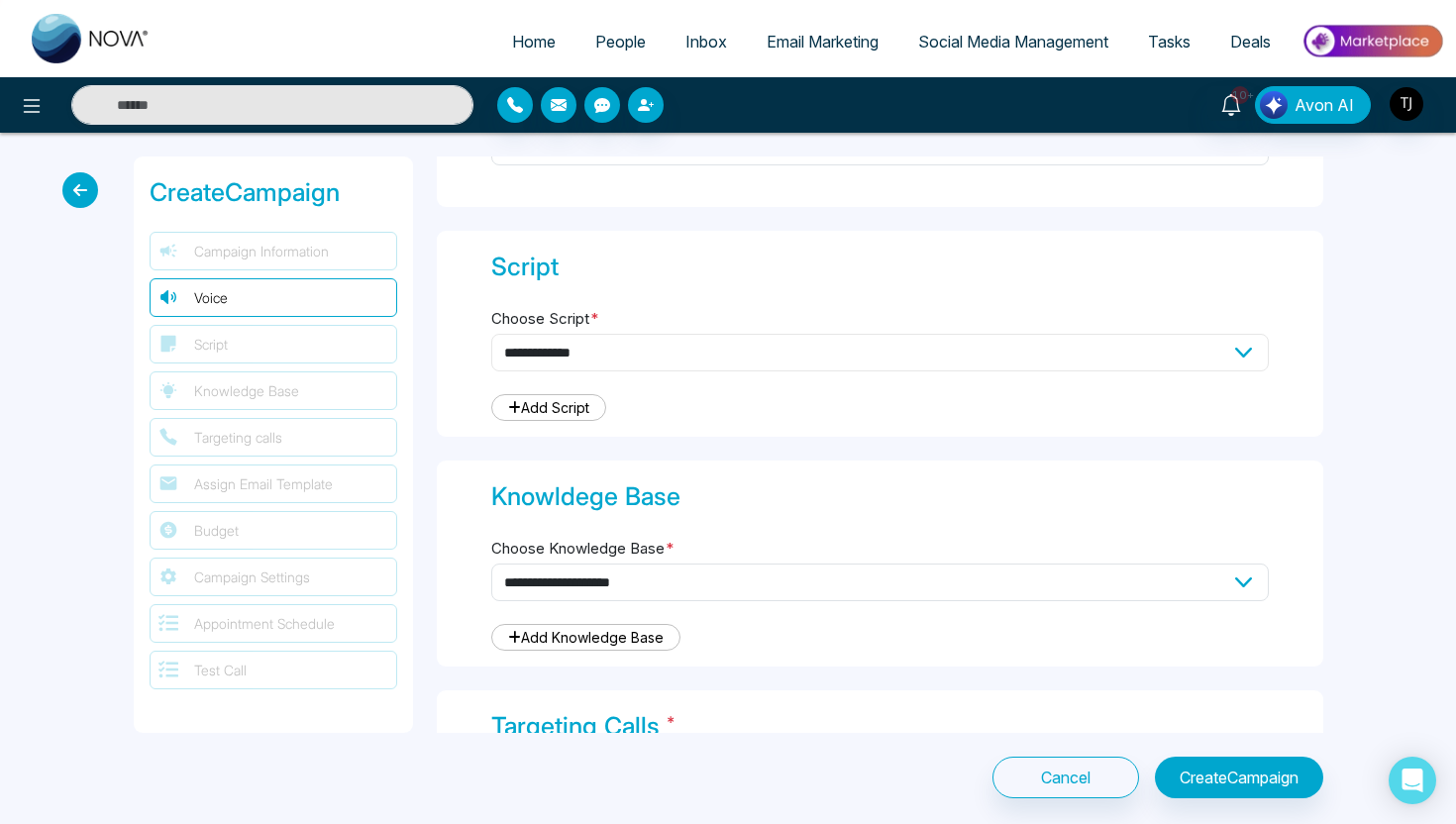 click on "**********" at bounding box center (880, 353) 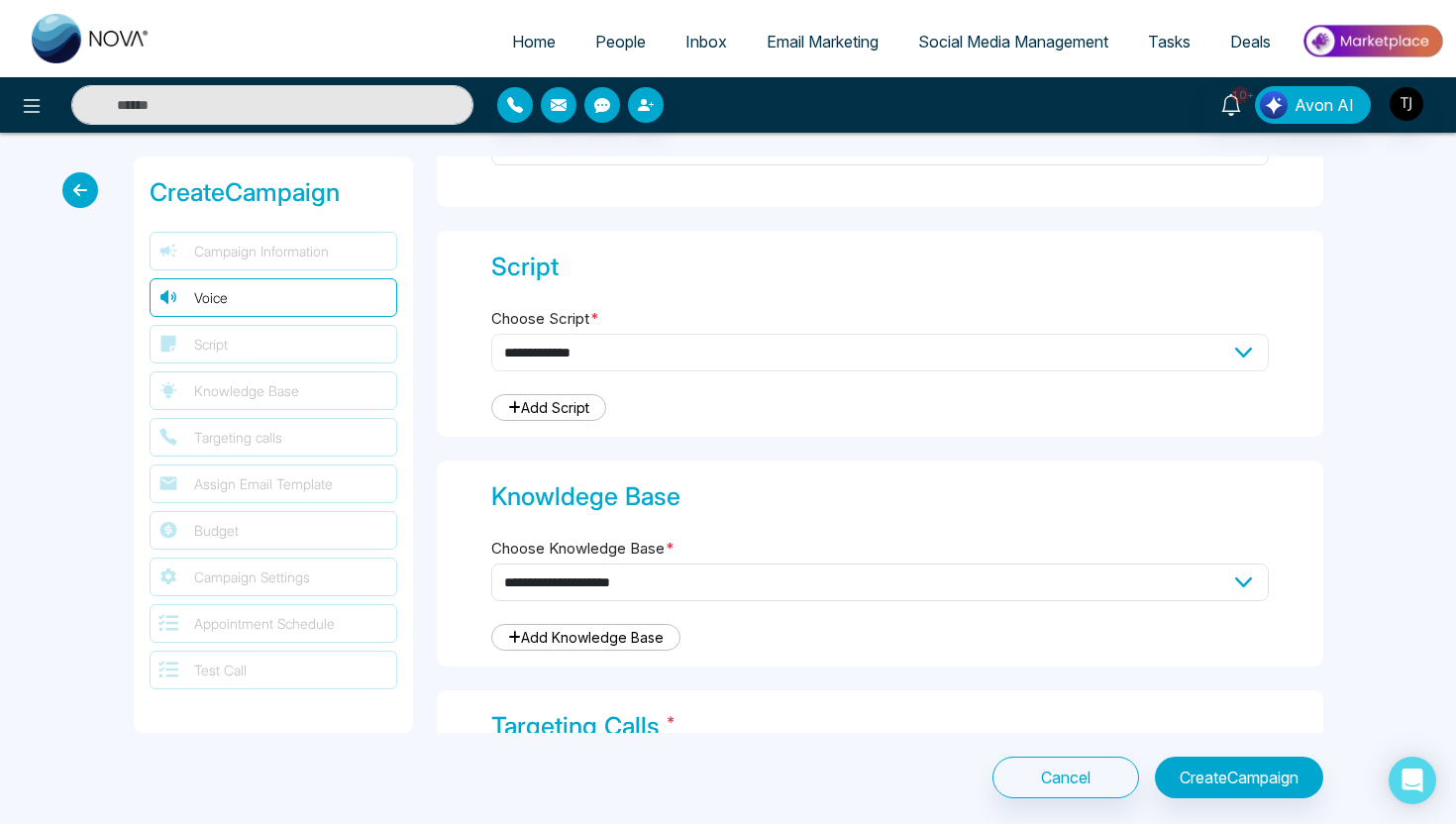 select on "***" 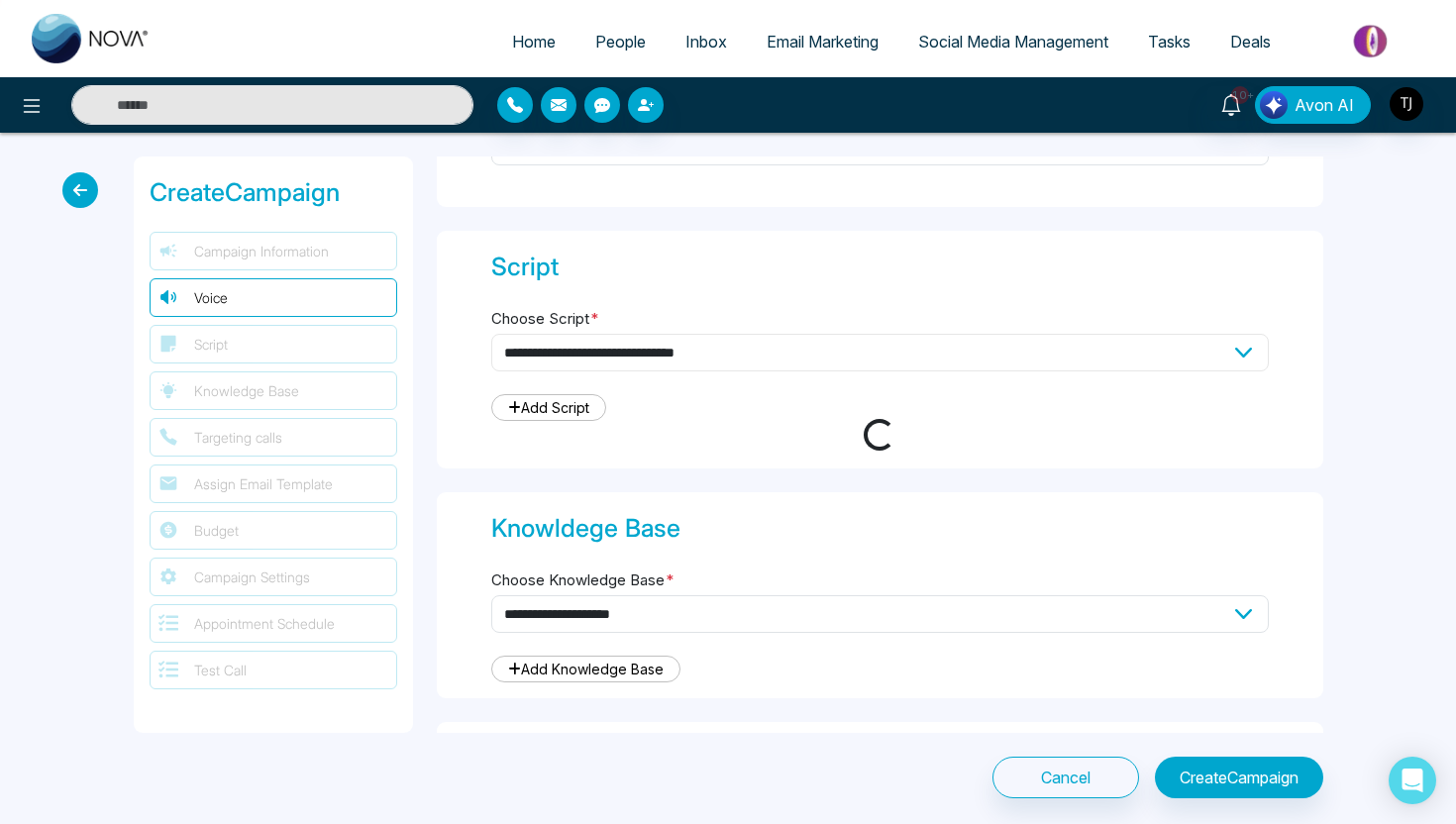 type on "**********" 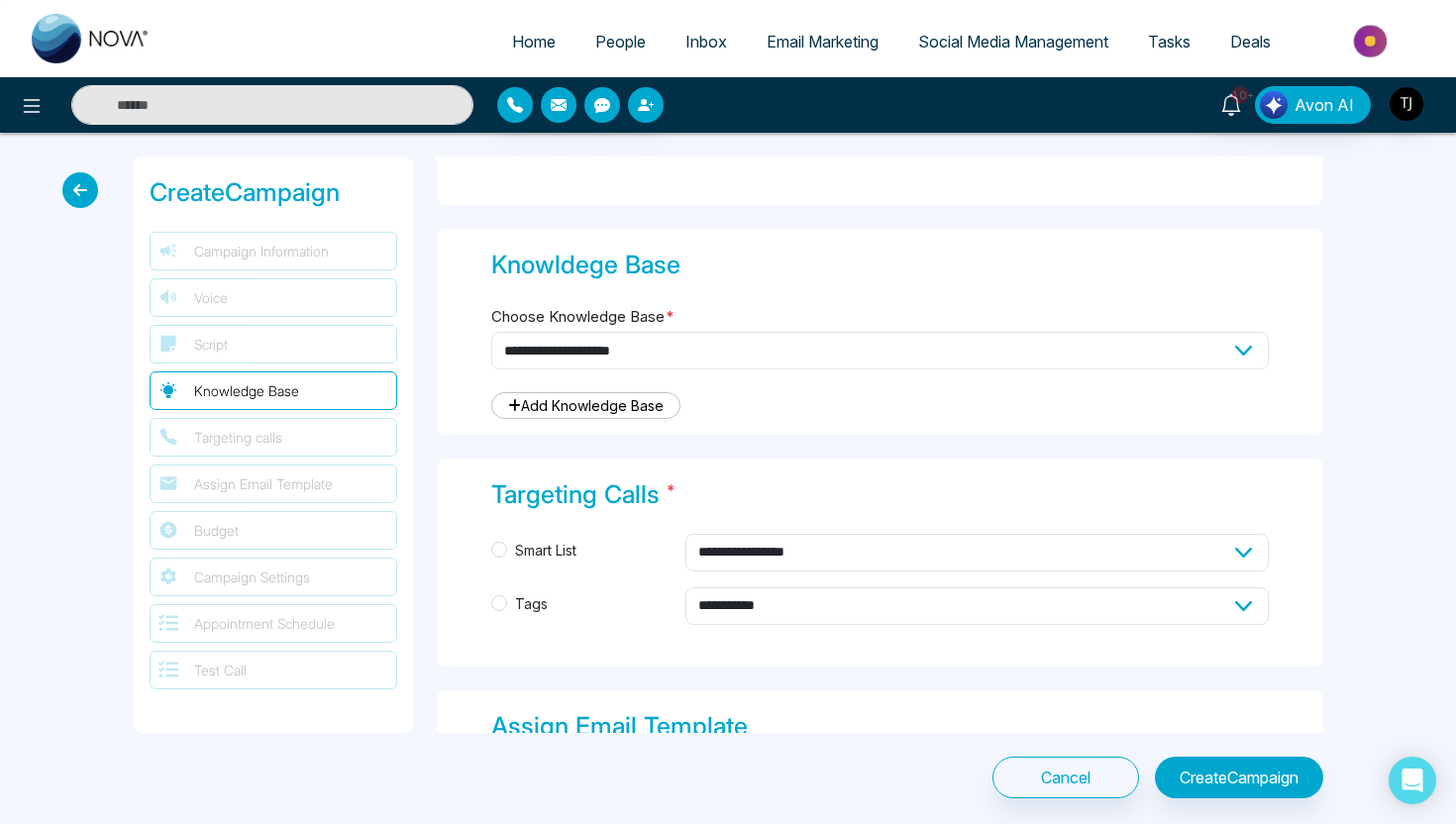 scroll, scrollTop: 1802, scrollLeft: 0, axis: vertical 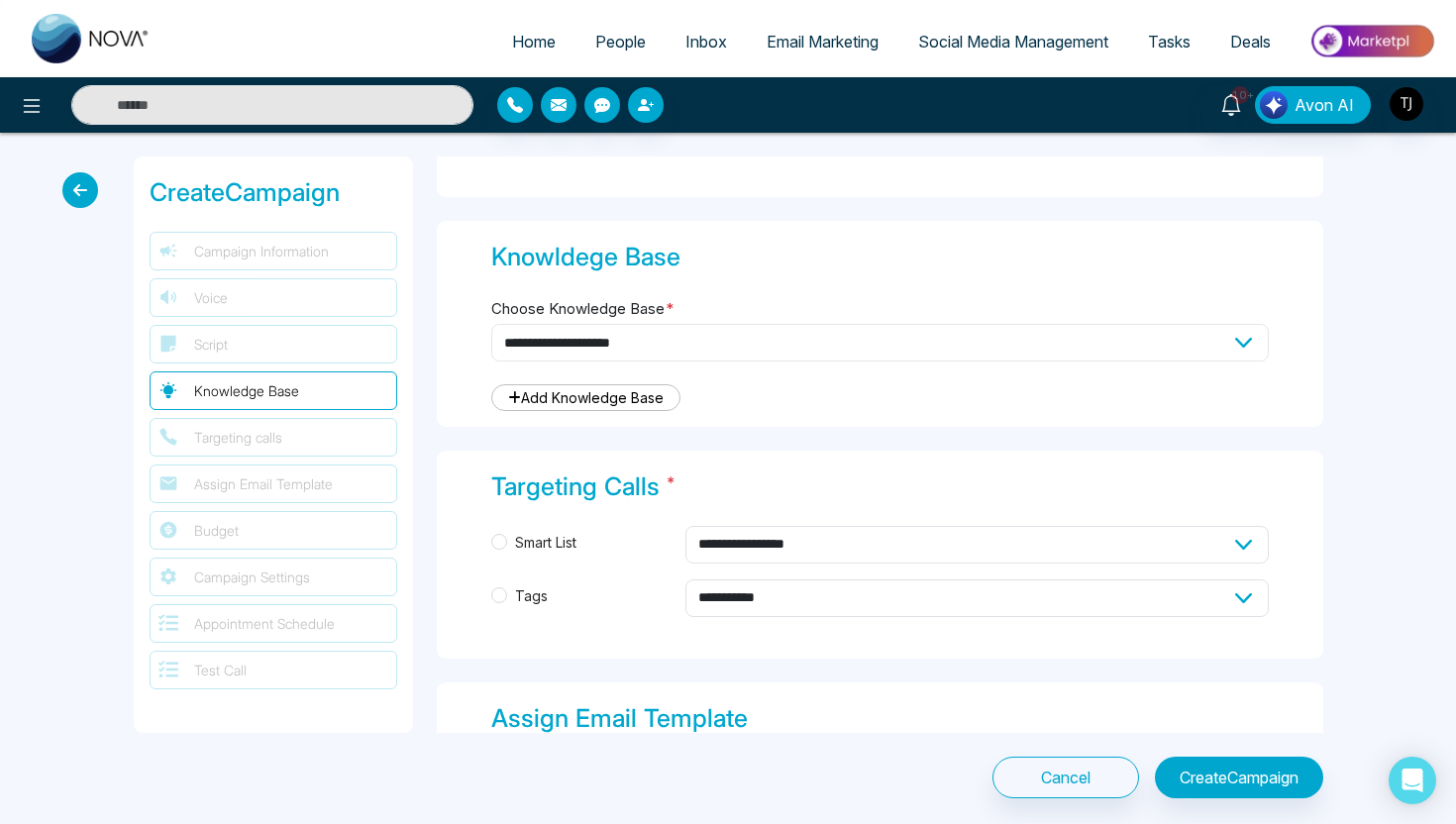 click on "**********" at bounding box center [880, 343] 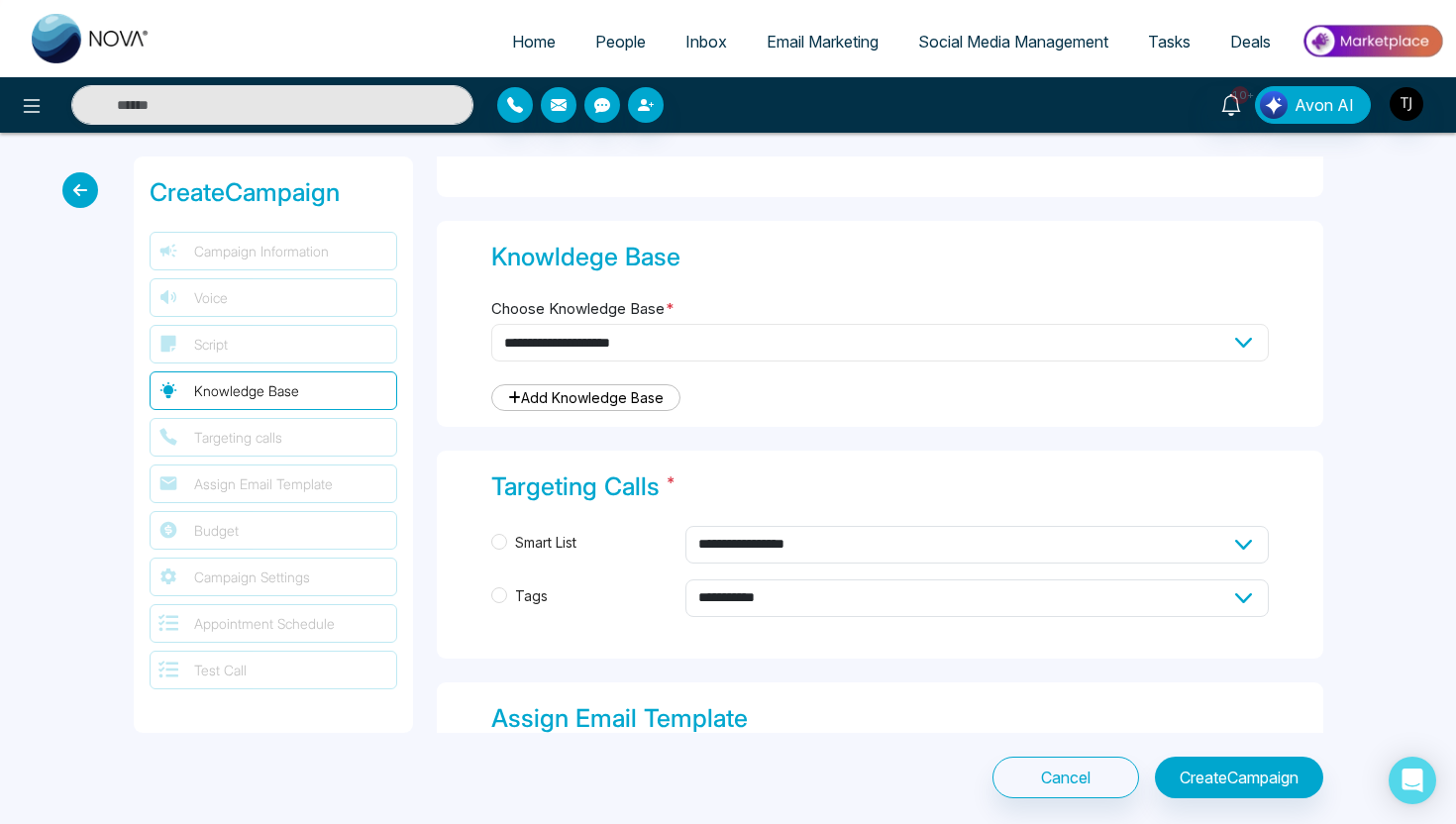 select on "***" 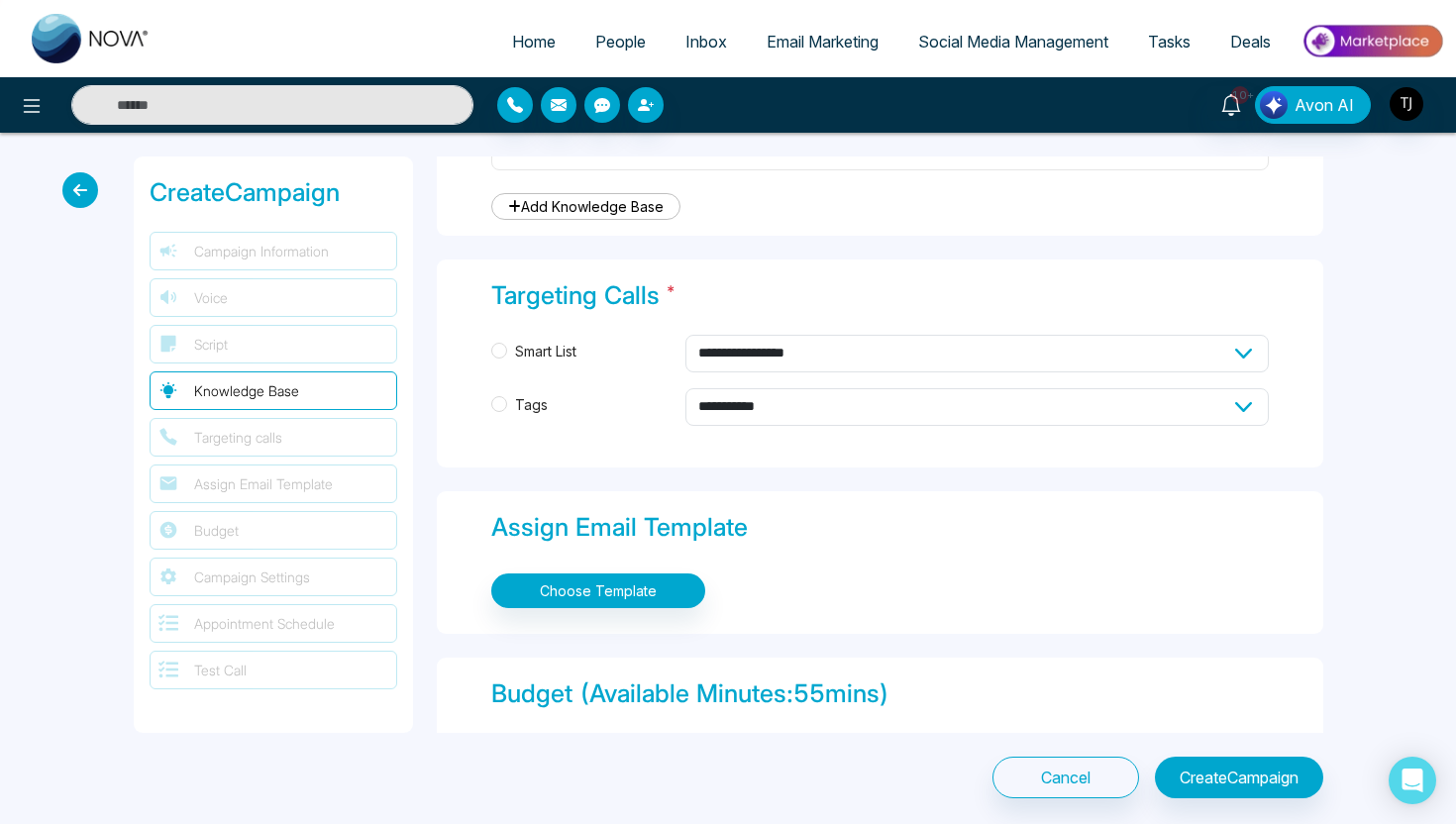 scroll, scrollTop: 1996, scrollLeft: 0, axis: vertical 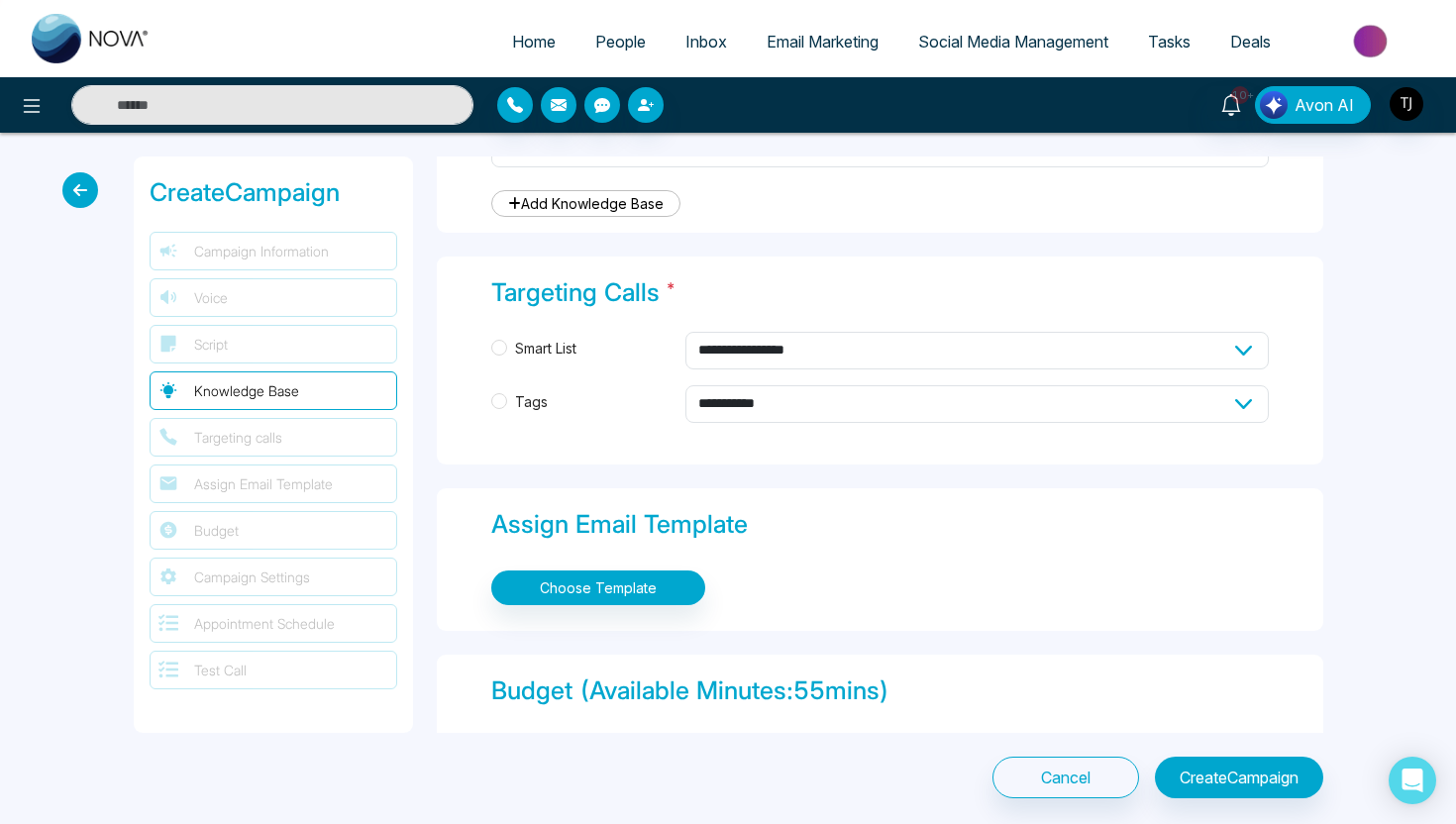 click on "Smart List" at bounding box center (546, 349) 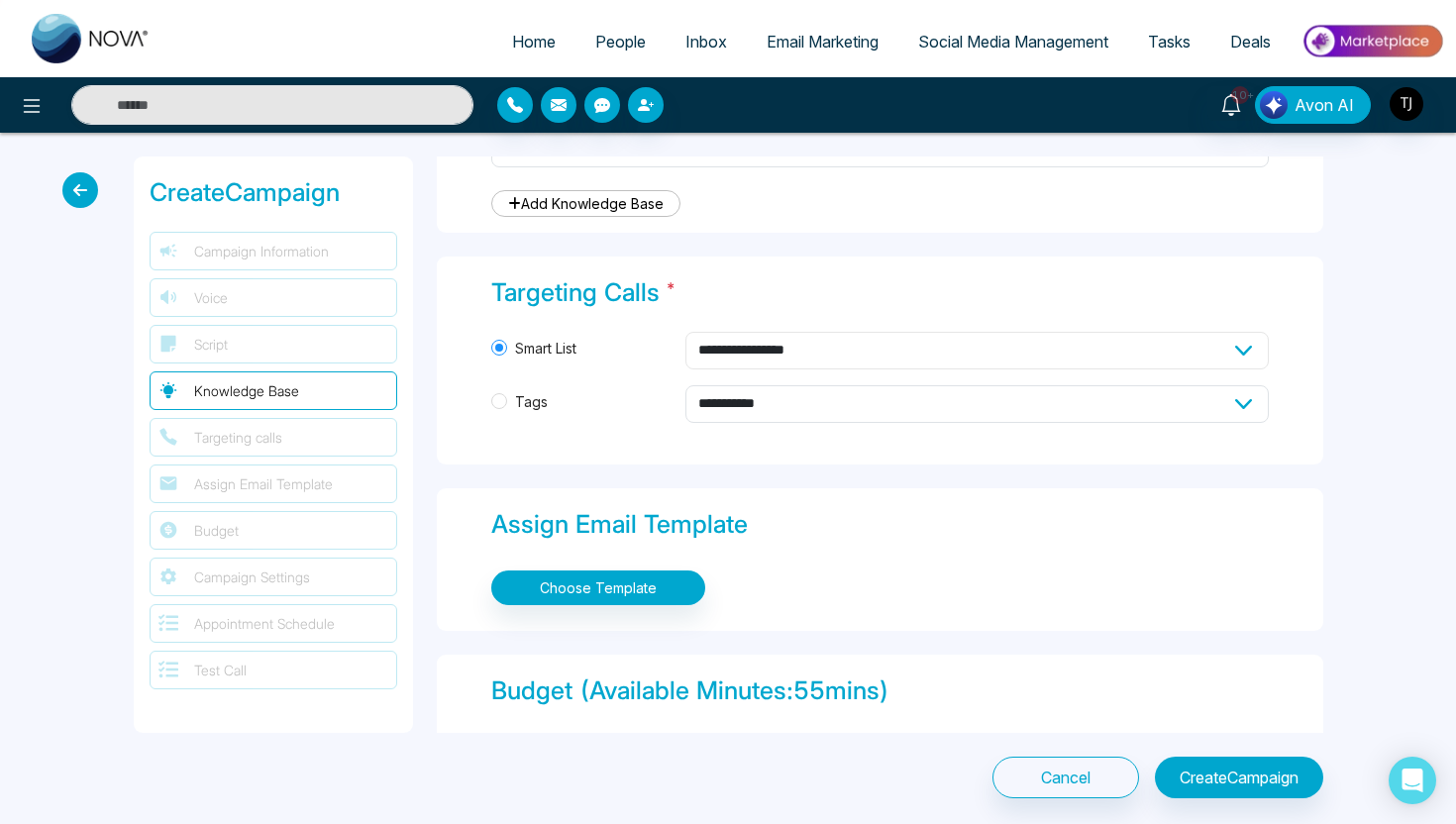 click on "**********" at bounding box center [977, 351] 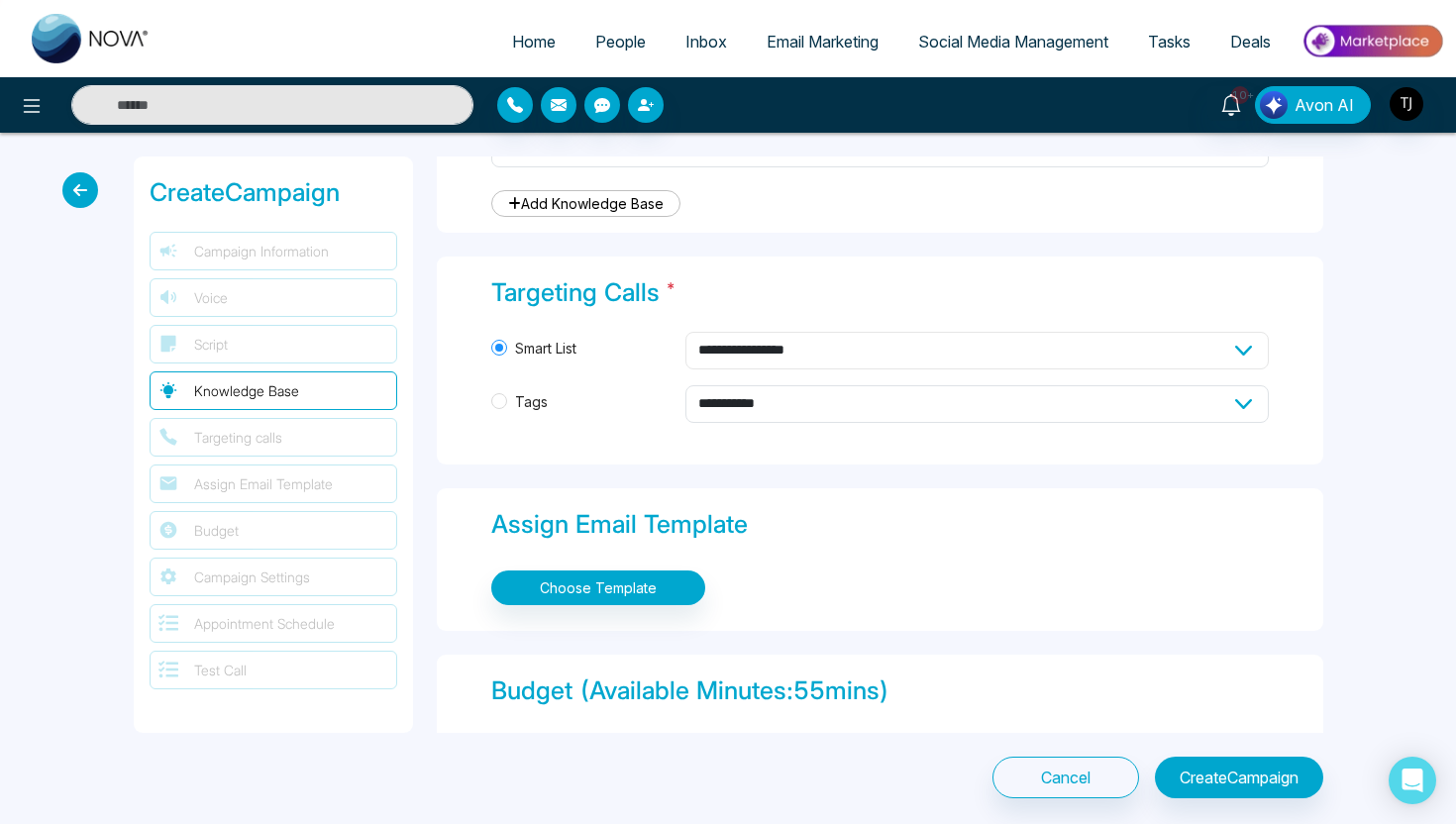 select on "****" 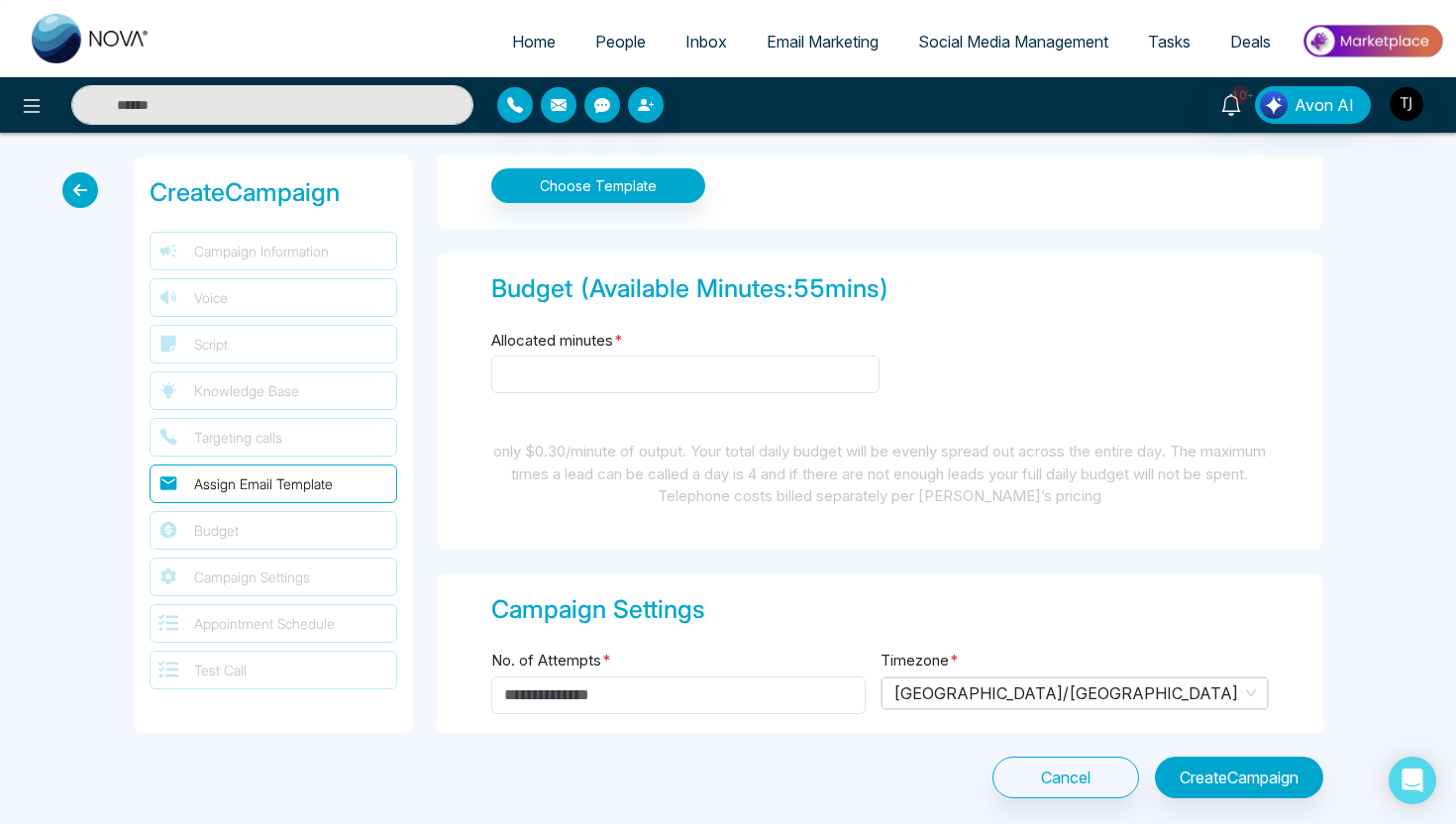 scroll, scrollTop: 2399, scrollLeft: 0, axis: vertical 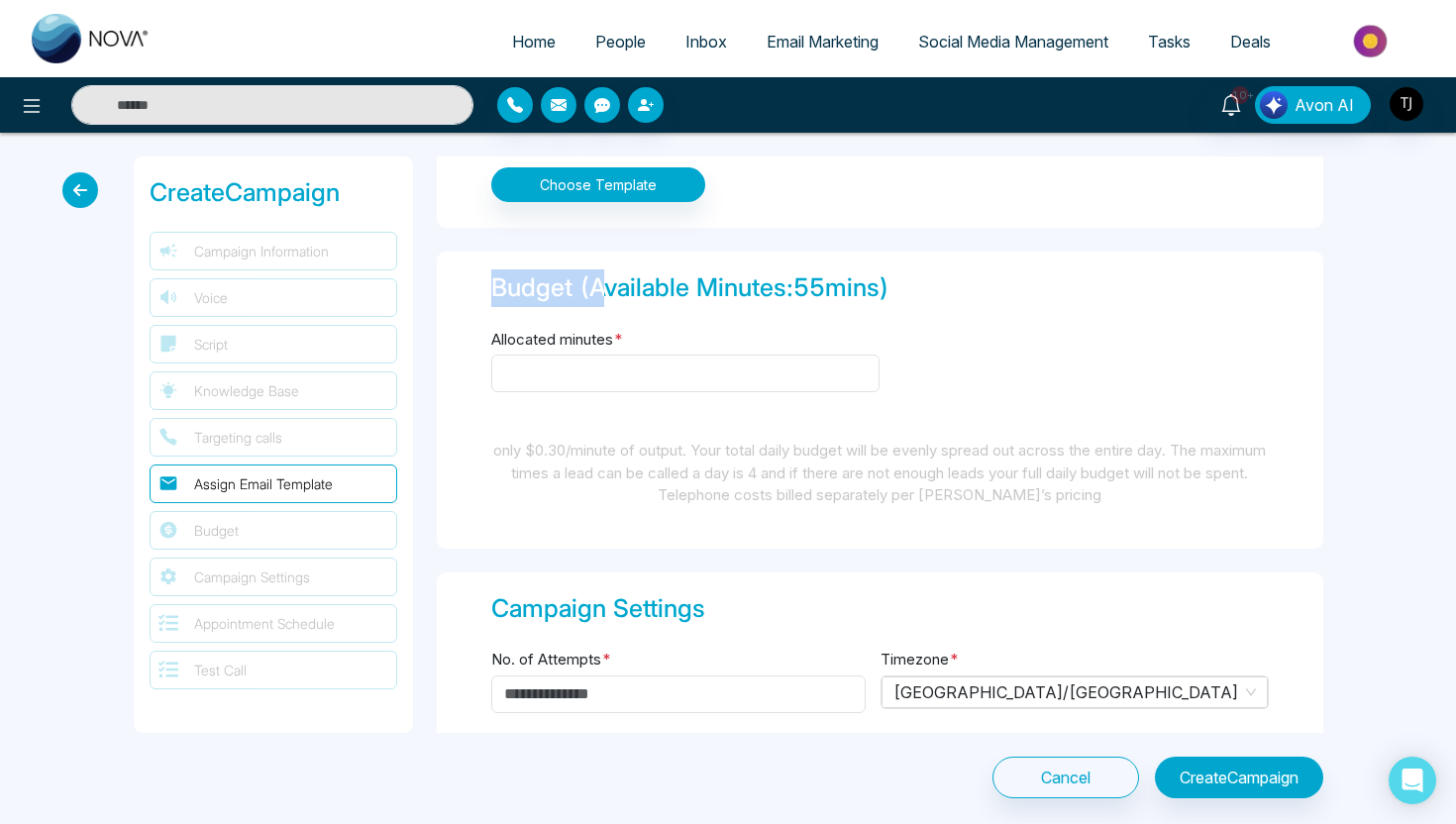 drag, startPoint x: 489, startPoint y: 286, endPoint x: 597, endPoint y: 286, distance: 108 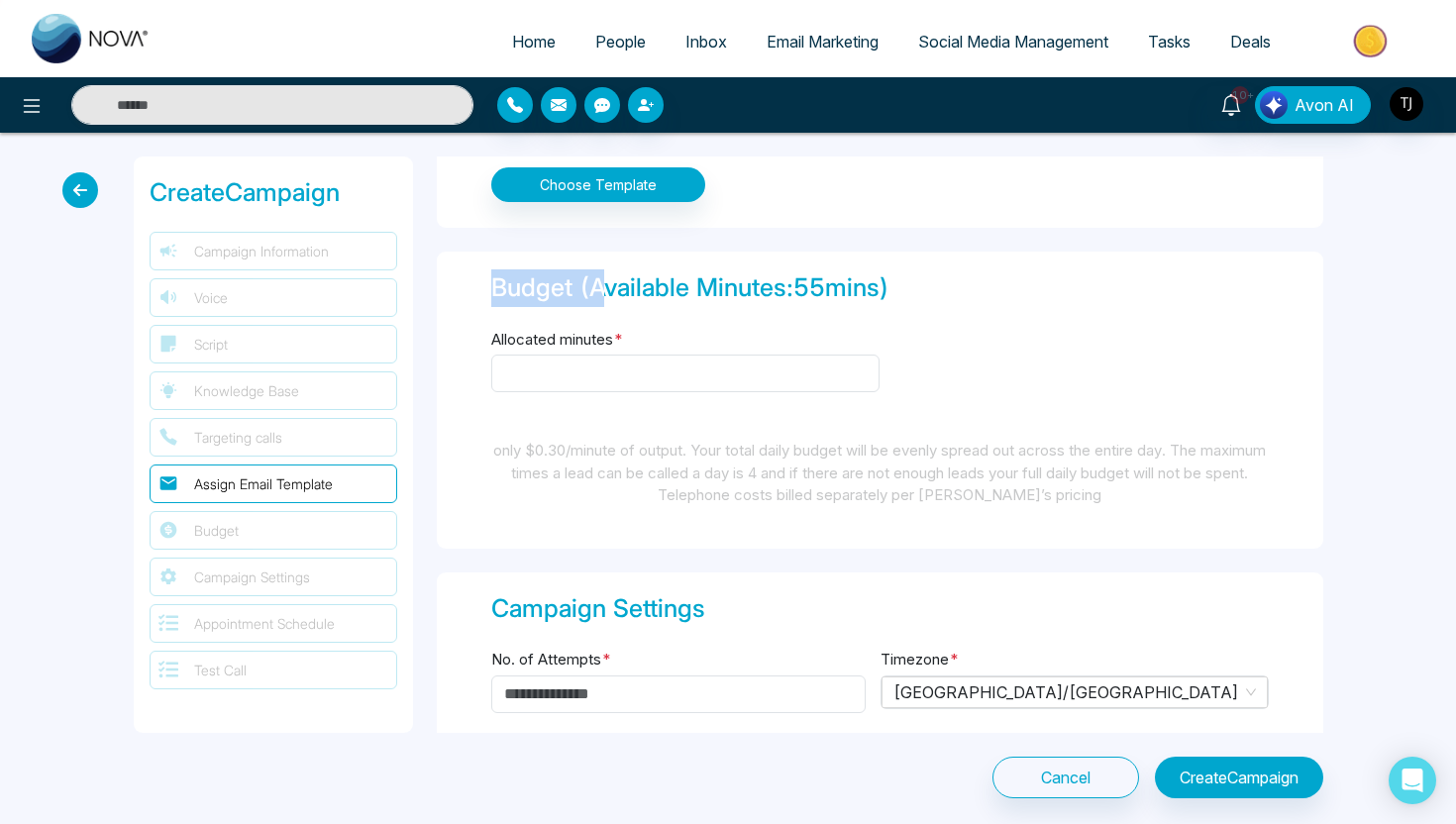 click on "Budget (Available Minutes:  55  mins) Allocated minutes  * only $0.30/minute of output. Your total daily budget will be evenly spread out across the entire day. The maximum times a lead can be called a day is 4 and if there are not enough leads your full daily budget will not be spent. Telephone costs billed separately per [PERSON_NAME]’s pricing" at bounding box center [880, 400] 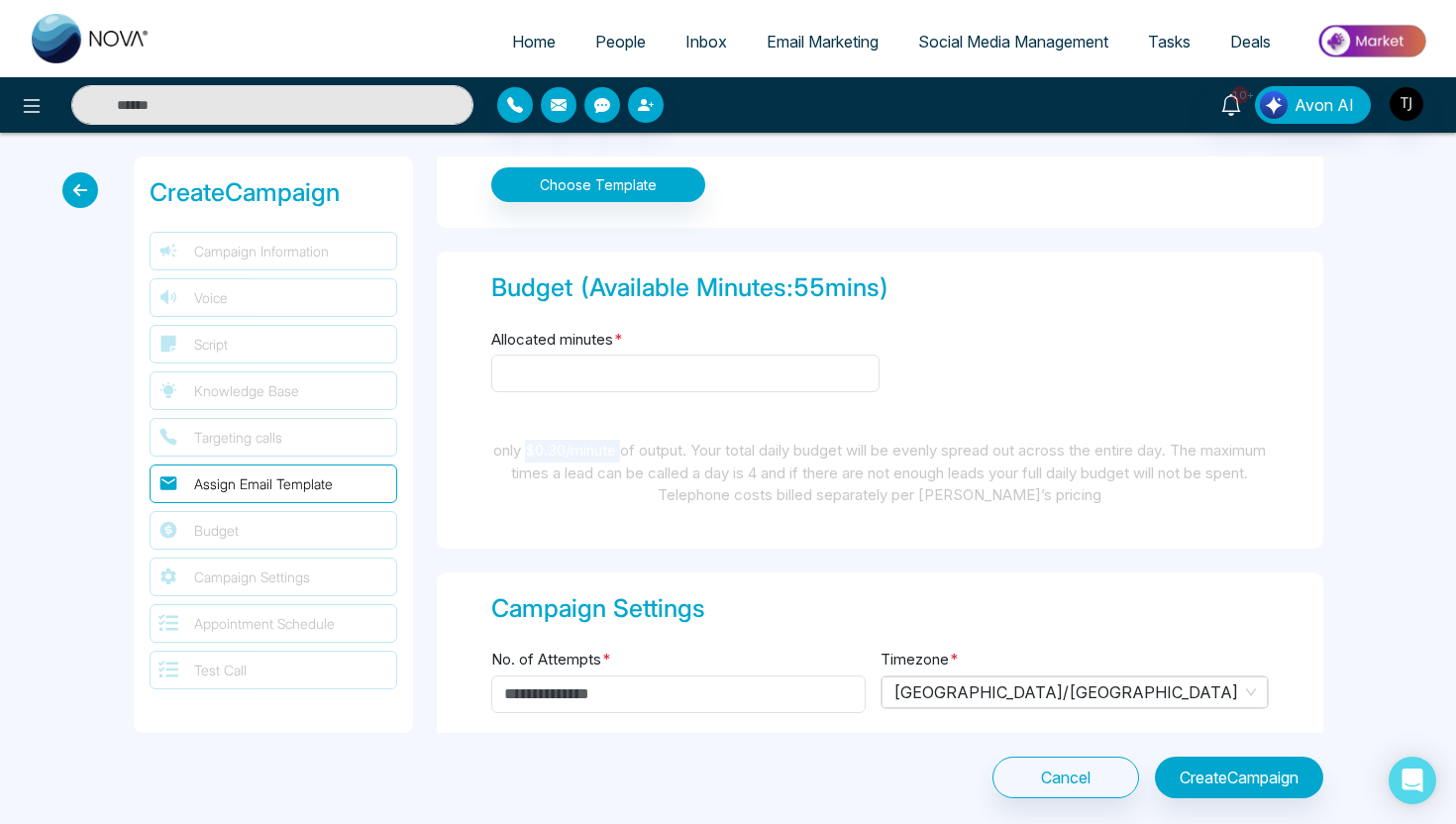 drag, startPoint x: 553, startPoint y: 446, endPoint x: 654, endPoint y: 442, distance: 101.0792 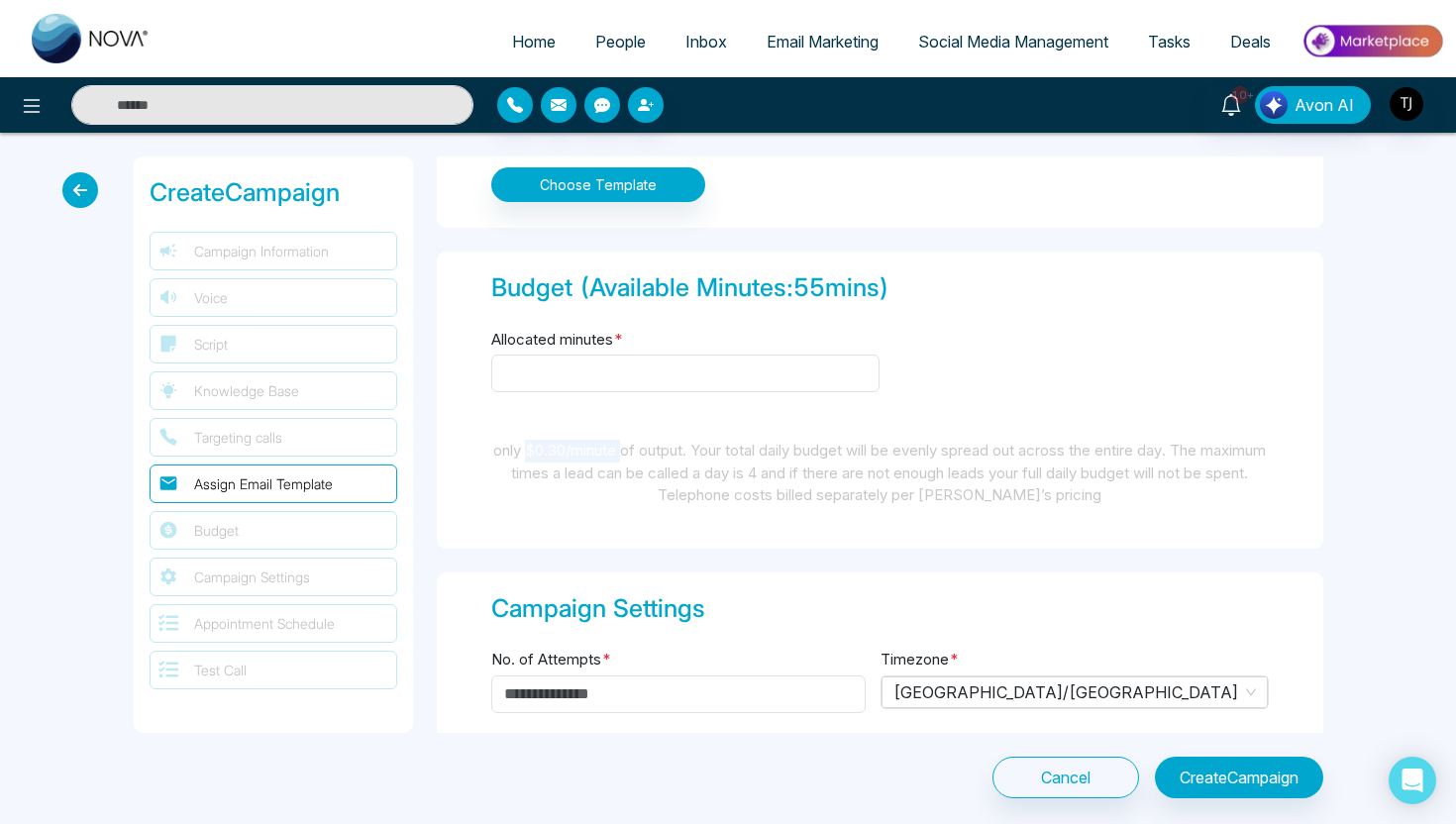 click on "only $0.30/minute of output. Your total daily budget will be evenly spread out across the entire day. The maximum times a lead can be called a day is 4 and if there are not enough leads your full daily budget will not be spent. Telephone costs billed separately per [PERSON_NAME]’s pricing" at bounding box center (880, 473) 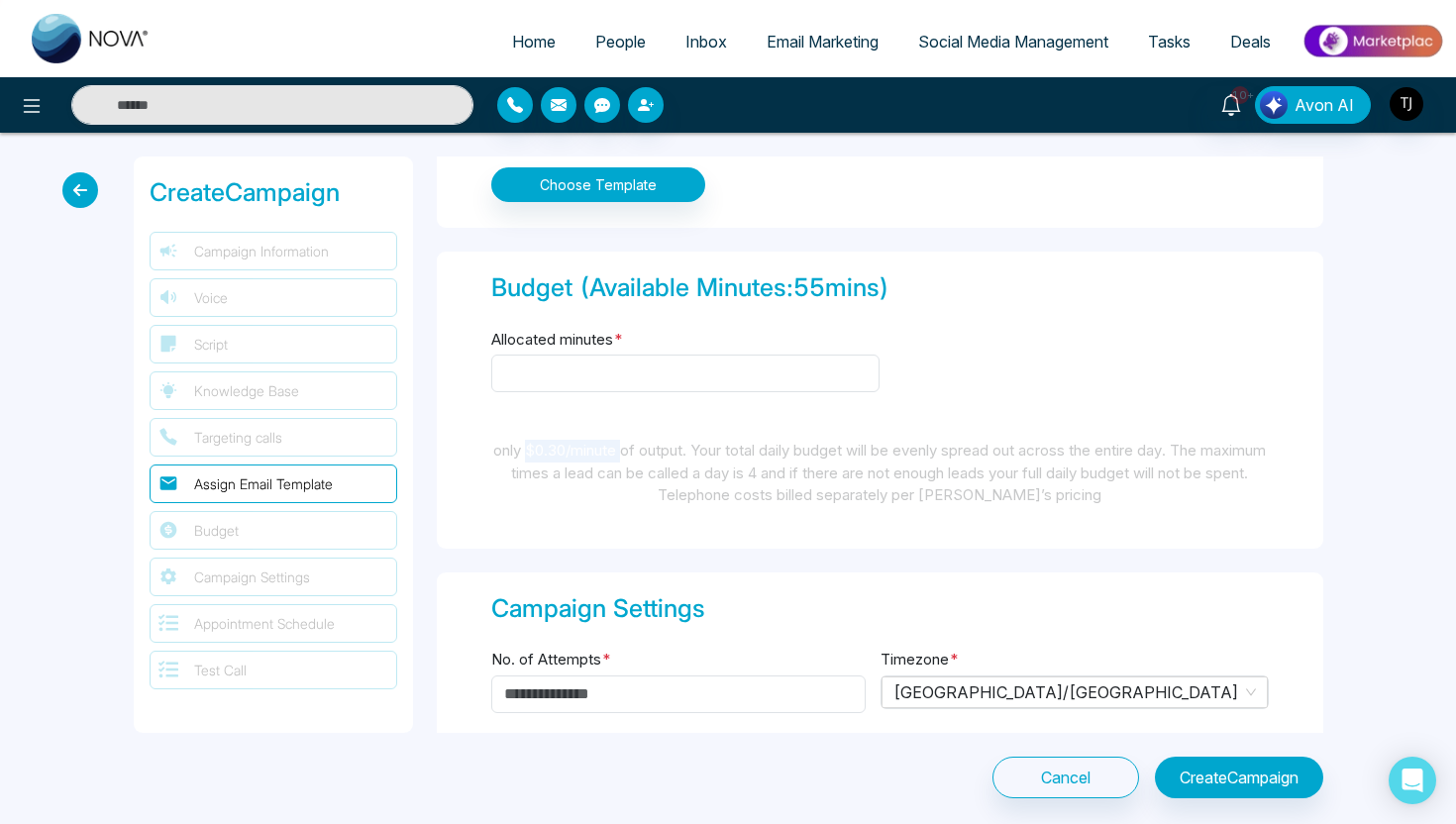 scroll, scrollTop: 2408, scrollLeft: 0, axis: vertical 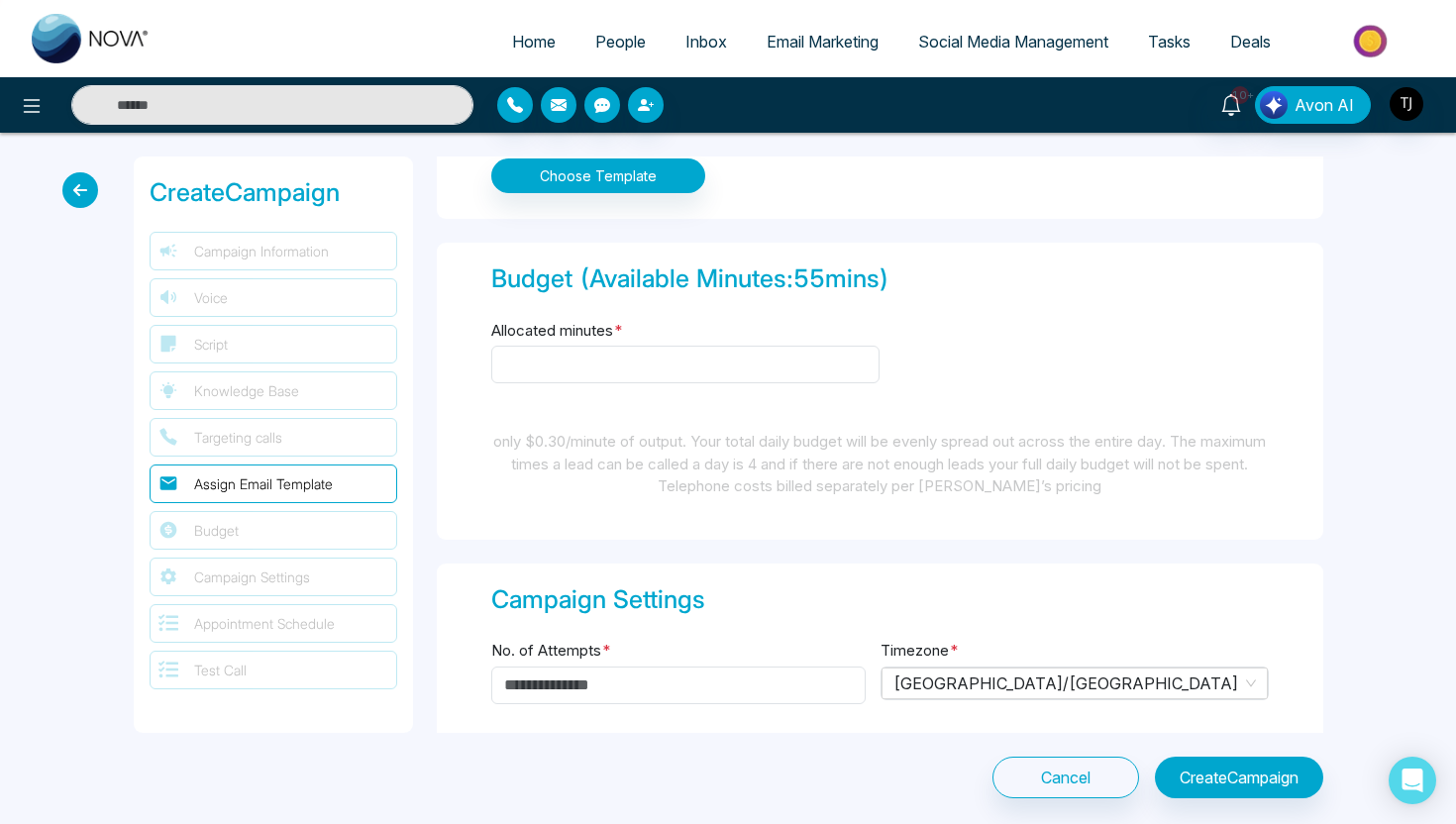 click on "Budget (Available Minutes:  55  mins) Allocated minutes  * only $0.30/minute of output. Your total daily budget will be evenly spread out across the entire day. The maximum times a lead can be called a day is 4 and if there are not enough leads your full daily budget will not be spent. Telephone costs billed separately per [PERSON_NAME]’s pricing" at bounding box center (880, 391) 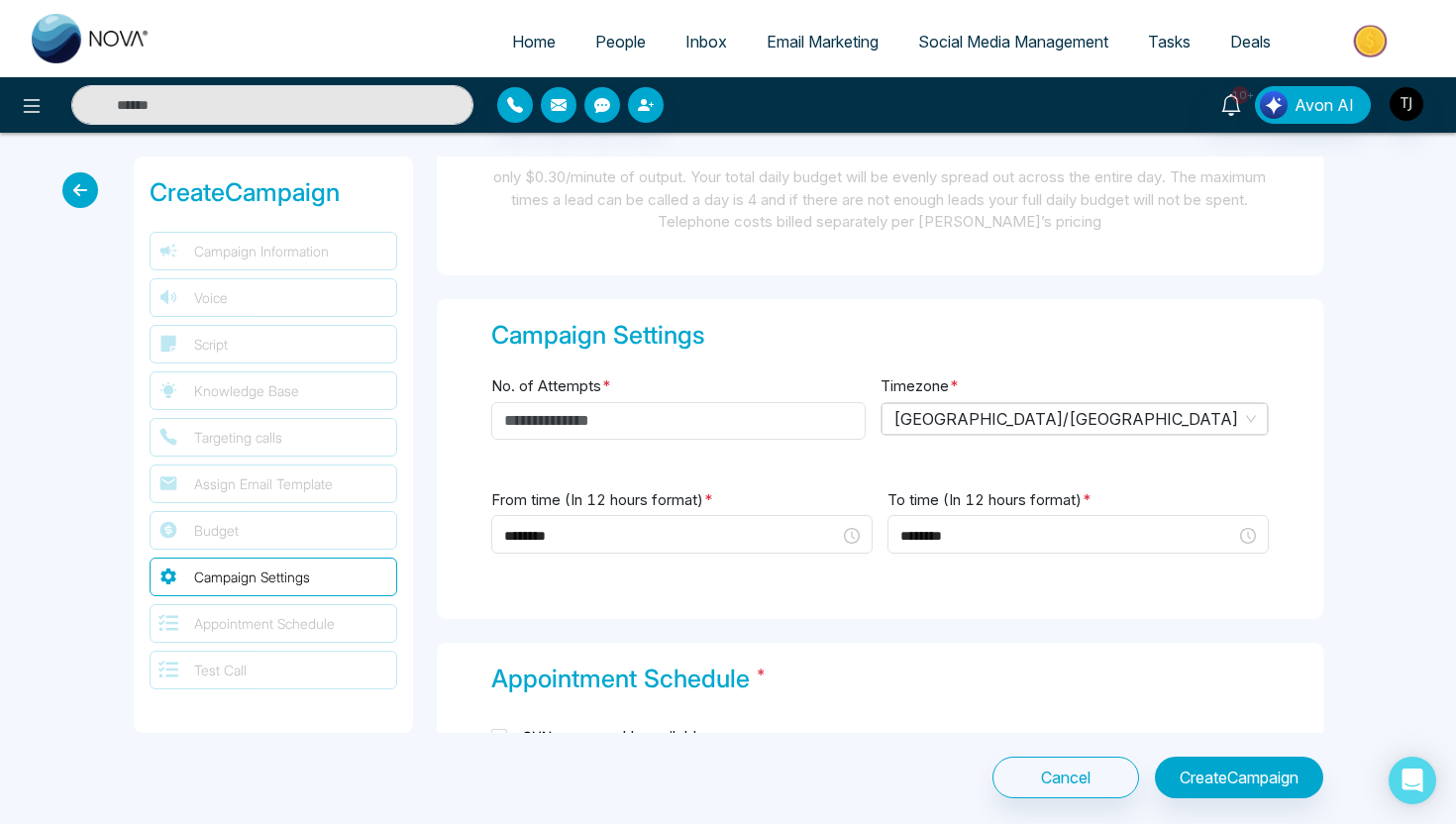 scroll, scrollTop: 2712, scrollLeft: 0, axis: vertical 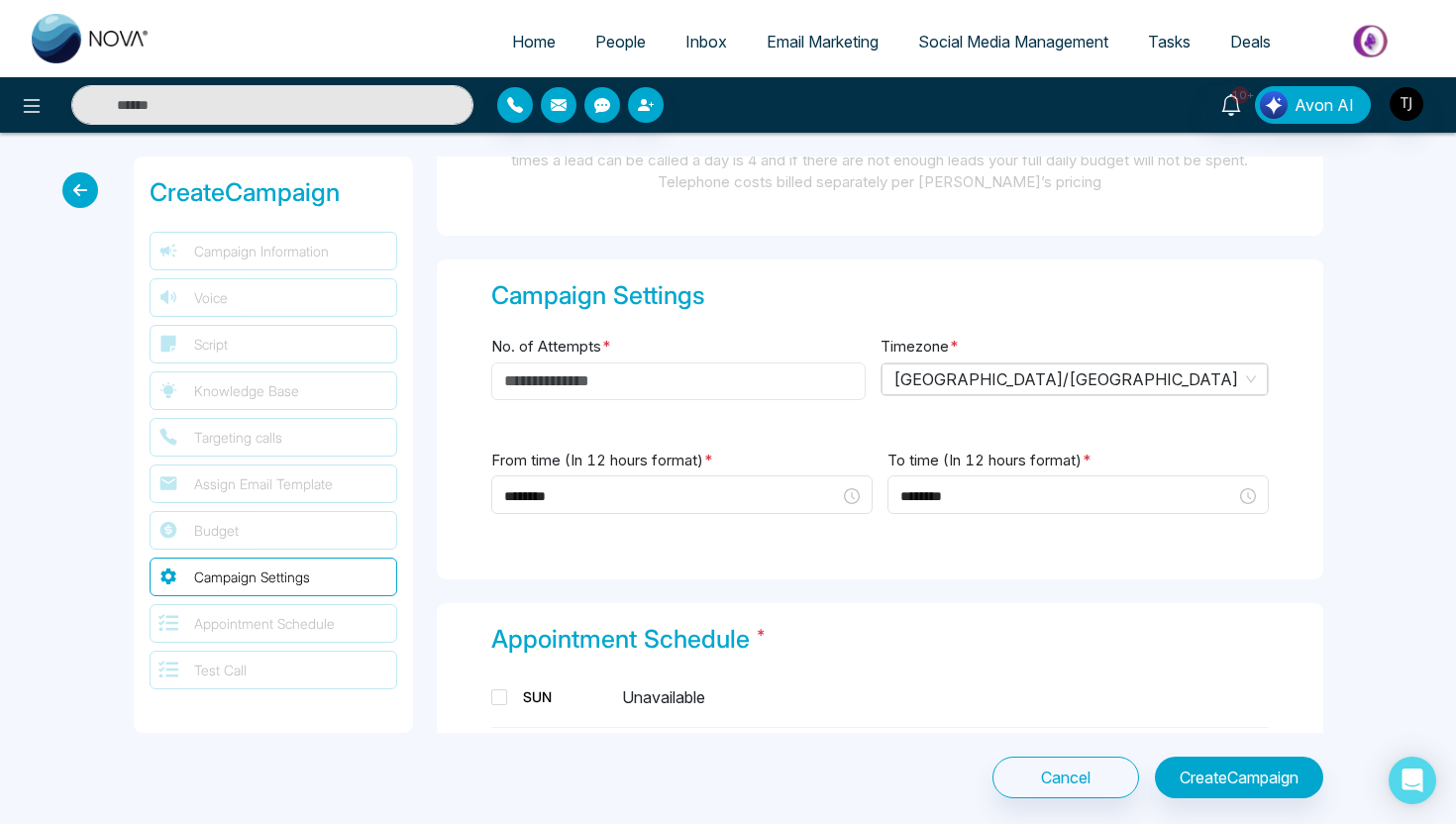 click on "No. of Attempts  *" at bounding box center [678, 381] 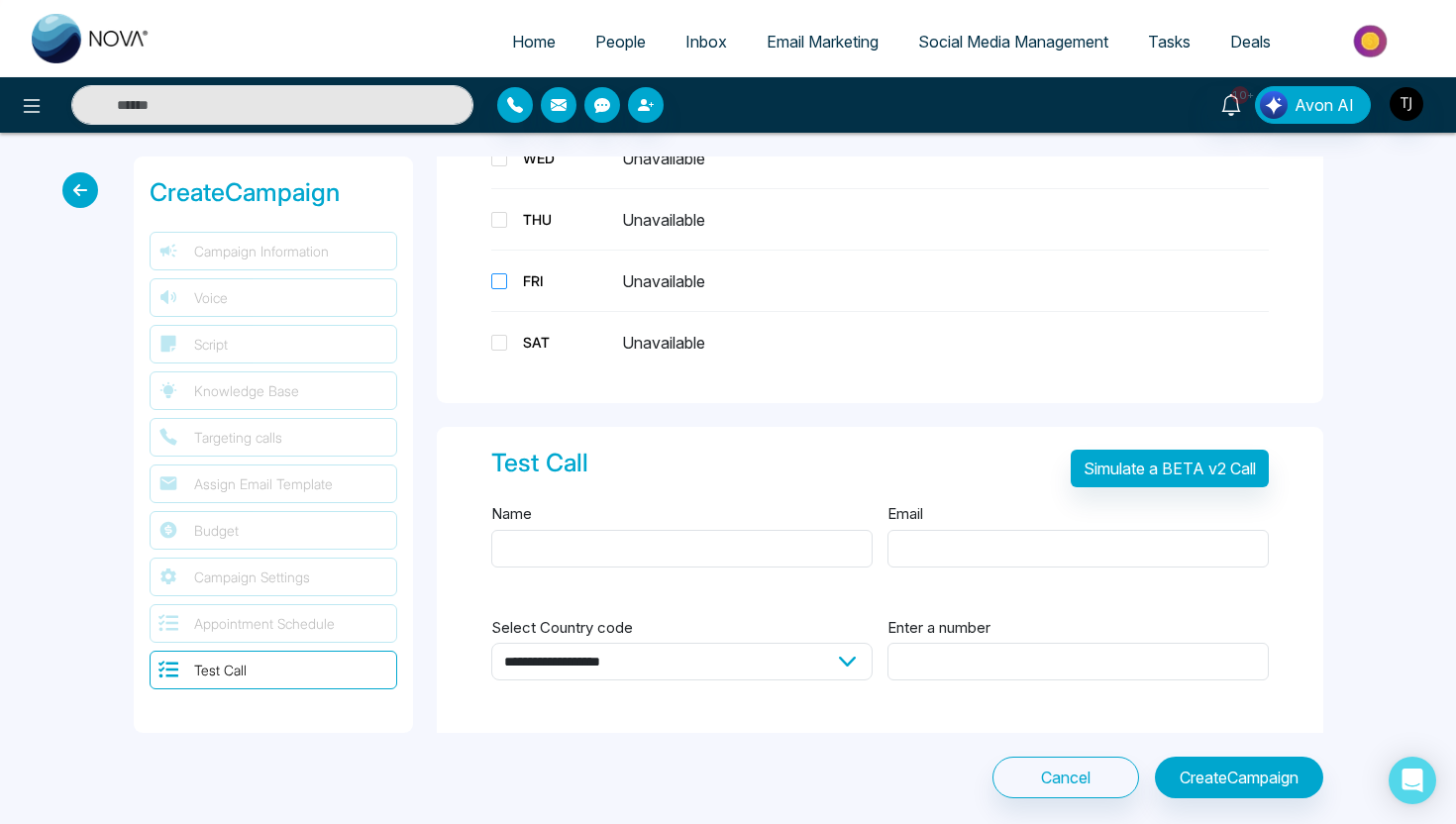 scroll, scrollTop: 3436, scrollLeft: 0, axis: vertical 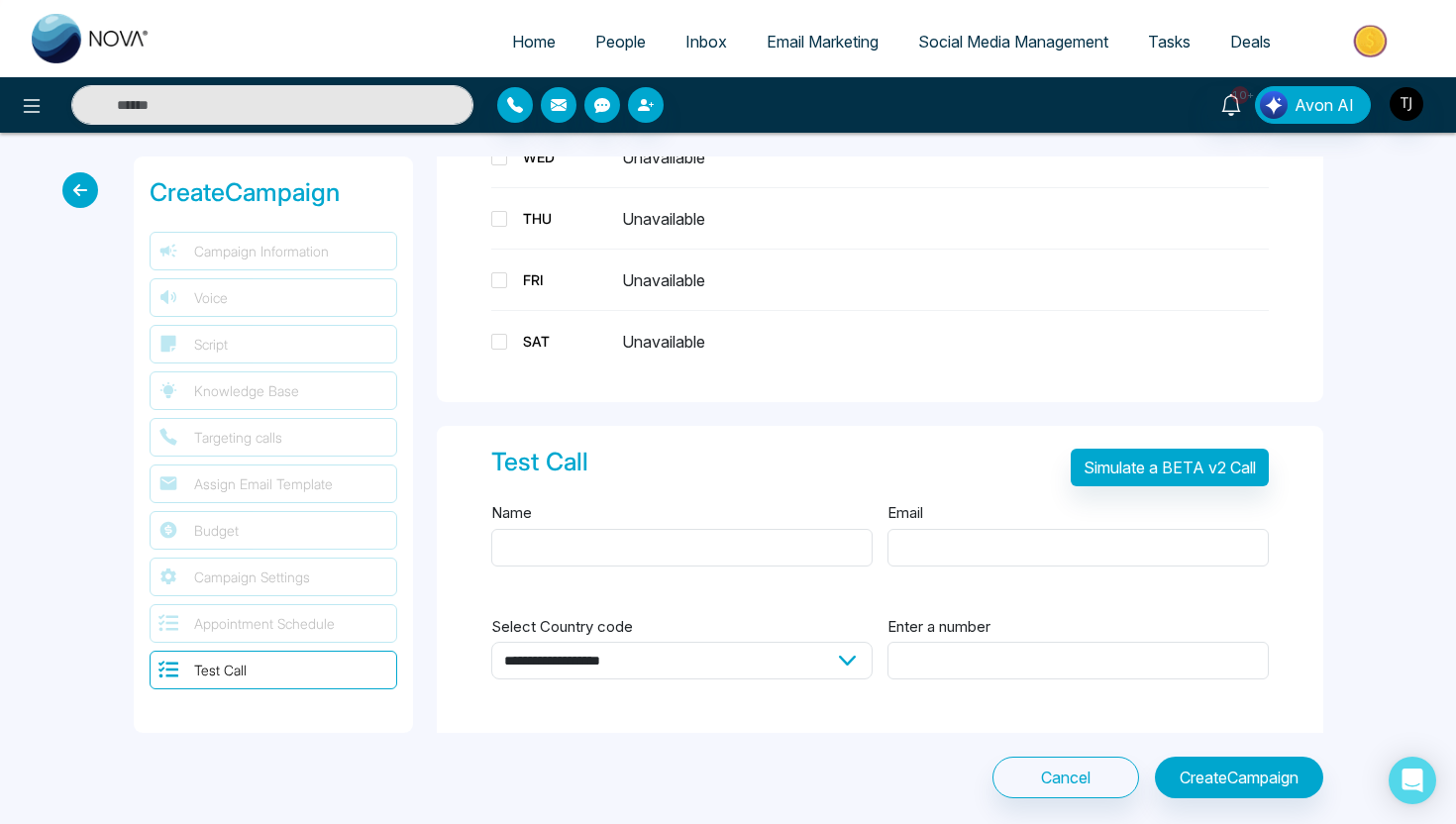 type on "*" 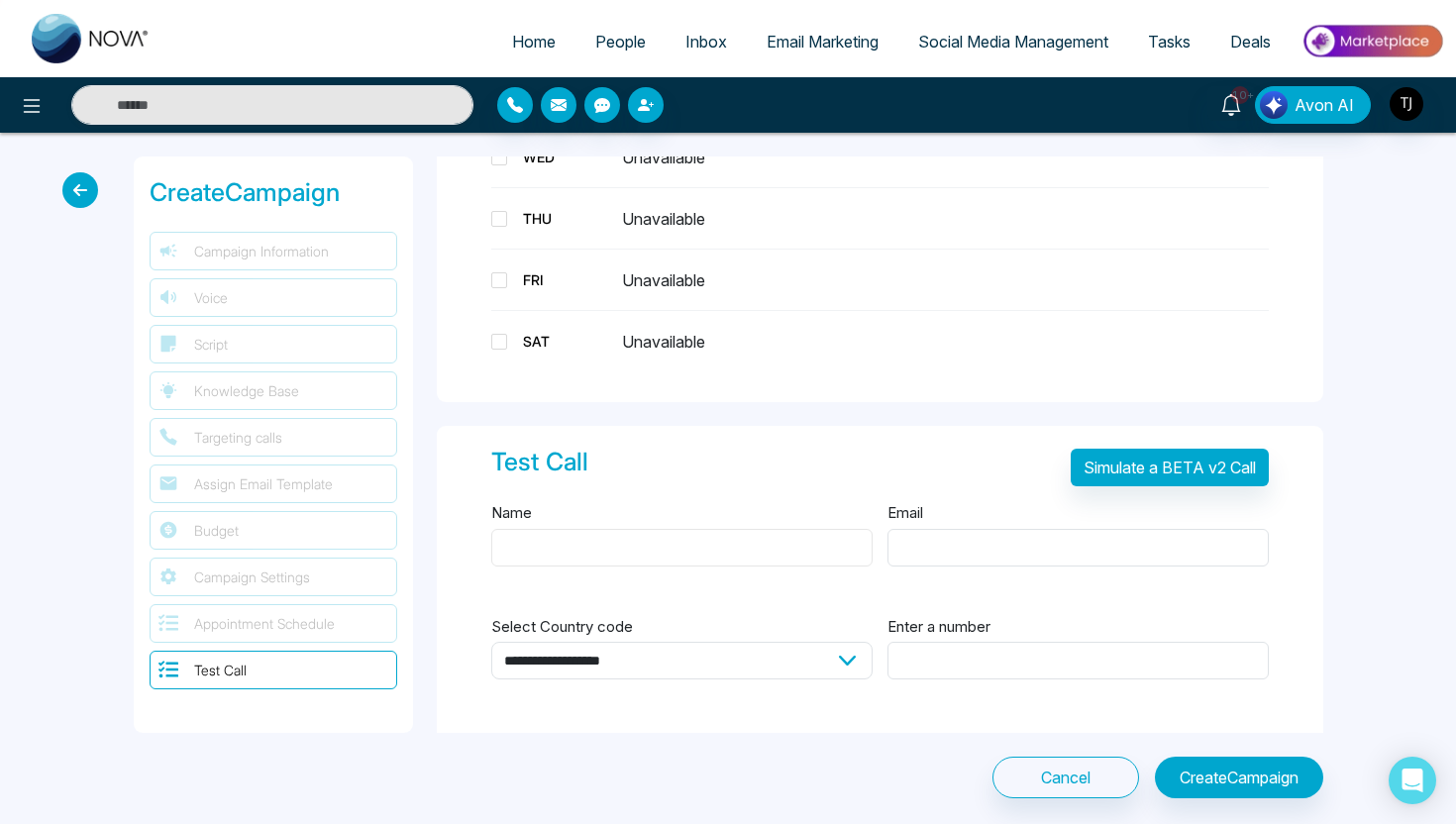 click on "Name" at bounding box center (681, 548) 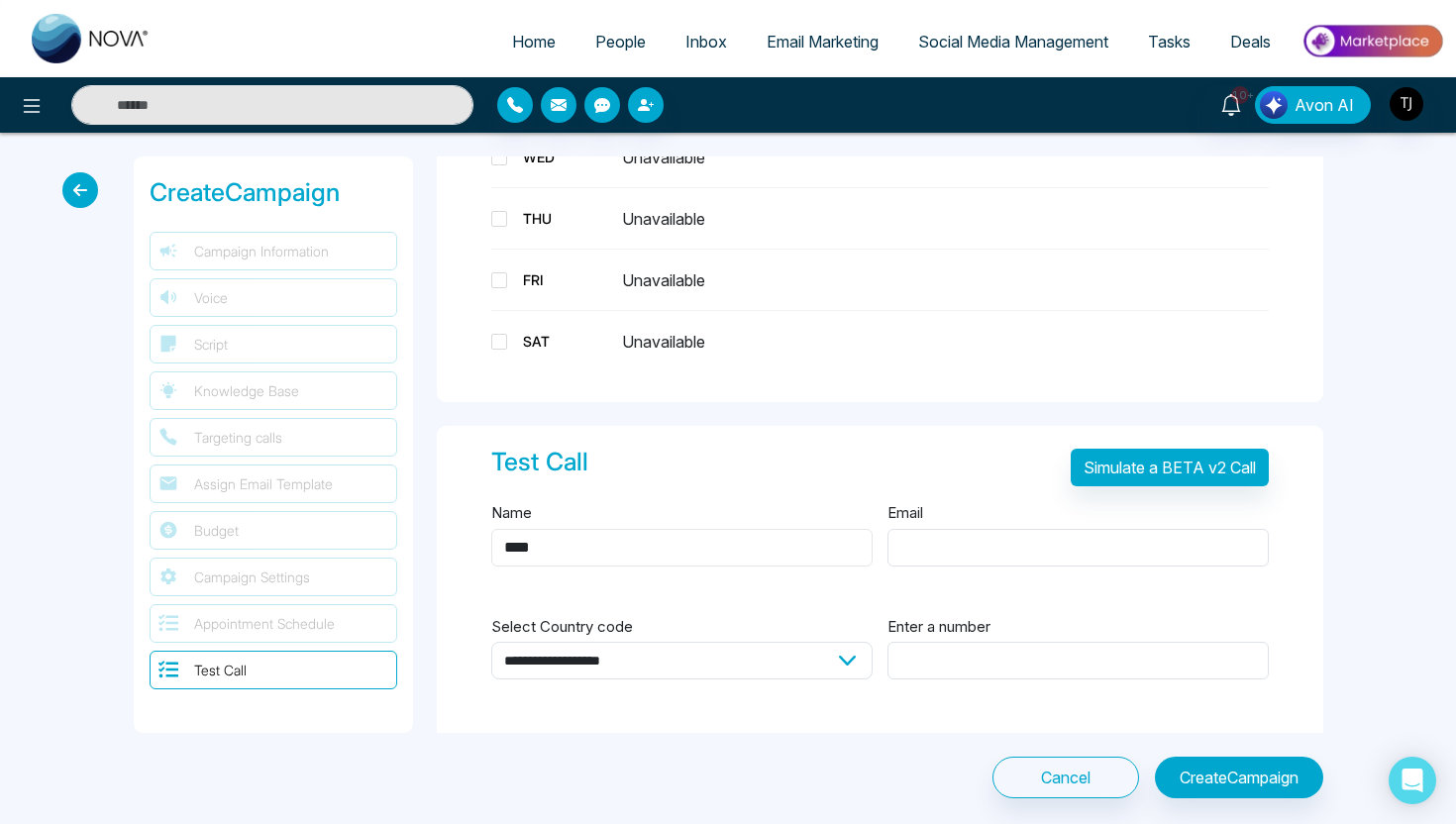 type on "****" 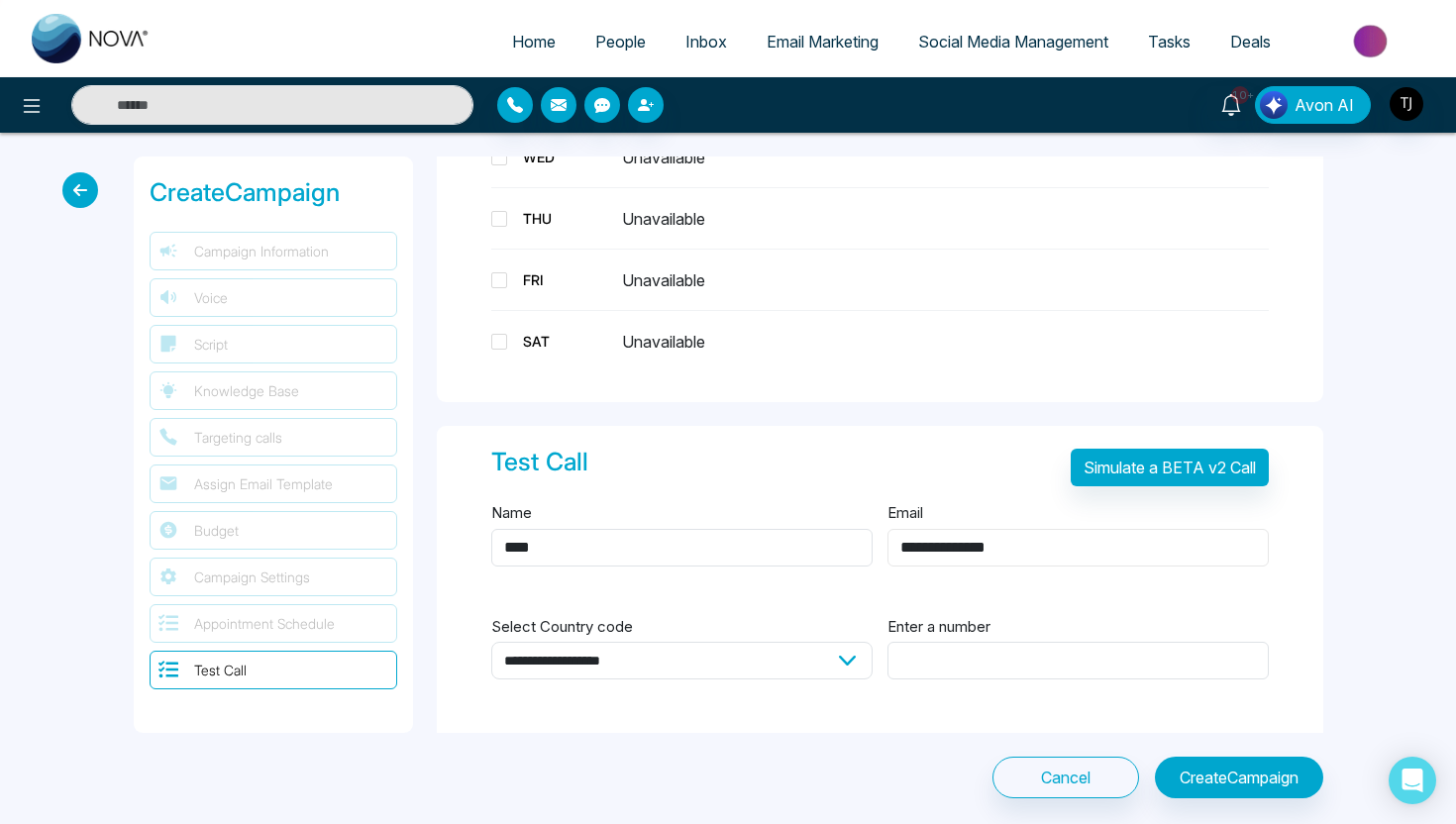 type on "**********" 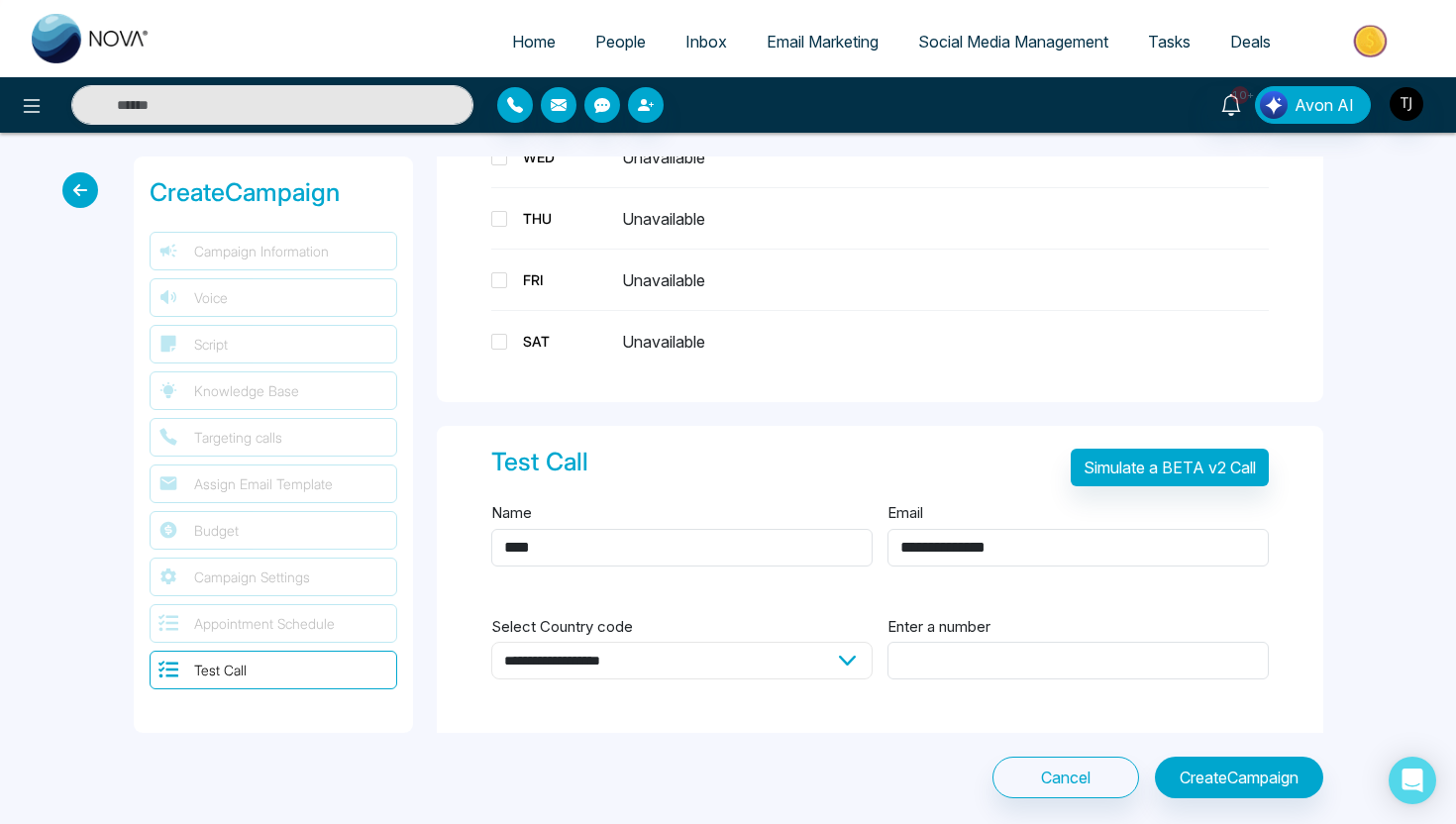 click on "**********" at bounding box center (681, 661) 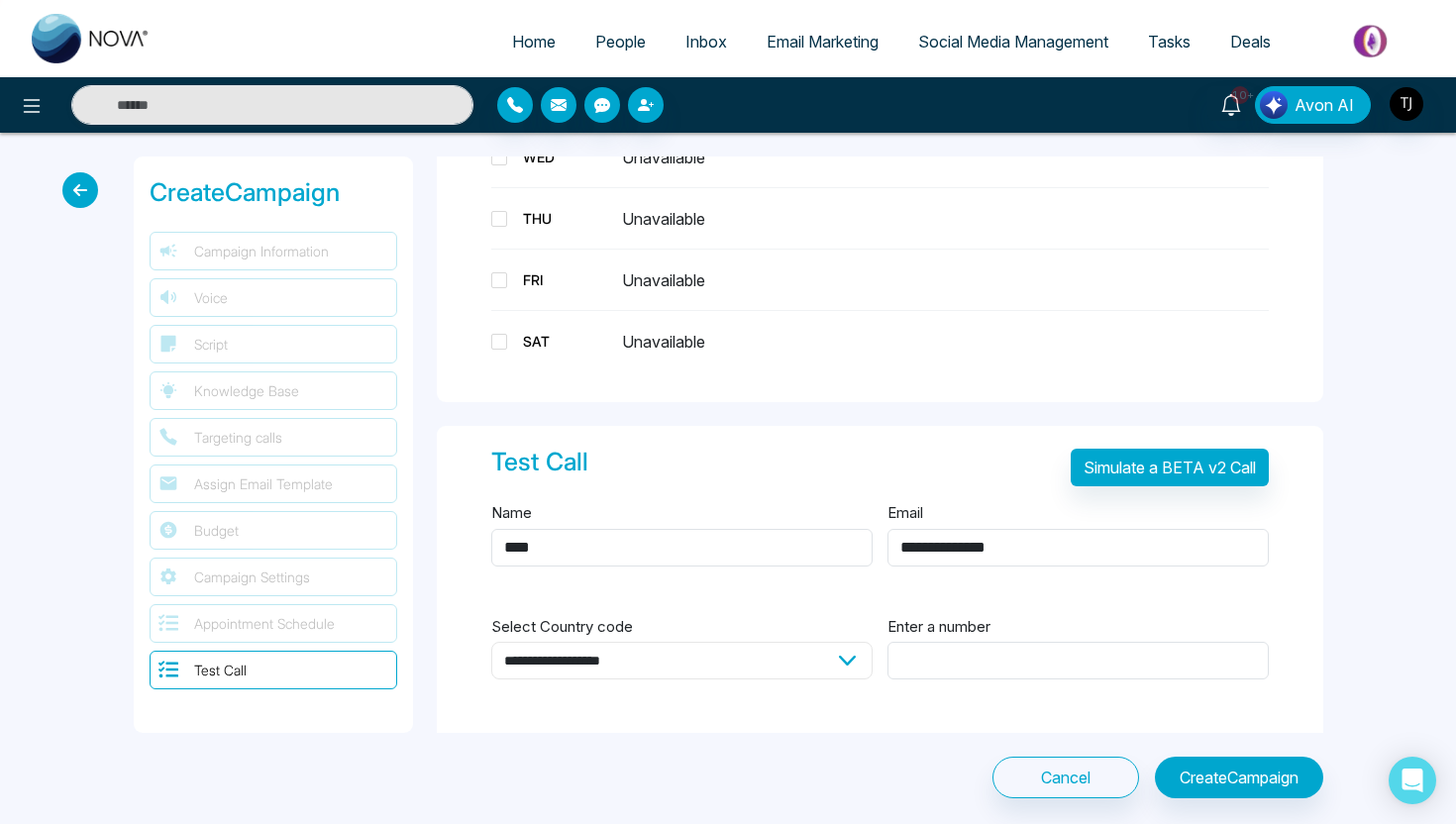 select on "**" 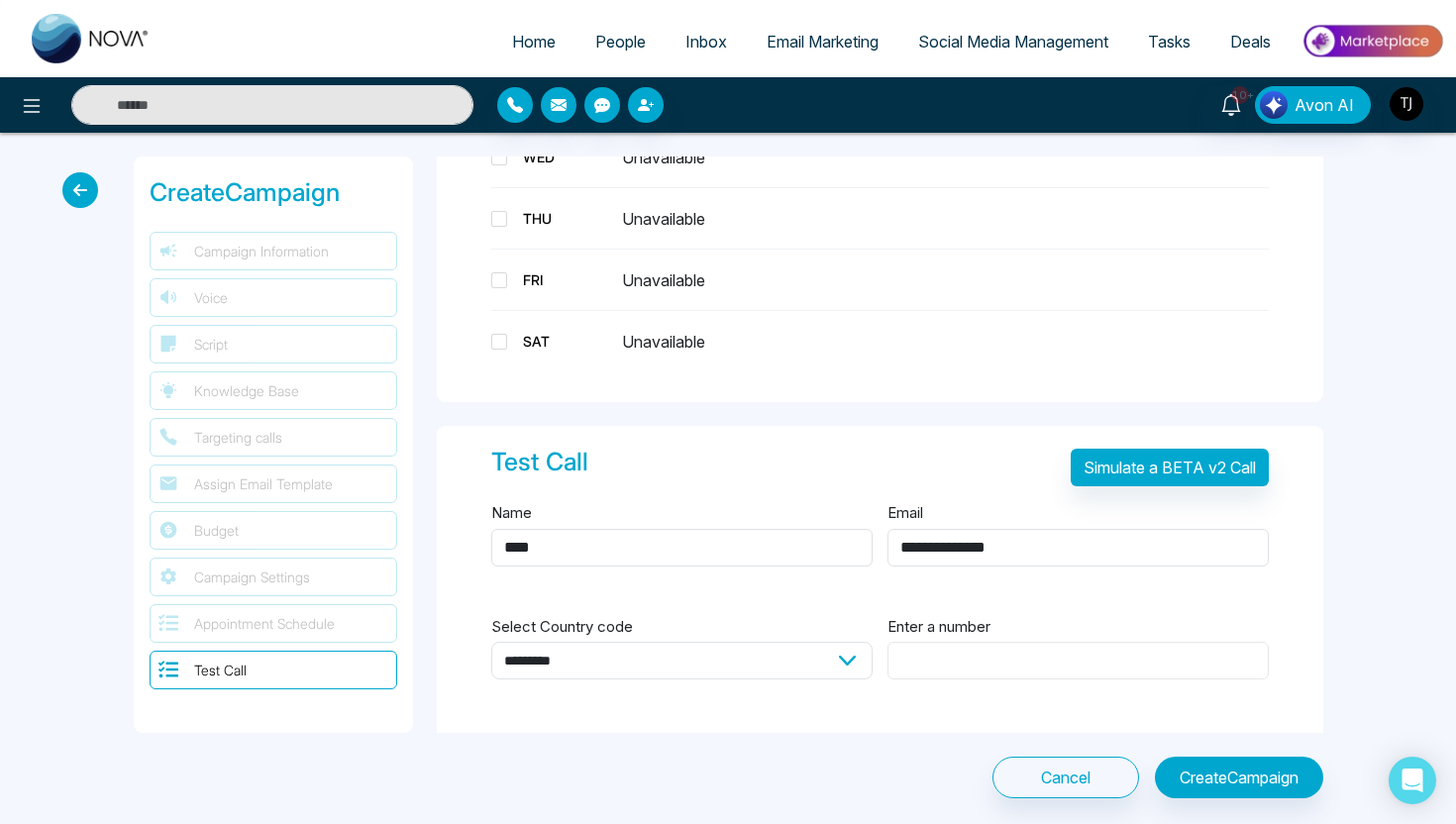 click on "Enter a number" at bounding box center (1078, 661) 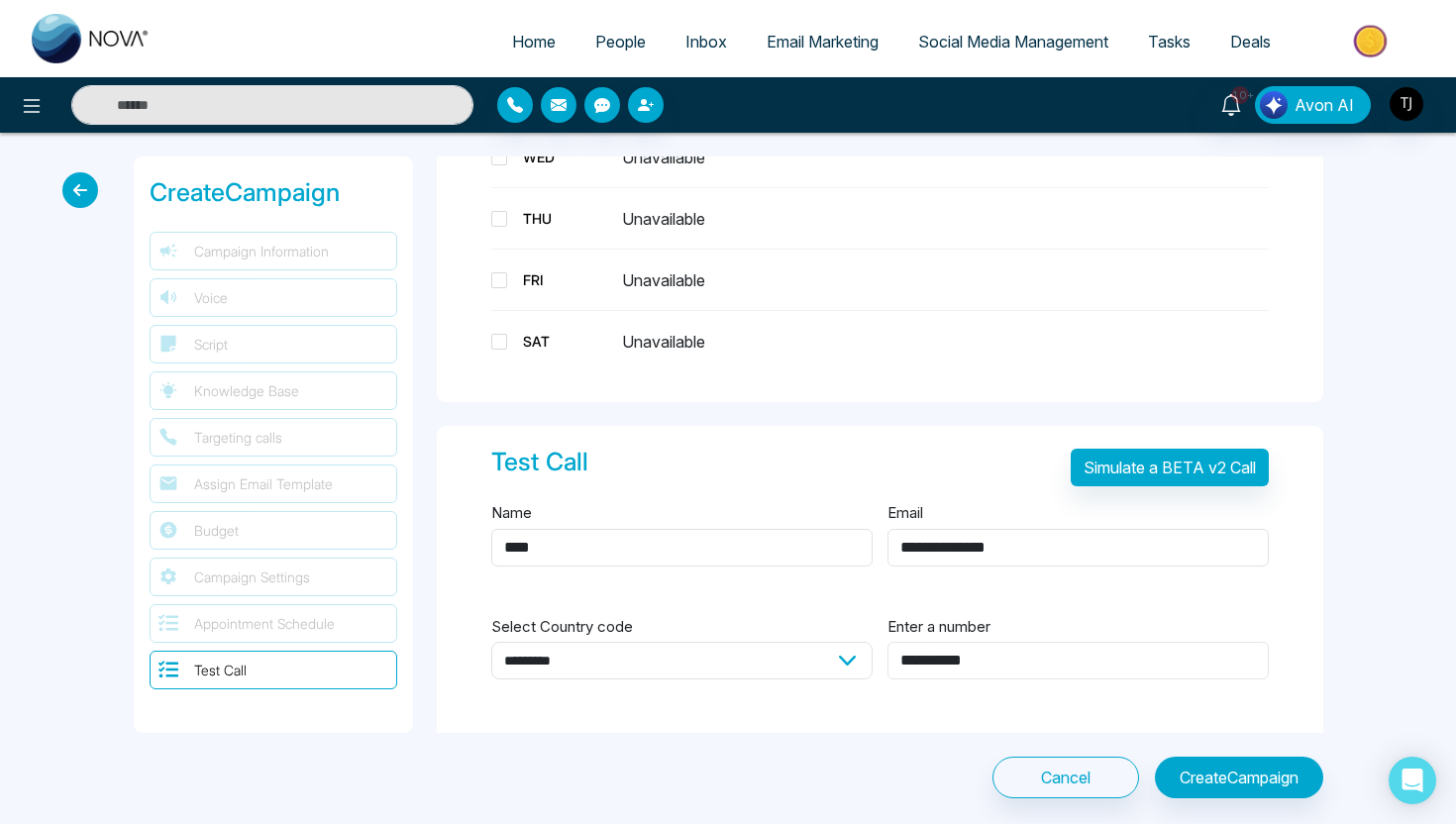 type on "**********" 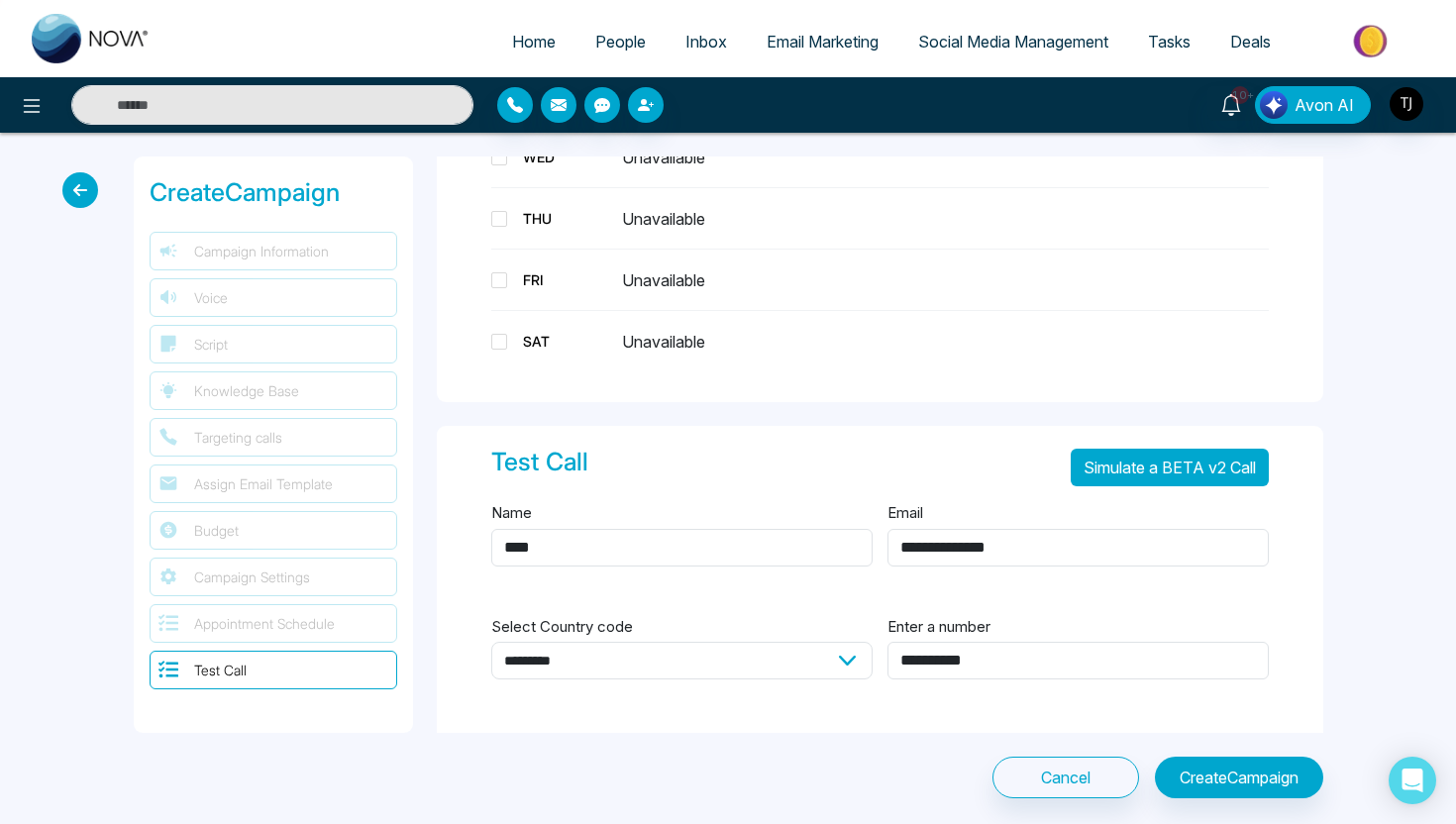 click on "Simulate a BETA v2 Call" at bounding box center [1170, 467] 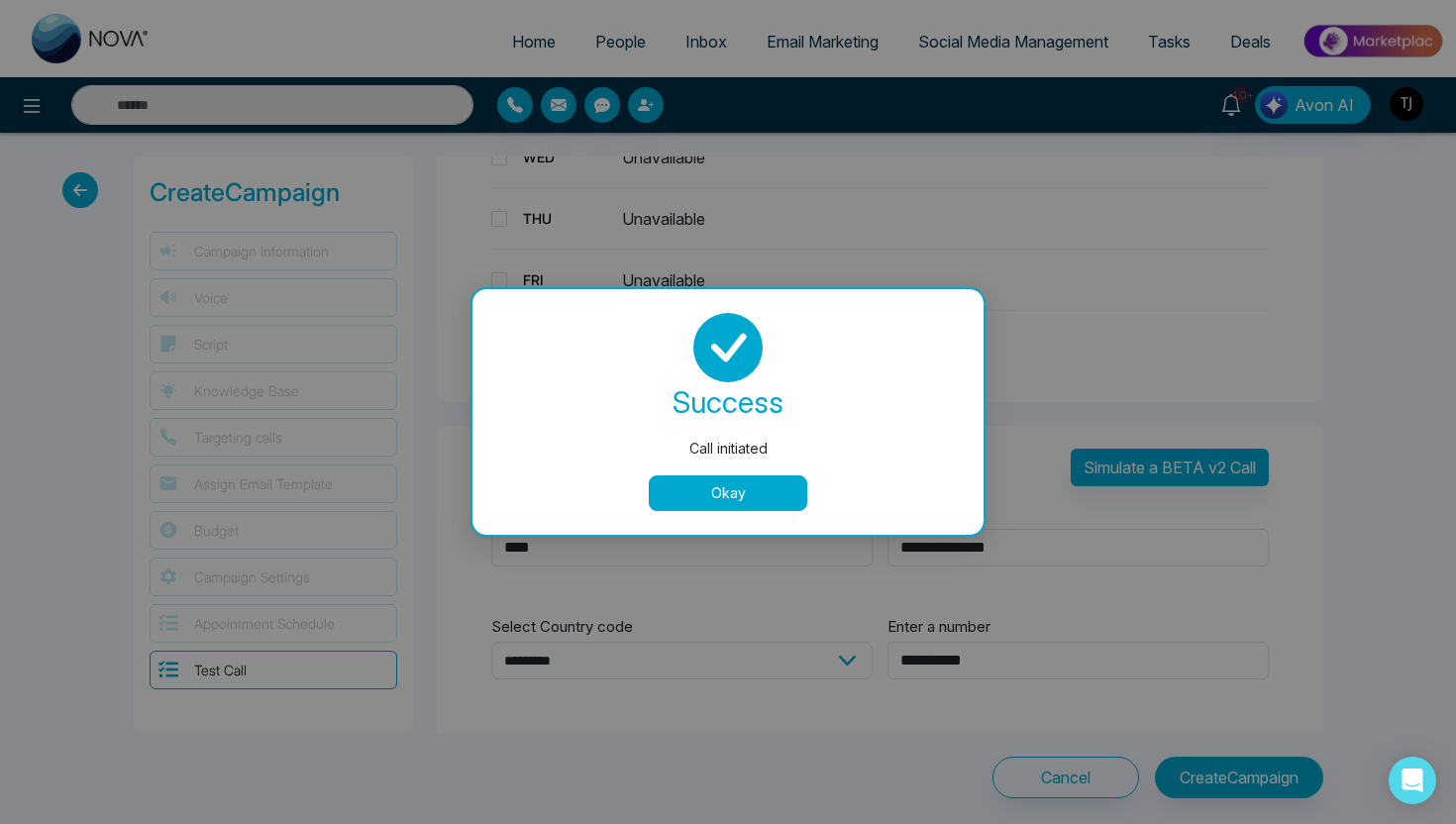 click on "Okay" at bounding box center [728, 493] 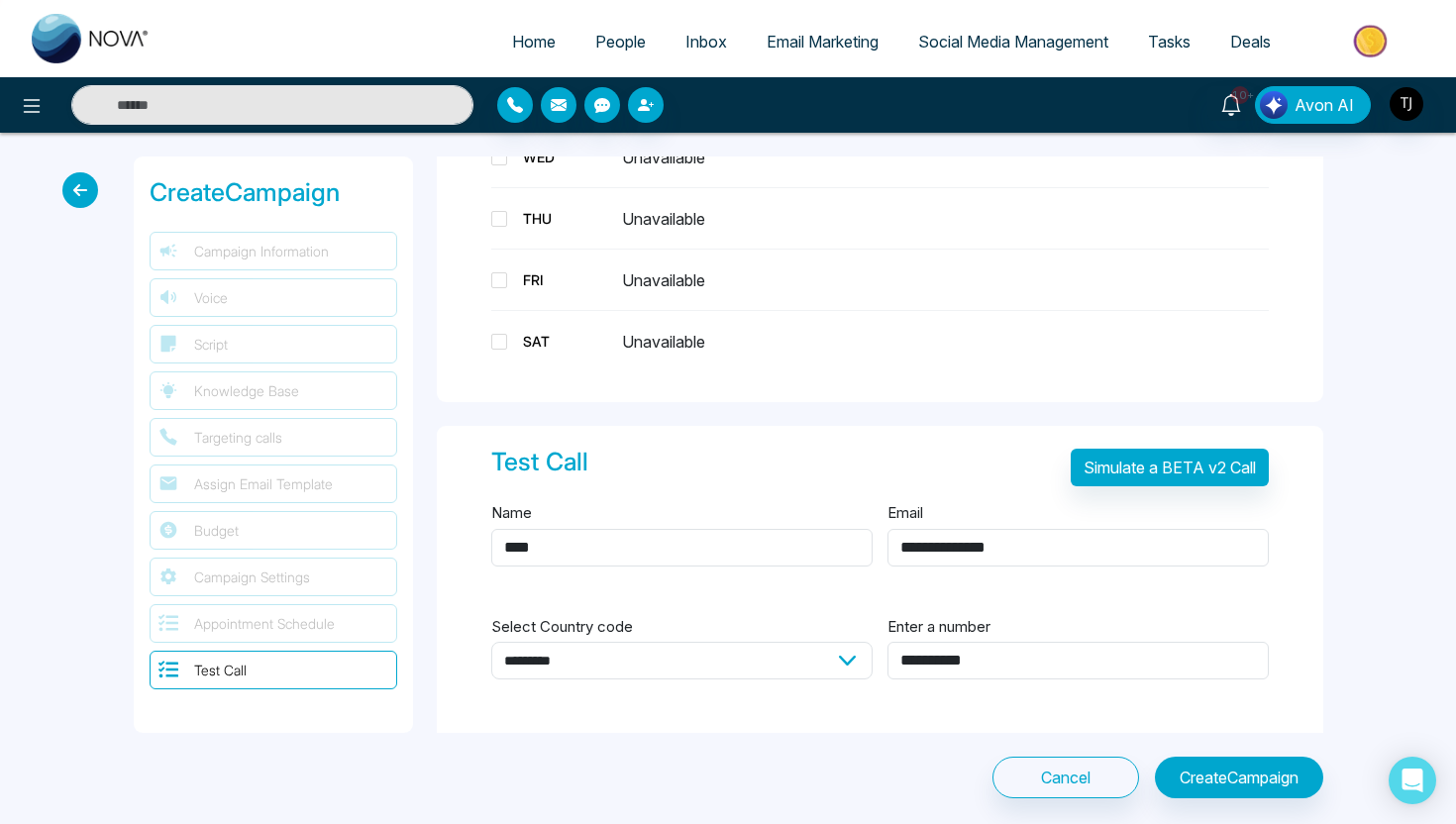 click on "**********" at bounding box center (728, 477) 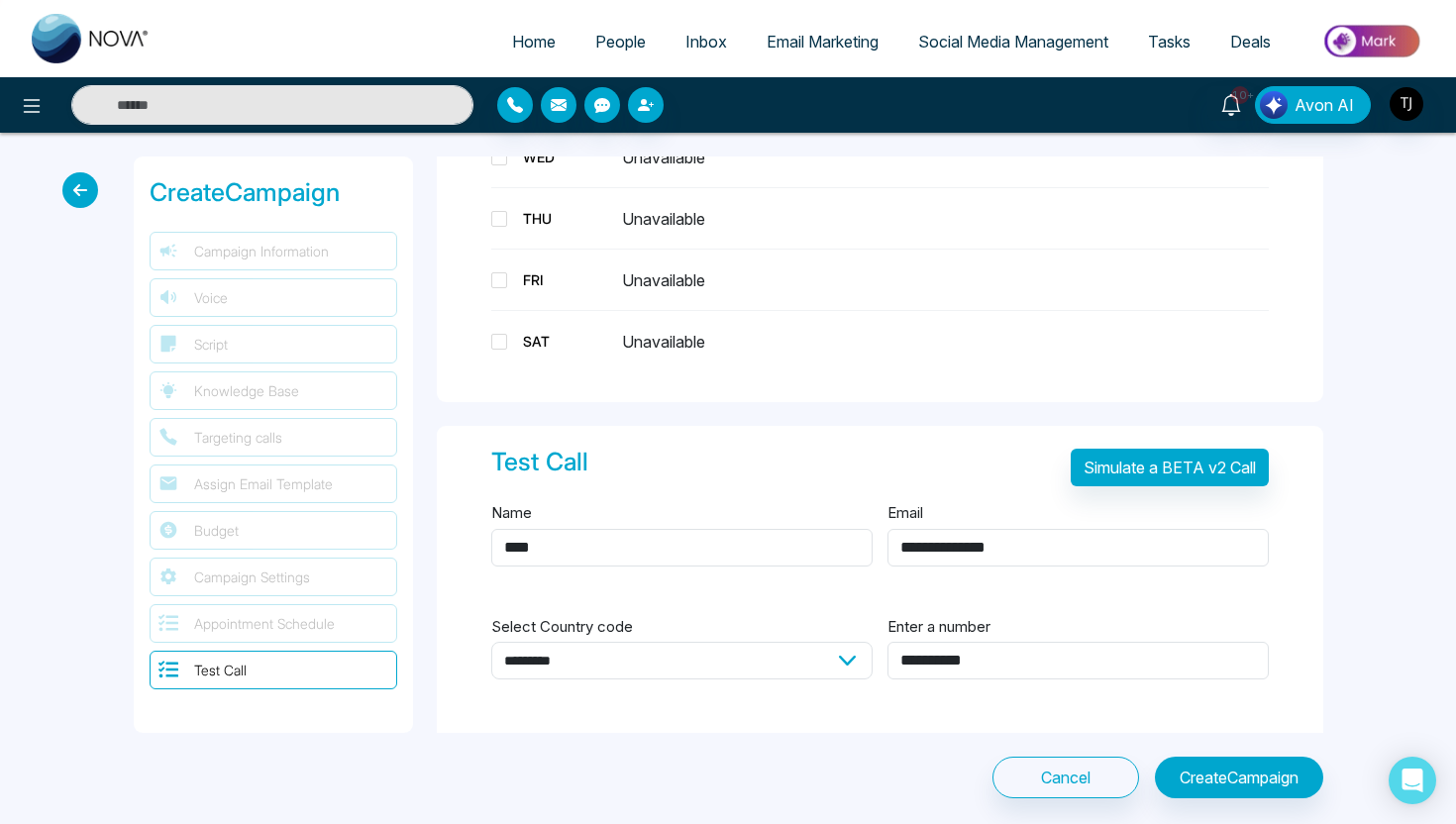 click at bounding box center (80, 190) 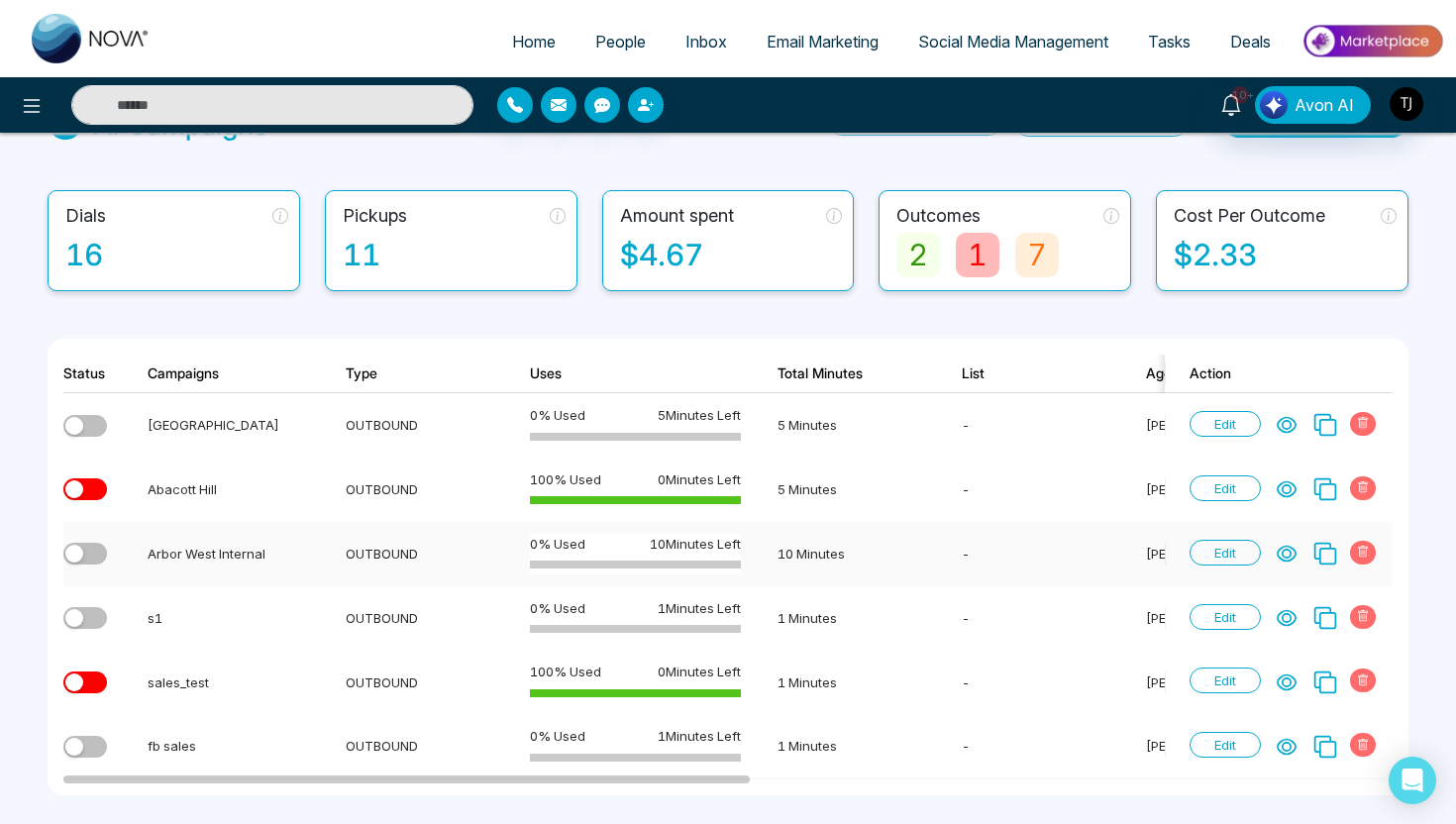 scroll, scrollTop: 142, scrollLeft: 0, axis: vertical 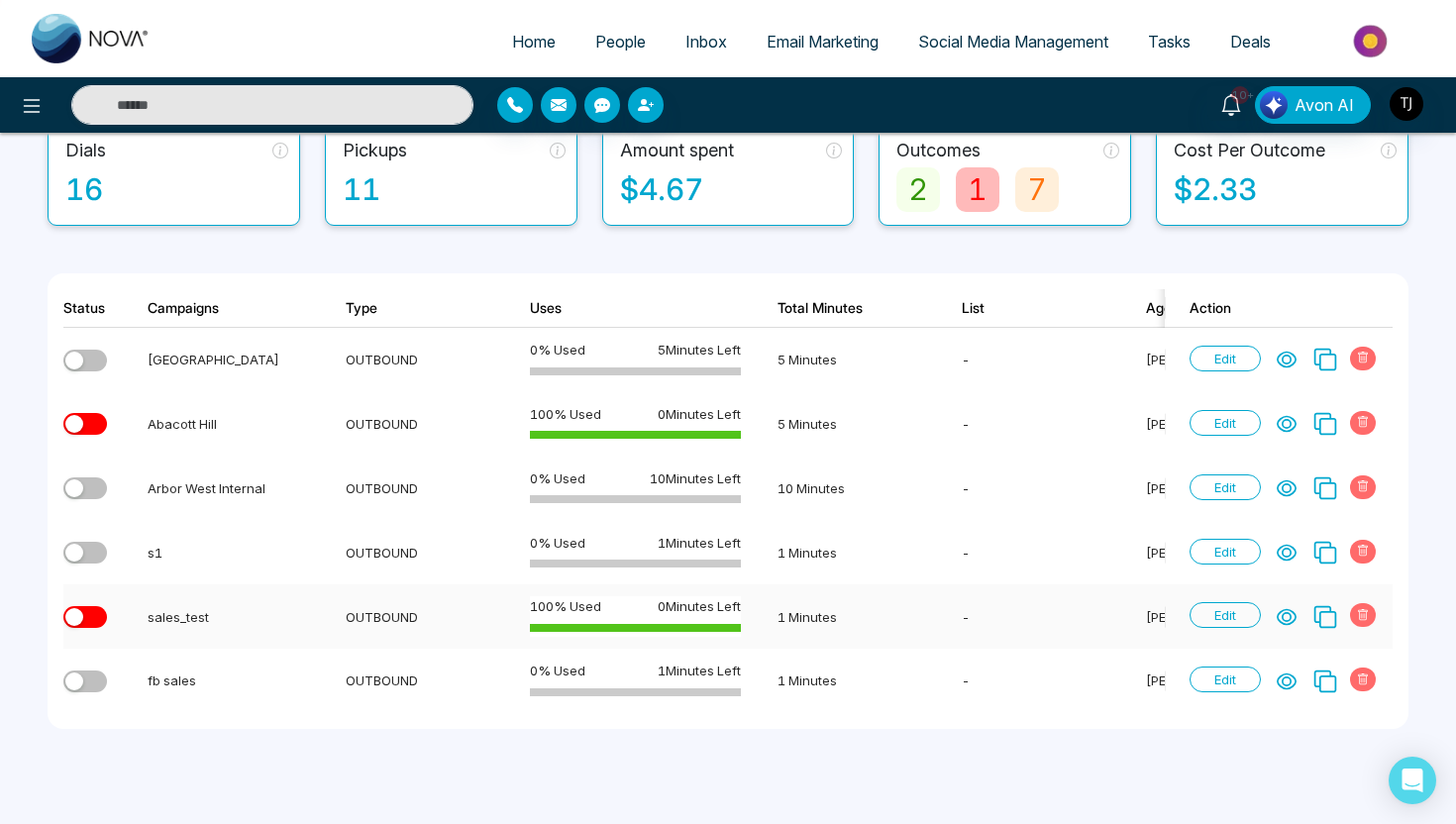 click 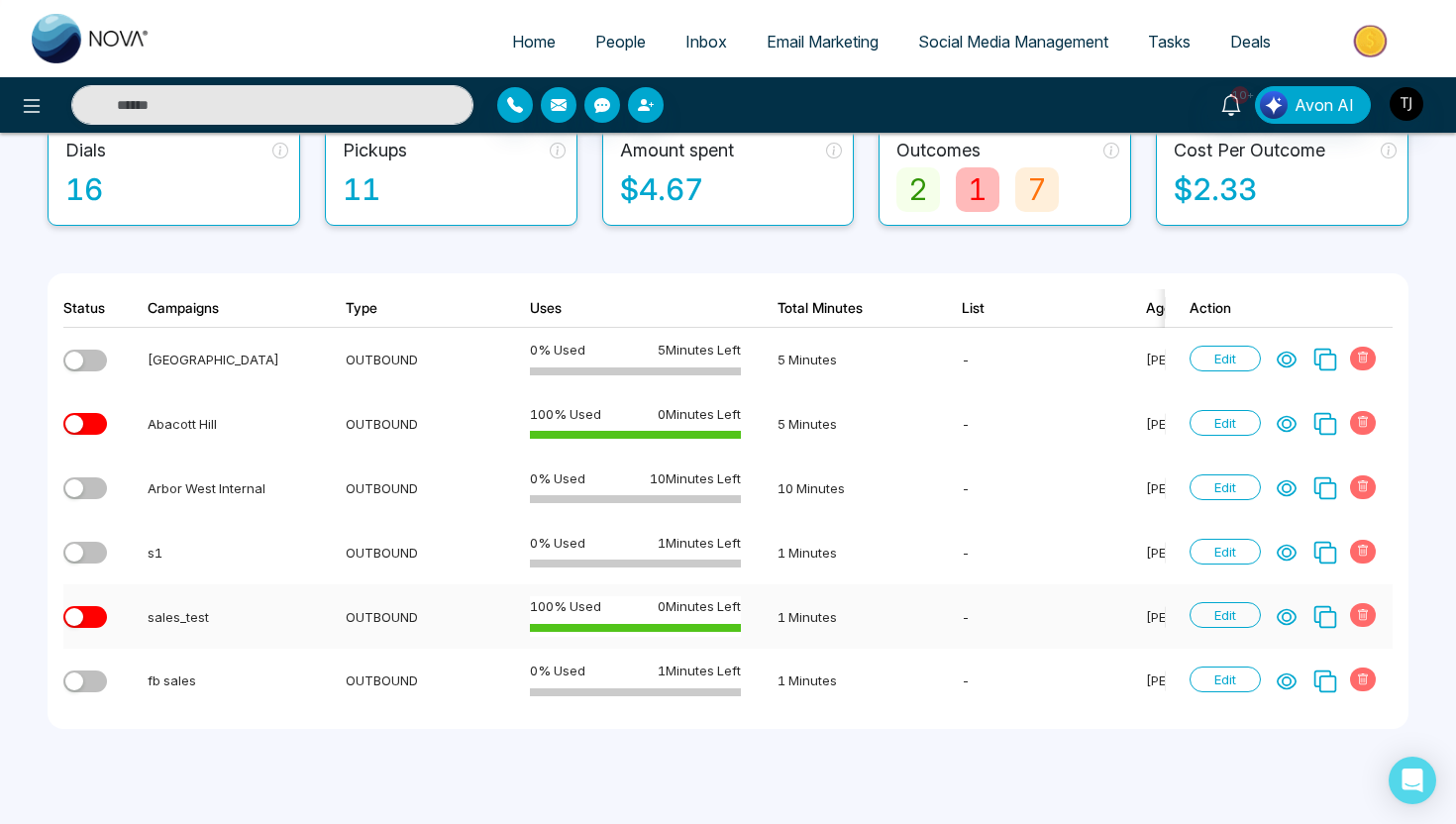 scroll, scrollTop: 0, scrollLeft: 0, axis: both 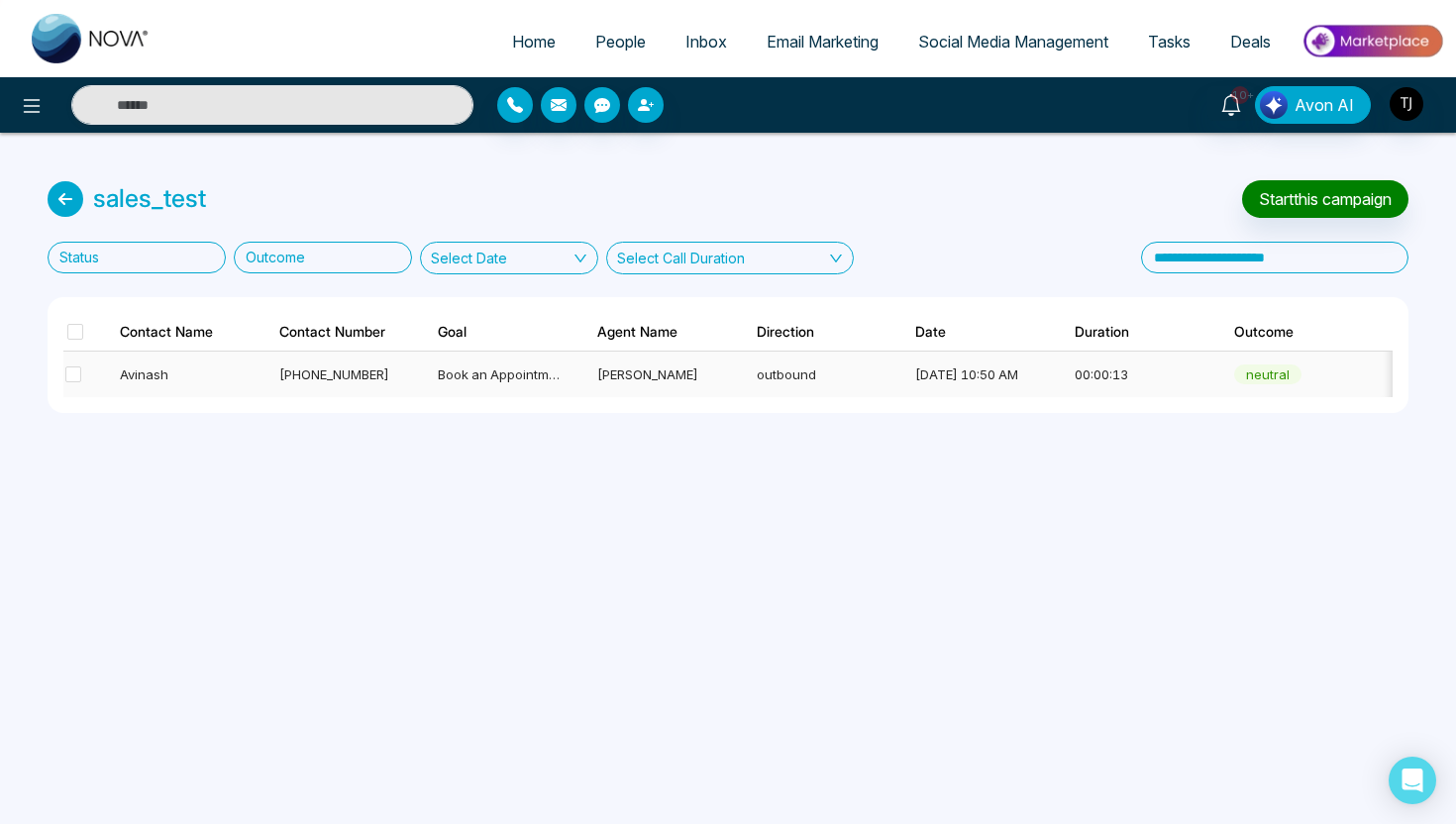 click on "Book an Appointment" at bounding box center (503, 374) 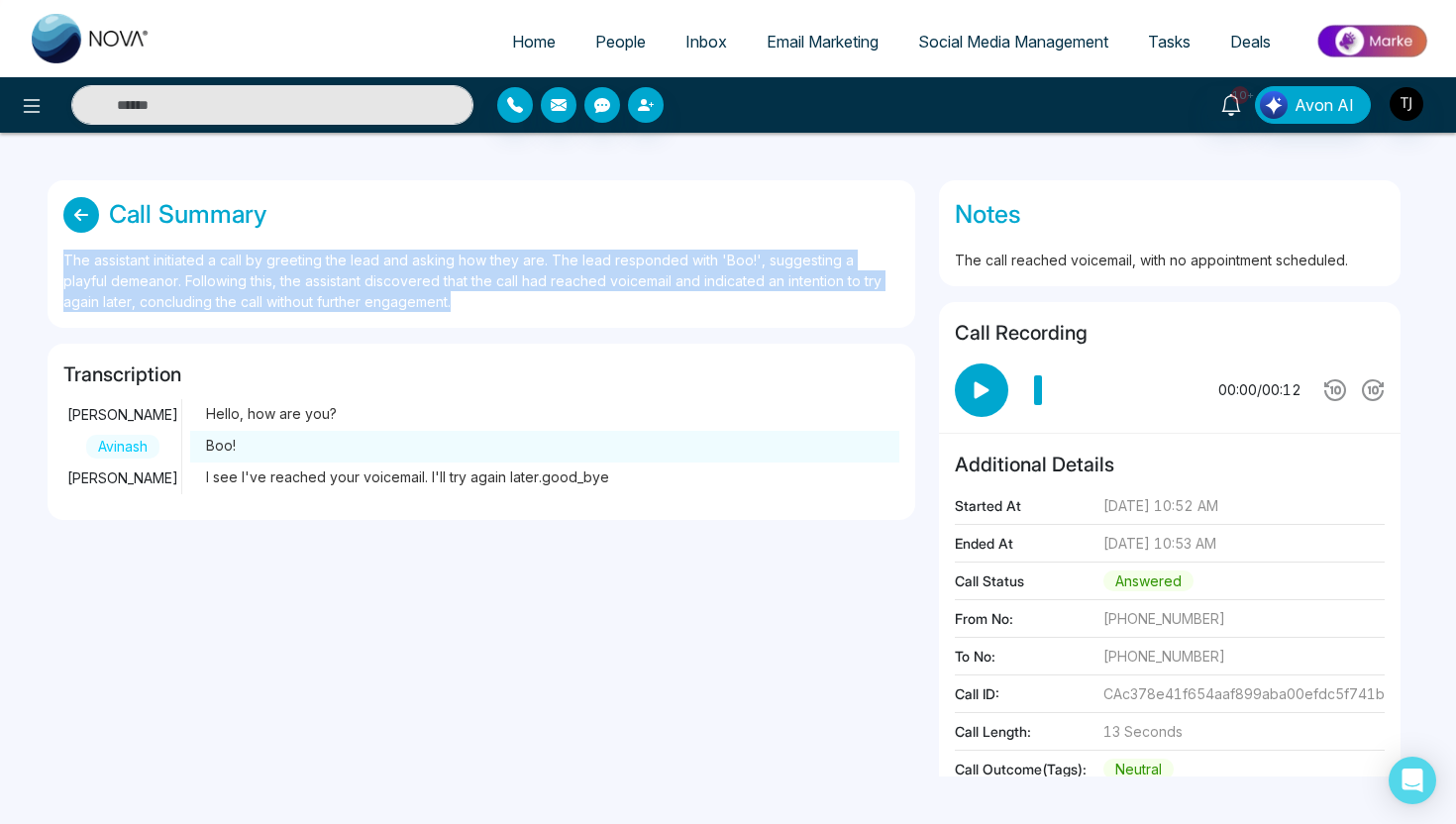 drag, startPoint x: 62, startPoint y: 261, endPoint x: 432, endPoint y: 324, distance: 375.32519 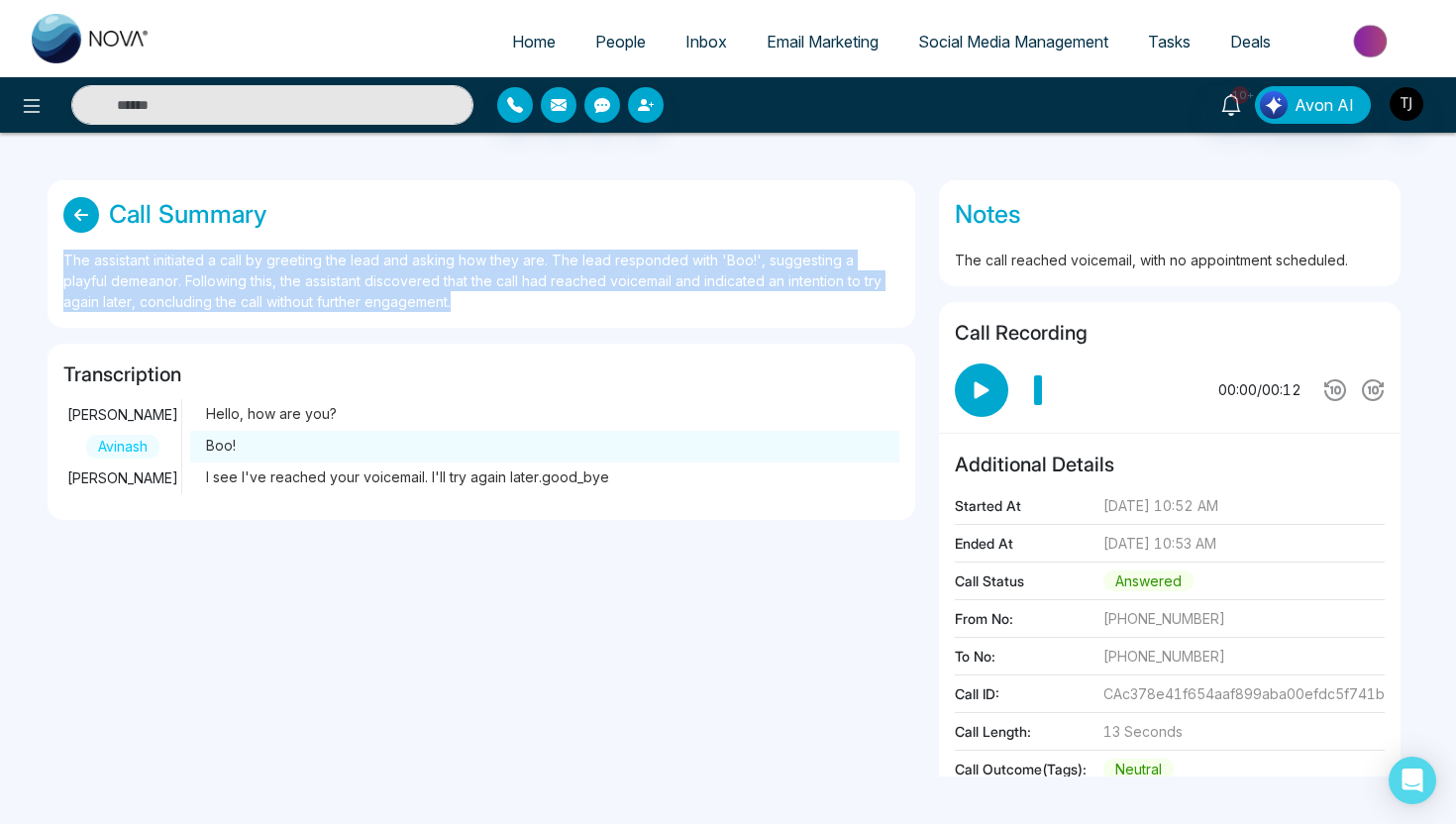 click on "Call Summary The assistant initiated a call by greeting the lead and asking how they are. The lead responded with 'Boo!', suggesting a playful demeanor. Following this, the assistant discovered that the call had reached voicemail and indicated an intention to try again later, concluding the call without further engagement." at bounding box center [481, 254] 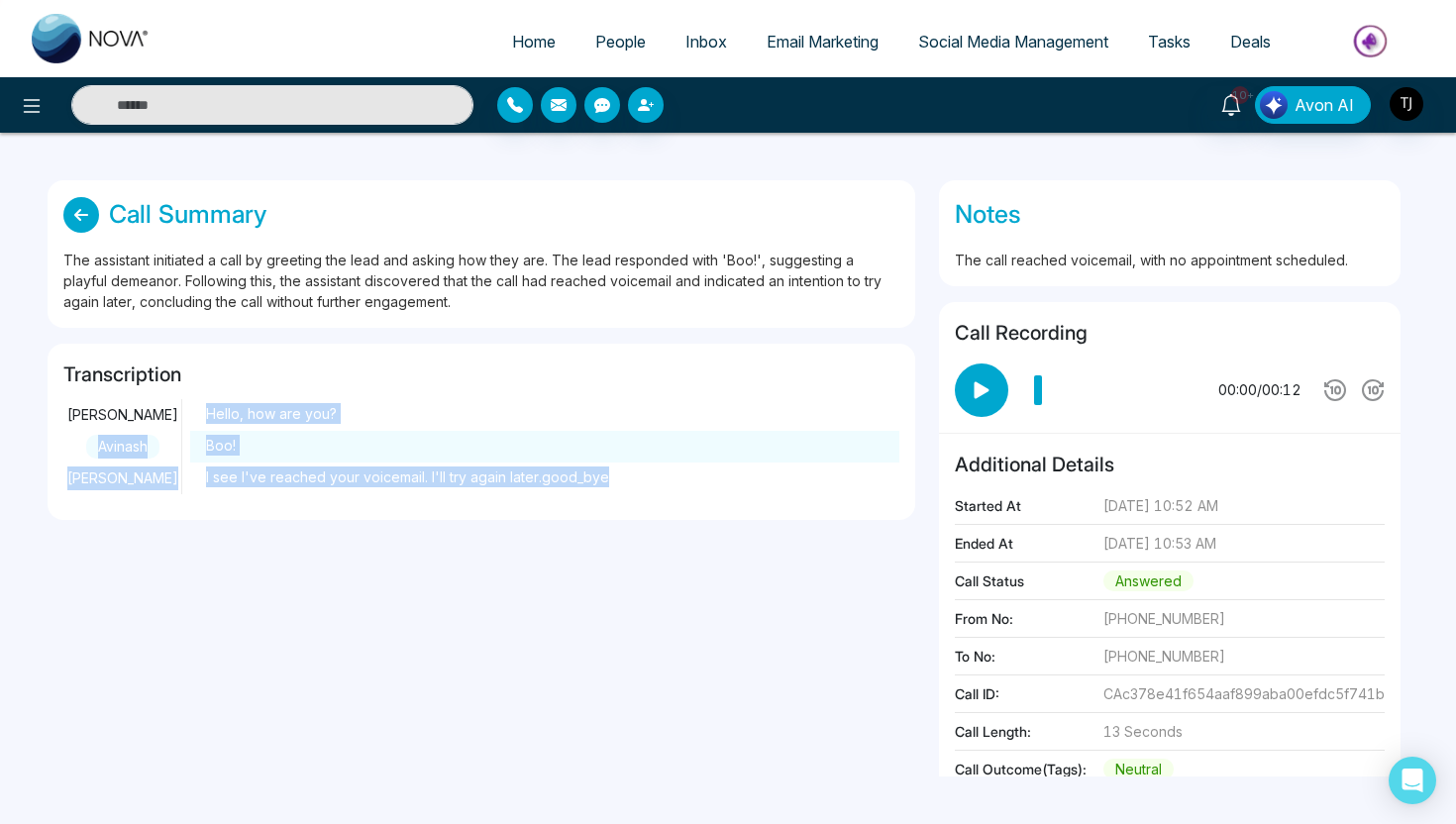 drag, startPoint x: 206, startPoint y: 406, endPoint x: 632, endPoint y: 472, distance: 431.08236 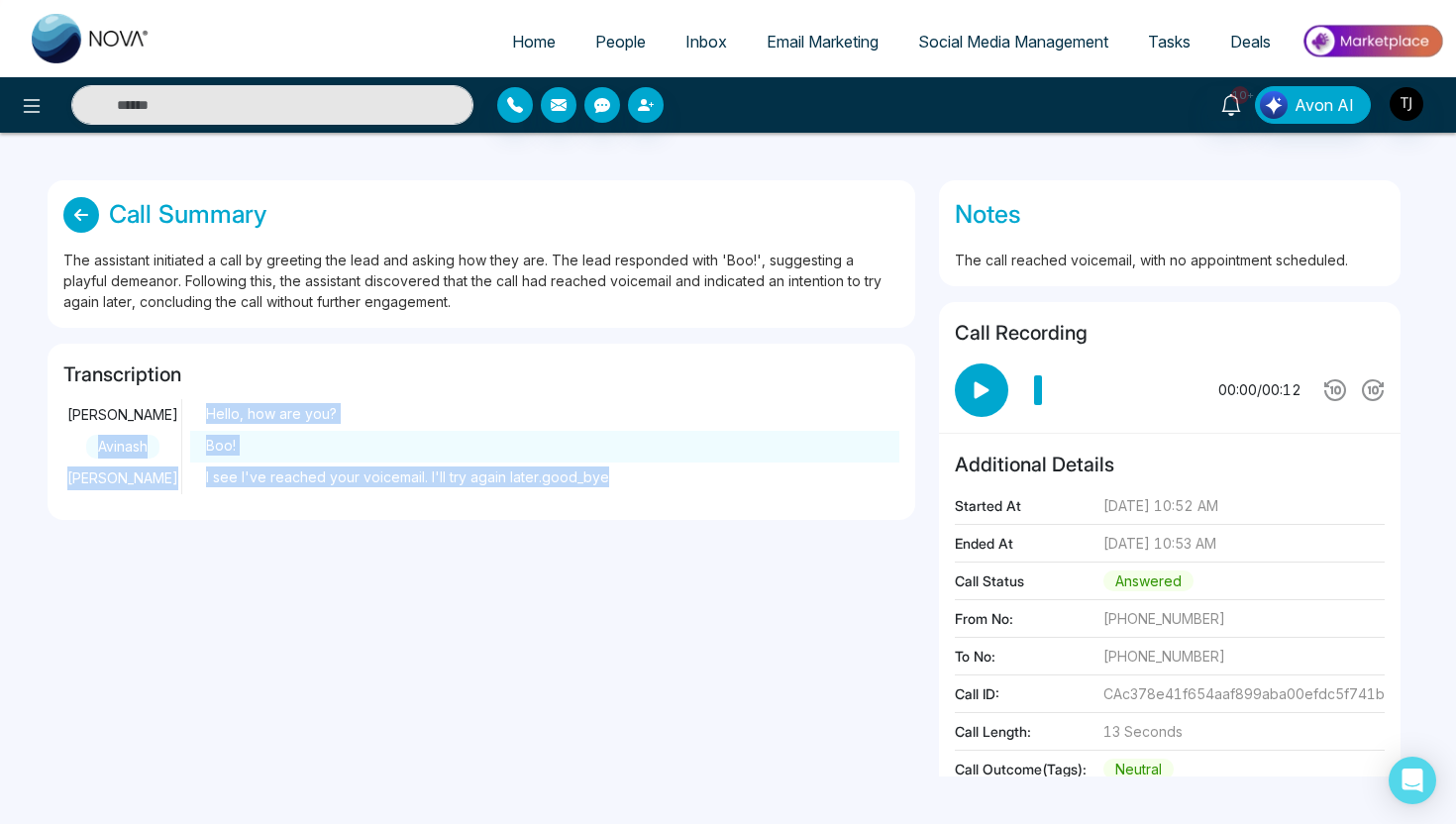 click on "[PERSON_NAME] Hello, how are you? Avinash Boo! [PERSON_NAME] see I've reached your voicemail. I'll try again later.good_bye" at bounding box center (481, 447) 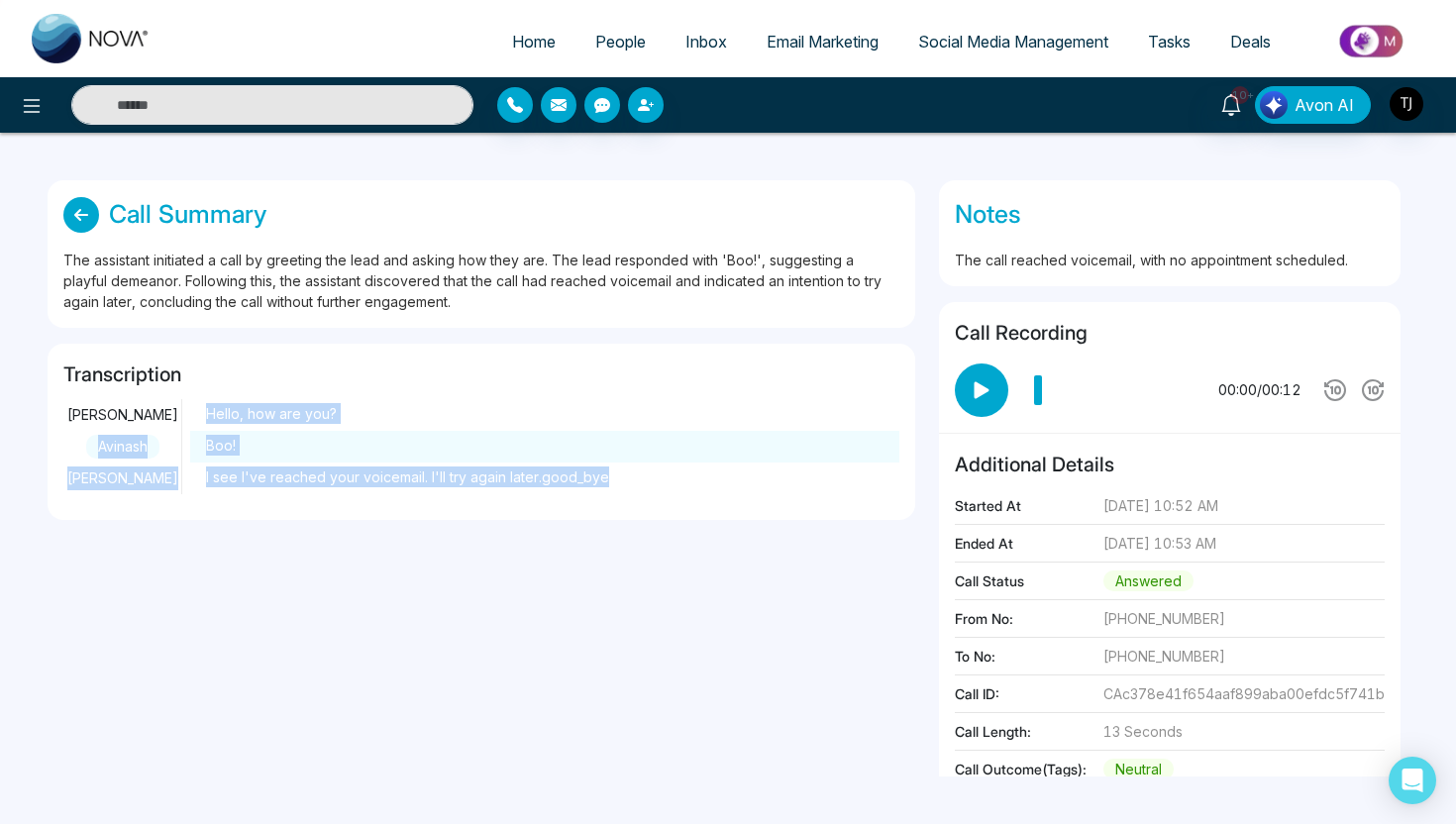 scroll, scrollTop: 63, scrollLeft: 0, axis: vertical 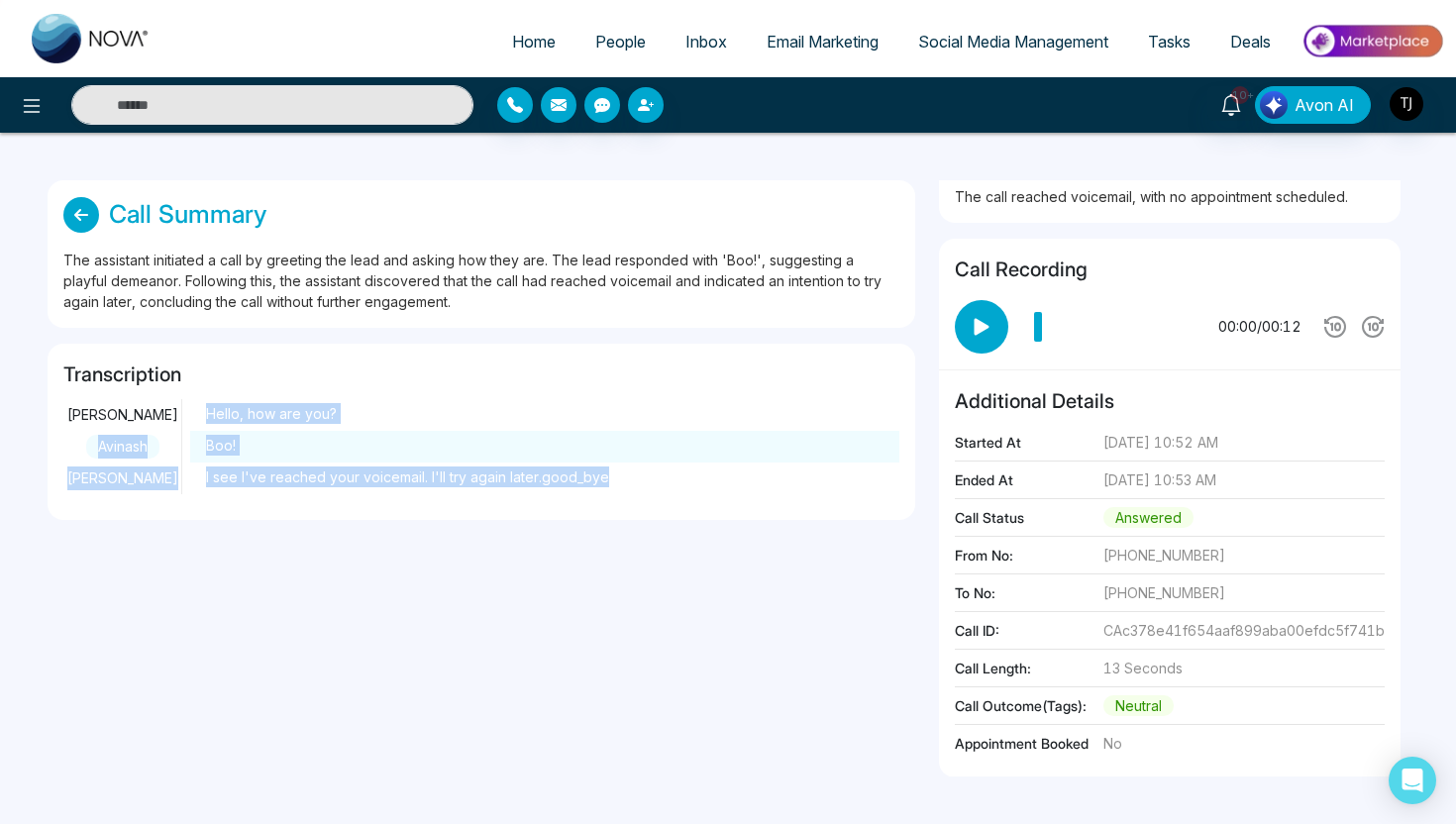 click on "Email Marketing" at bounding box center (822, 42) 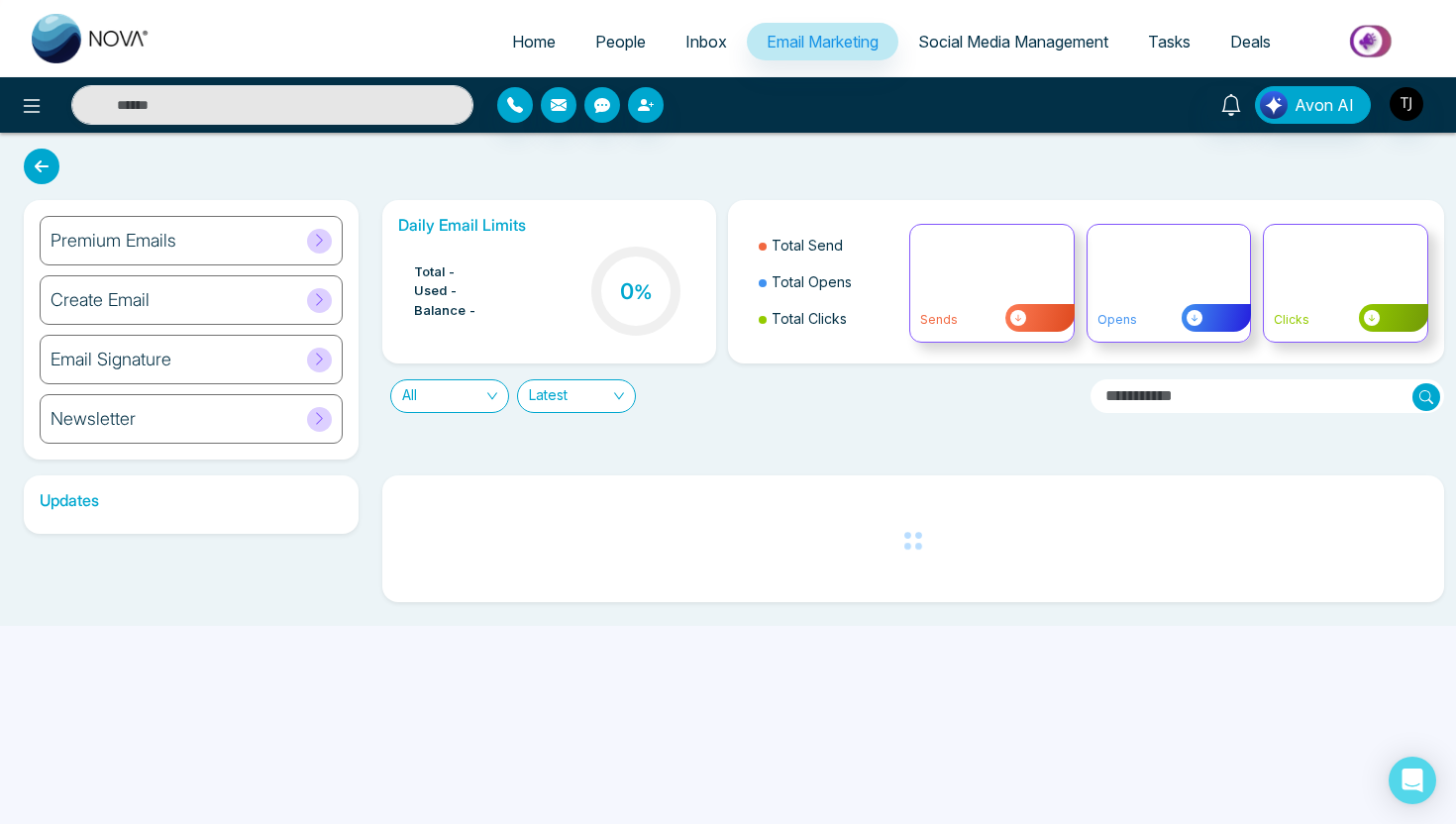 click on "People" at bounding box center (620, 42) 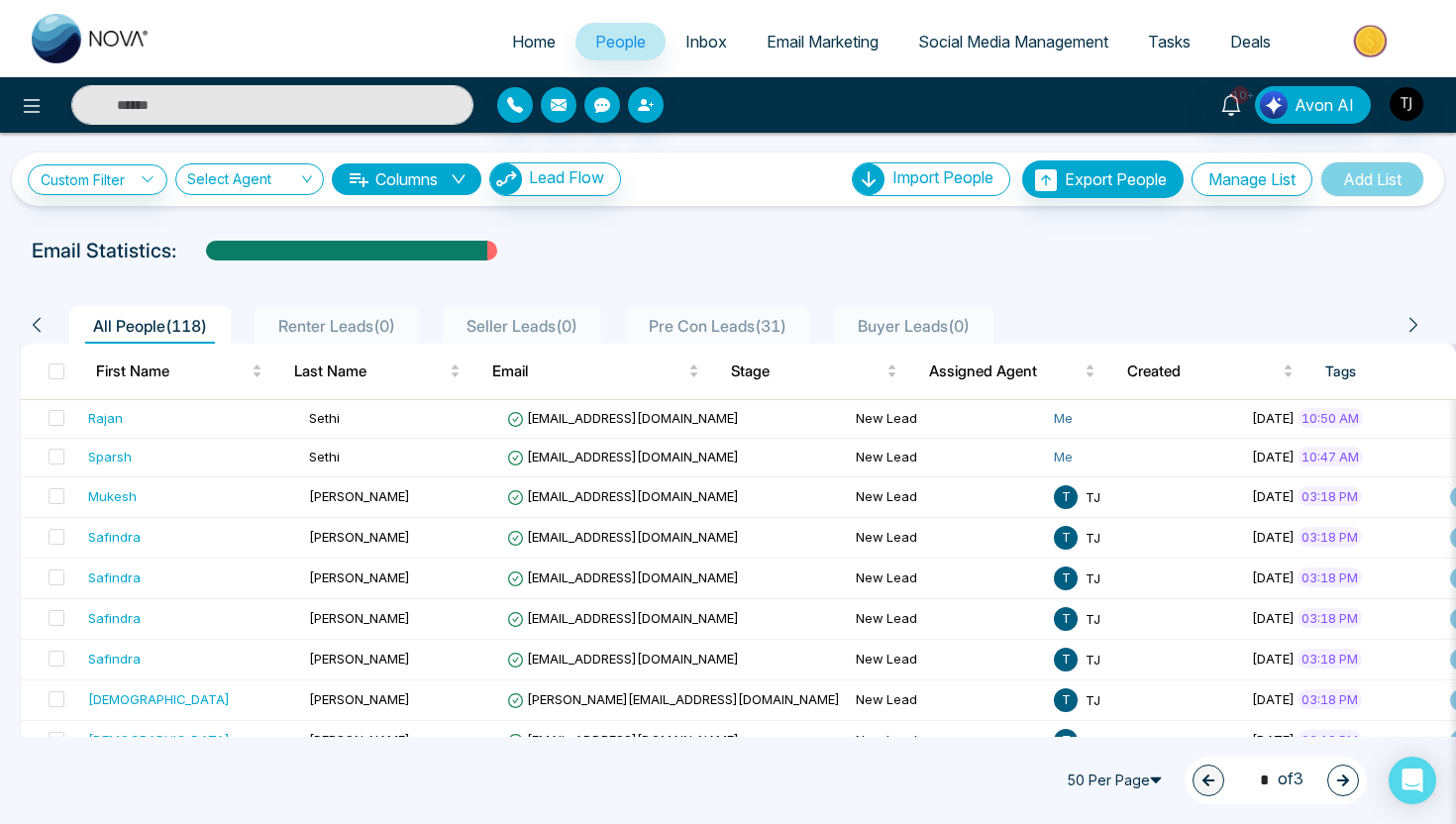 click on "10+ Avon AI" at bounding box center (728, 105) 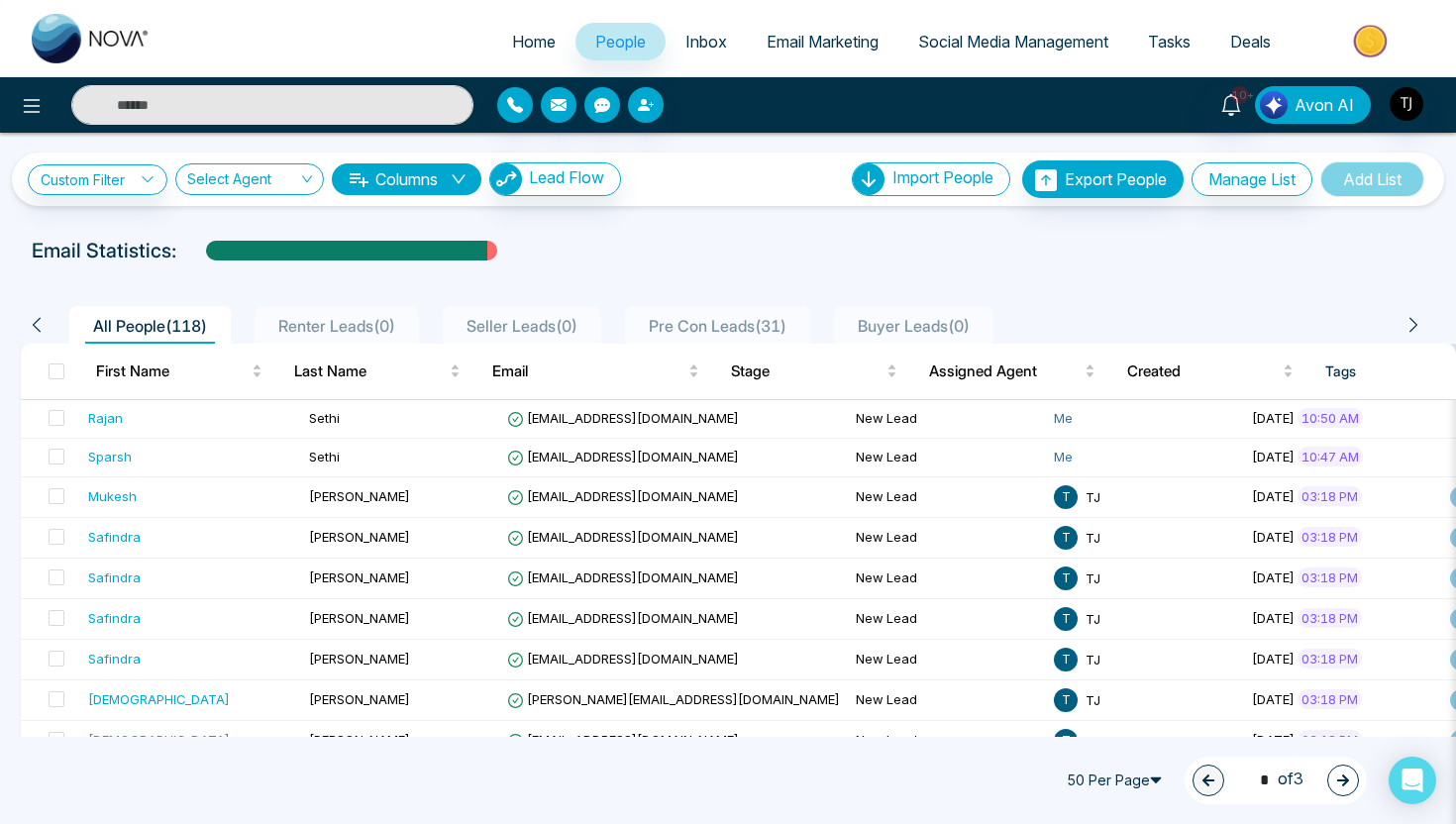 click on "Avon AI" at bounding box center (1324, 105) 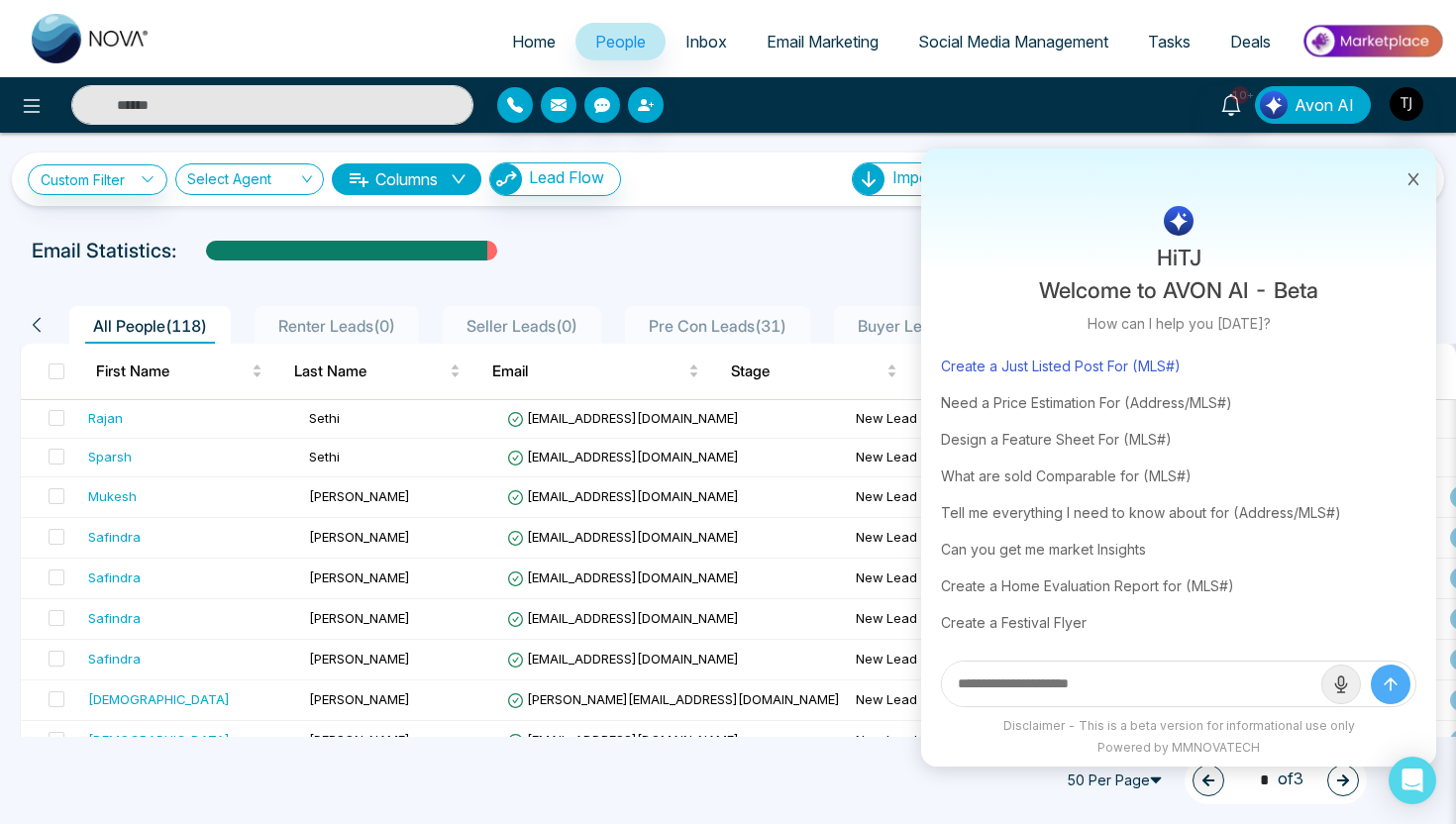 scroll, scrollTop: 0, scrollLeft: 0, axis: both 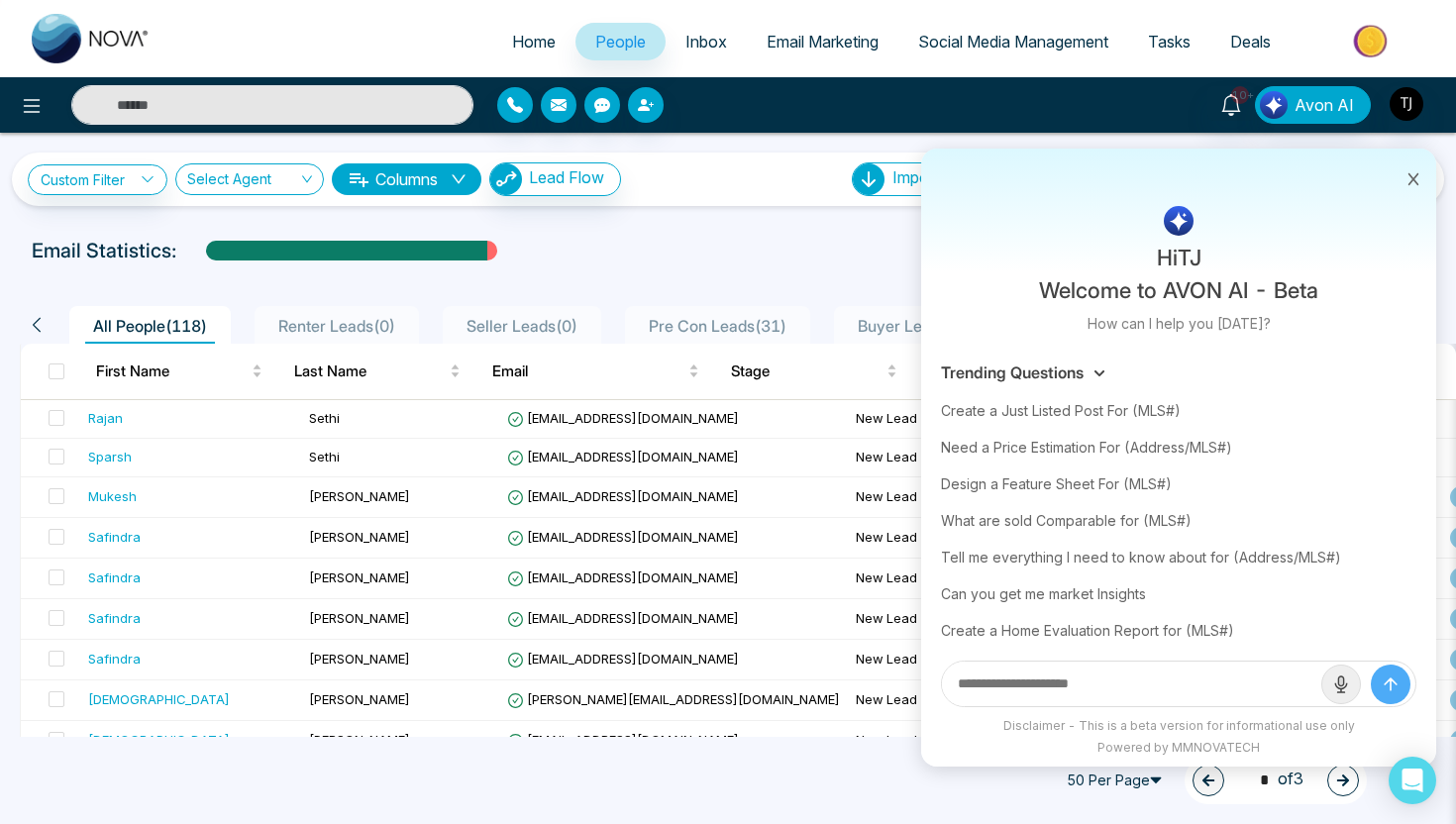 click at bounding box center (1372, 41) 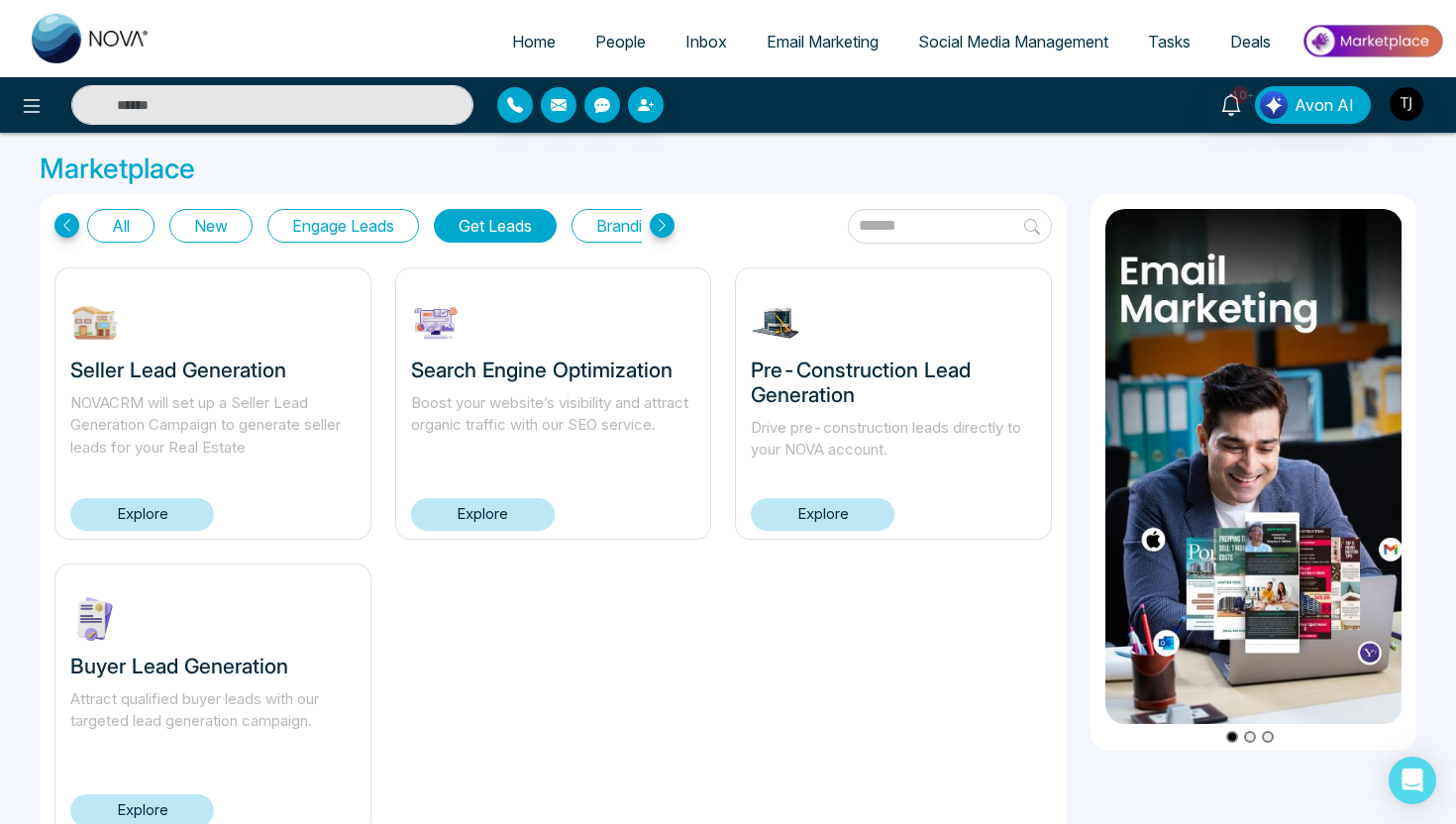 click on "Buyer Lead Generation Attract qualified buyer leads with our targeted lead generation campaign. Explore" at bounding box center (213, 699) 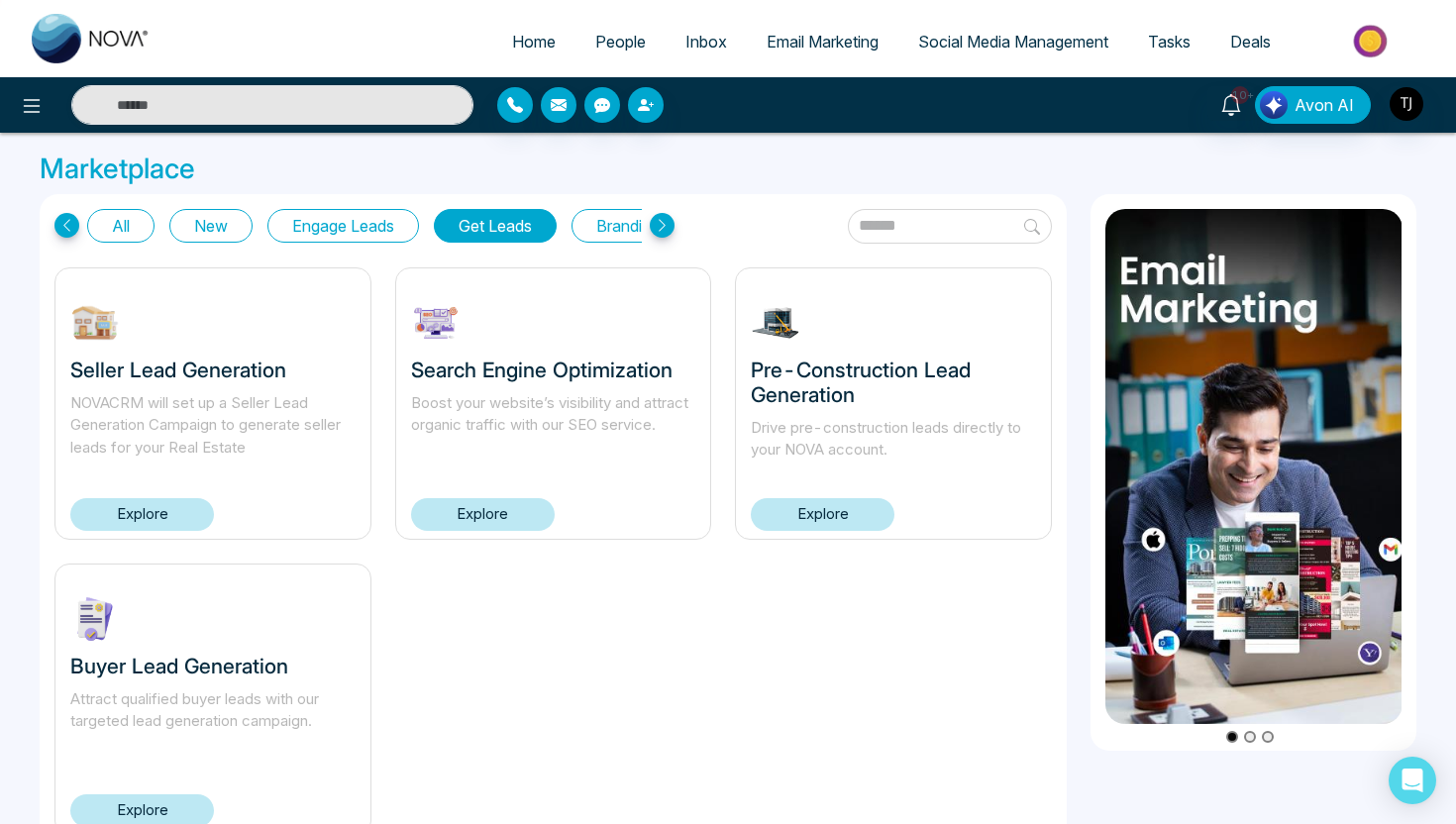 click on "Explore" at bounding box center [142, 810] 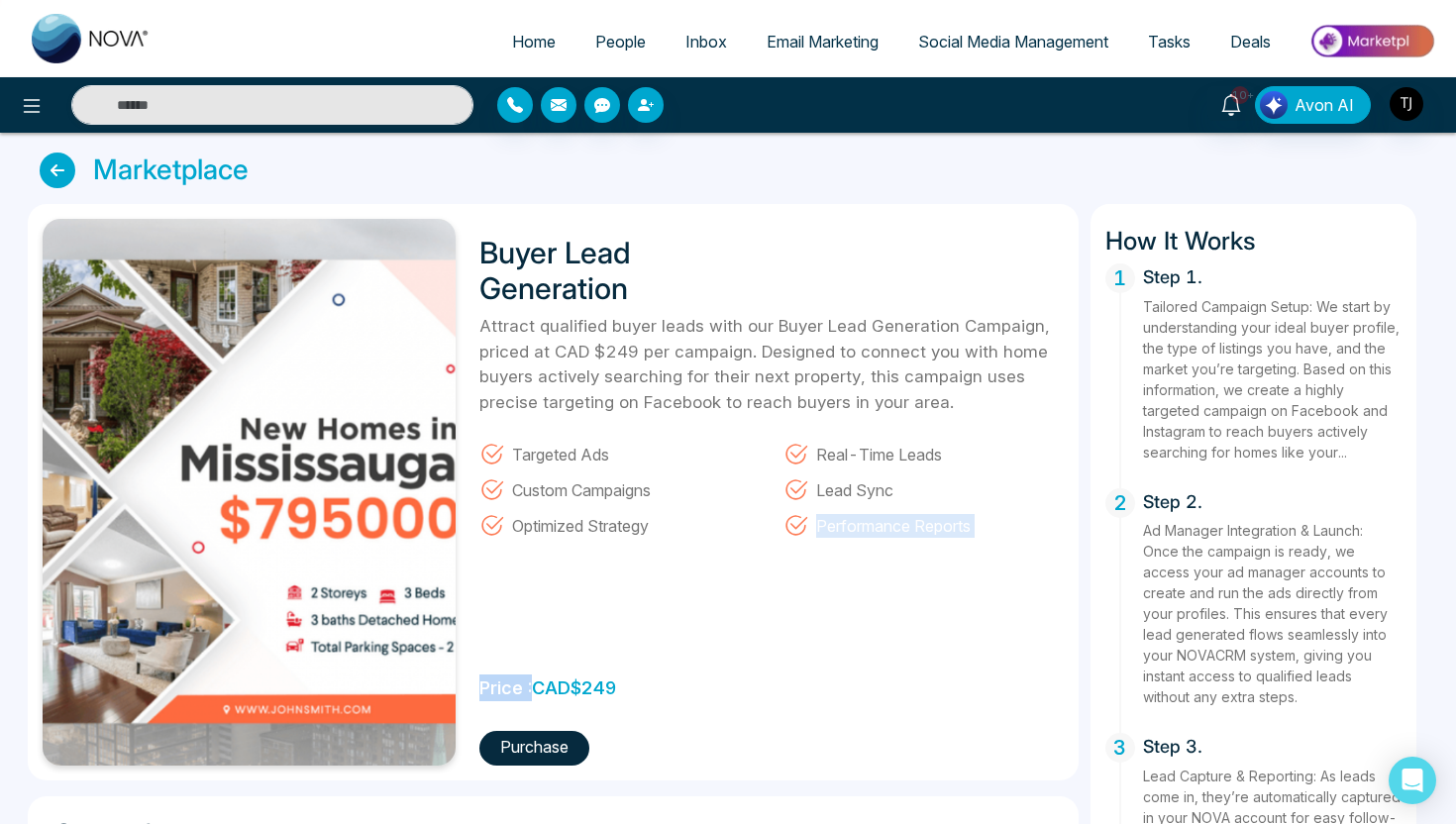 drag, startPoint x: 530, startPoint y: 693, endPoint x: 646, endPoint y: 689, distance: 116.06895 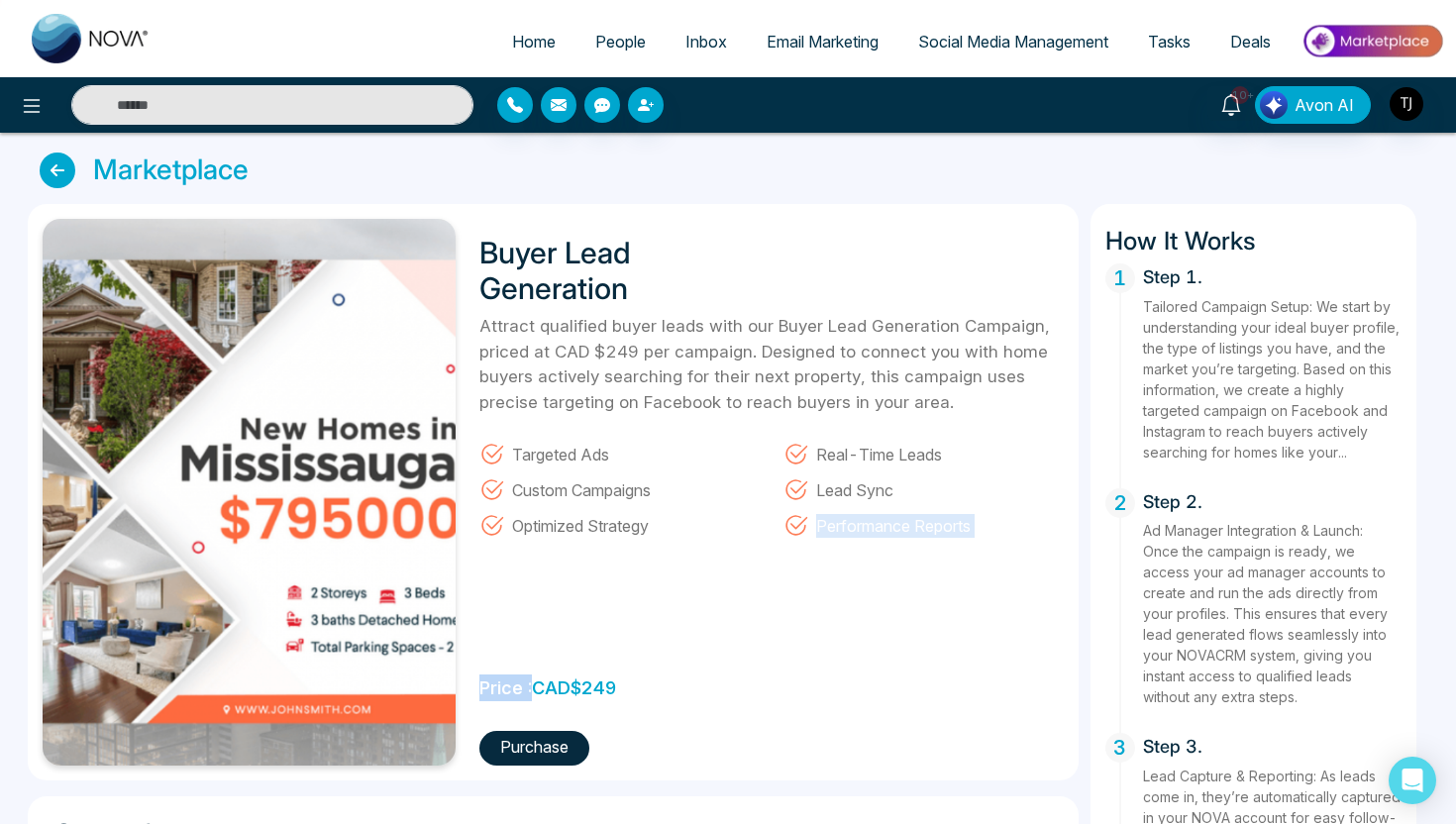 click on "Buyer Lead Generation Attract qualified buyer leads with our Buyer Lead Generation Campaign, priced at CAD $249 per campaign. Designed to connect you with home buyers actively searching for their next property, this campaign uses precise targeting on Facebook to reach buyers in your area. Targeted Ads Real-Time Leads Custom Campaigns Lead Sync Optimized Strategy Performance Reports Price :  CAD  $ 249 Purchase" at bounding box center [765, 492] 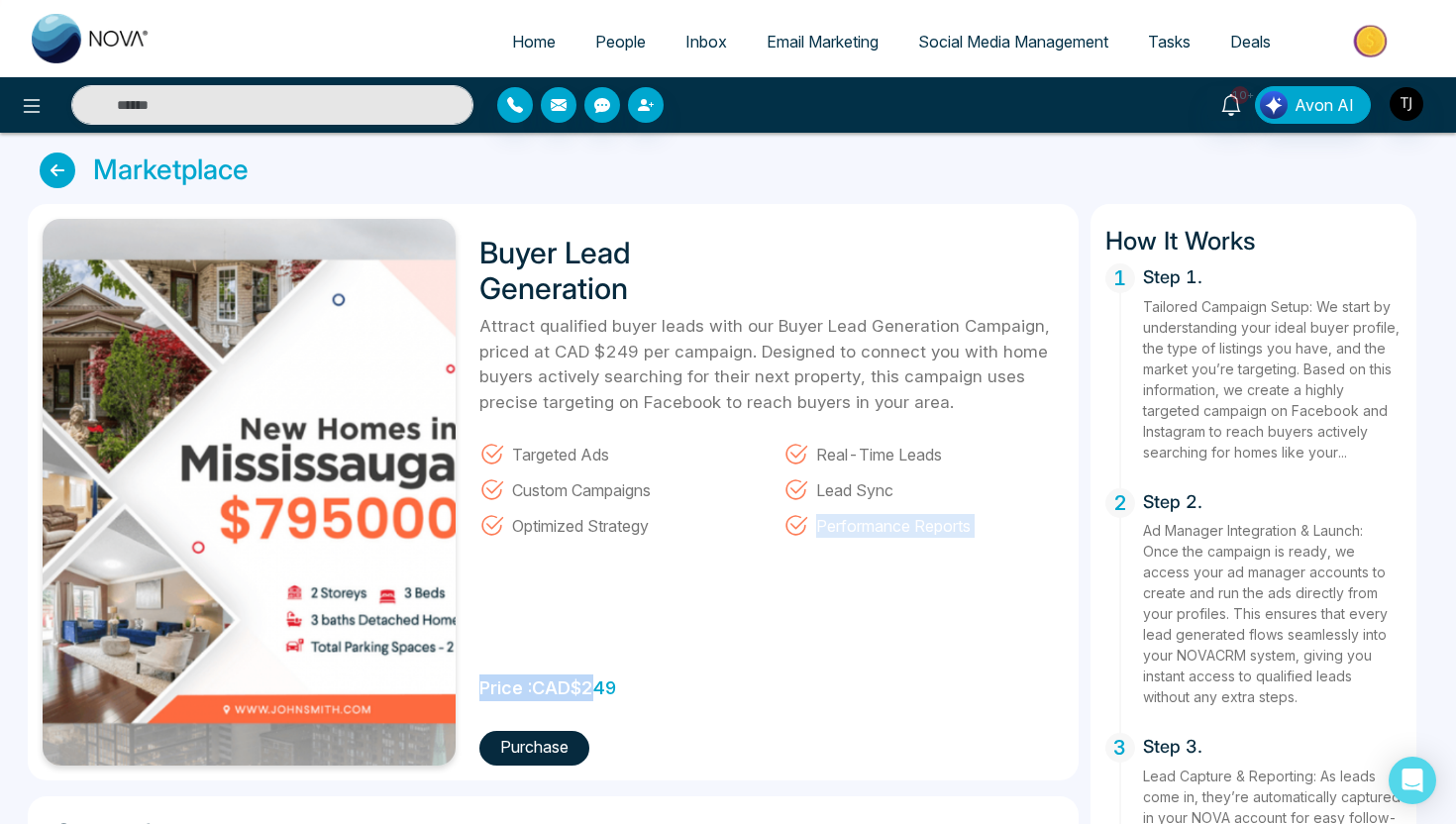 drag, startPoint x: 646, startPoint y: 689, endPoint x: 616, endPoint y: 694, distance: 30.413813 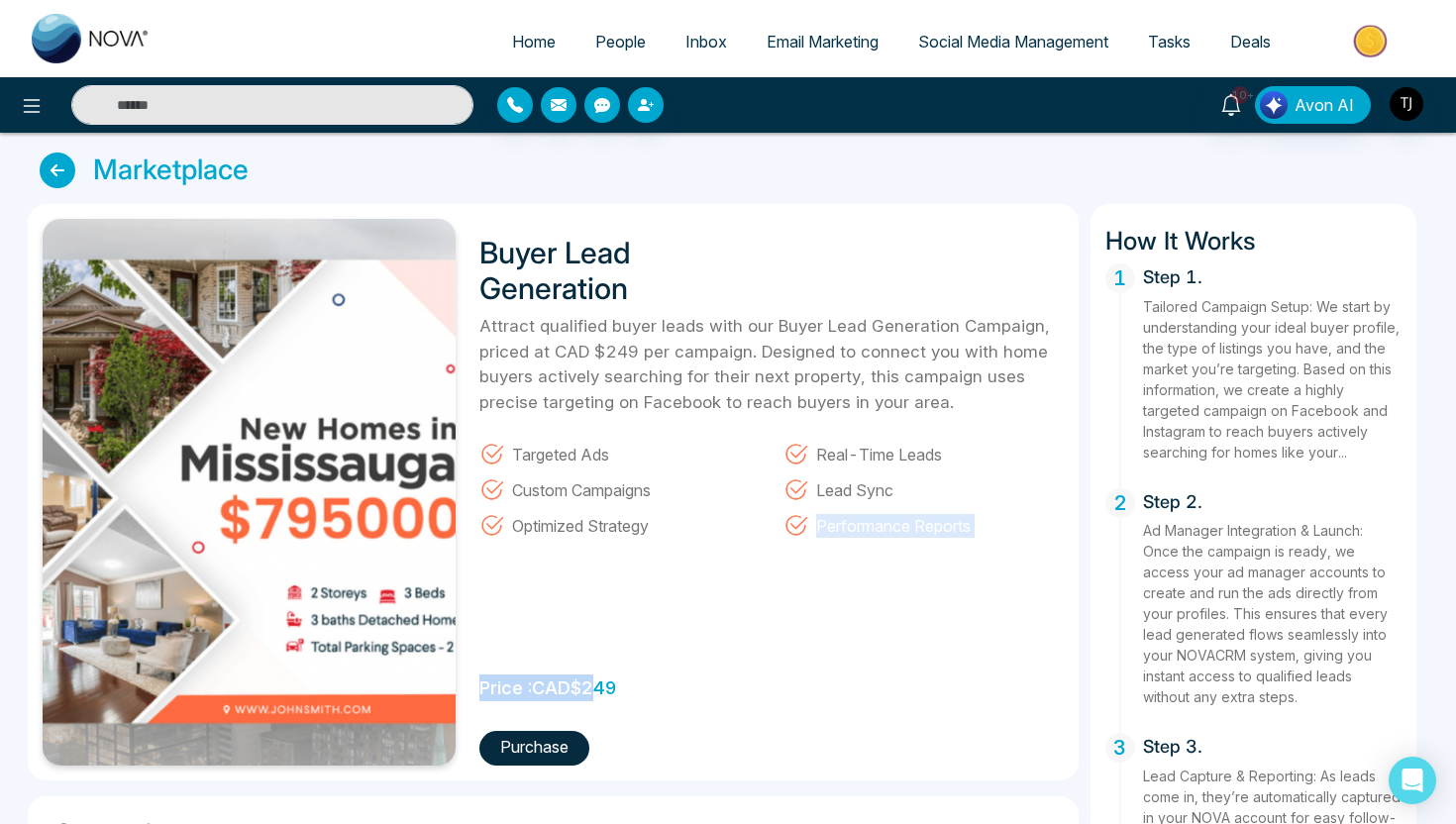 click on "Buyer Lead Generation Attract qualified buyer leads with our Buyer Lead Generation Campaign, priced at CAD $249 per campaign. Designed to connect you with home buyers actively searching for their next property, this campaign uses precise targeting on Facebook to reach buyers in your area. Targeted Ads Real-Time Leads Custom Campaigns Lead Sync Optimized Strategy Performance Reports Price :  CAD  $ 249 Purchase" at bounding box center [765, 492] 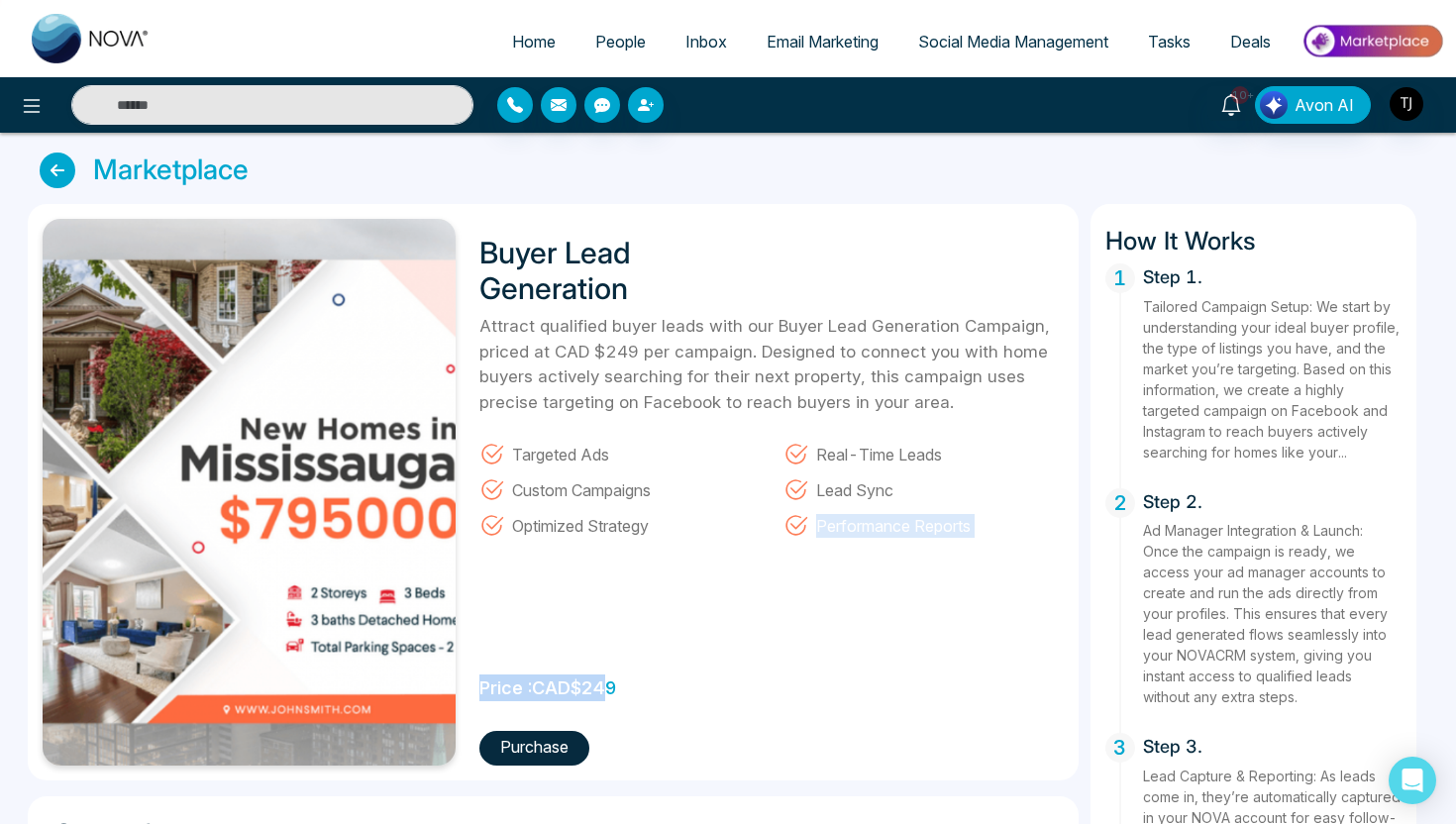 click on "Buyer Lead Generation Attract qualified buyer leads with our Buyer Lead Generation Campaign, priced at CAD $249 per campaign. Designed to connect you with home buyers actively searching for their next property, this campaign uses precise targeting on Facebook to reach buyers in your area. Targeted Ads Real-Time Leads Custom Campaigns Lead Sync Optimized Strategy Performance Reports Price :  CAD  $ 249 Purchase" at bounding box center [765, 492] 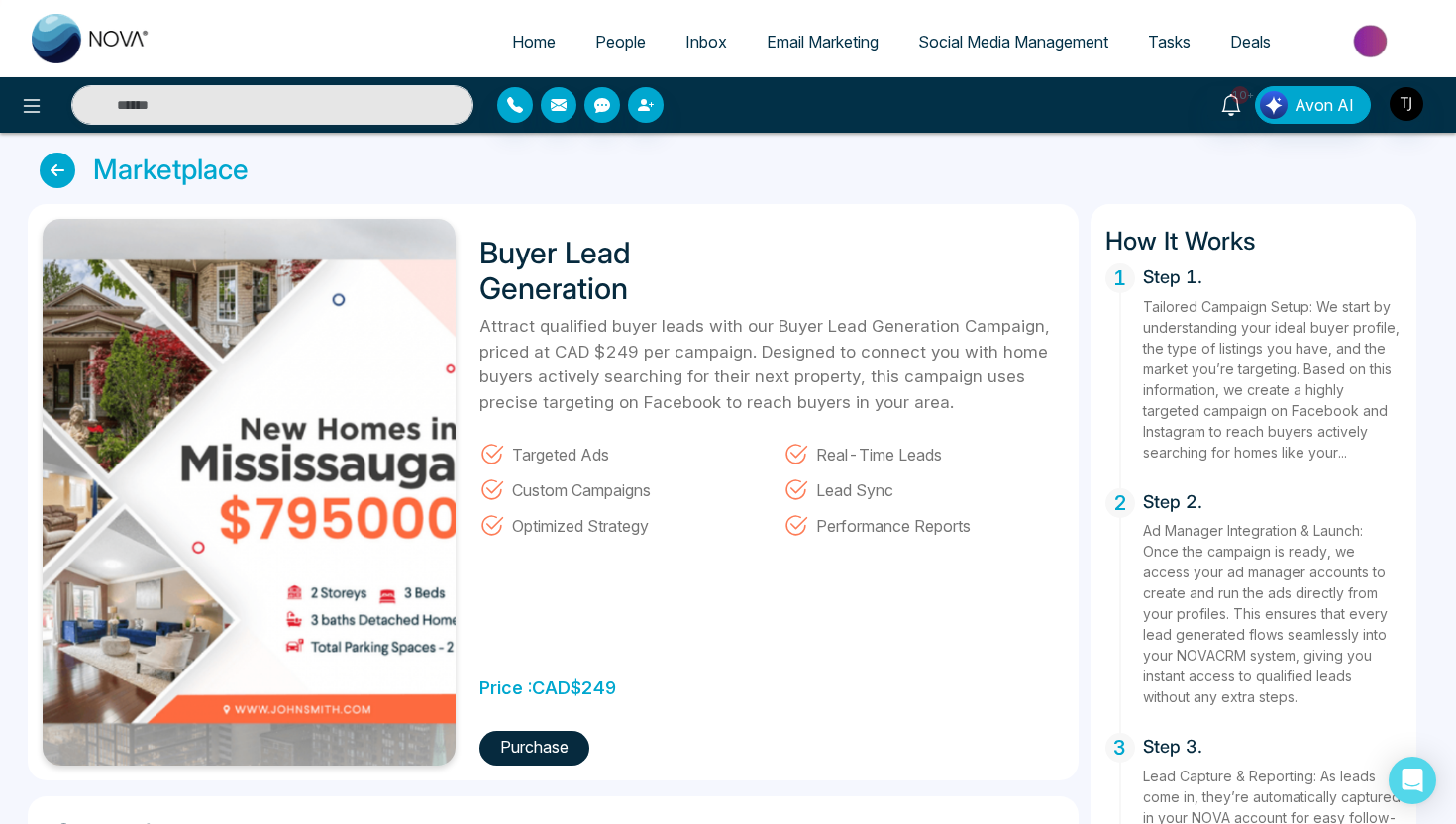 click on "People" at bounding box center (620, 42) 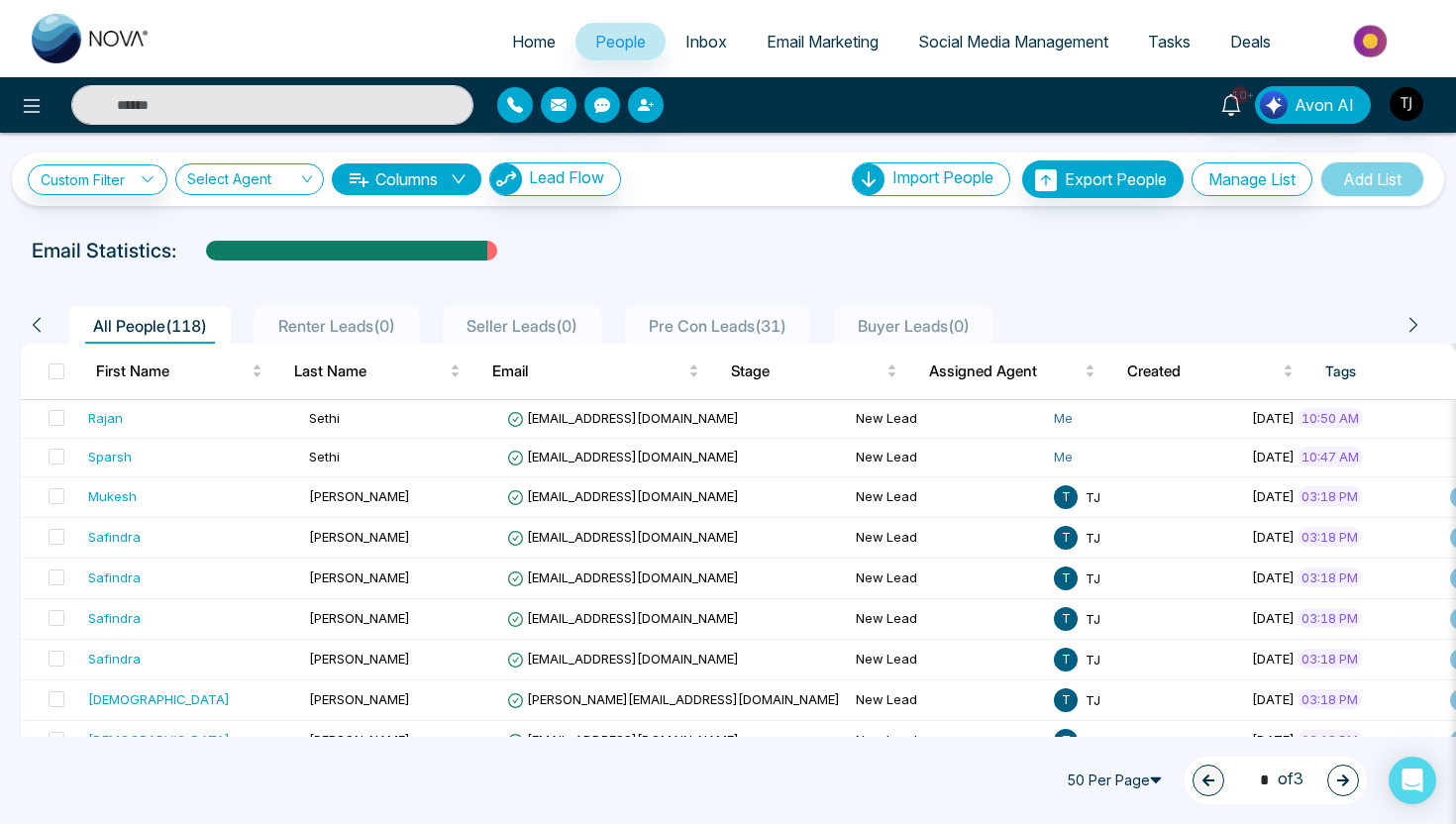 click on "Email Marketing" at bounding box center (822, 42) 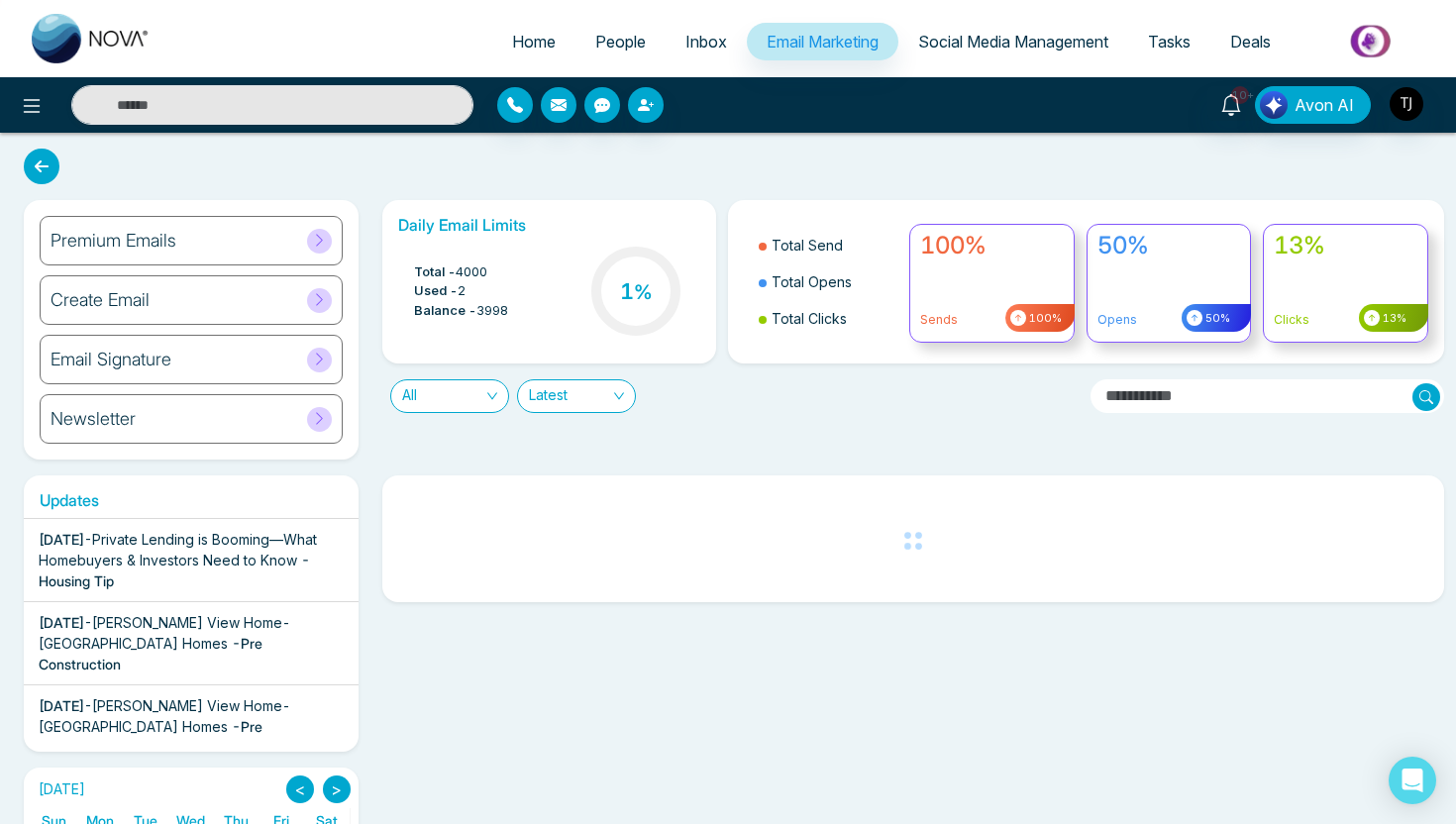 click on "Premium Emails" at bounding box center (191, 241) 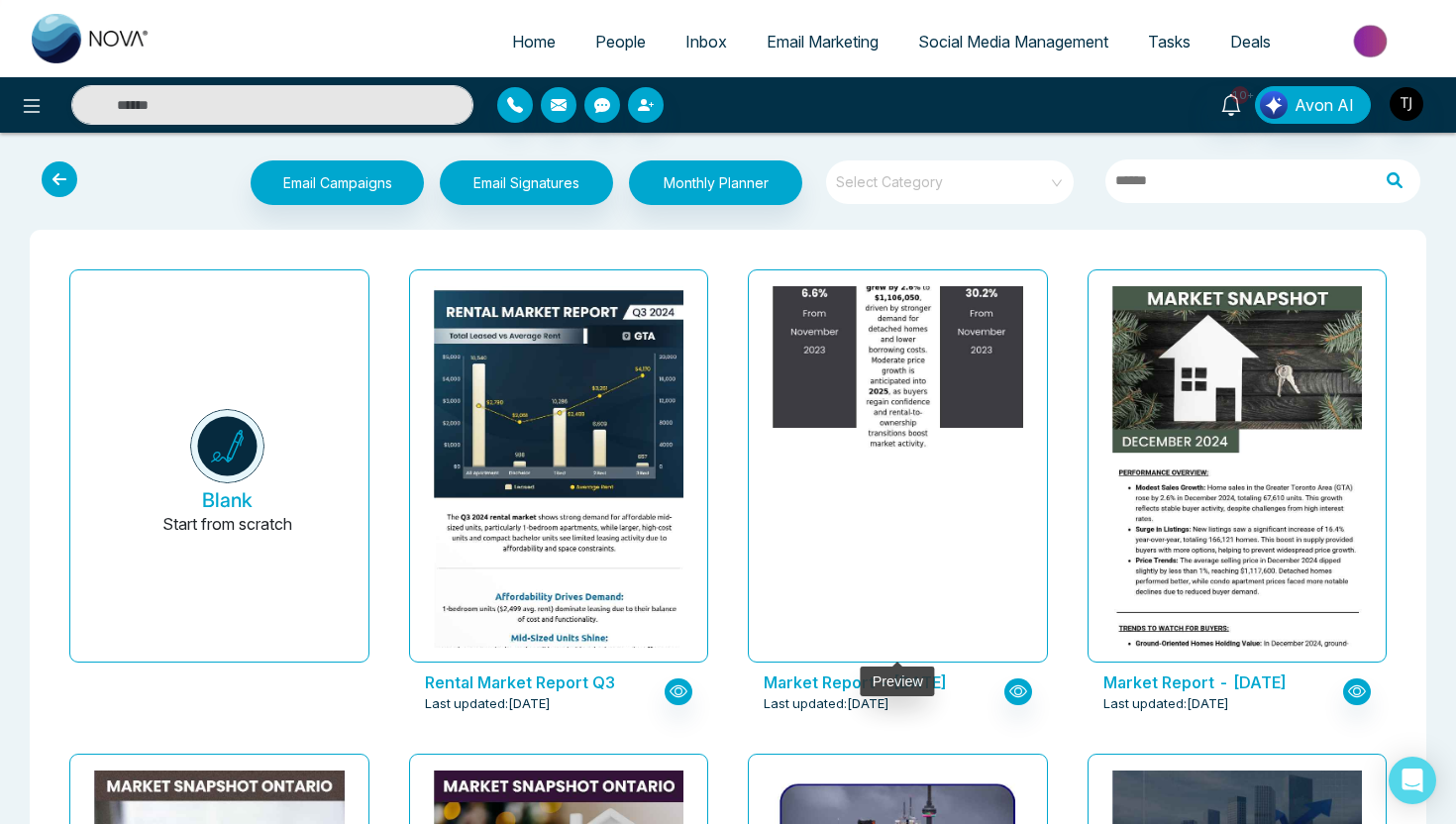 click at bounding box center [897, -395] 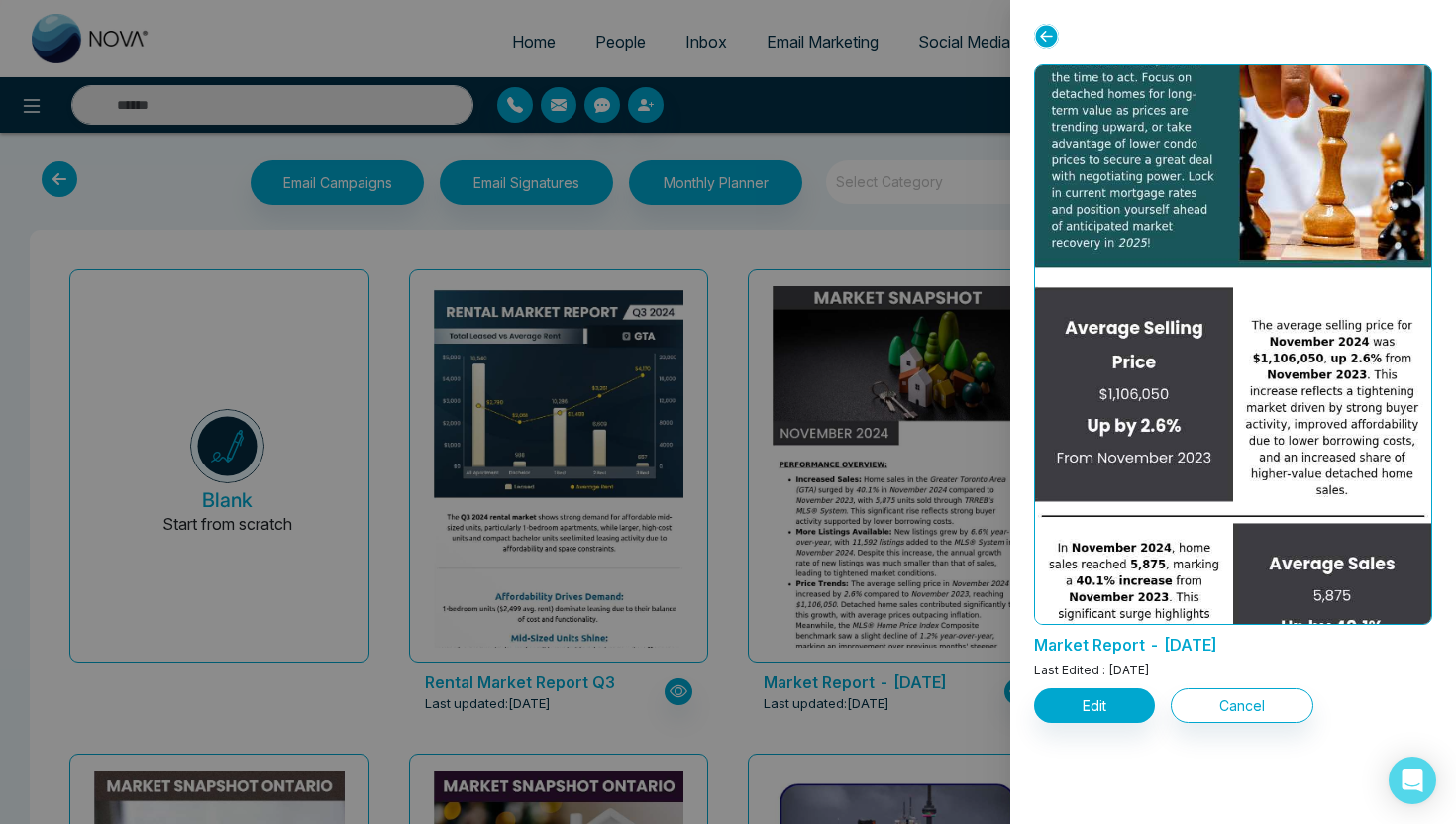 scroll, scrollTop: 1384, scrollLeft: 0, axis: vertical 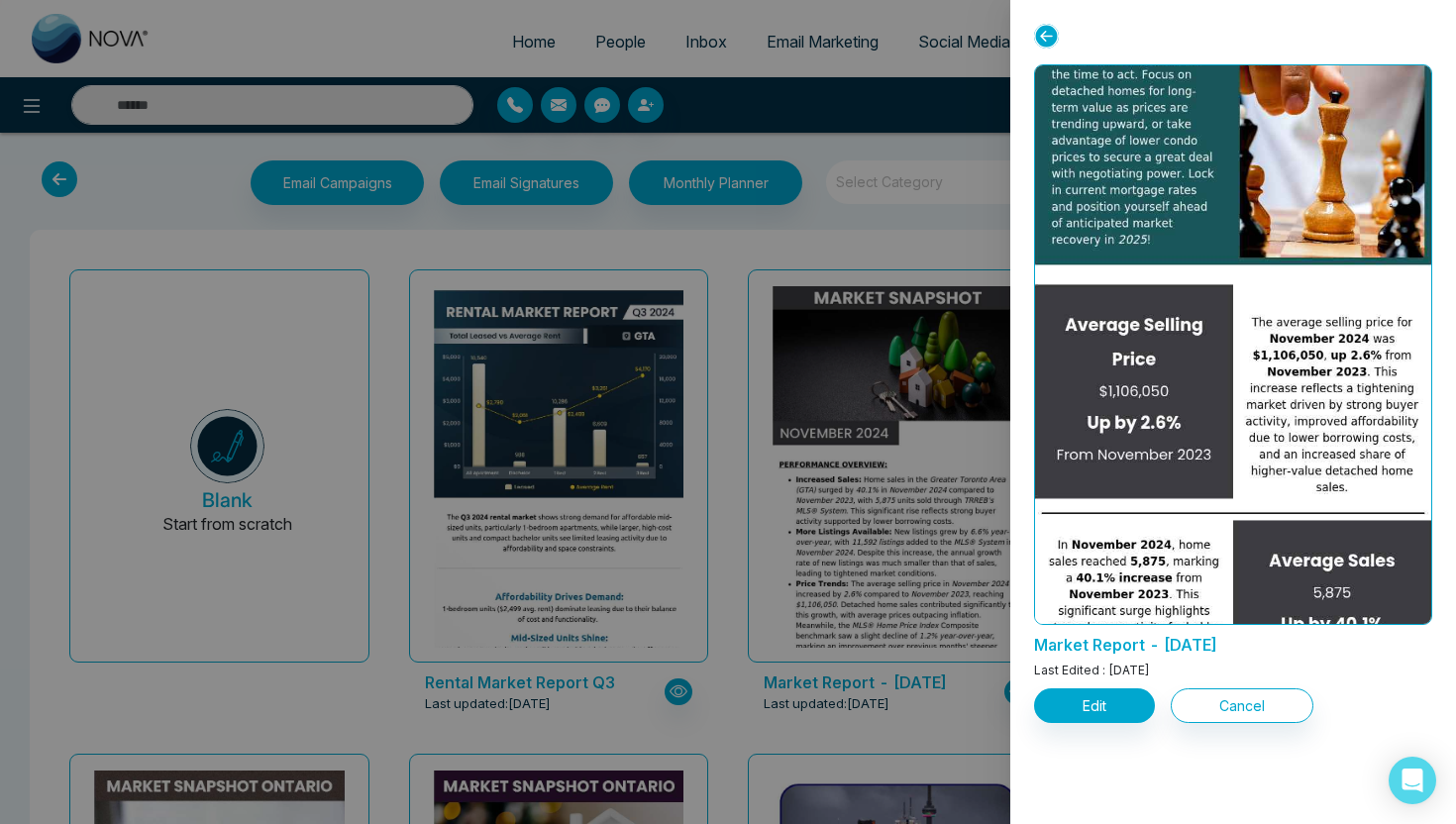 click 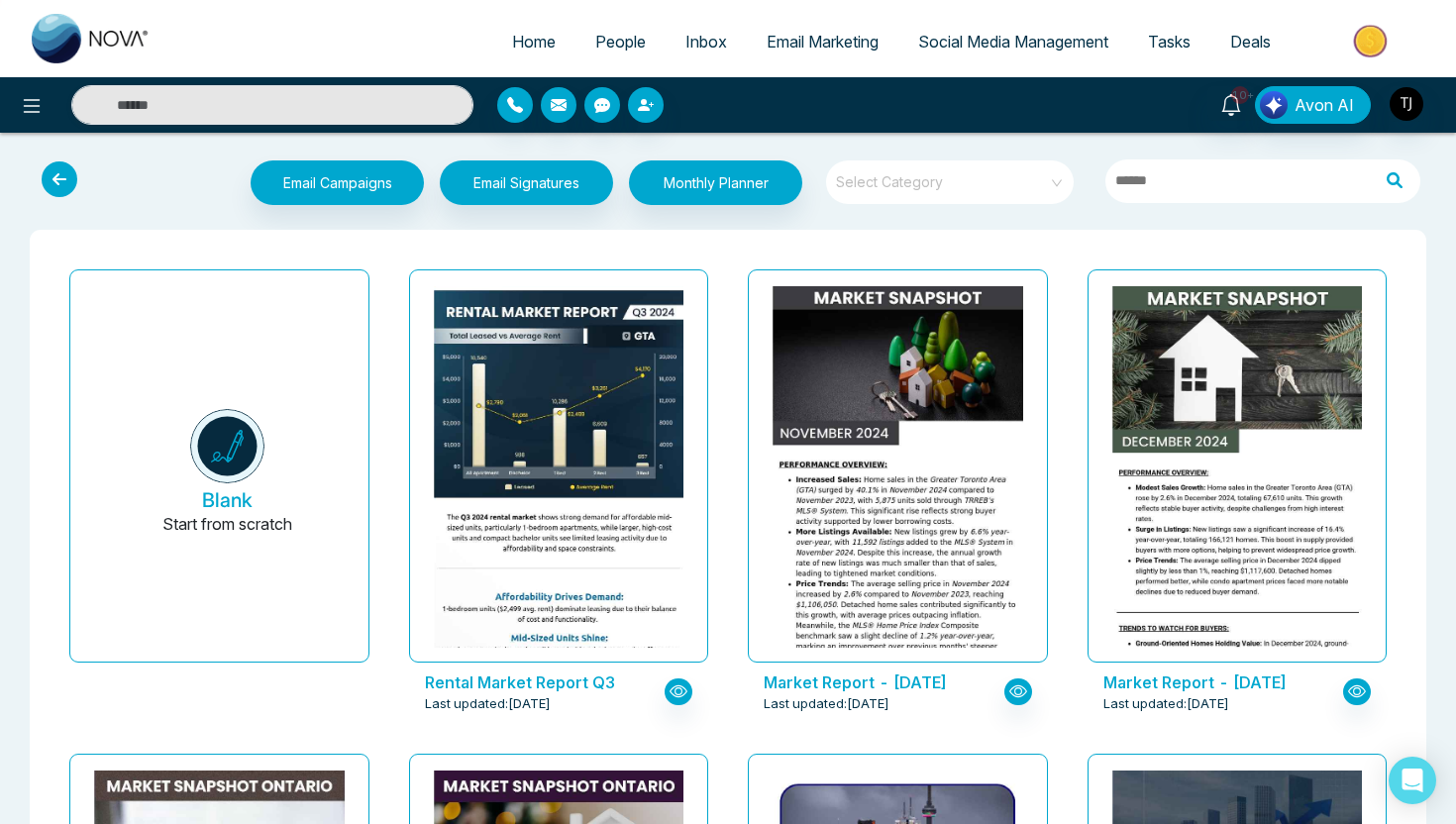 click on "Social Media Management" at bounding box center [1013, 42] 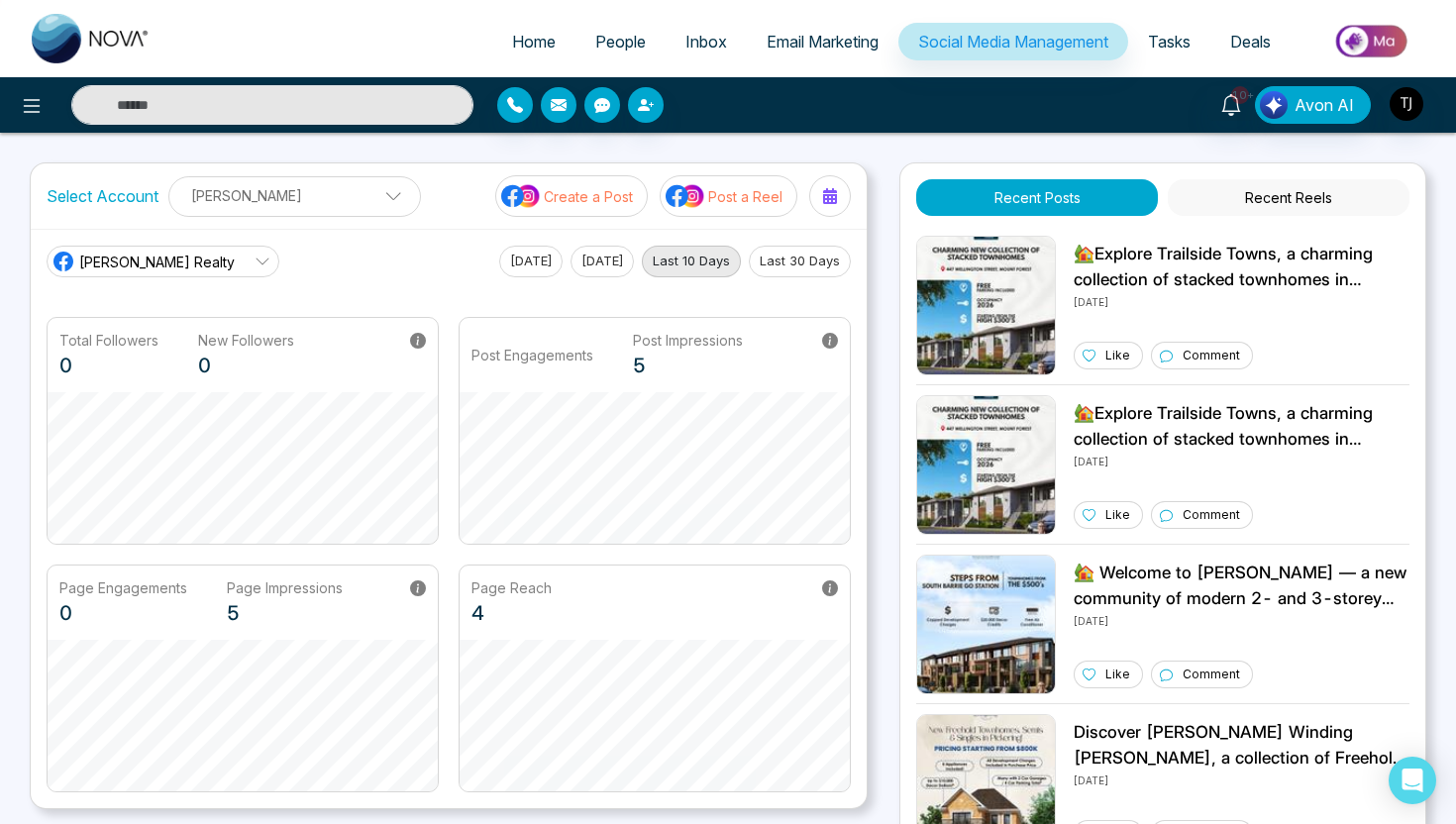 click on "People" at bounding box center (620, 42) 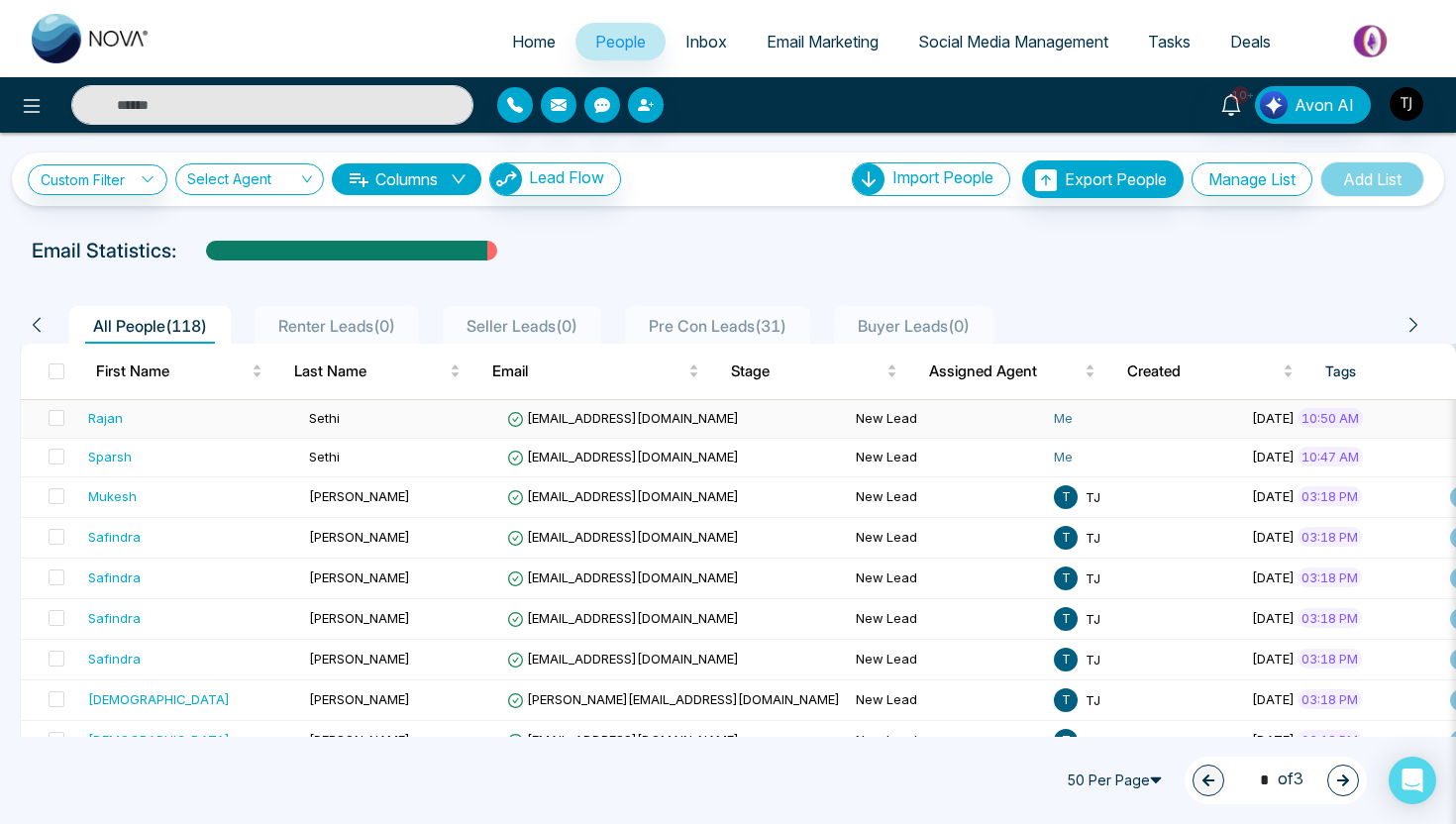 click on "Rajan" at bounding box center [190, 418] 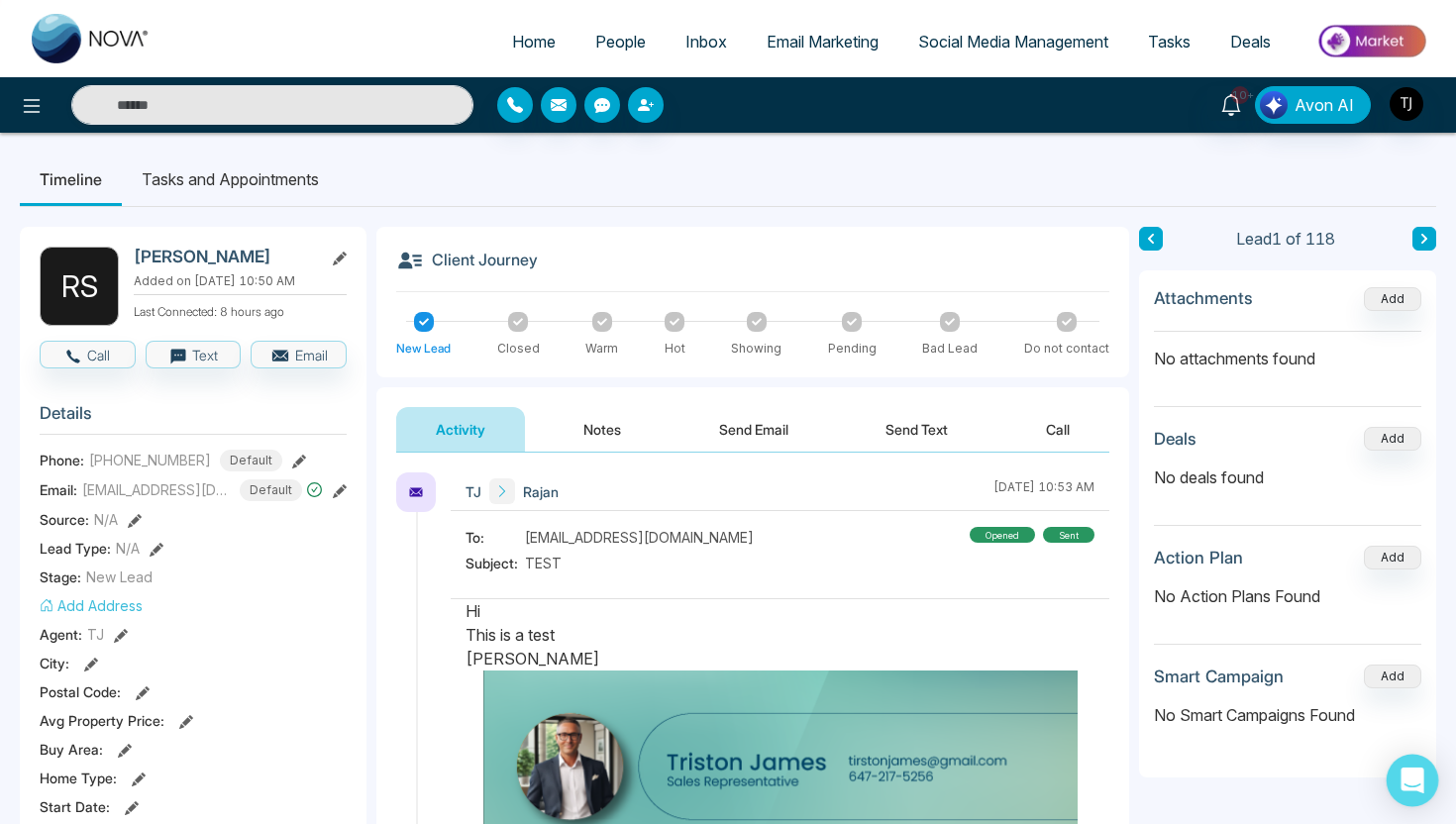click 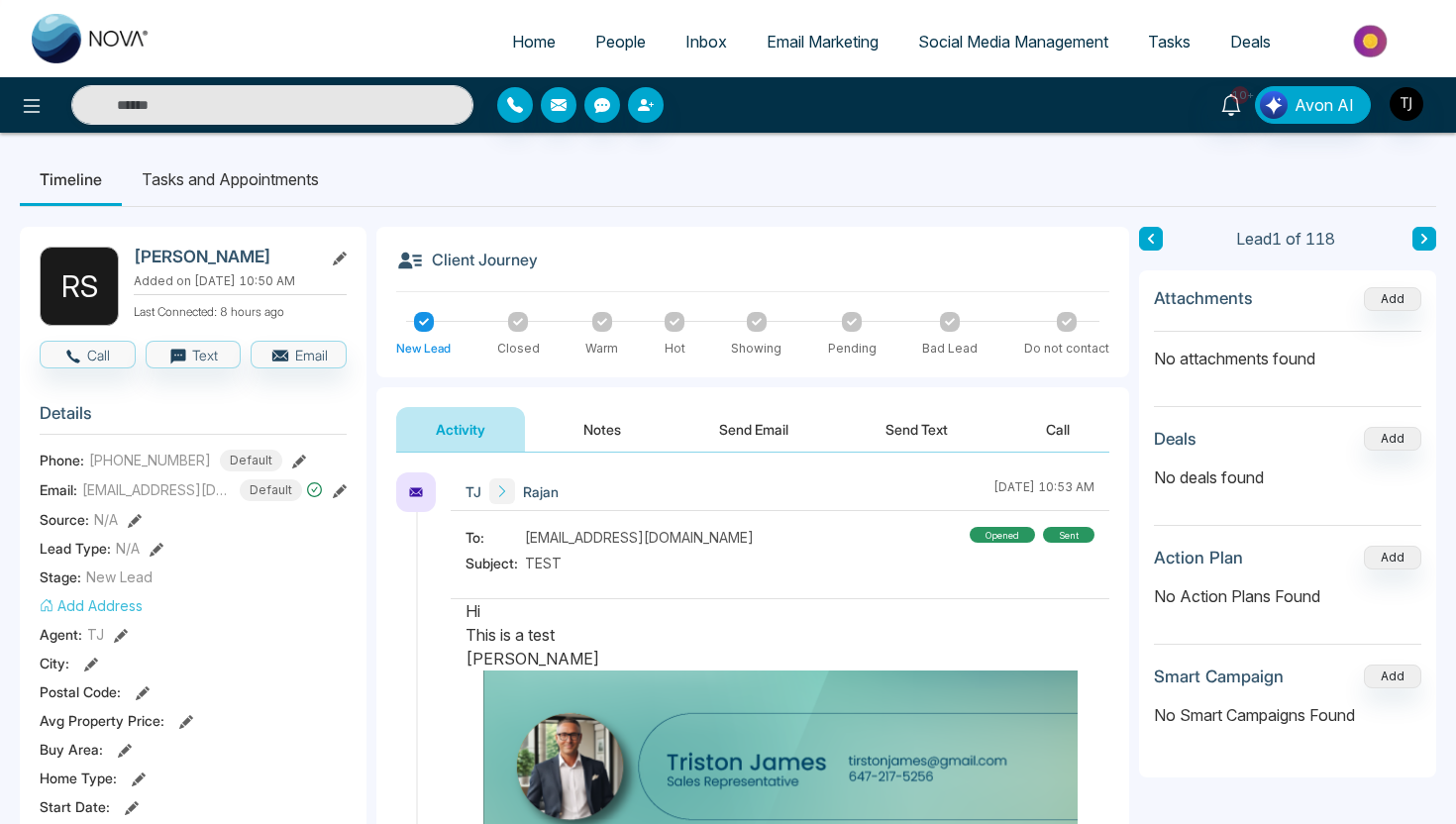 click at bounding box center [1372, 41] 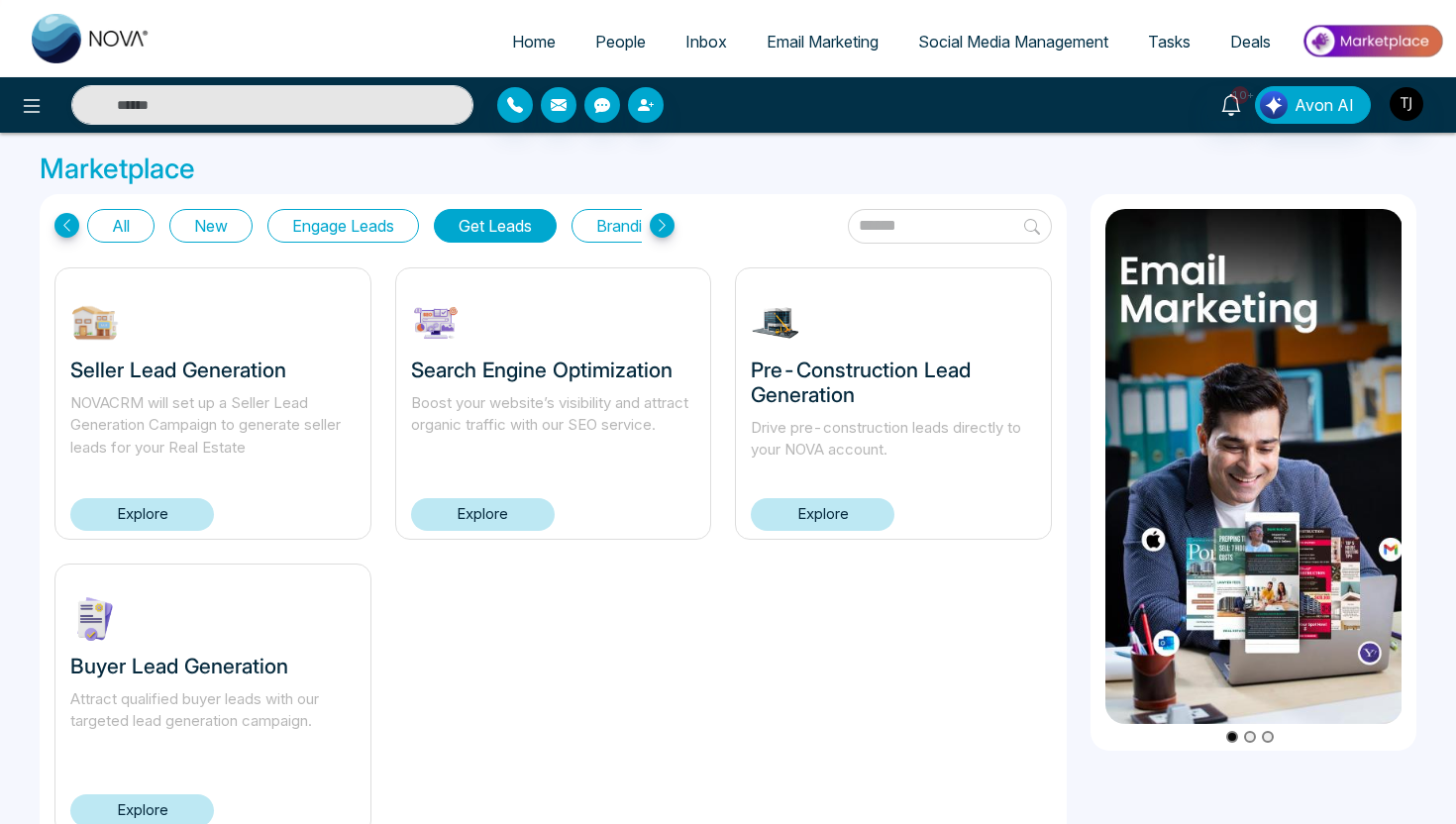 click on "All" at bounding box center (121, 226) 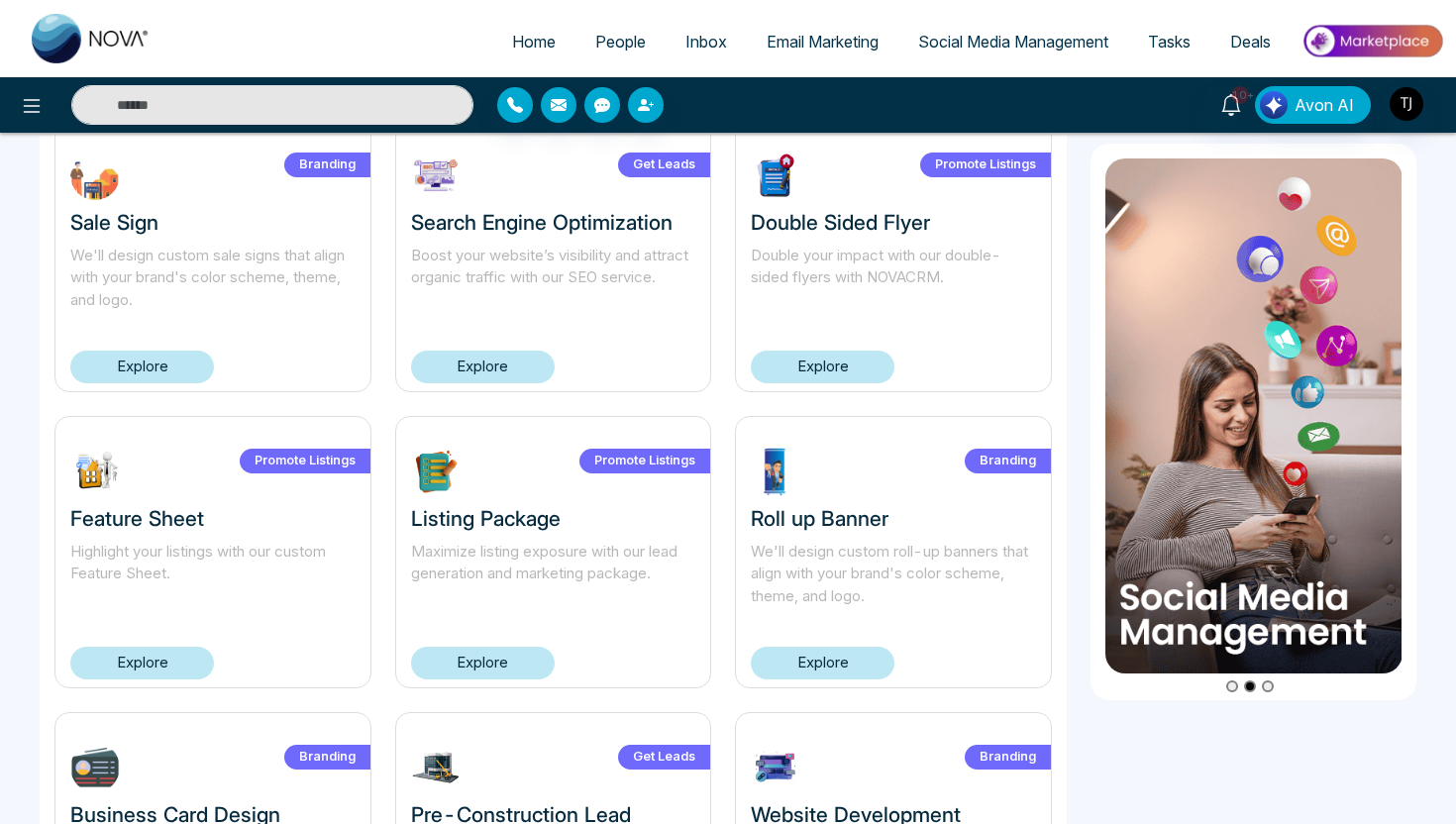 scroll, scrollTop: 1254, scrollLeft: 0, axis: vertical 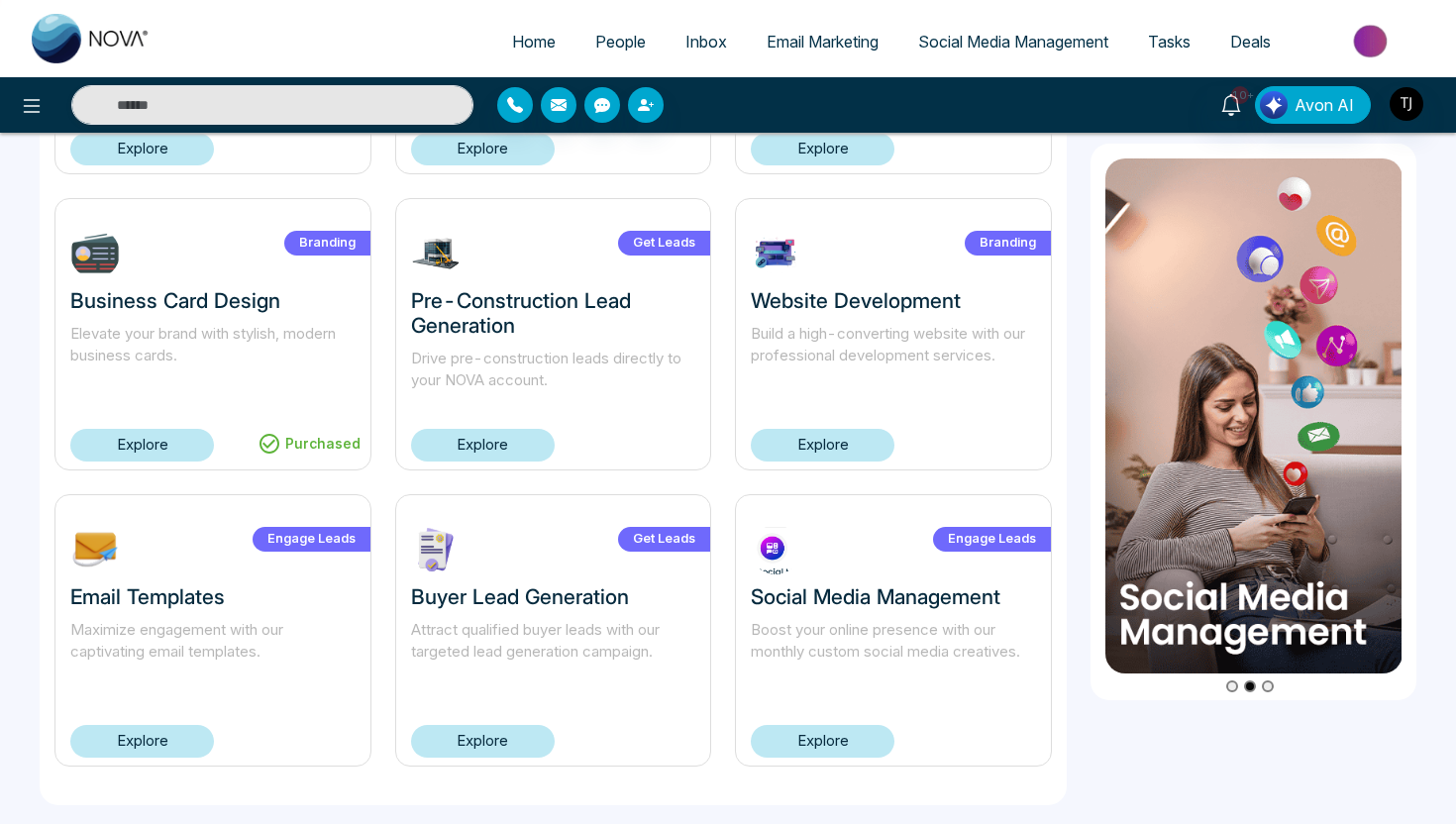 click on "Explore" at bounding box center [822, 741] 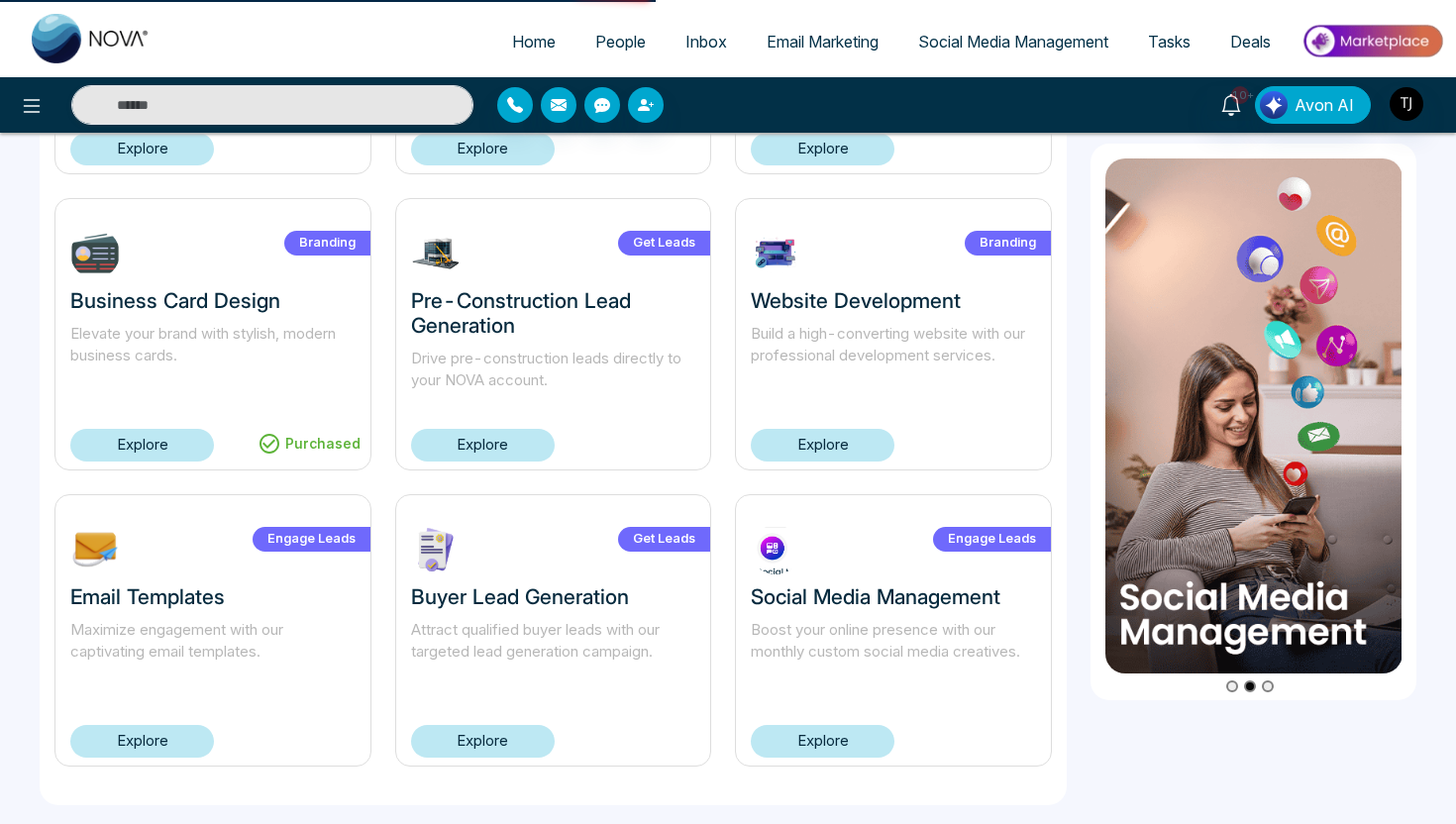 scroll, scrollTop: 0, scrollLeft: 0, axis: both 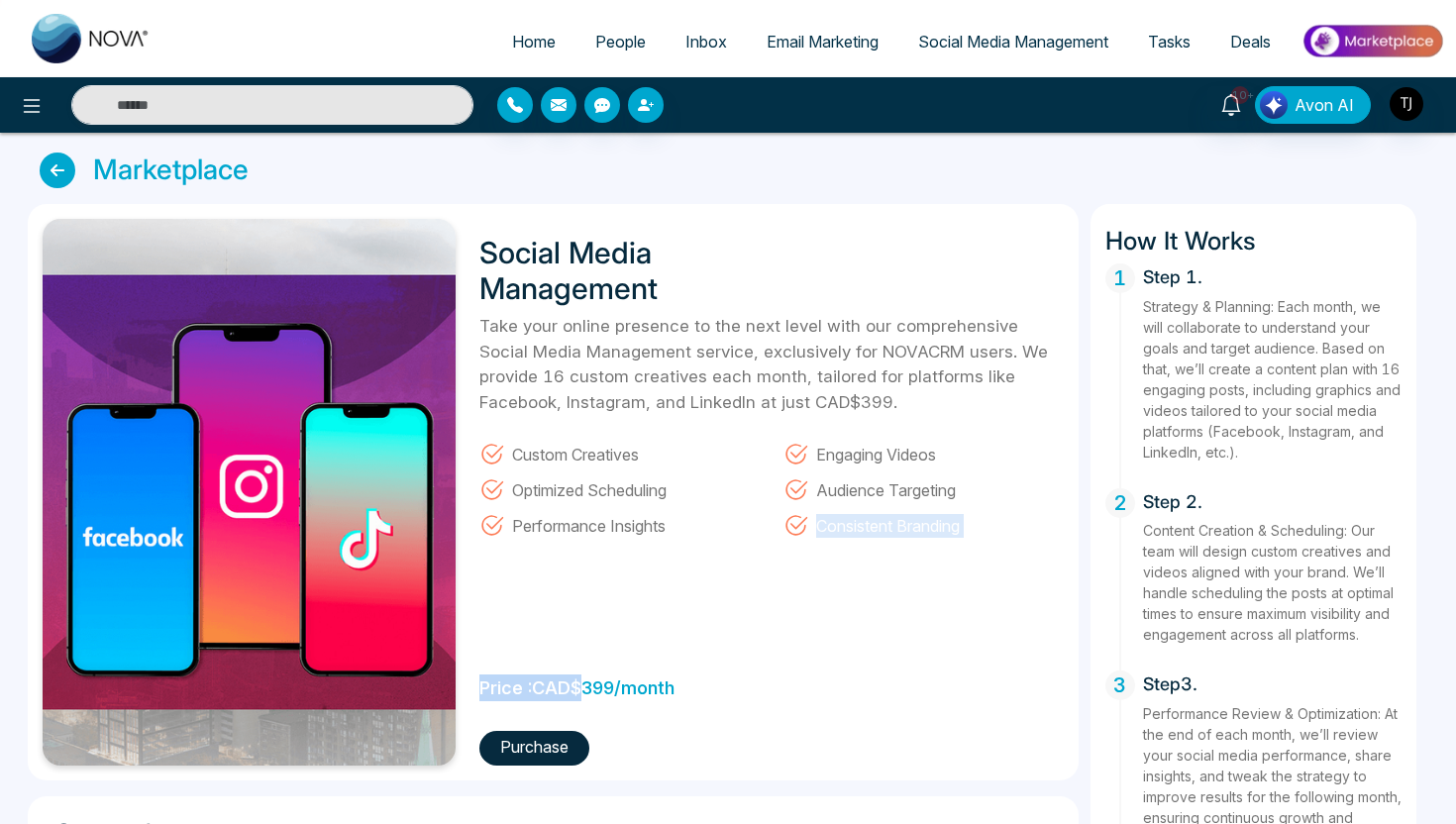 drag, startPoint x: 582, startPoint y: 682, endPoint x: 704, endPoint y: 670, distance: 122.58874 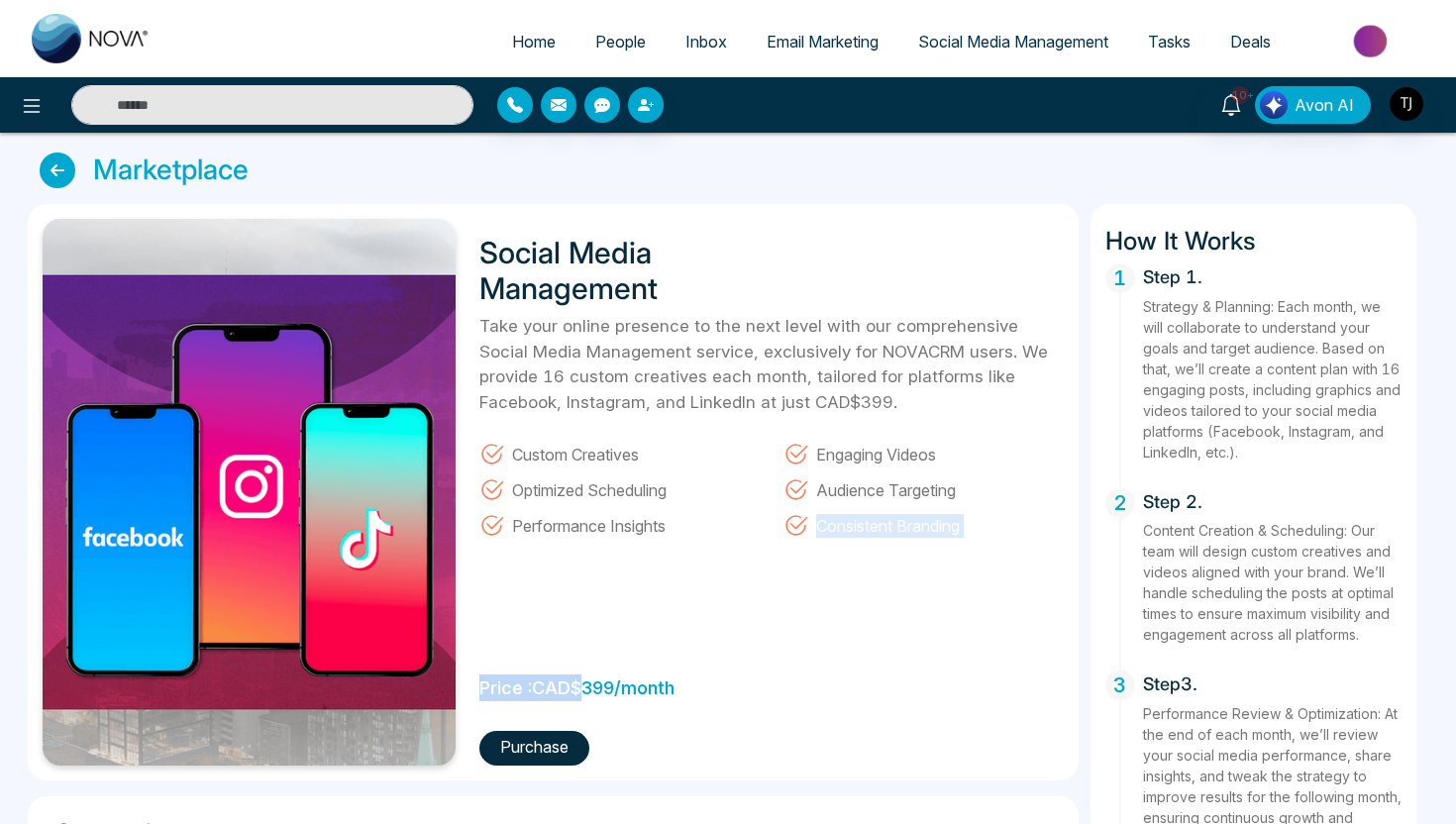 click on "Social Media Management Take your online presence to the next level with our comprehensive Social Media Management service, exclusively for NOVACRM users. We provide 16 custom creatives each month, tailored for platforms like Facebook, Instagram, and LinkedIn at just CAD$399. Custom Creatives Engaging Videos Optimized Scheduling Audience Targeting Performance Insights Consistent Branding Price :  CAD  $ 399 /month Purchase" at bounding box center [765, 492] 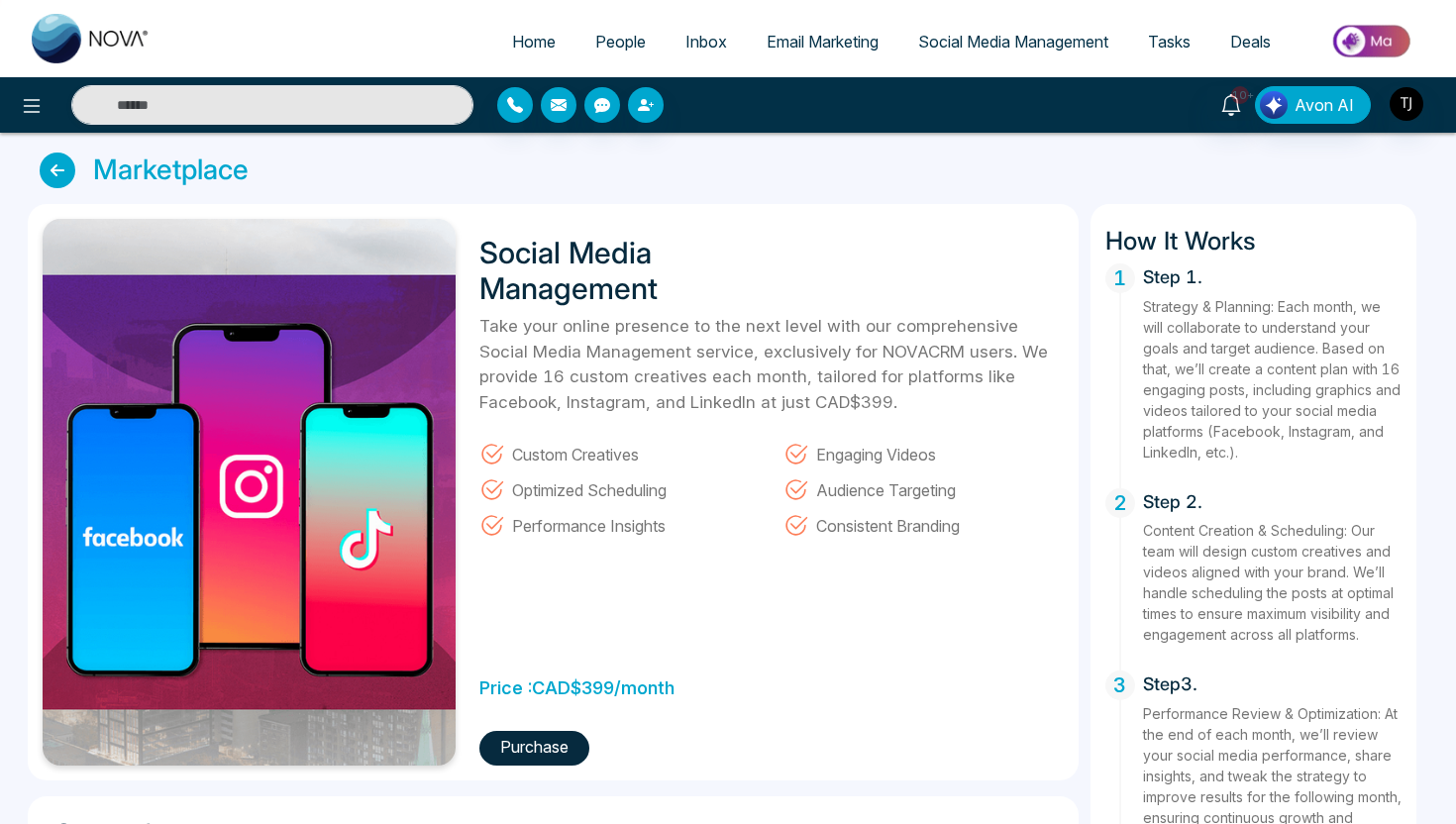 click on "Social Media Management Take your online presence to the next level with our comprehensive Social Media Management service, exclusively for NOVACRM users. We provide 16 custom creatives each month, tailored for platforms like Facebook, Instagram, and LinkedIn at just CAD$399. Custom Creatives Engaging Videos Optimized Scheduling Audience Targeting Performance Insights Consistent Branding Price :  CAD  $ 399 /month Purchase" at bounding box center (765, 492) 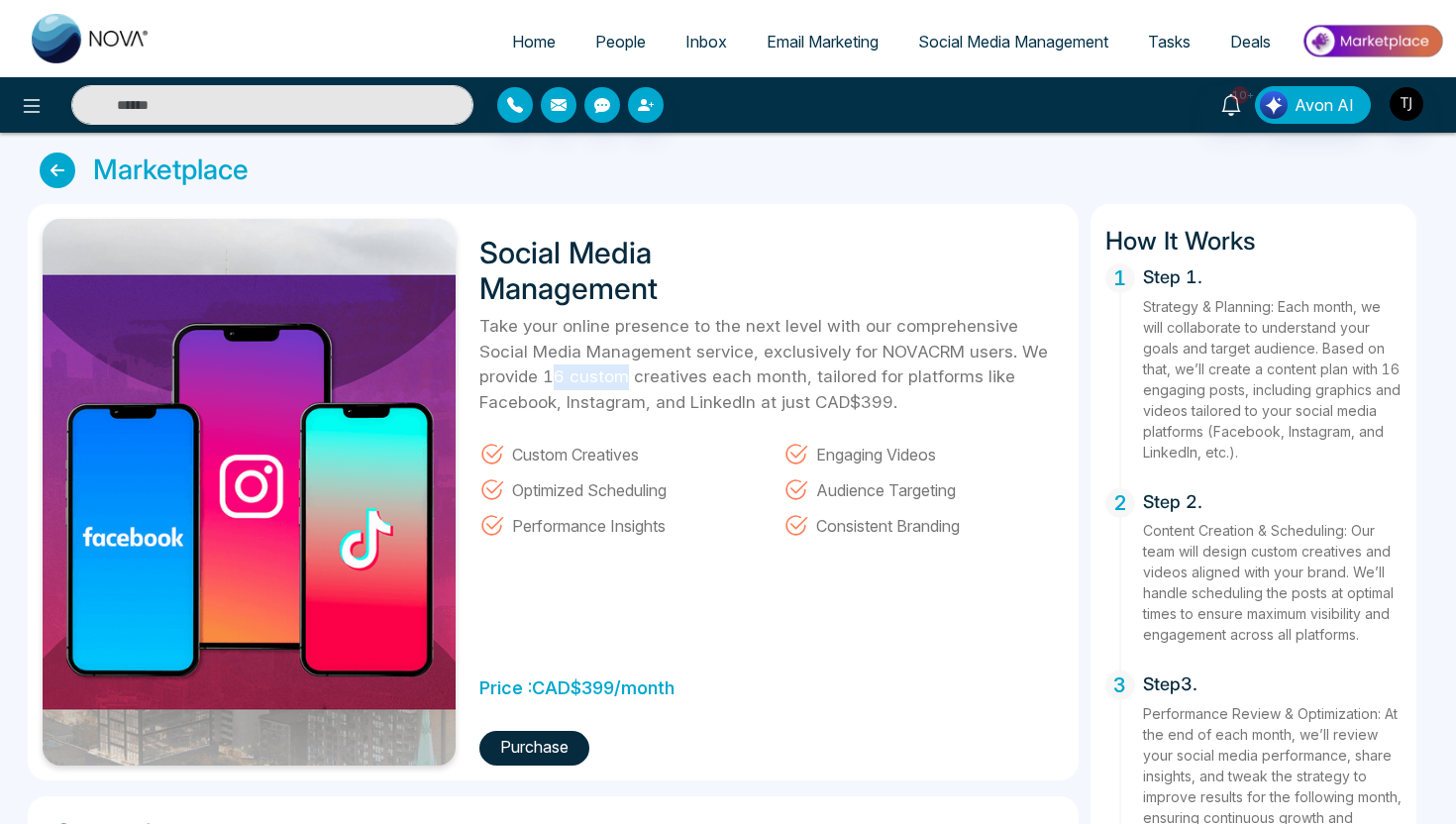 drag, startPoint x: 492, startPoint y: 377, endPoint x: 566, endPoint y: 377, distance: 74 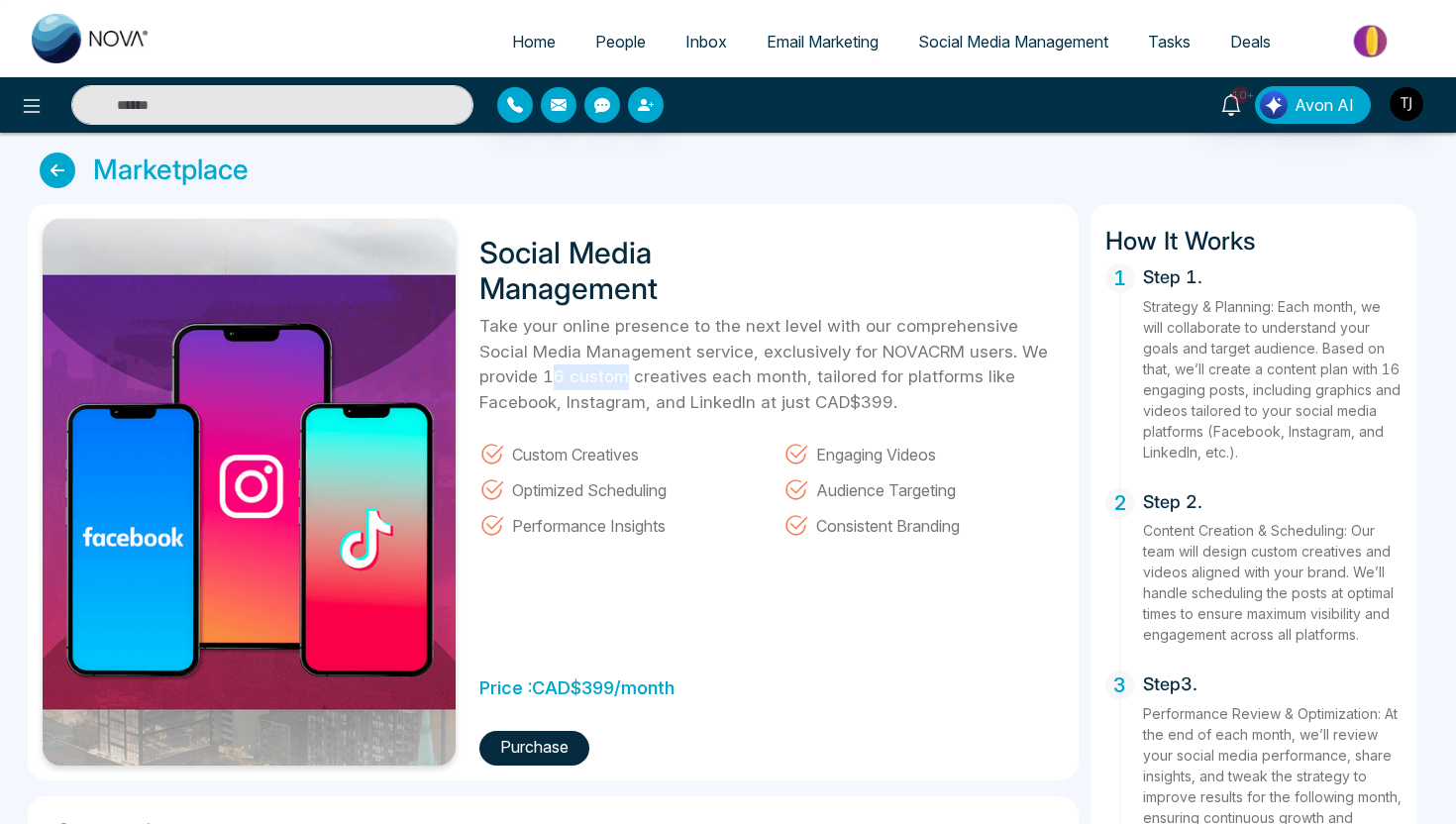click on "Take your online presence to the next level with our comprehensive Social Media Management service, exclusively for NOVACRM users. We provide 16 custom creatives each month, tailored for platforms like Facebook, Instagram, and LinkedIn at just CAD$399." at bounding box center (771, 364) 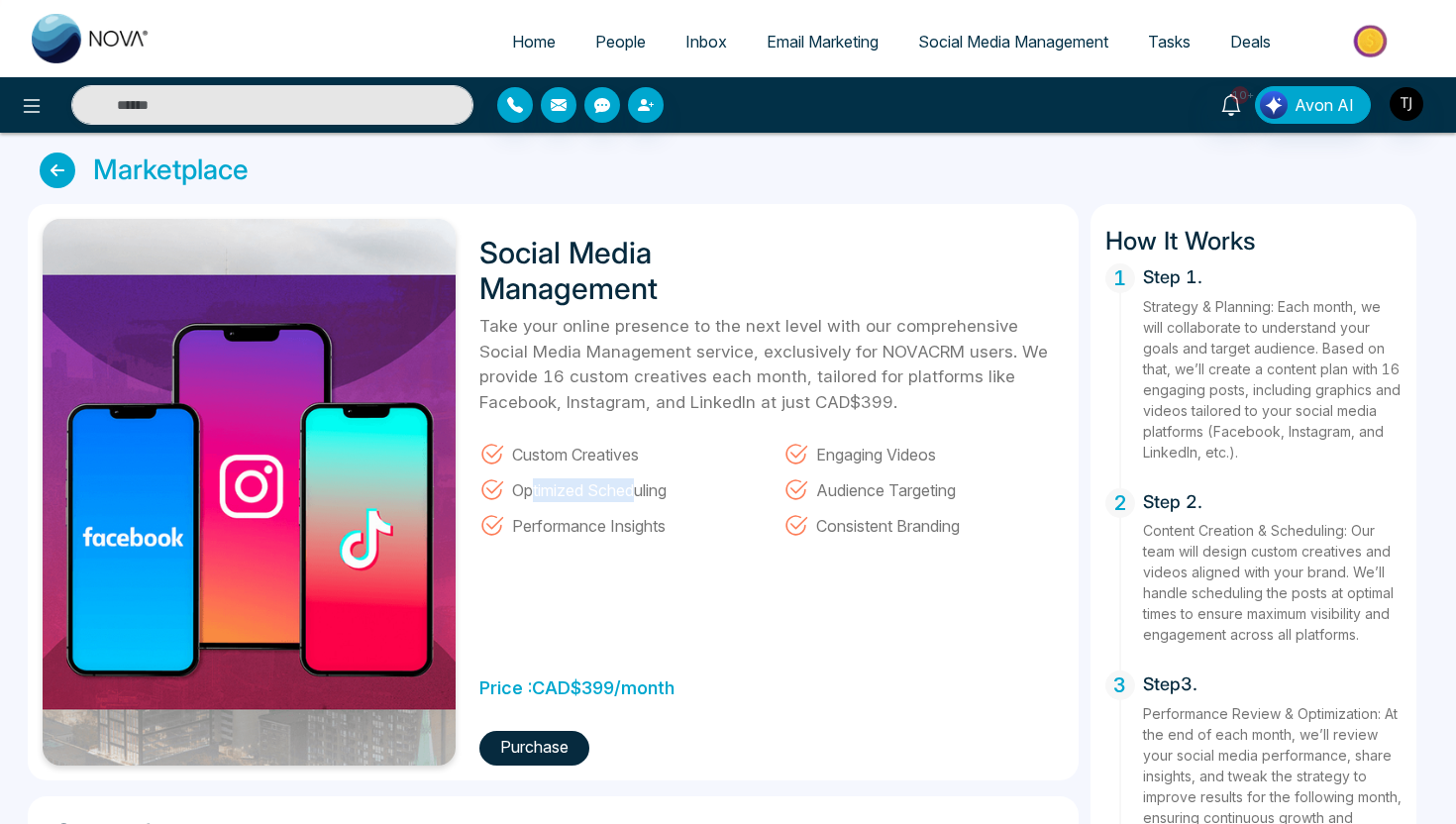 drag, startPoint x: 536, startPoint y: 491, endPoint x: 643, endPoint y: 492, distance: 107.00467 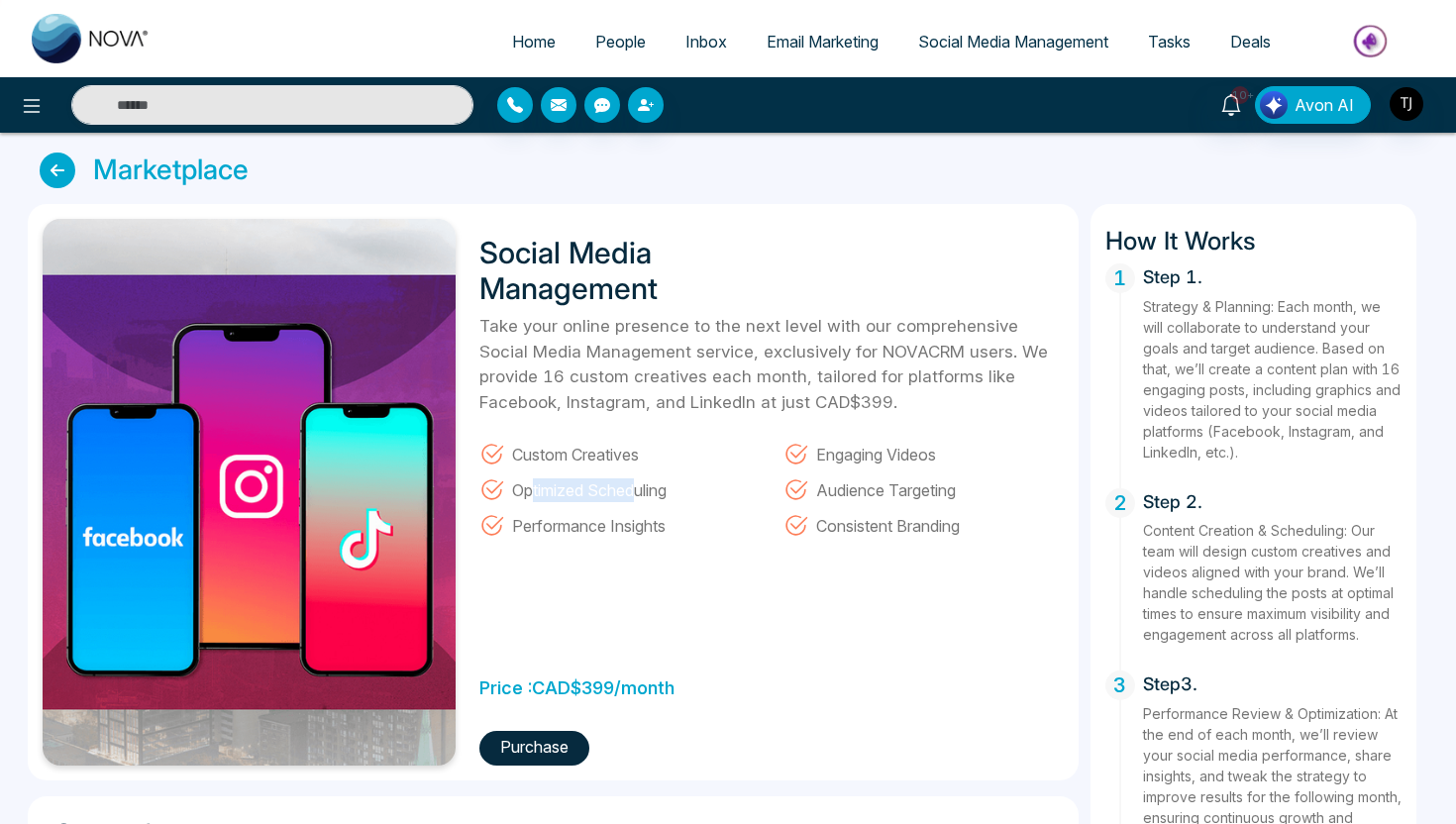 click on "Optimized Scheduling" at bounding box center (589, 489) 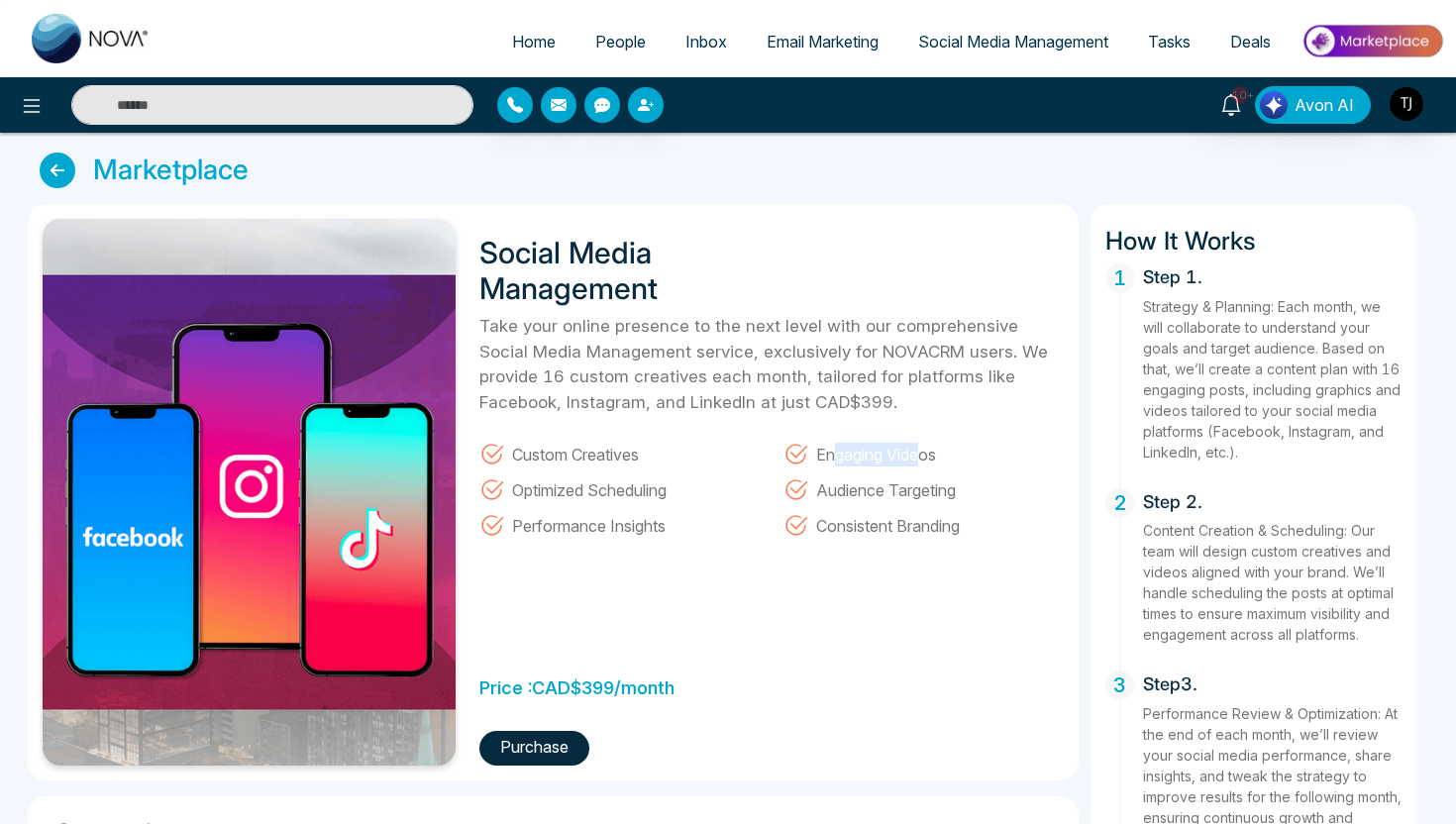 drag, startPoint x: 831, startPoint y: 454, endPoint x: 928, endPoint y: 458, distance: 97.0824 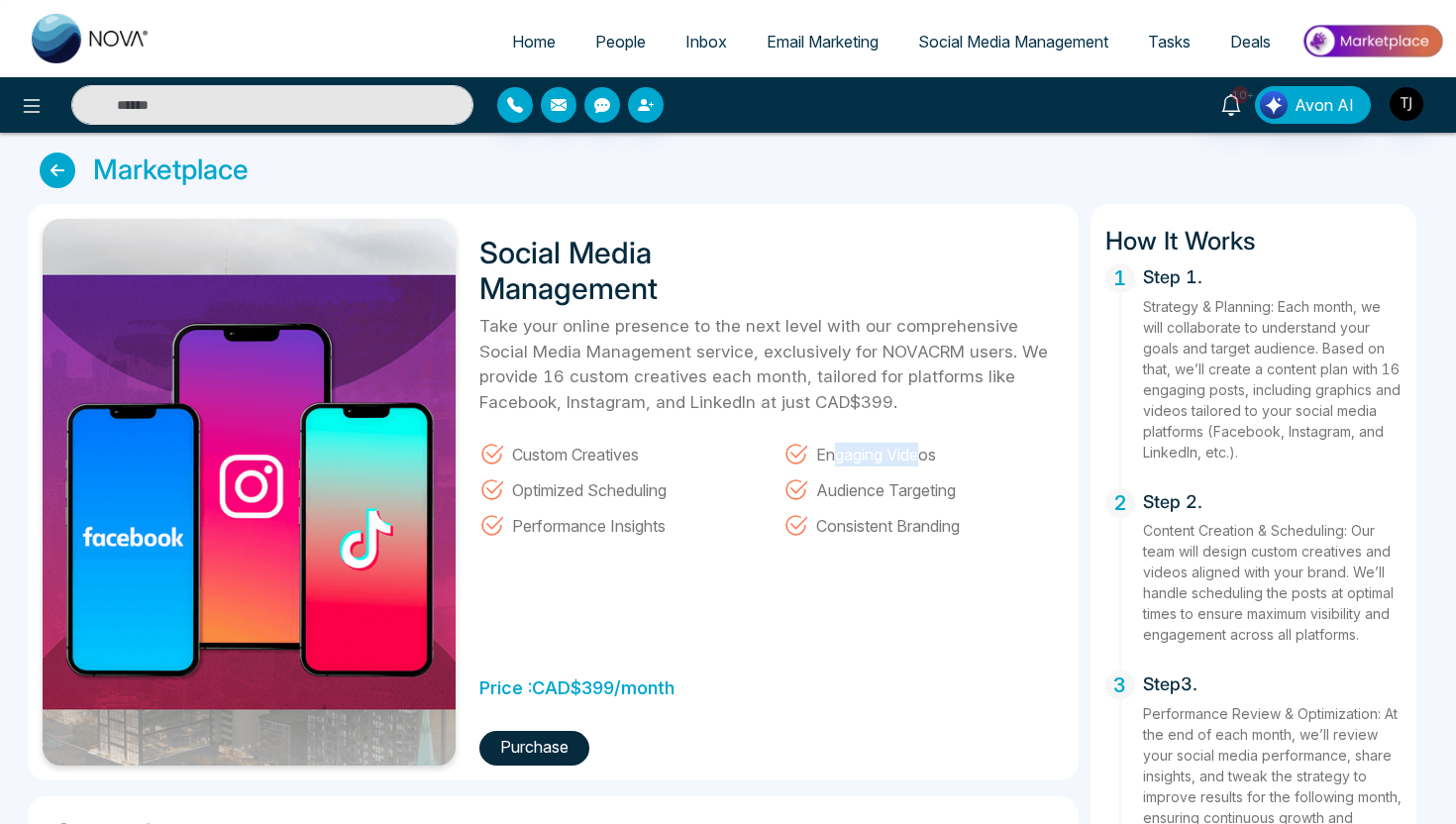 click on "Engaging Videos" at bounding box center (876, 454) 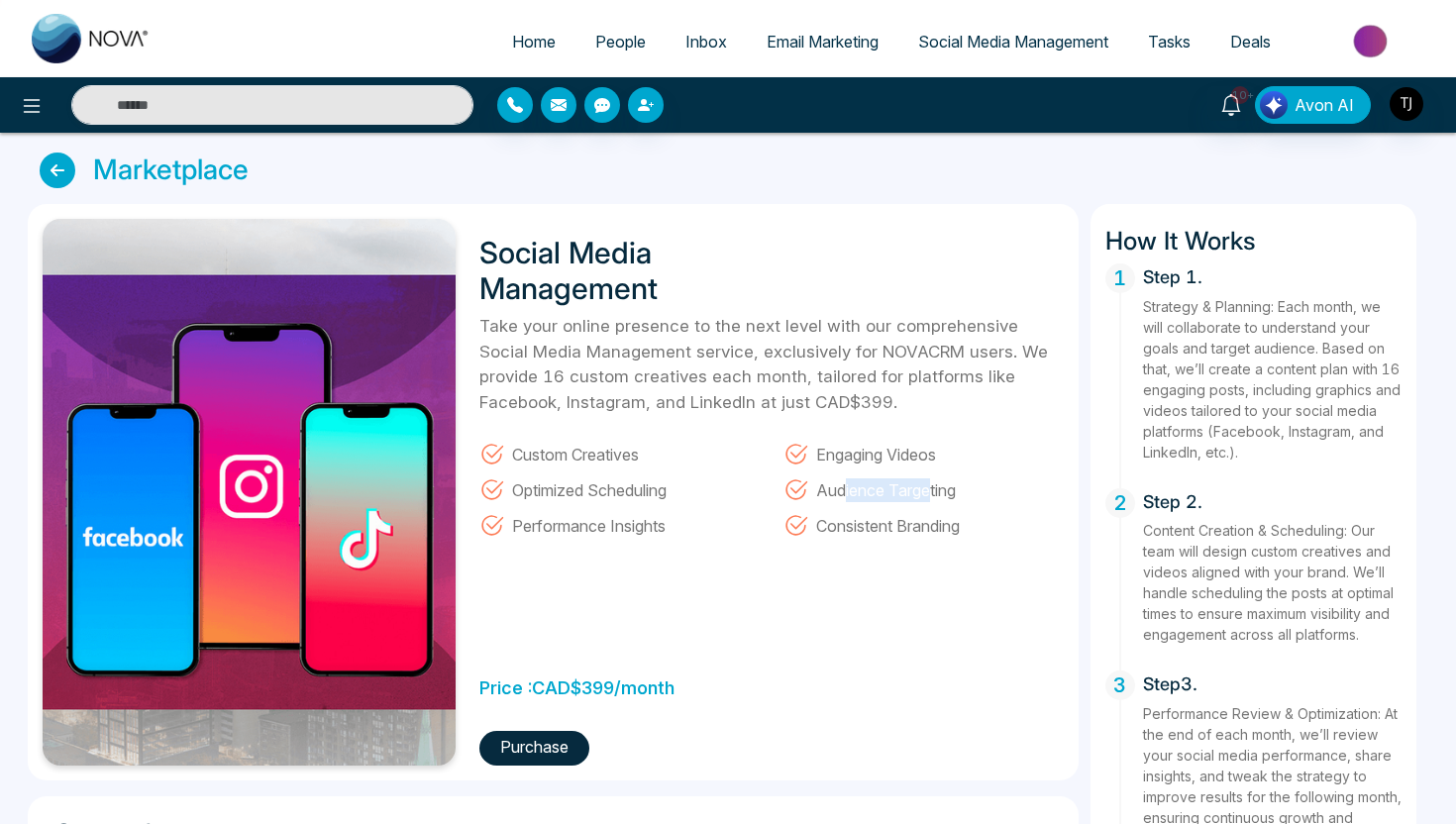 drag, startPoint x: 844, startPoint y: 491, endPoint x: 933, endPoint y: 495, distance: 89.089842 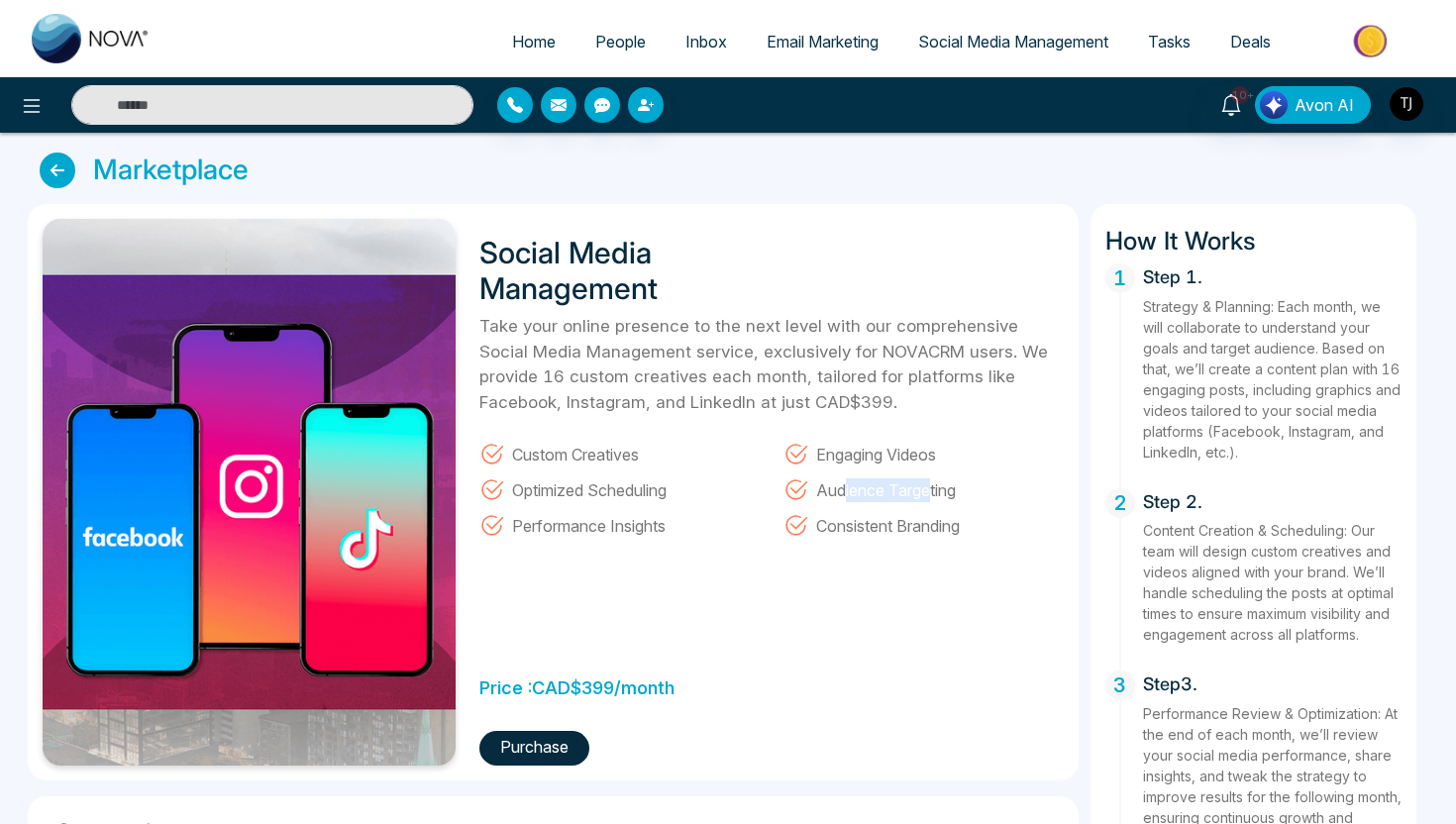 click on "Audience Targeting" at bounding box center [885, 489] 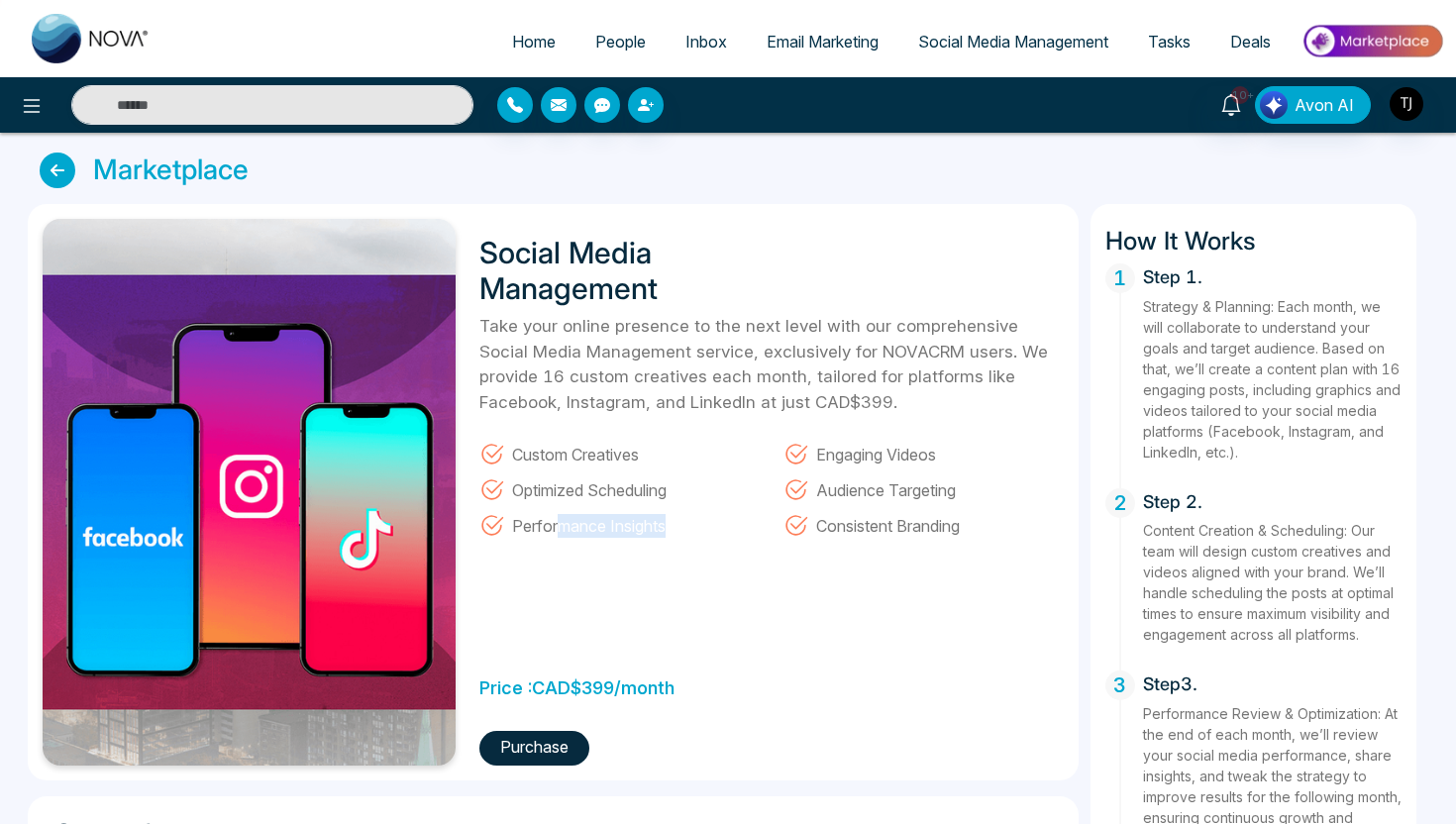 drag, startPoint x: 558, startPoint y: 531, endPoint x: 682, endPoint y: 528, distance: 124.036285 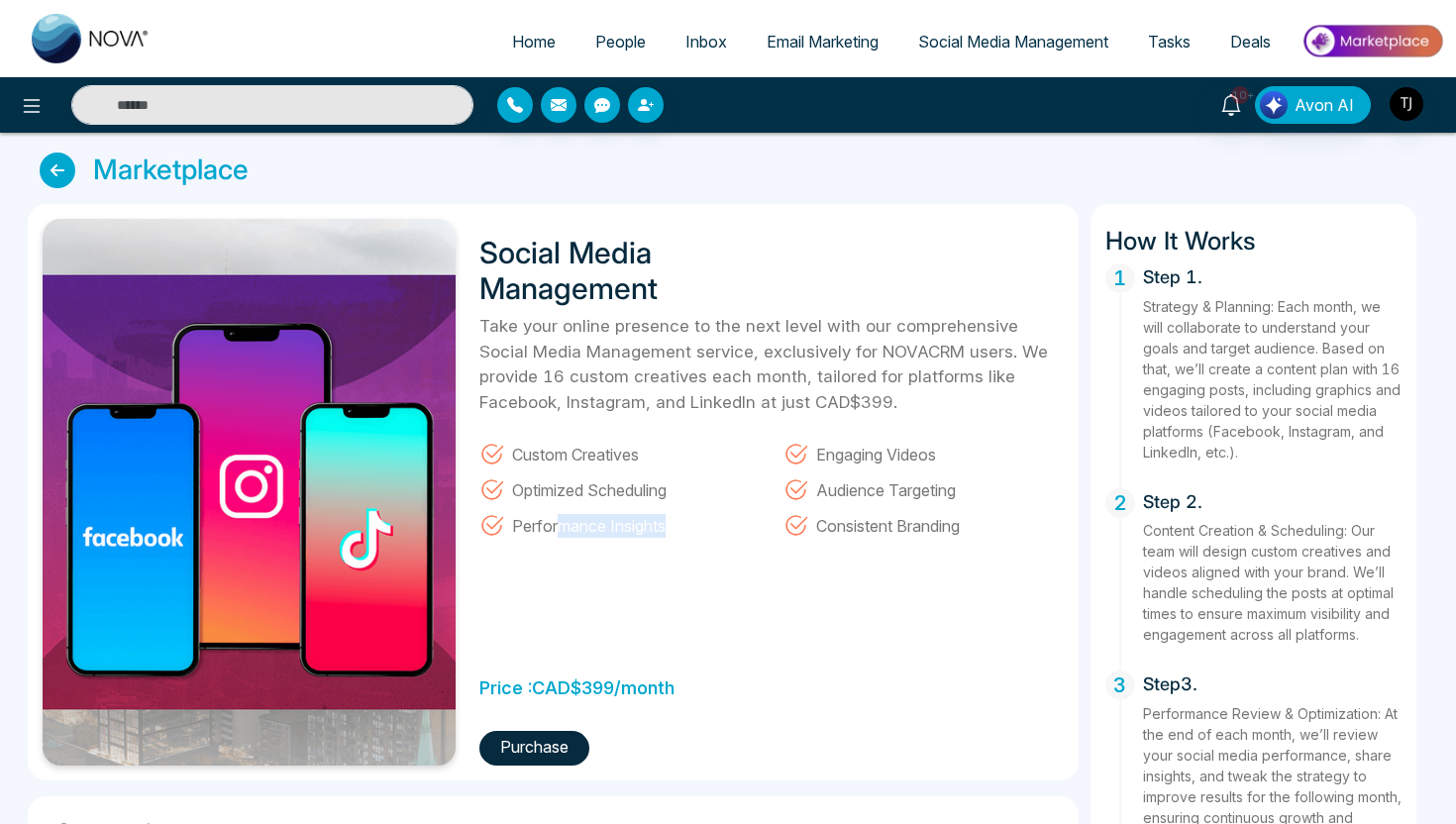 click on "Performance Insights" at bounding box center [619, 520] 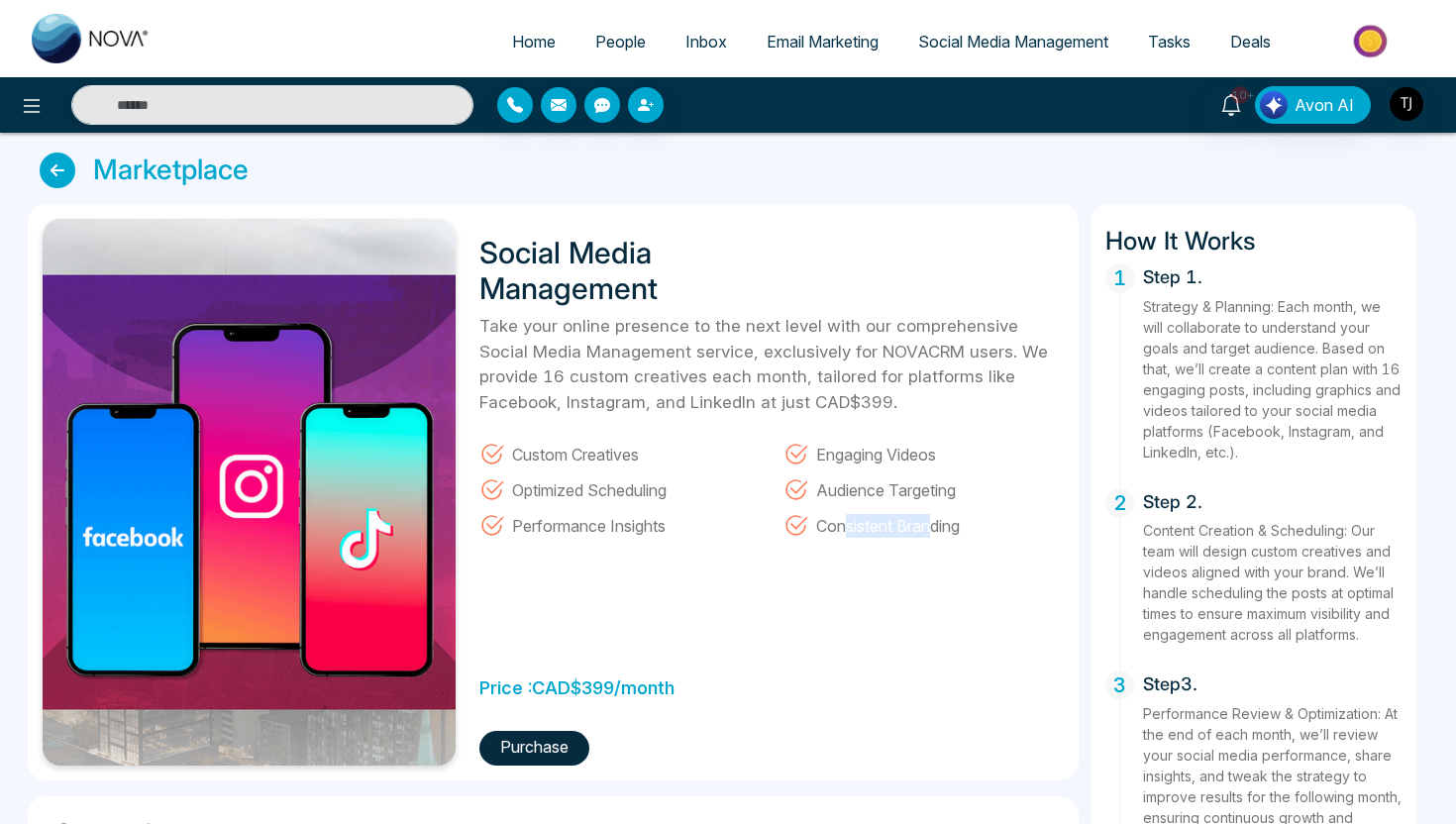 drag, startPoint x: 843, startPoint y: 526, endPoint x: 938, endPoint y: 521, distance: 95.13149 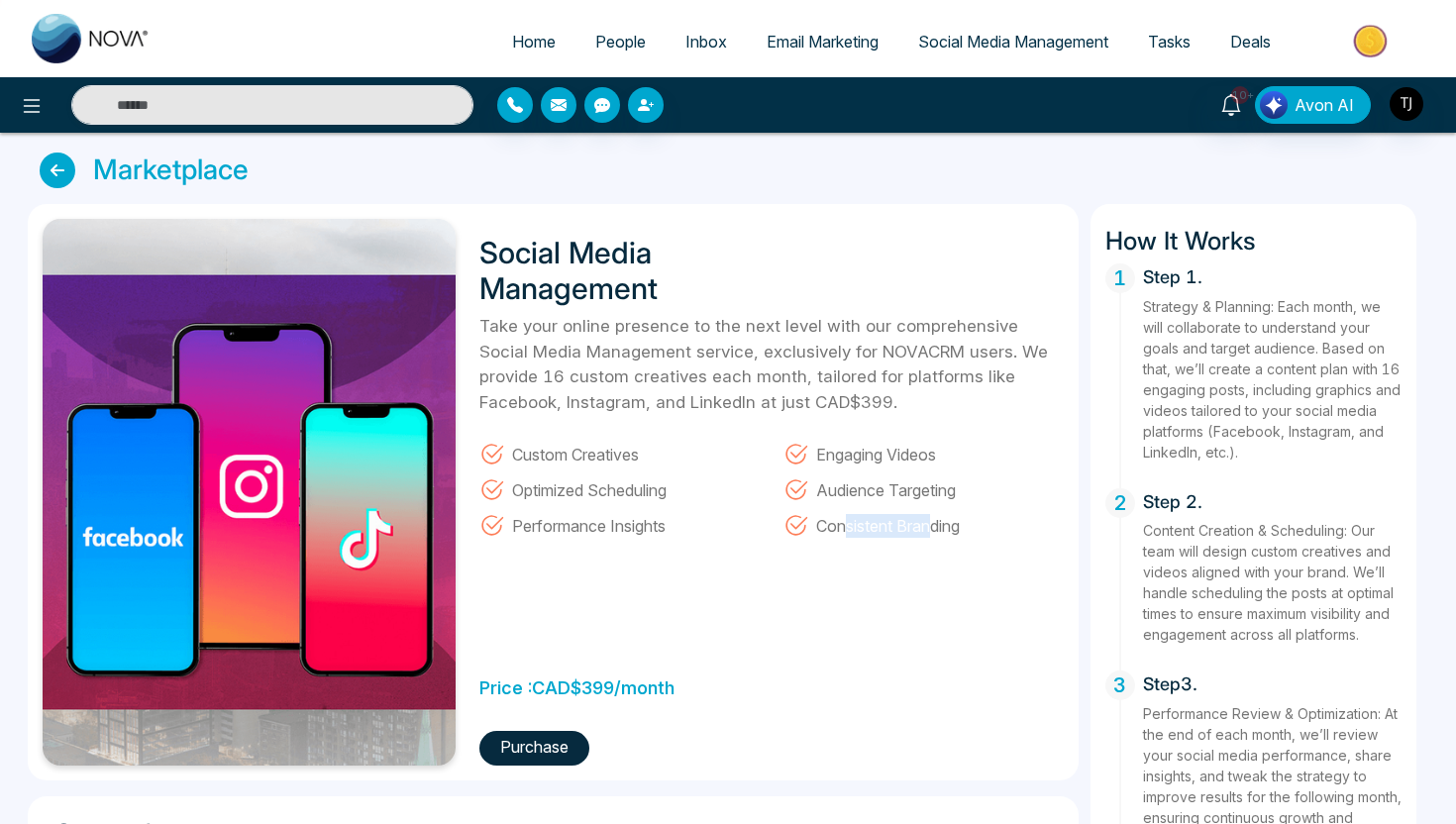 click on "Consistent Branding" at bounding box center [887, 525] 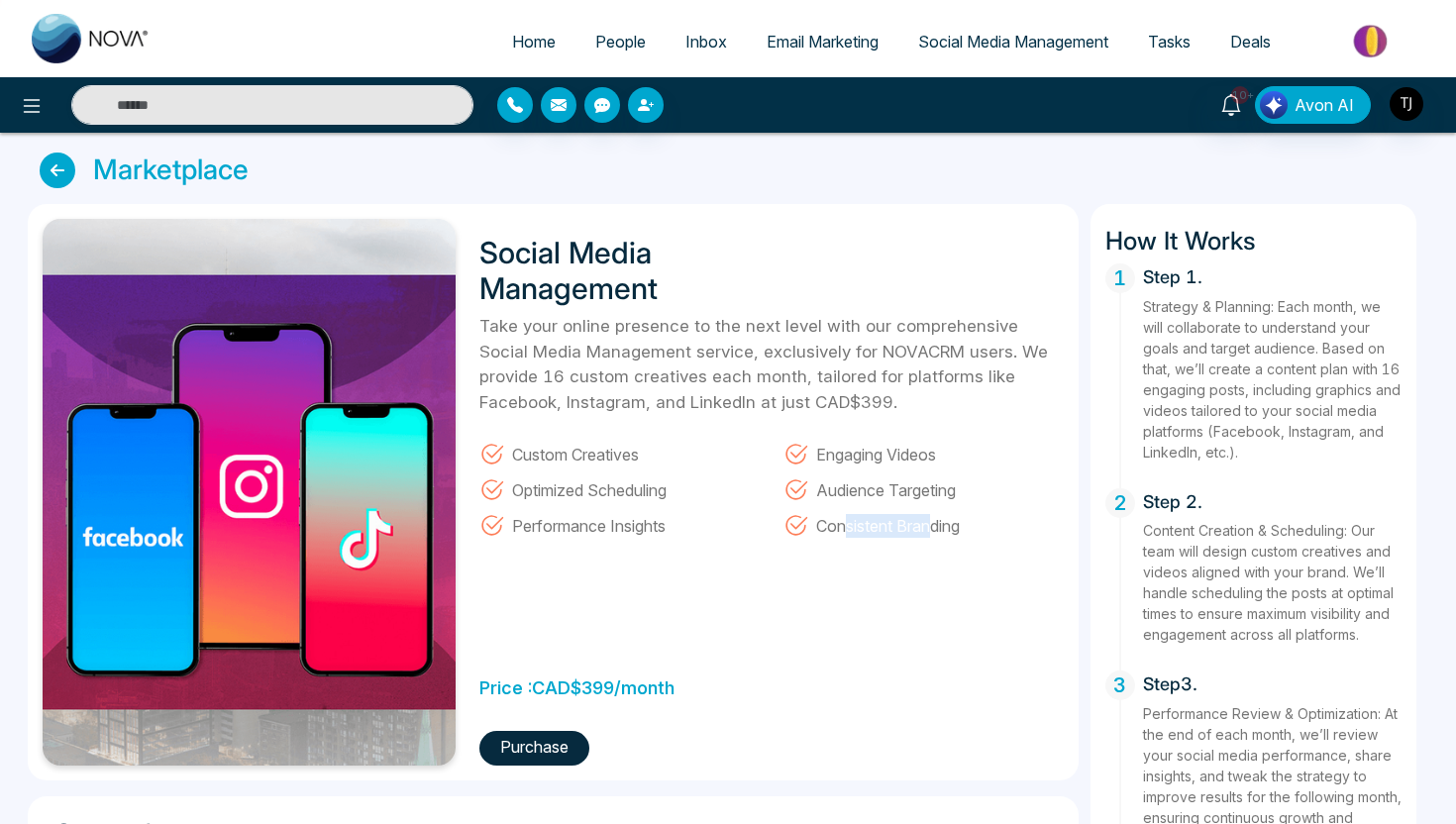 click on "Social Media Management" at bounding box center [1013, 42] 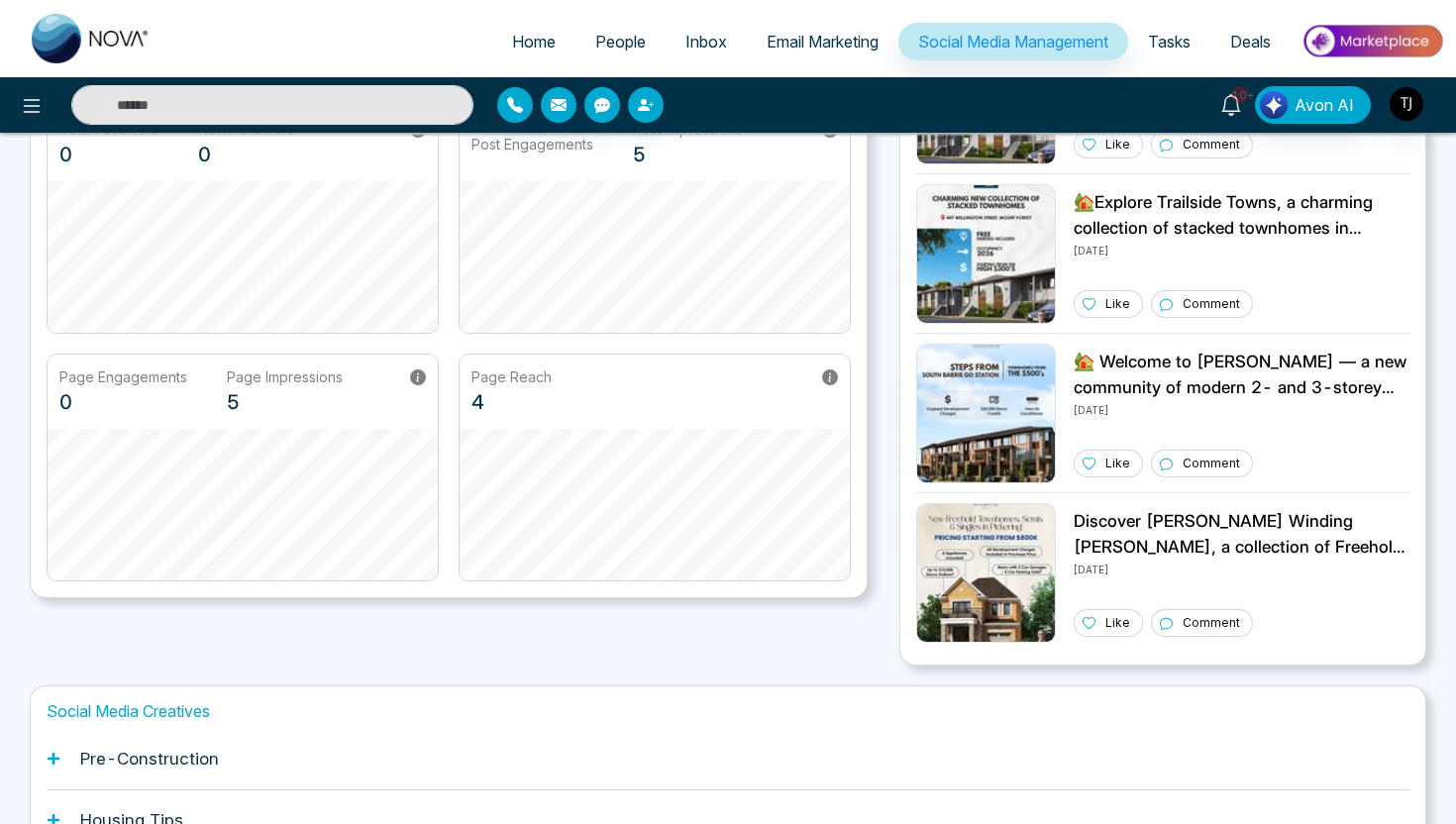 scroll, scrollTop: 0, scrollLeft: 0, axis: both 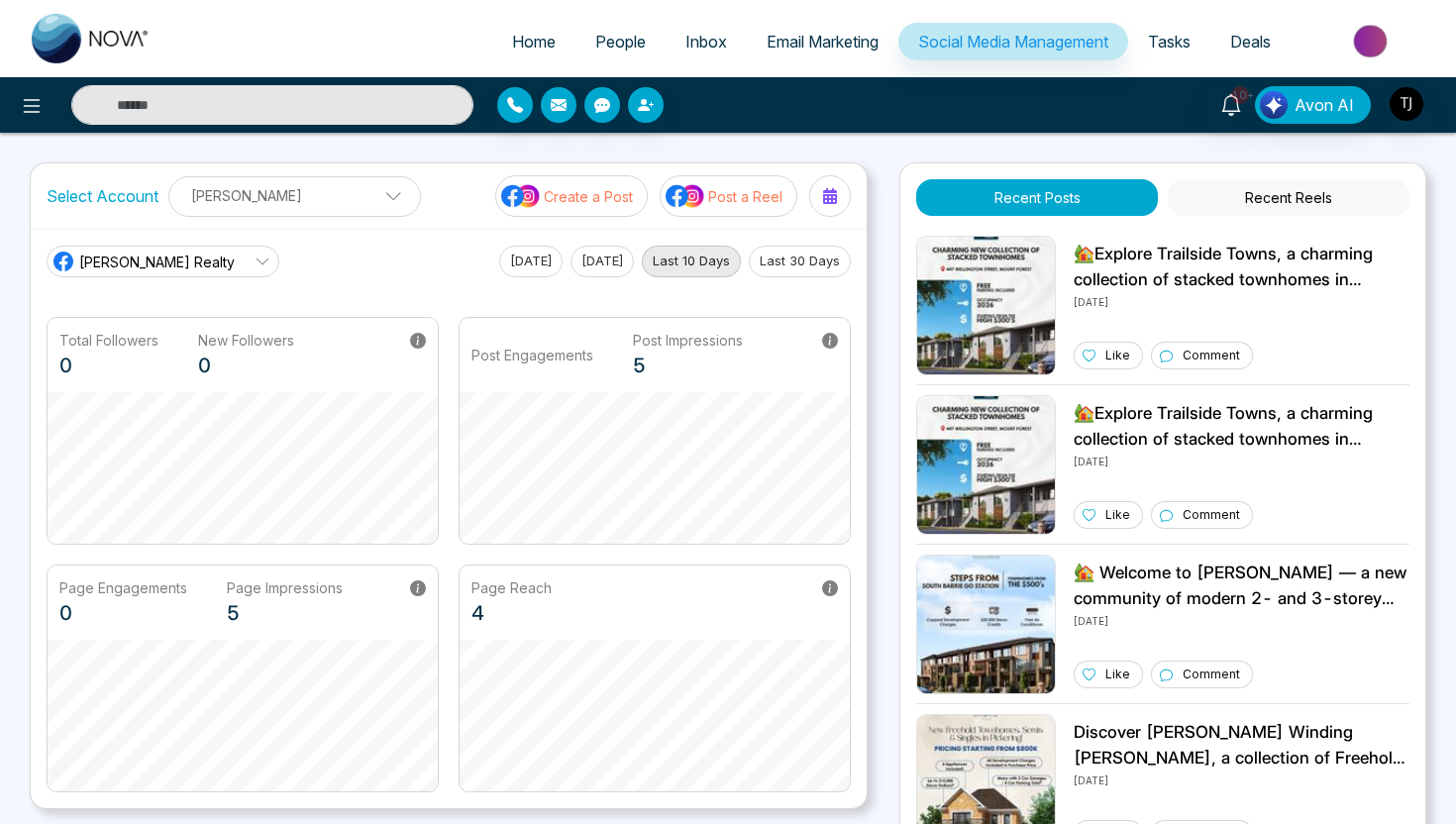 click on "Create a Post" at bounding box center (588, 196) 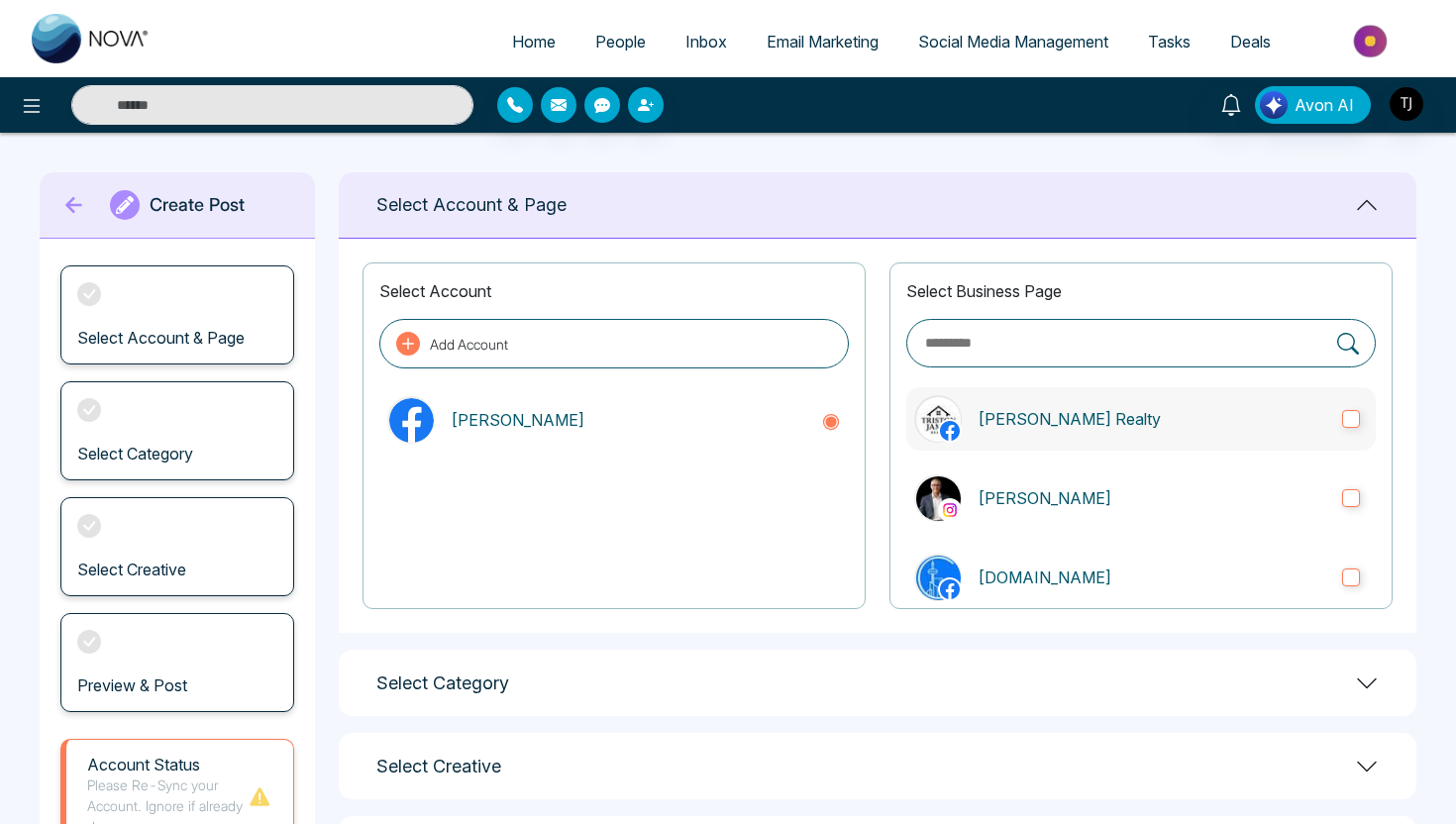 click on "[PERSON_NAME] Realty" at bounding box center [1152, 419] 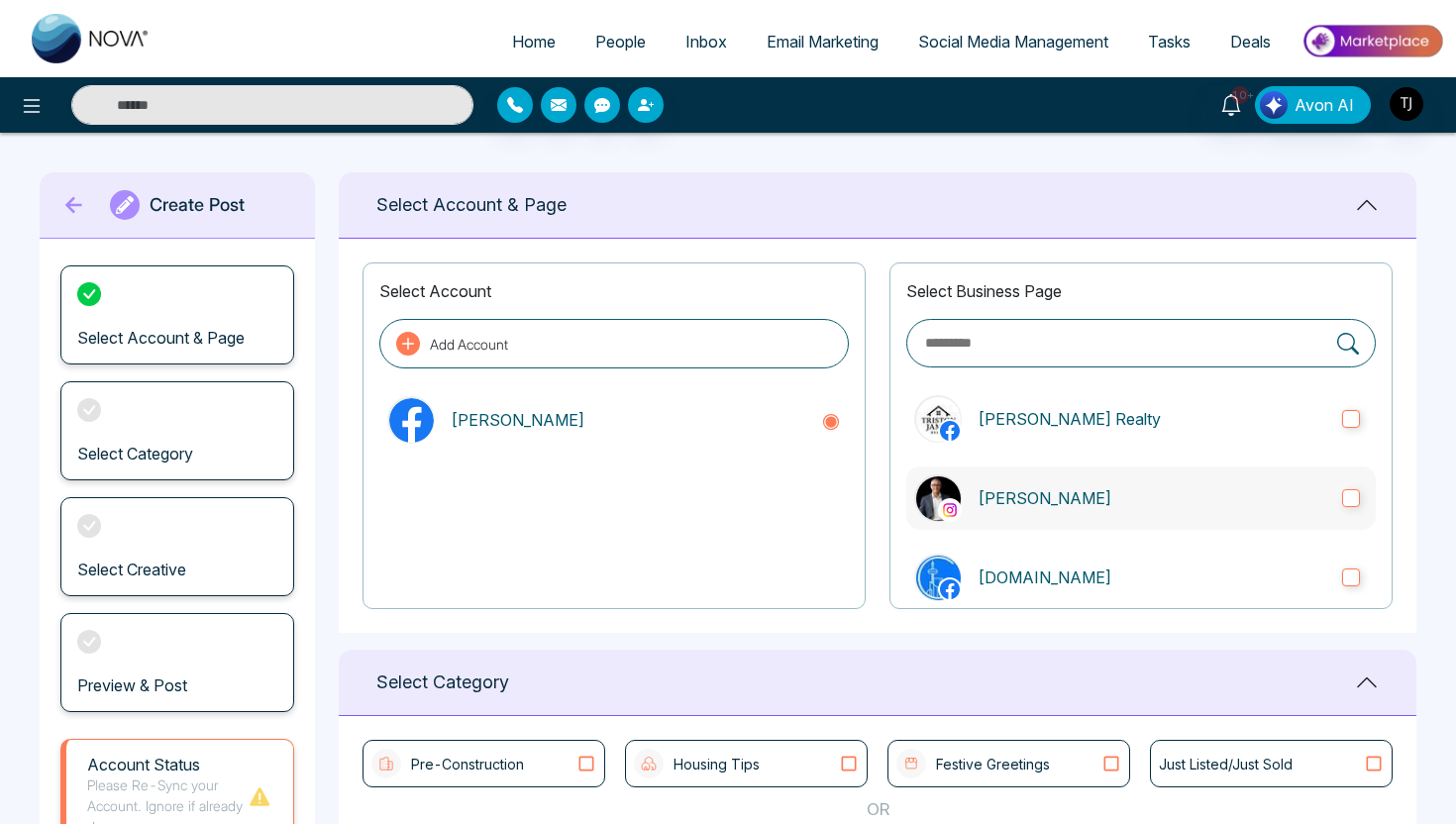 click on "[PERSON_NAME]" at bounding box center [1152, 498] 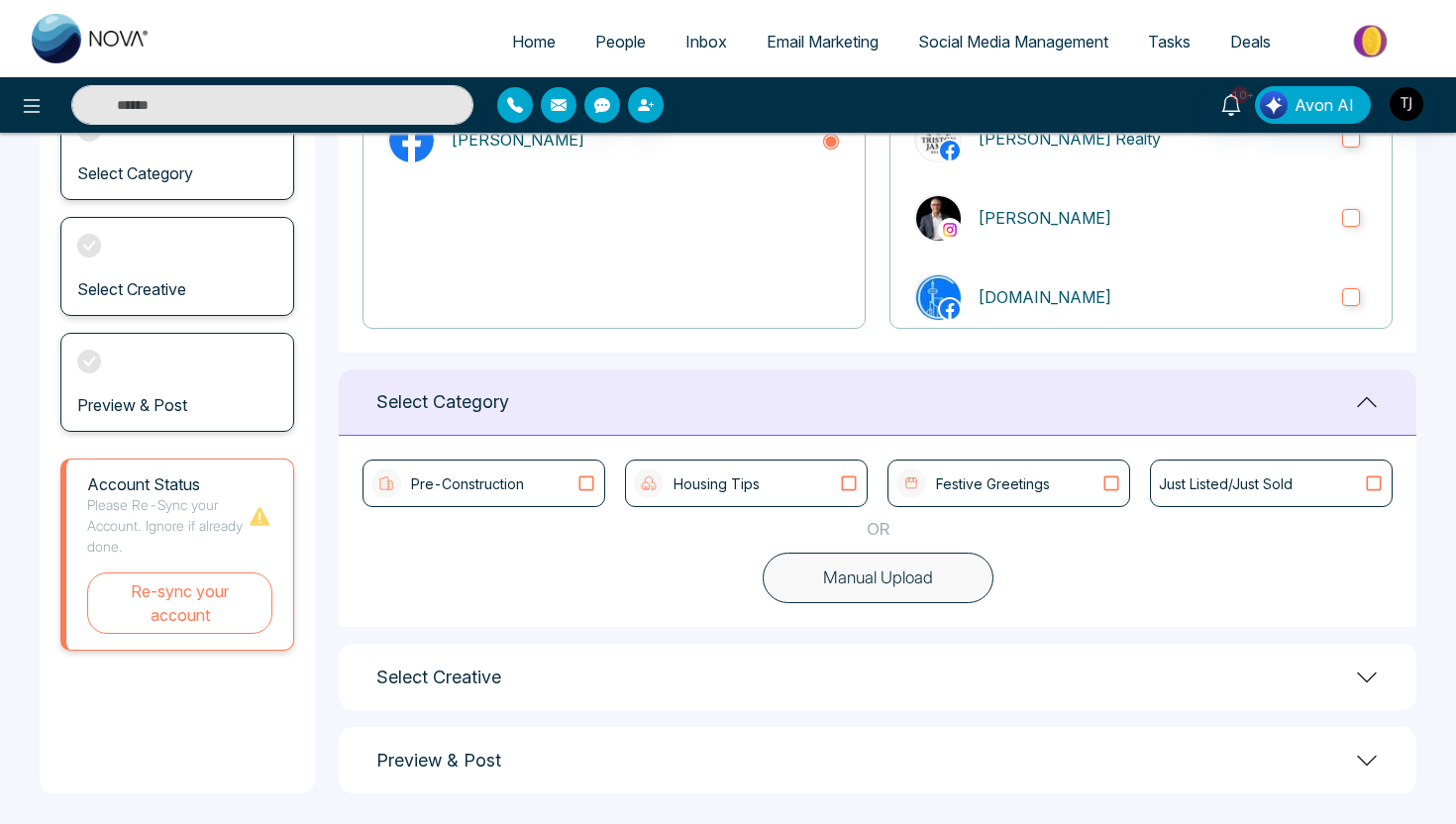 scroll, scrollTop: 287, scrollLeft: 0, axis: vertical 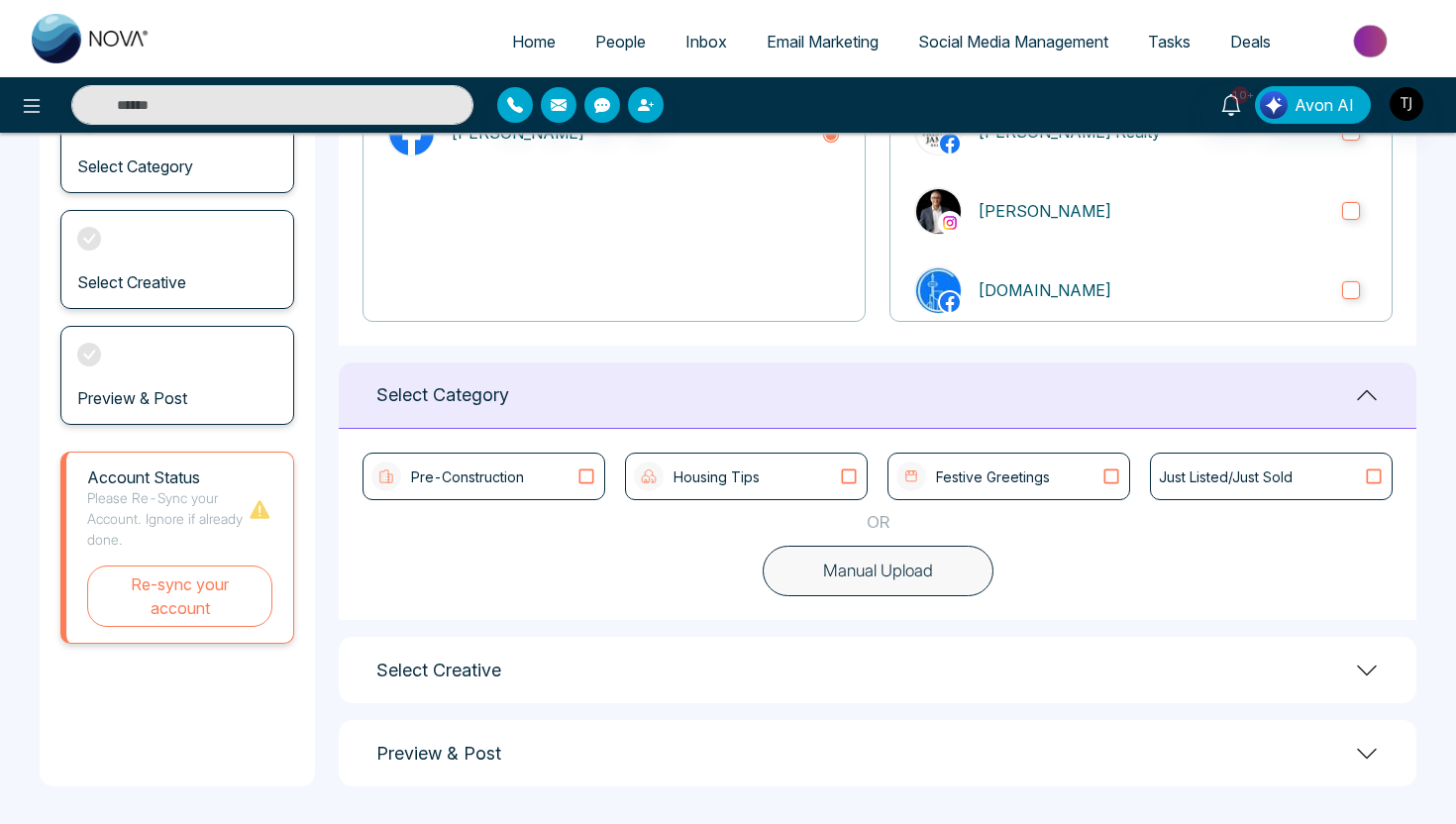 click on "Housing Tips" at bounding box center (746, 476) 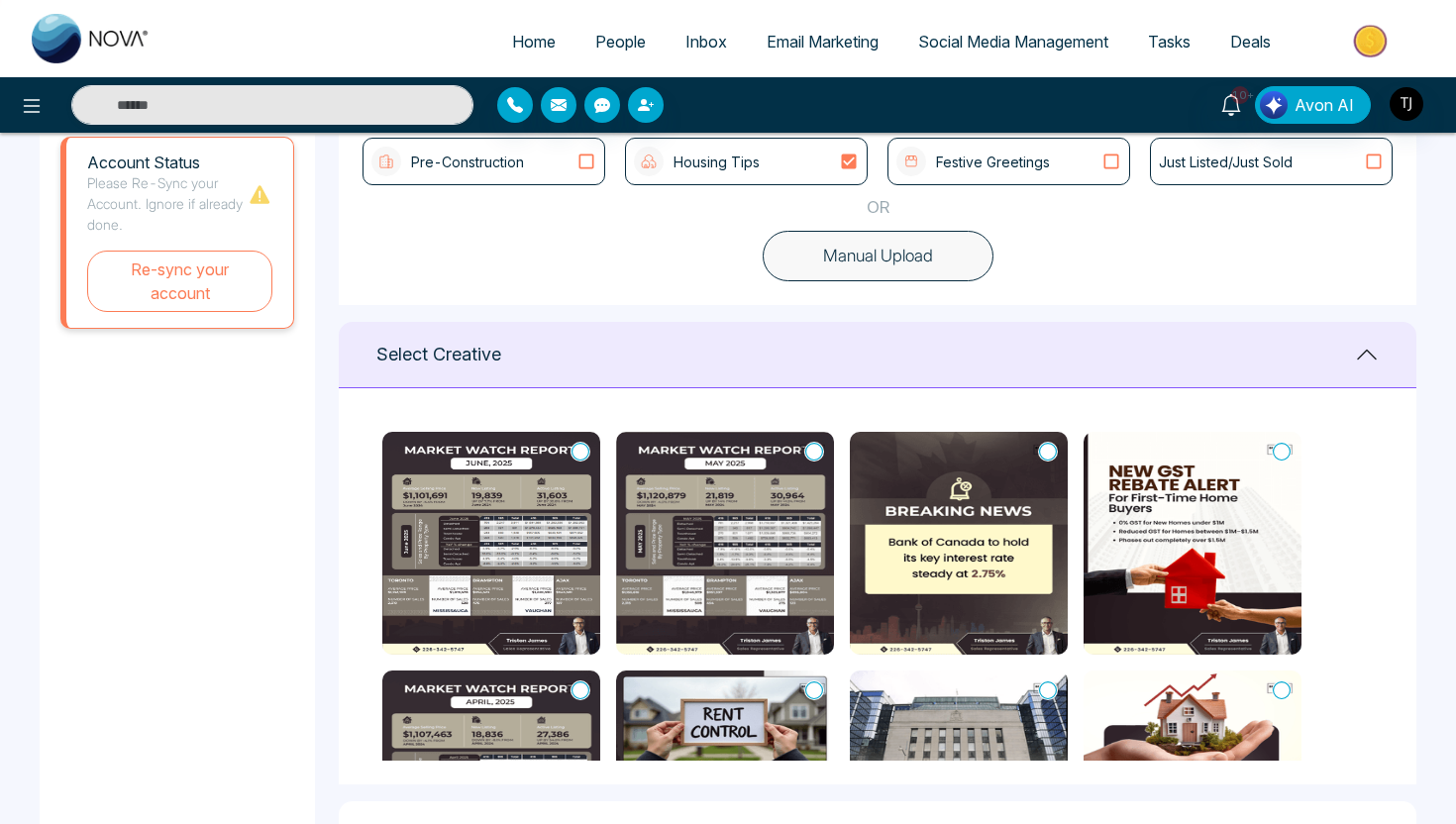 scroll, scrollTop: 683, scrollLeft: 0, axis: vertical 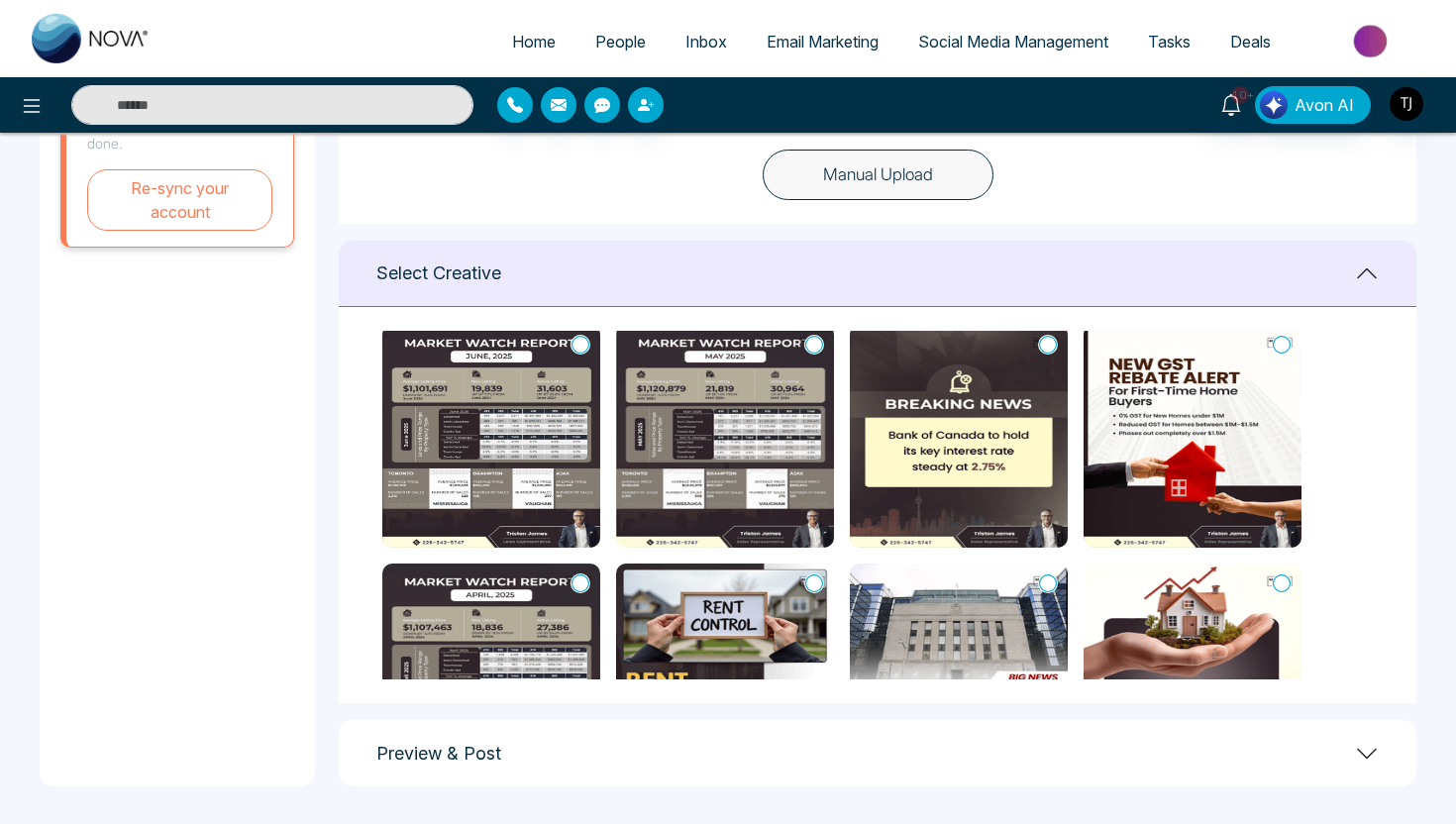 click at bounding box center [725, 436] 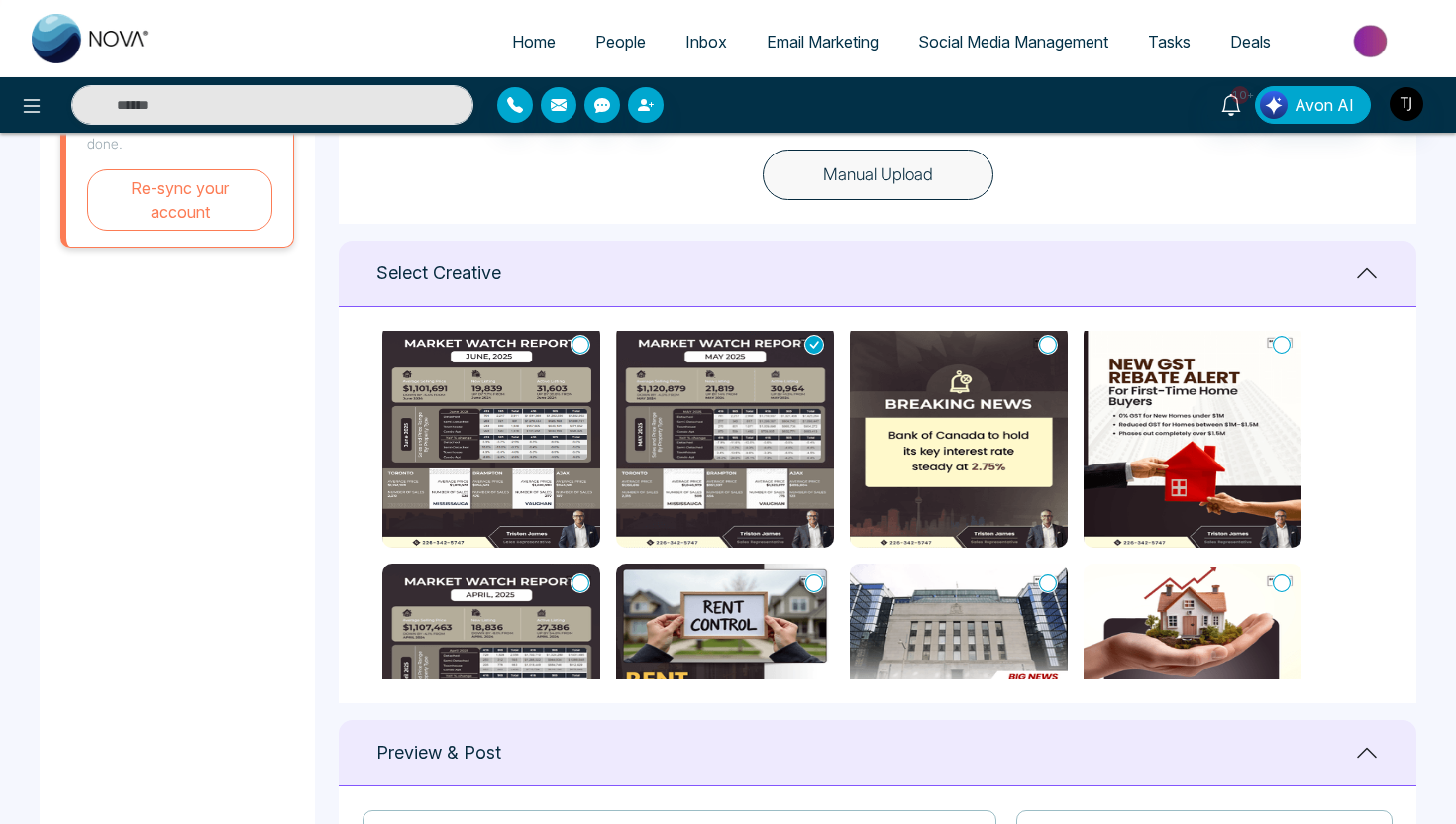 type on "**********" 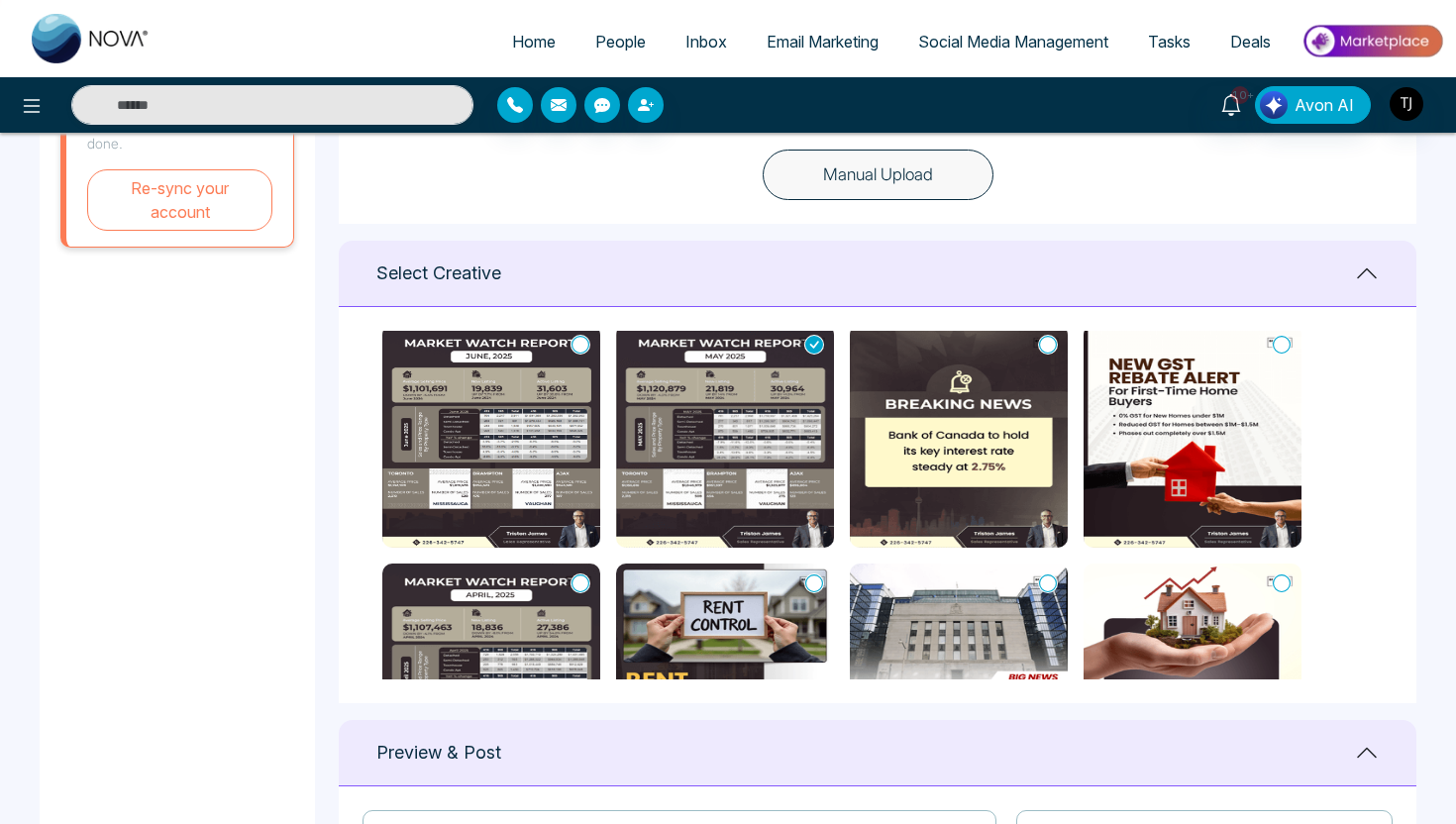 click at bounding box center (725, 436) 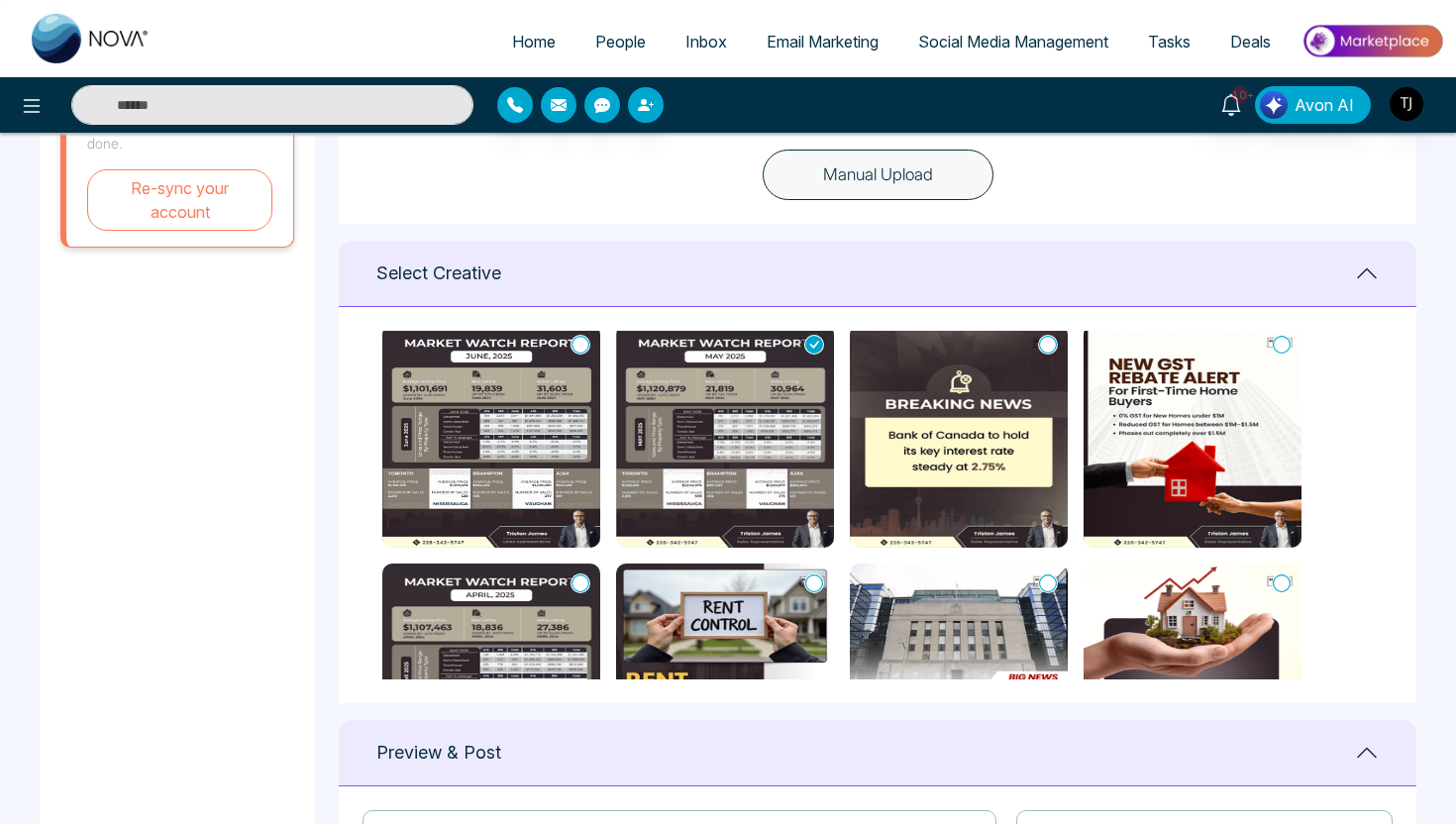 type 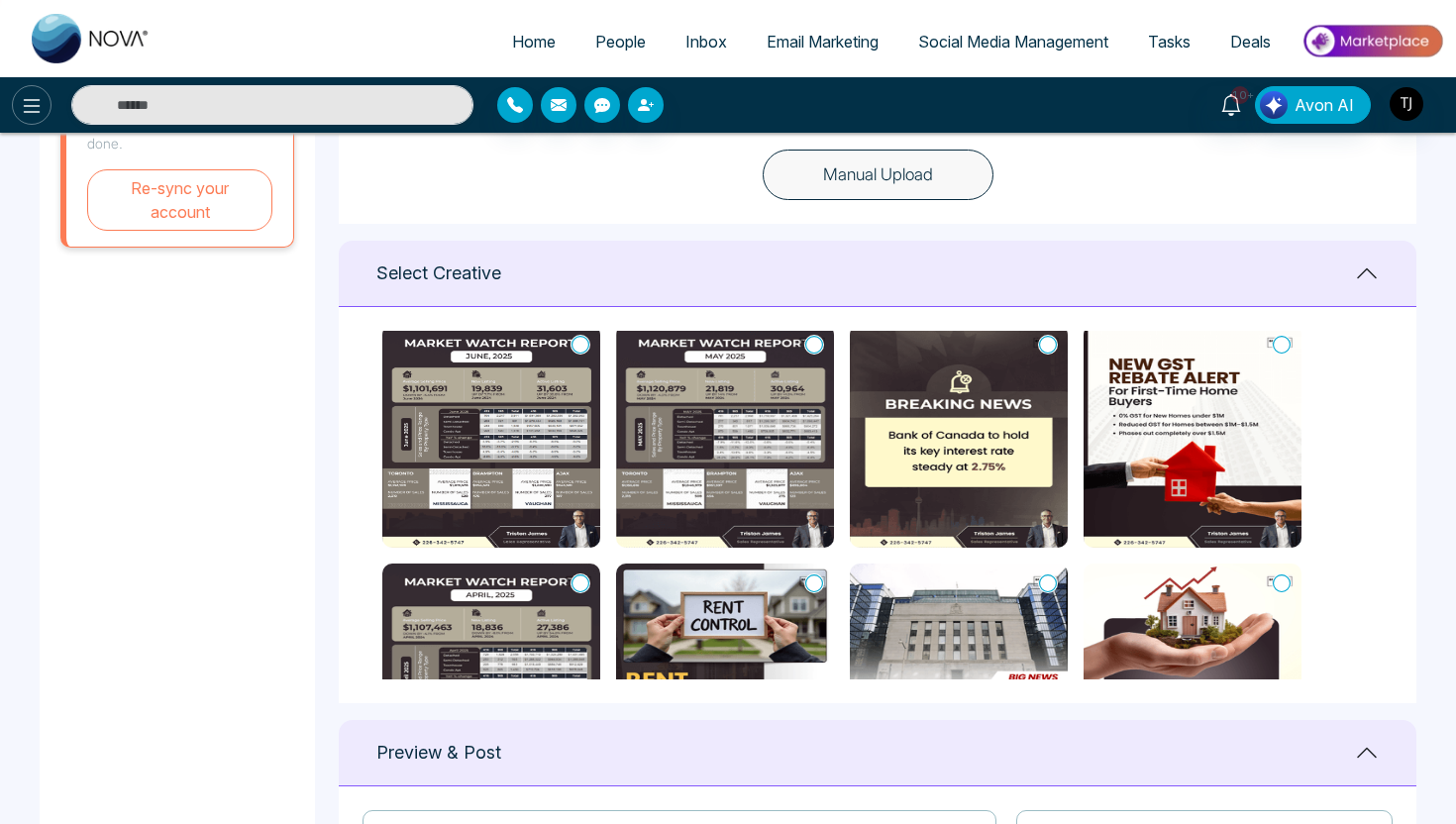 click 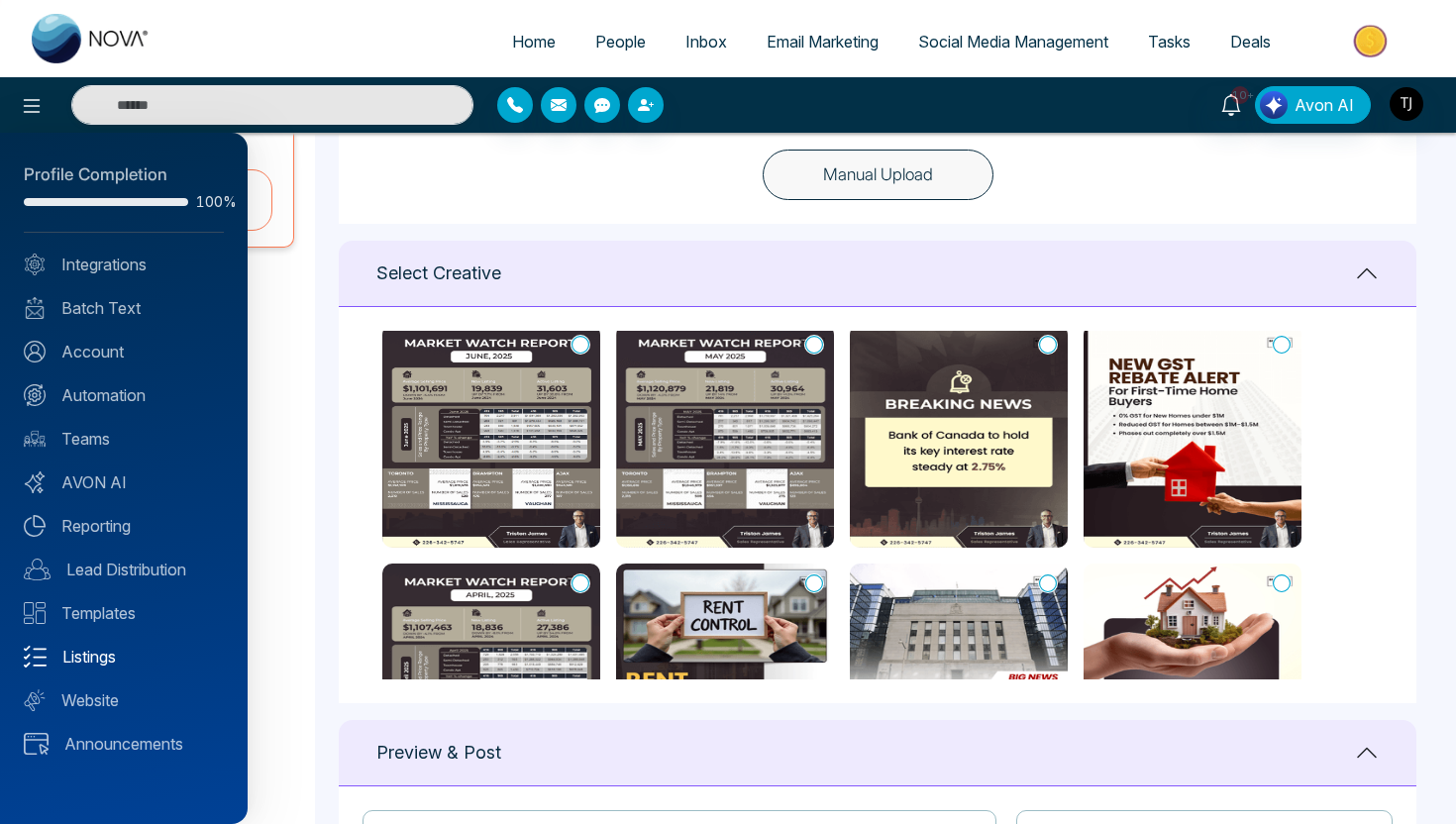 click on "Listings" at bounding box center (124, 657) 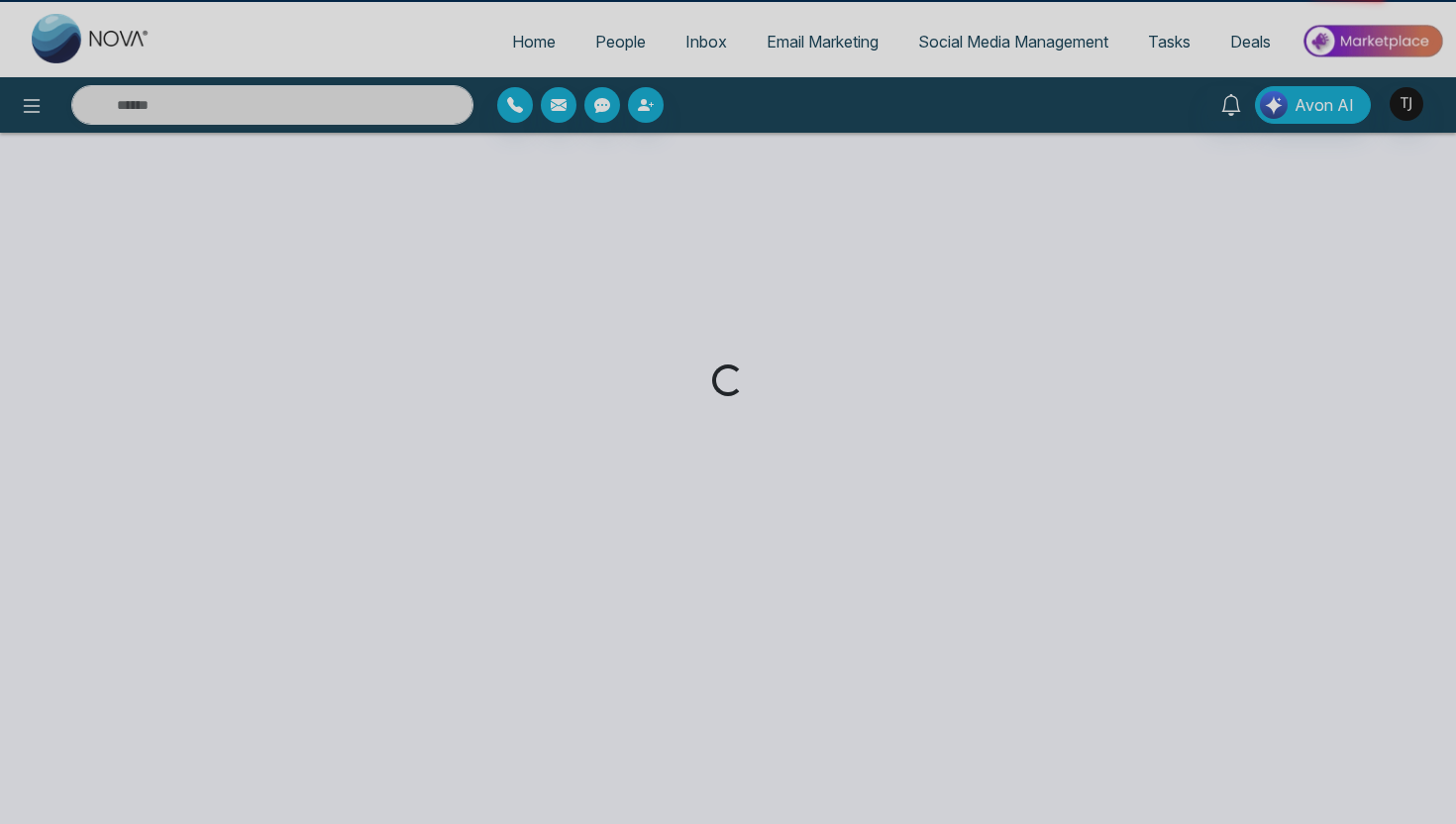 scroll, scrollTop: 0, scrollLeft: 0, axis: both 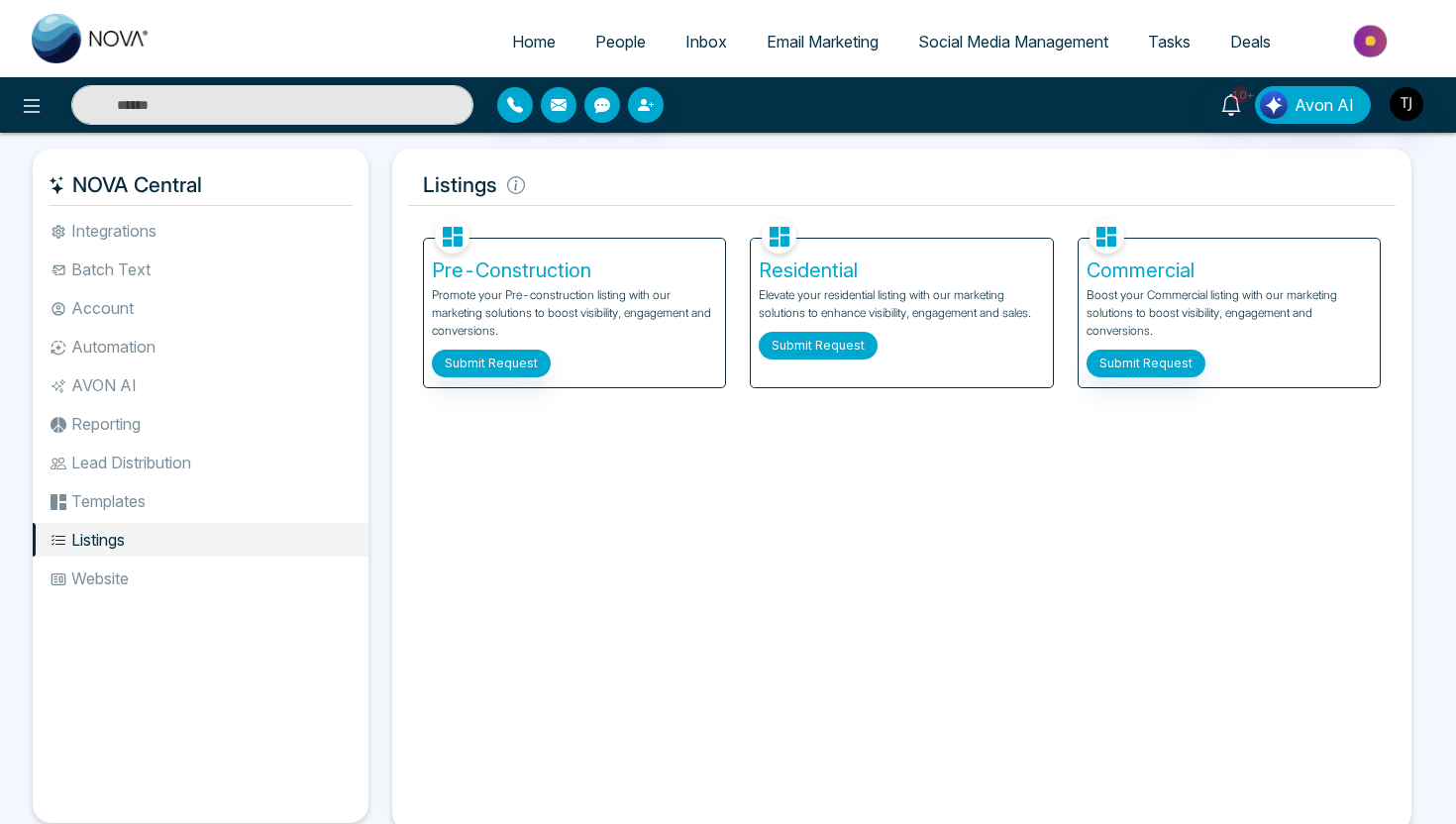 click on "Submit Request" at bounding box center (818, 346) 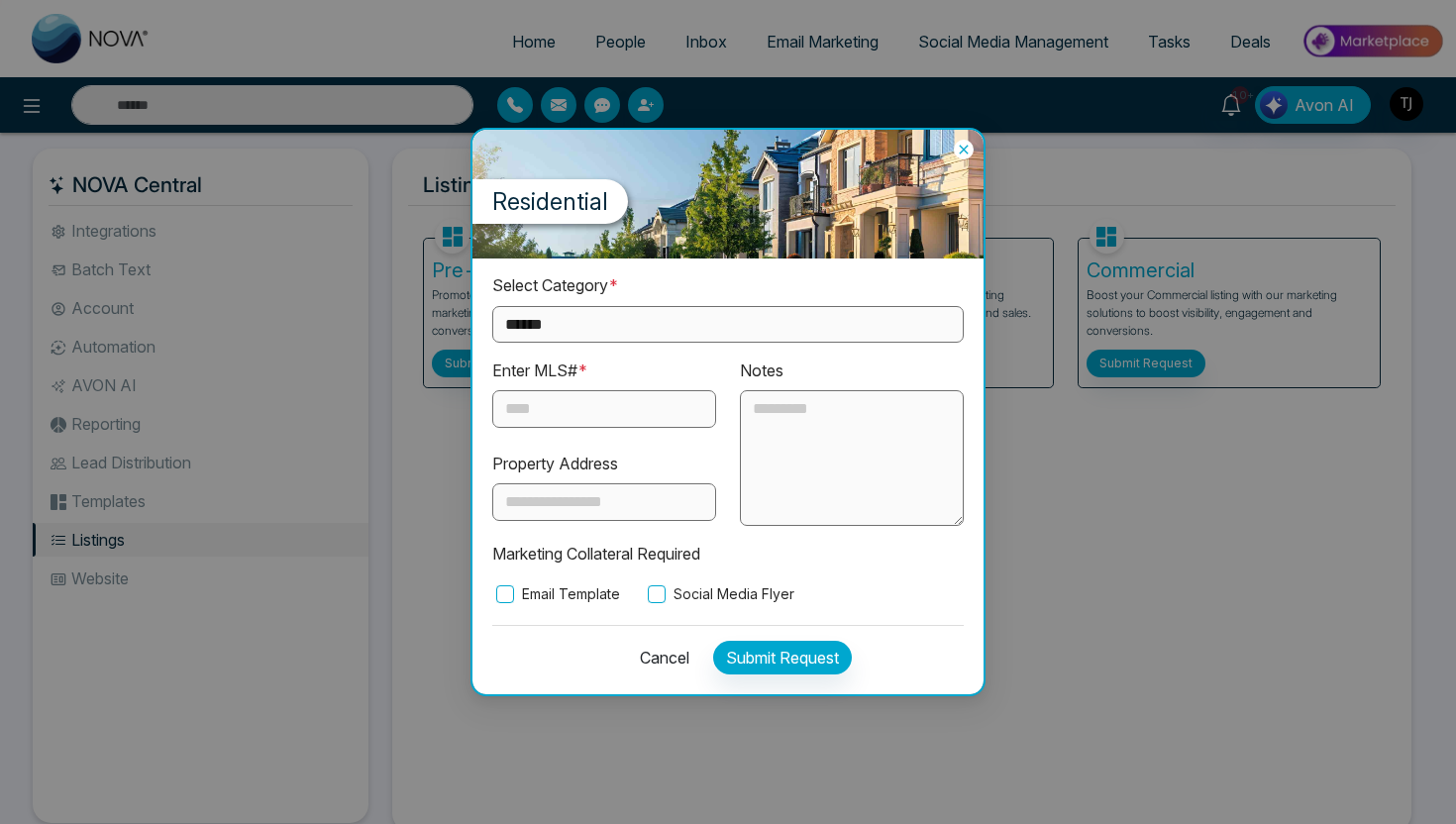 click on "Email Template" at bounding box center [556, 594] 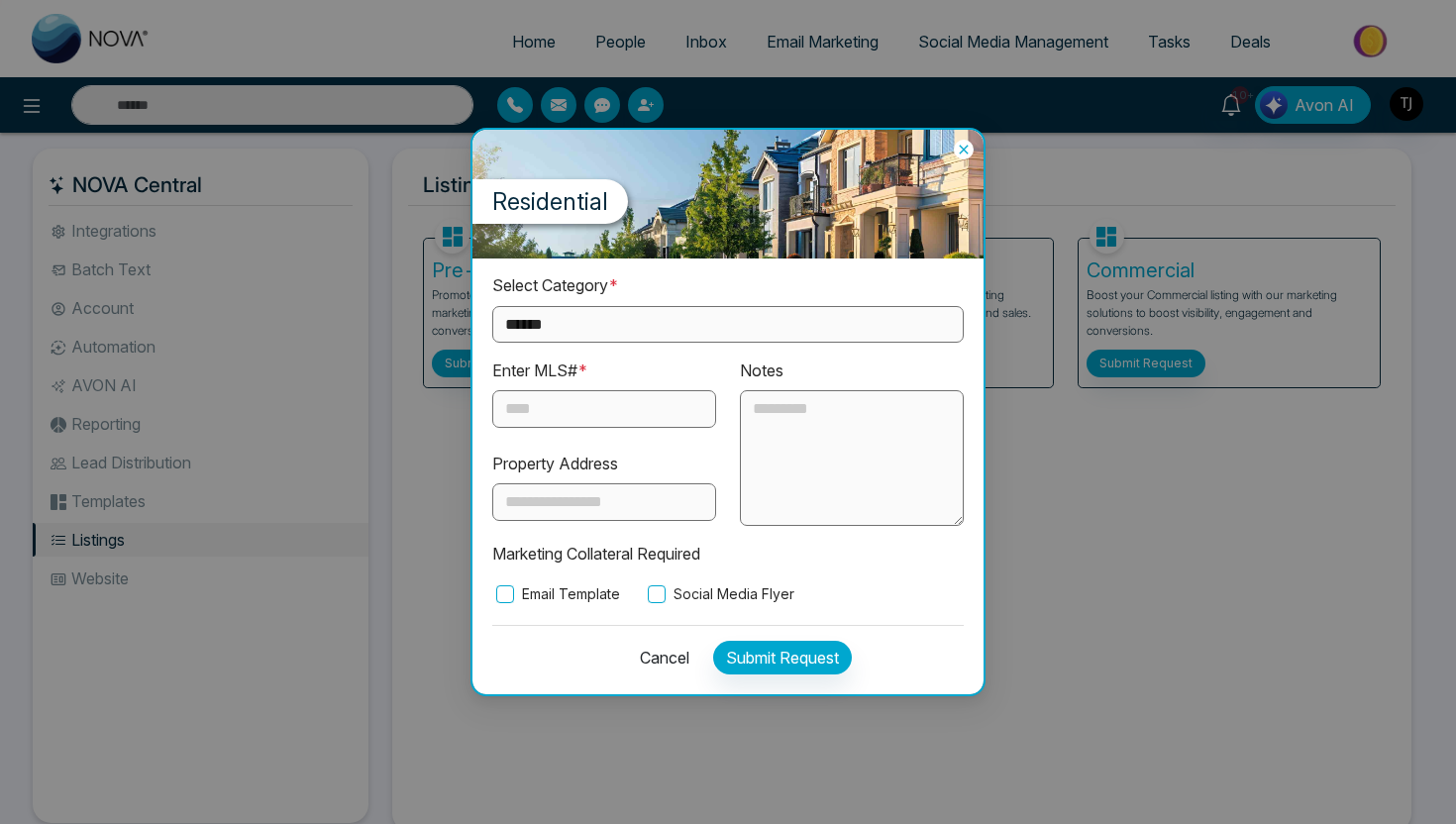 click 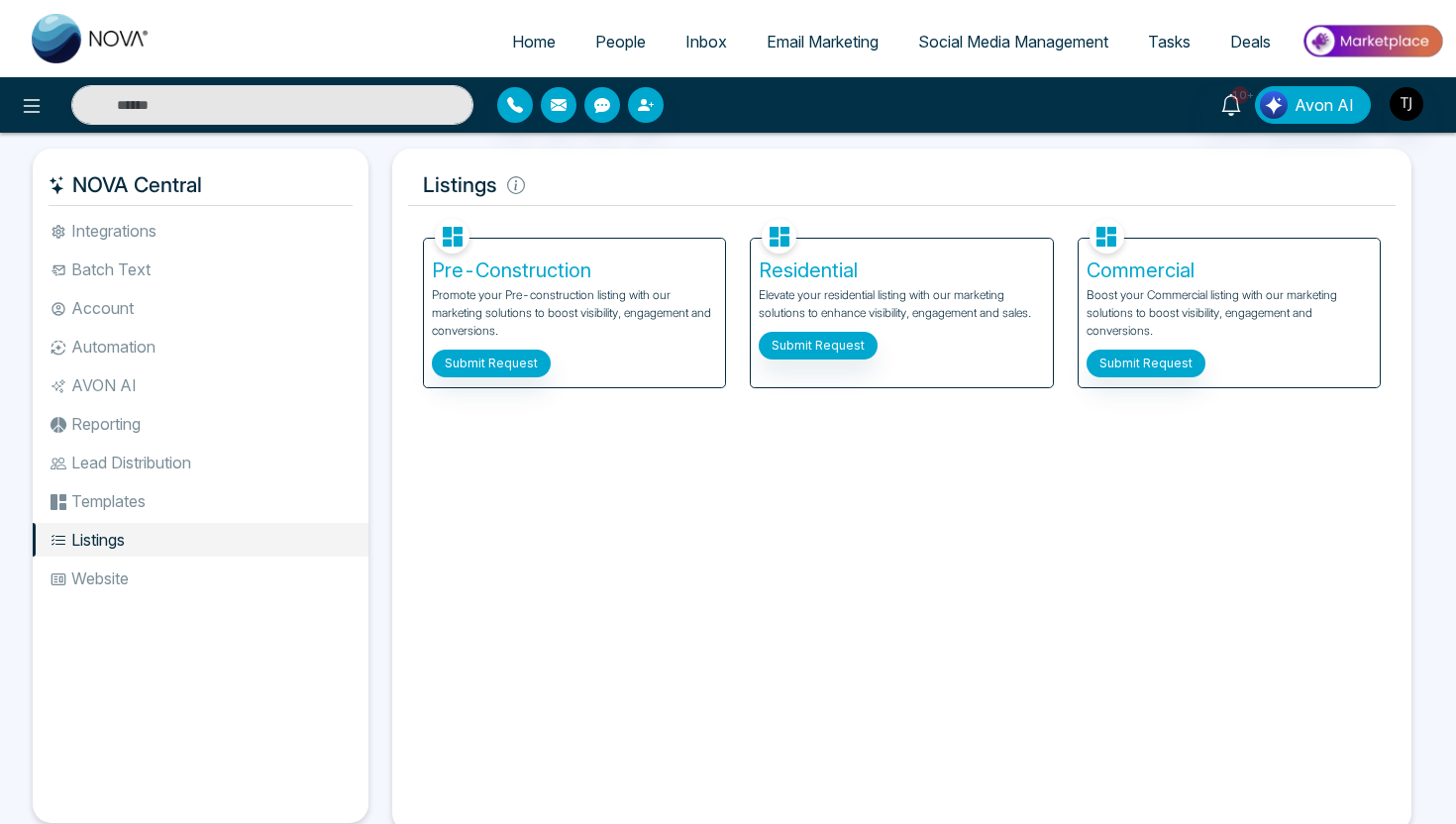 click on "Social Media Management" at bounding box center (1013, 42) 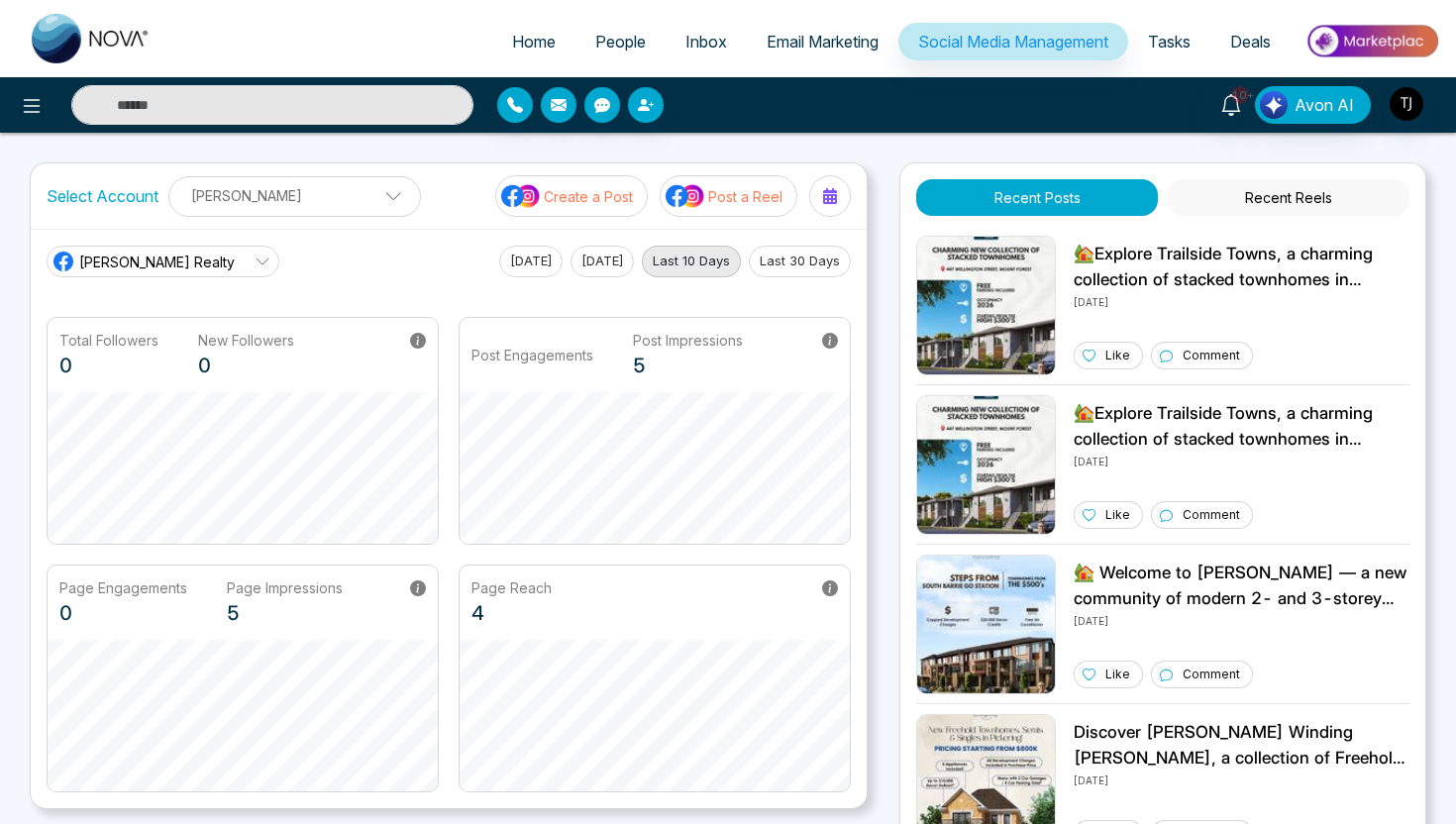 click at bounding box center [1372, 41] 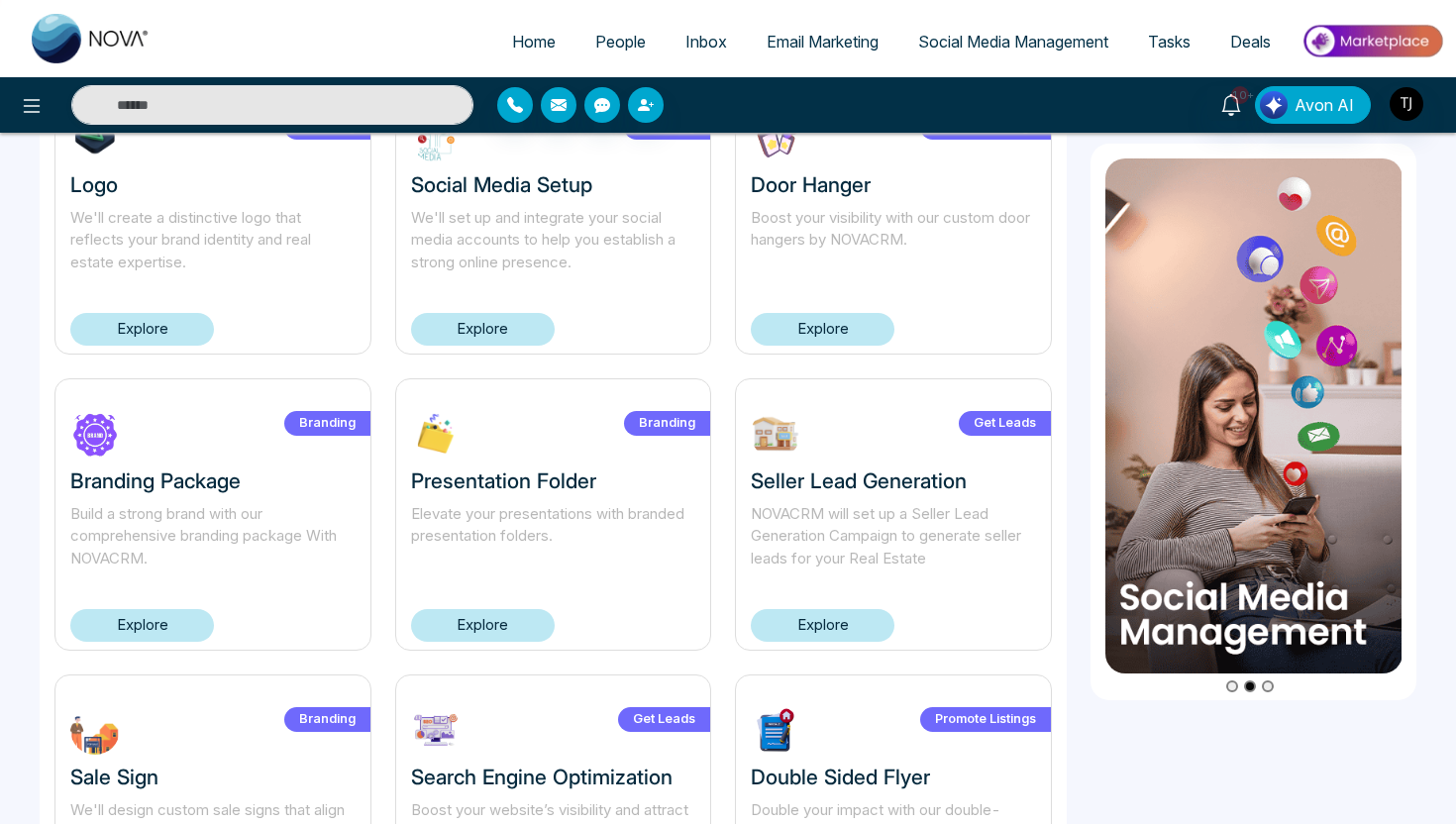 scroll, scrollTop: 38, scrollLeft: 0, axis: vertical 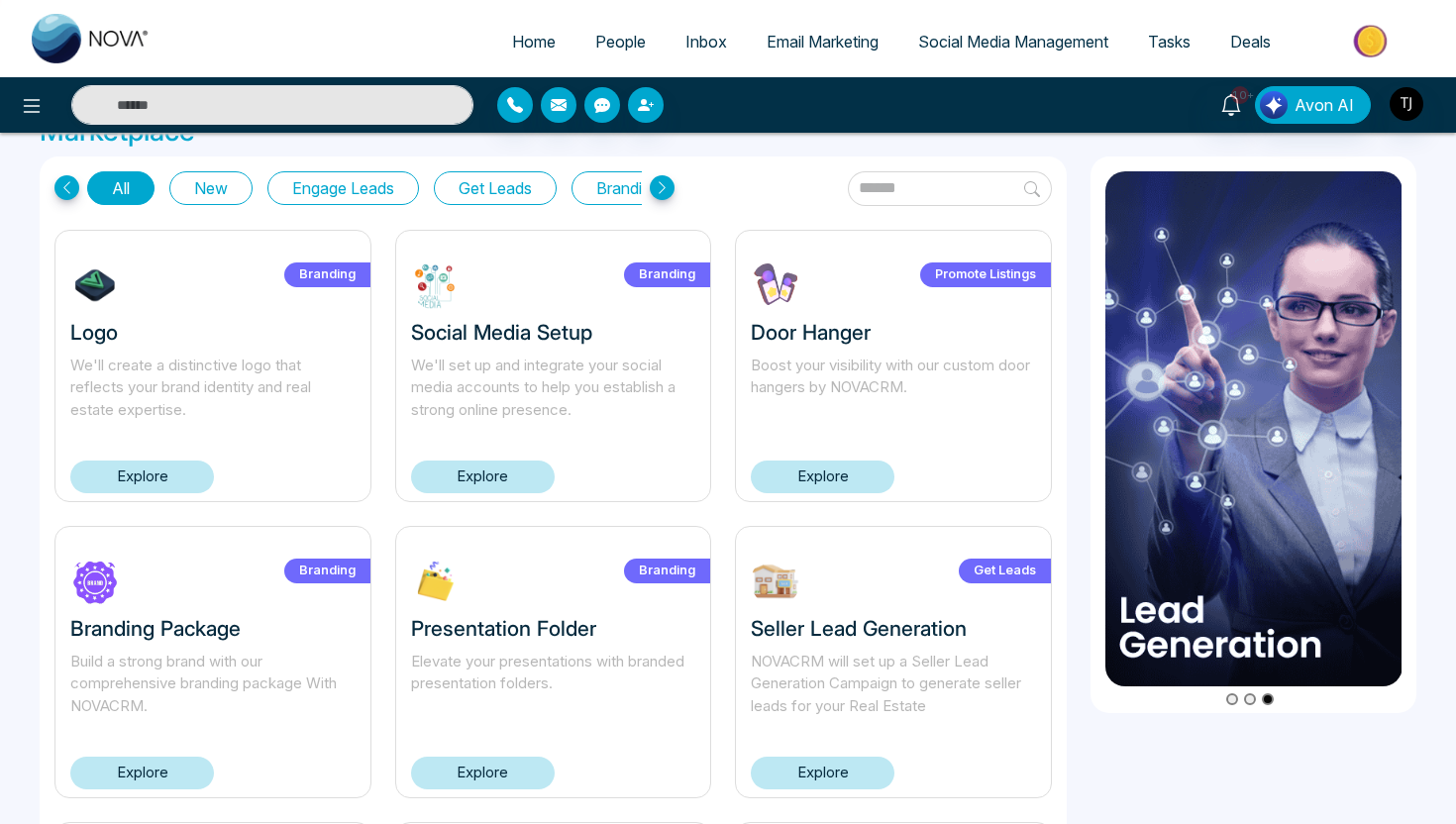 click on "Explore" at bounding box center (142, 476) 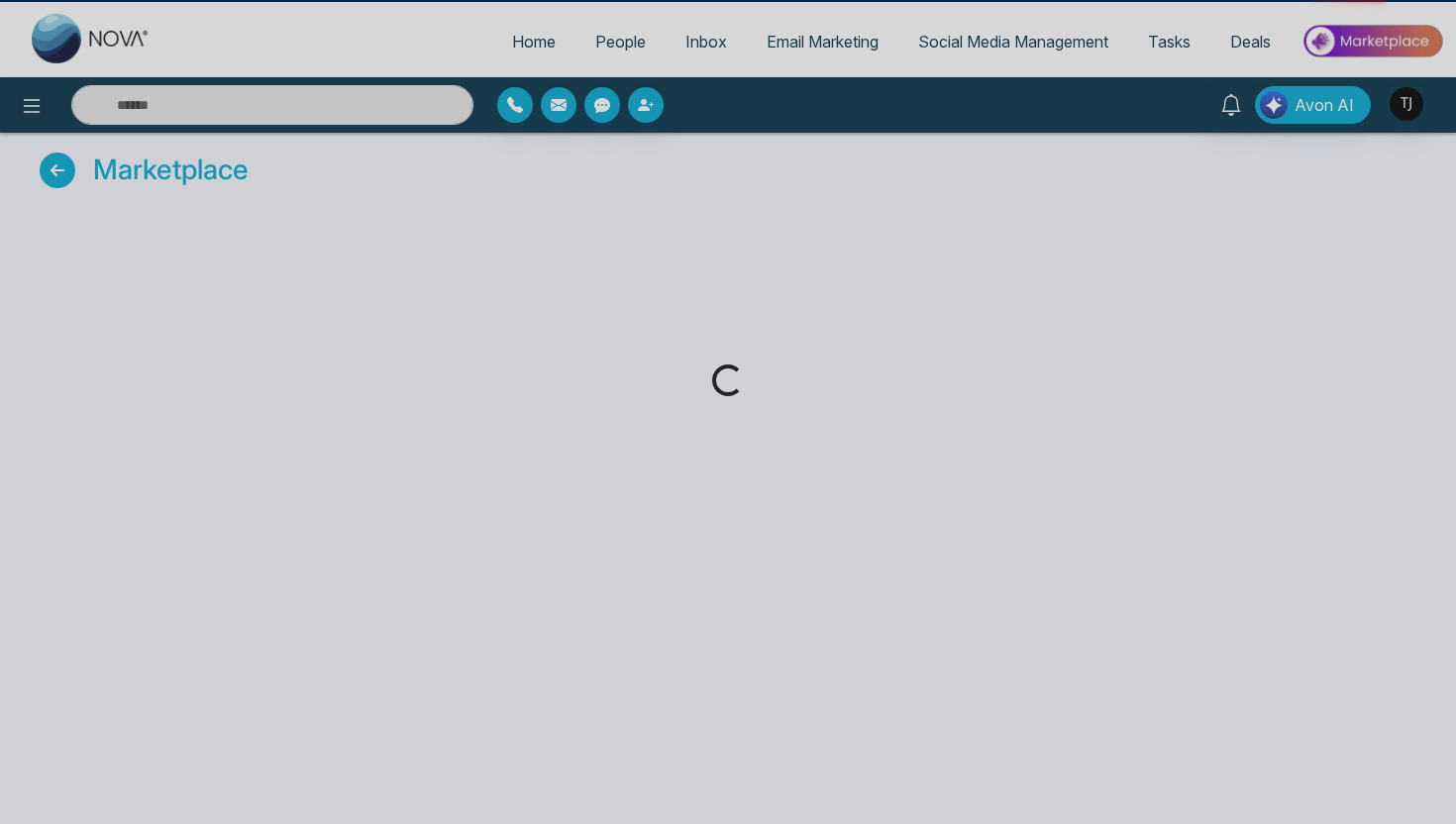scroll, scrollTop: 0, scrollLeft: 0, axis: both 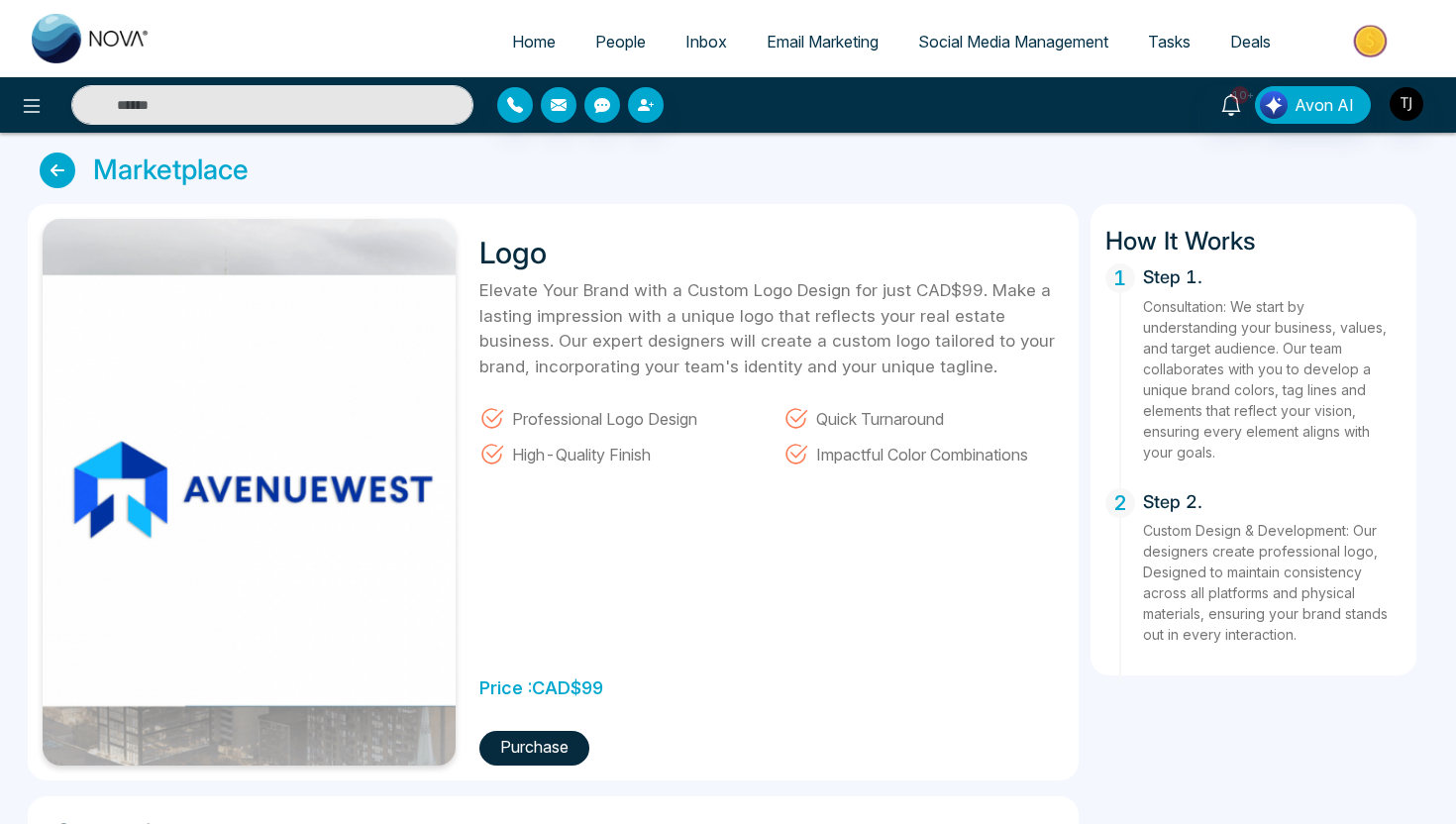 click at bounding box center [57, 170] 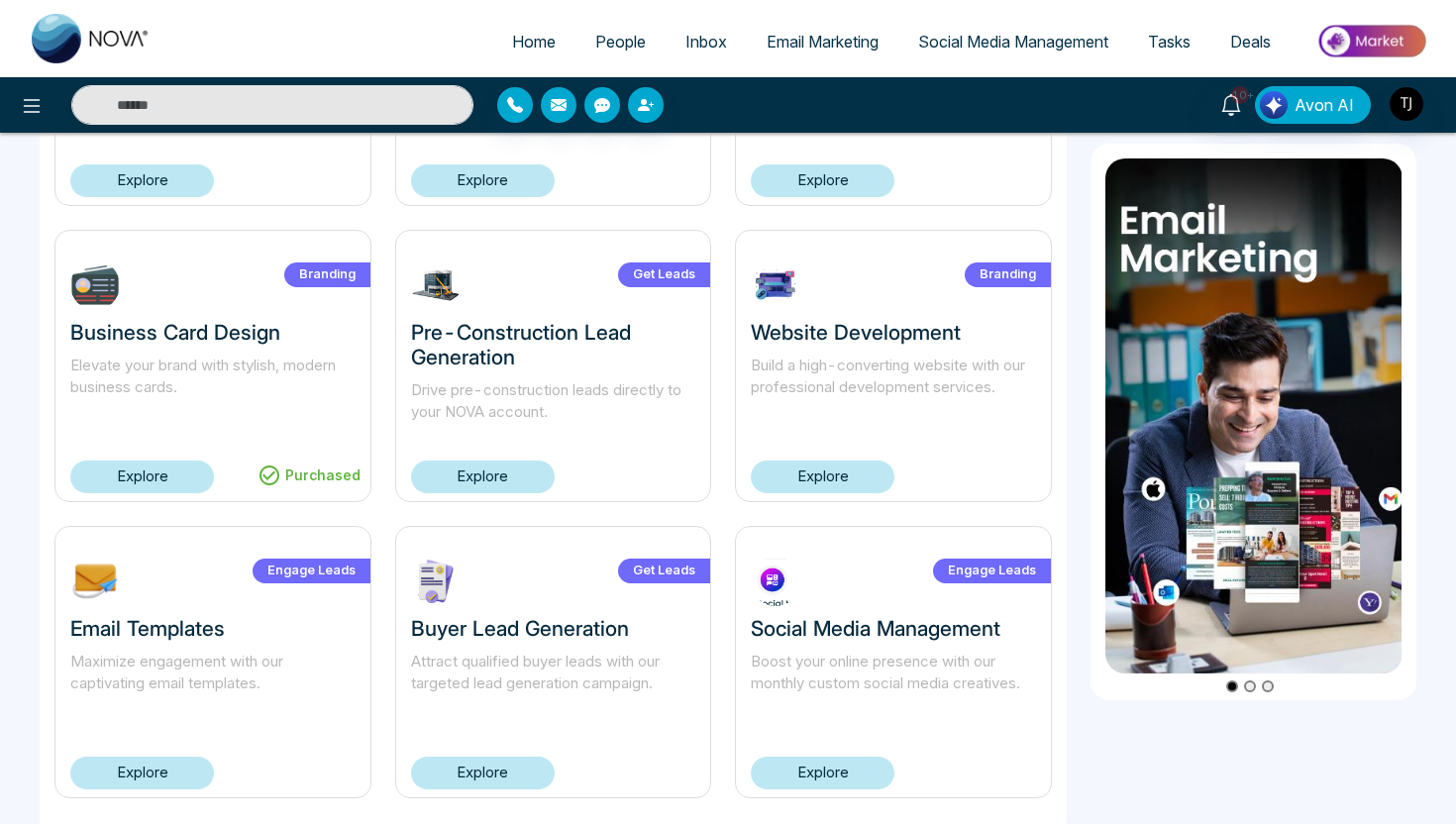 scroll, scrollTop: 1250, scrollLeft: 0, axis: vertical 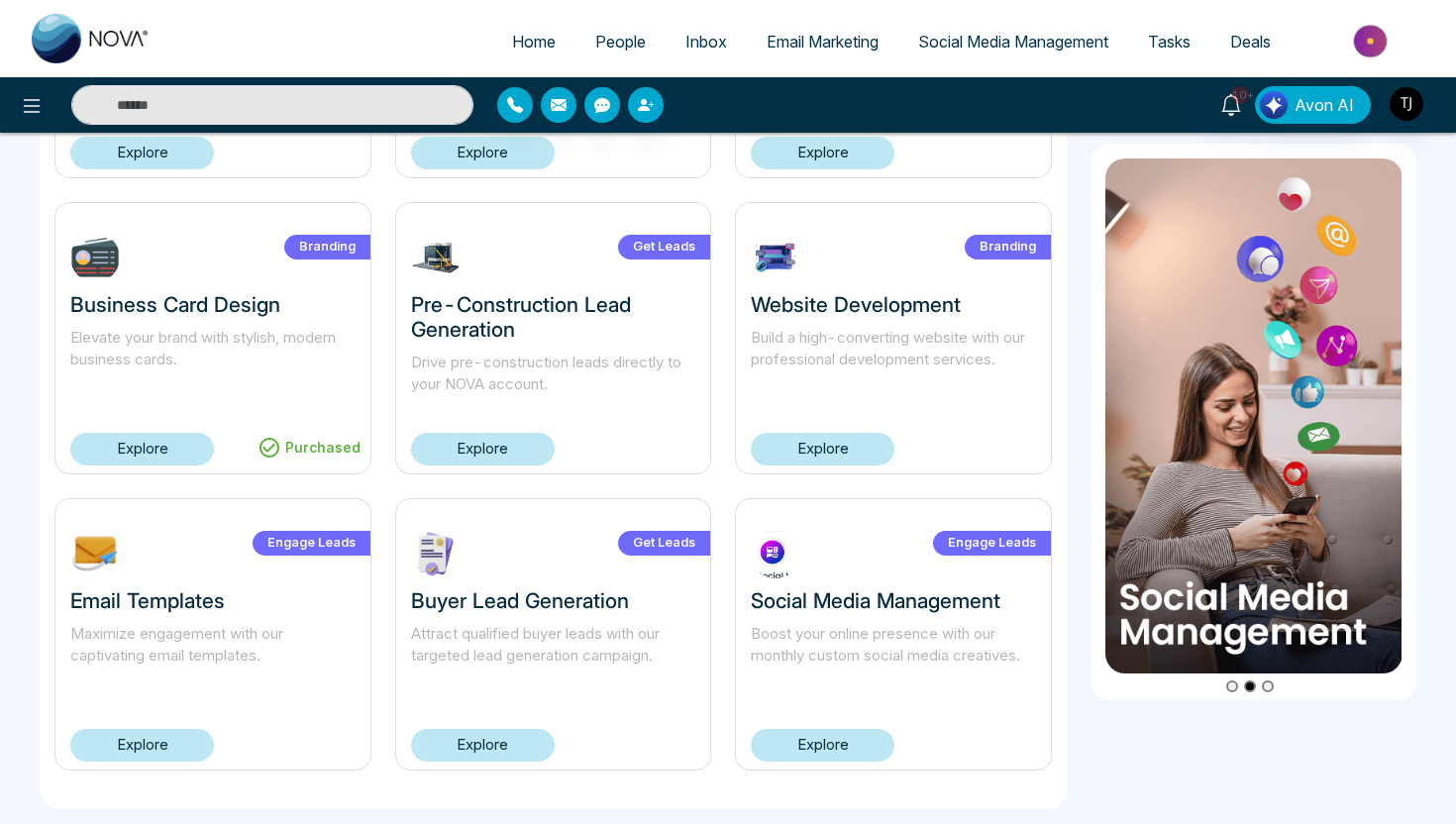 click on "Explore" at bounding box center [822, 449] 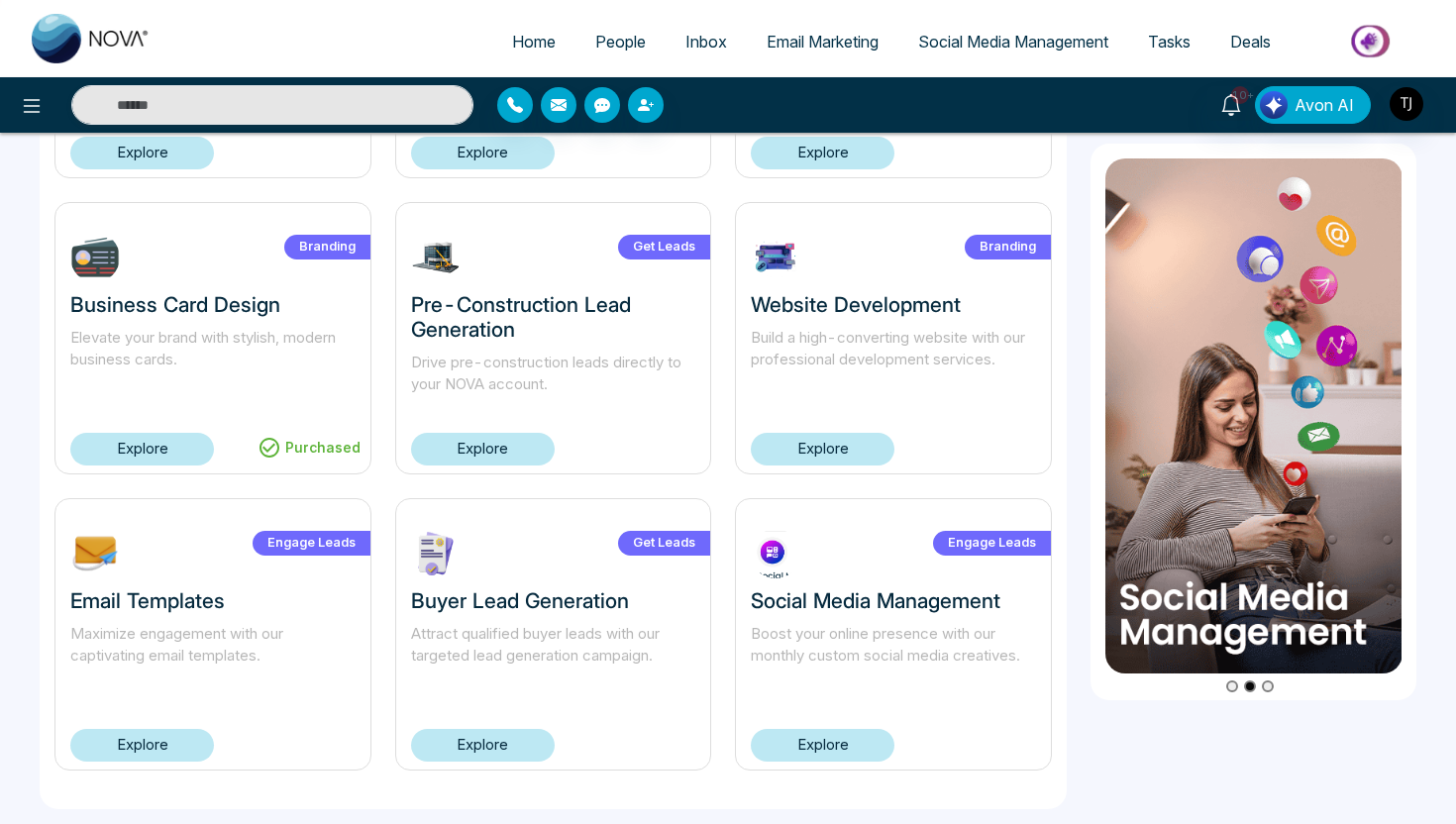 scroll, scrollTop: 0, scrollLeft: 0, axis: both 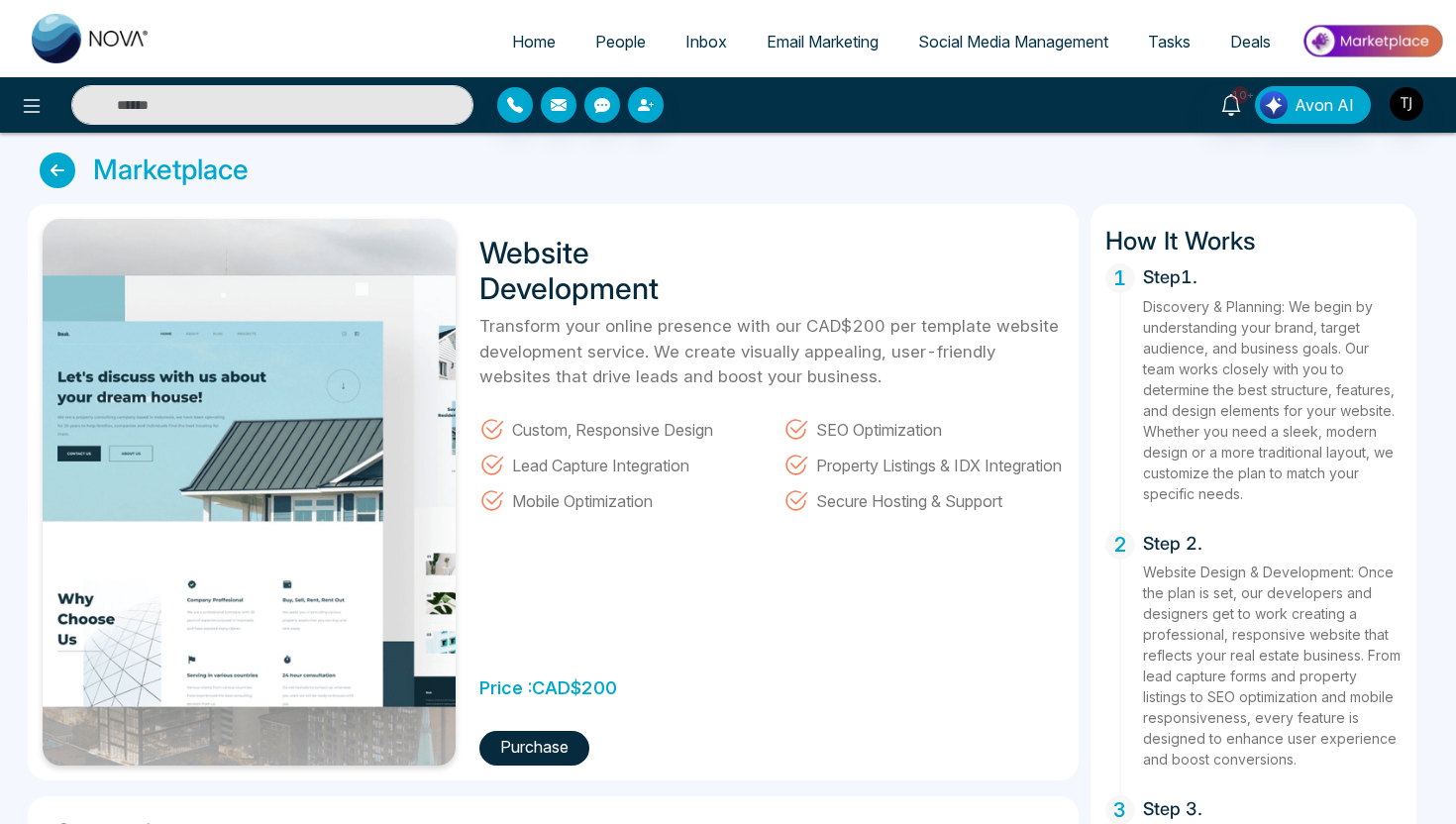 drag, startPoint x: 571, startPoint y: 692, endPoint x: 581, endPoint y: 691, distance: 10.049876 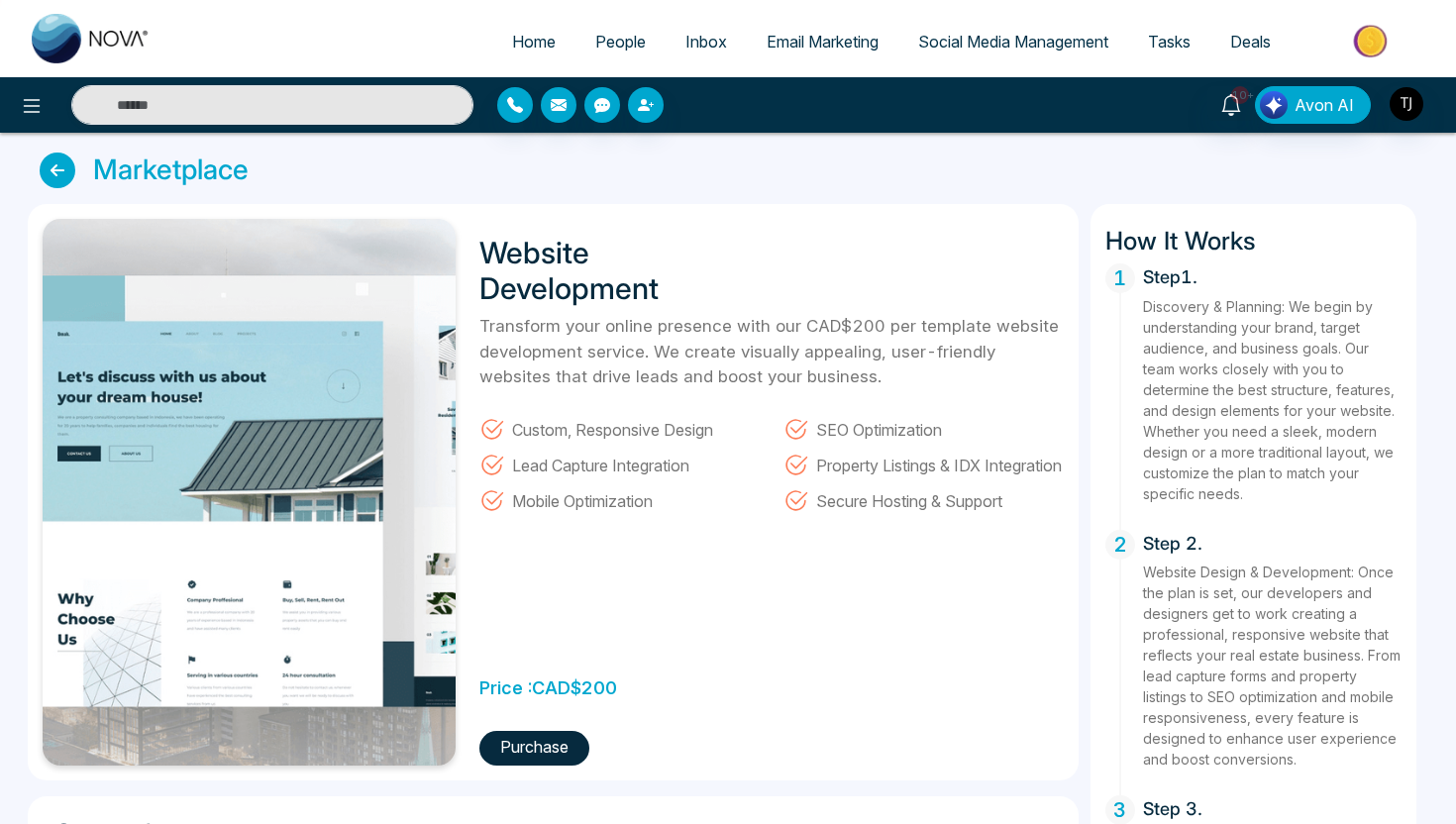 click on "Price :  CAD  $ 200" at bounding box center [548, 682] 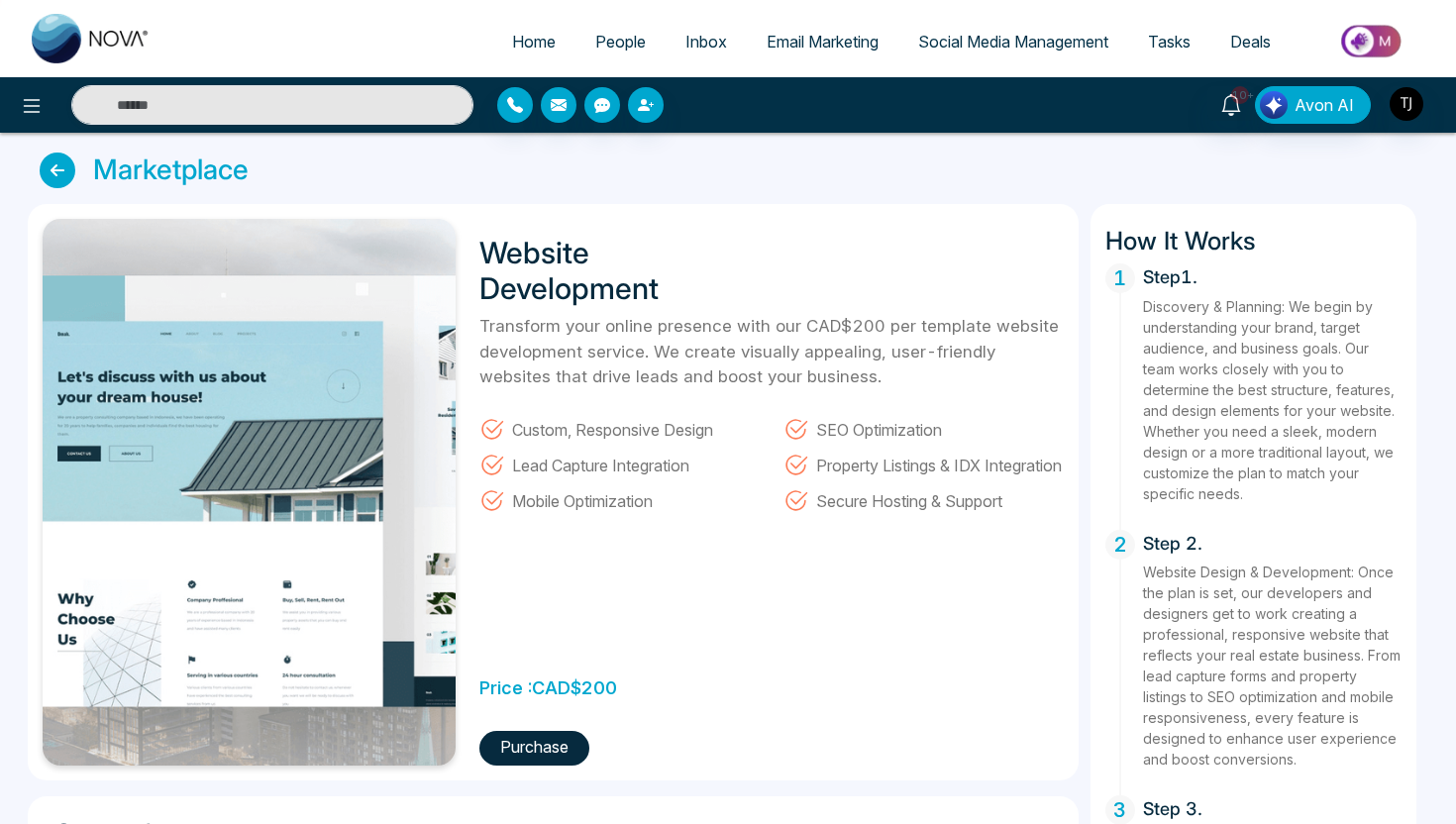 click at bounding box center (57, 170) 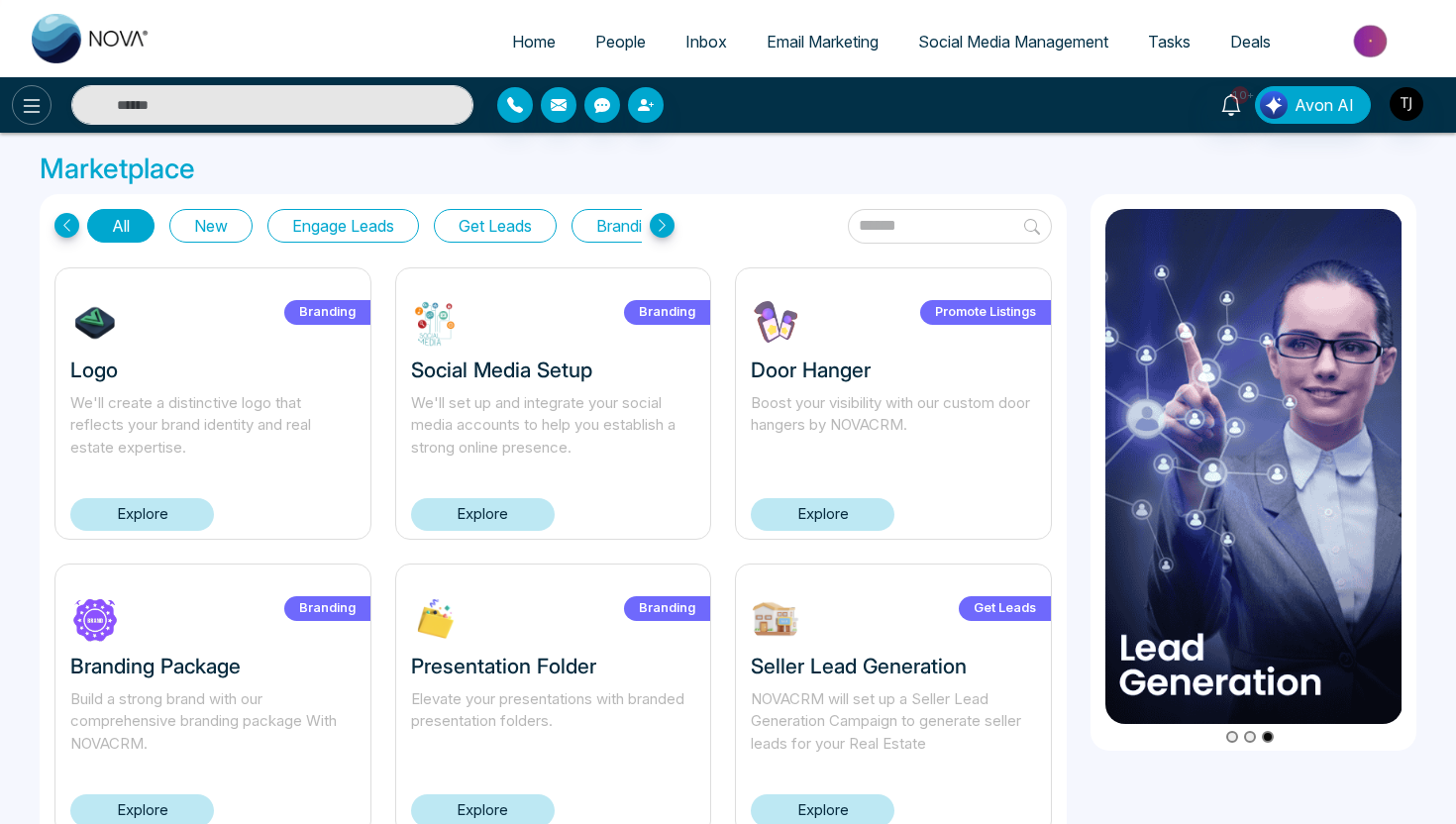 click 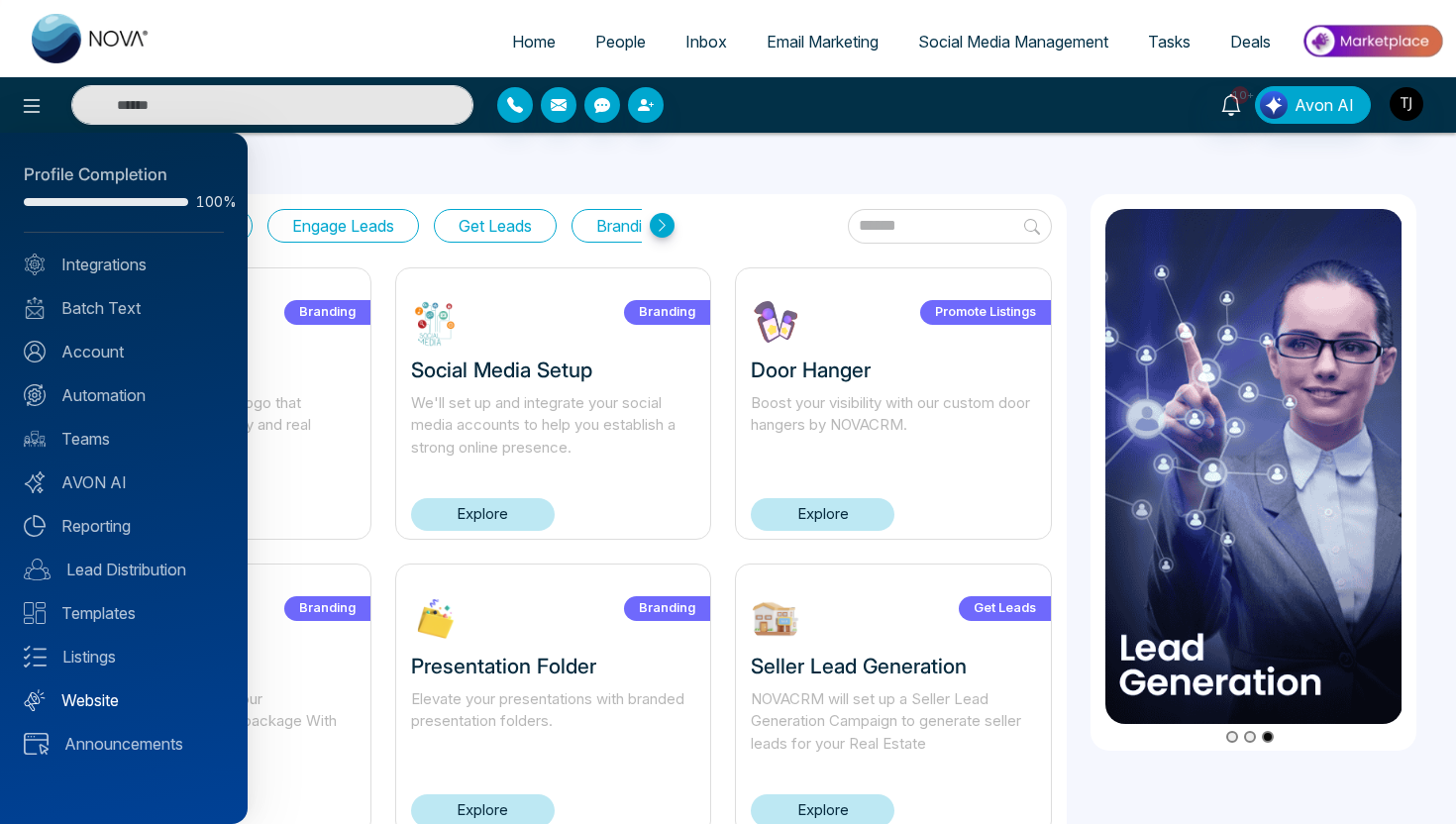 click on "Website" at bounding box center [124, 700] 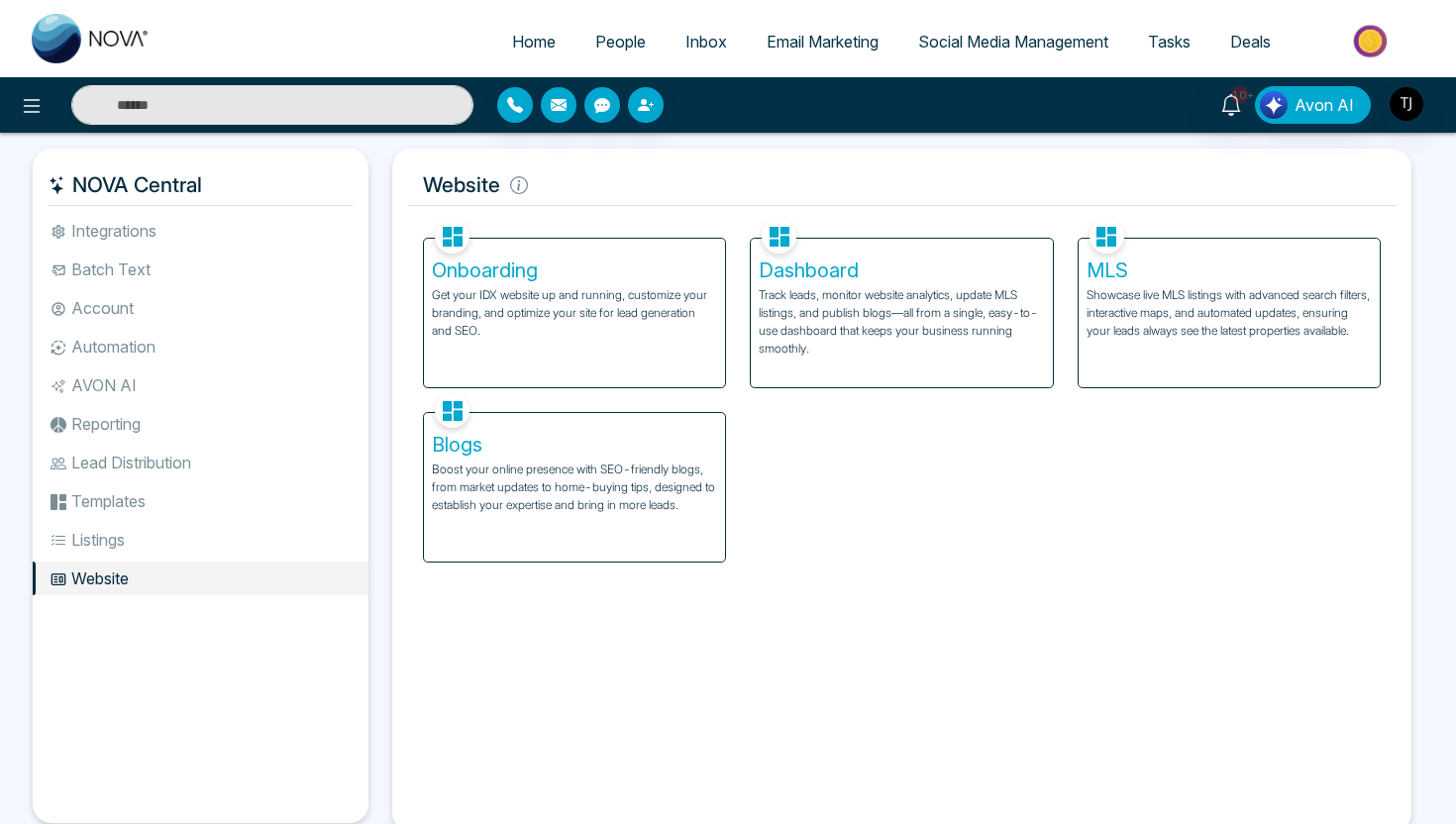 click on "Track leads, monitor website analytics, update MLS listings, and publish blogs—all from a single, easy-to-use dashboard that keeps your business running smoothly." at bounding box center [901, 322] 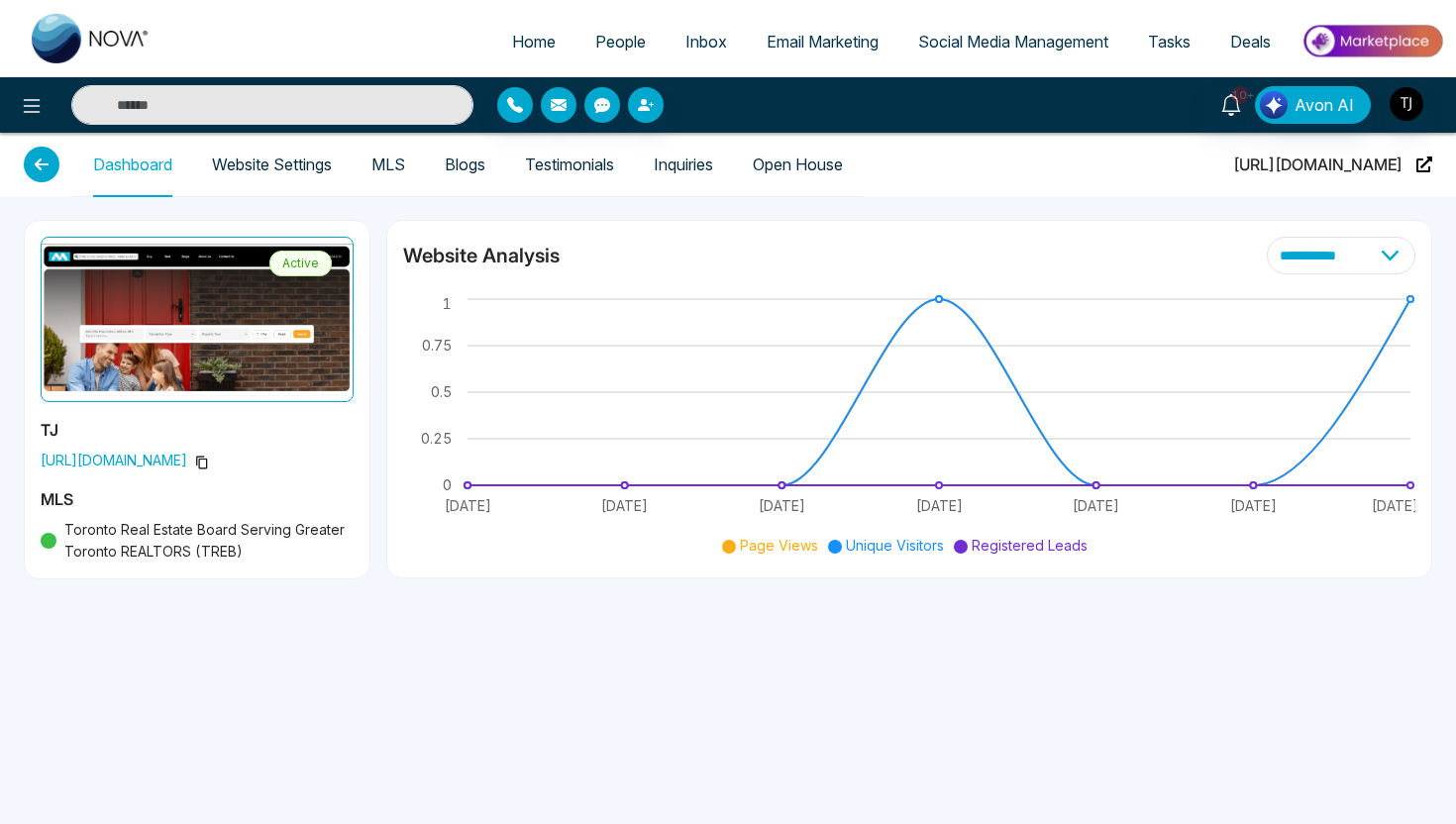 click on "Email Marketing" at bounding box center (822, 42) 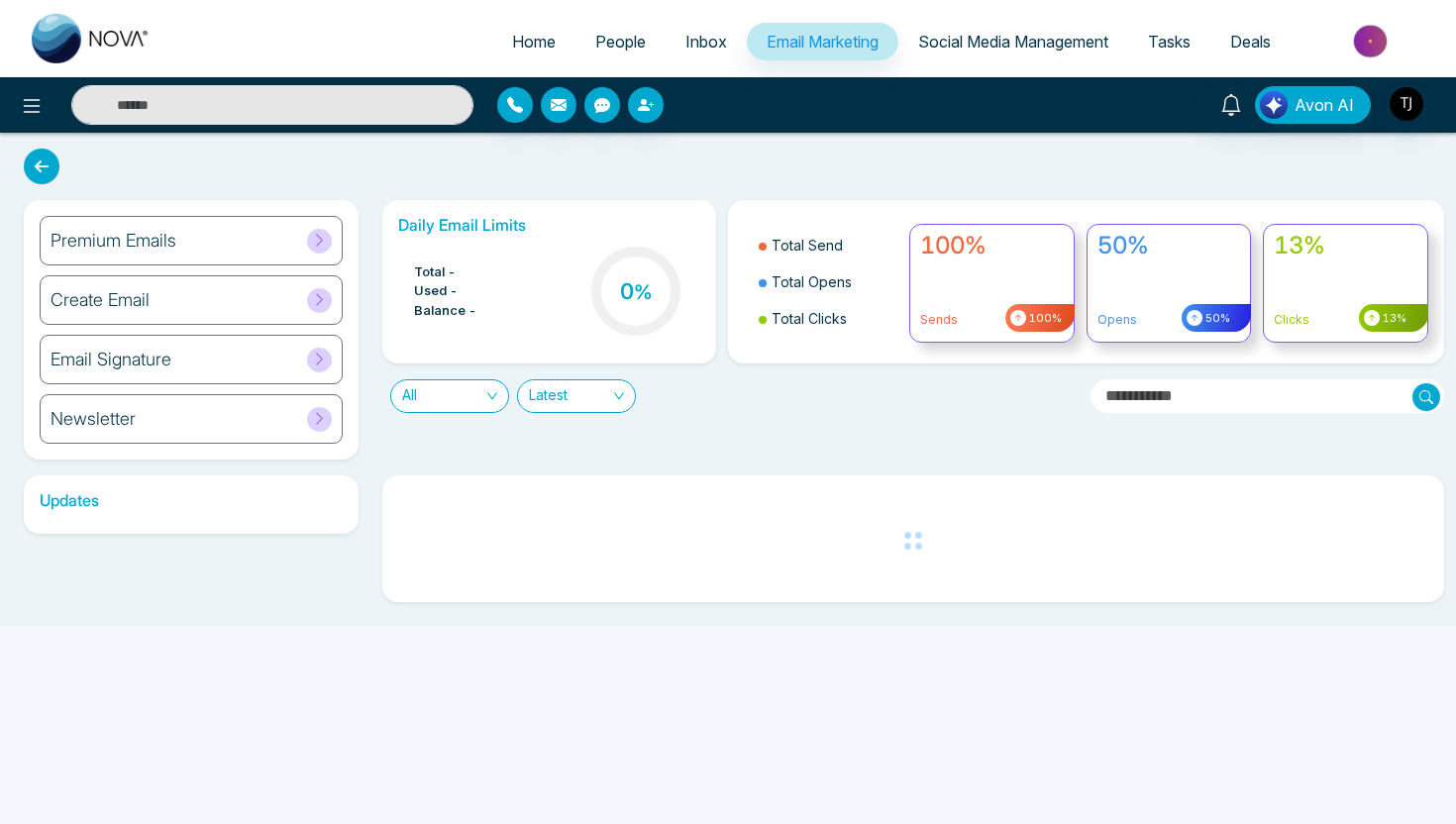 click on "Social Media Management" at bounding box center [1013, 42] 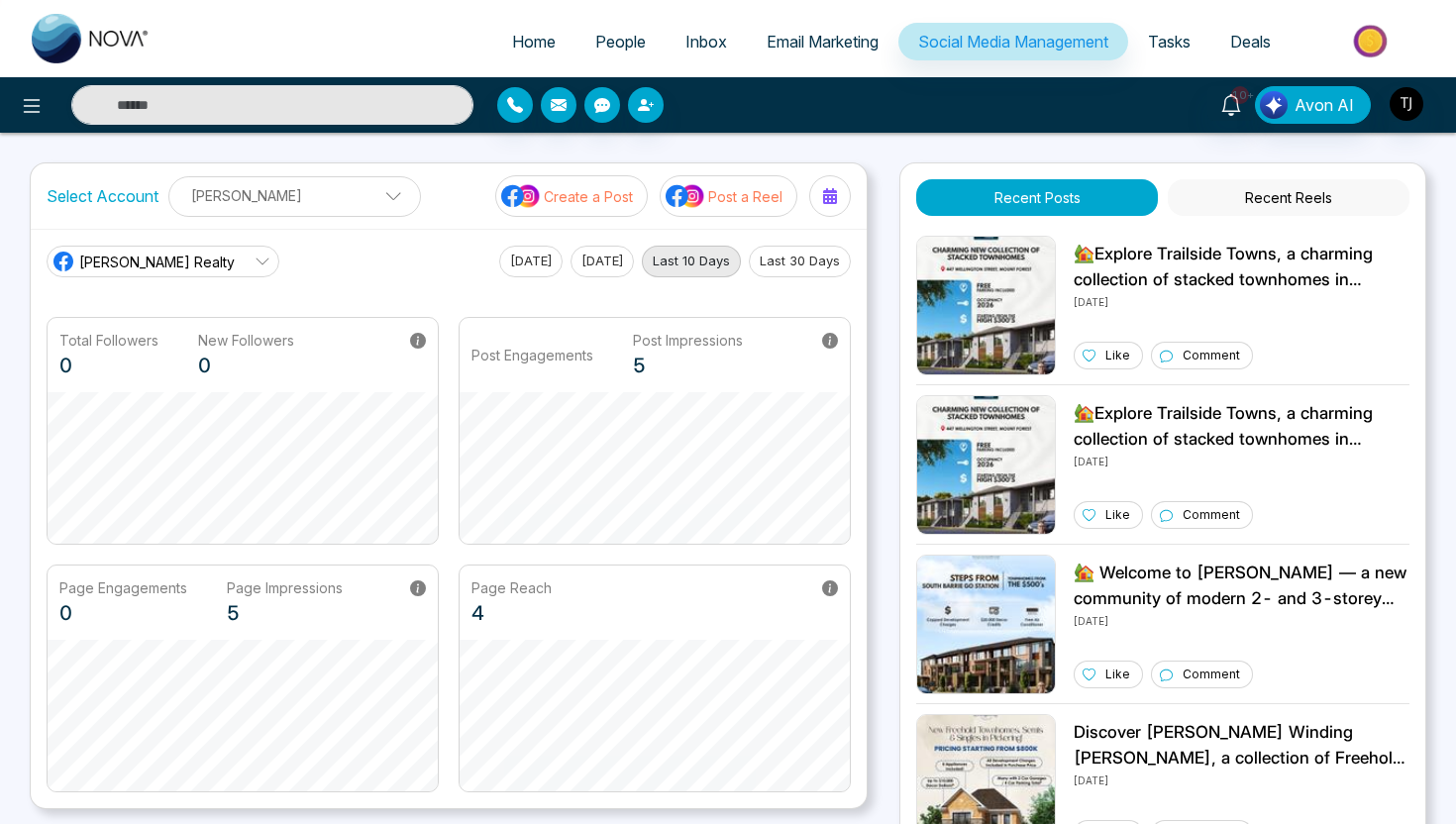 click on "Email Marketing" at bounding box center (822, 42) 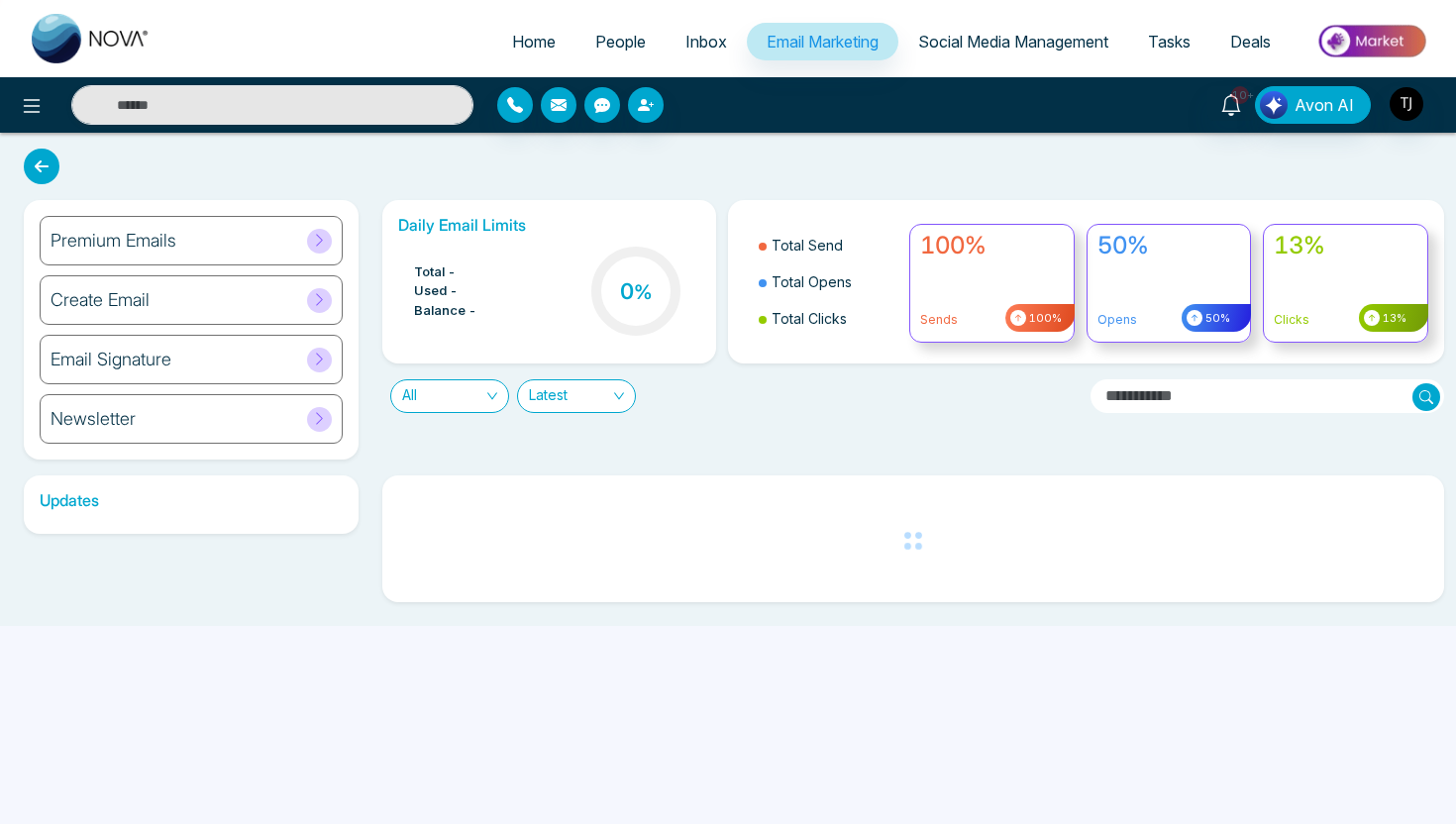 click on "Premium Emails" at bounding box center (191, 241) 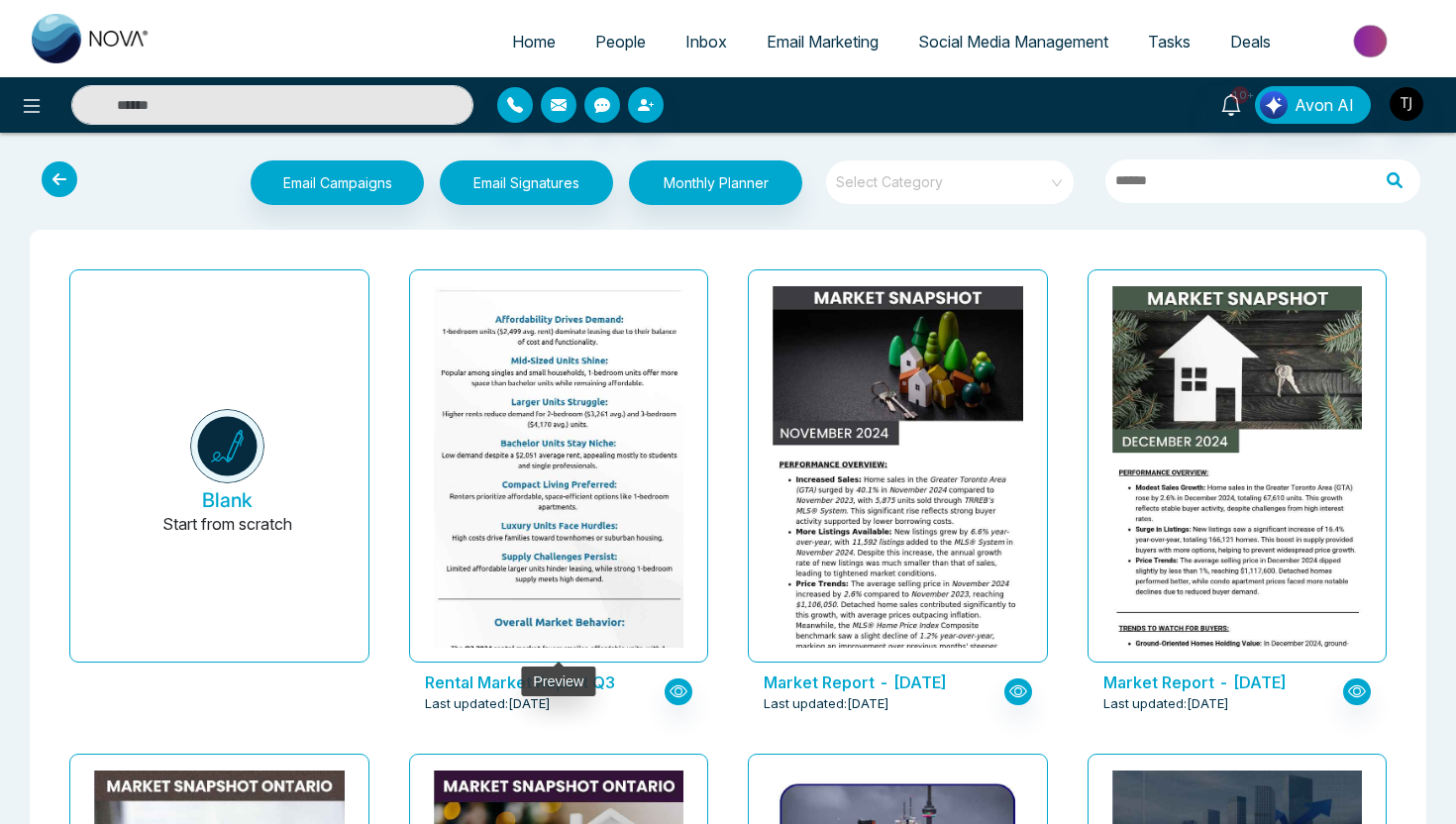 click at bounding box center (558, 358) 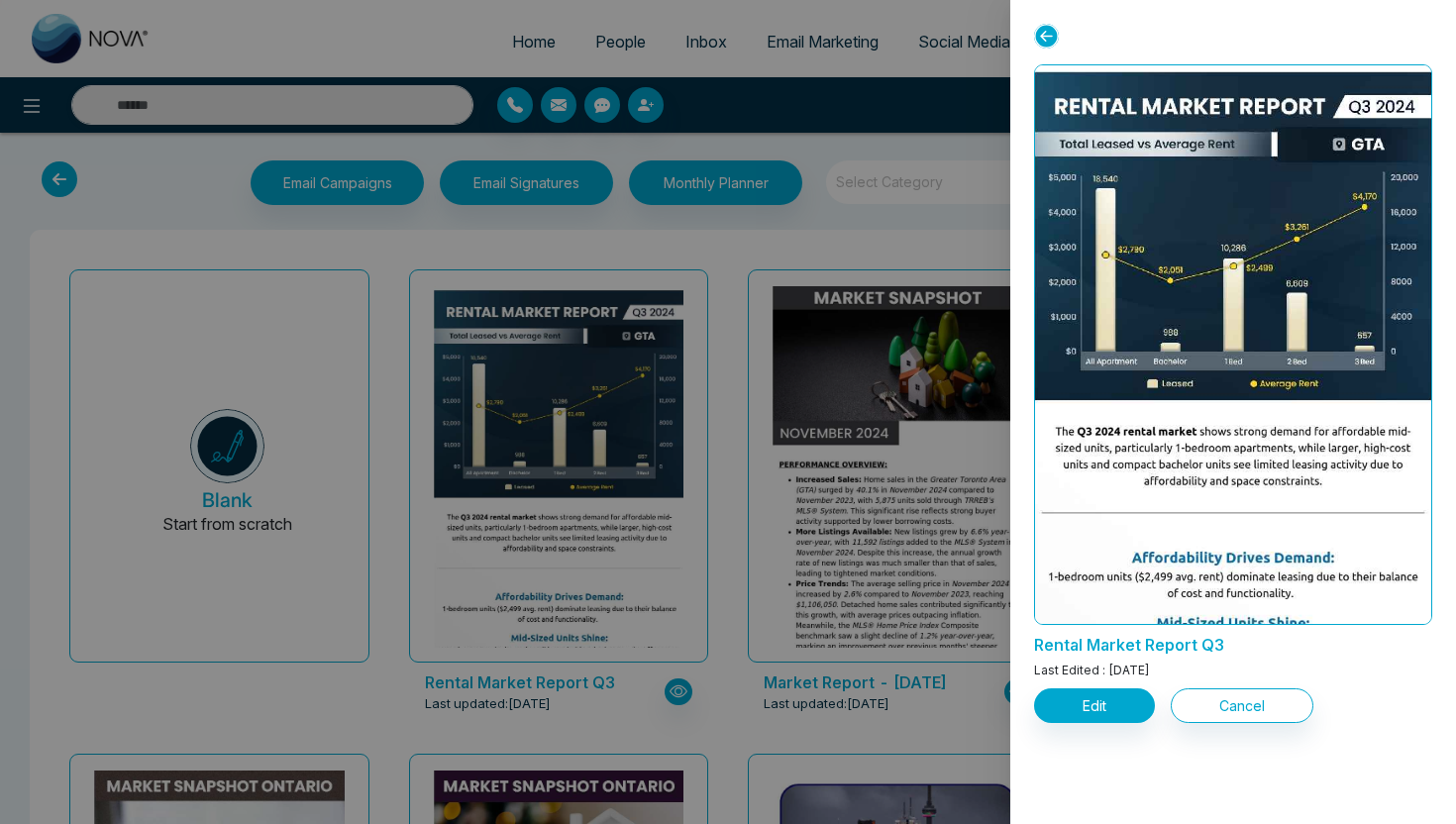 click on "Edit Cancel" at bounding box center [1233, 701] 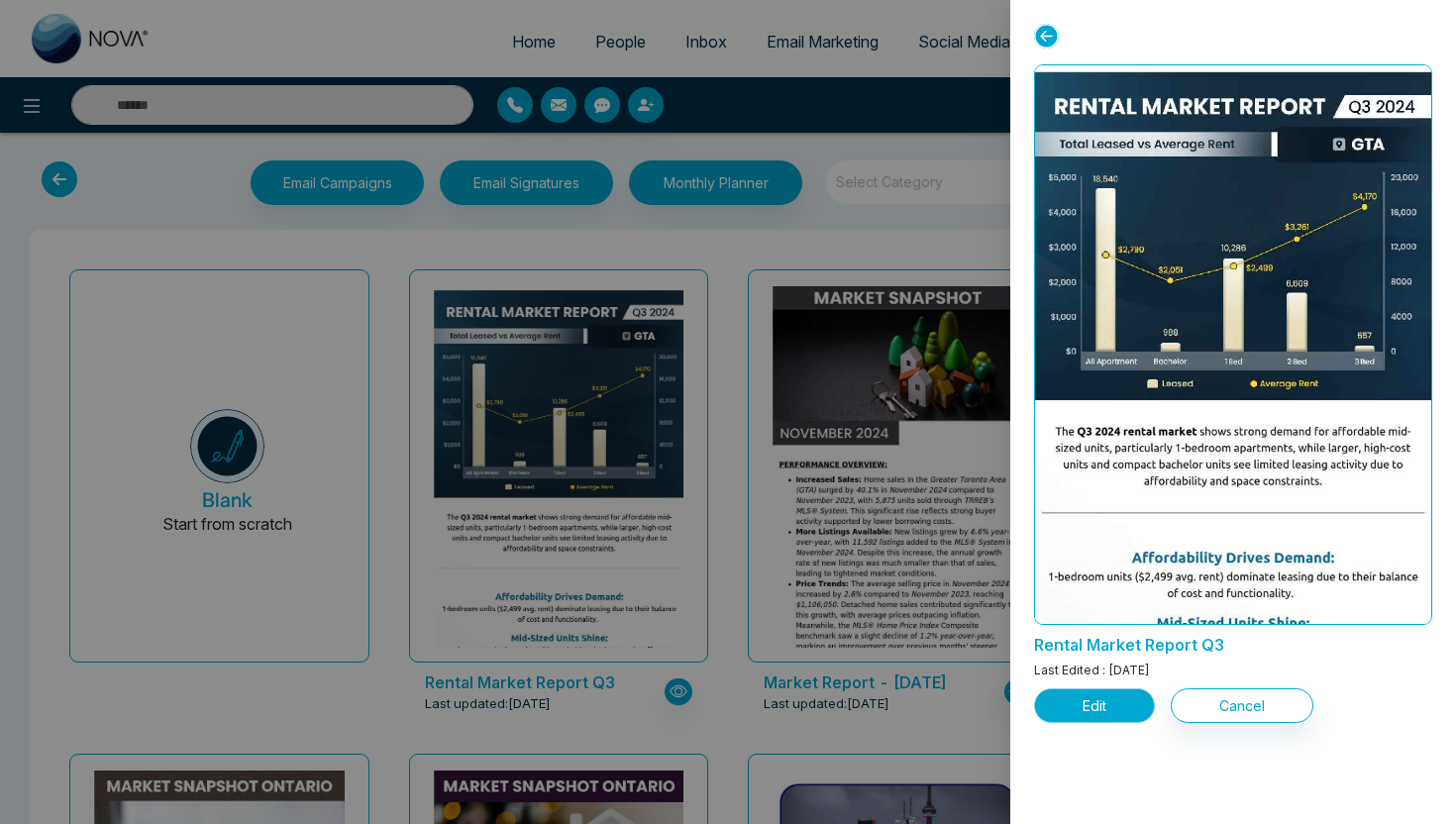 click on "Edit" at bounding box center [1094, 705] 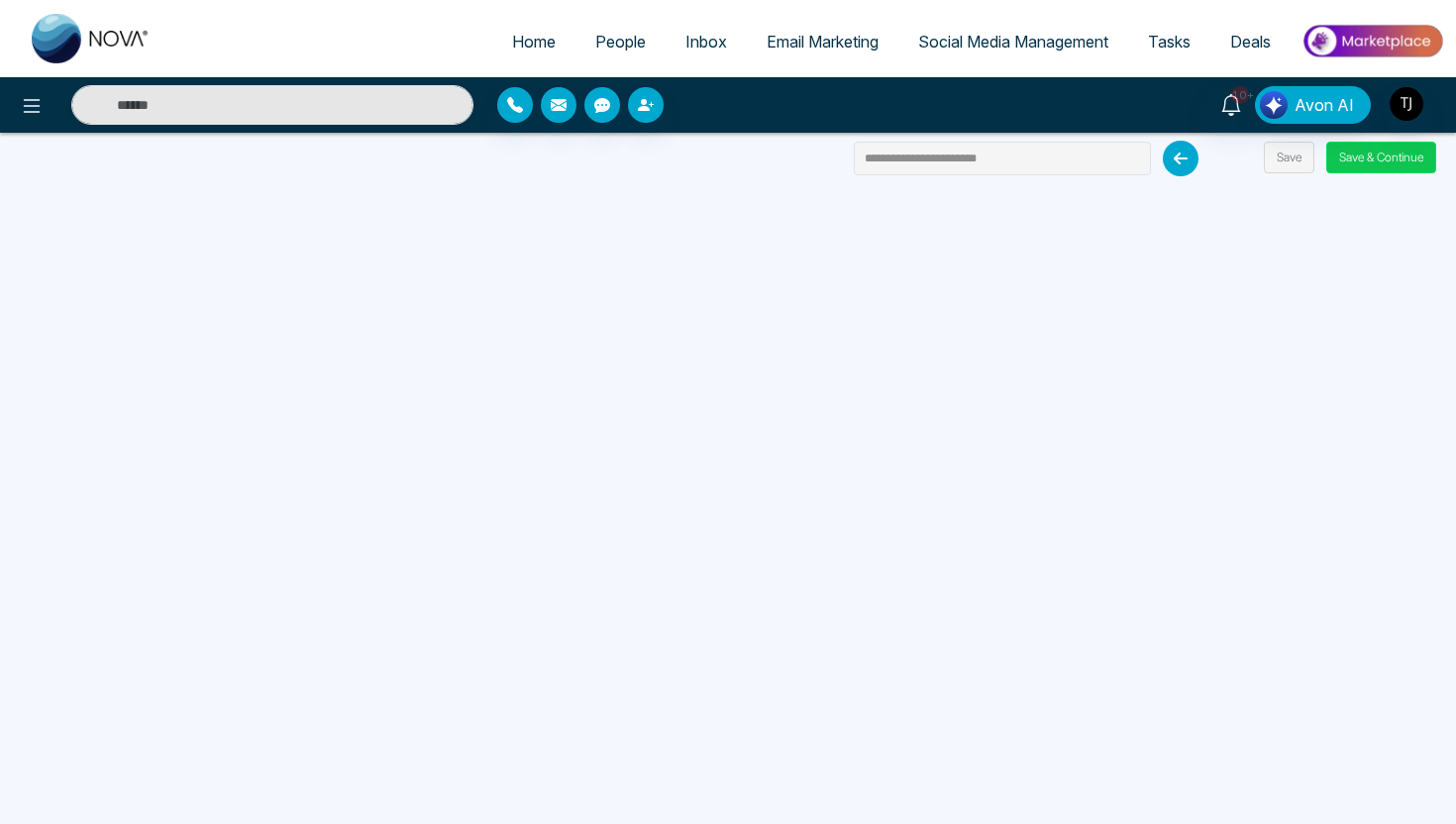 click on "Save & Continue" at bounding box center [1381, 157] 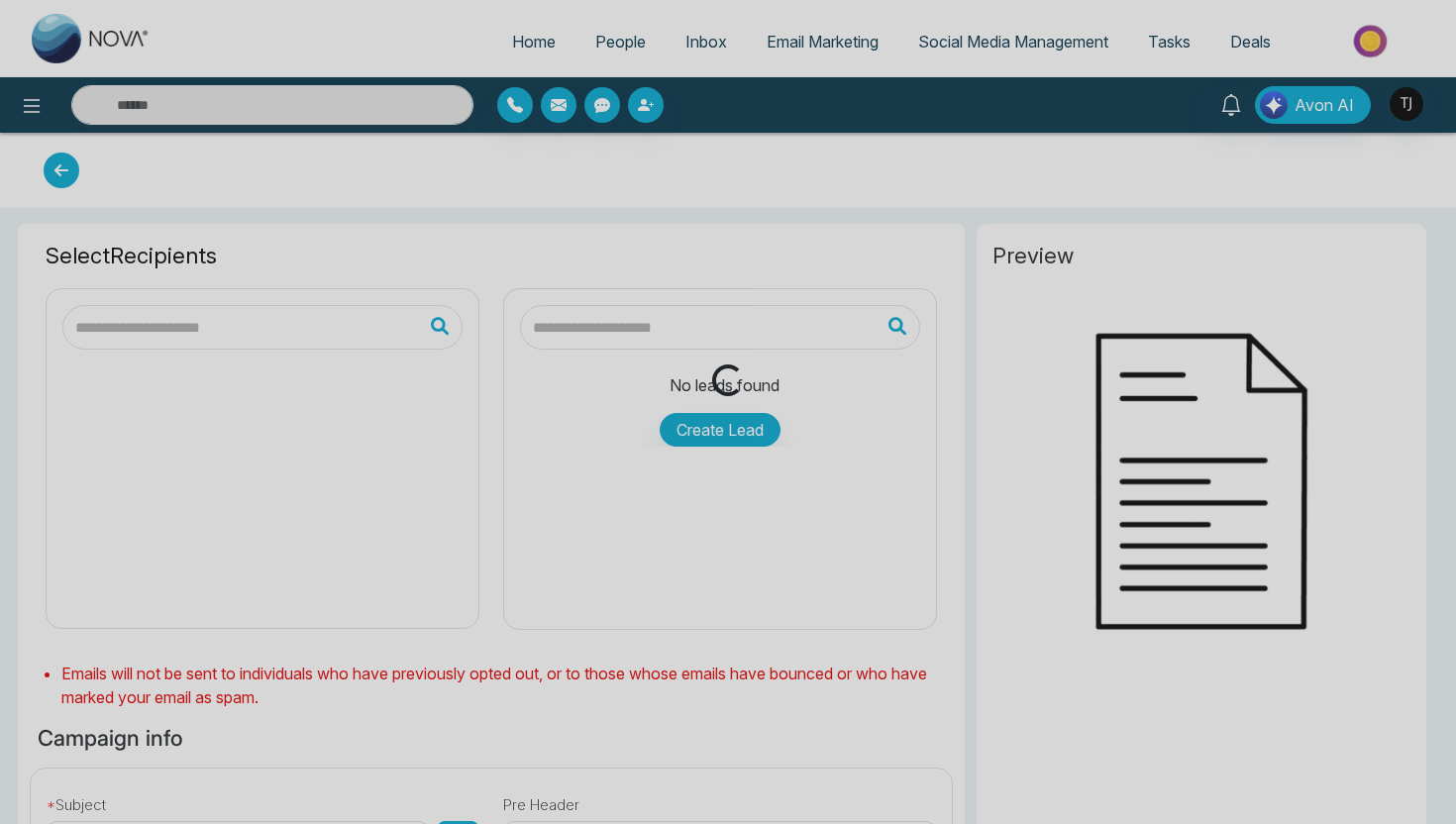 type on "**********" 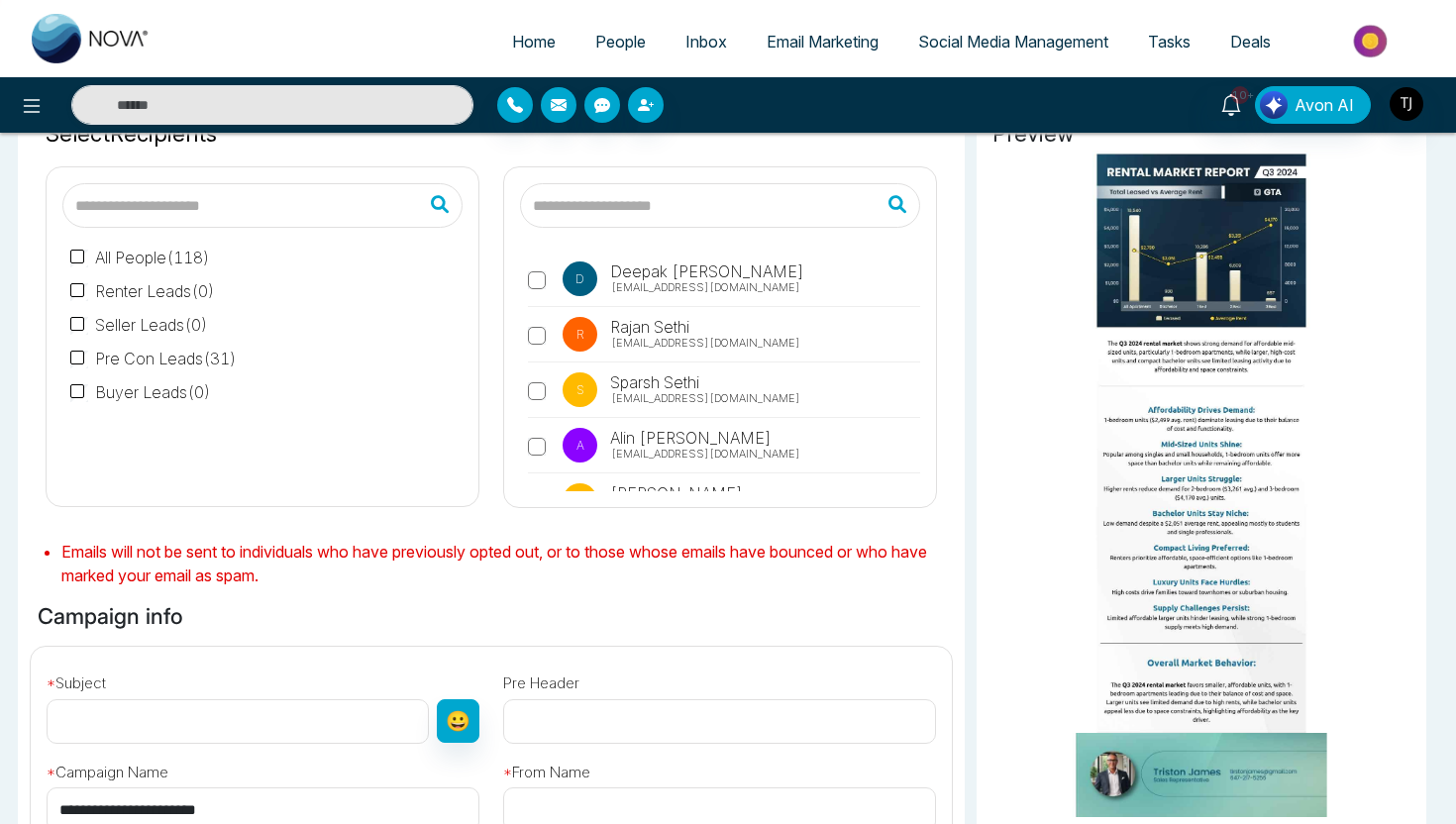 scroll, scrollTop: 113, scrollLeft: 0, axis: vertical 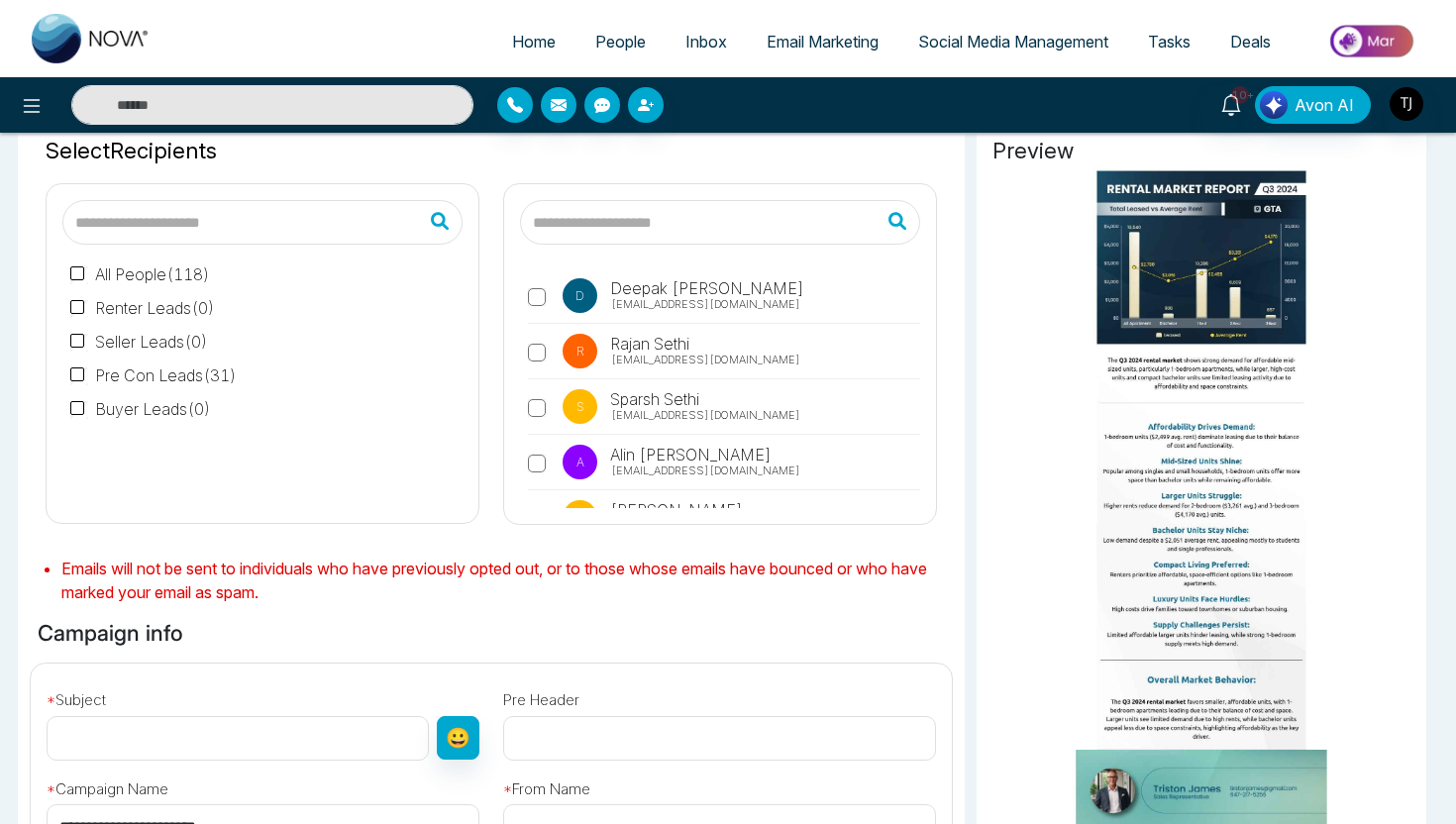 click on "Renter Leads  ( 0 )" at bounding box center (143, 308) 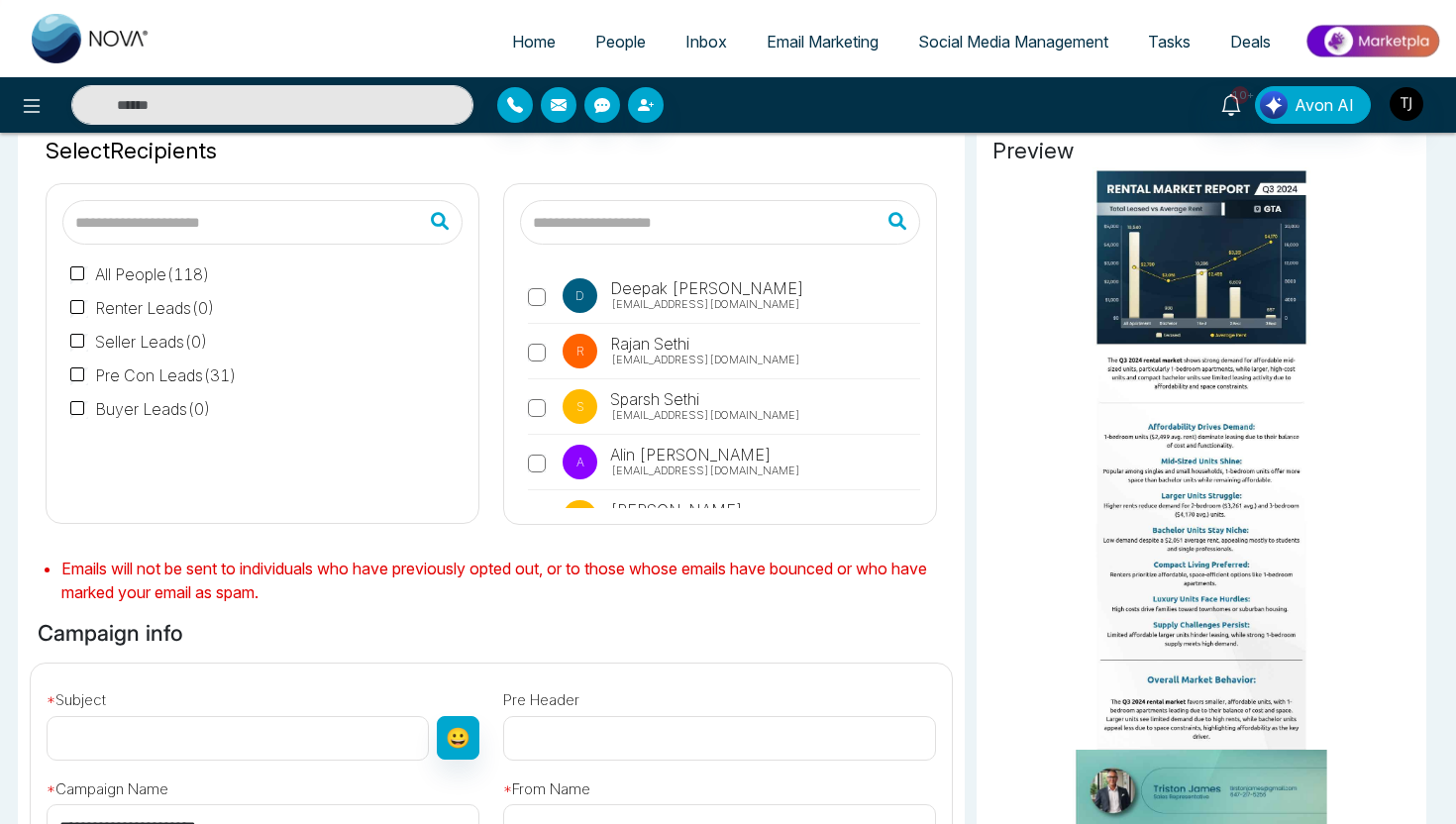 click on "All People  ( 118 )" at bounding box center [140, 274] 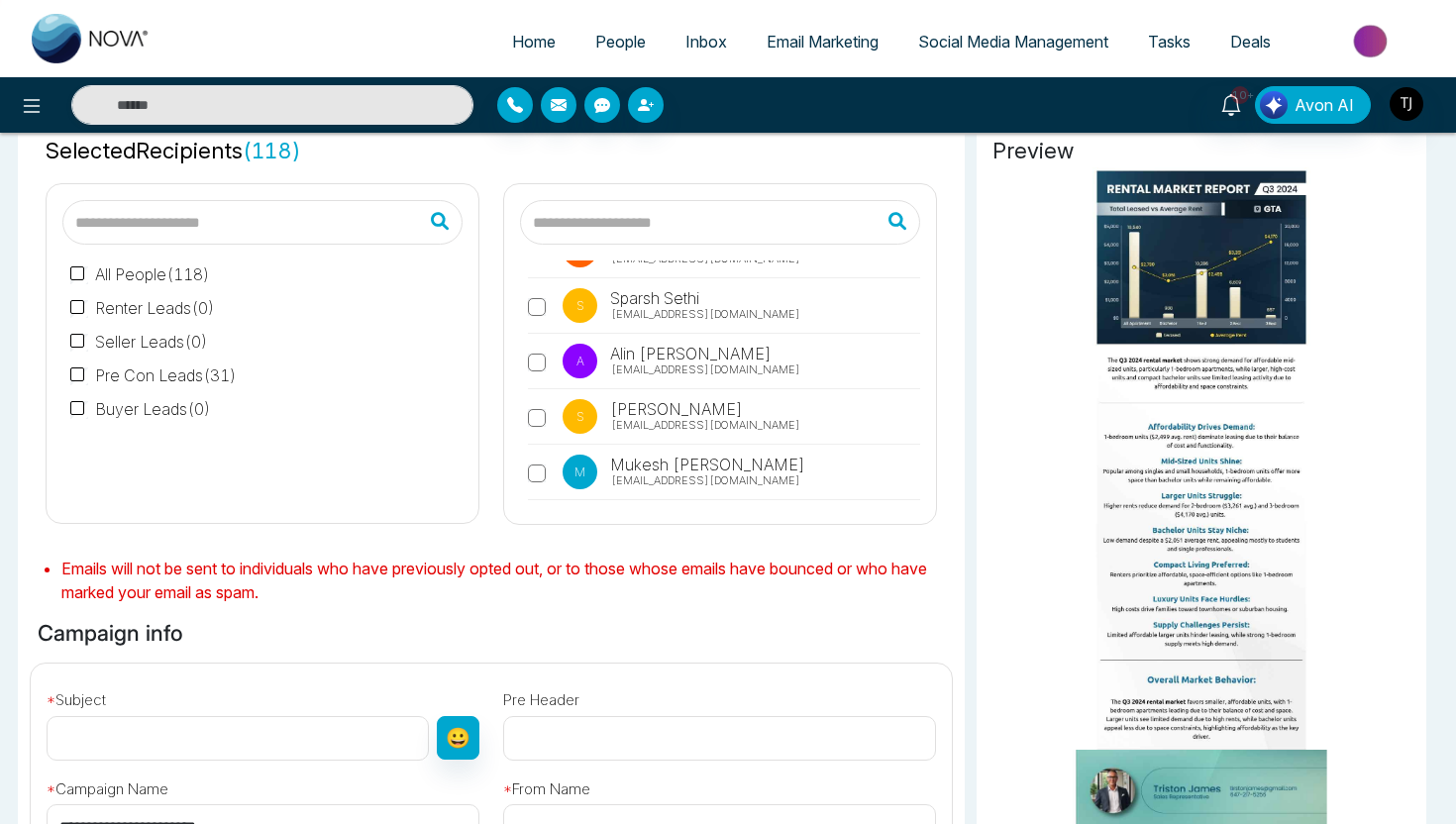 scroll, scrollTop: 206, scrollLeft: 0, axis: vertical 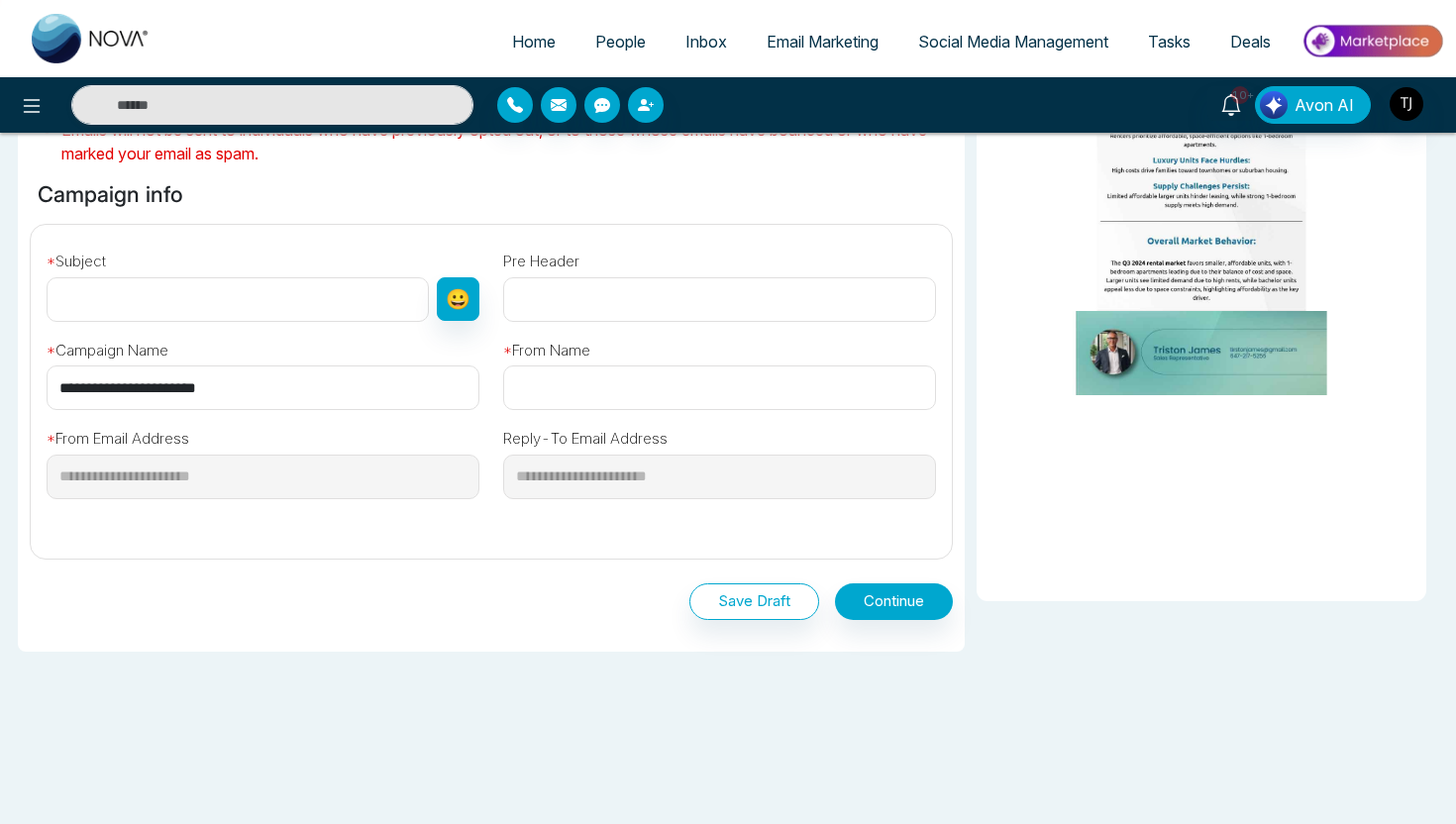 click on "Home" at bounding box center (534, 42) 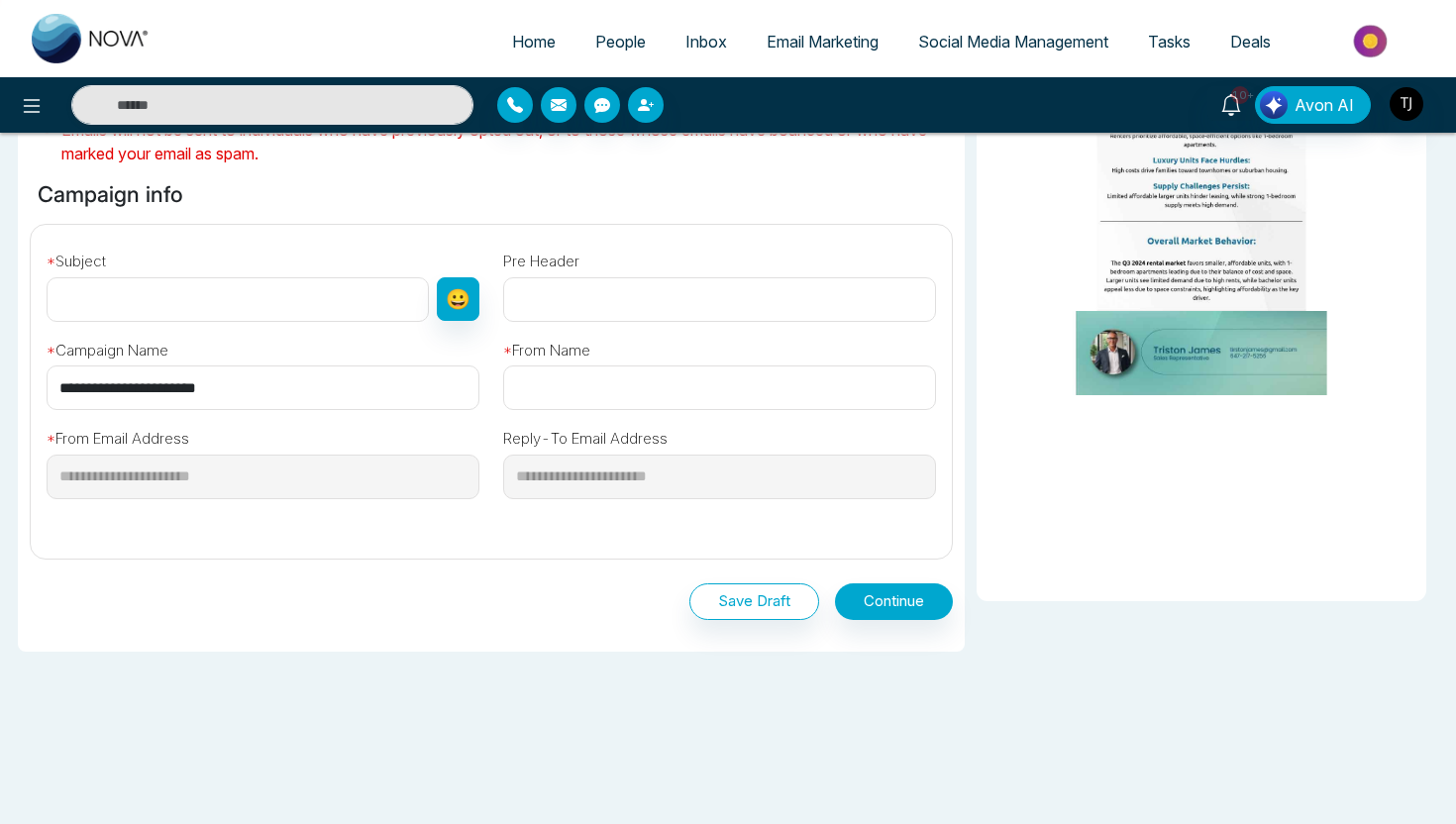 select on "*" 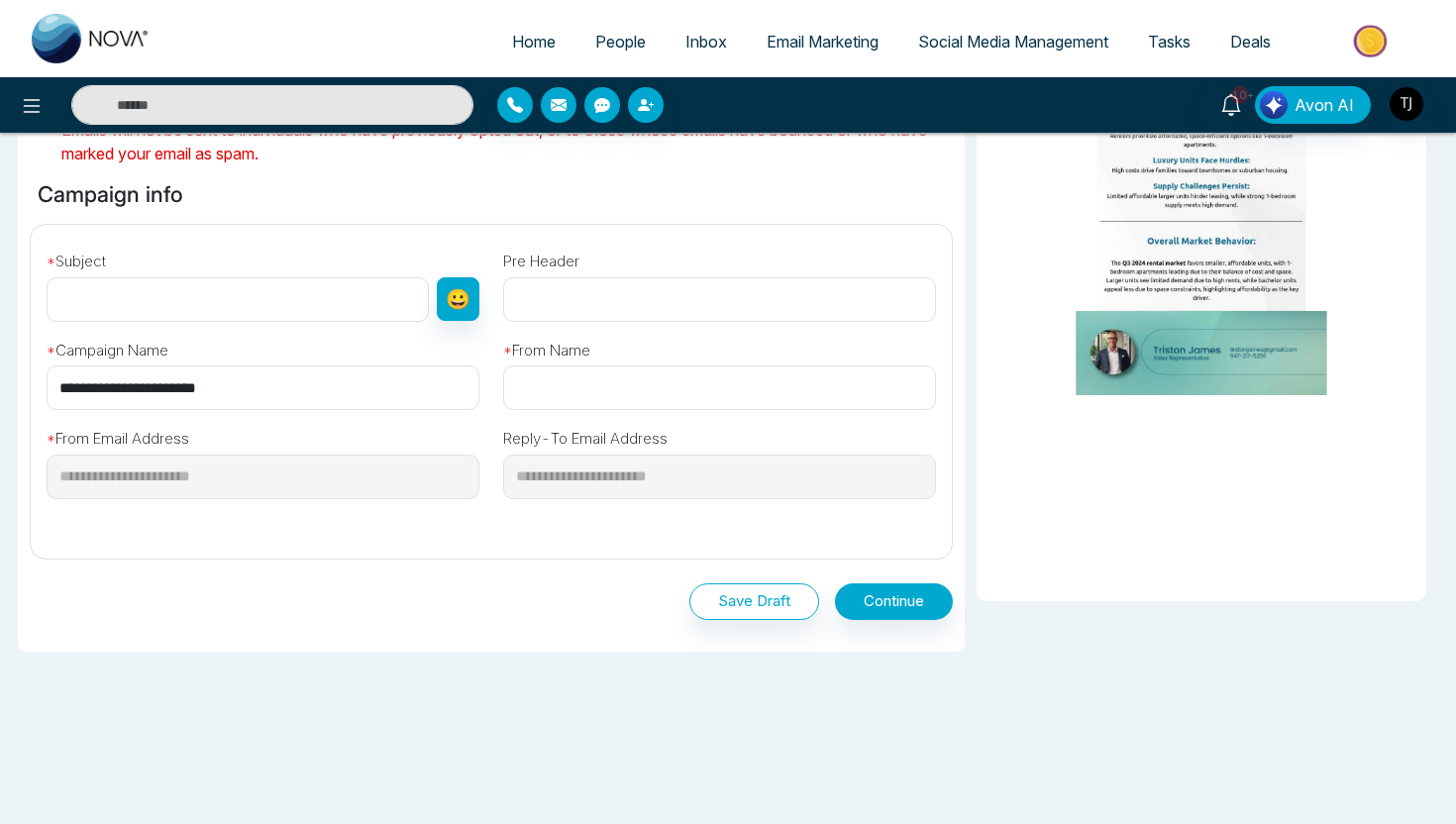 select on "*" 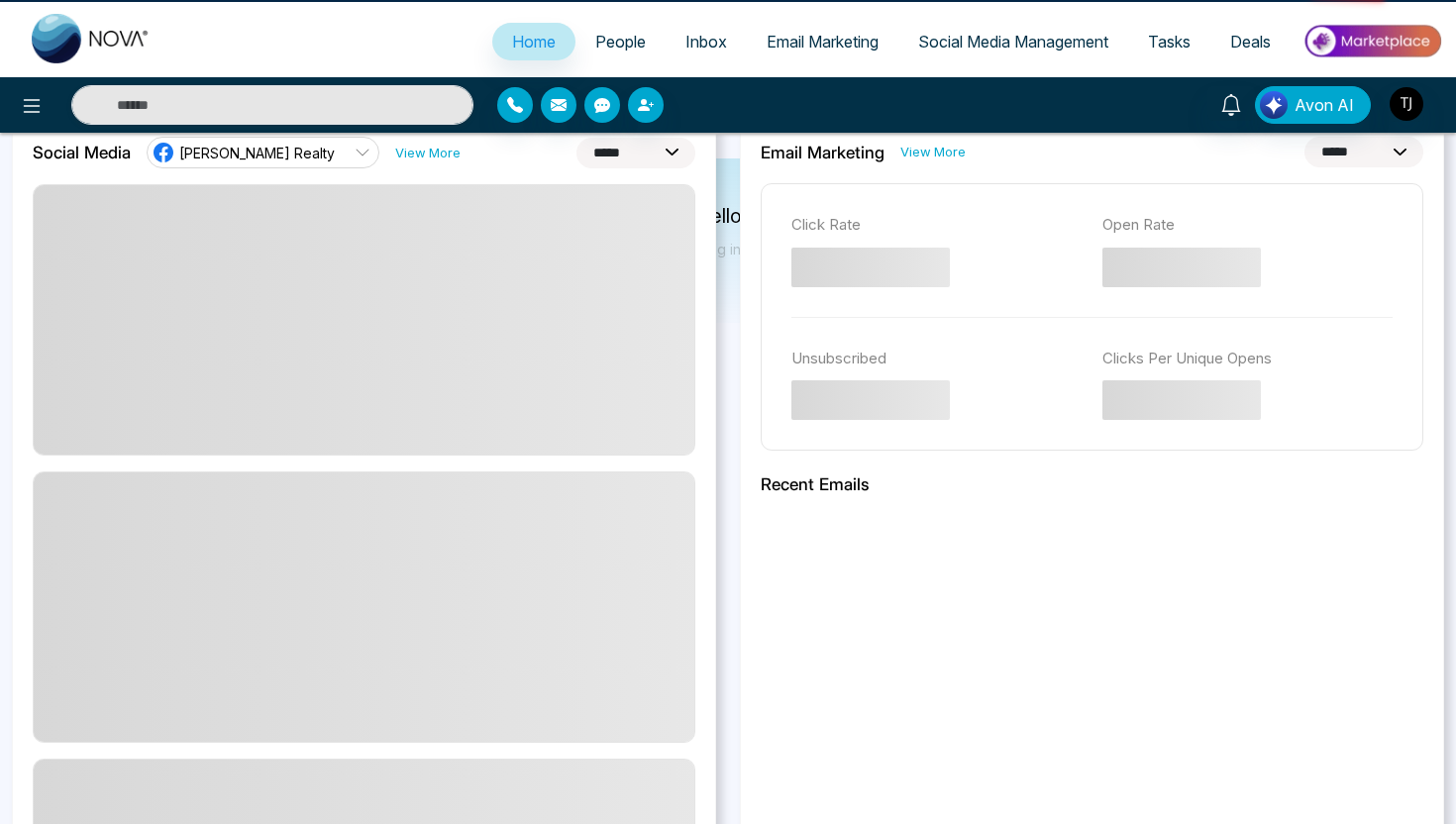 scroll, scrollTop: 0, scrollLeft: 0, axis: both 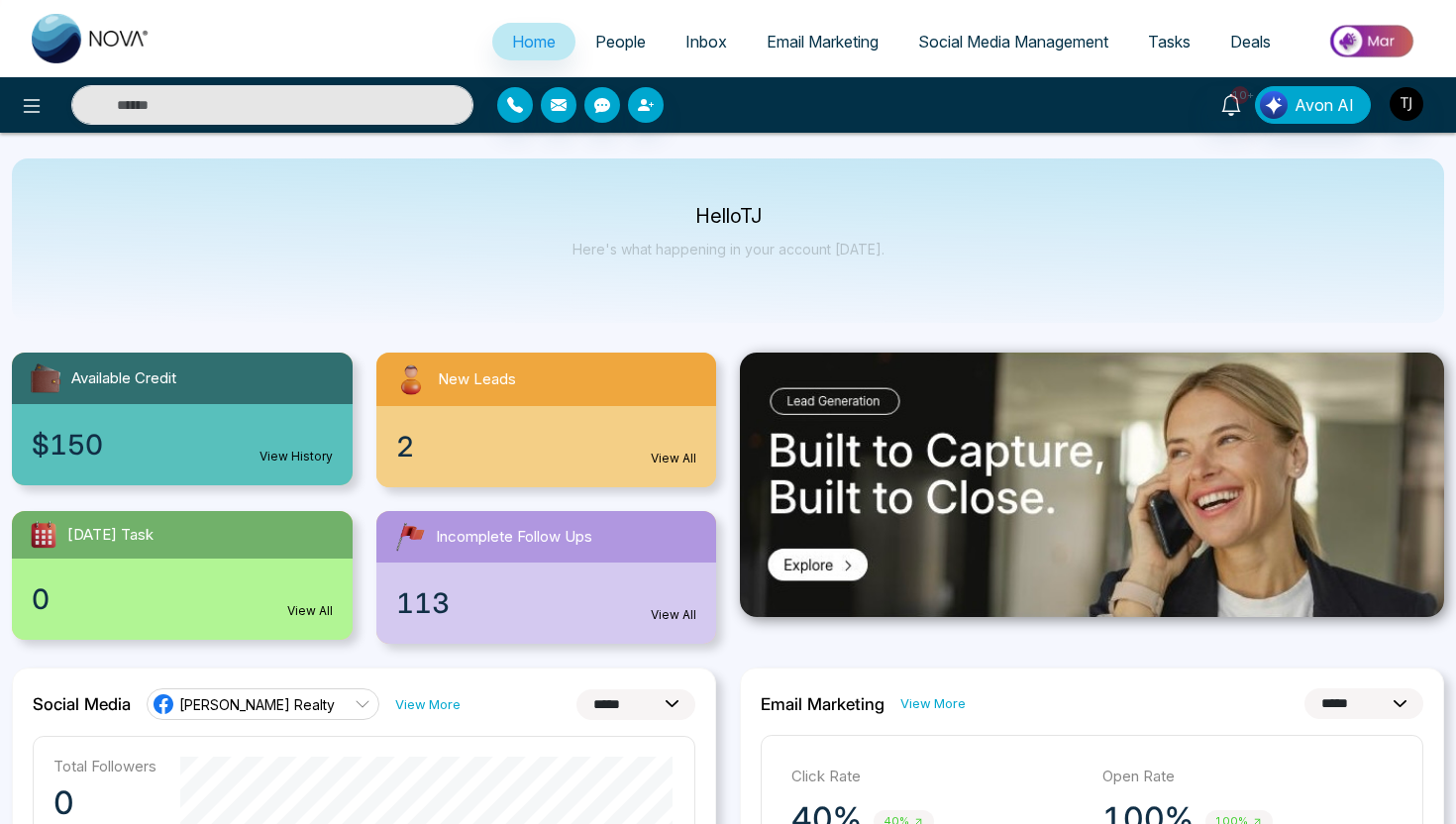 click at bounding box center [1372, 41] 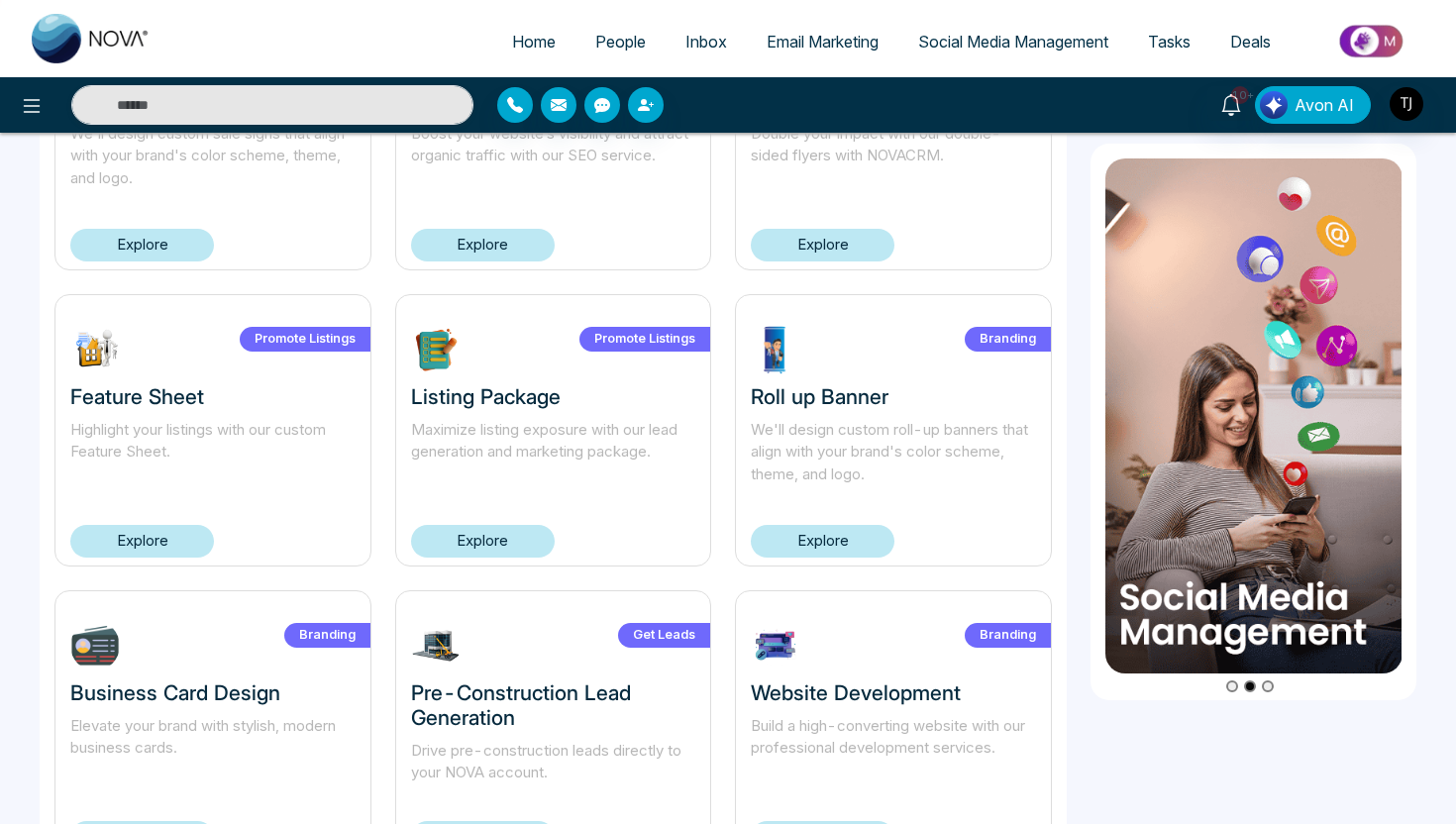 scroll, scrollTop: 863, scrollLeft: 0, axis: vertical 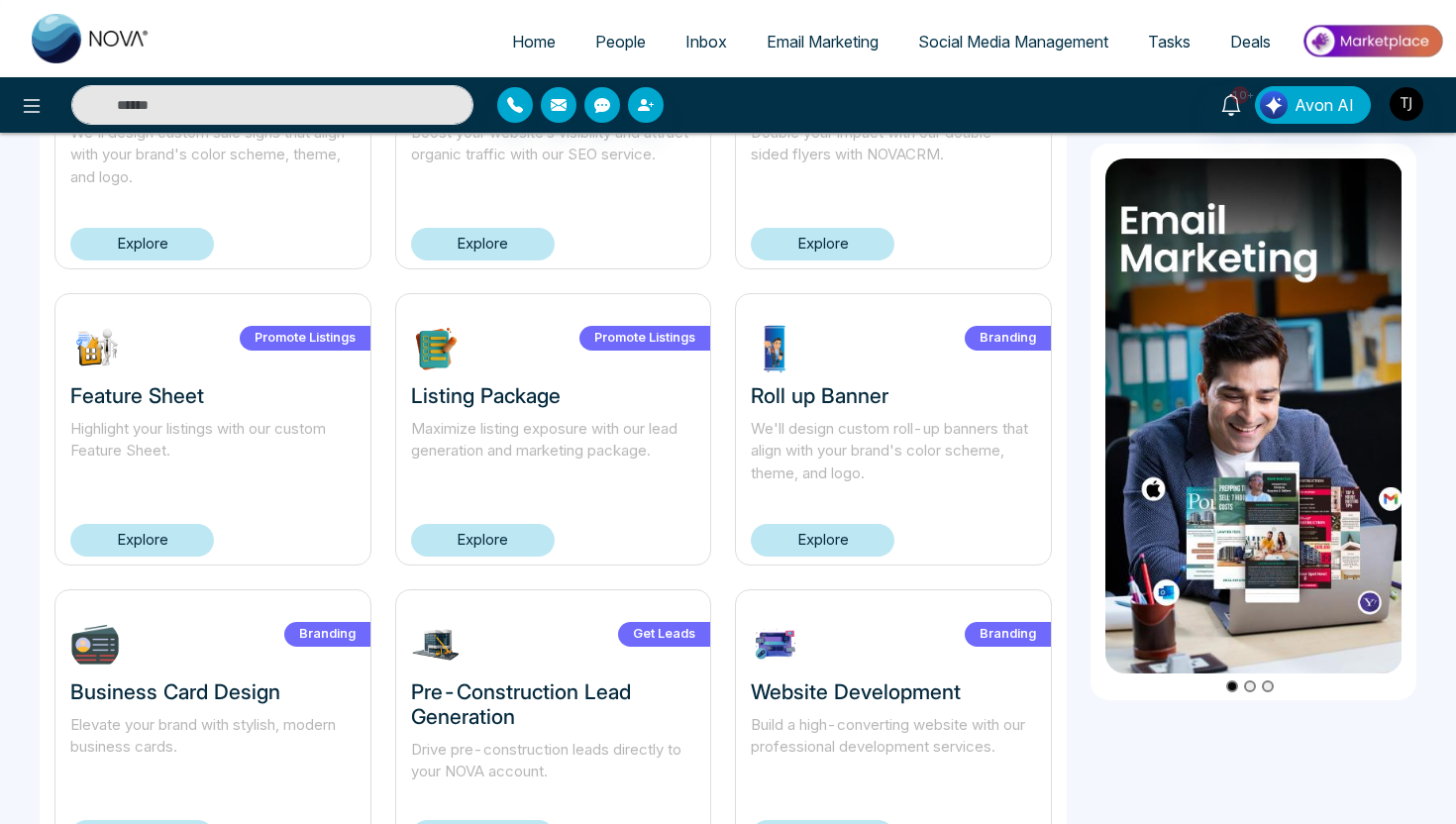 click on "Email Marketing" at bounding box center [822, 42] 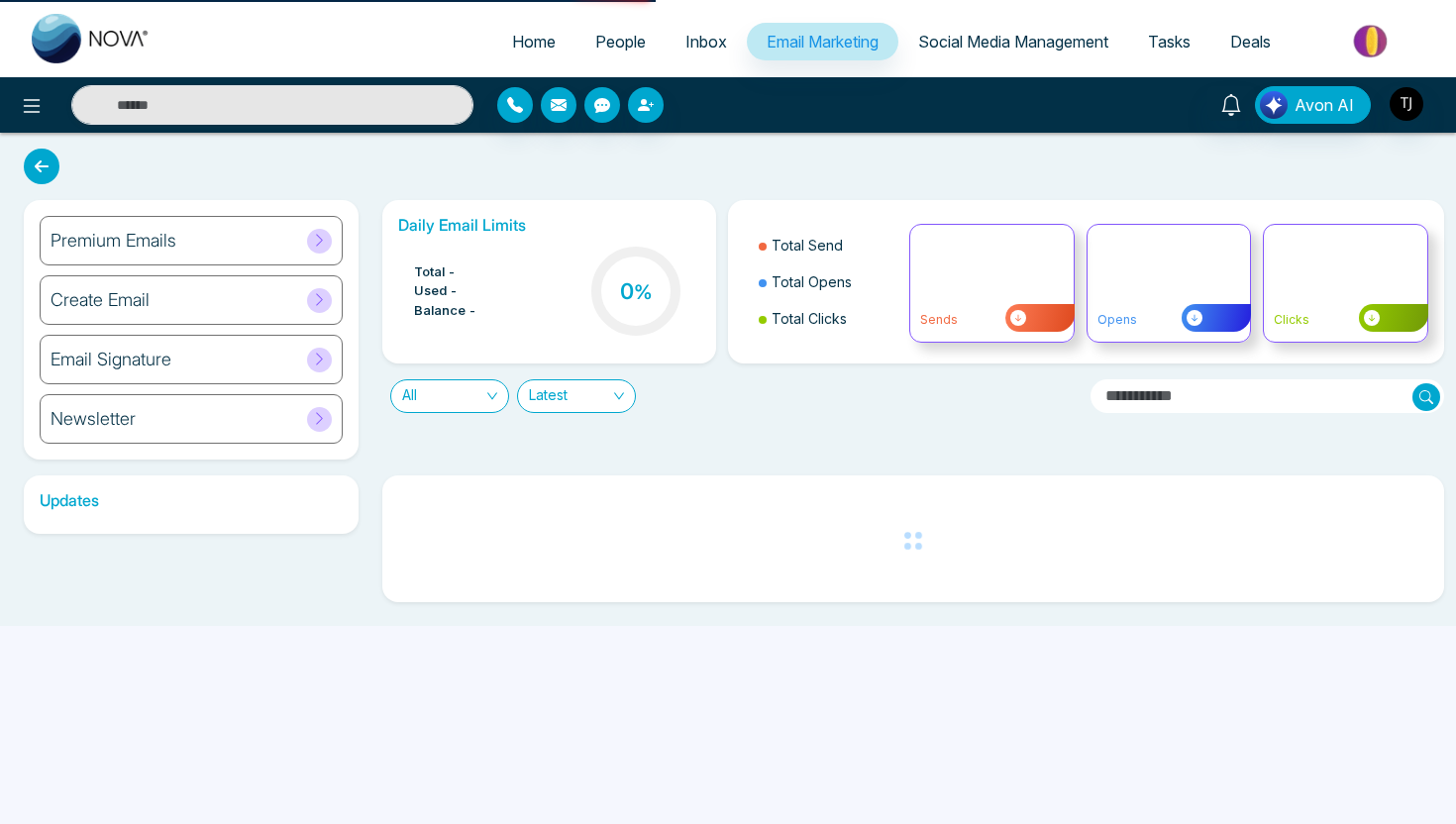 scroll, scrollTop: 0, scrollLeft: 0, axis: both 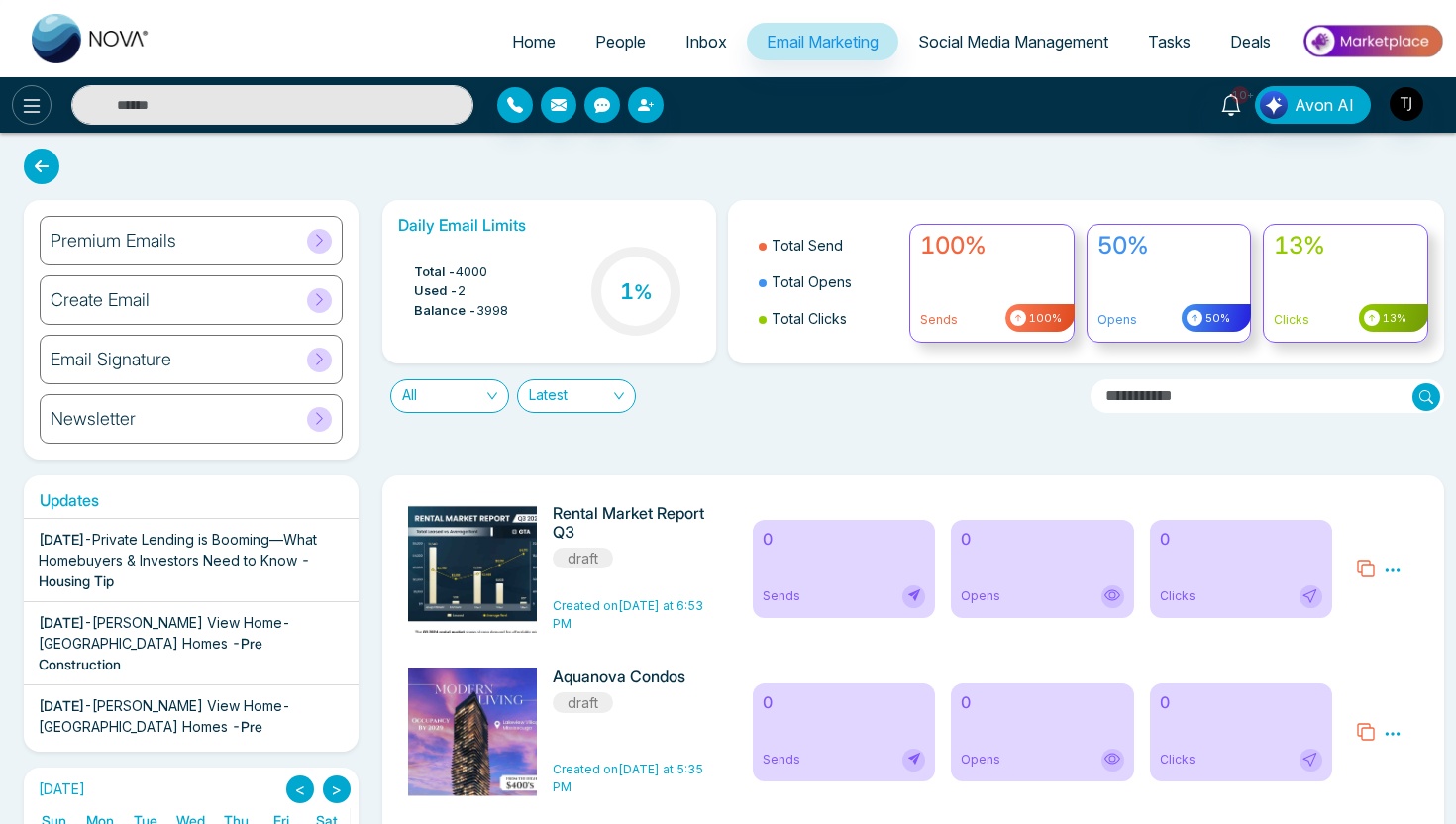 click 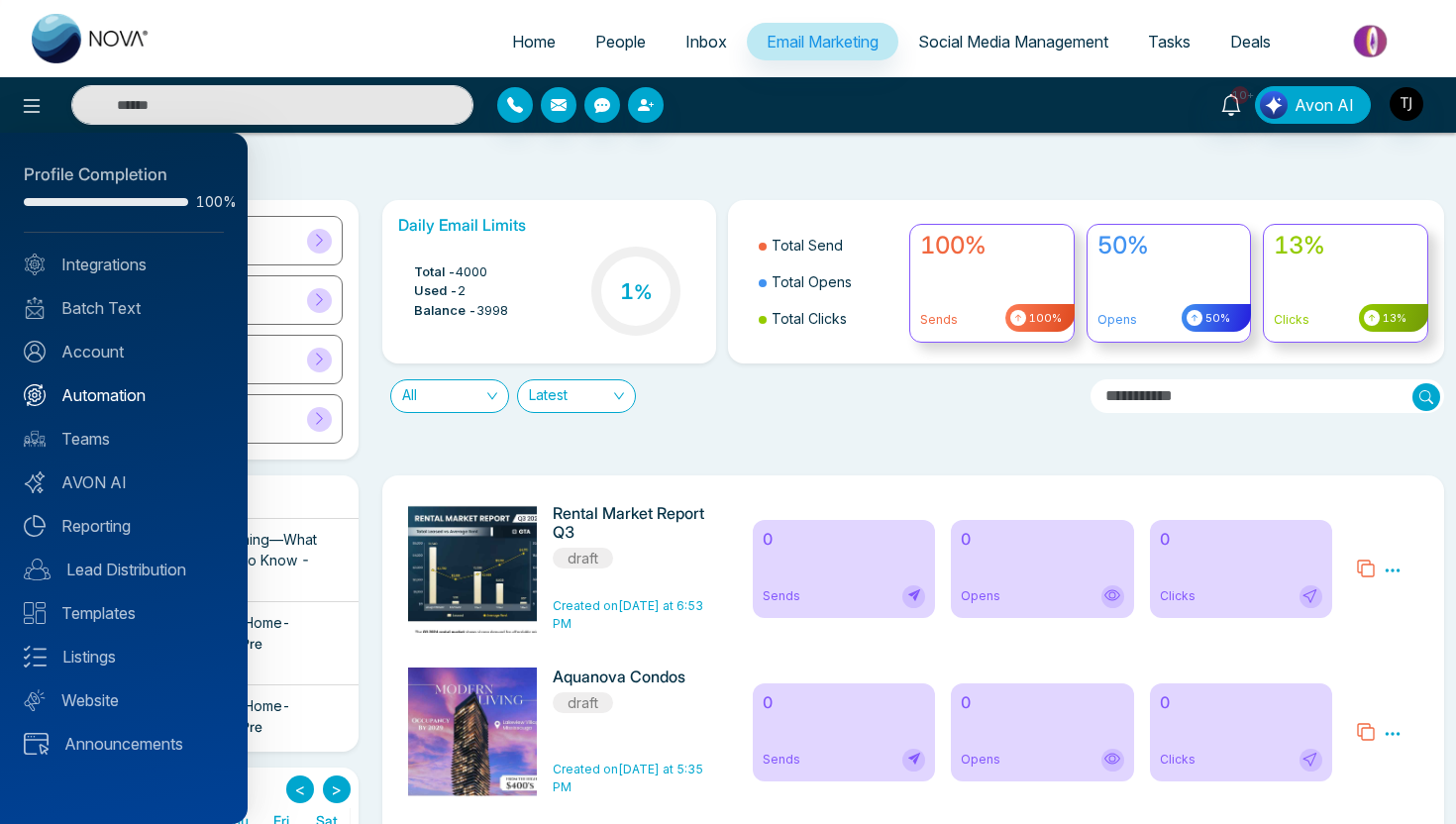 click on "Automation" at bounding box center [124, 395] 